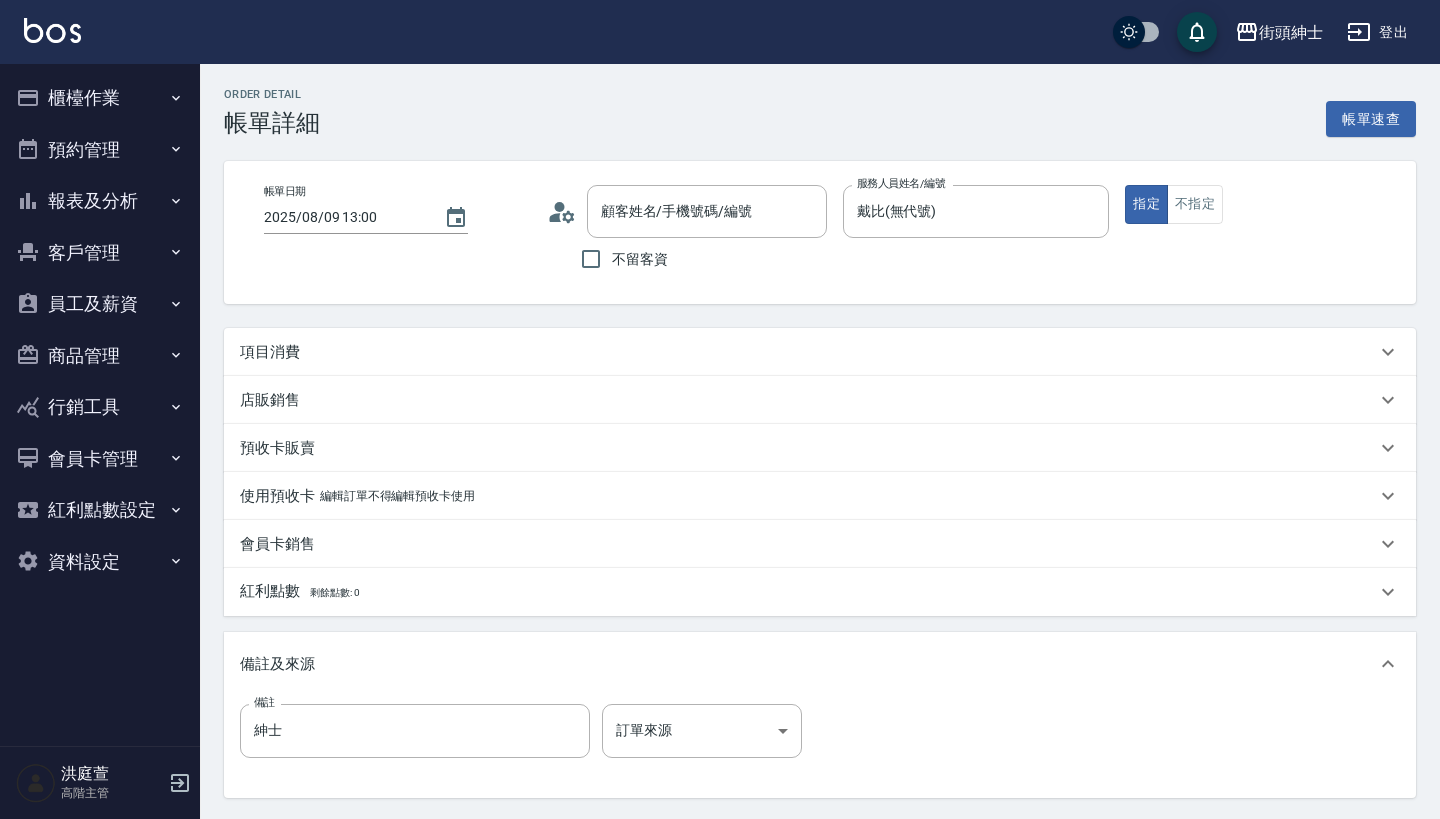 scroll, scrollTop: 0, scrollLeft: 0, axis: both 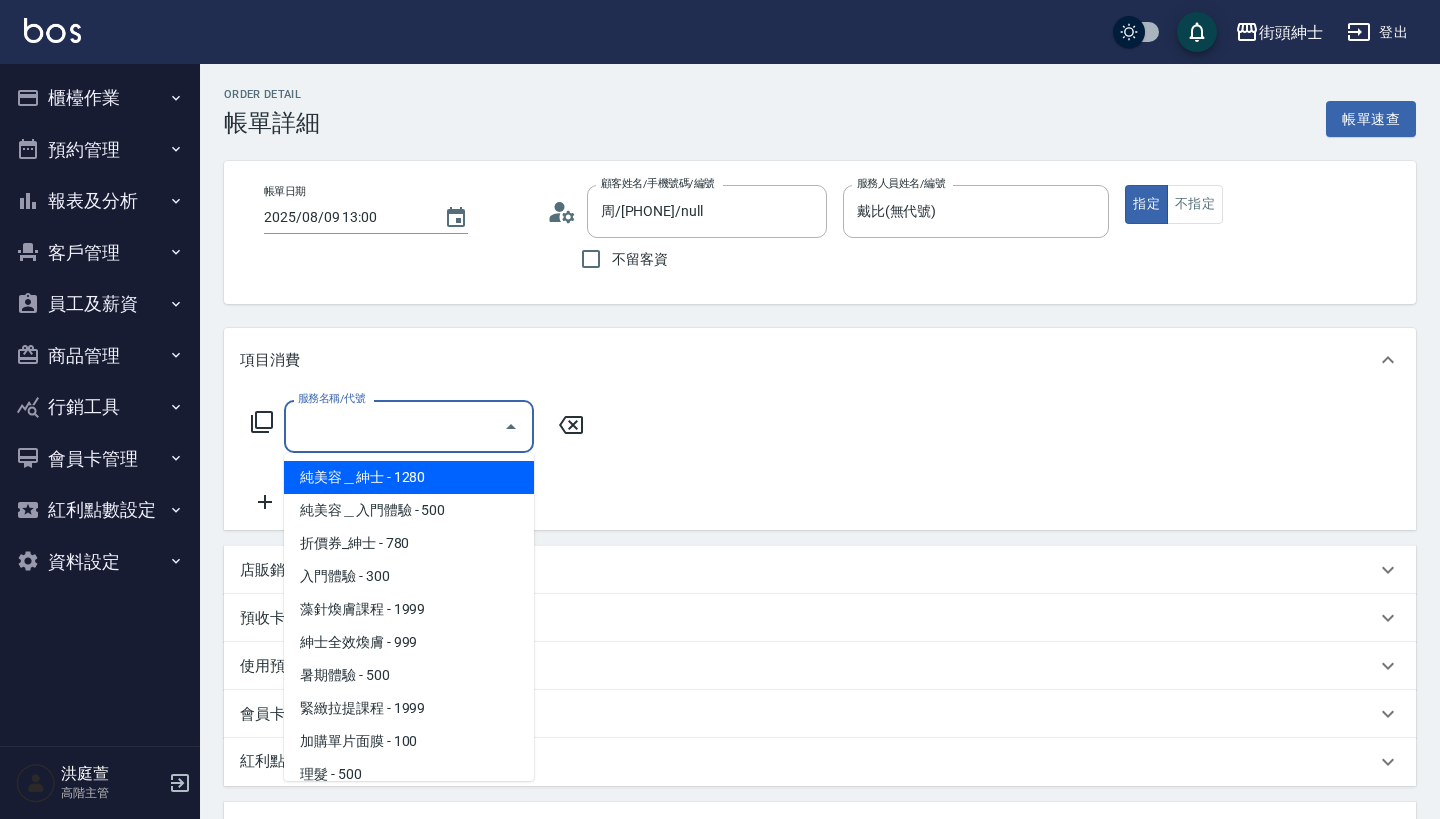 click on "服務名稱/代號" at bounding box center (394, 426) 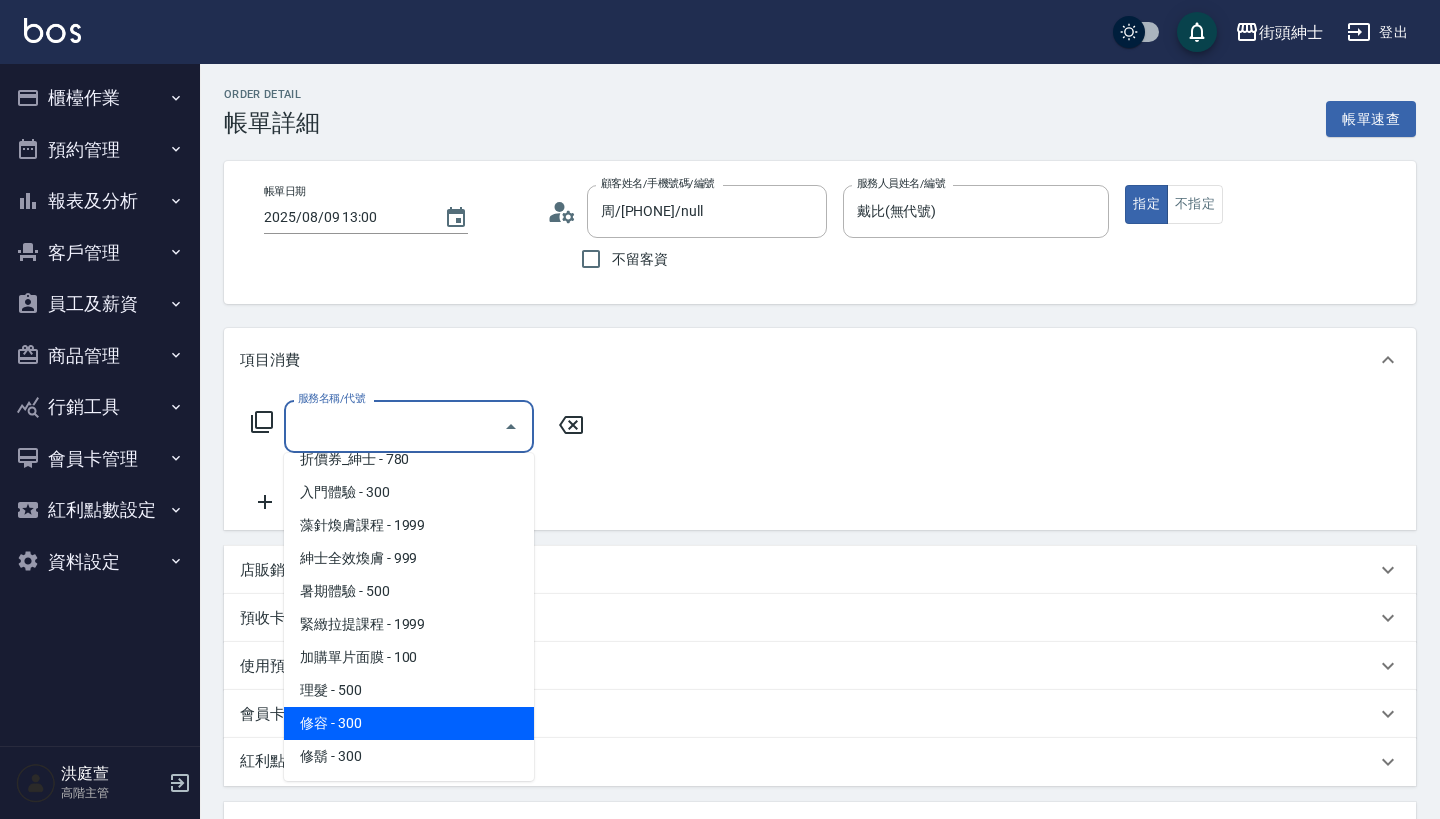 scroll, scrollTop: 84, scrollLeft: 0, axis: vertical 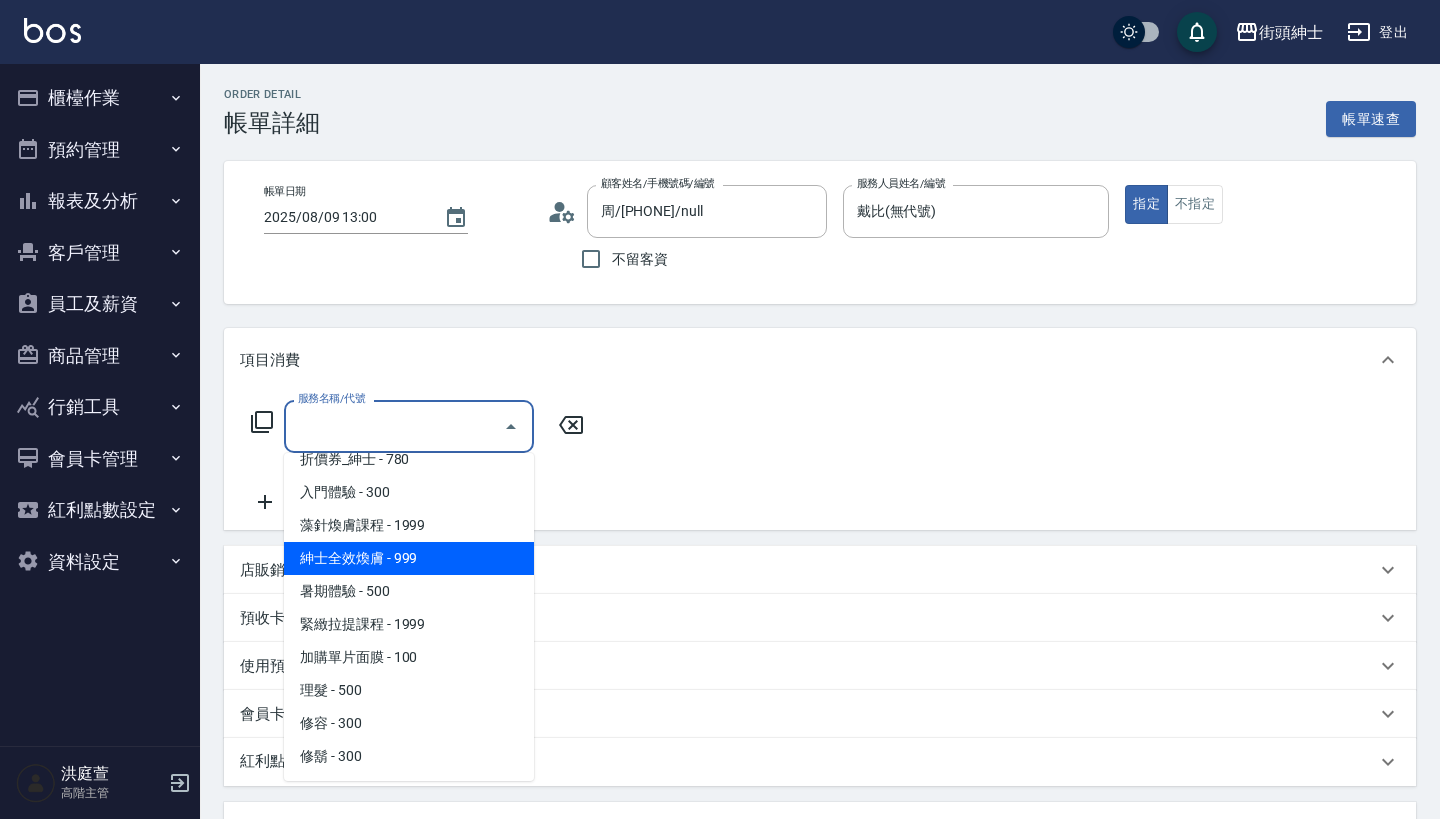 click on "紳士全效煥膚 - 999" at bounding box center [409, 558] 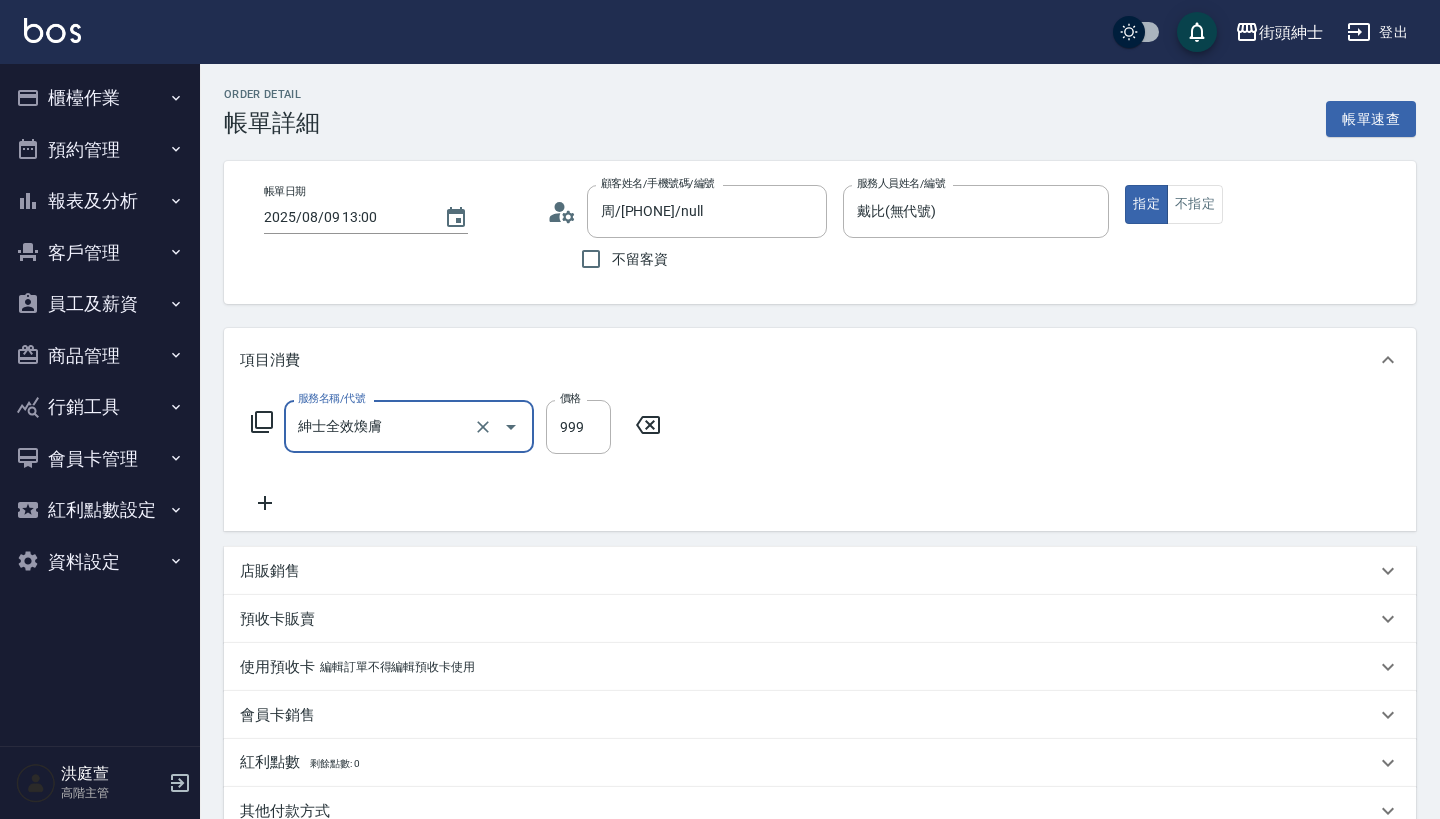type on "紳士全效煥膚" 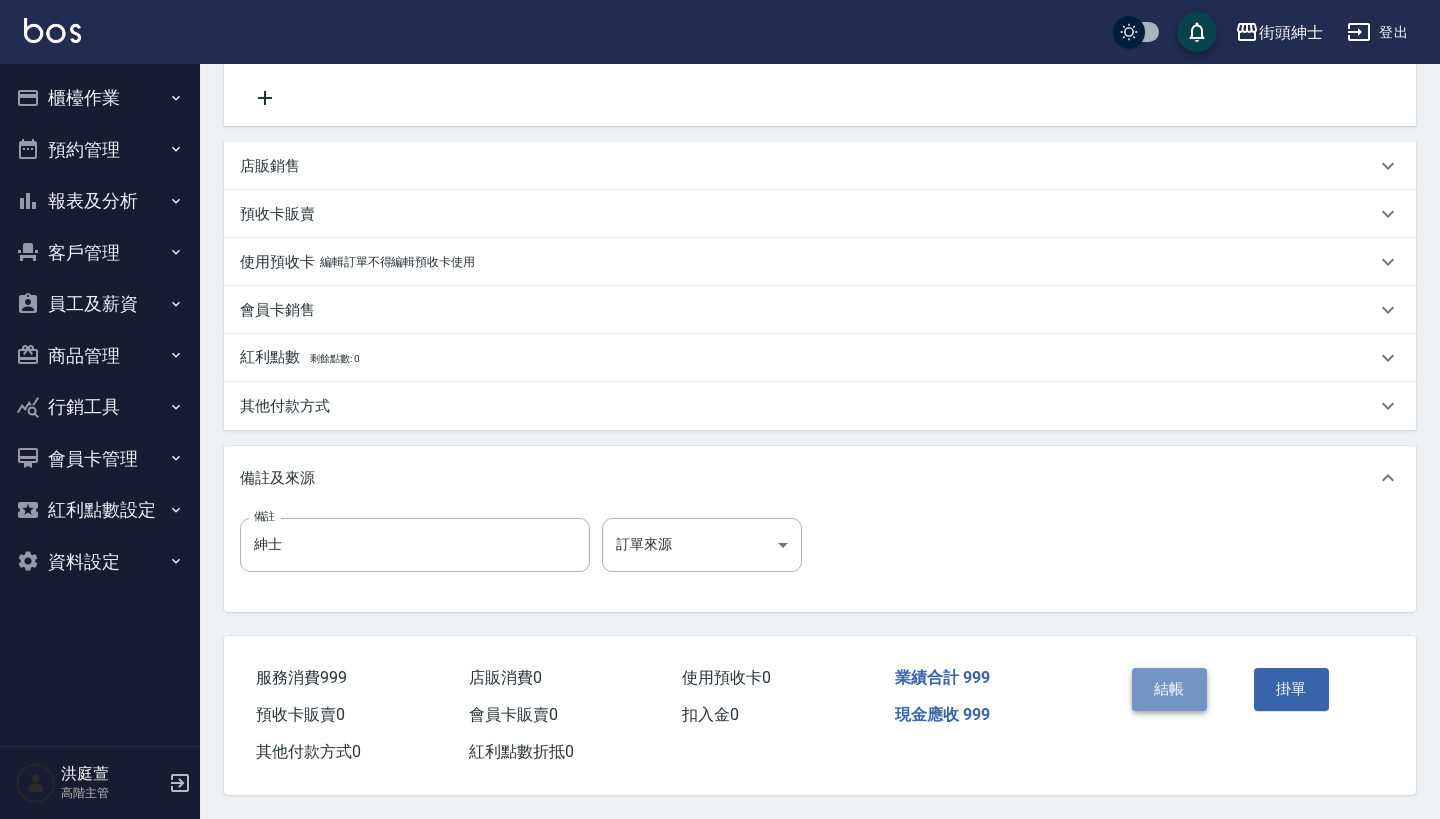click on "結帳" at bounding box center (1169, 689) 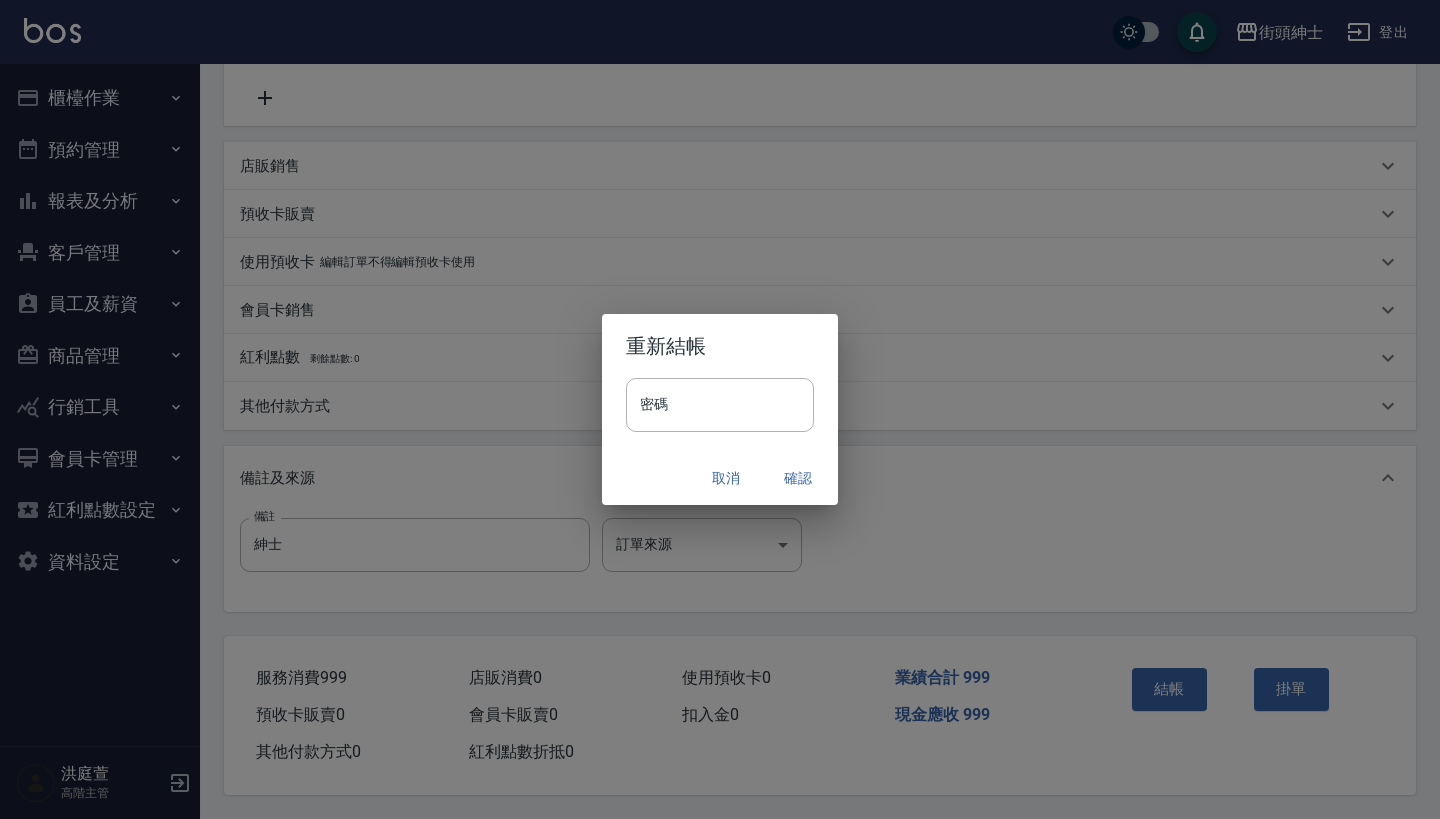 click on "確認" at bounding box center (798, 478) 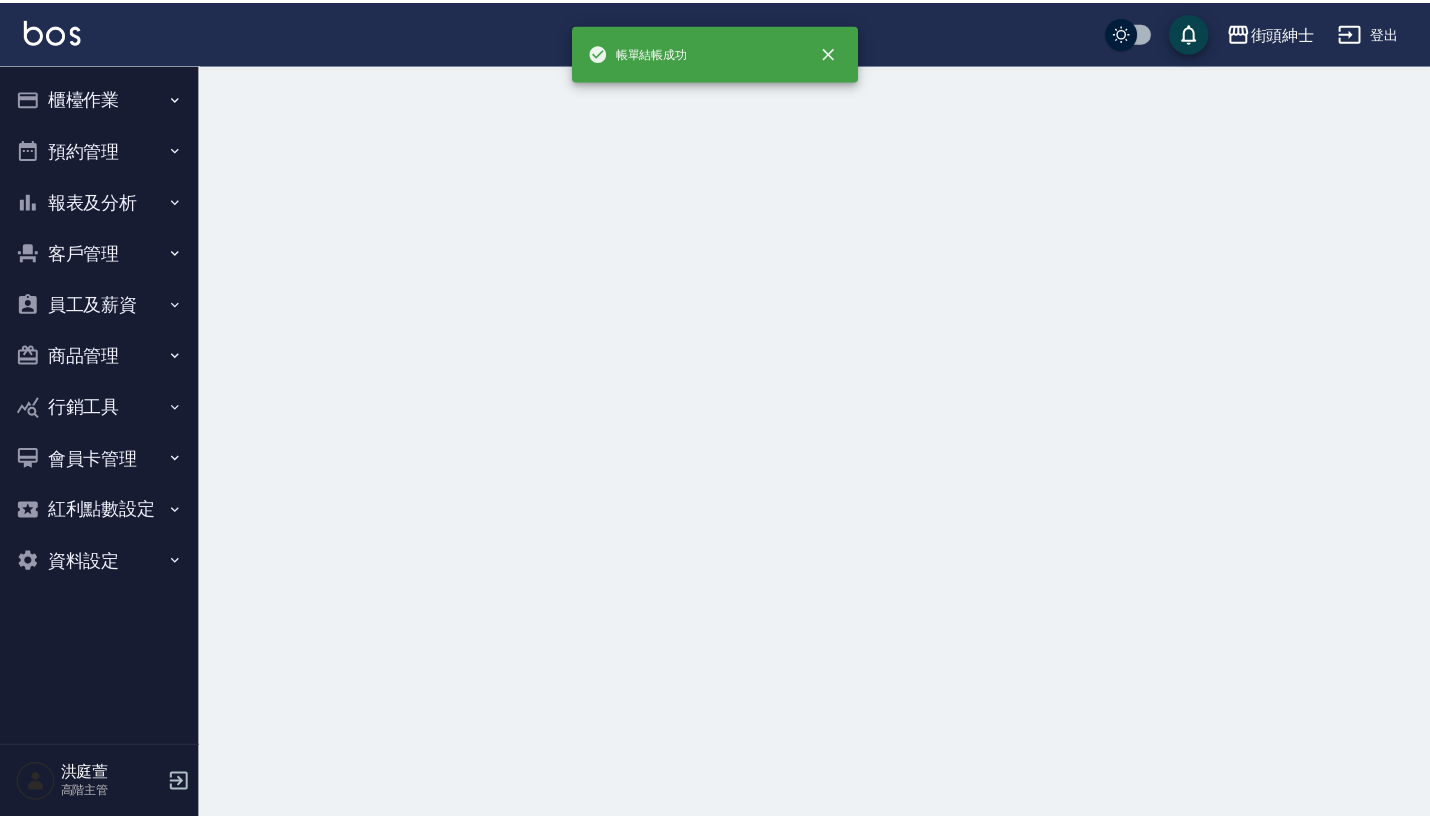 scroll, scrollTop: 0, scrollLeft: 0, axis: both 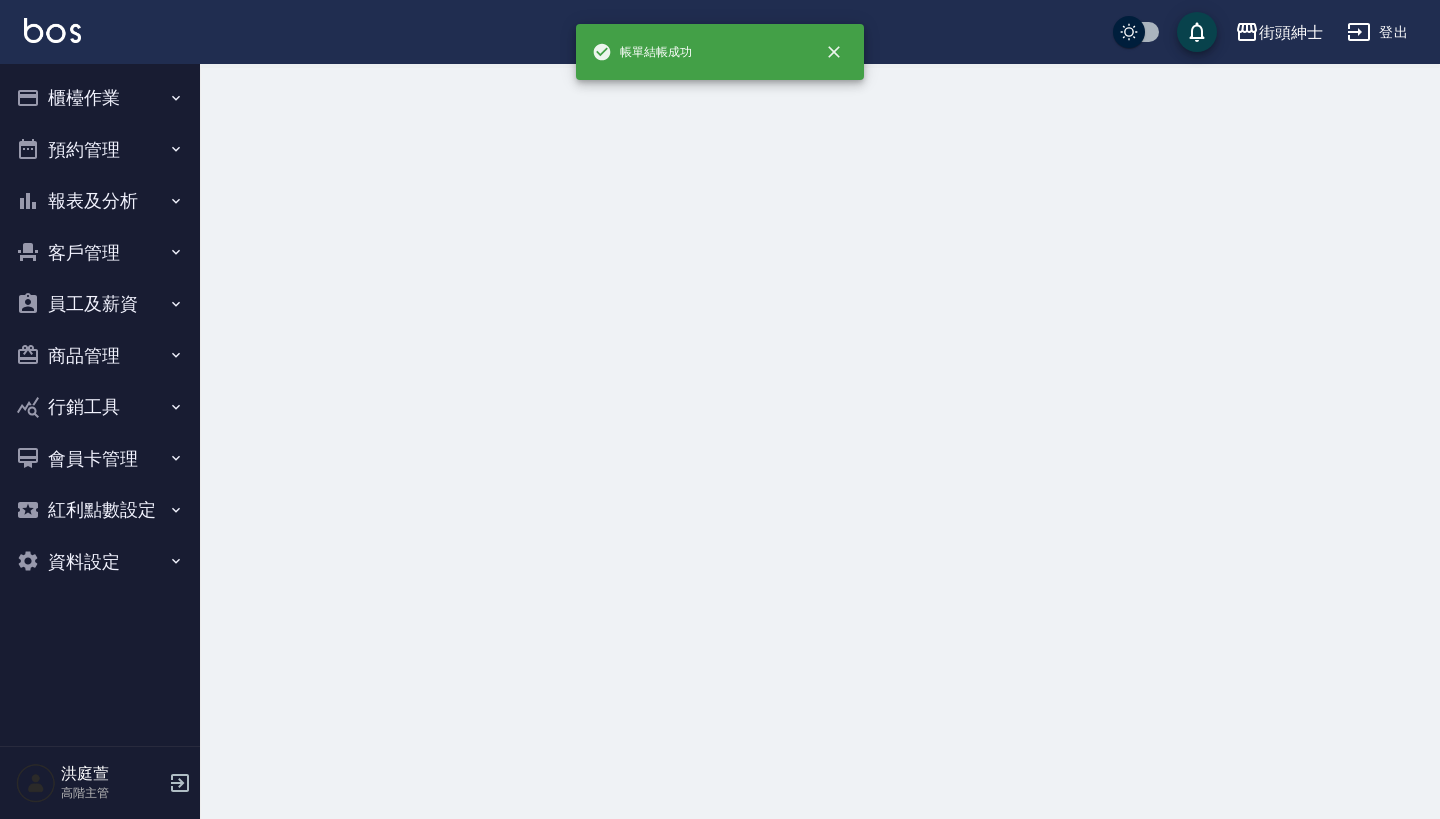 click at bounding box center [720, 409] 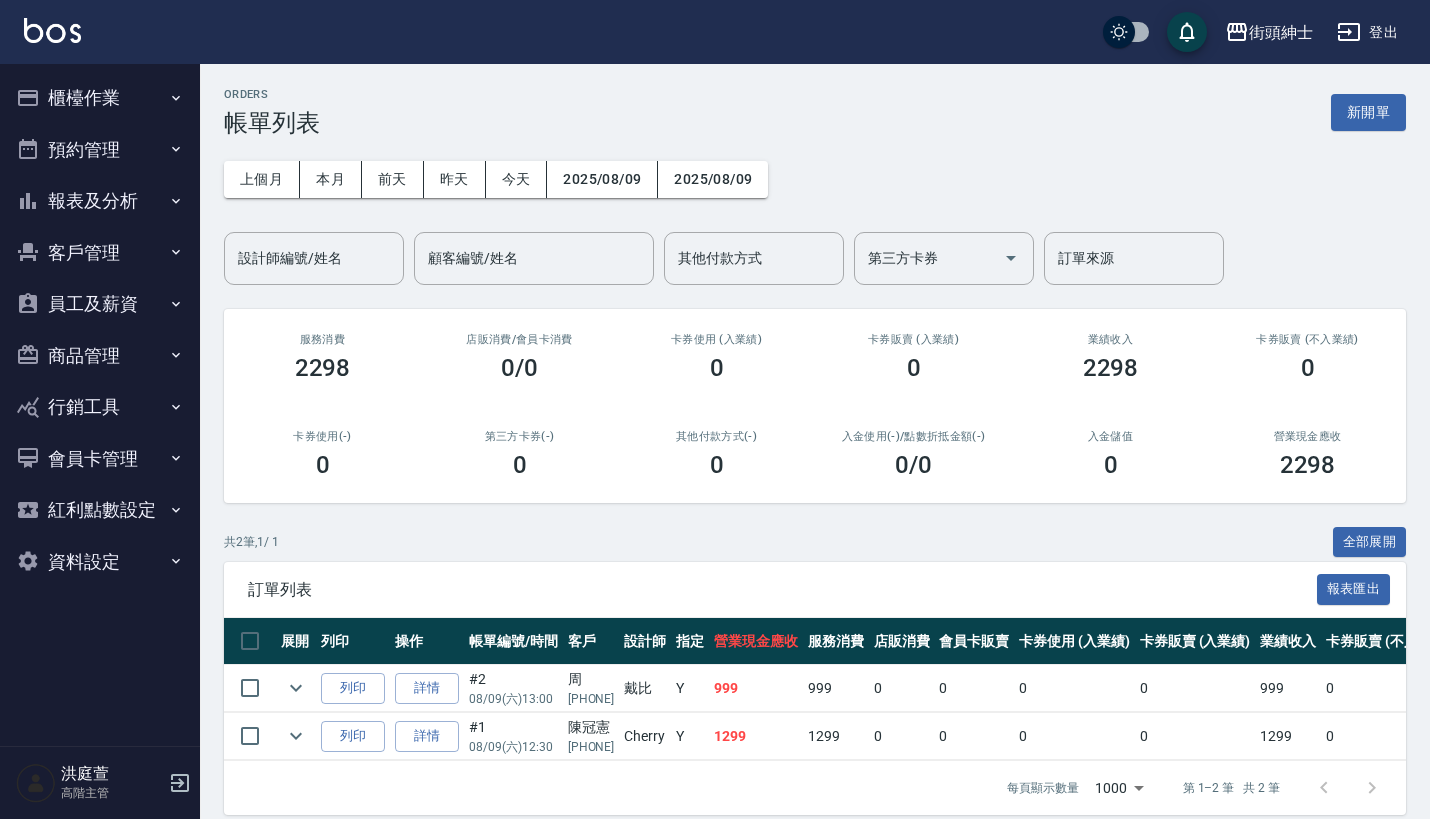 scroll, scrollTop: -1, scrollLeft: 0, axis: vertical 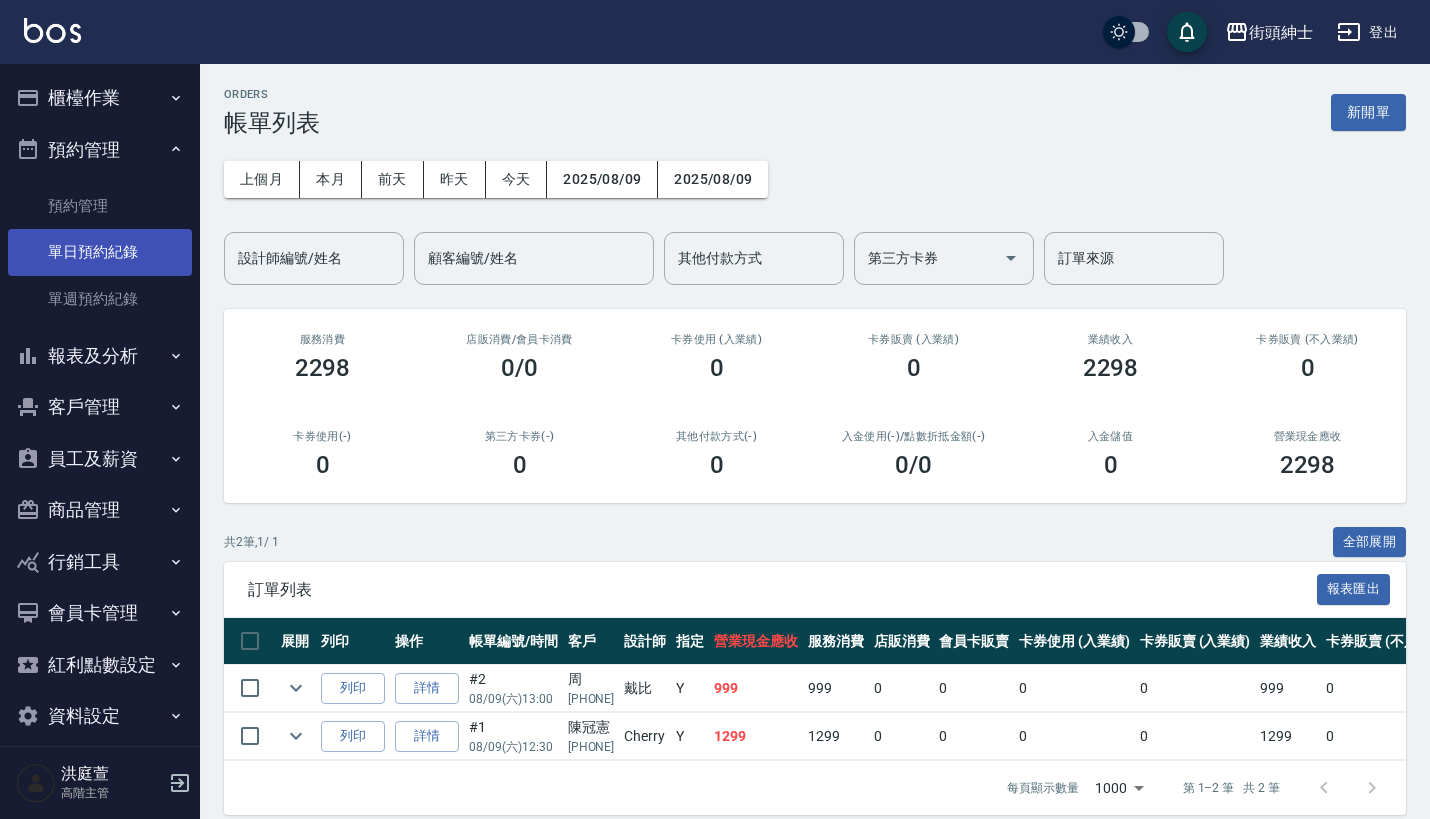 click on "單日預約紀錄" at bounding box center (100, 252) 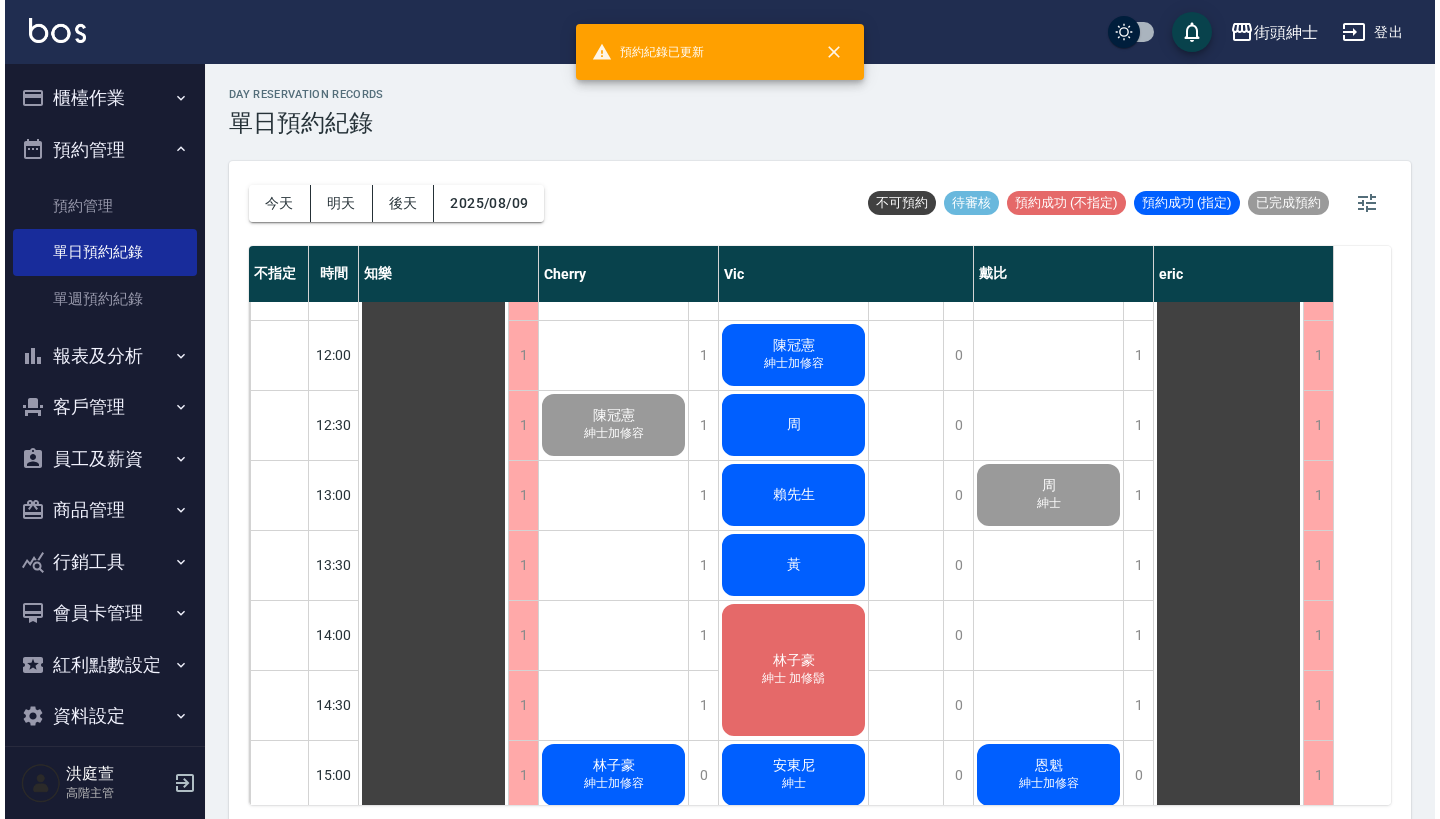 scroll, scrollTop: 390, scrollLeft: 0, axis: vertical 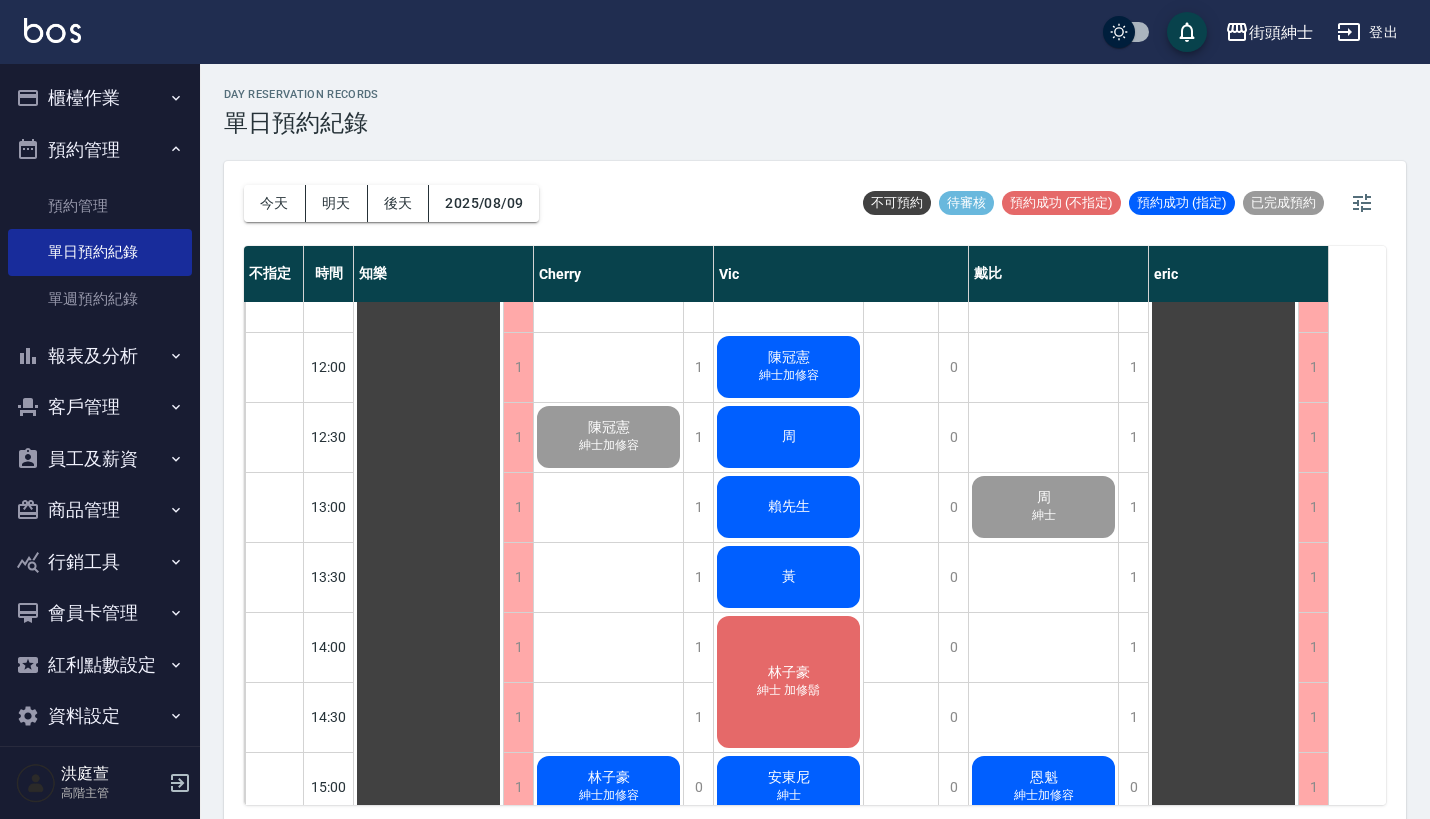 click on "陳冠憲" at bounding box center [429, 927] 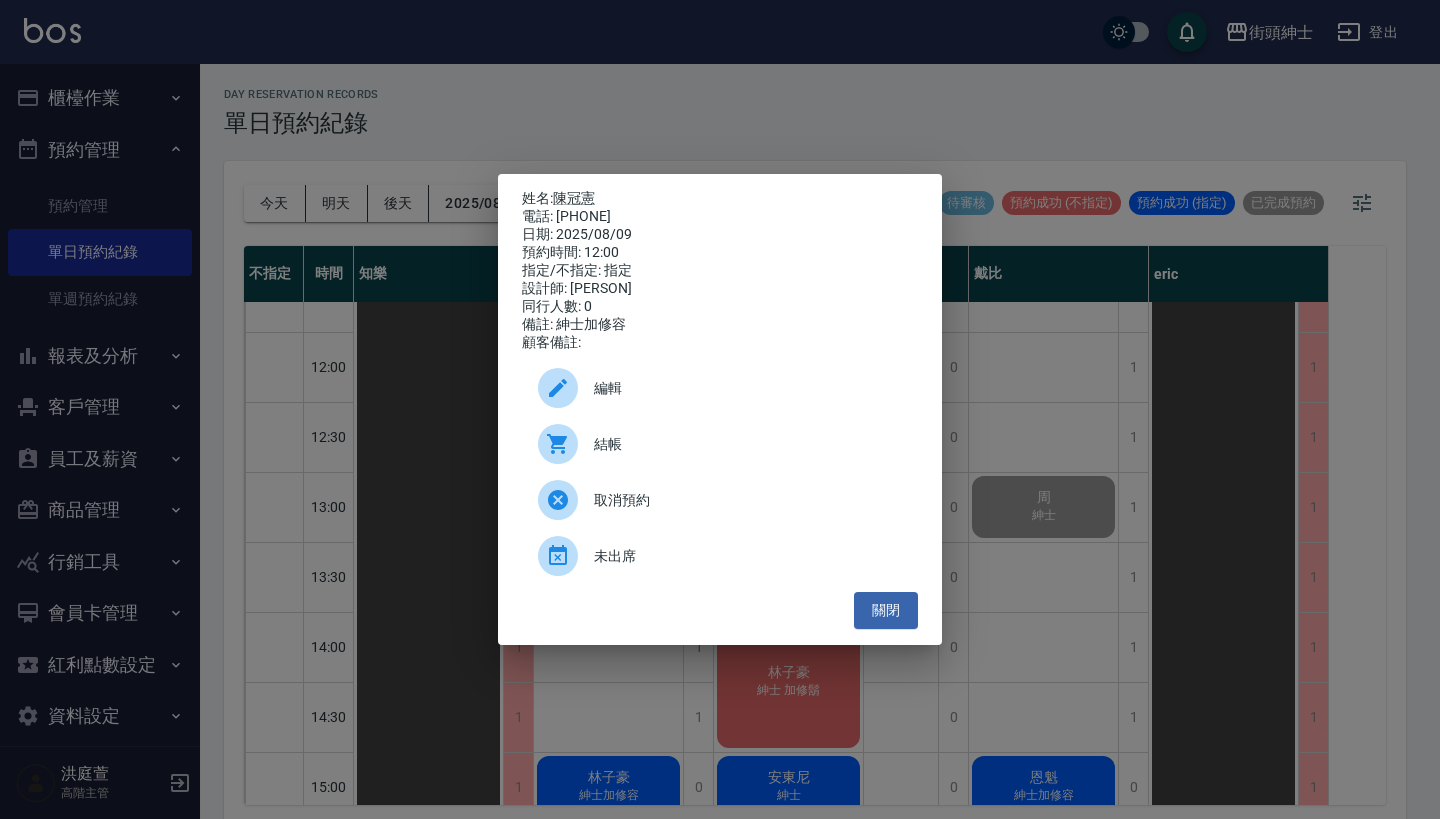 click on "結帳" at bounding box center (748, 444) 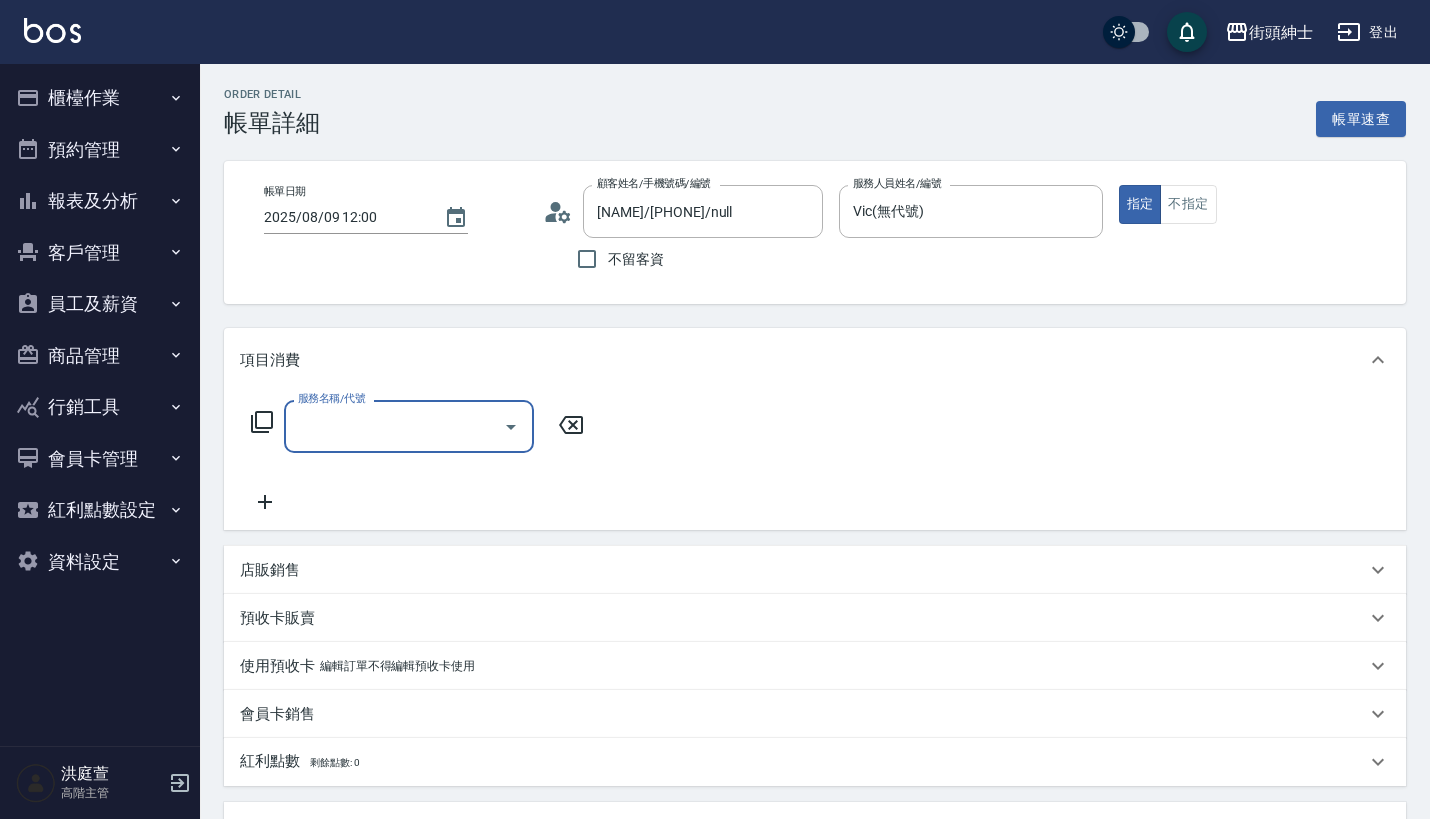scroll, scrollTop: 0, scrollLeft: 0, axis: both 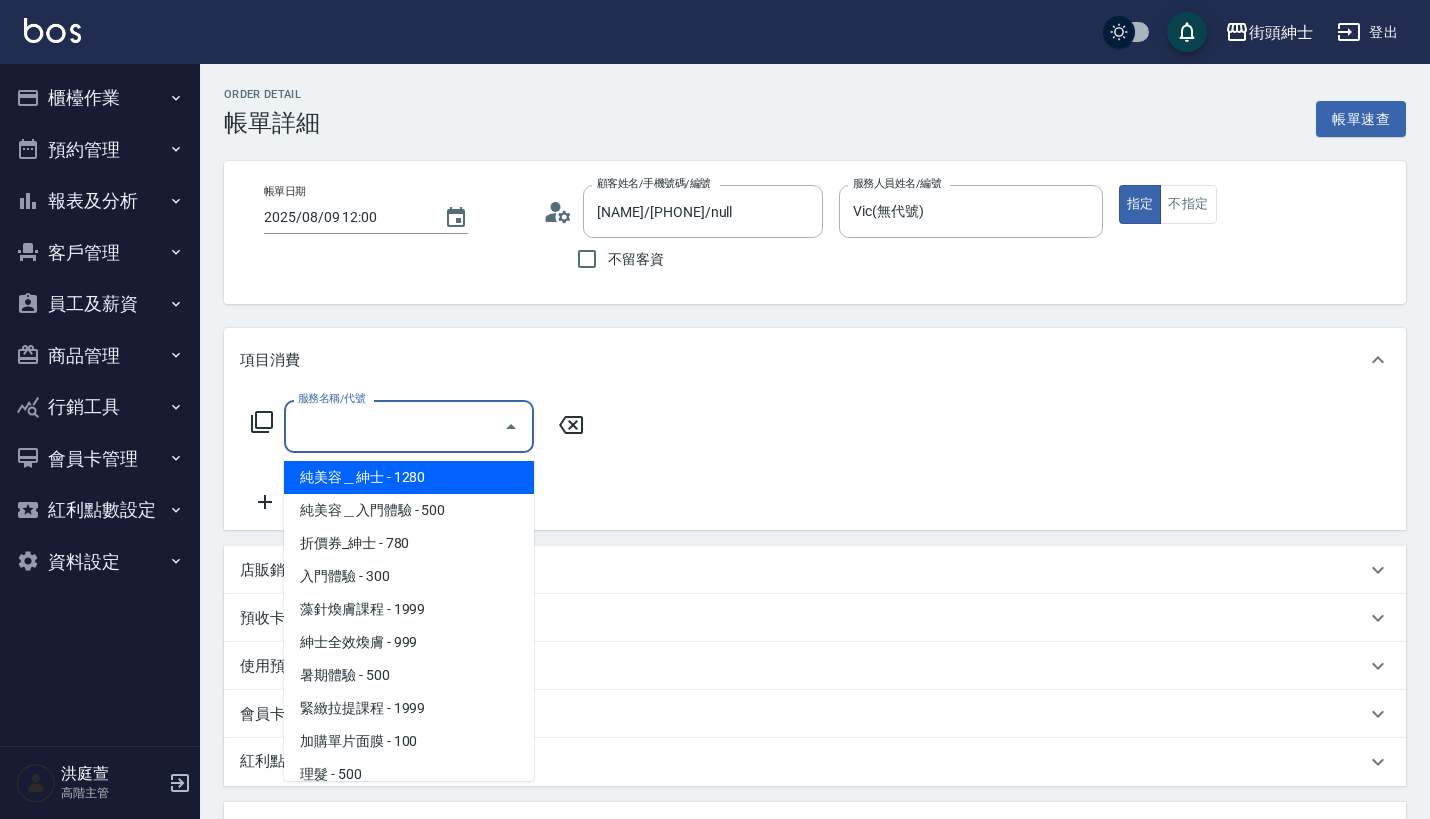 click on "服務名稱/代號" at bounding box center [394, 426] 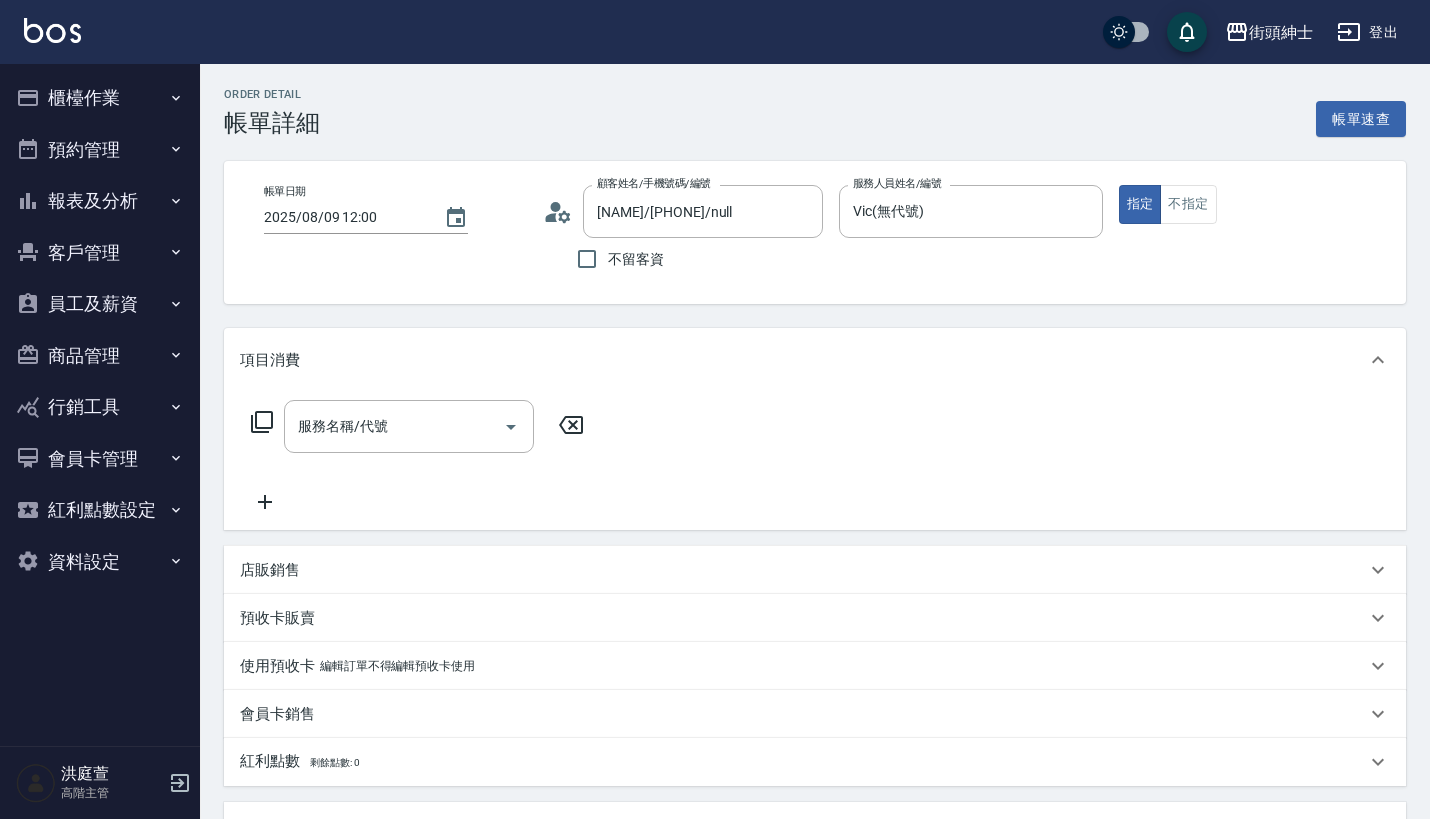 click on "紅利點數 剩餘點數: 0" at bounding box center [815, 762] 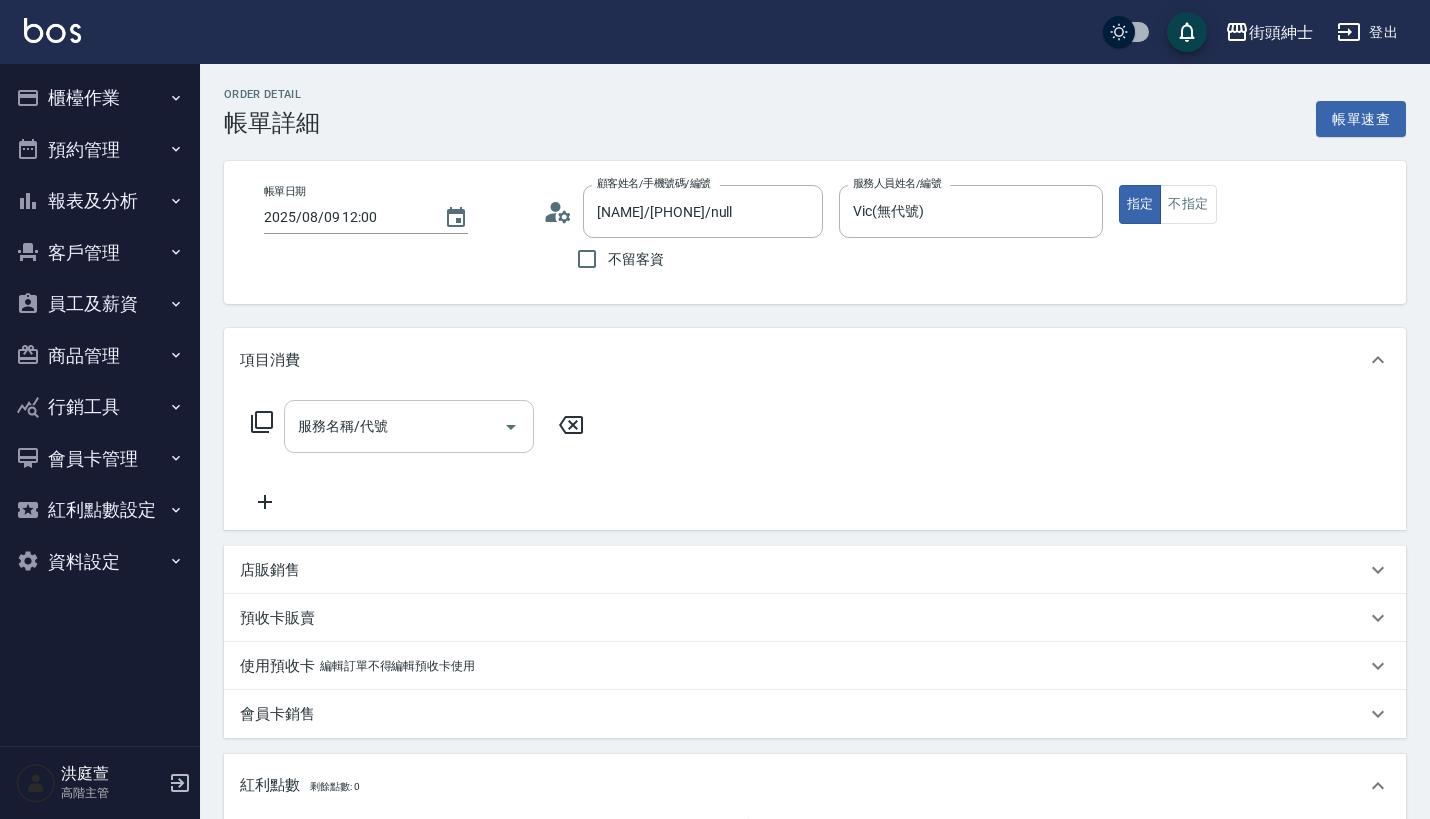 click at bounding box center [511, 427] 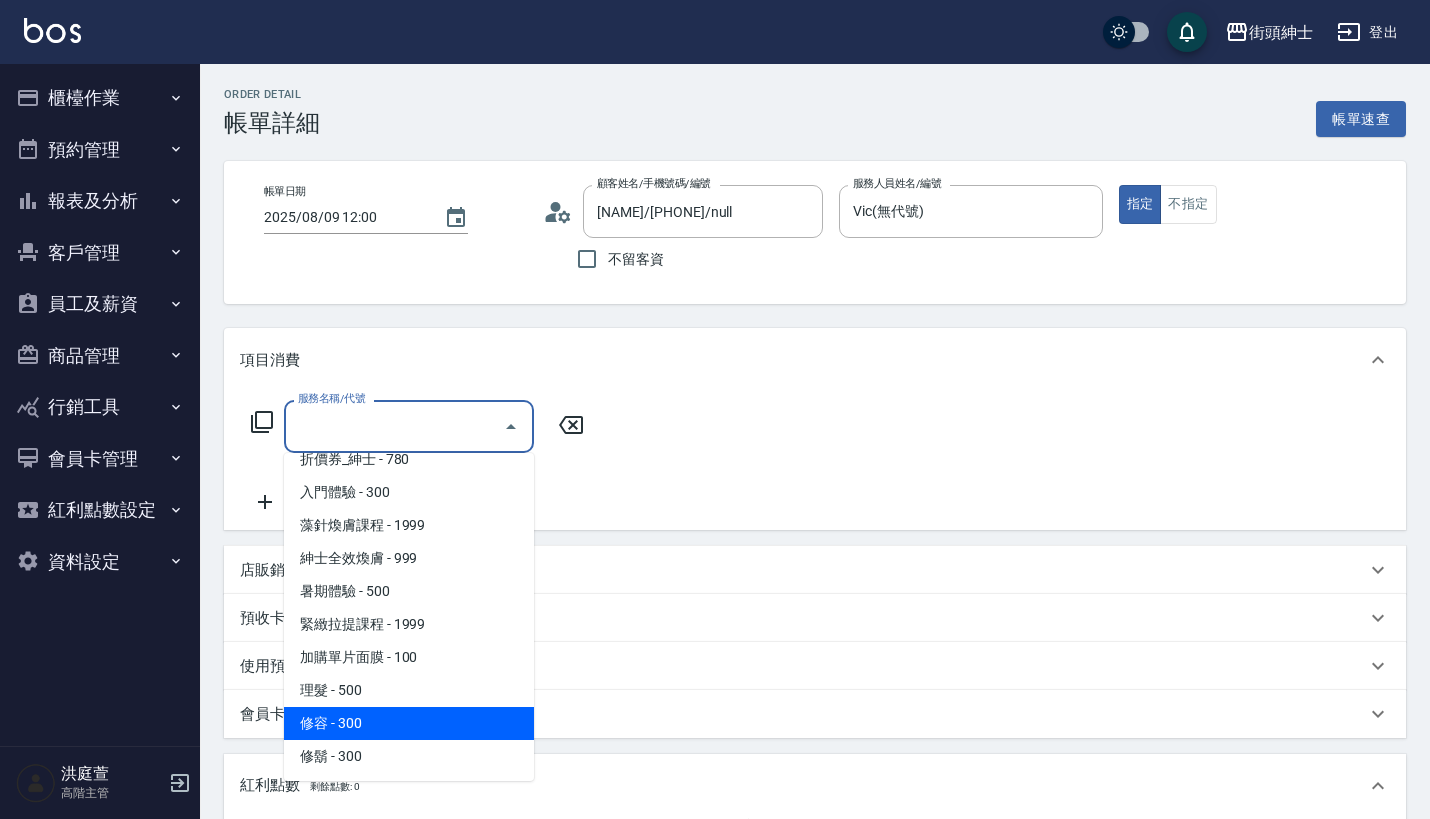 scroll, scrollTop: 84, scrollLeft: 0, axis: vertical 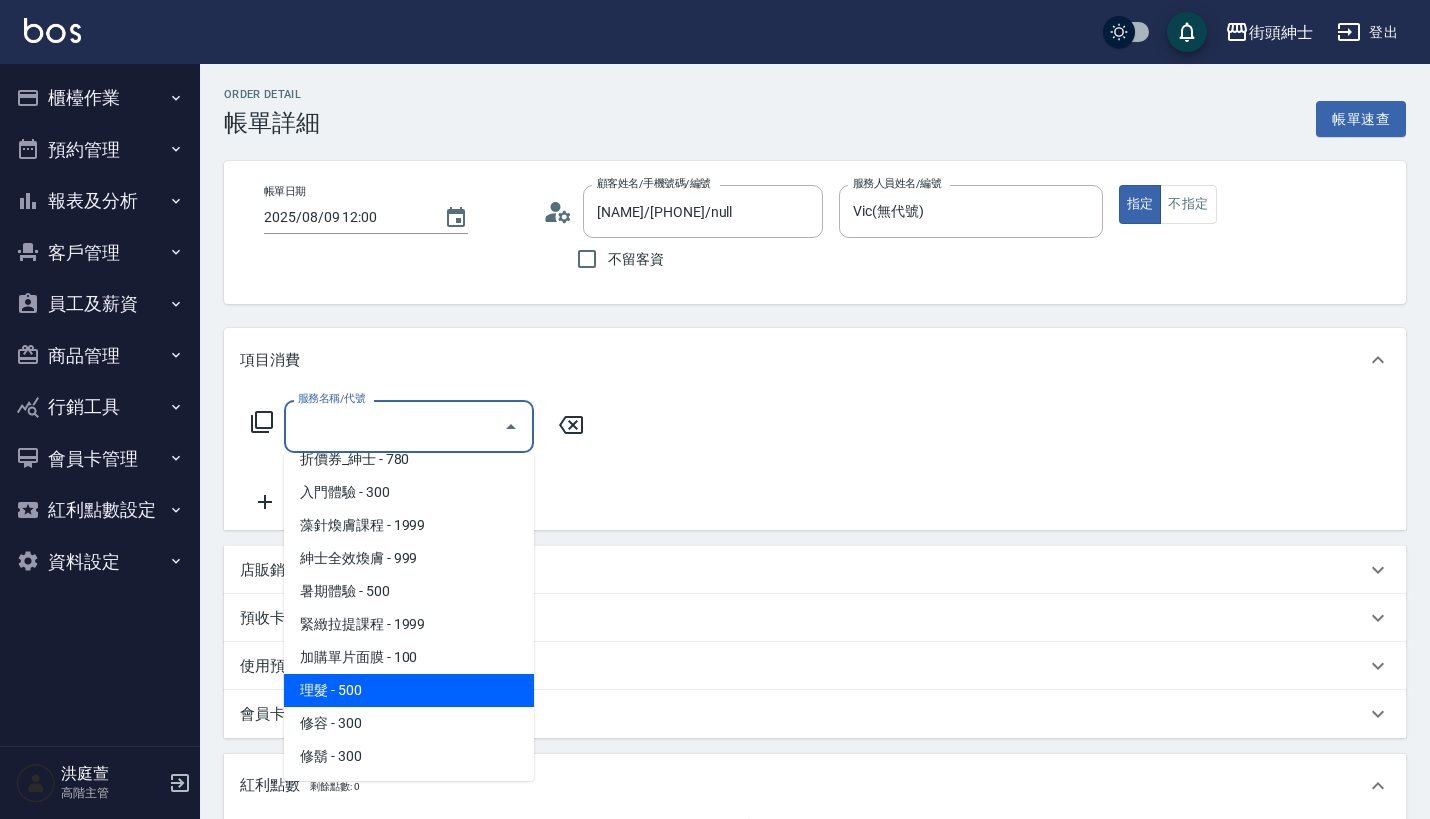 click on "理髮 - 500" at bounding box center (409, 690) 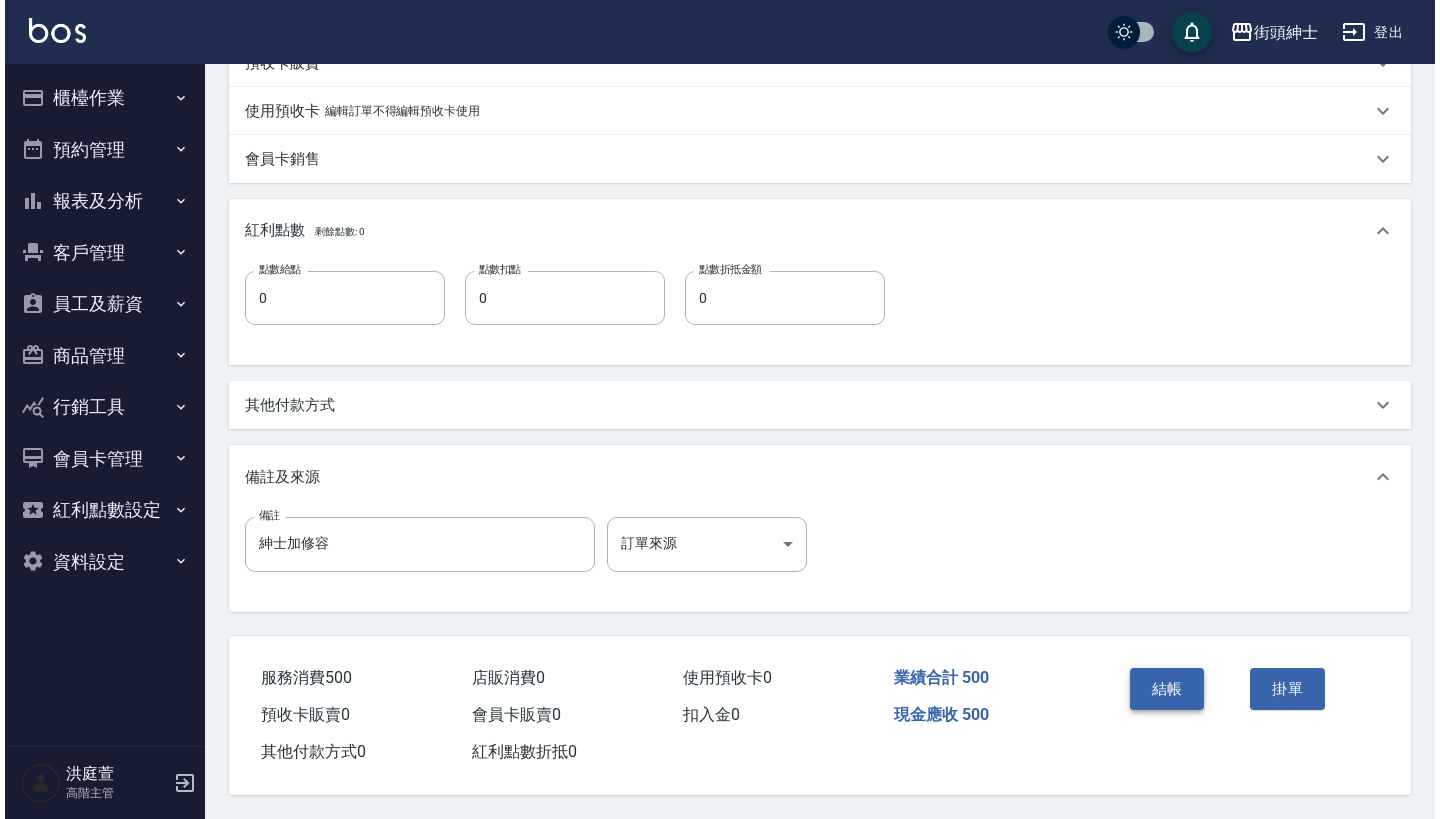 scroll, scrollTop: 564, scrollLeft: 0, axis: vertical 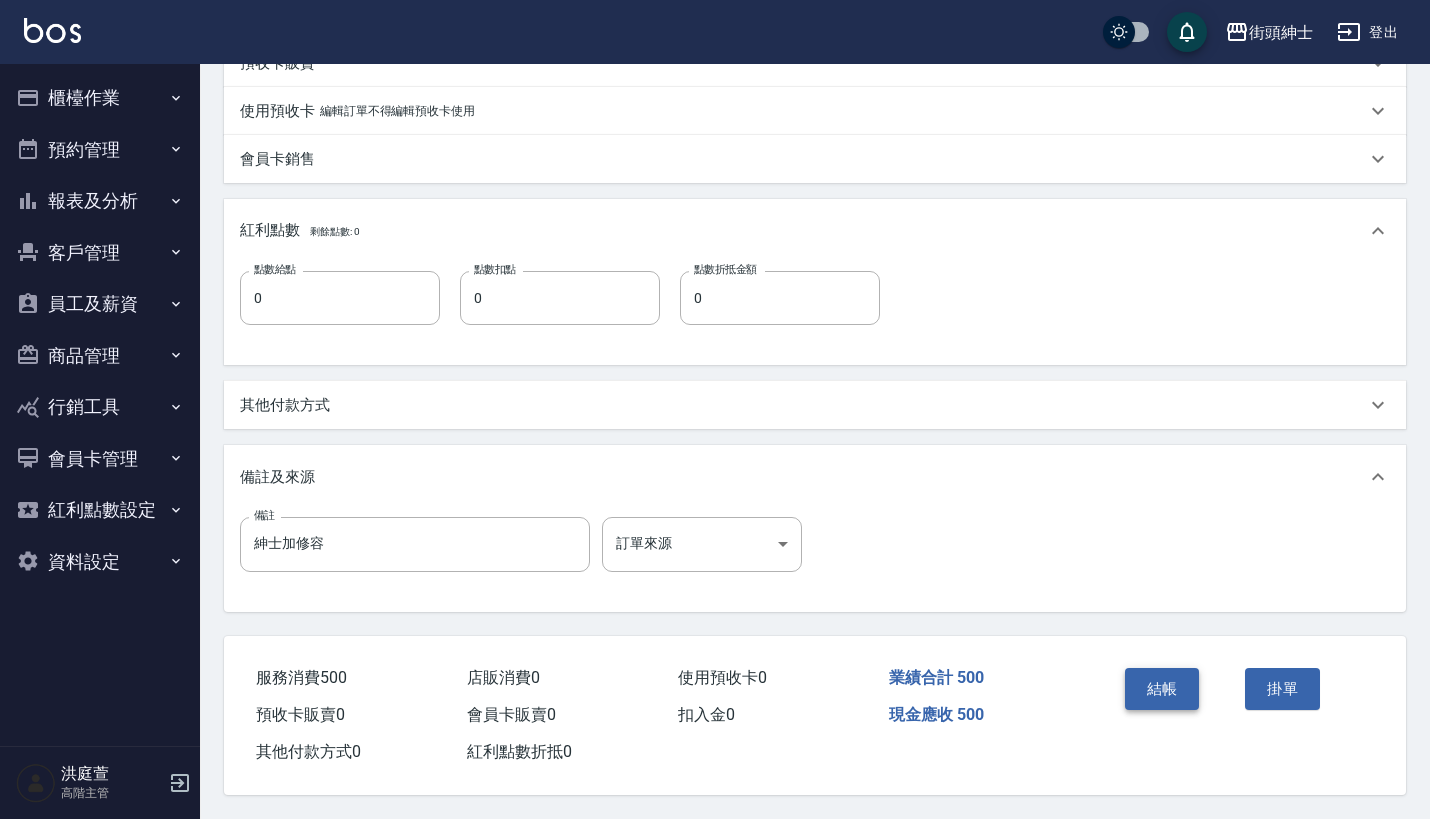 click on "結帳" at bounding box center [1162, 689] 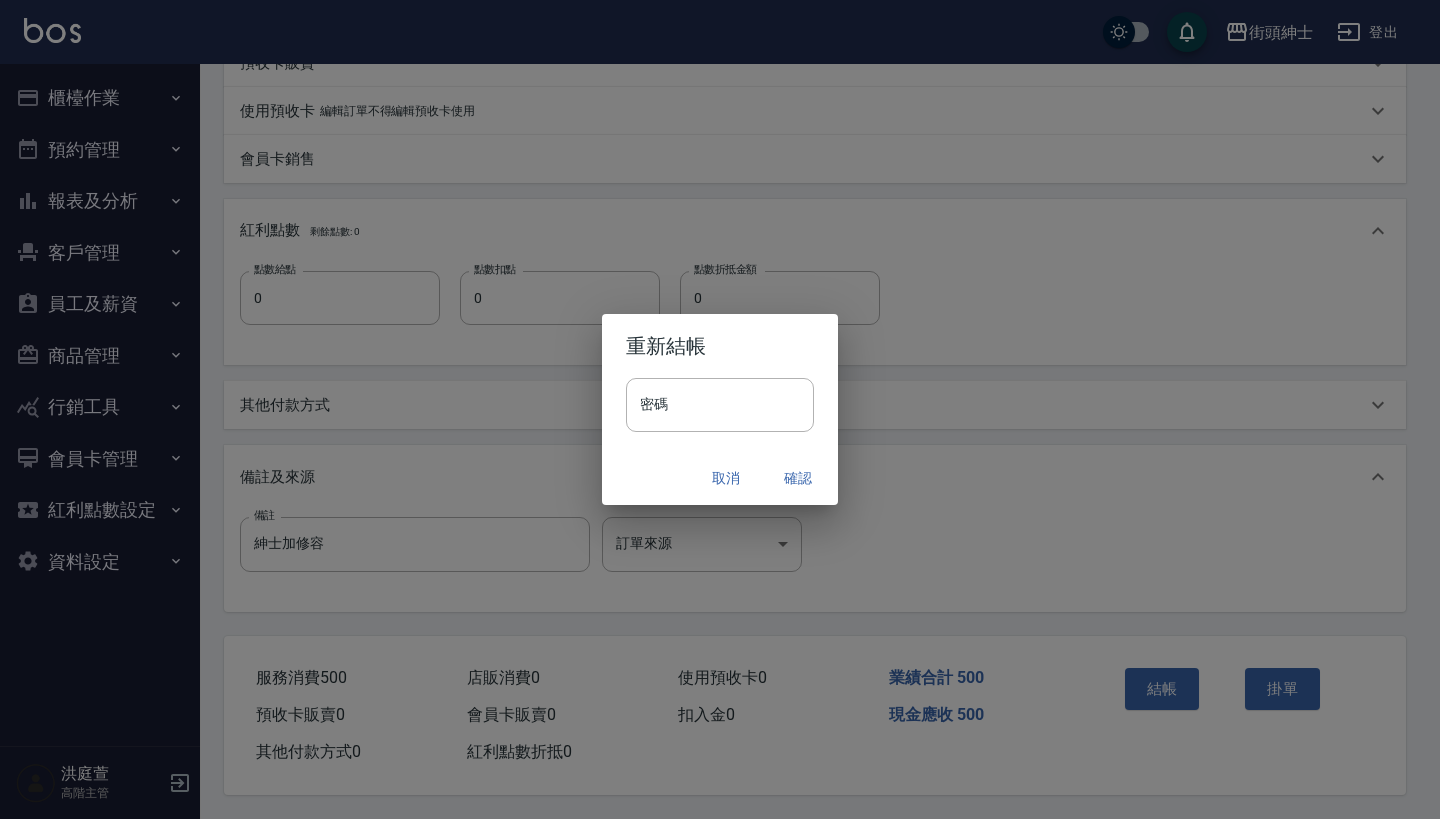 click on "確認" at bounding box center (798, 478) 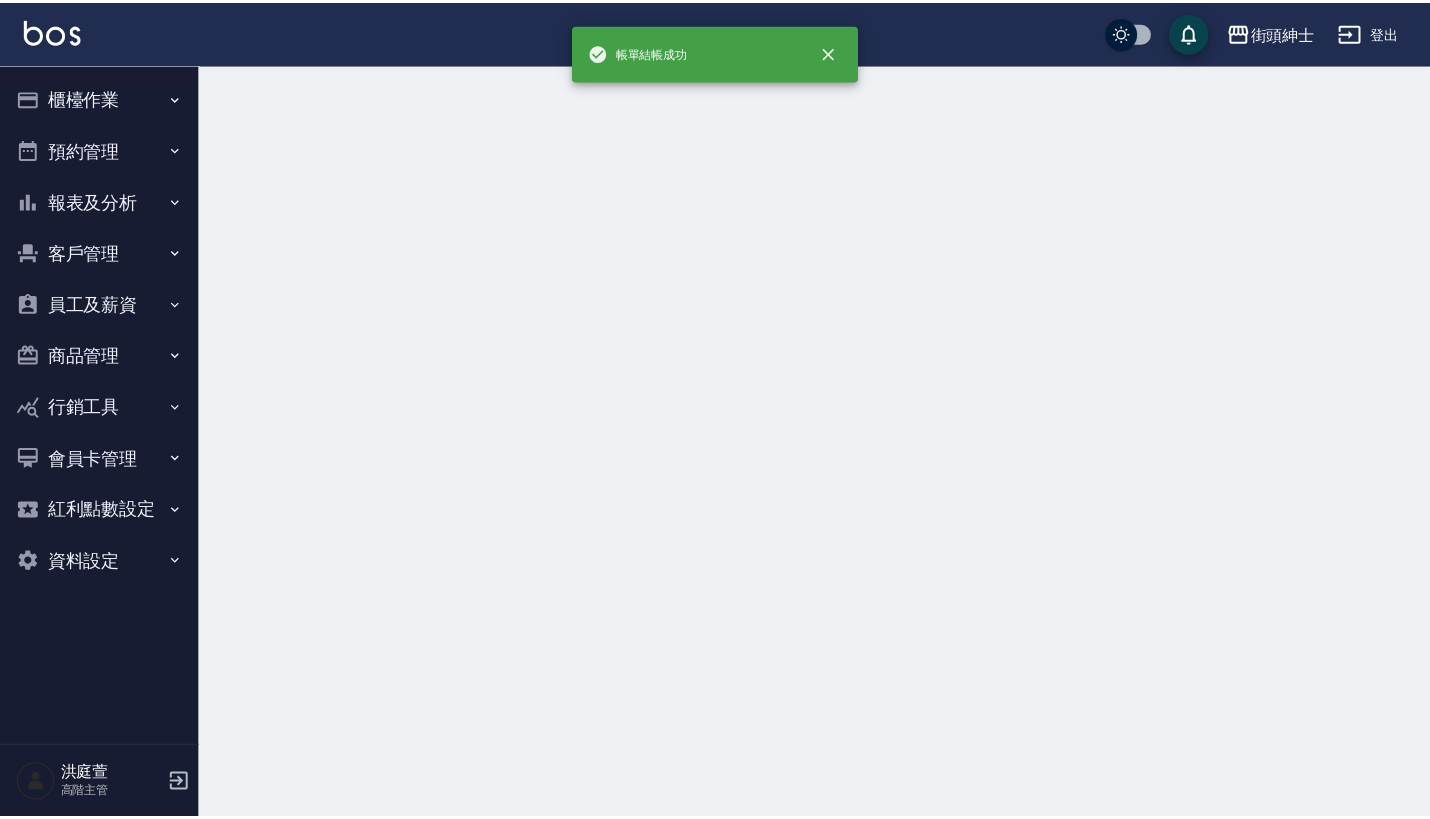 scroll, scrollTop: 0, scrollLeft: 0, axis: both 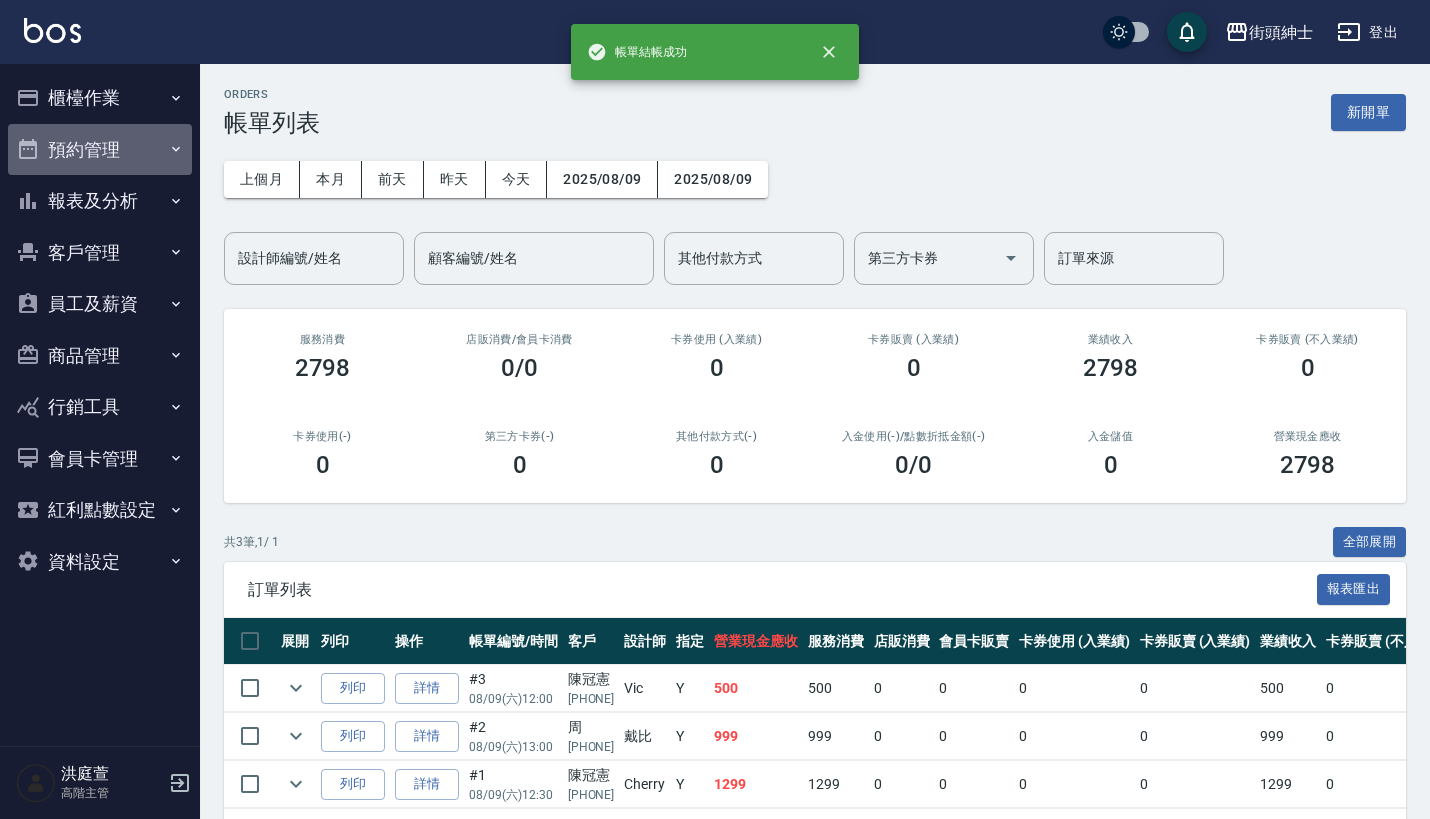 click on "預約管理" at bounding box center (100, 150) 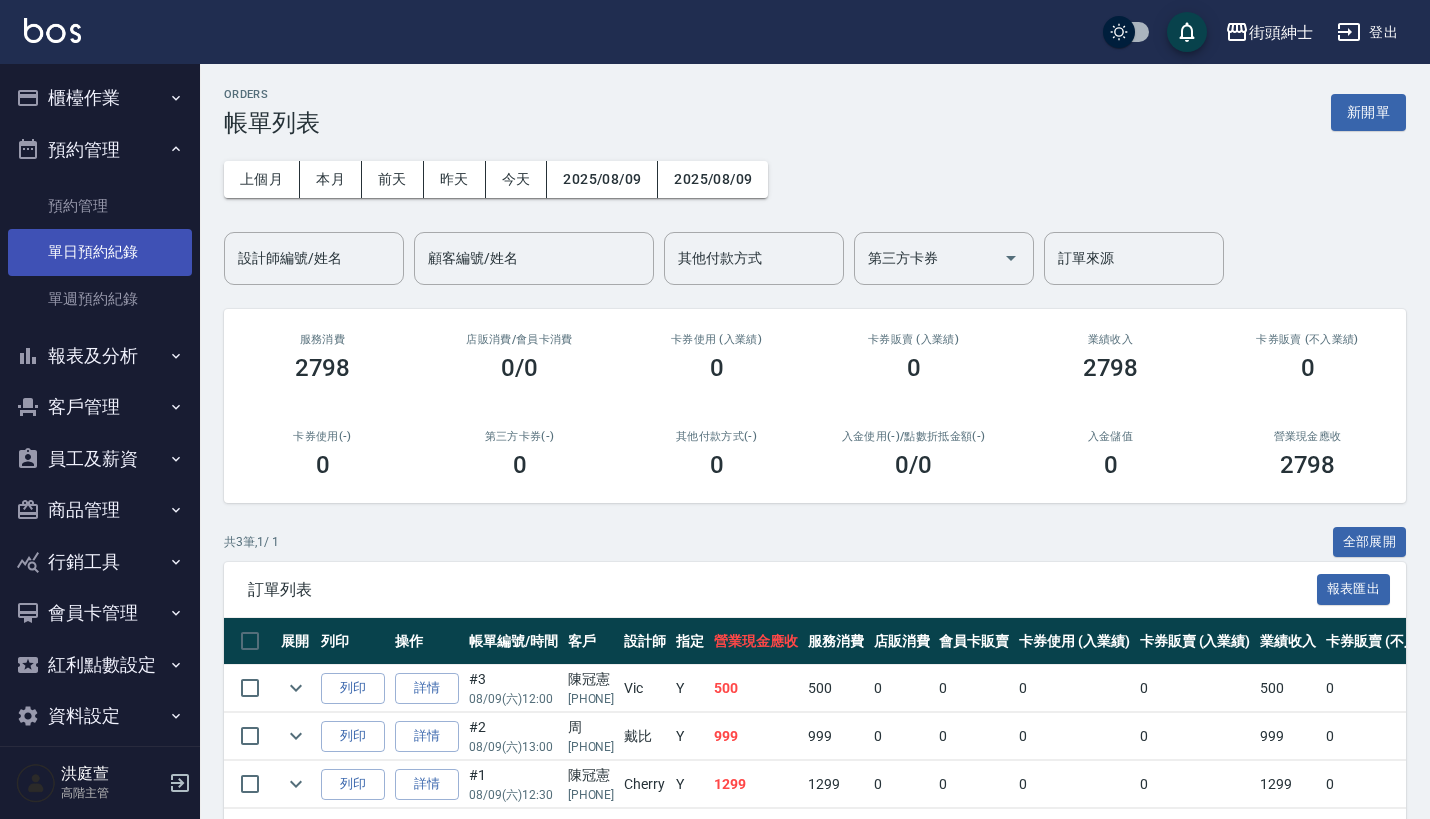 click on "單日預約紀錄" at bounding box center [100, 252] 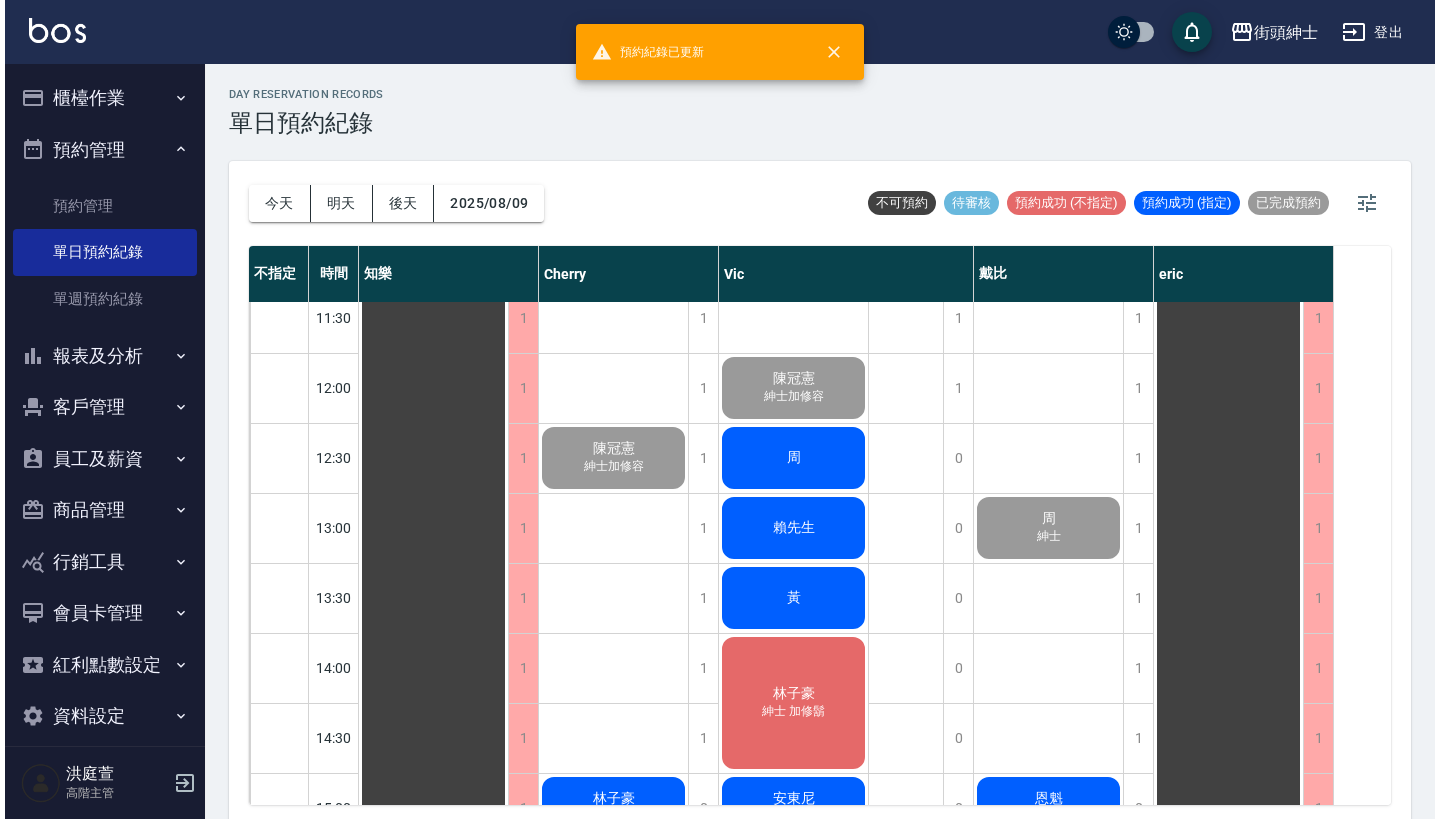 scroll, scrollTop: 374, scrollLeft: 0, axis: vertical 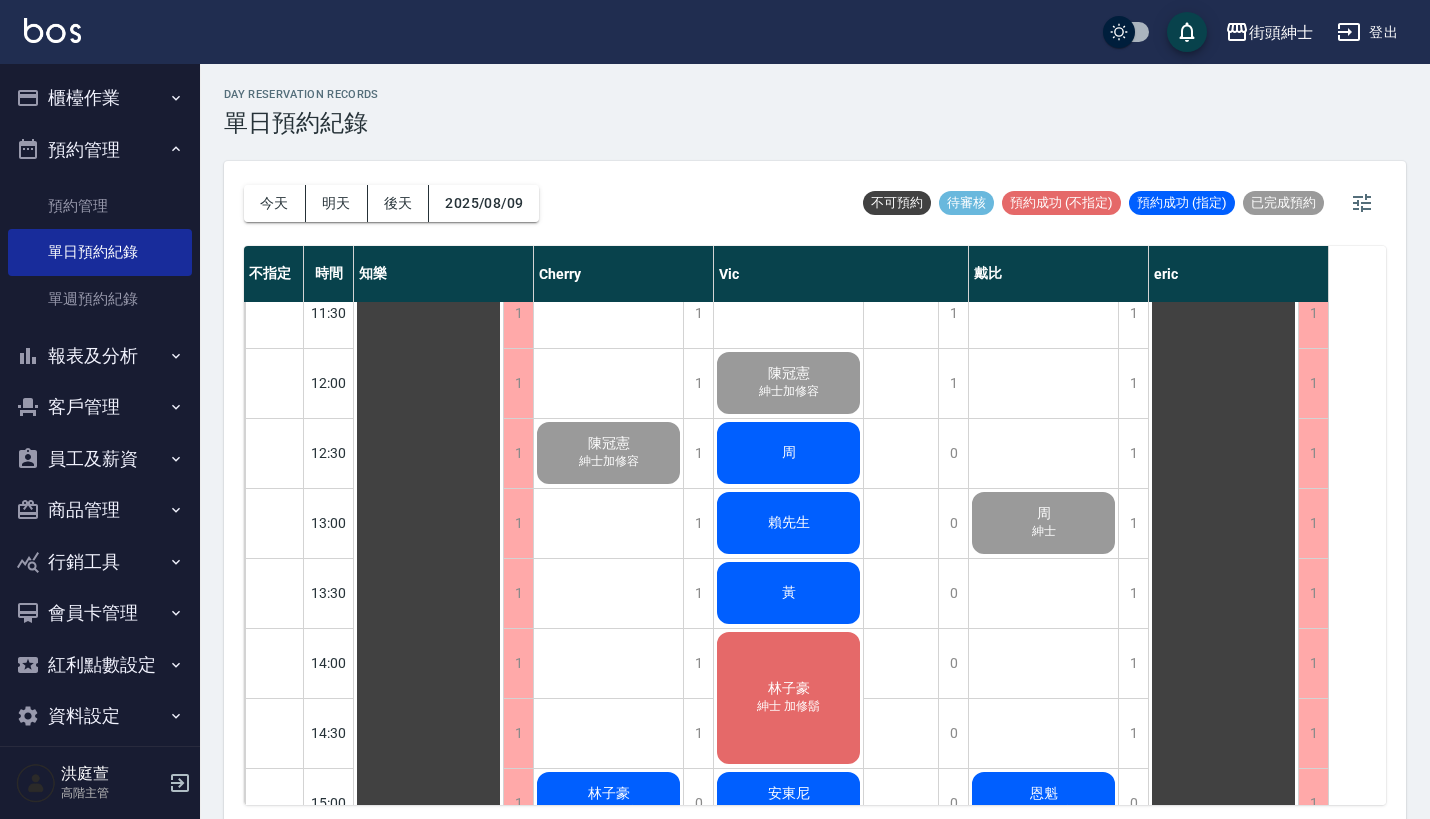click on "周" at bounding box center [428, 943] 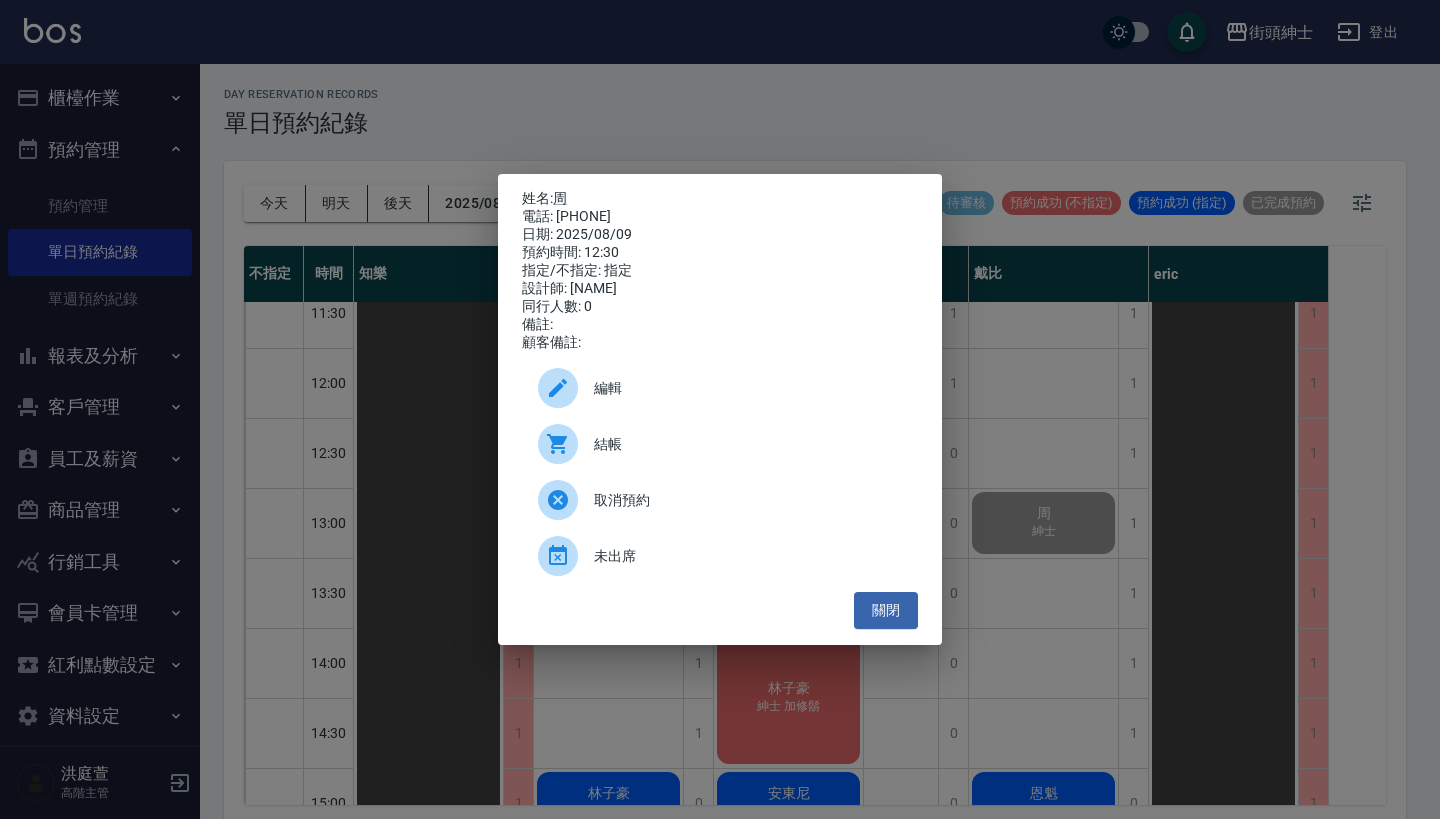 click on "結帳" at bounding box center (720, 444) 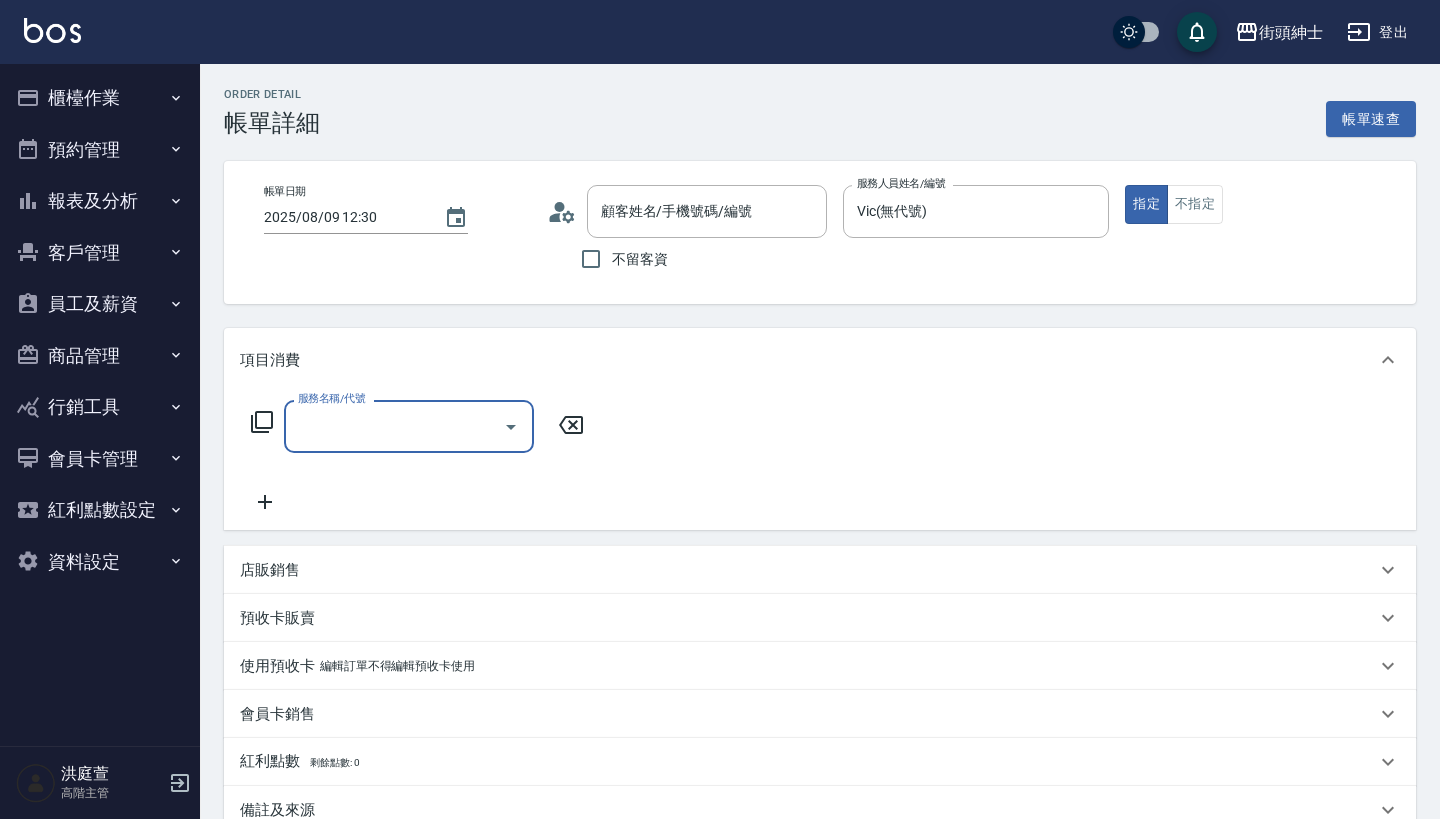 scroll, scrollTop: 0, scrollLeft: 0, axis: both 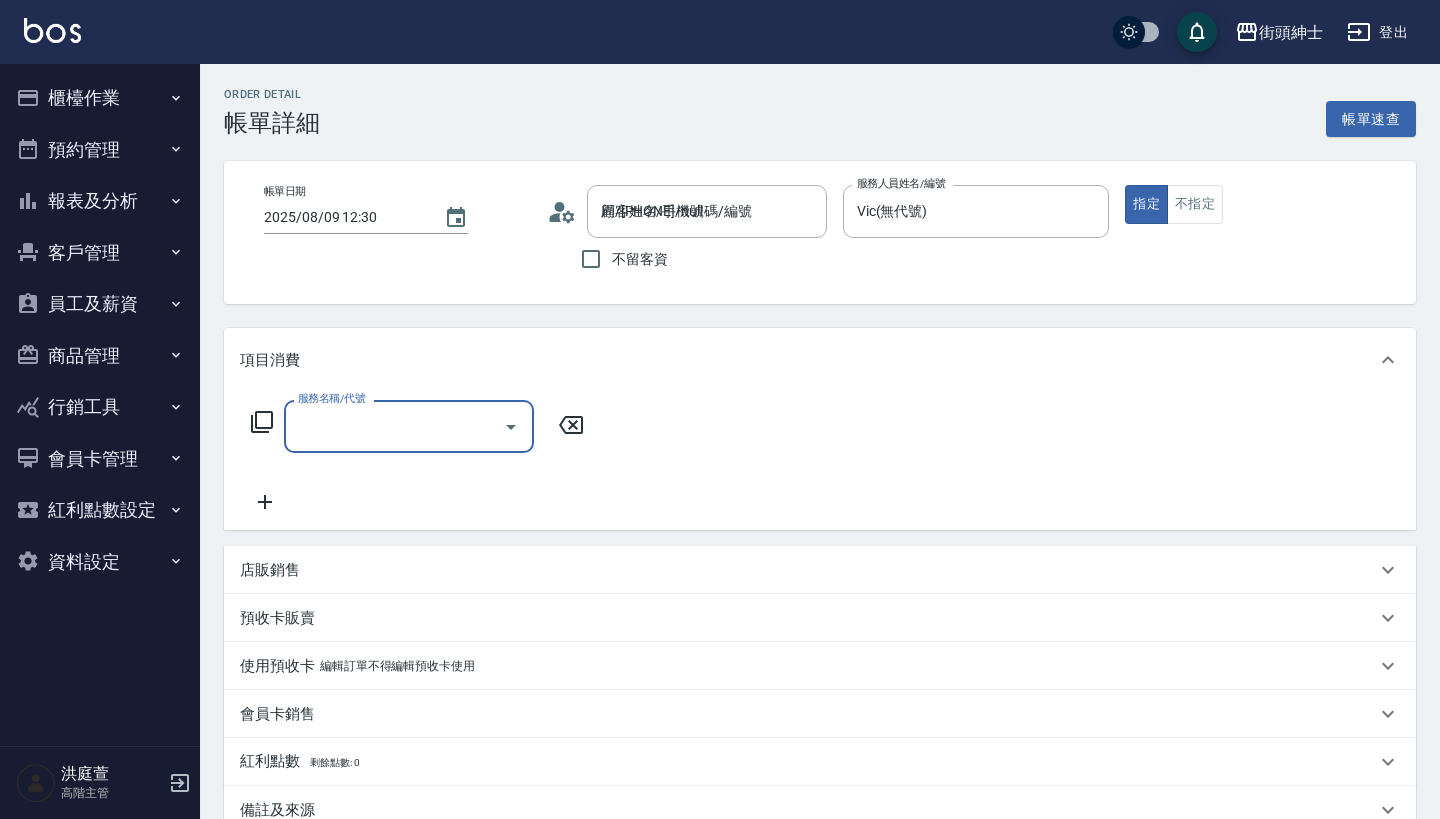 click on "服務名稱/代號" at bounding box center (394, 426) 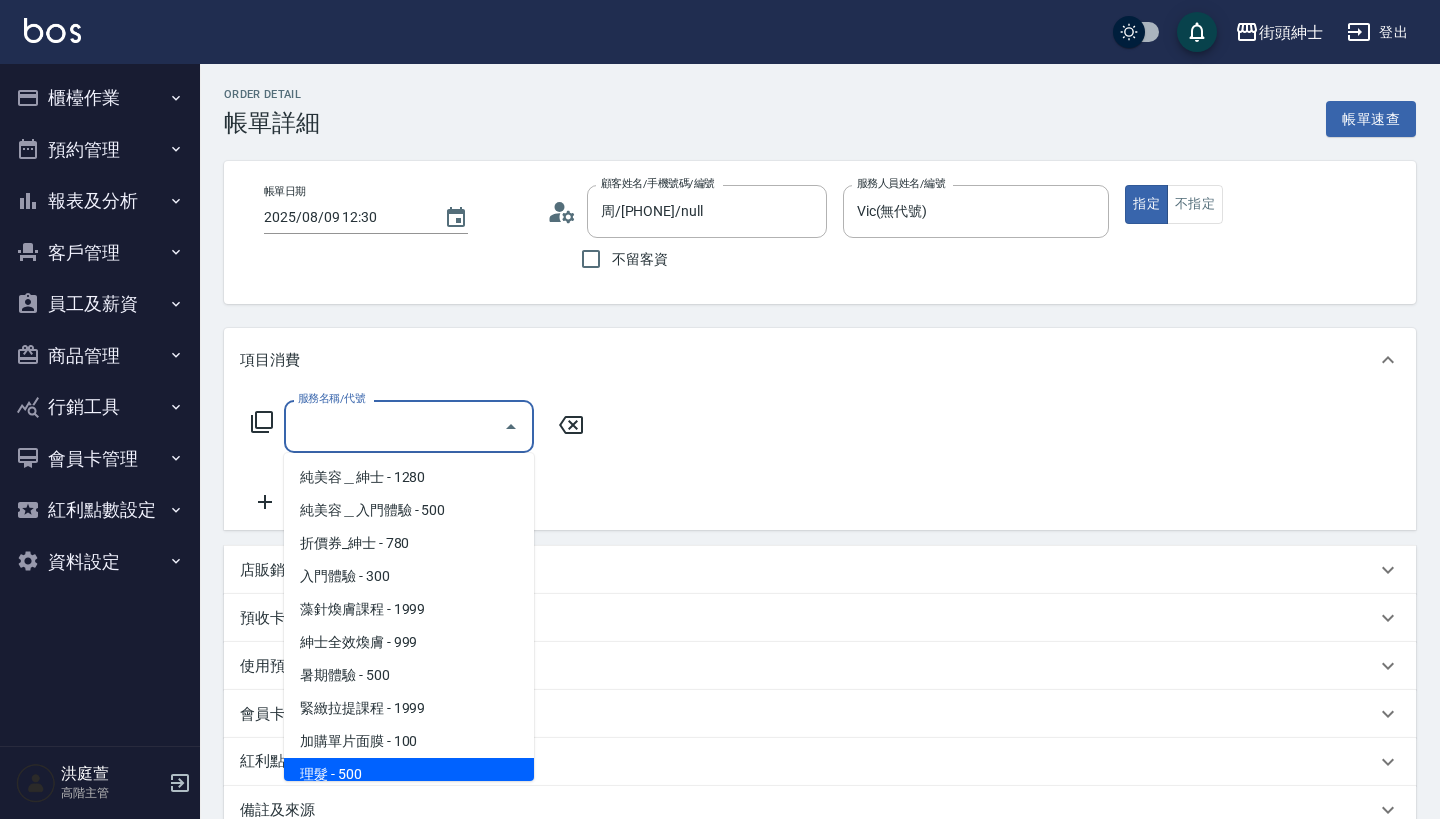 click on "理髮 - 500" at bounding box center (409, 774) 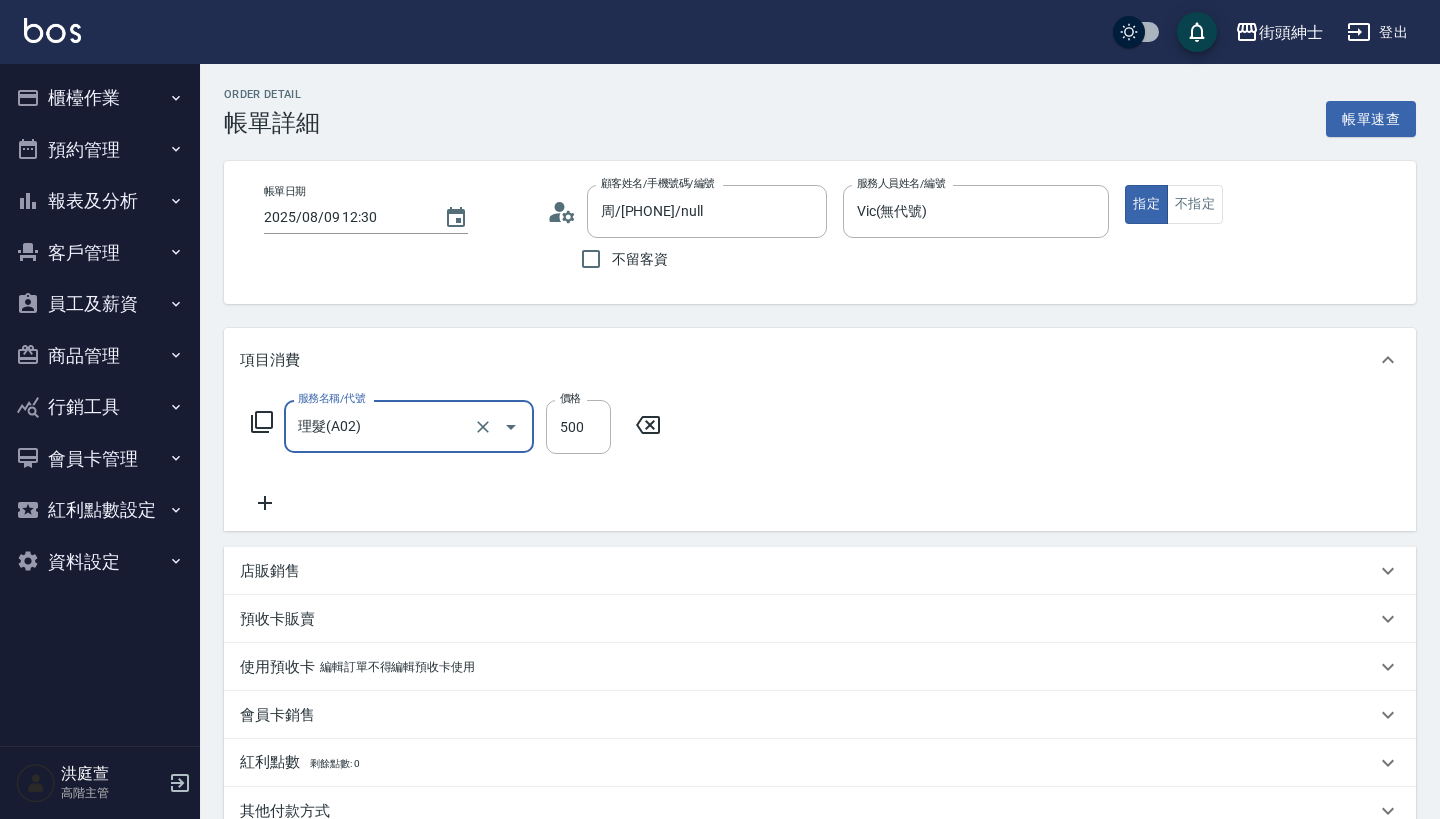 type on "理髮(A02)" 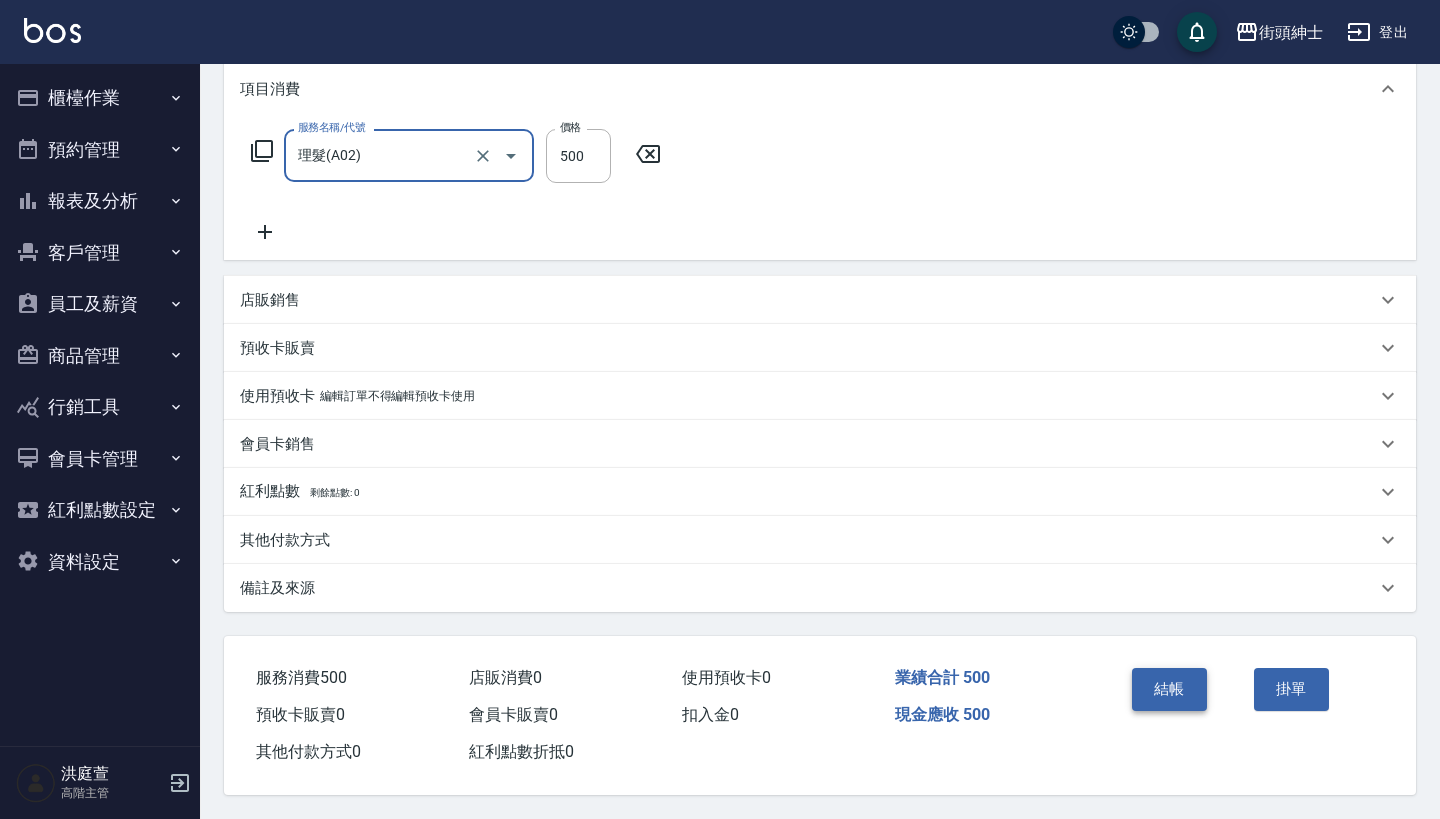 scroll, scrollTop: 280, scrollLeft: 0, axis: vertical 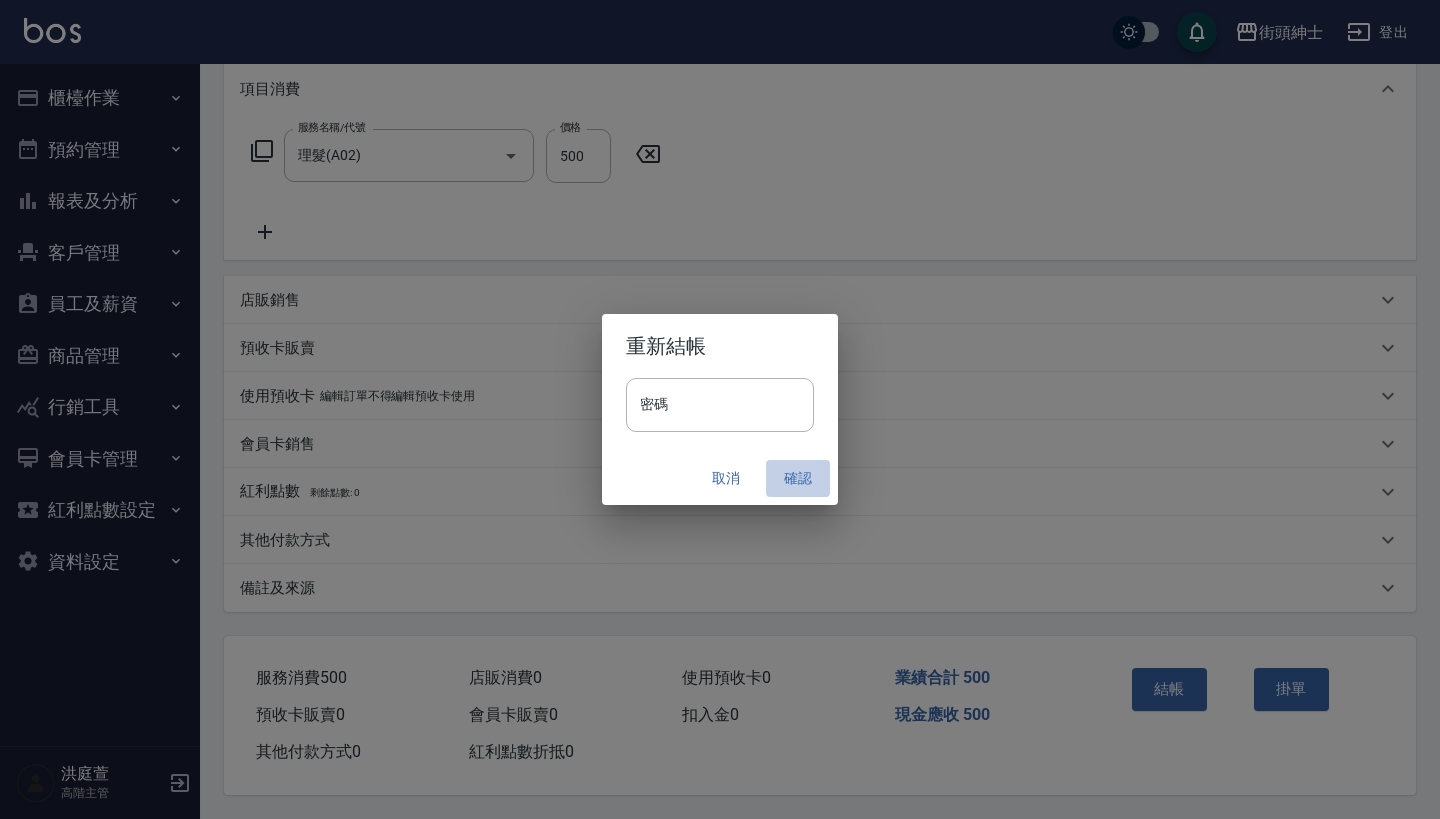 click on "確認" at bounding box center (798, 478) 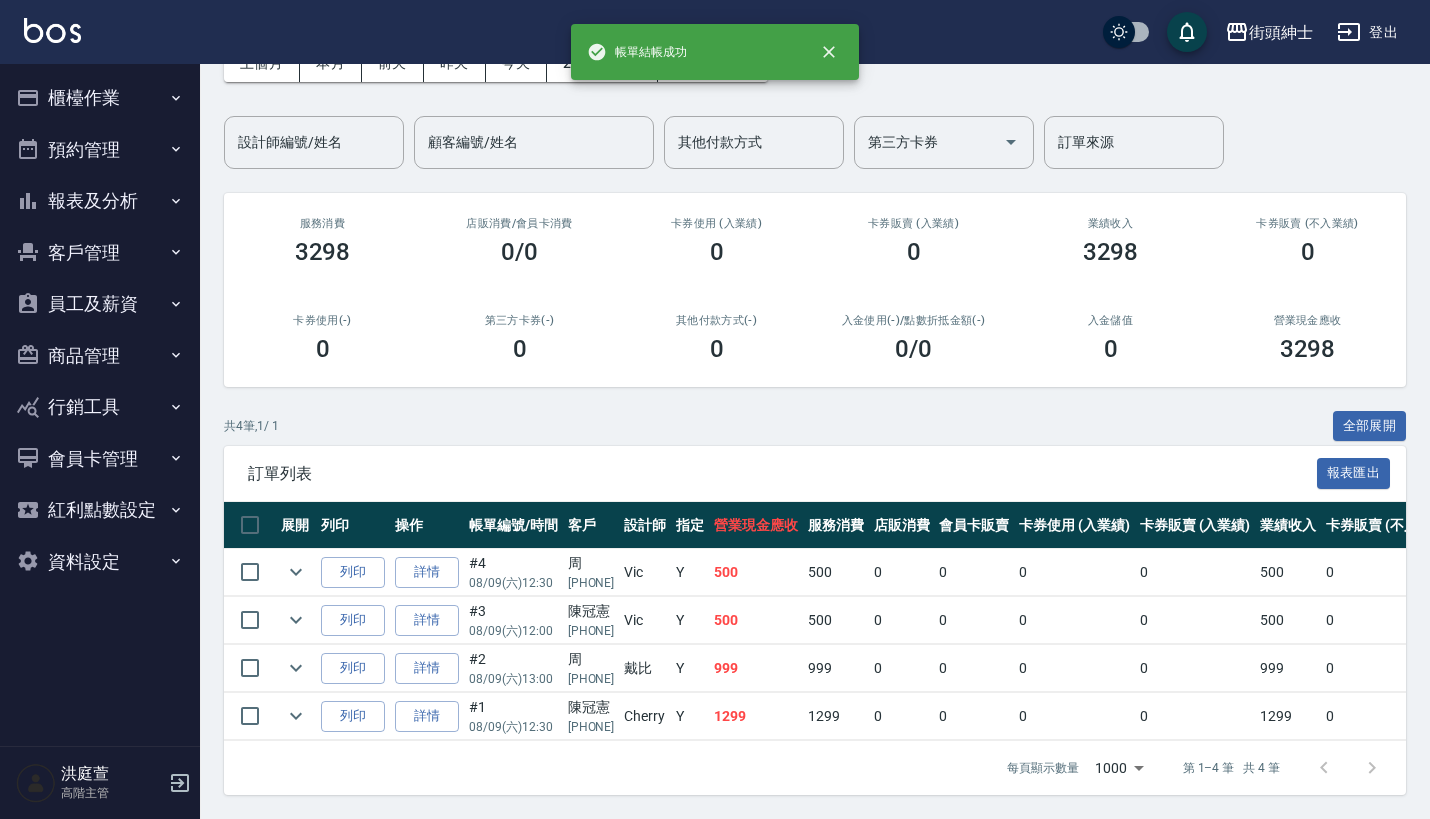 scroll, scrollTop: 130, scrollLeft: 0, axis: vertical 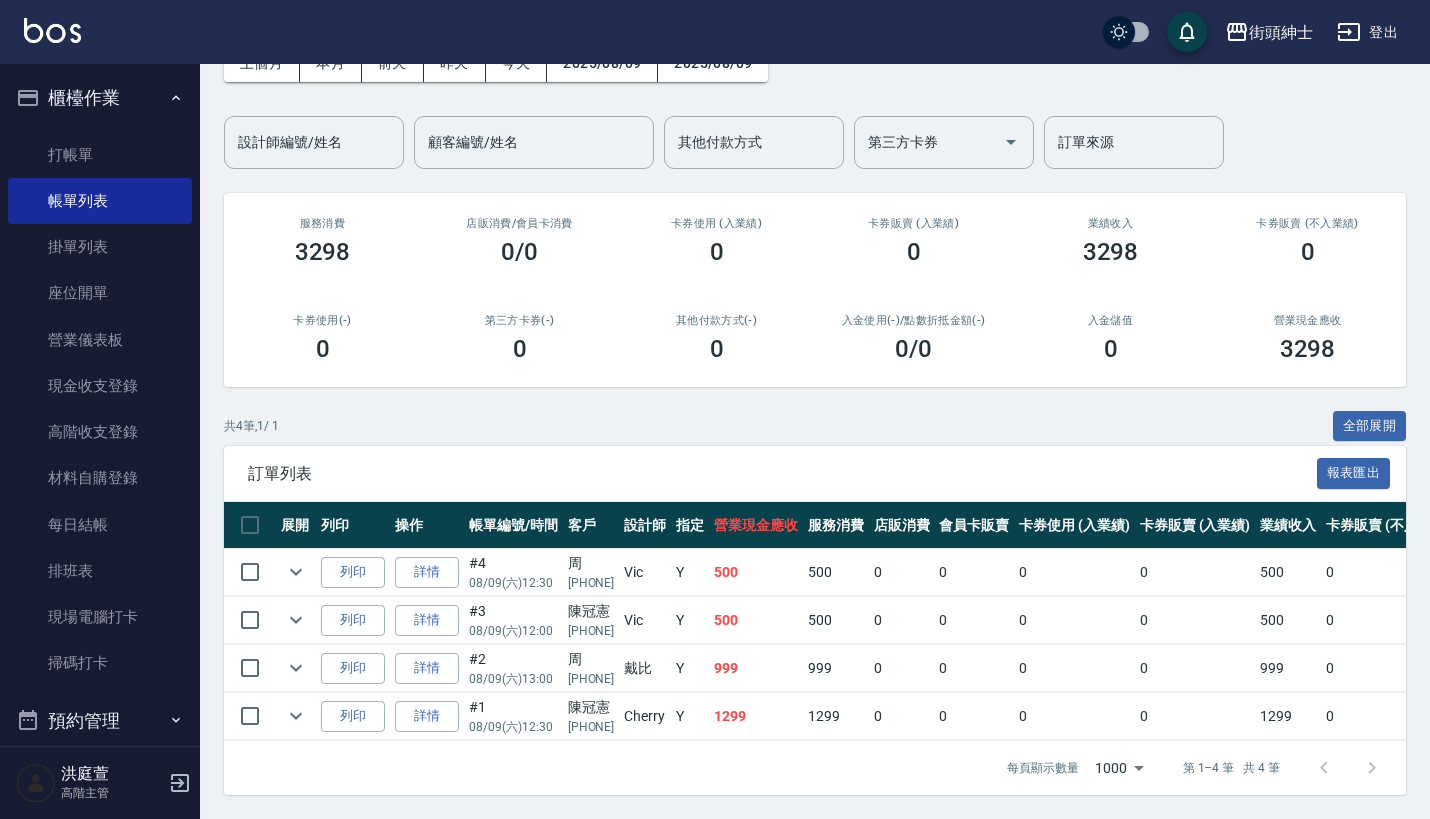 click on "櫃檯作業" at bounding box center (100, 98) 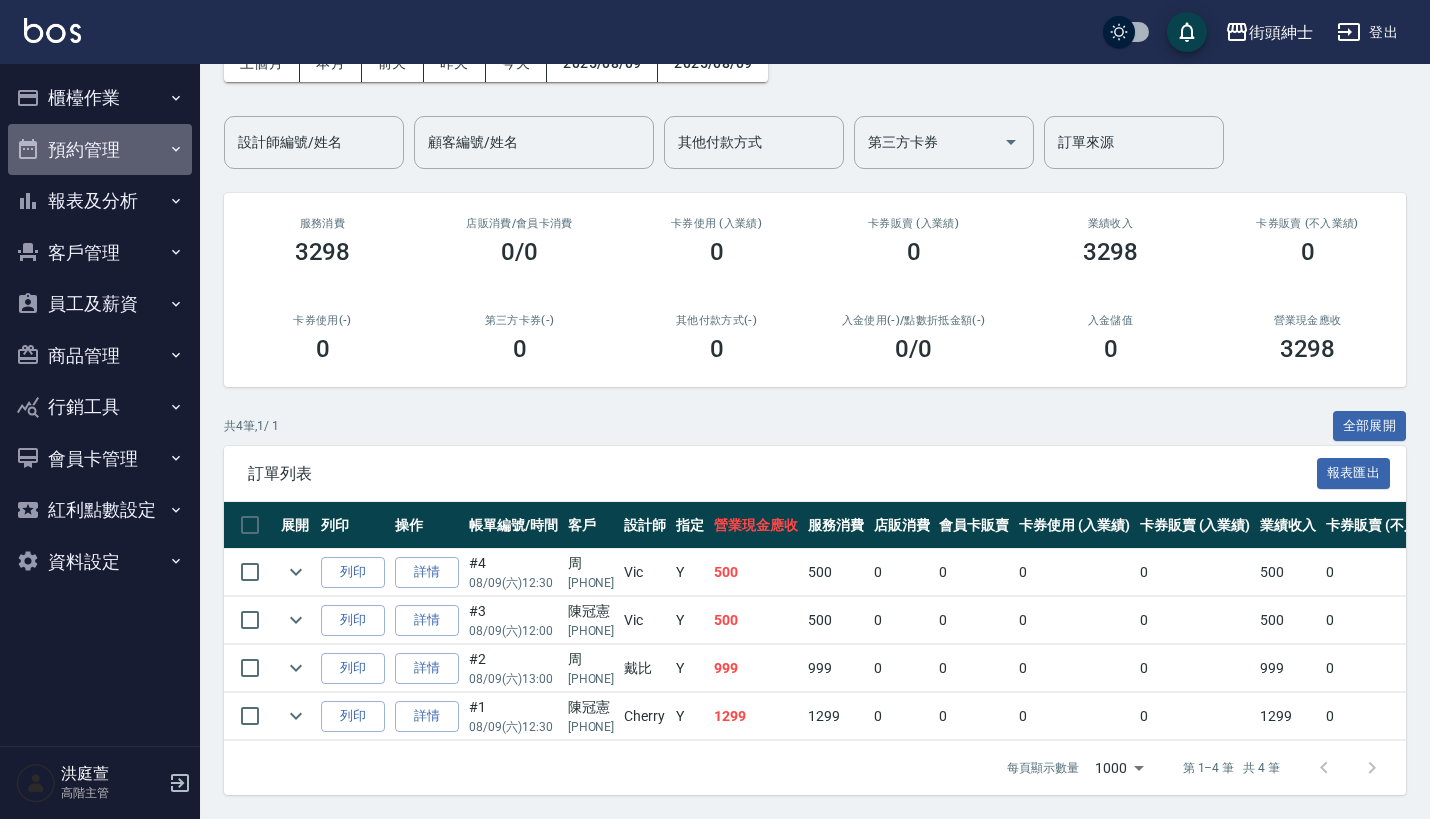 click on "預約管理" at bounding box center (100, 150) 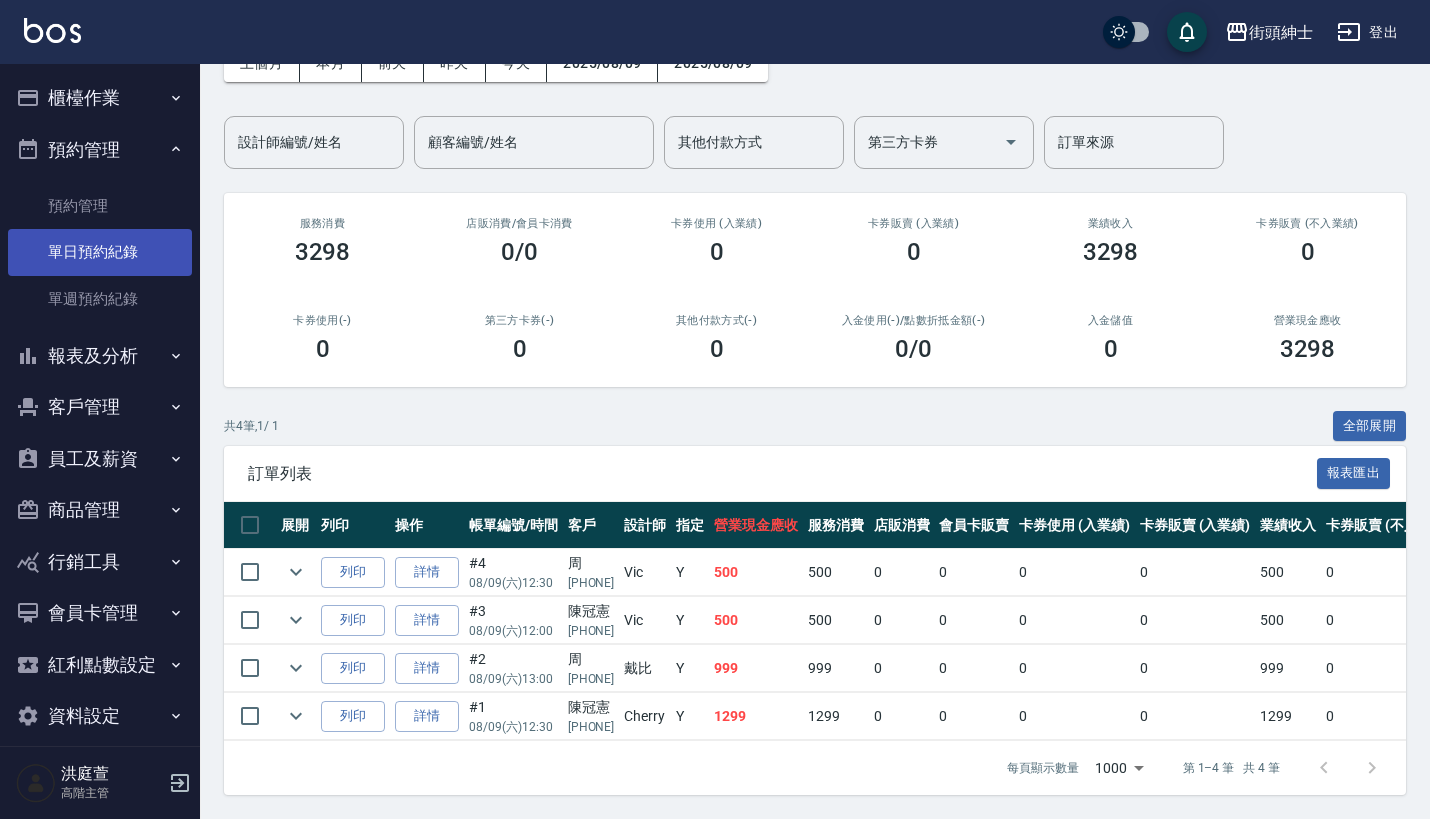 click on "單日預約紀錄" at bounding box center (100, 252) 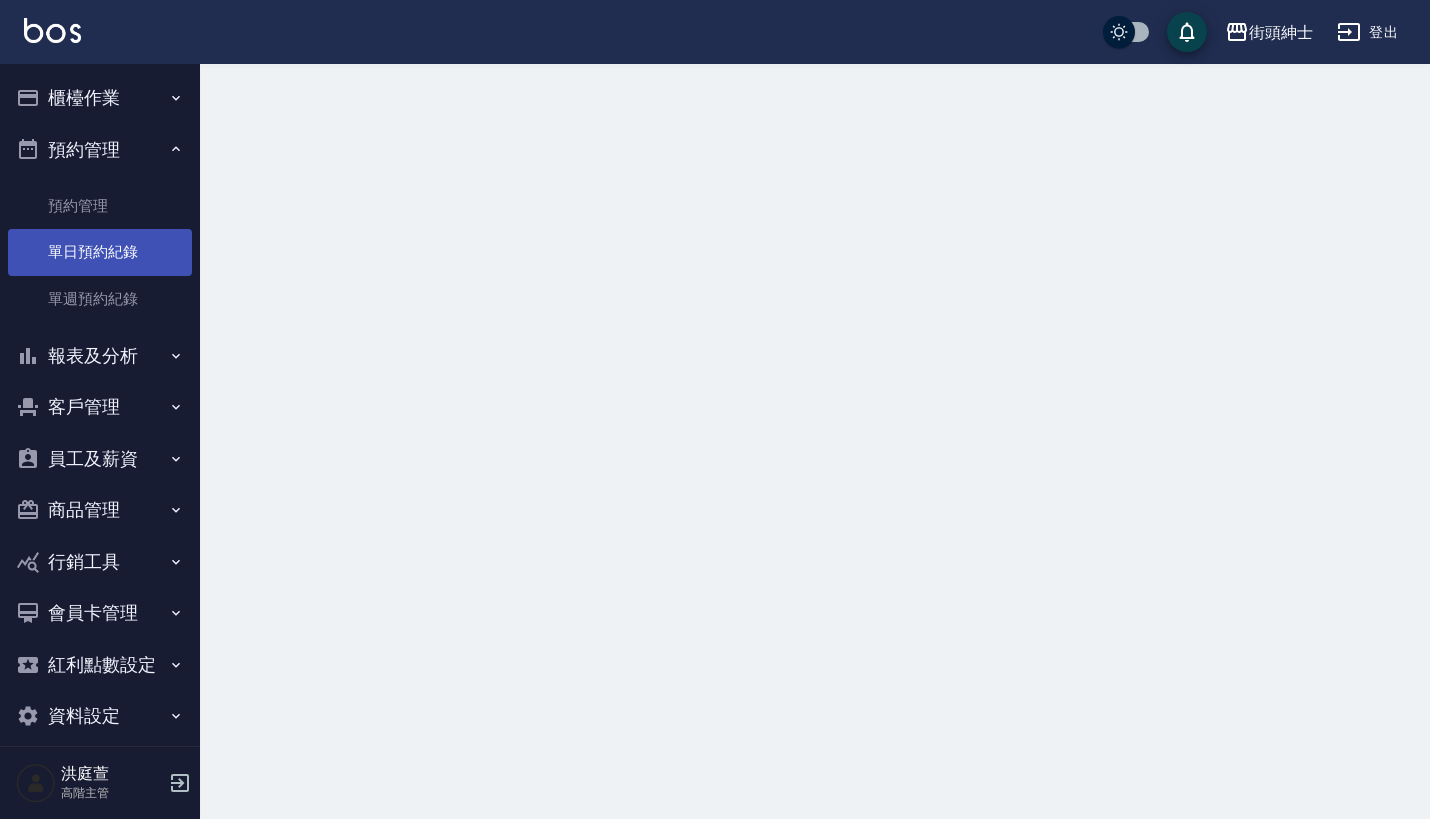 scroll, scrollTop: 0, scrollLeft: 0, axis: both 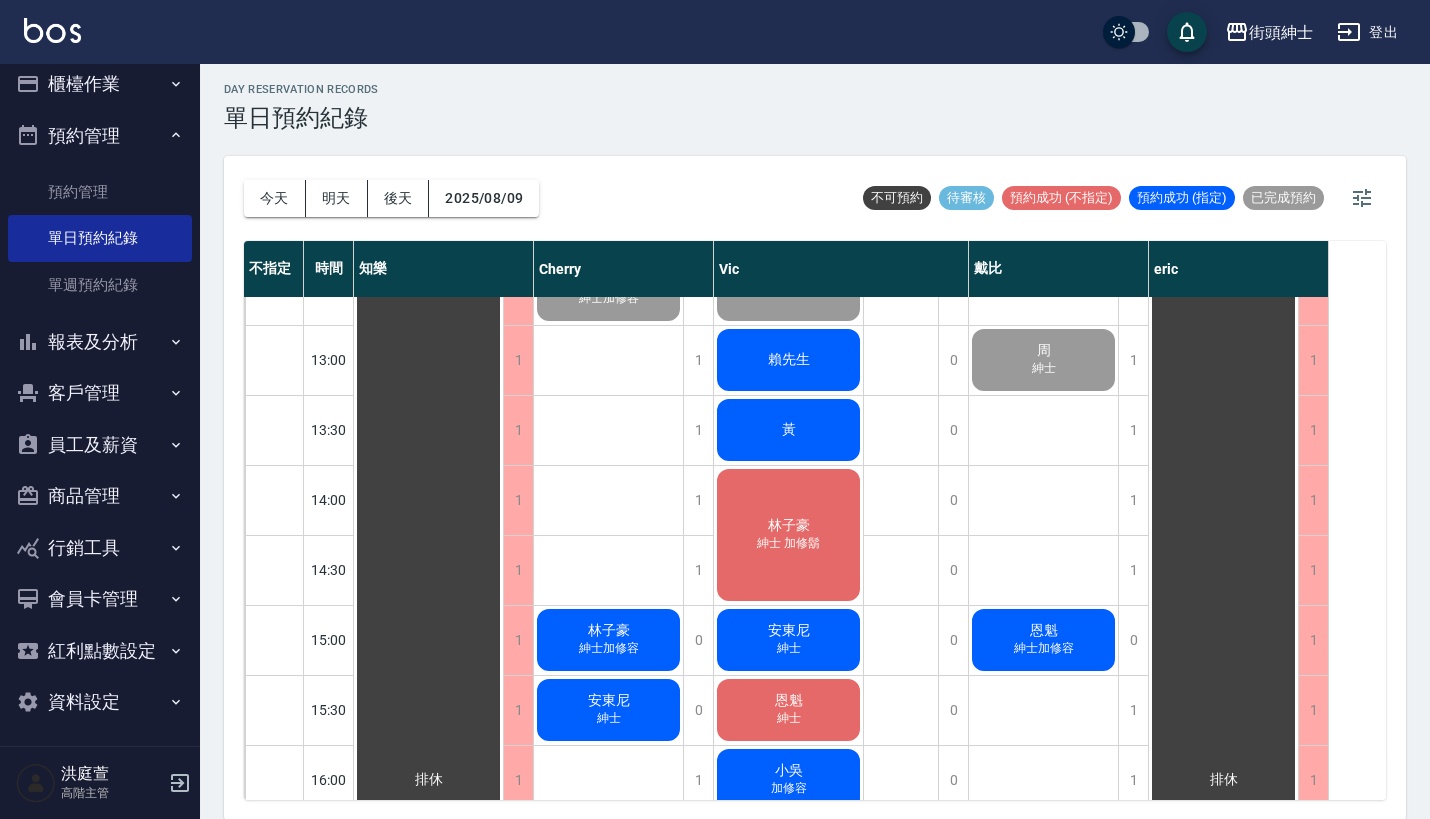 click on "賴先生" at bounding box center (429, 780) 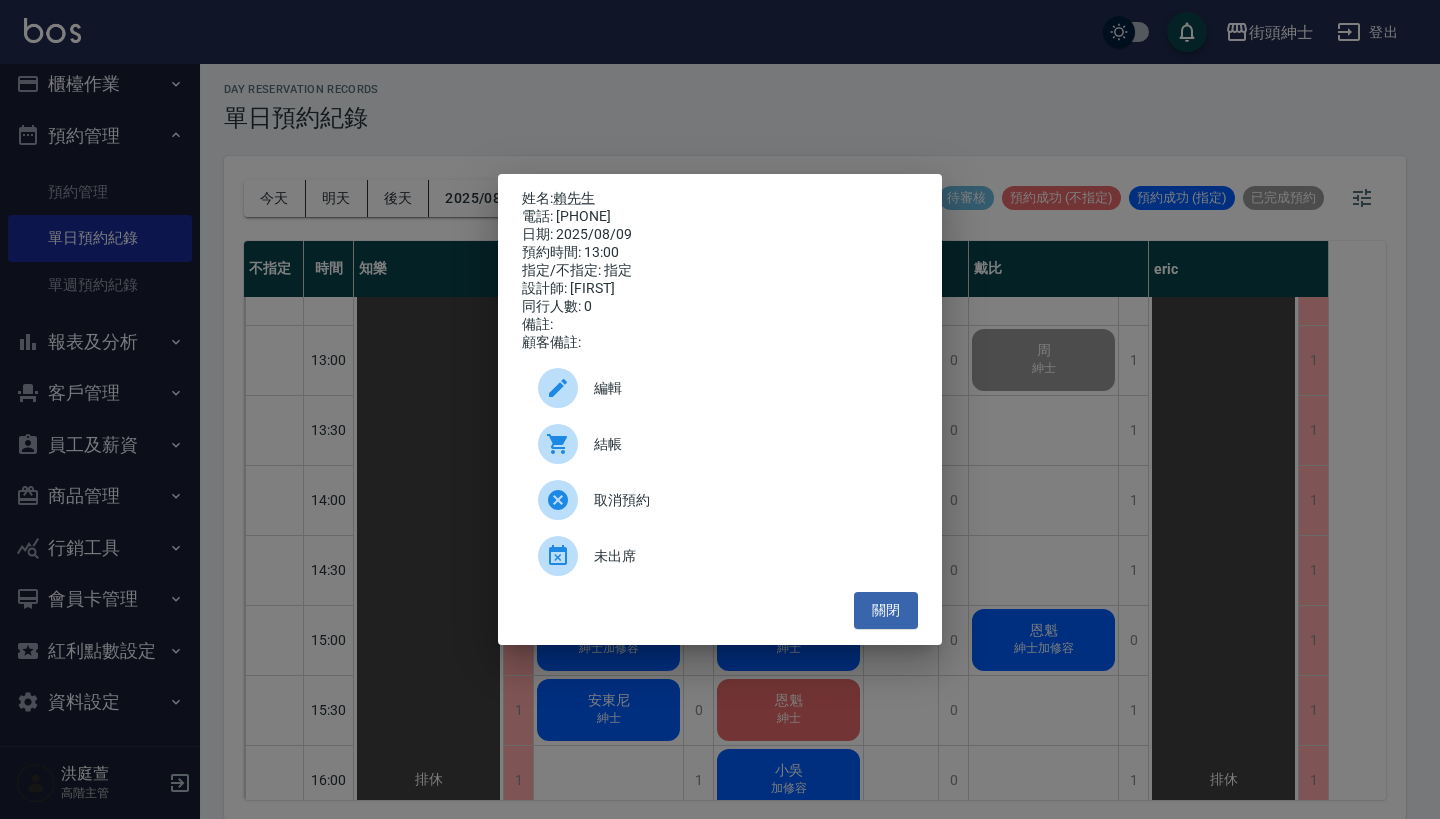 click on "結帳" at bounding box center [748, 444] 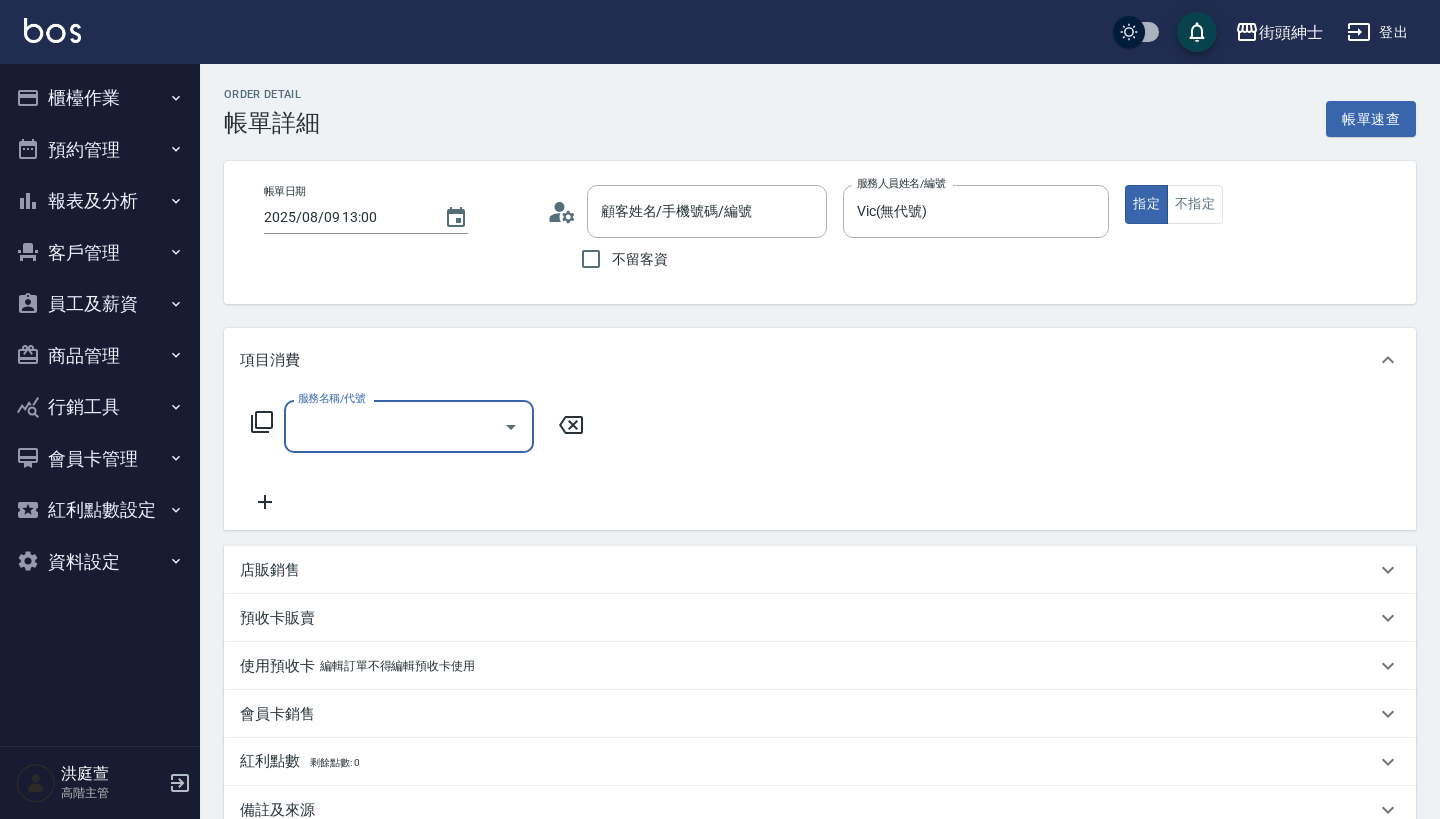 scroll, scrollTop: 0, scrollLeft: 0, axis: both 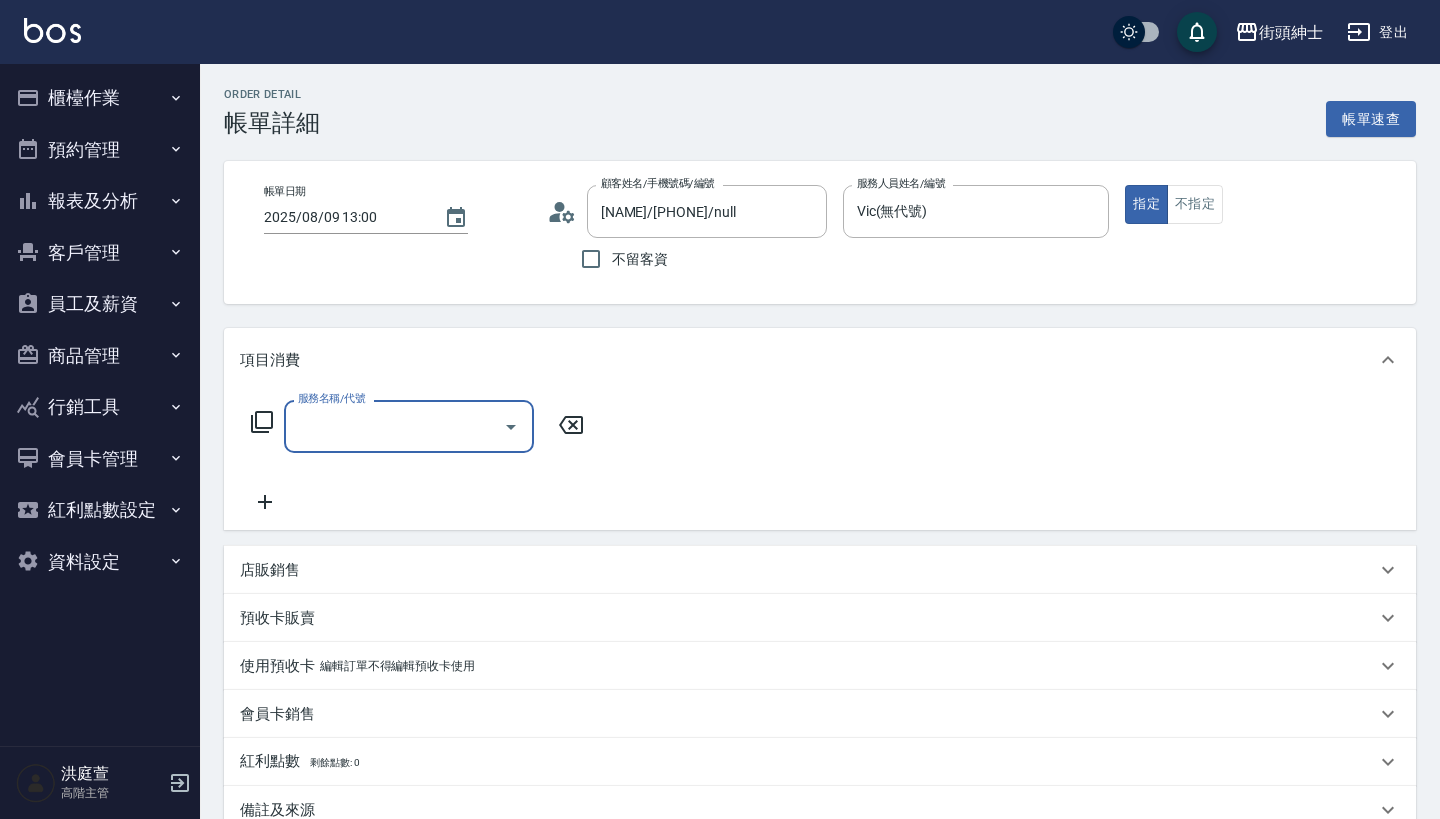 click on "服務名稱/代號" at bounding box center [409, 426] 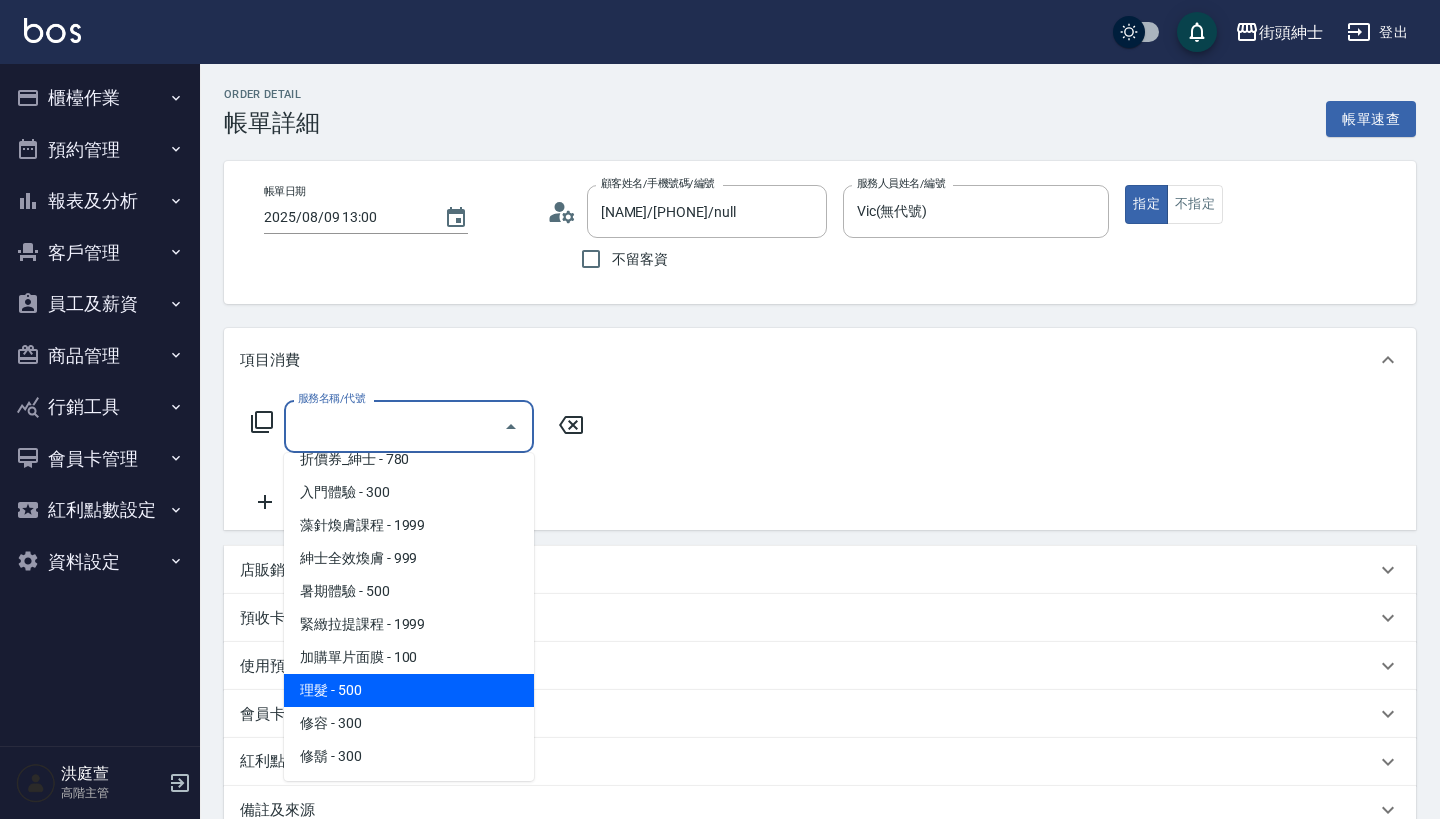 scroll, scrollTop: 85, scrollLeft: 0, axis: vertical 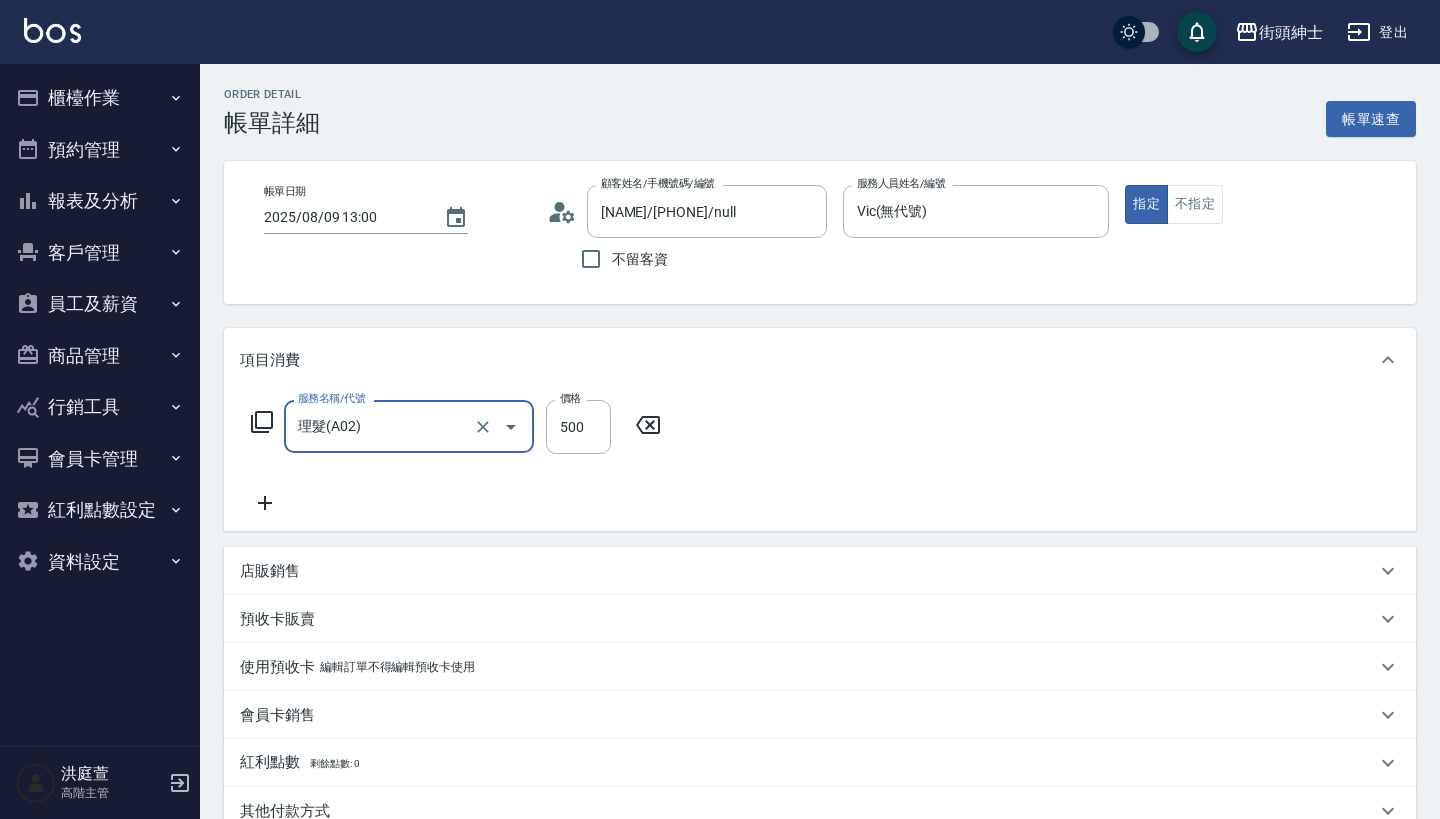 type on "理髮(A02)" 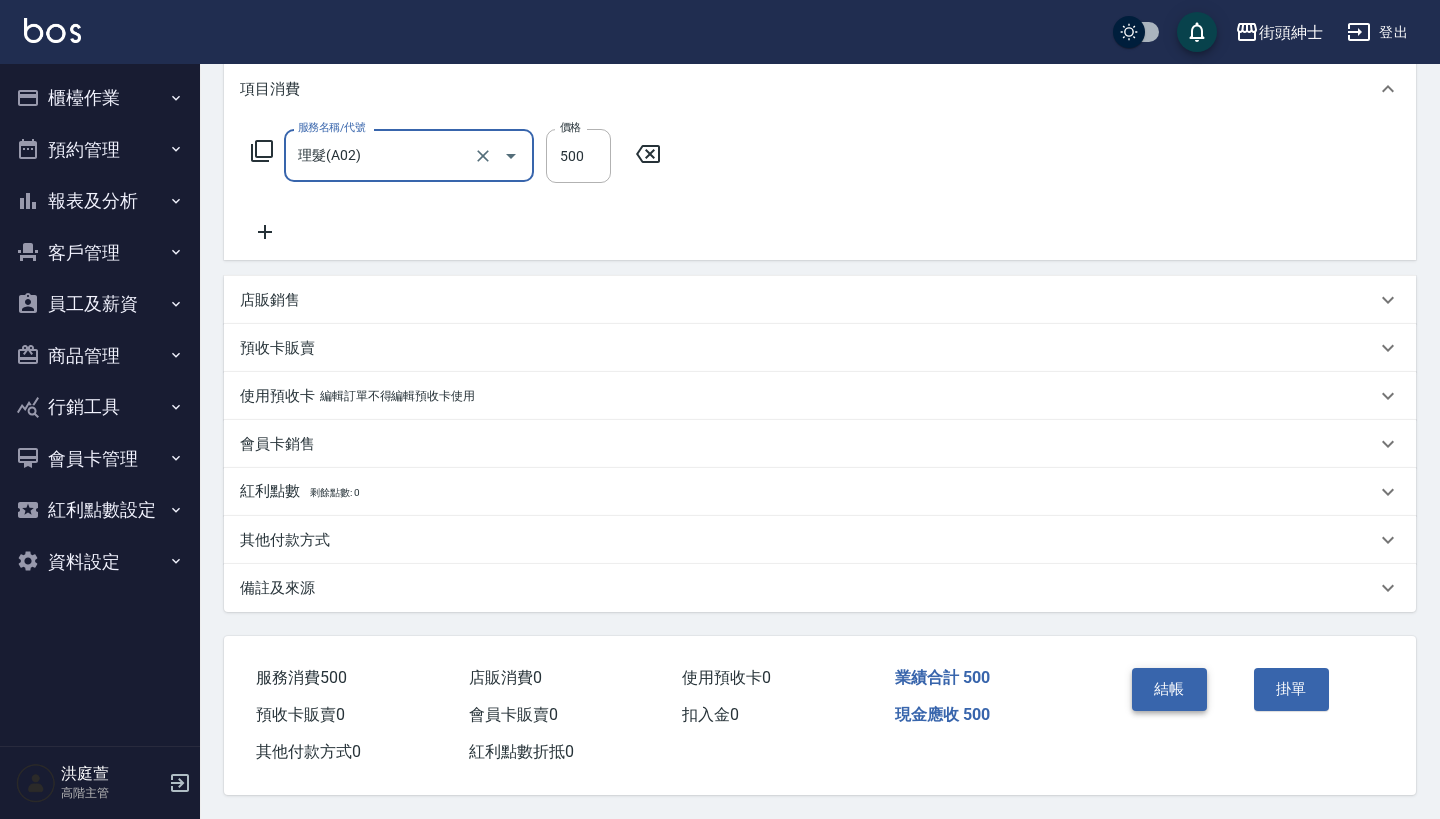 scroll, scrollTop: 280, scrollLeft: 0, axis: vertical 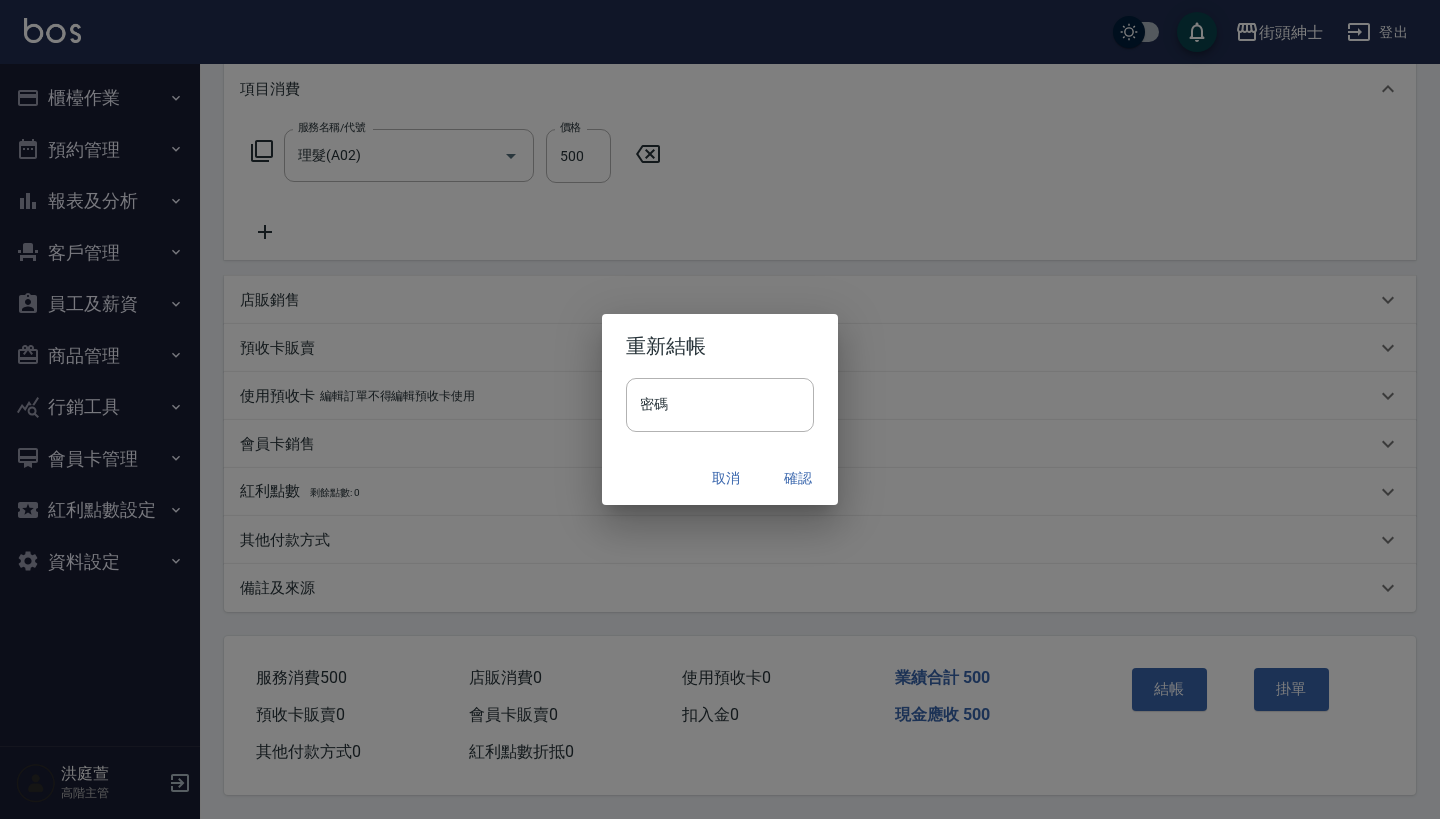 click on "確認" at bounding box center (798, 478) 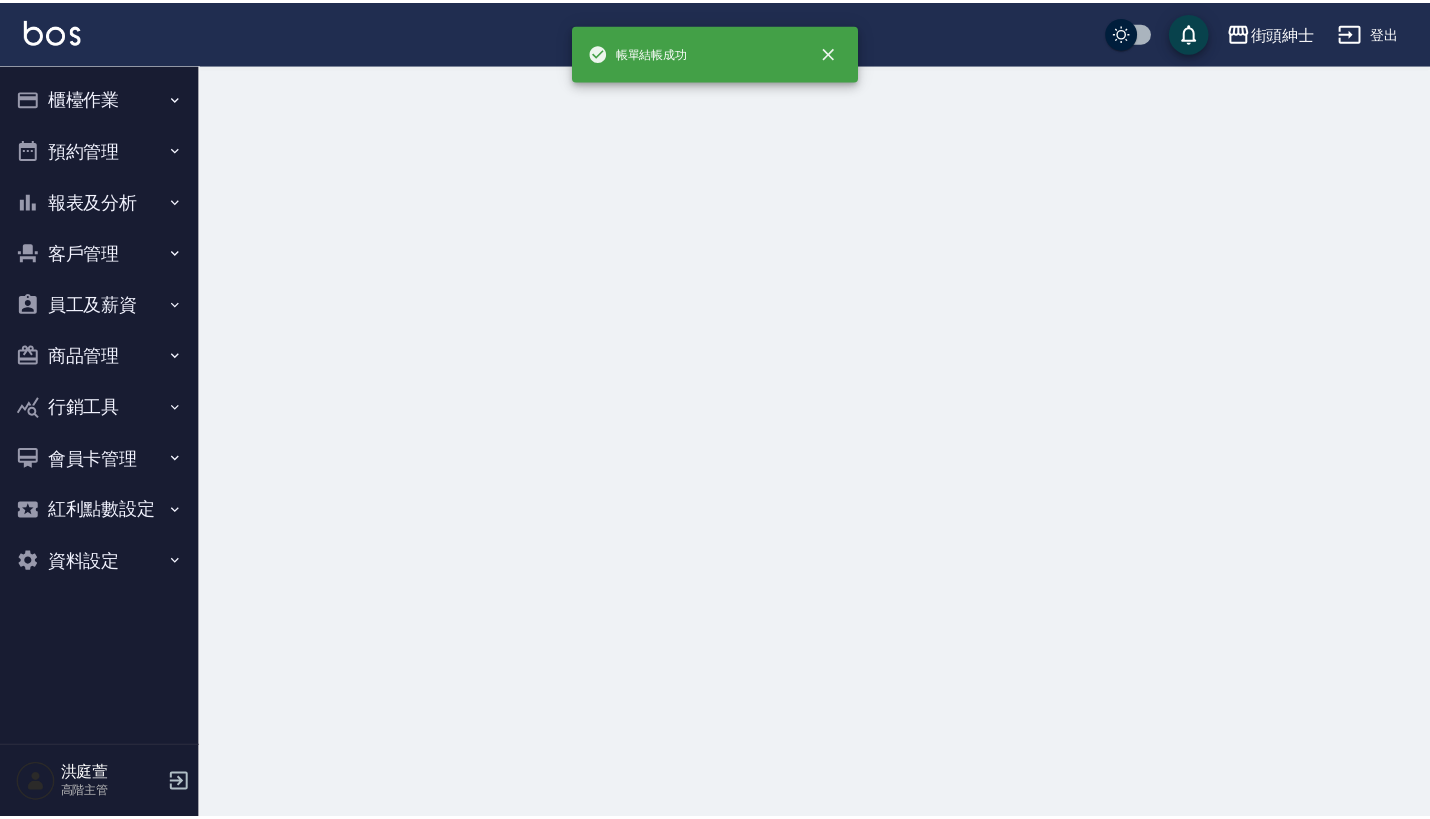 scroll, scrollTop: 0, scrollLeft: 0, axis: both 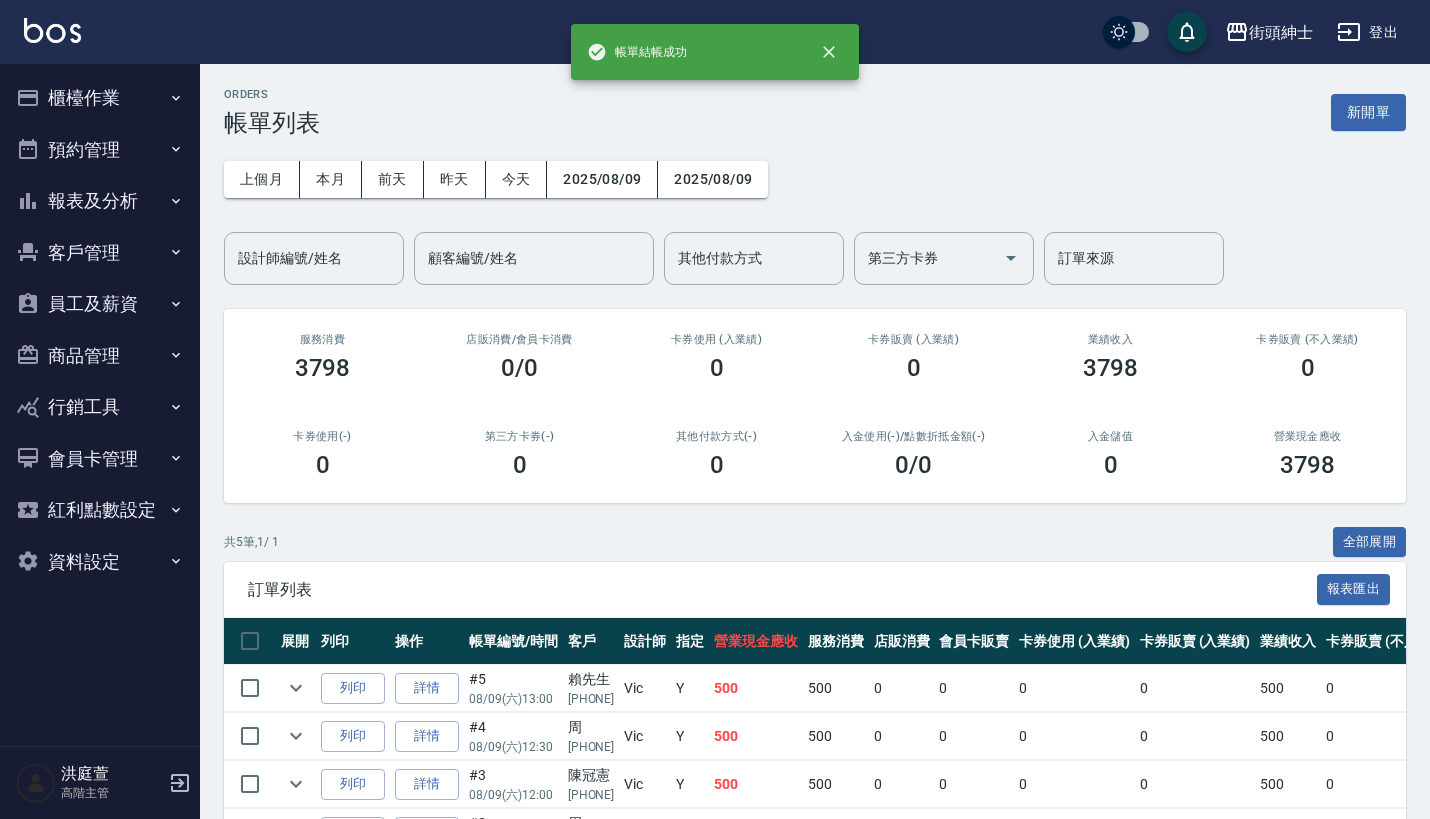 click on "預約管理" at bounding box center [100, 150] 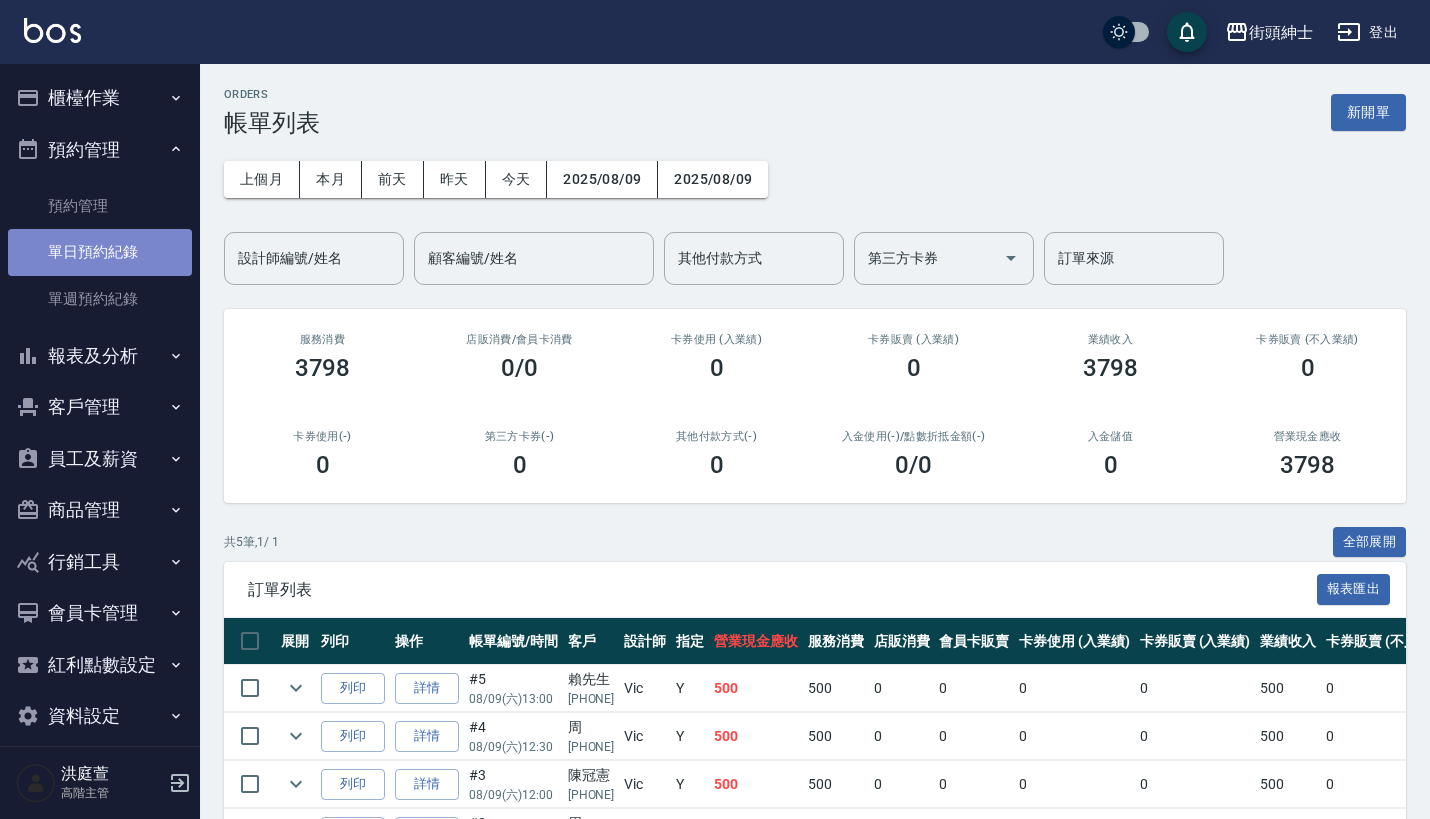 click on "單日預約紀錄" at bounding box center (100, 252) 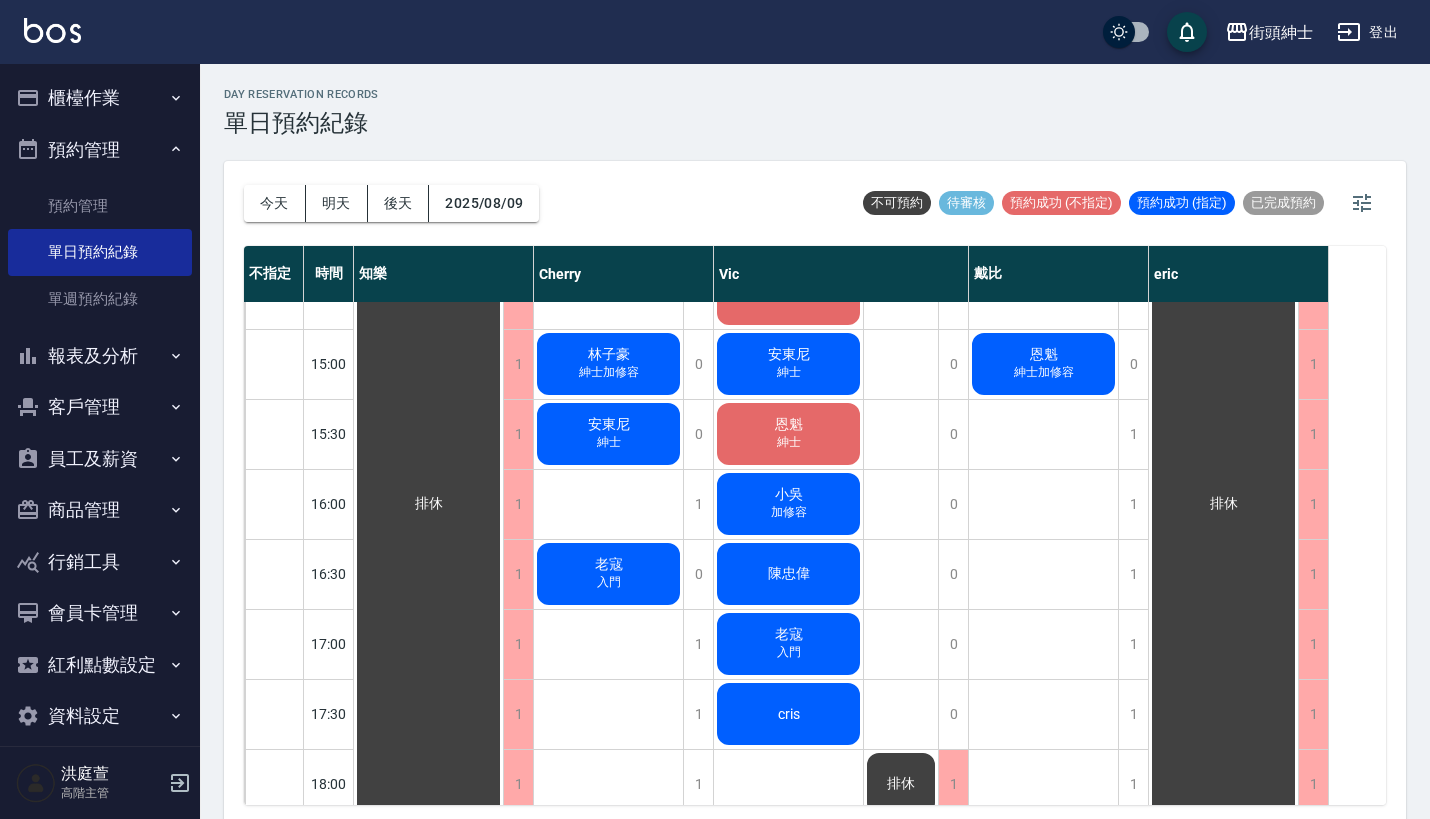 scroll, scrollTop: 819, scrollLeft: 0, axis: vertical 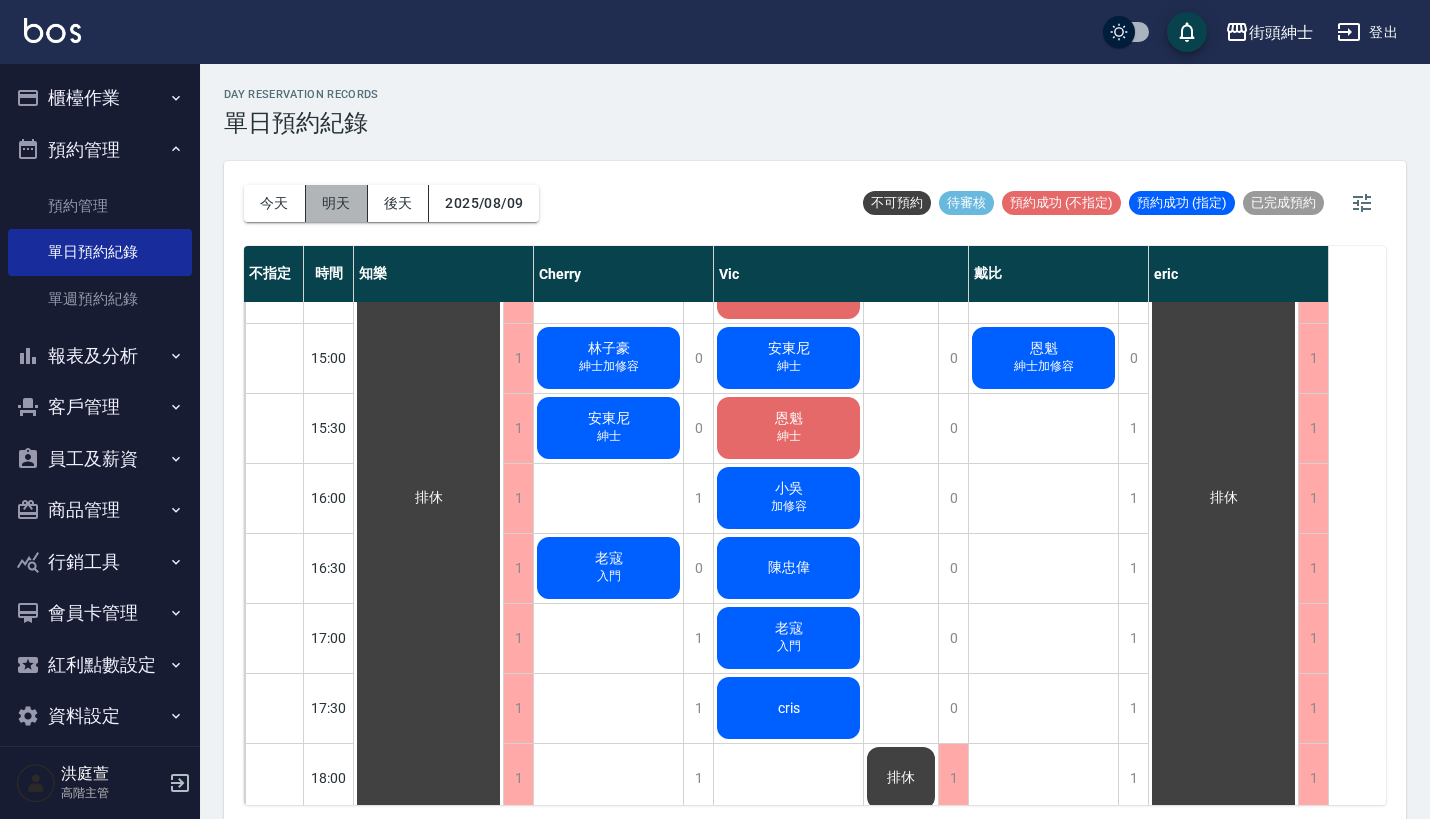 click on "明天" at bounding box center (337, 203) 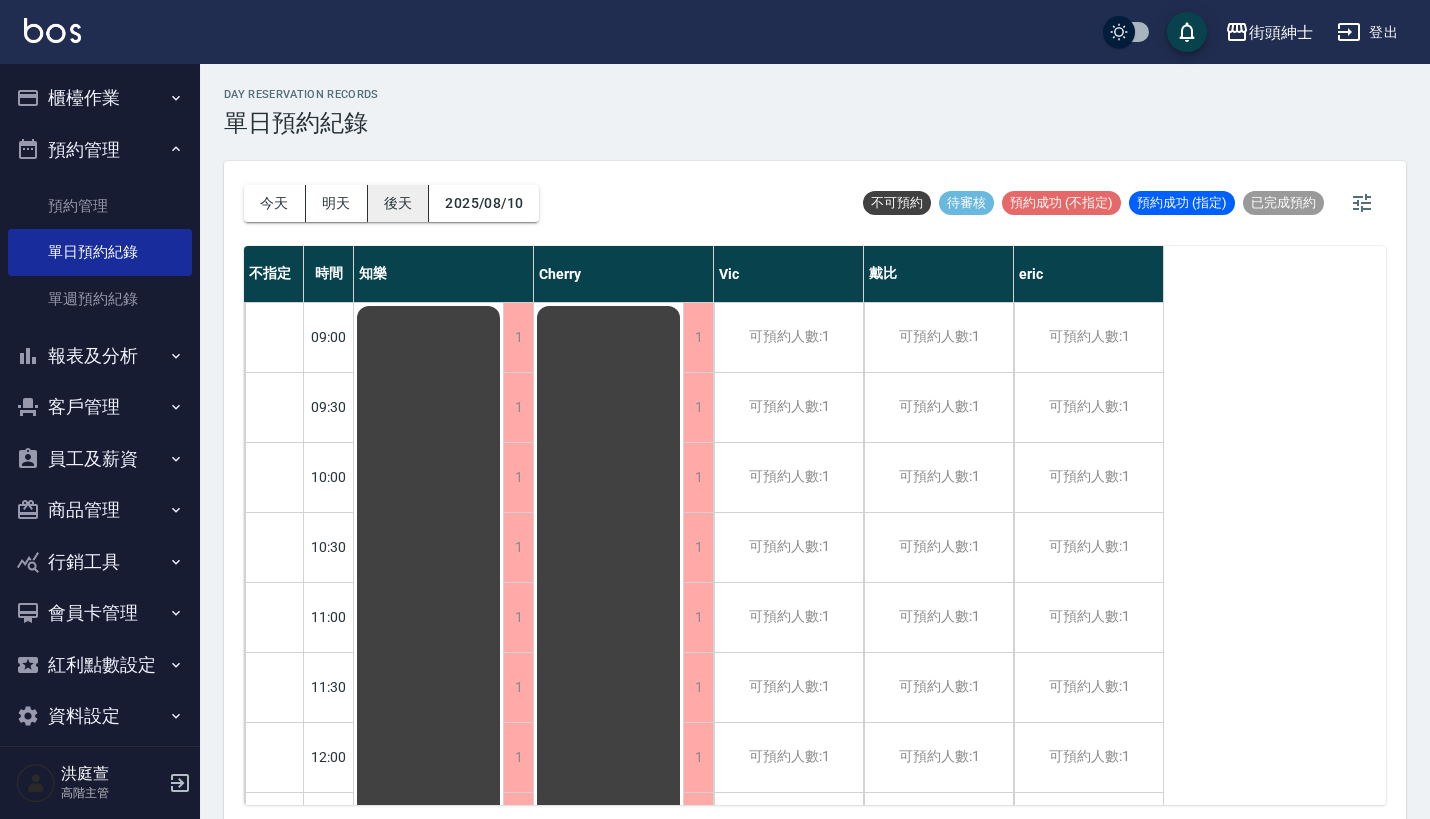 scroll, scrollTop: 0, scrollLeft: 0, axis: both 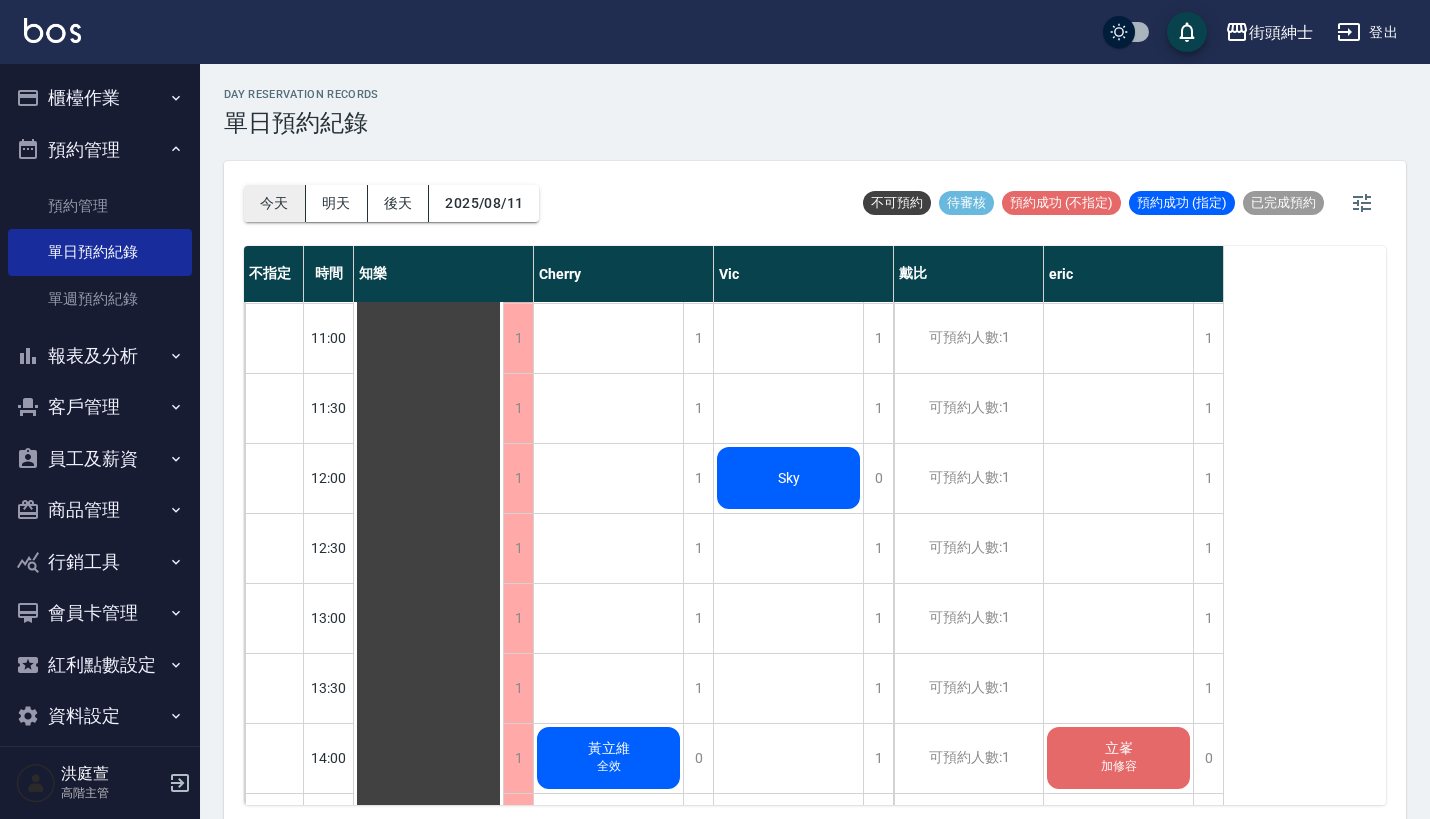click on "今天" at bounding box center (275, 203) 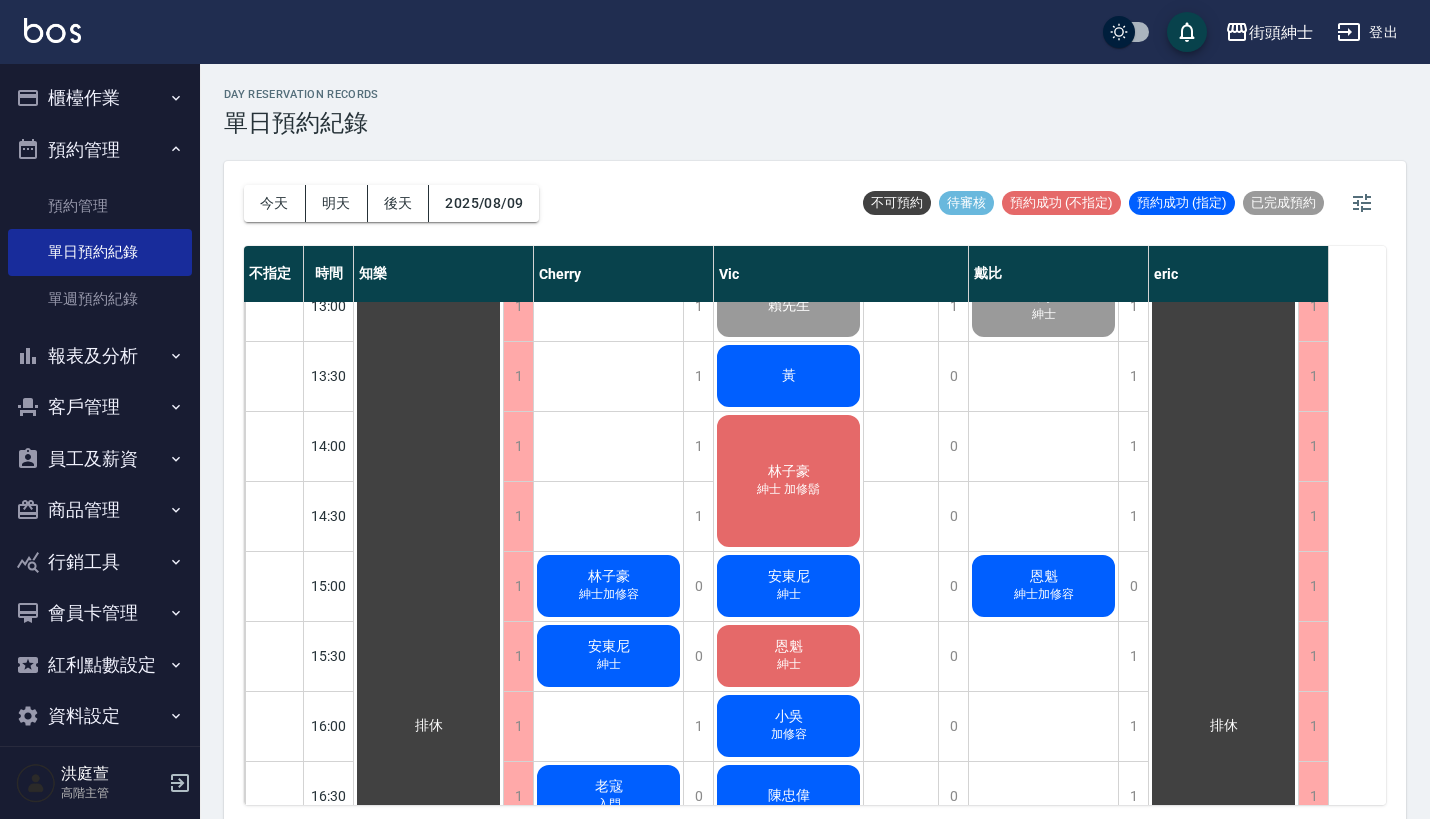 scroll, scrollTop: 590, scrollLeft: 0, axis: vertical 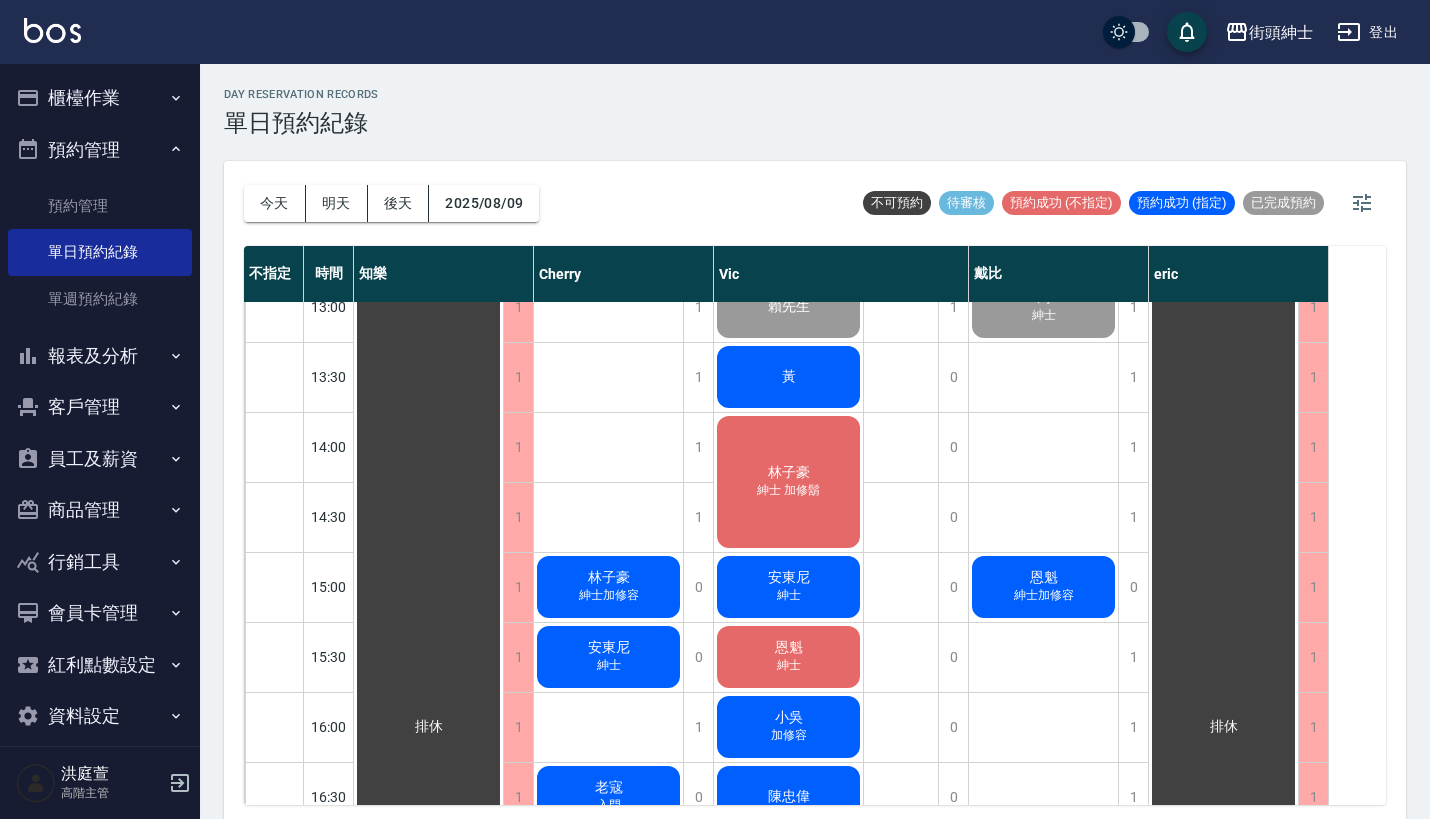 click on "黃" at bounding box center (428, 727) 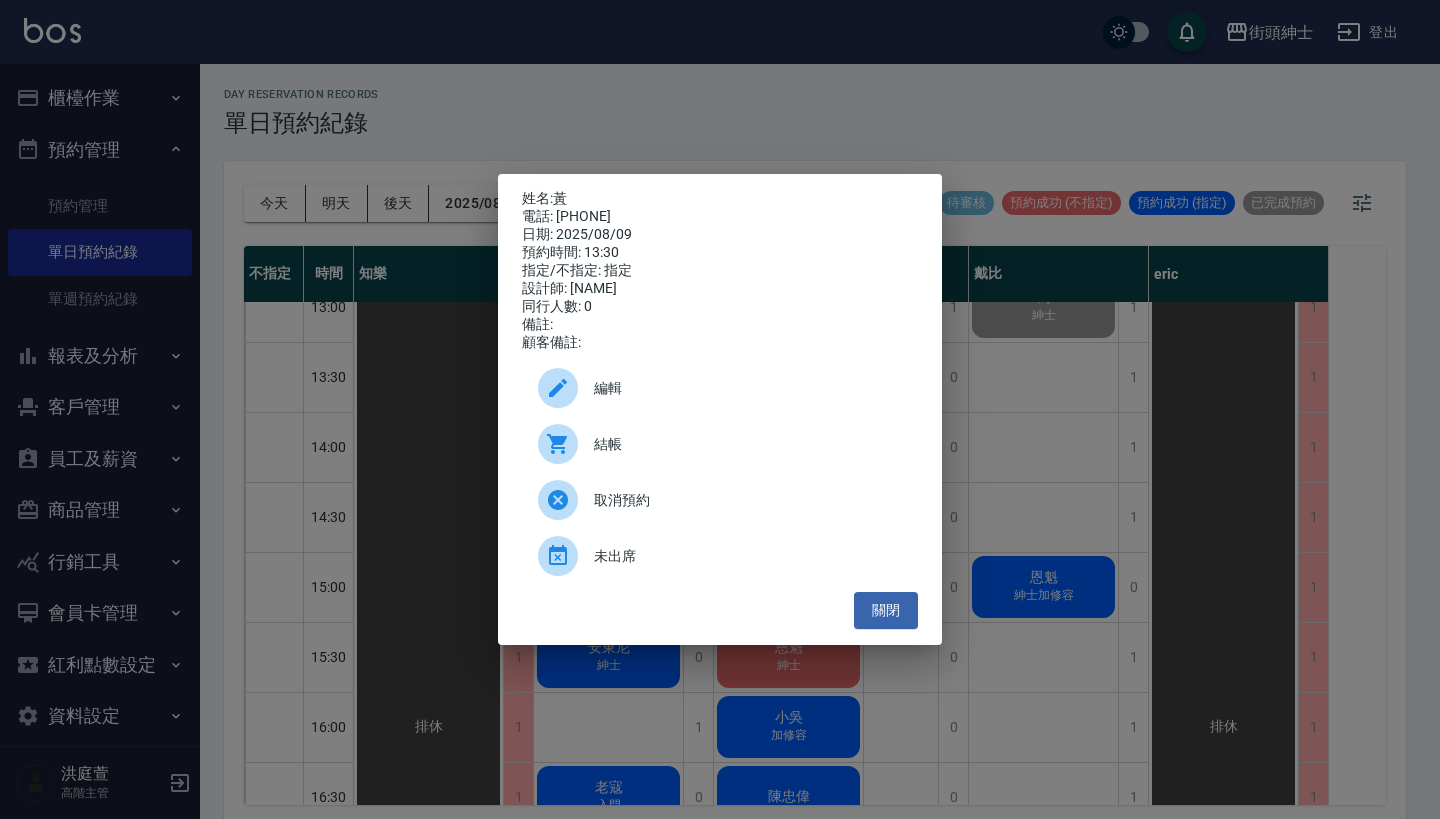 click on "結帳" at bounding box center (720, 444) 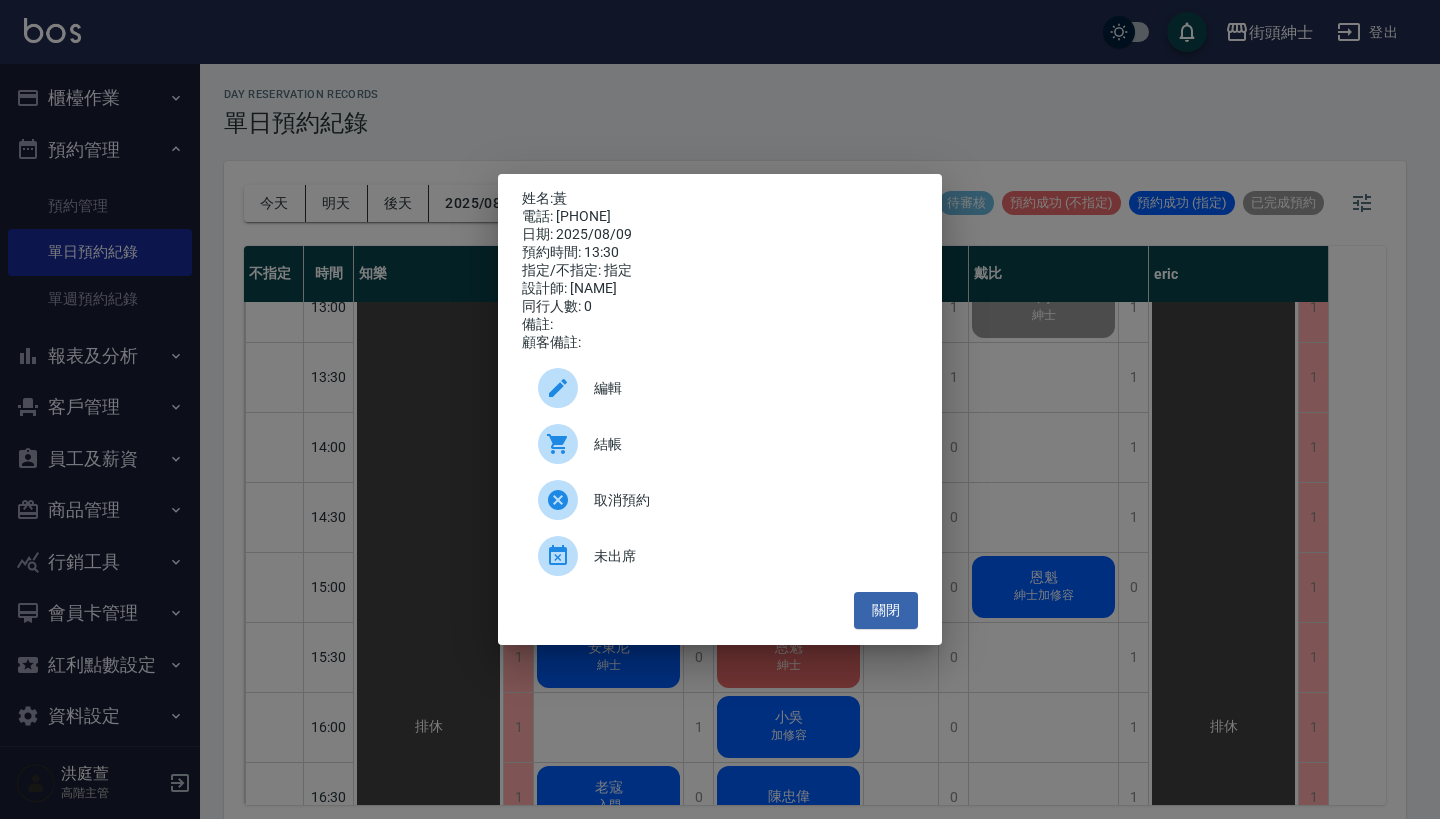 click on "姓名:  黃 電話: 0981186558 日期: 2025/08/09 預約時間: 13:30 指定/不指定: 指定 設計師: Vic 同行人數: 0 備註:  顧客備註:  編輯 結帳 取消預約 未出席 關閉" at bounding box center (720, 409) 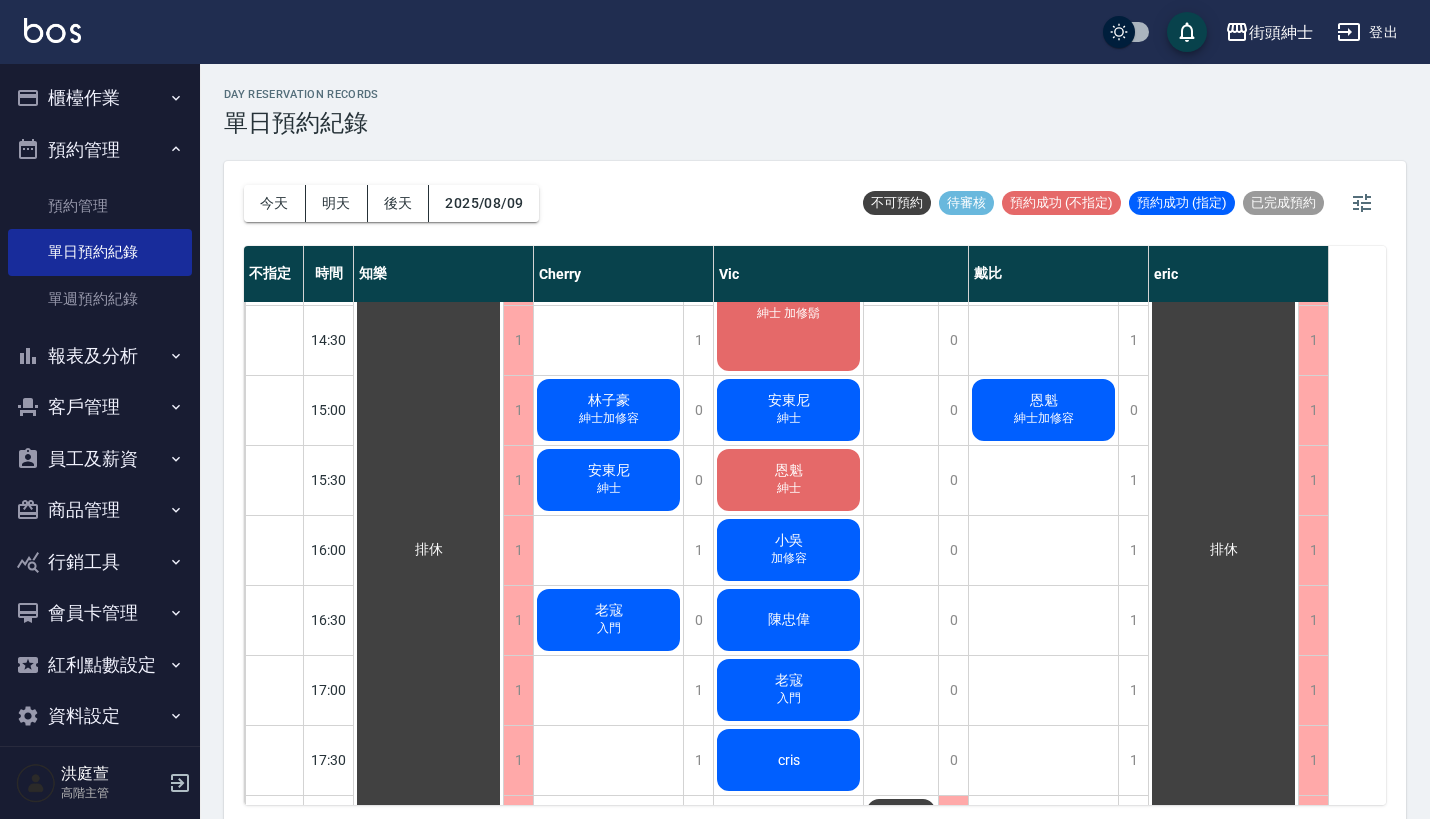 scroll, scrollTop: 758, scrollLeft: 0, axis: vertical 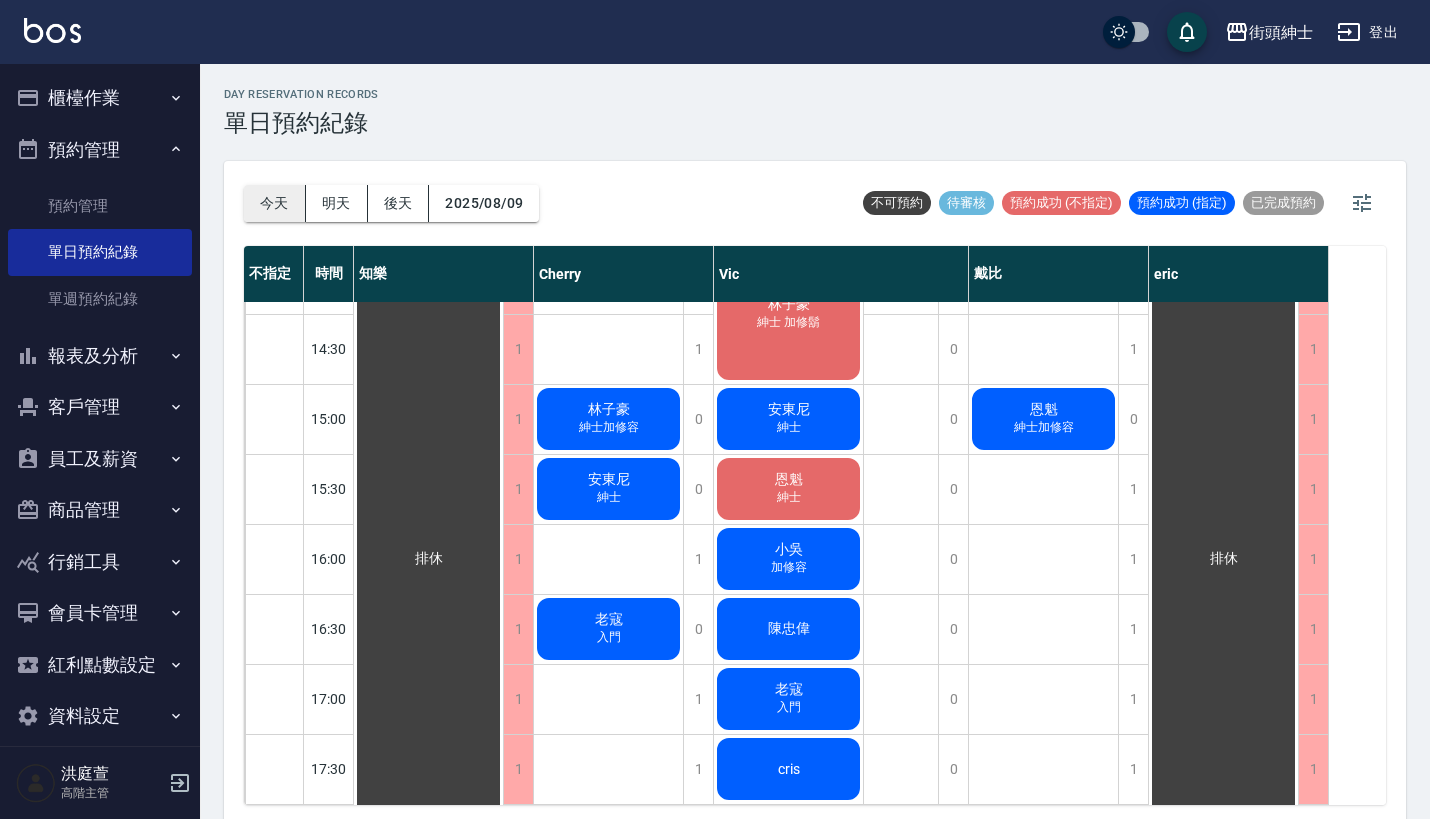 click on "今天" at bounding box center [275, 203] 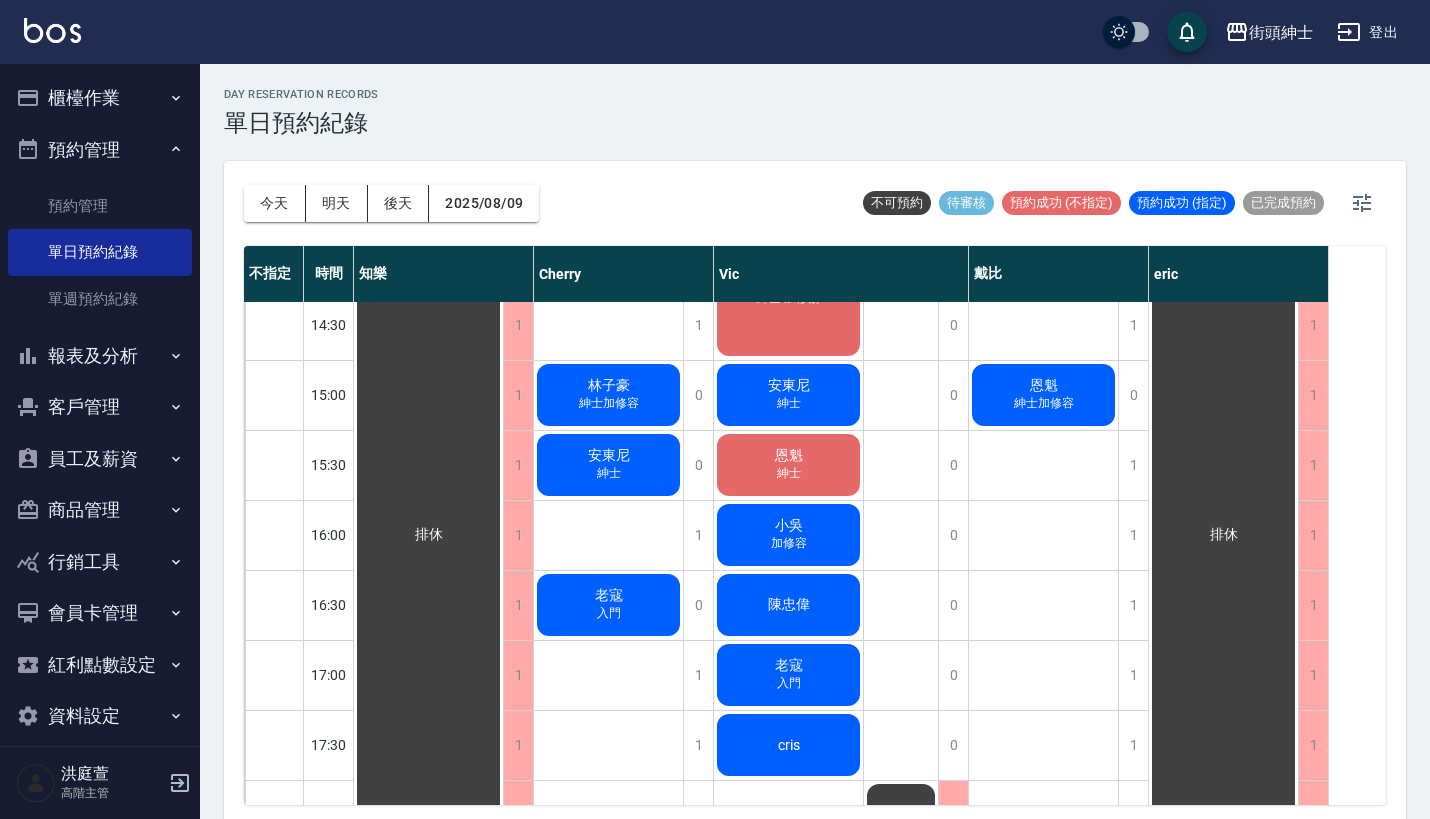 scroll, scrollTop: 778, scrollLeft: 0, axis: vertical 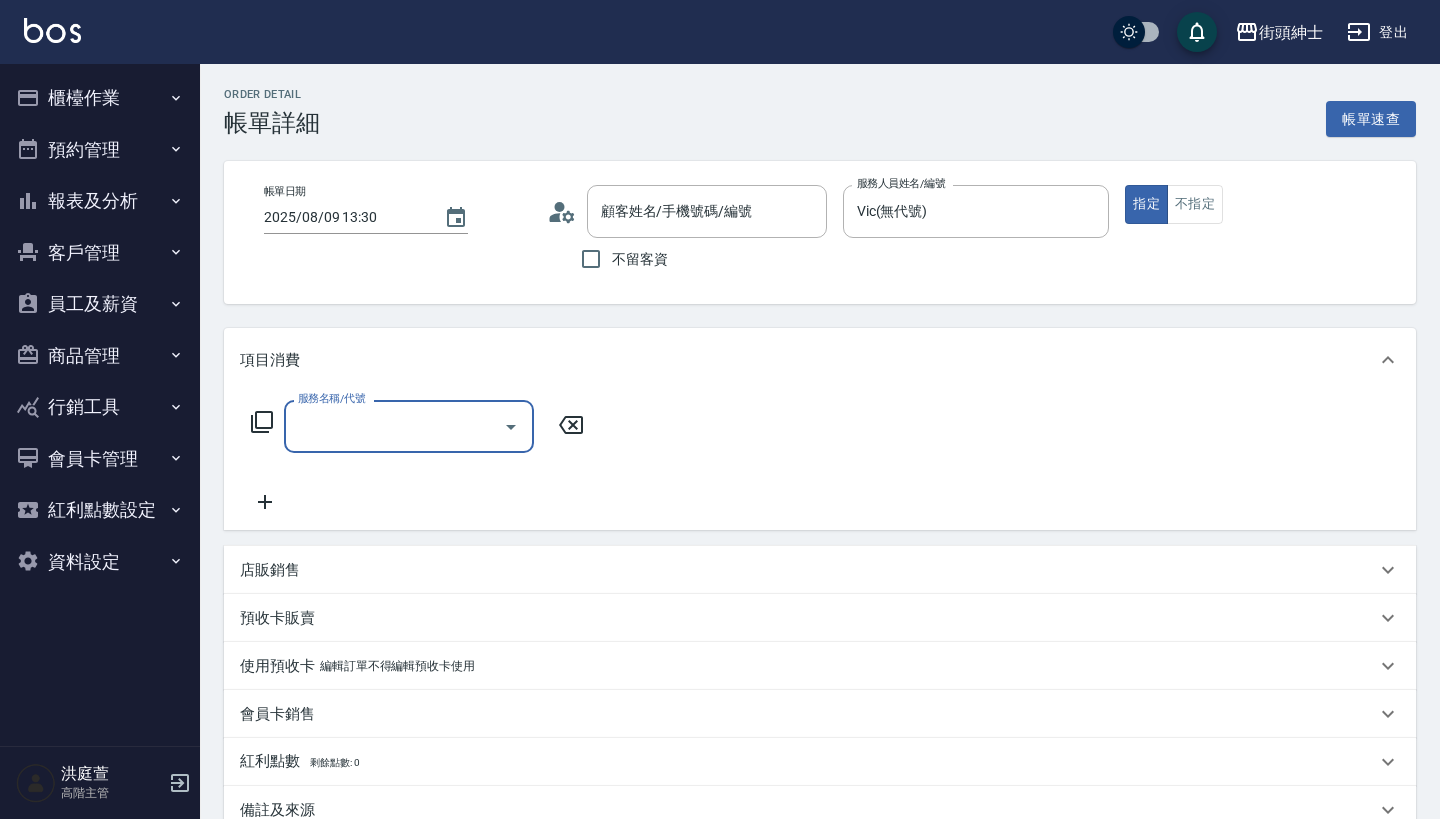 type on "[LAST_NAME]/[PHONE]/null" 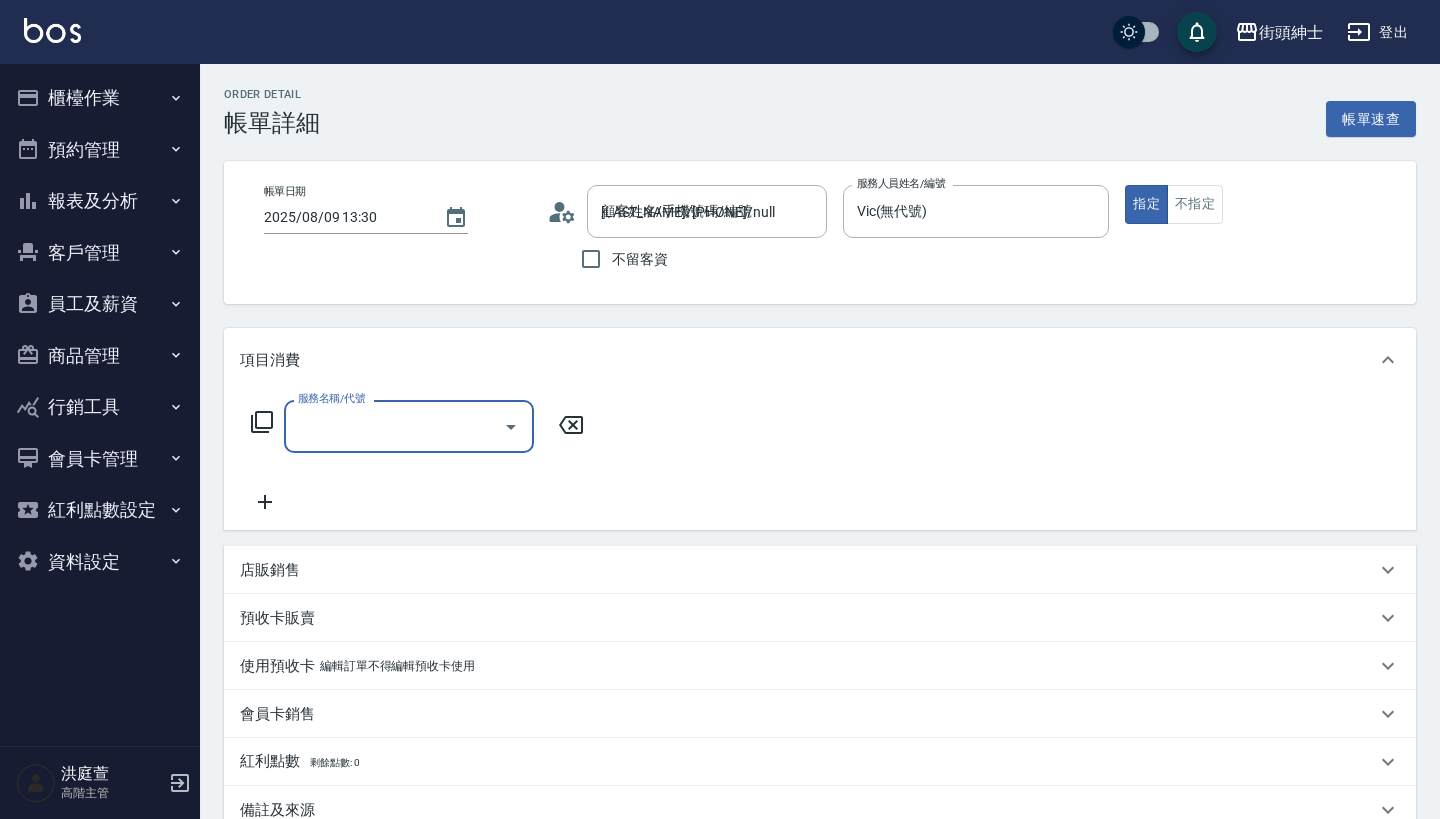 scroll, scrollTop: 0, scrollLeft: 0, axis: both 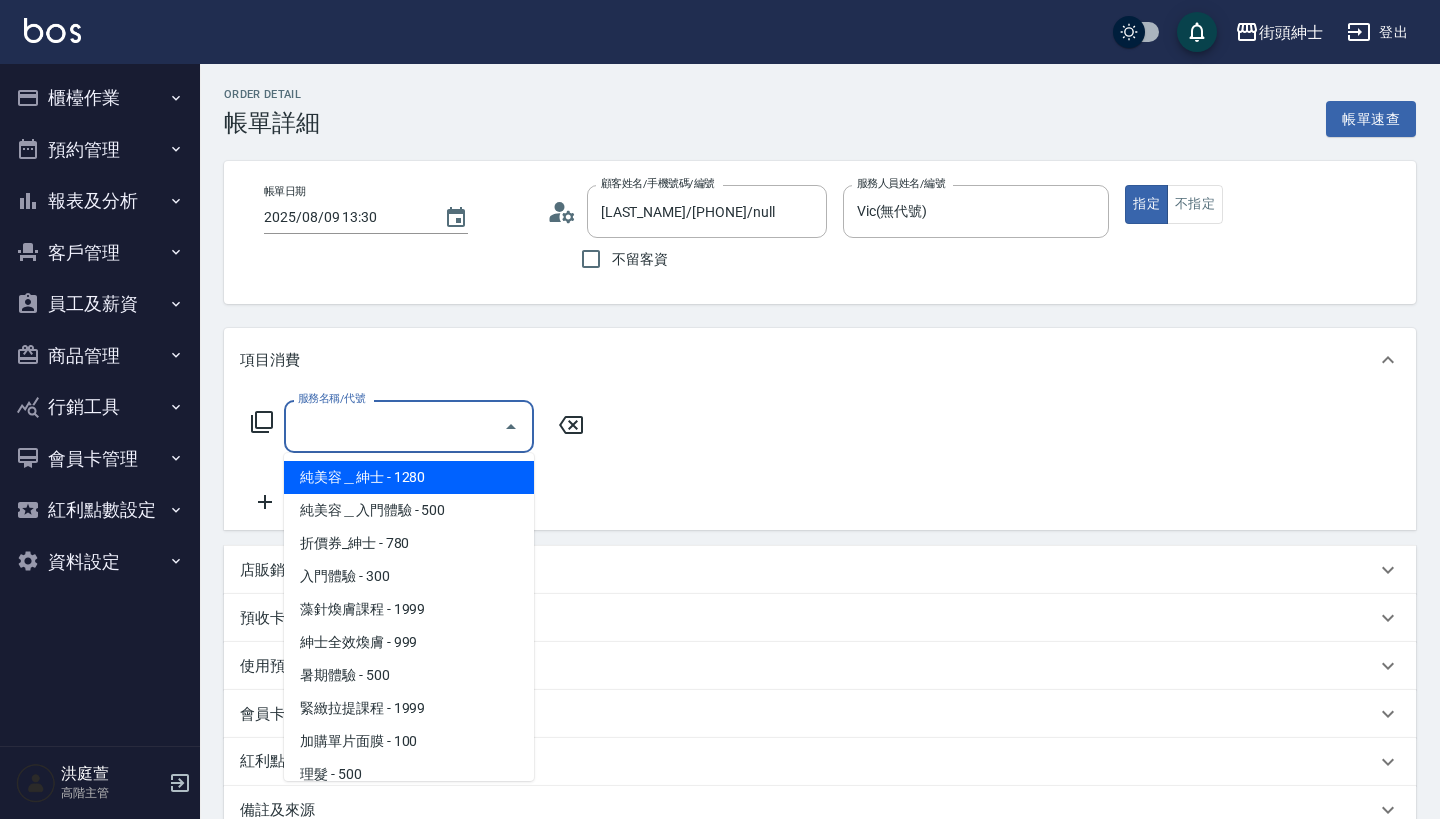 click on "服務名稱/代號" at bounding box center [394, 426] 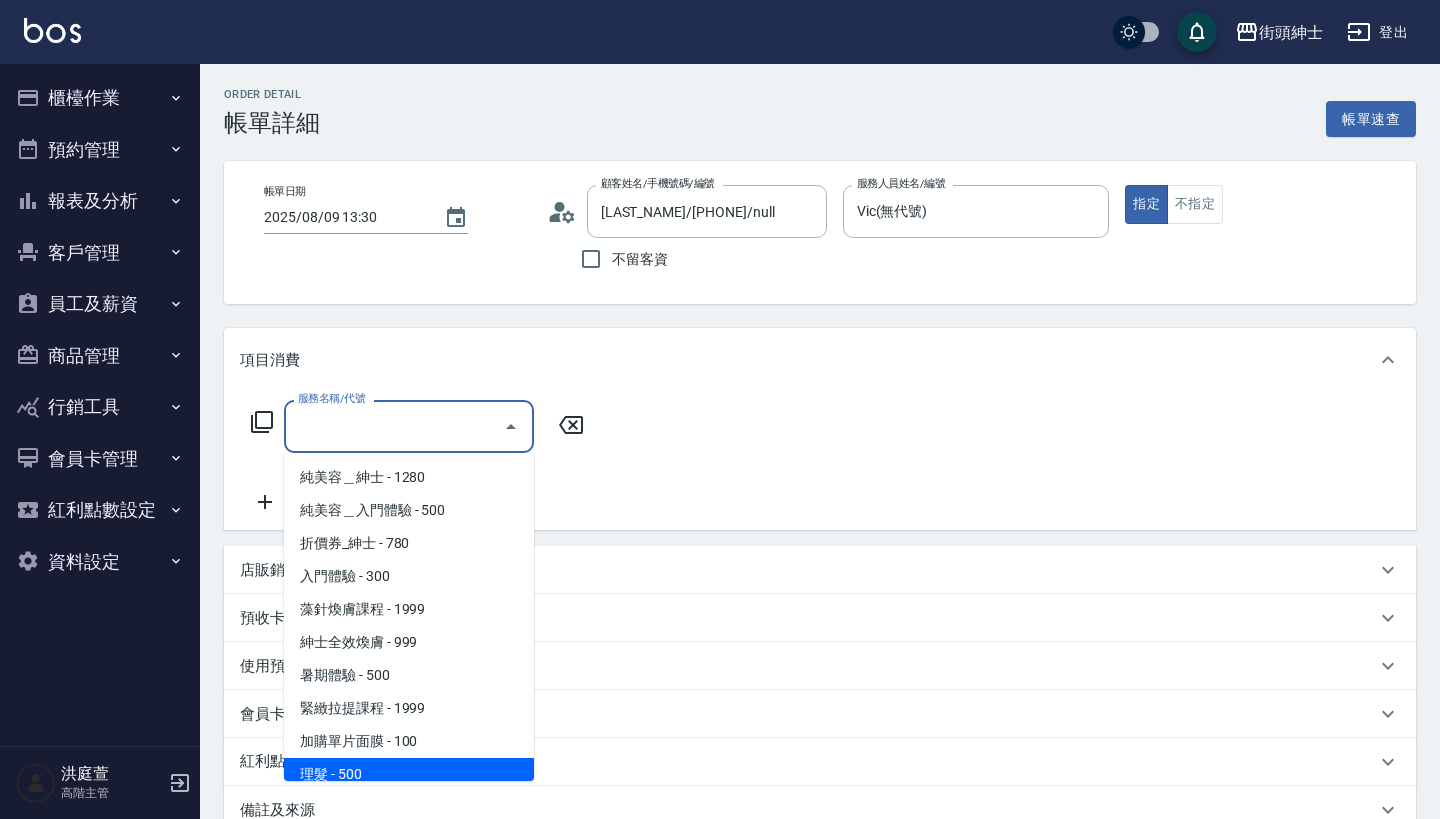click on "理髮 - 500" at bounding box center (409, 774) 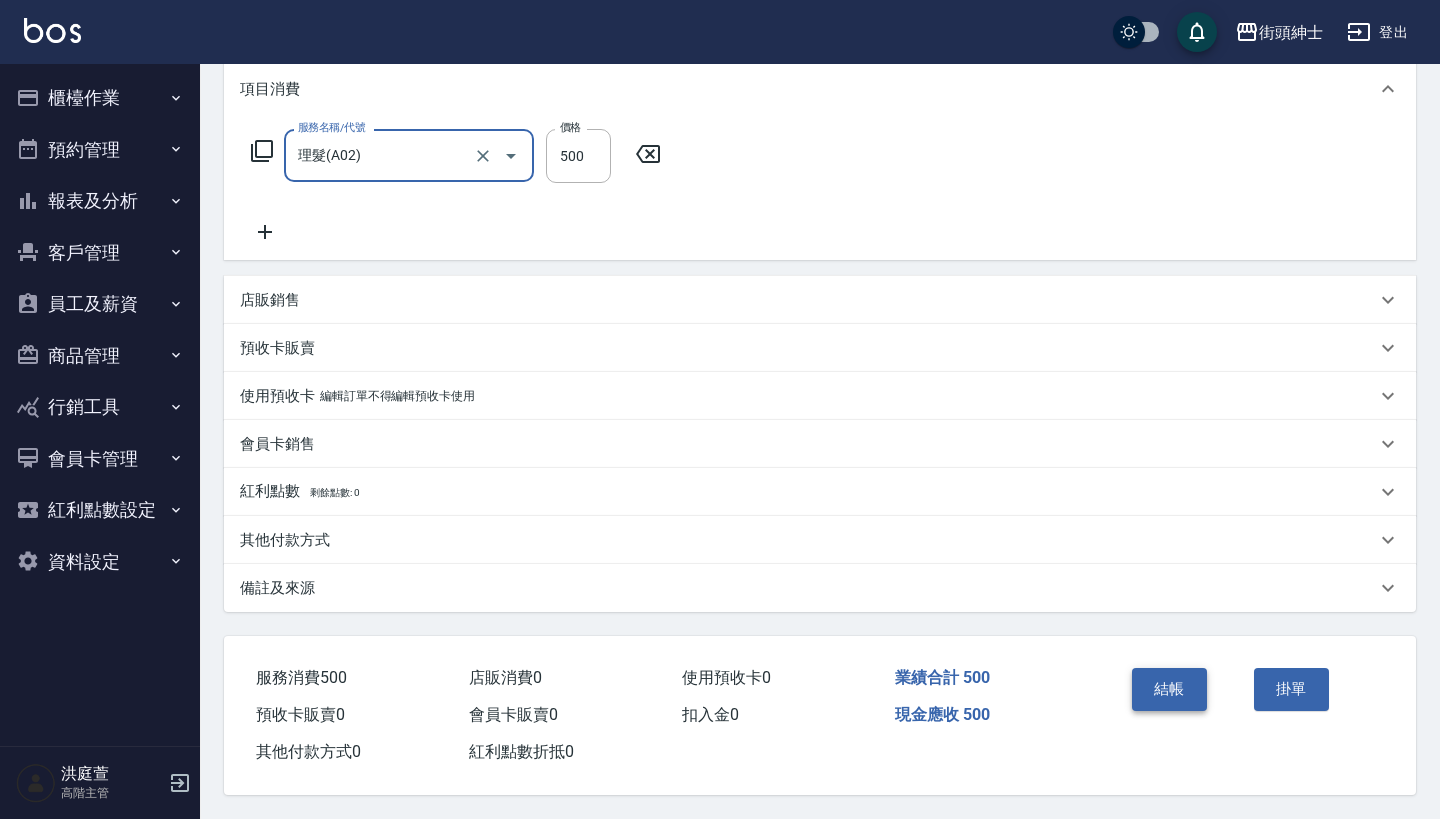 click on "結帳" at bounding box center [1169, 689] 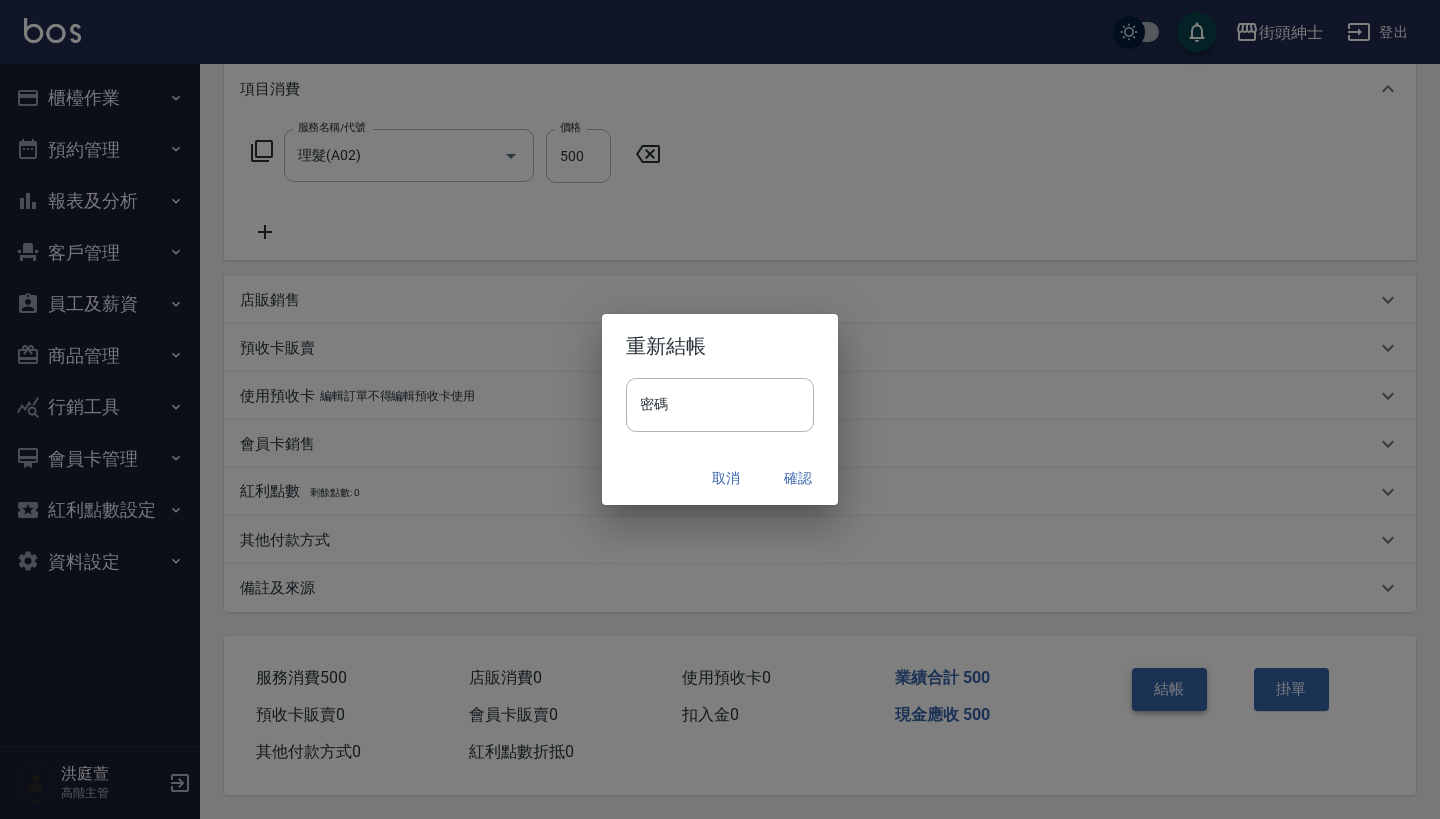 scroll, scrollTop: 280, scrollLeft: 0, axis: vertical 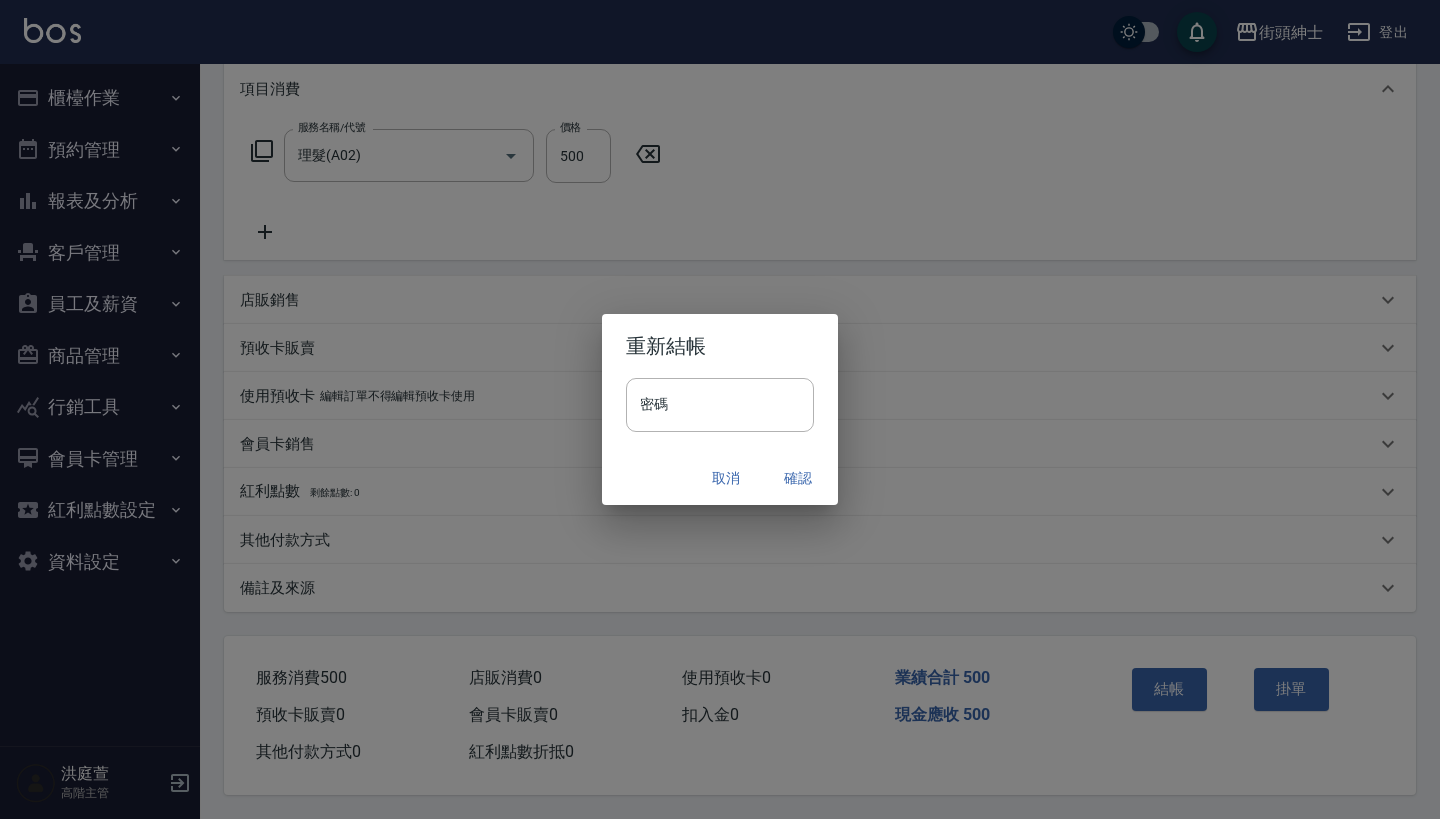 click on "確認" at bounding box center (798, 478) 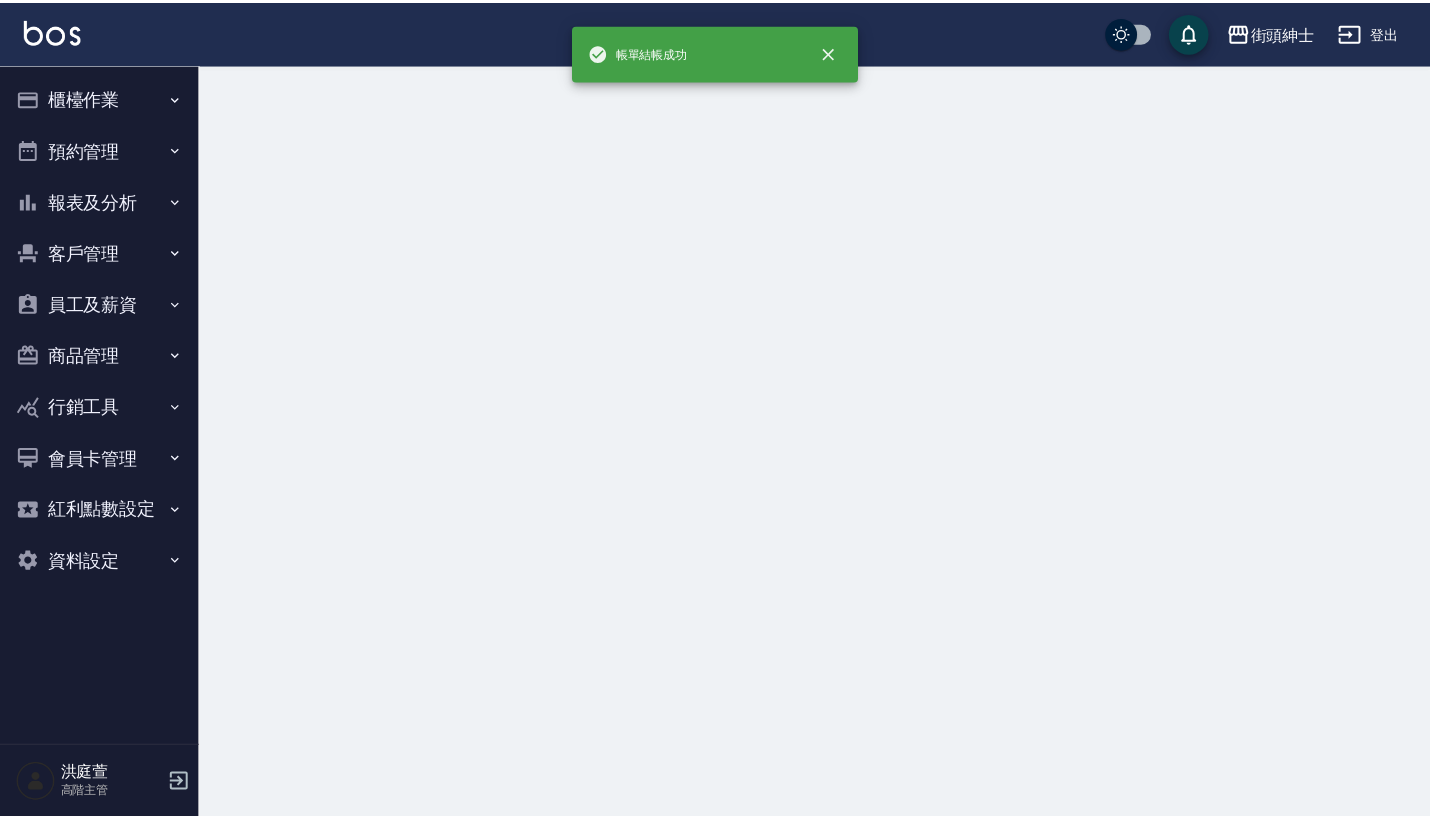 scroll, scrollTop: 0, scrollLeft: 0, axis: both 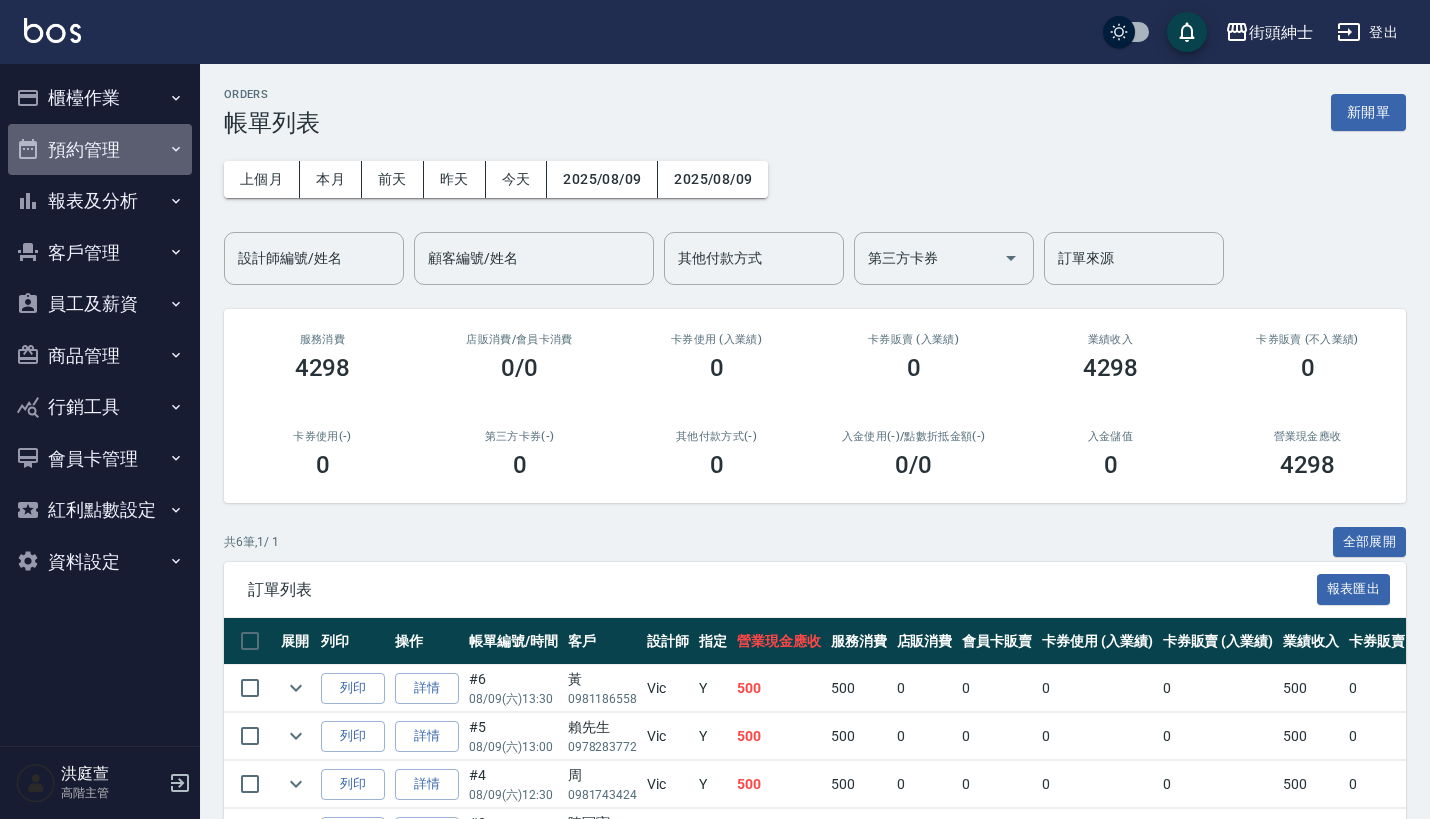 click on "預約管理" at bounding box center (100, 150) 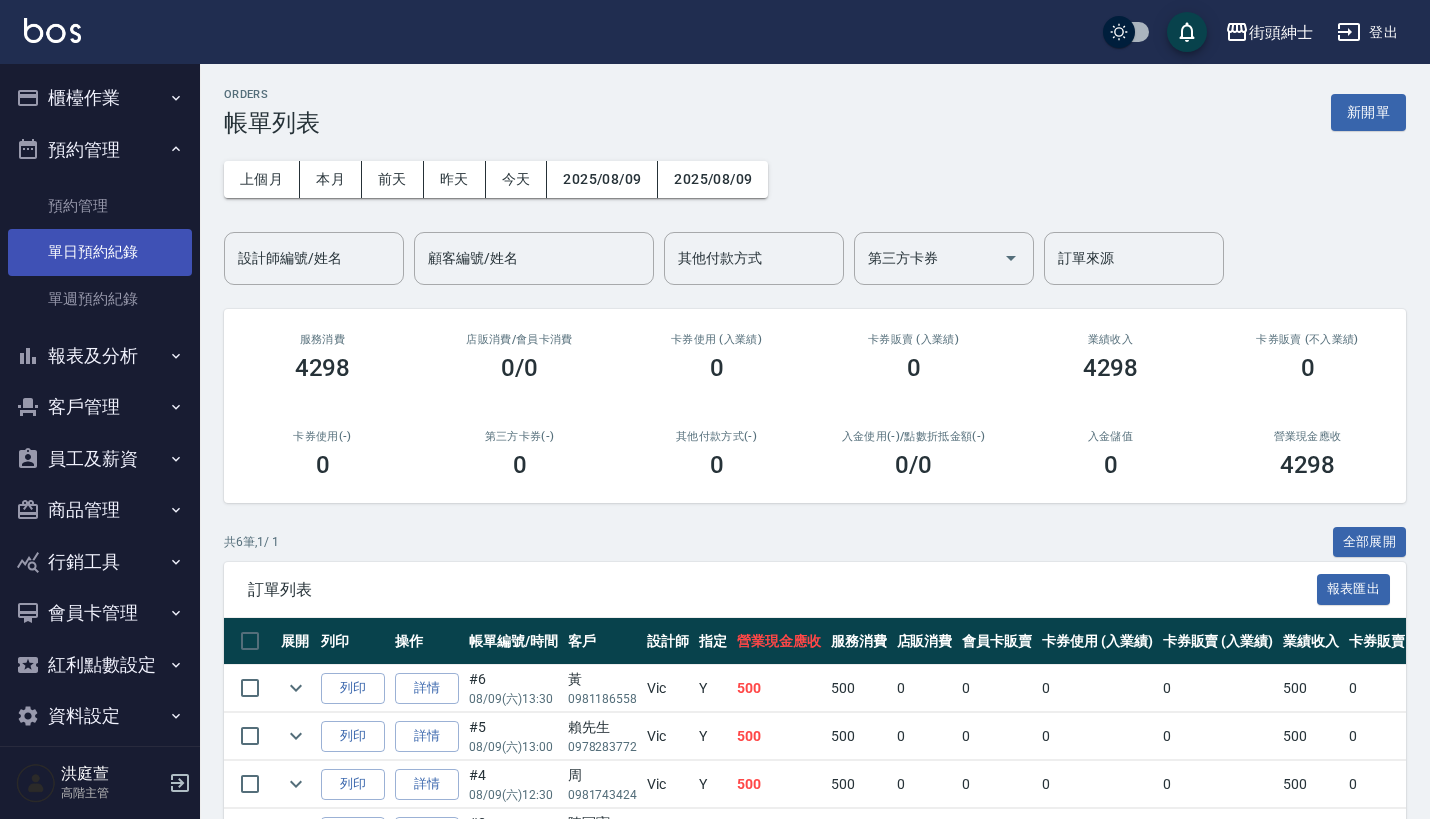click on "單日預約紀錄" at bounding box center [100, 252] 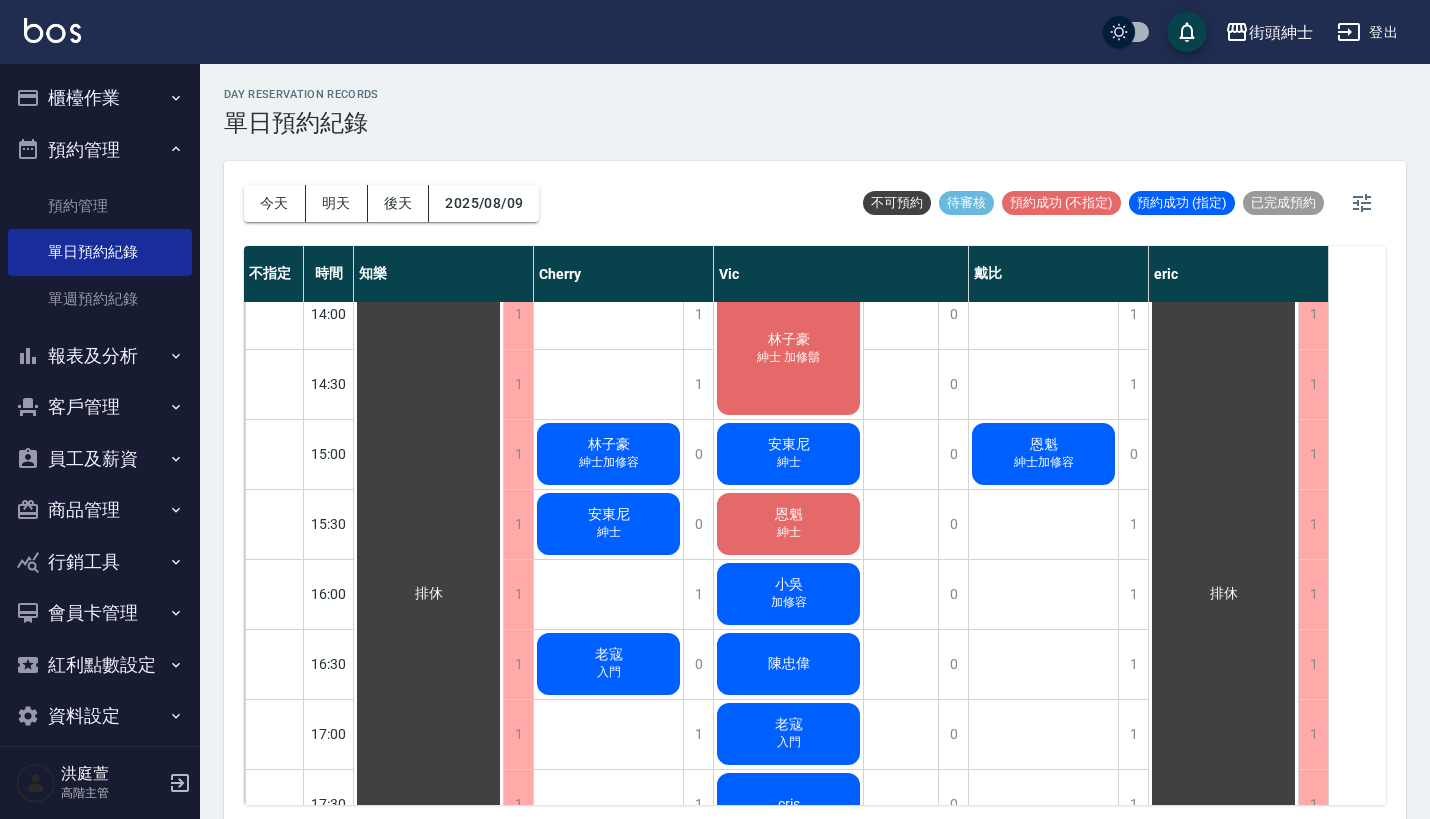 scroll, scrollTop: 743, scrollLeft: 0, axis: vertical 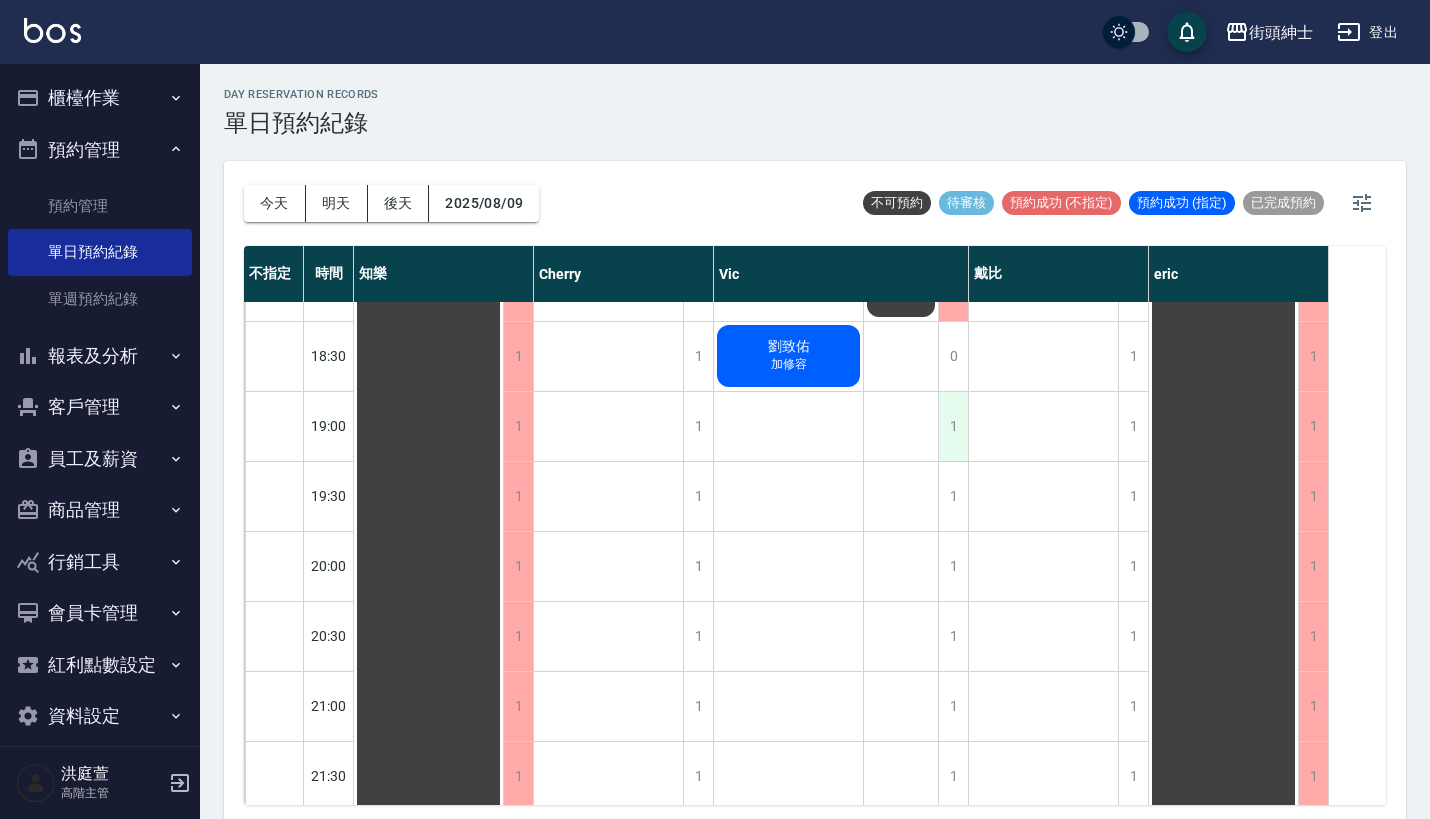 click on "1" at bounding box center [953, 426] 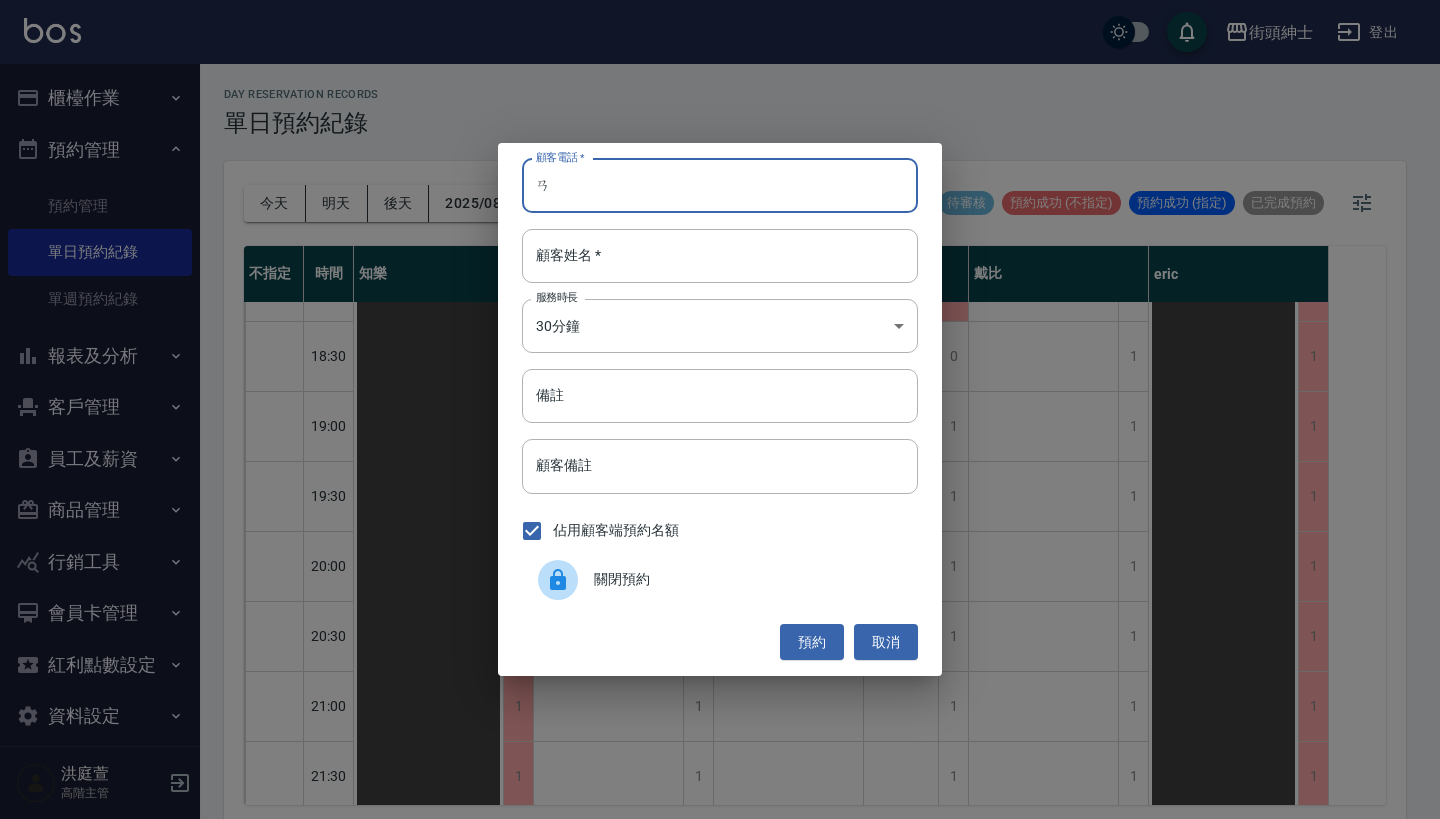 type on "ㄞ" 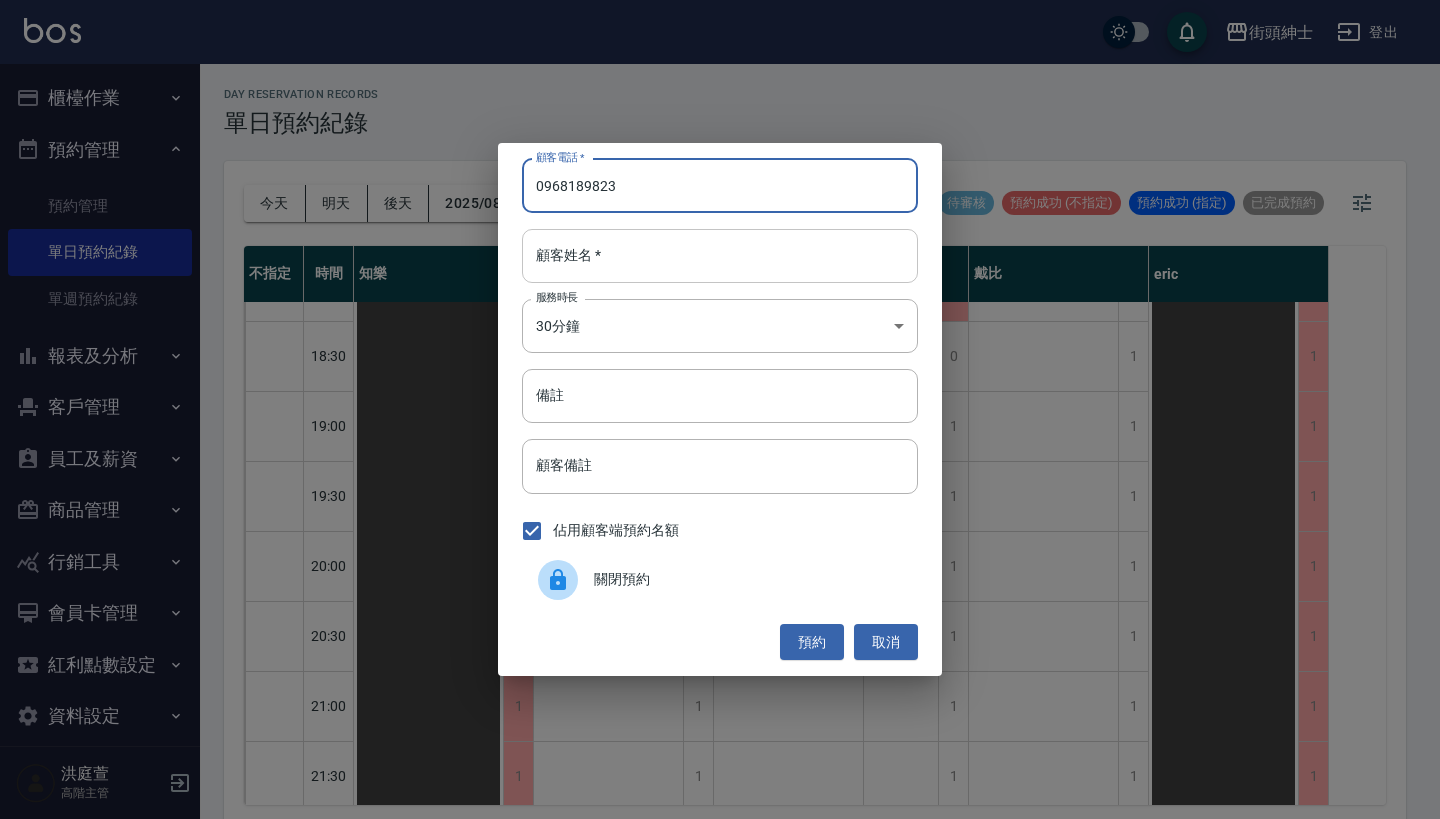 type on "0968189823" 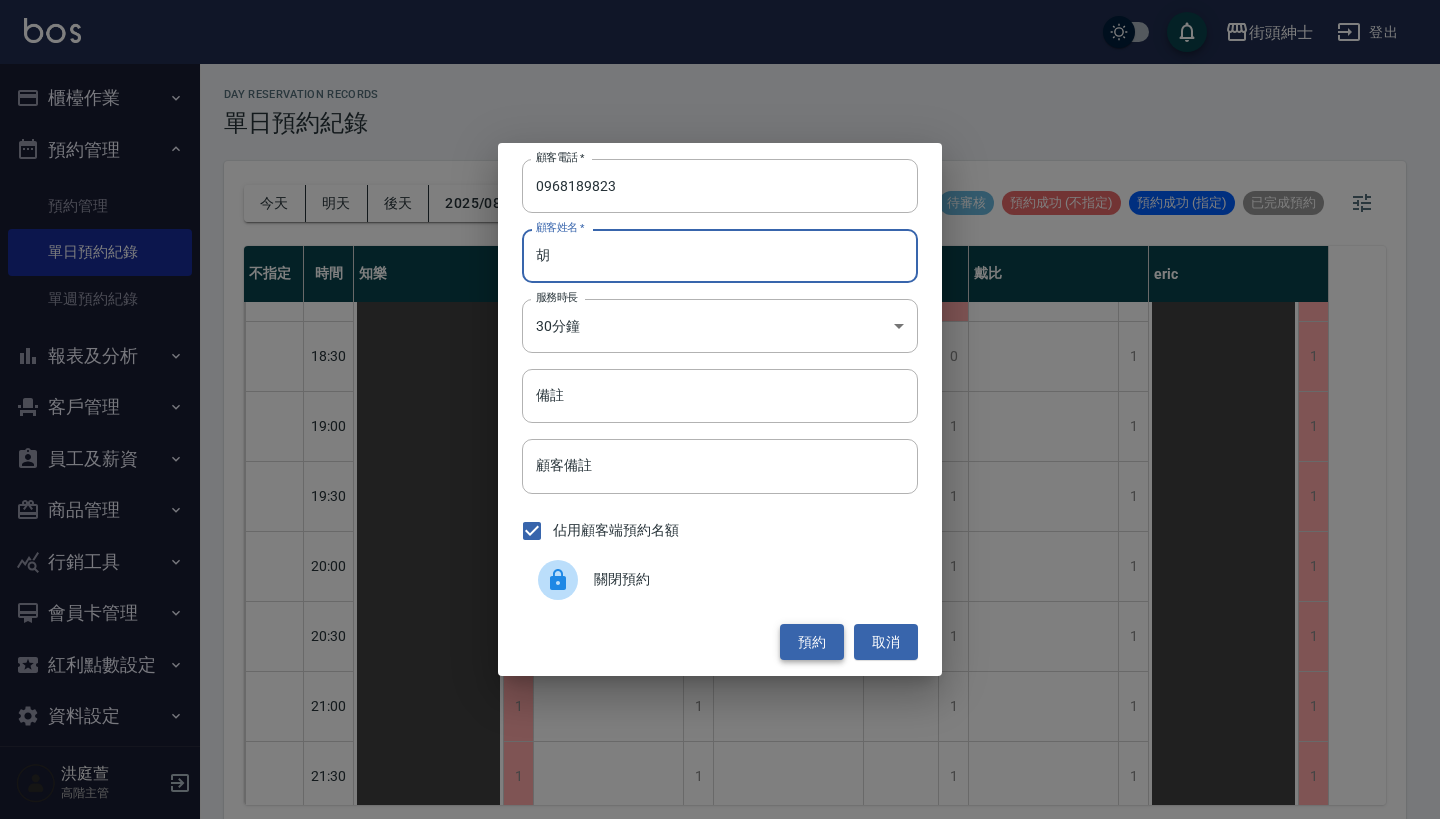 type on "胡" 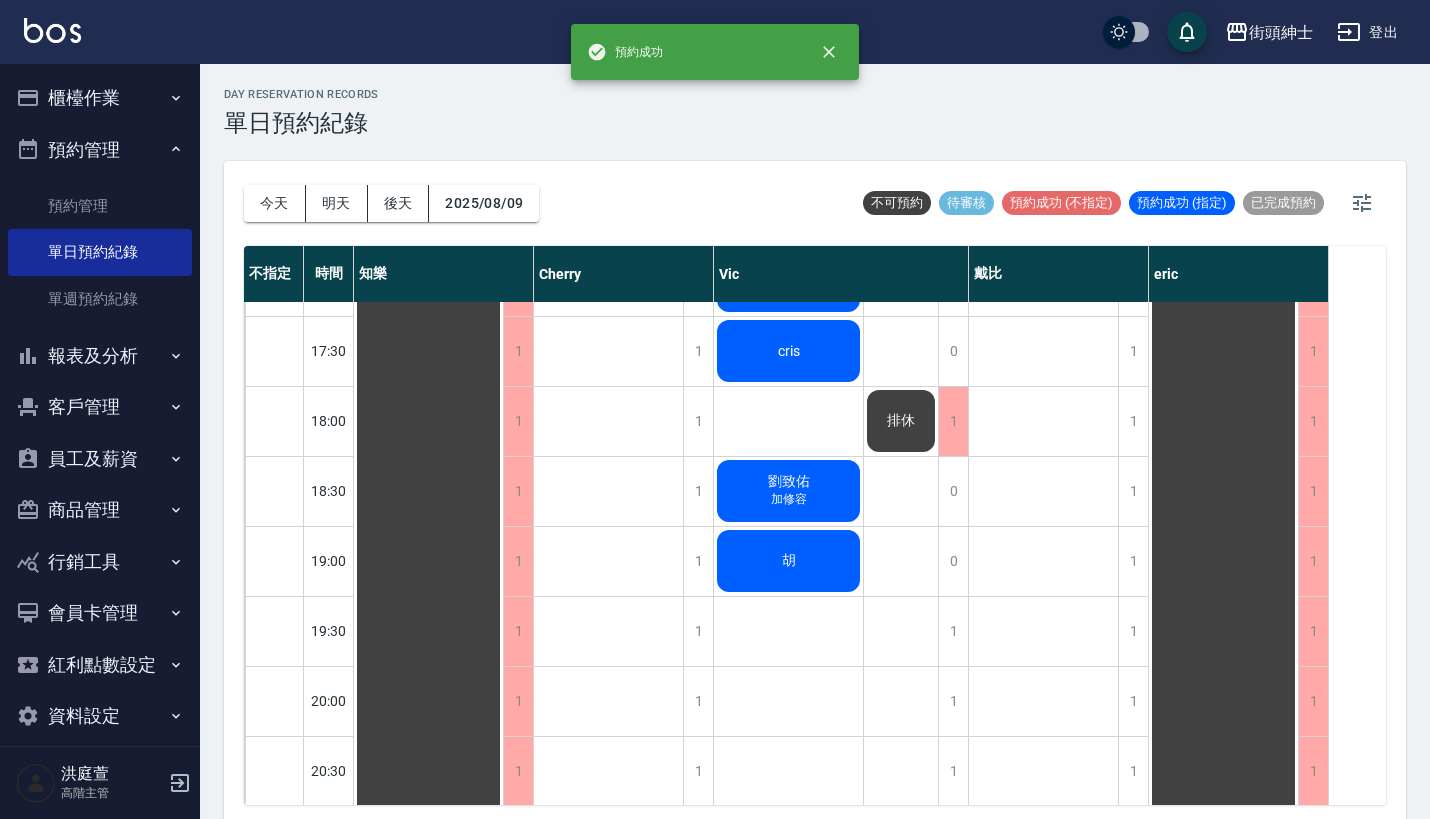 scroll, scrollTop: 1154, scrollLeft: 0, axis: vertical 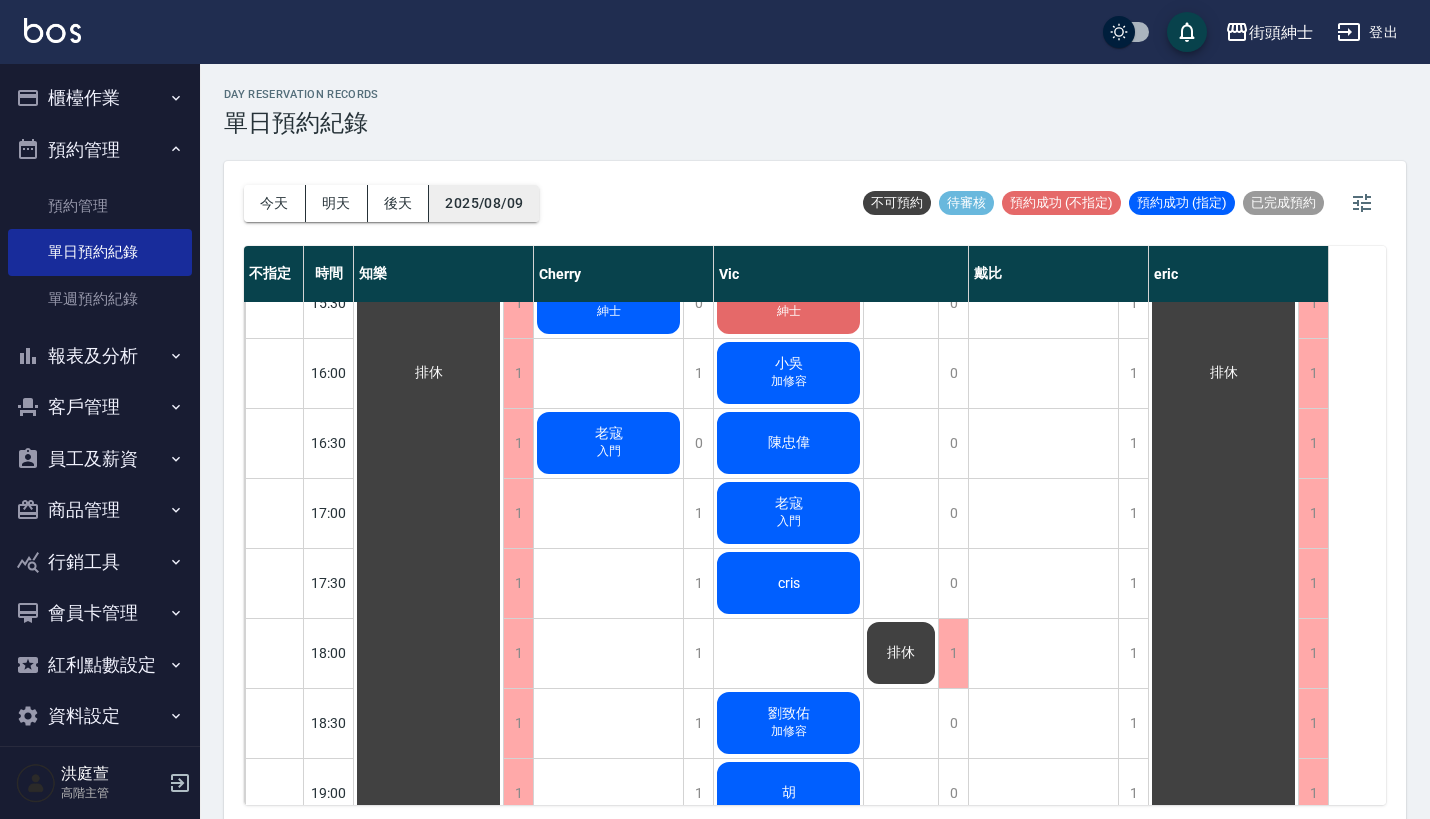 click on "2025/08/09" at bounding box center [484, 203] 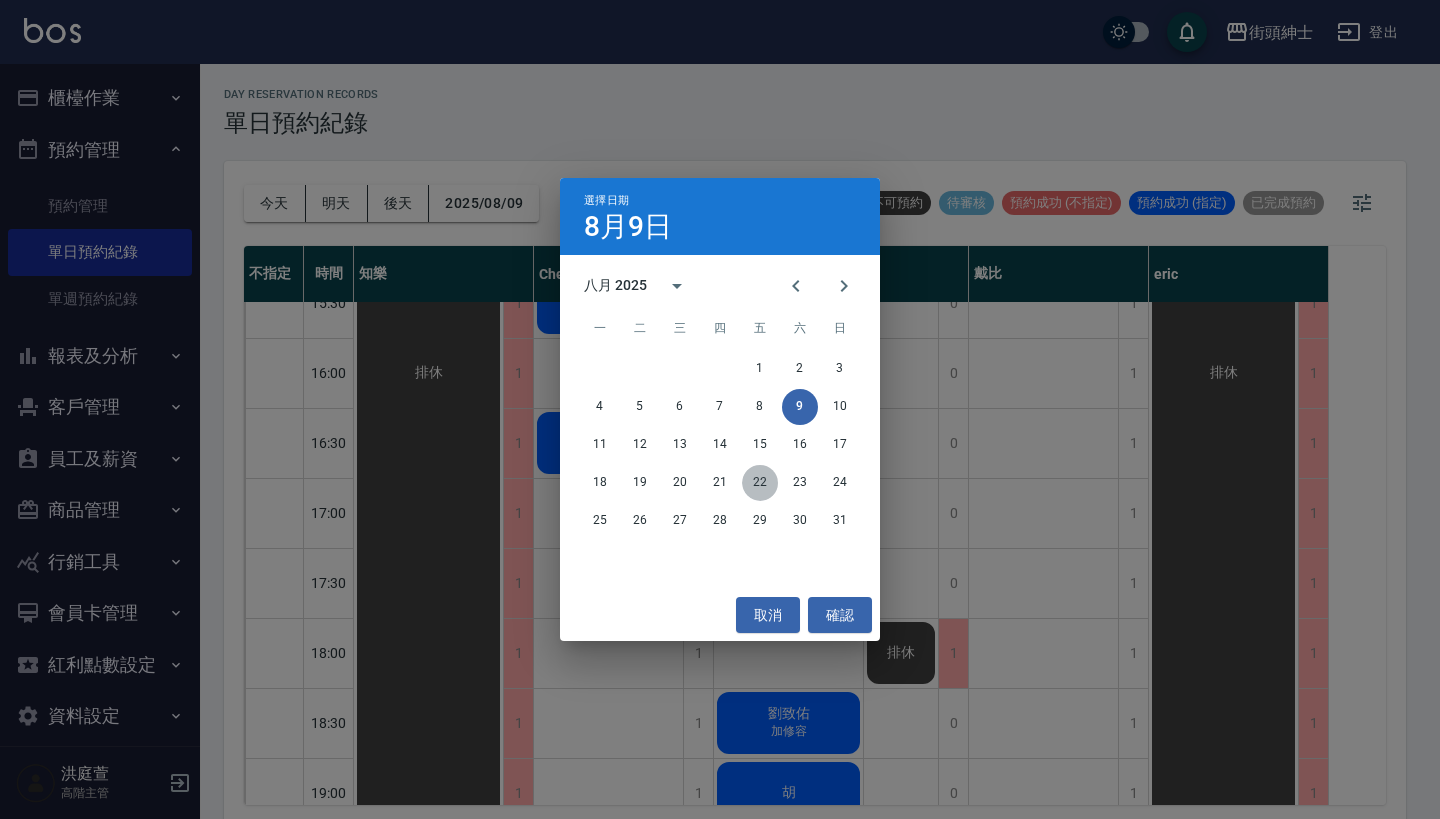 click on "22" at bounding box center (760, 483) 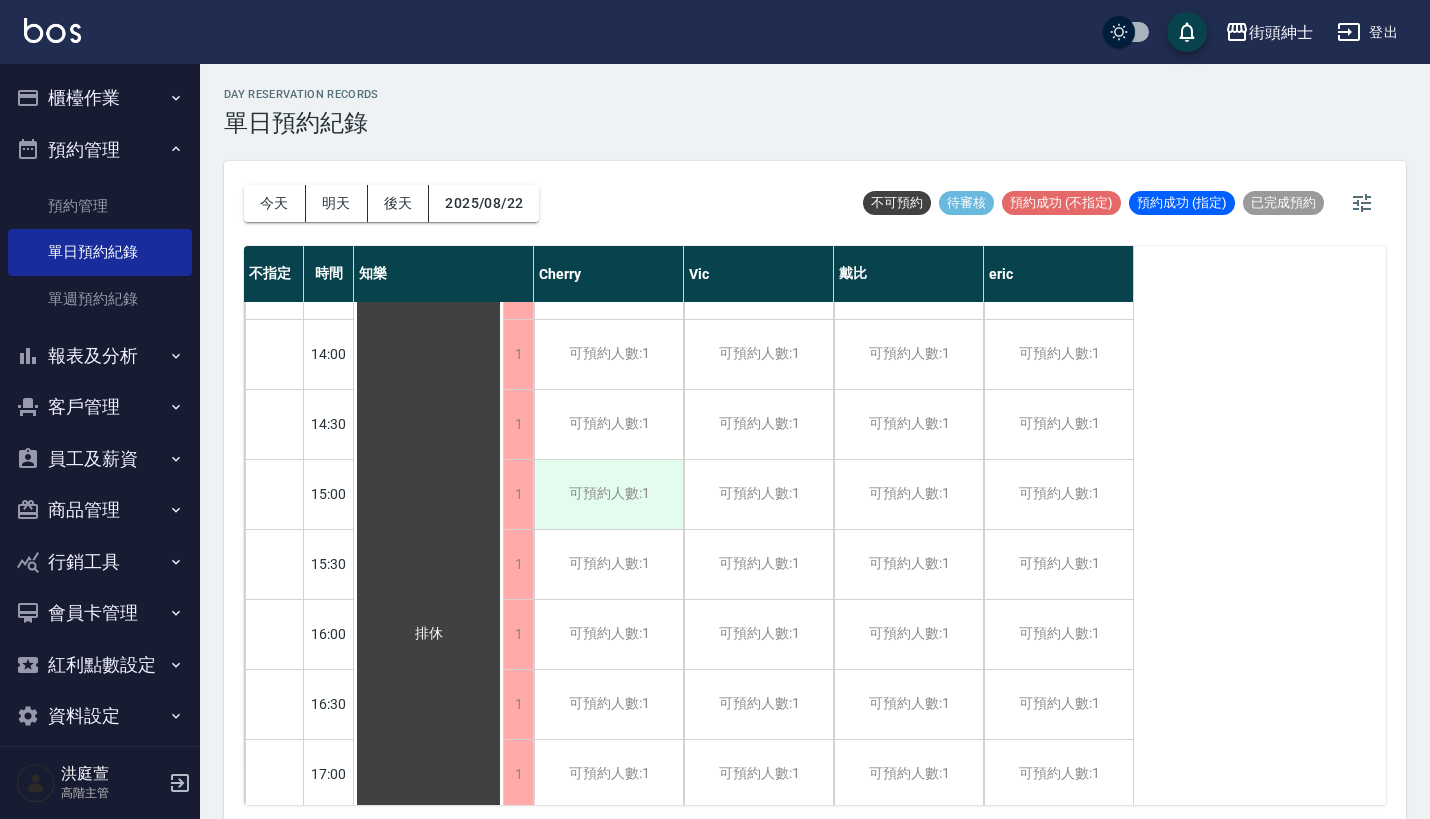 scroll, scrollTop: 602, scrollLeft: 0, axis: vertical 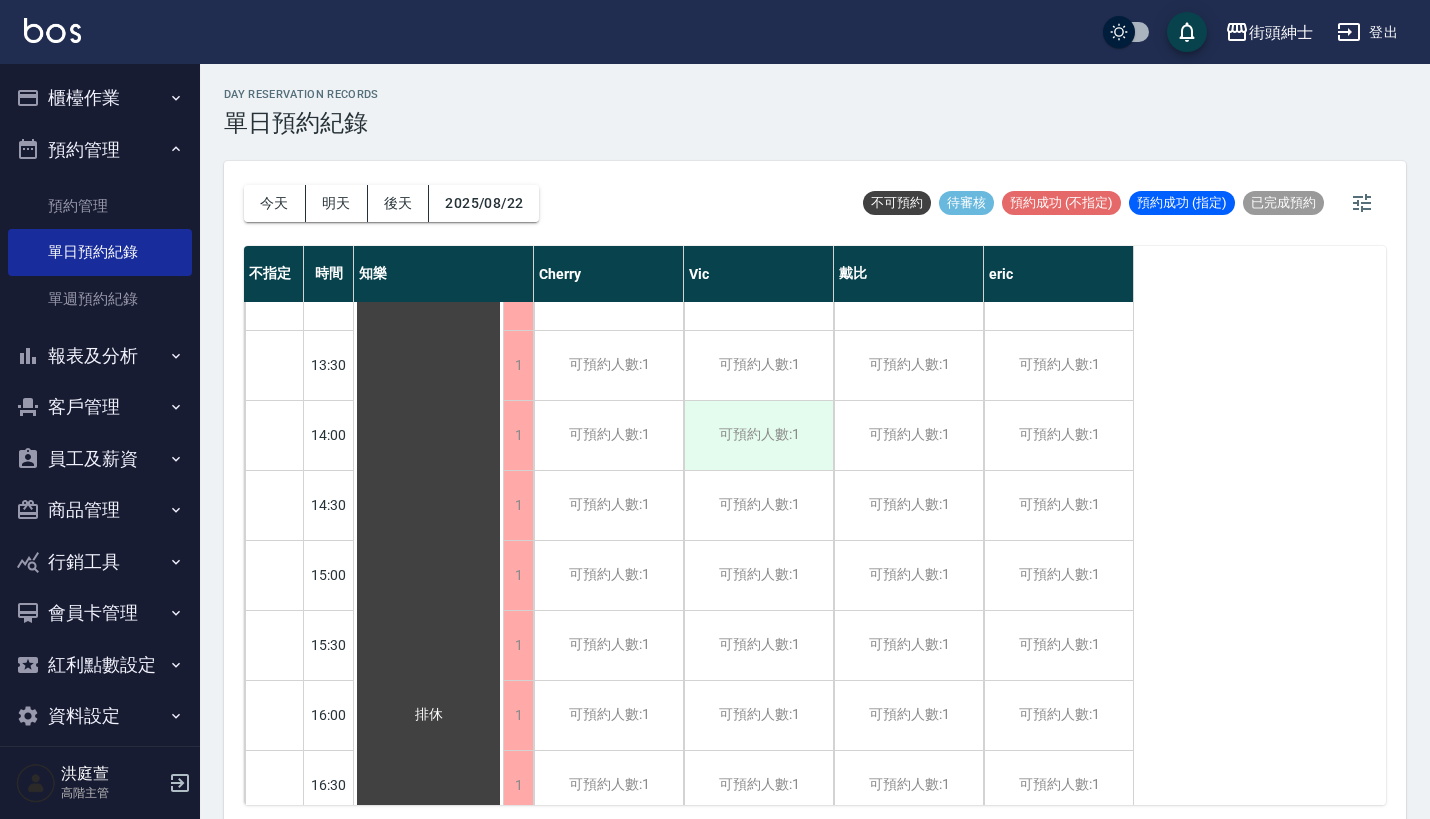 click on "可預約人數:1" at bounding box center [758, 435] 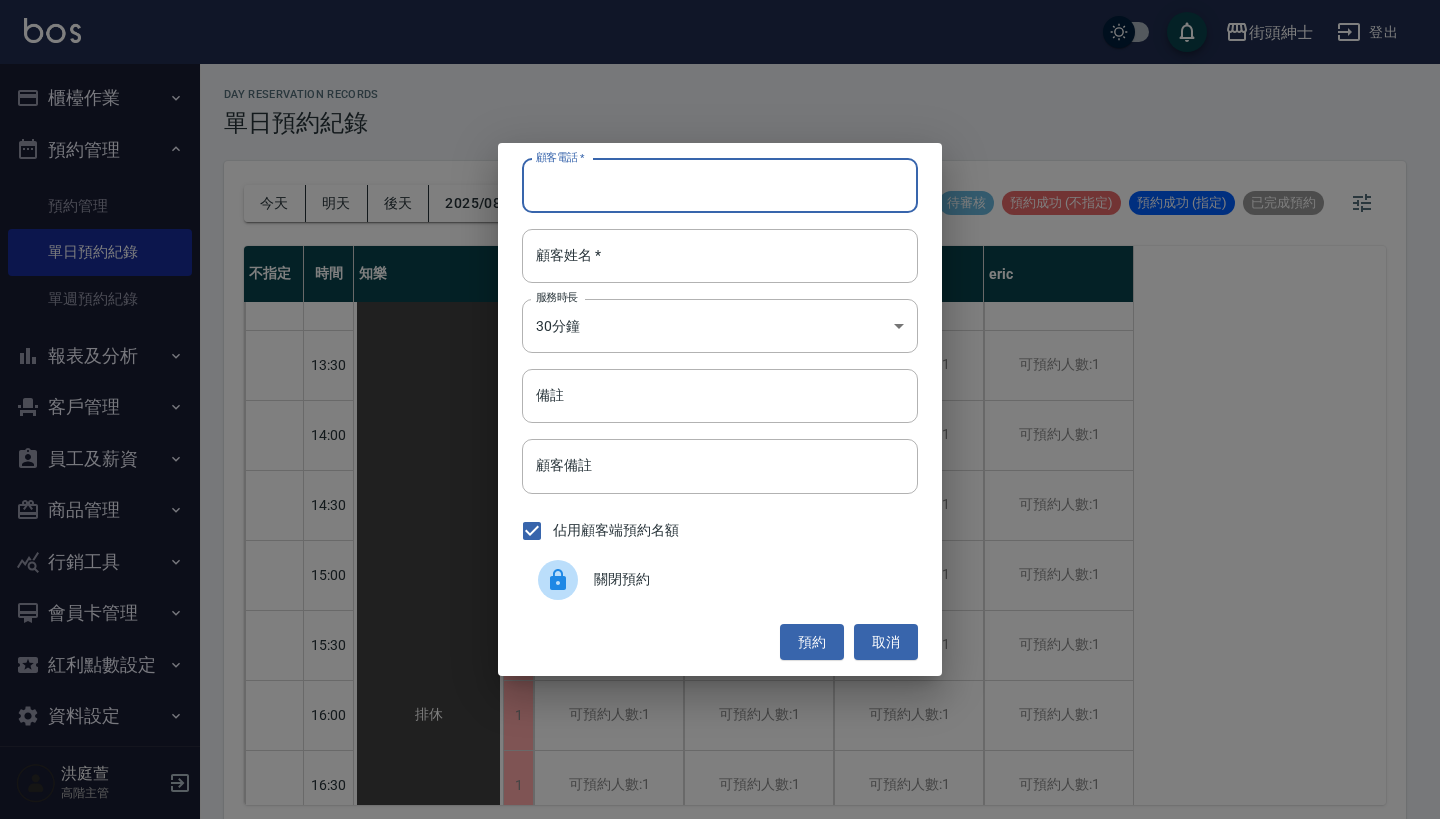paste on "方先生 電話：0979311969" 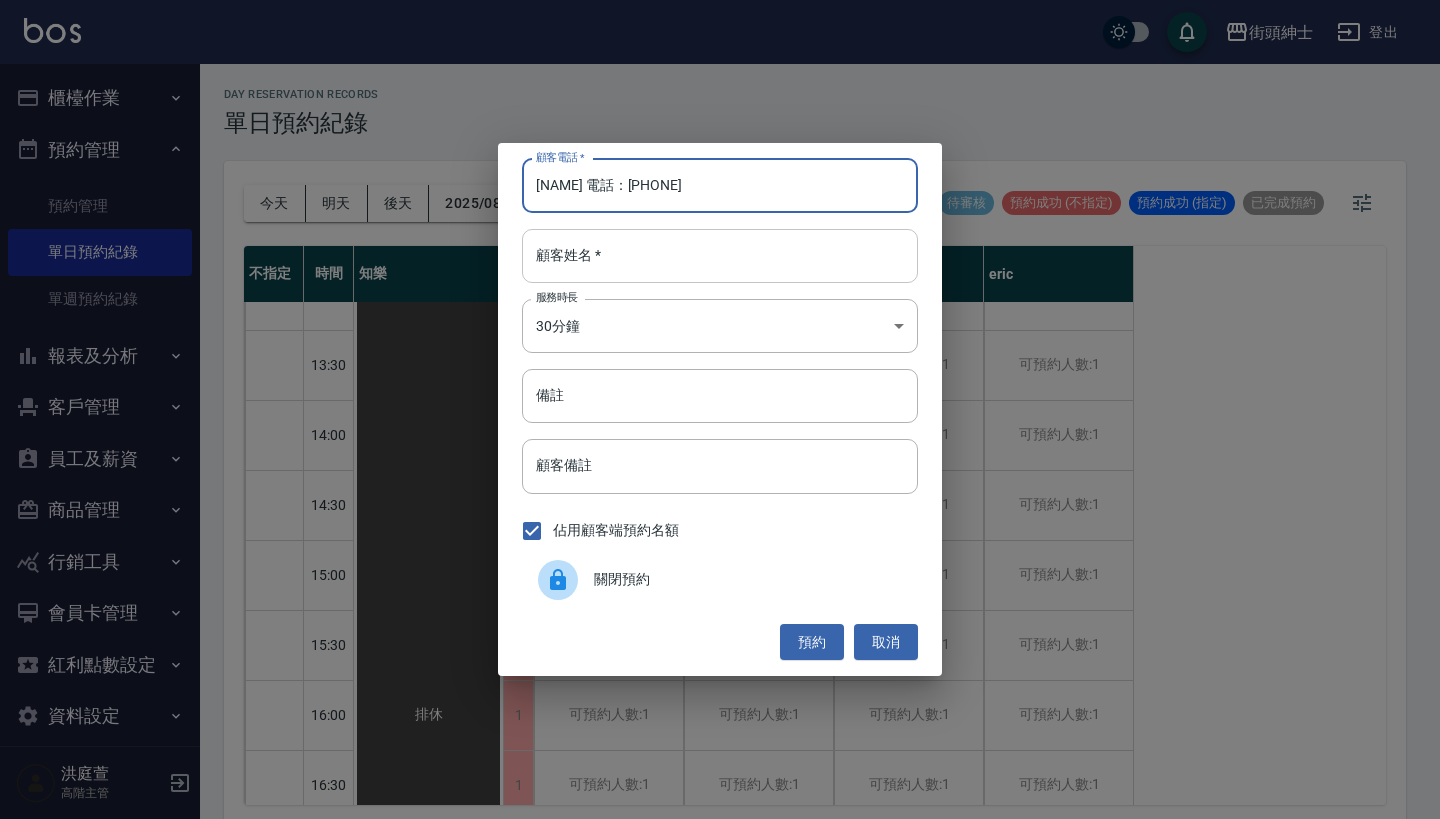 type on "方先生 電話：0979311969" 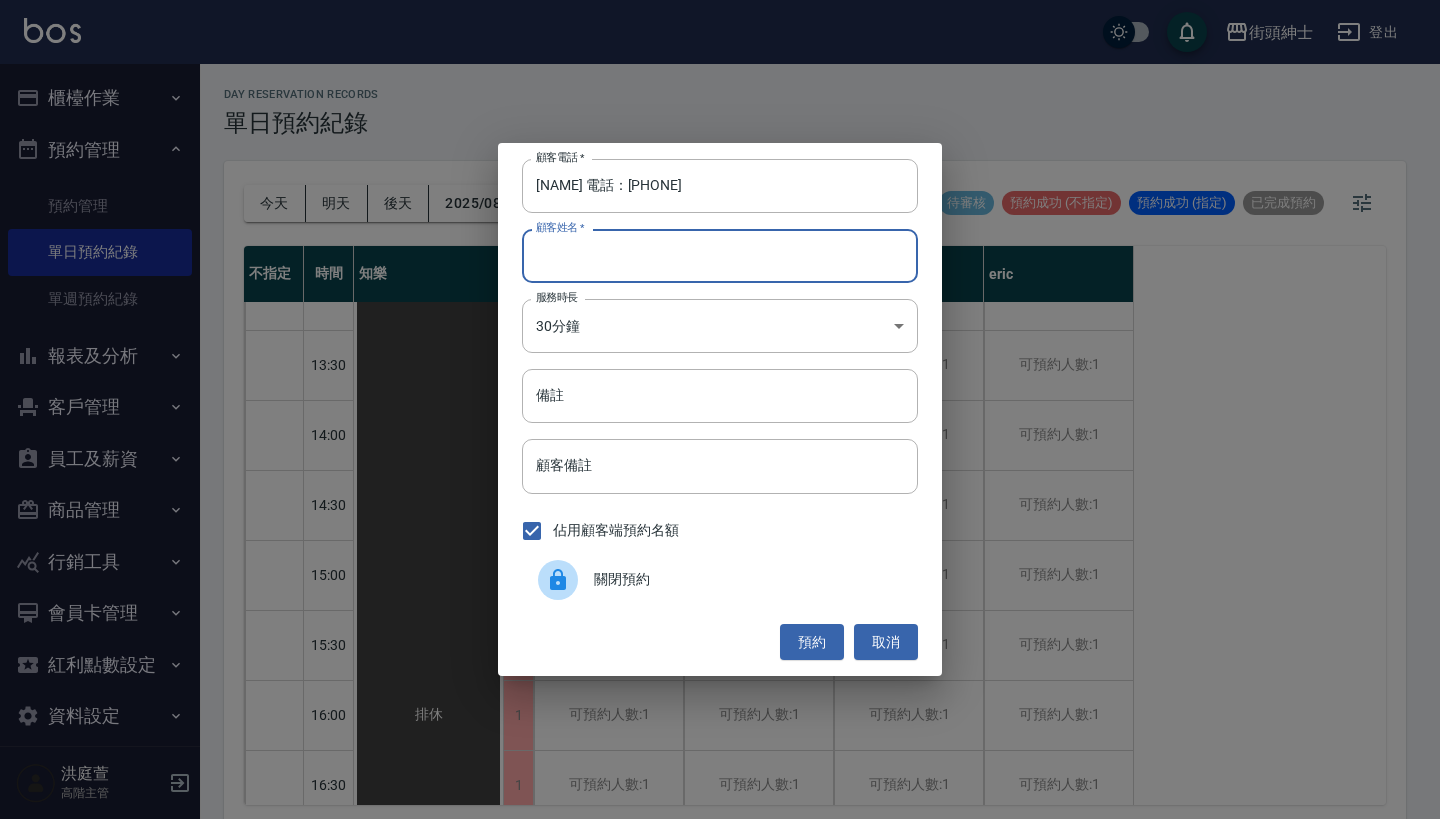 paste on "方先生 電話：0979311969" 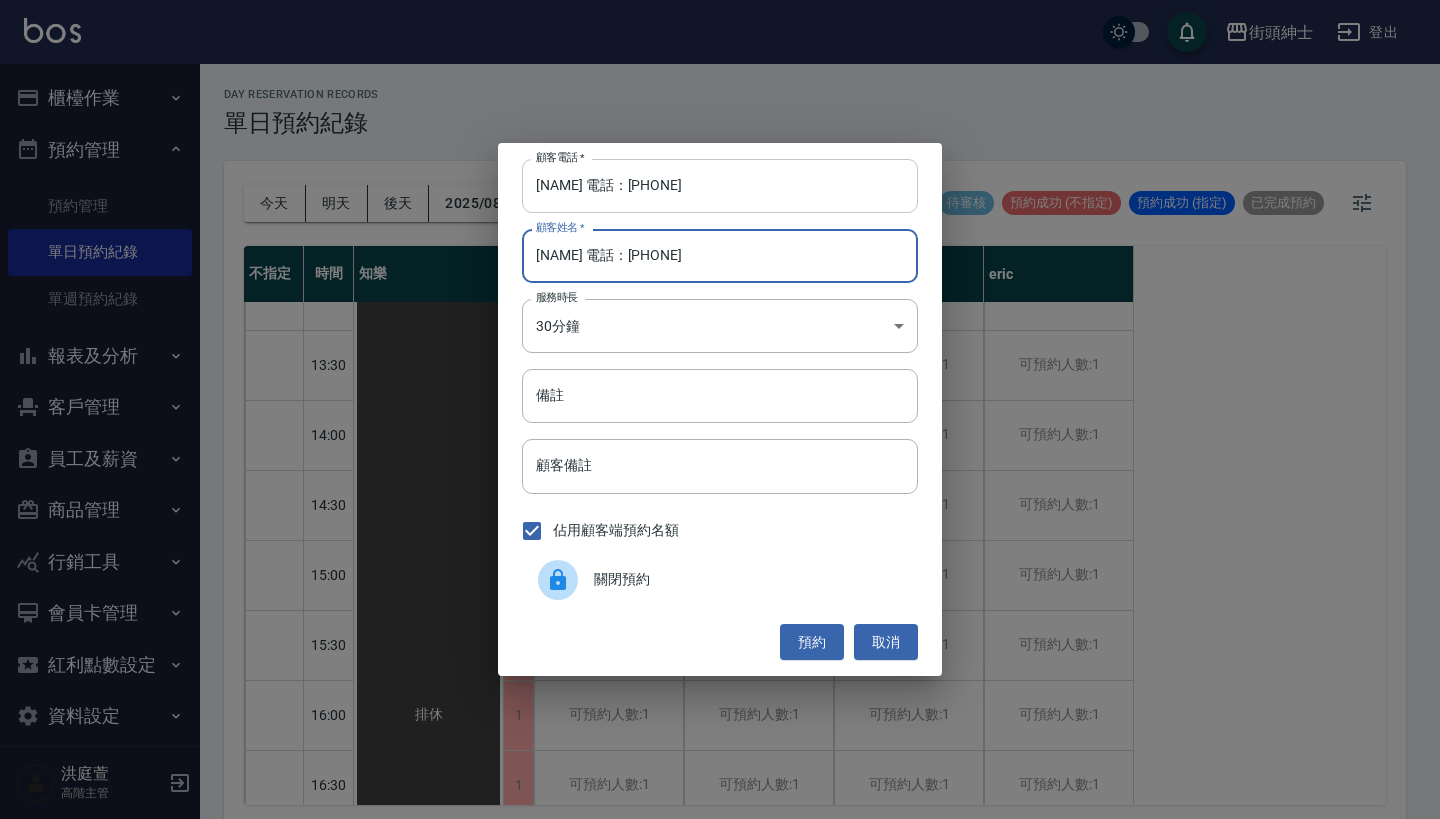 type on "方先生 電話：0979311969" 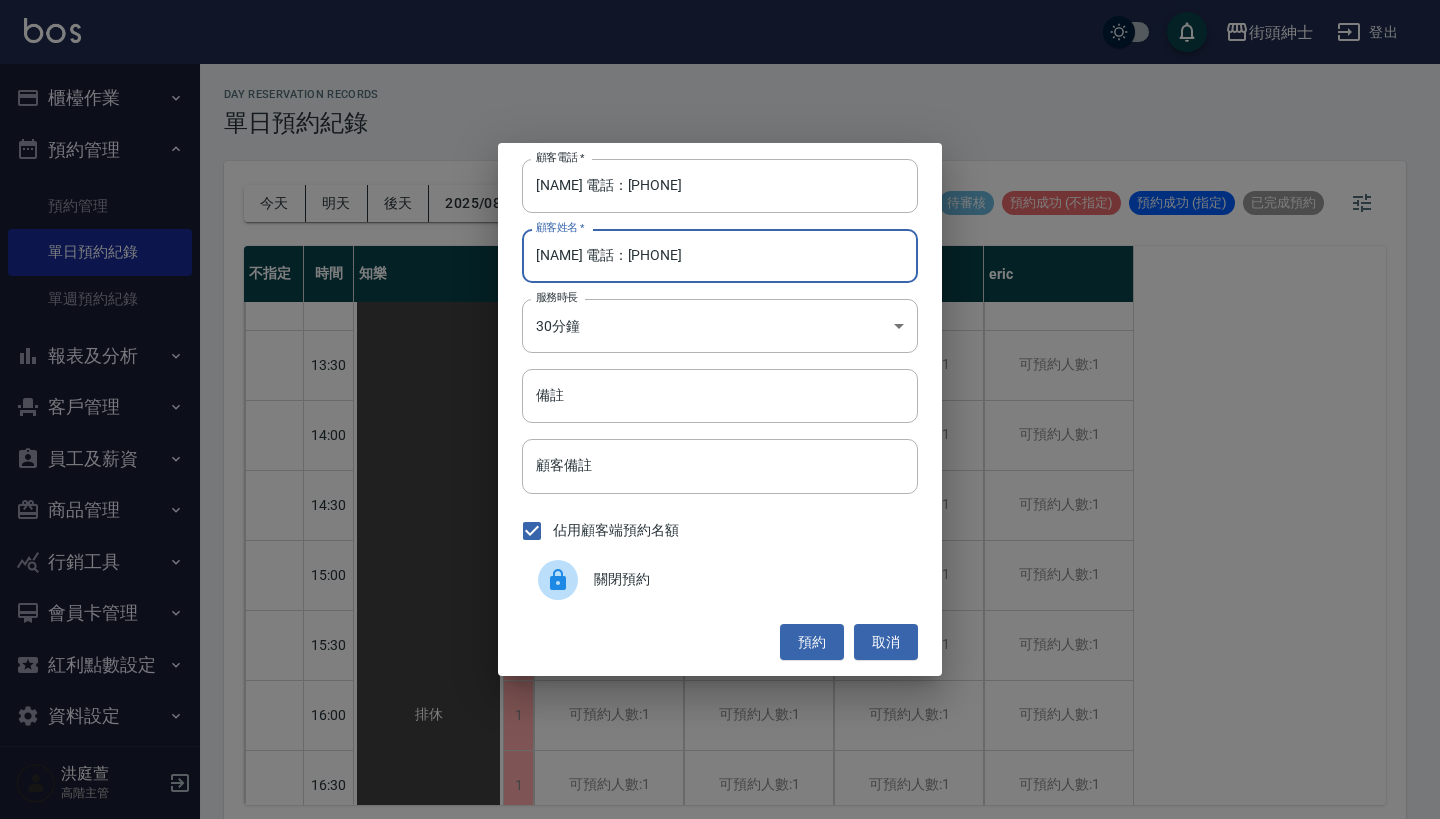drag, startPoint x: 623, startPoint y: 187, endPoint x: 191, endPoint y: 187, distance: 432 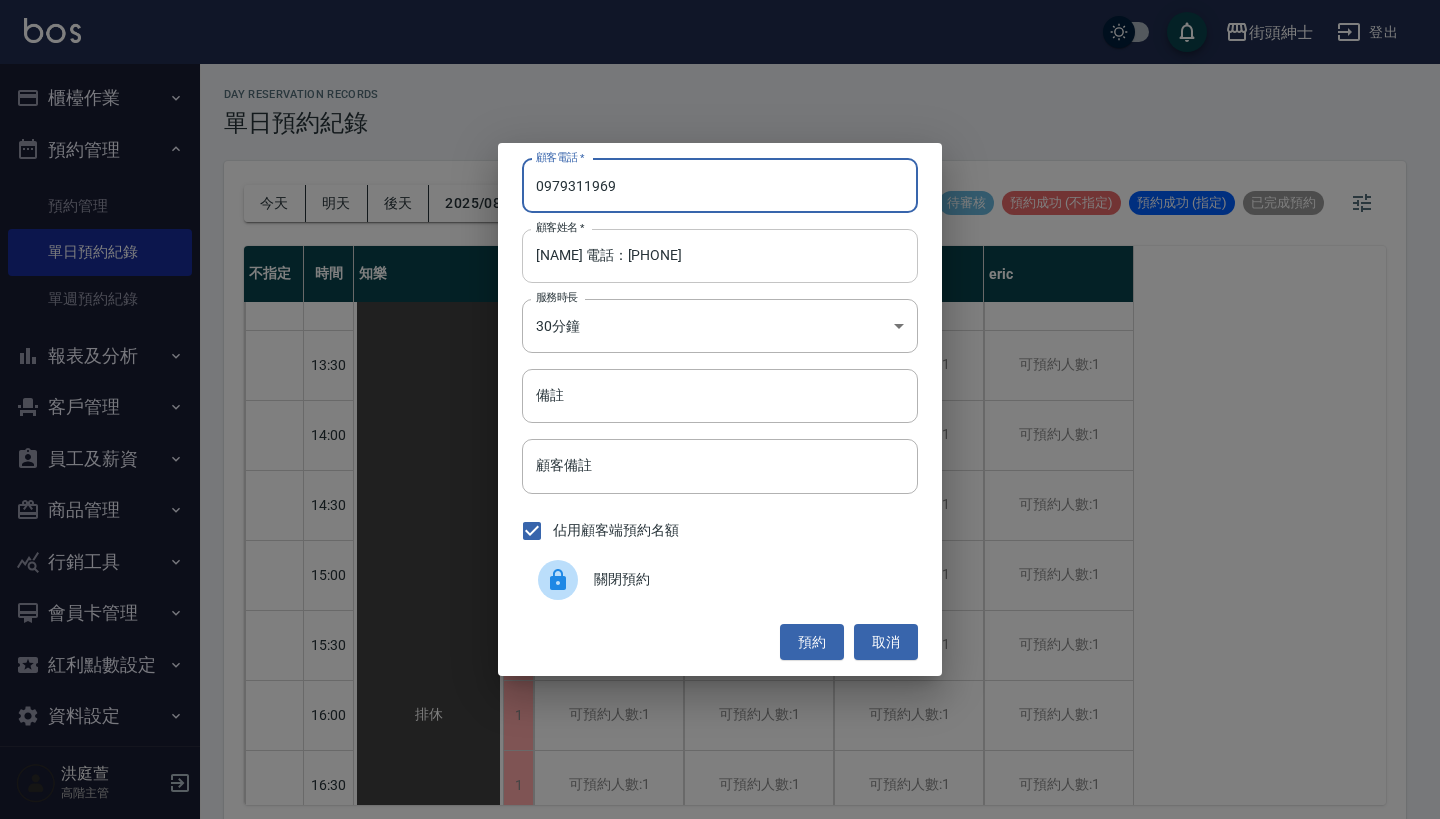 type on "0979311969" 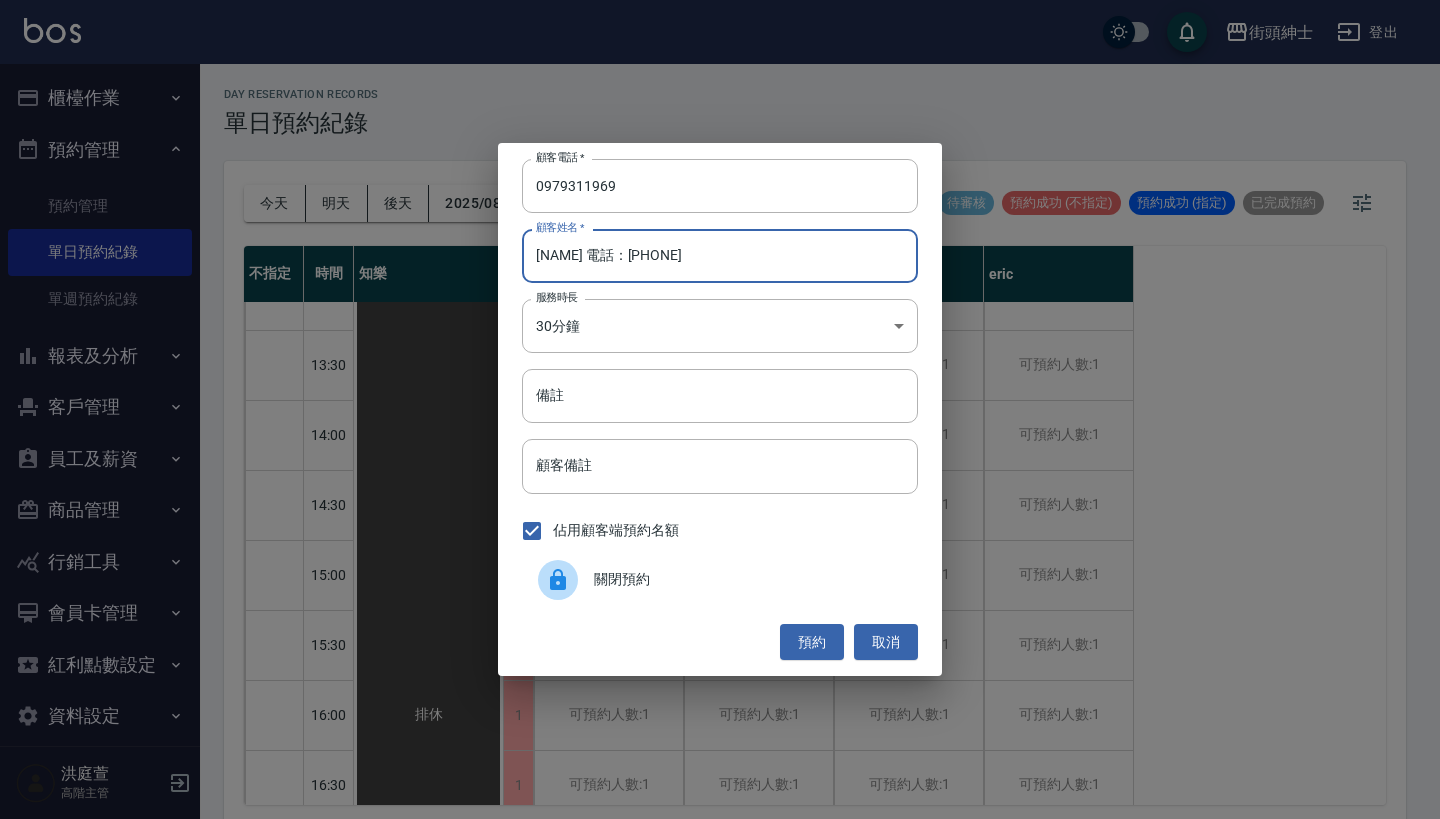 drag, startPoint x: 735, startPoint y: 247, endPoint x: 573, endPoint y: 261, distance: 162.6038 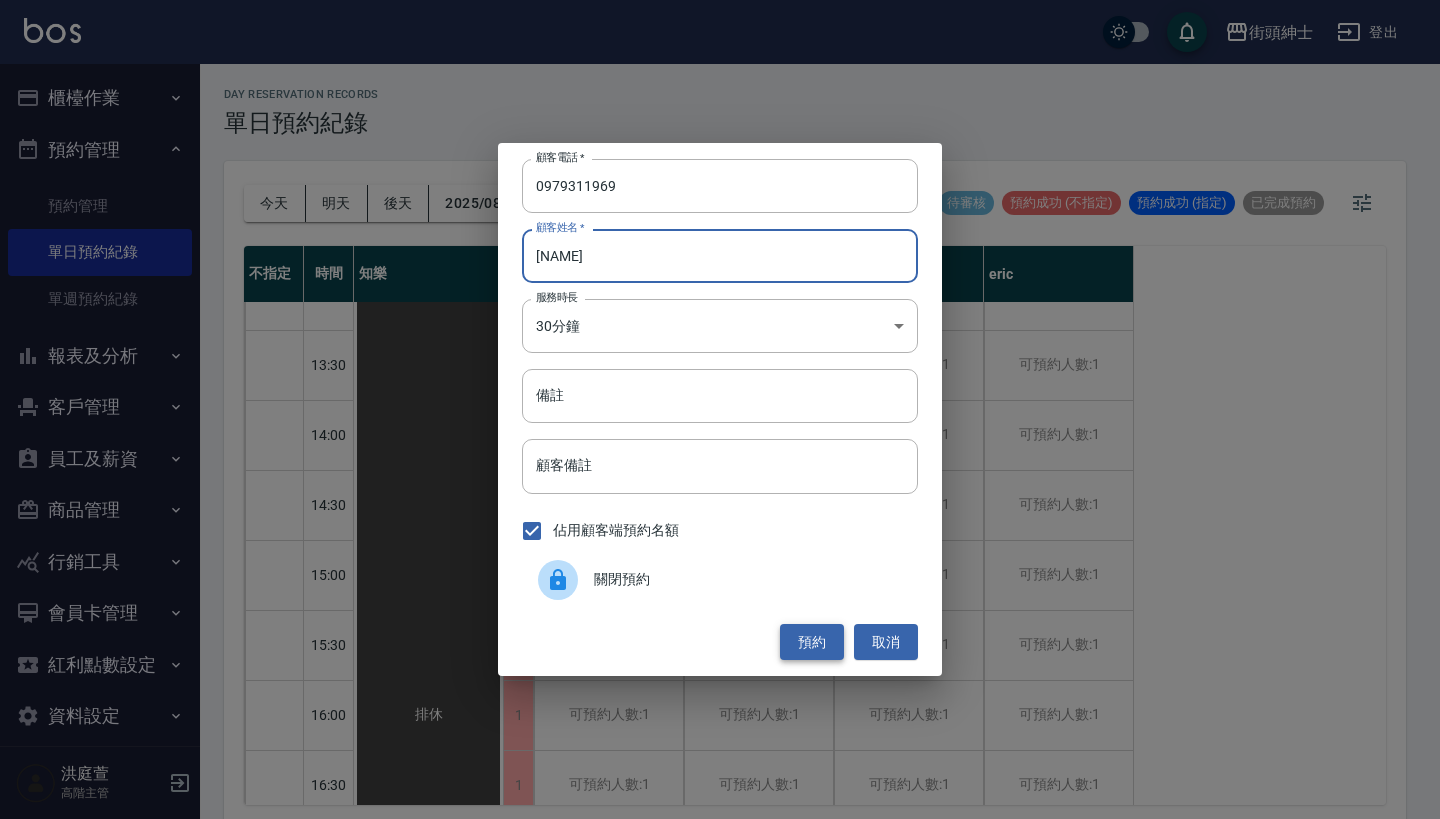 type on "方先生" 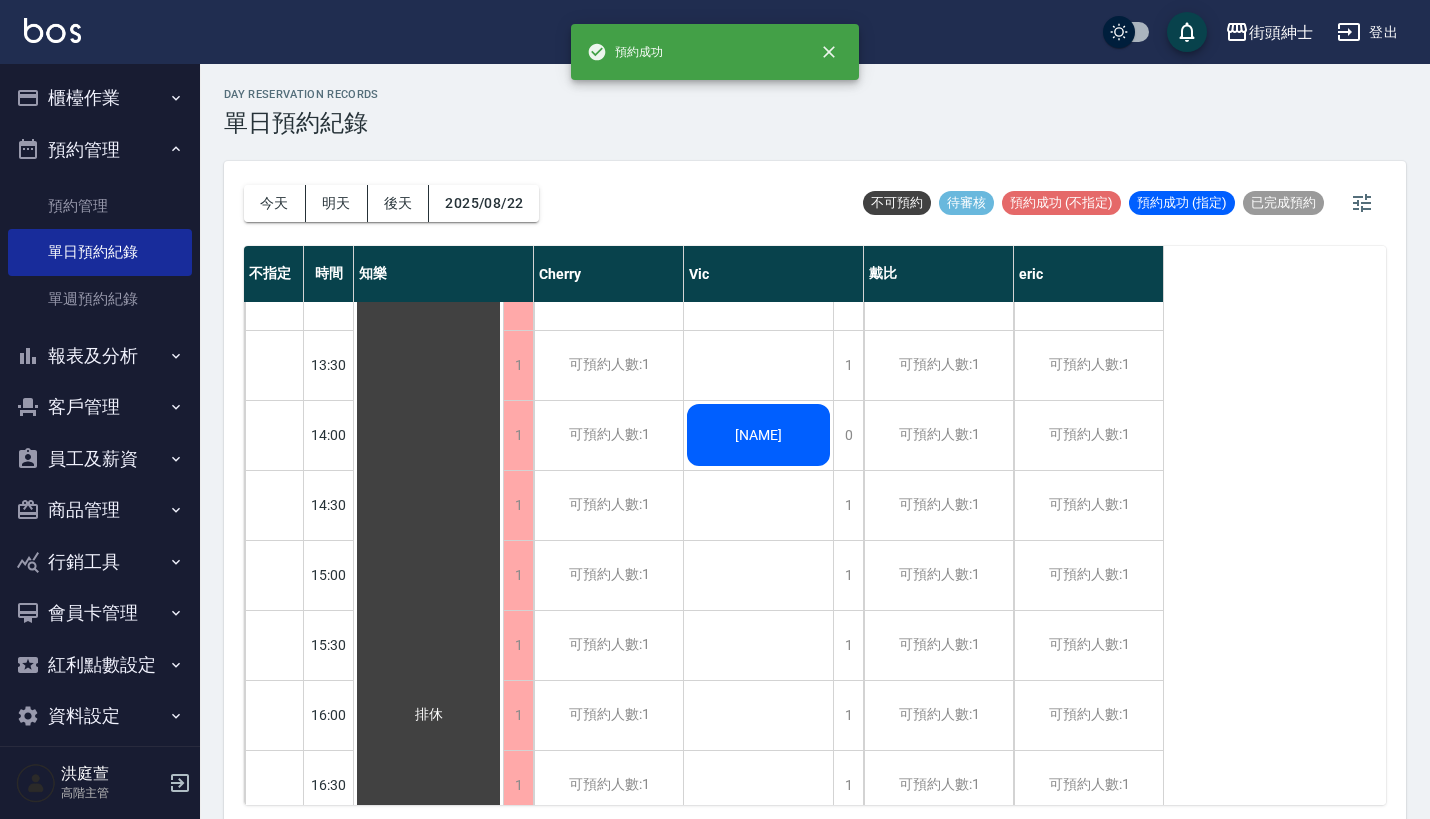 click on "方先生" at bounding box center [428, 715] 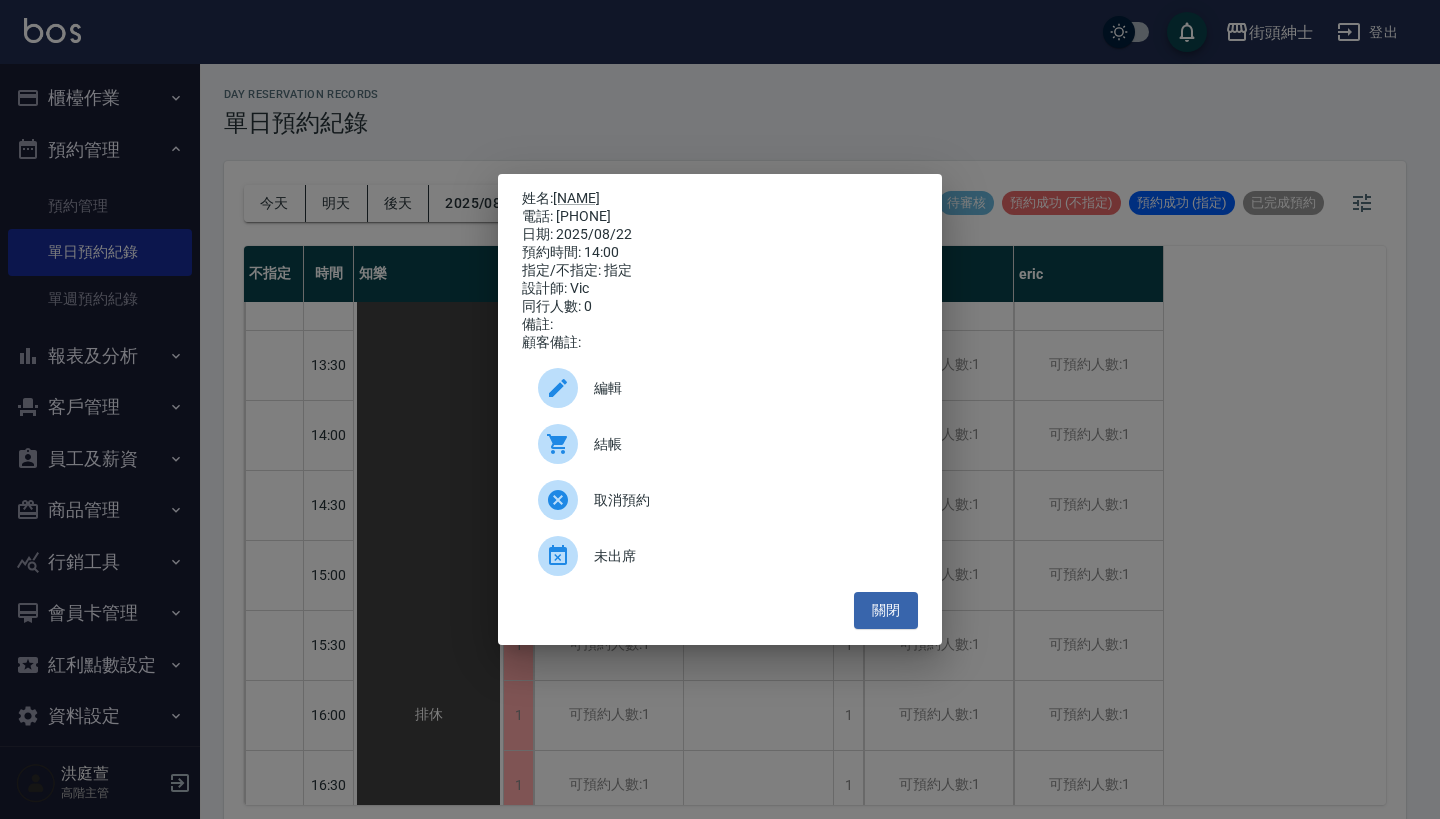 click on "編輯" at bounding box center (748, 388) 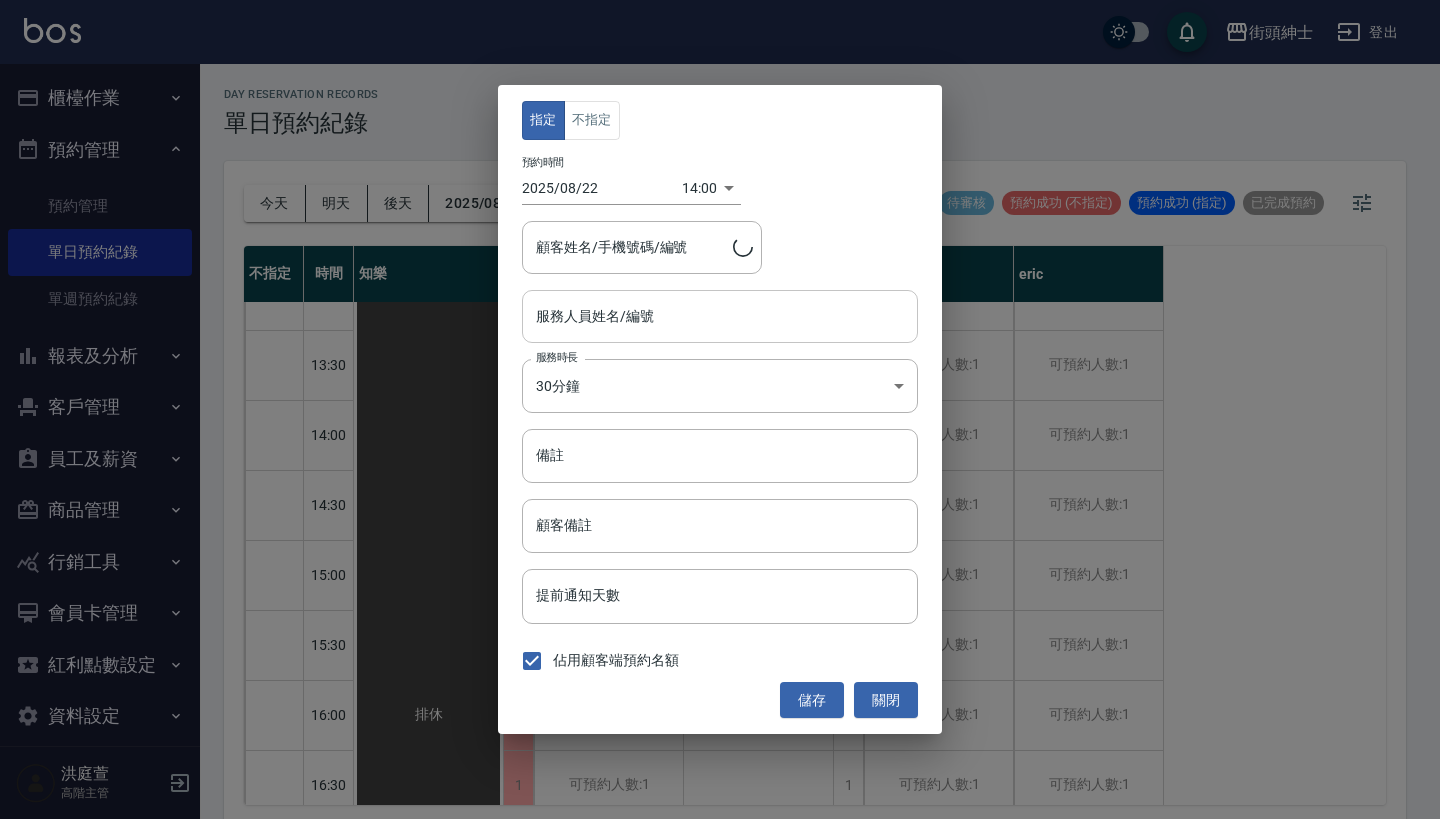 type on "Vic(無代號)" 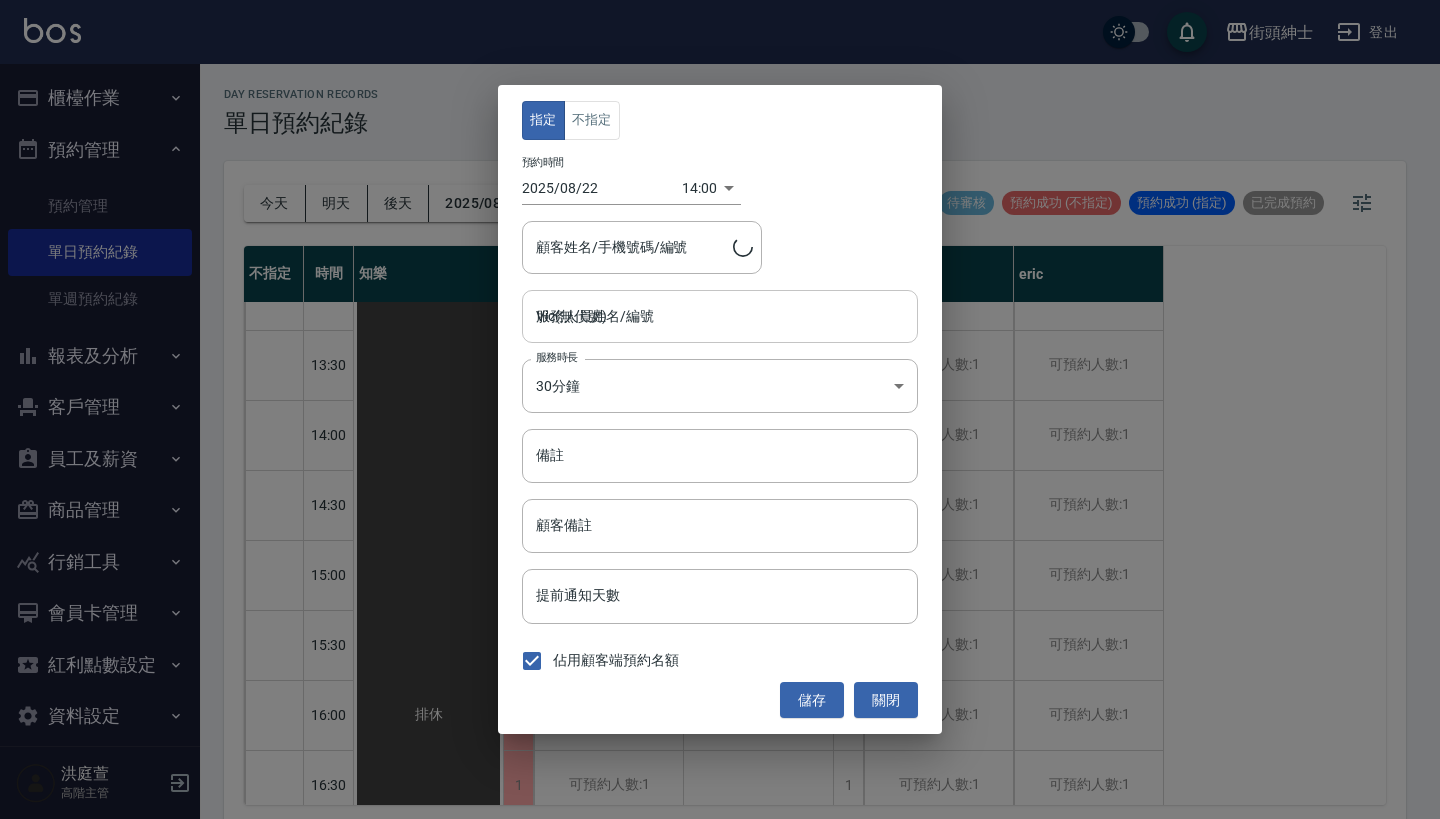 type on "方先生/0979311969" 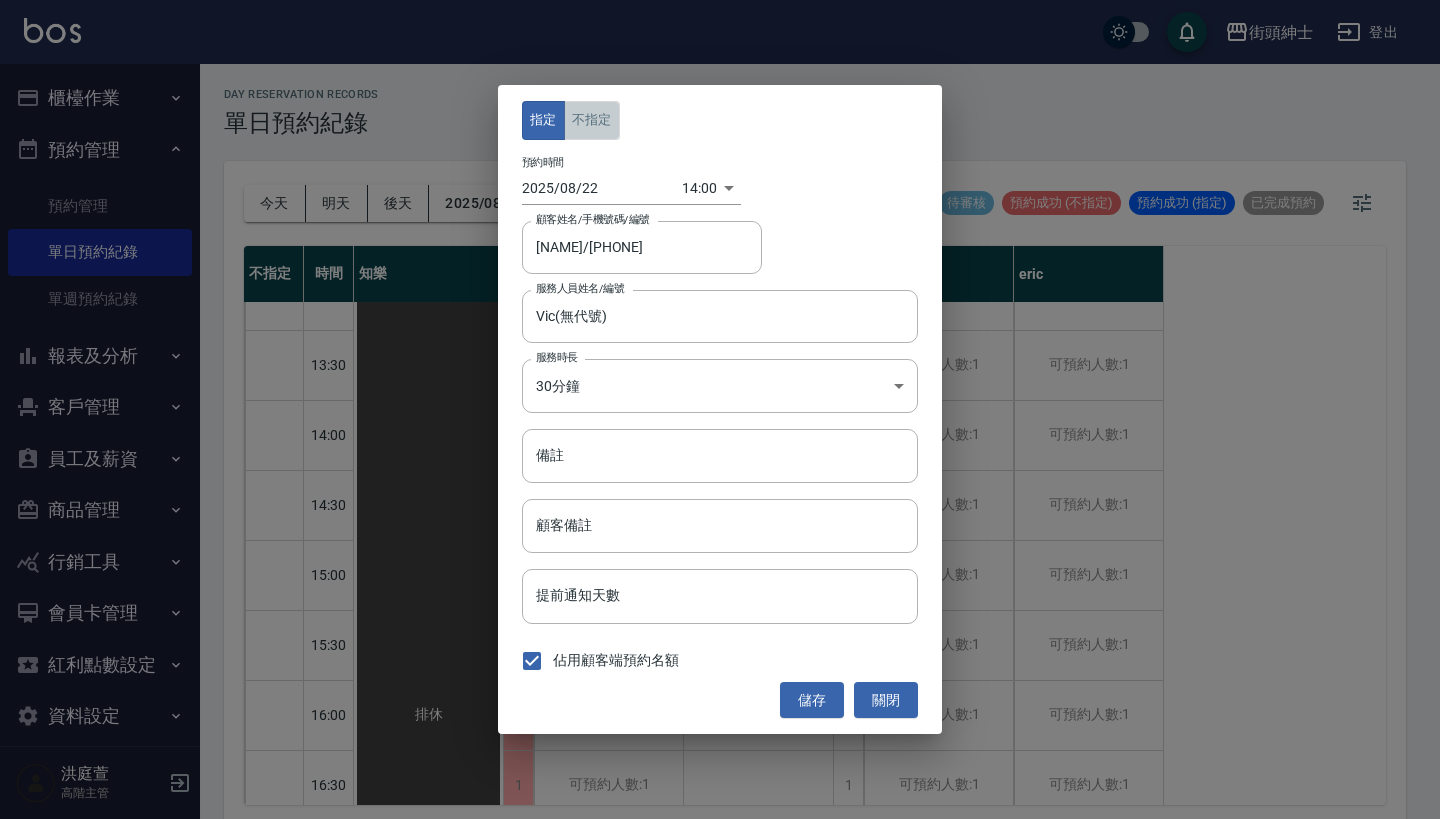 click on "不指定" at bounding box center [592, 120] 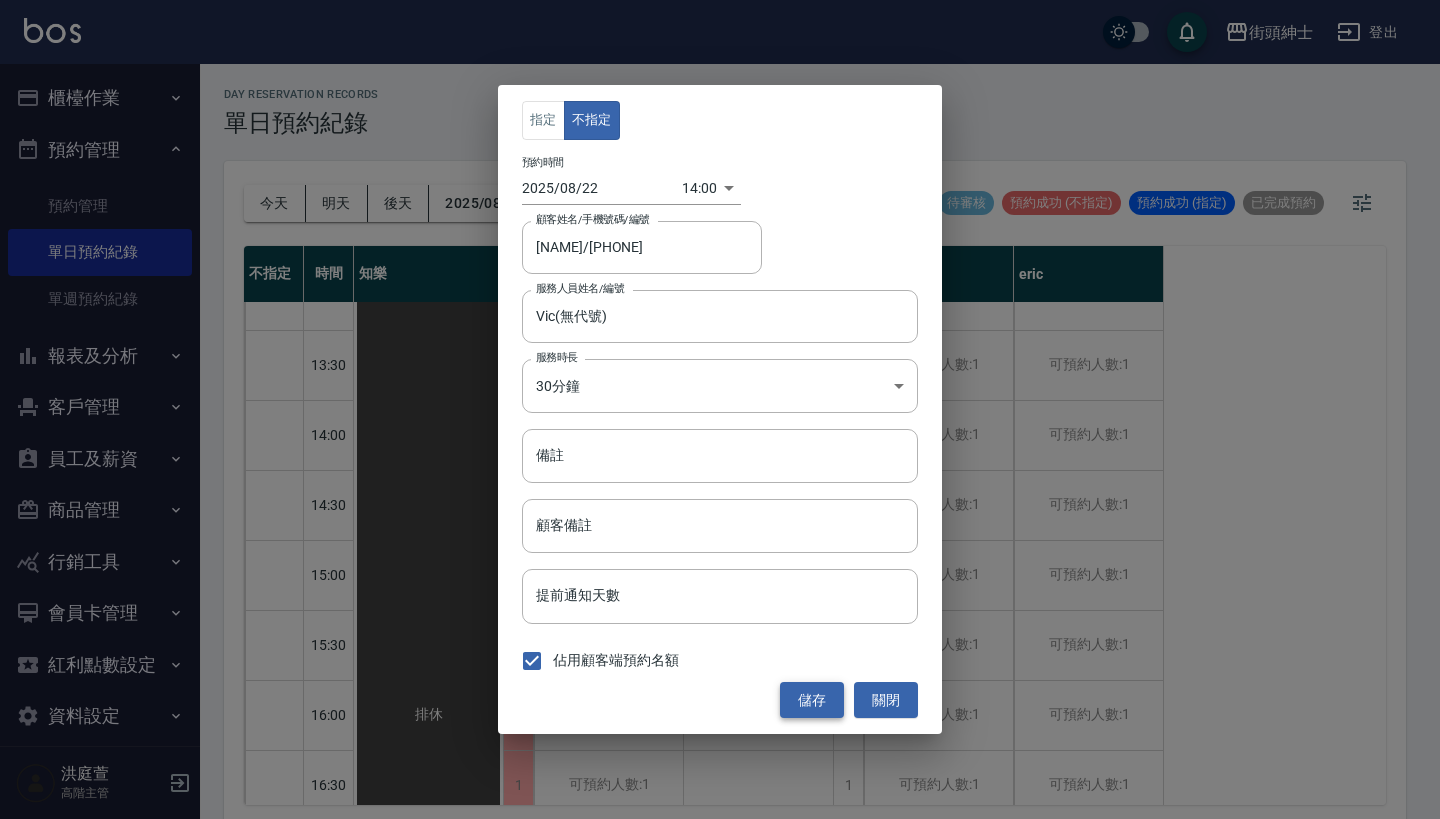 click on "儲存" at bounding box center (812, 700) 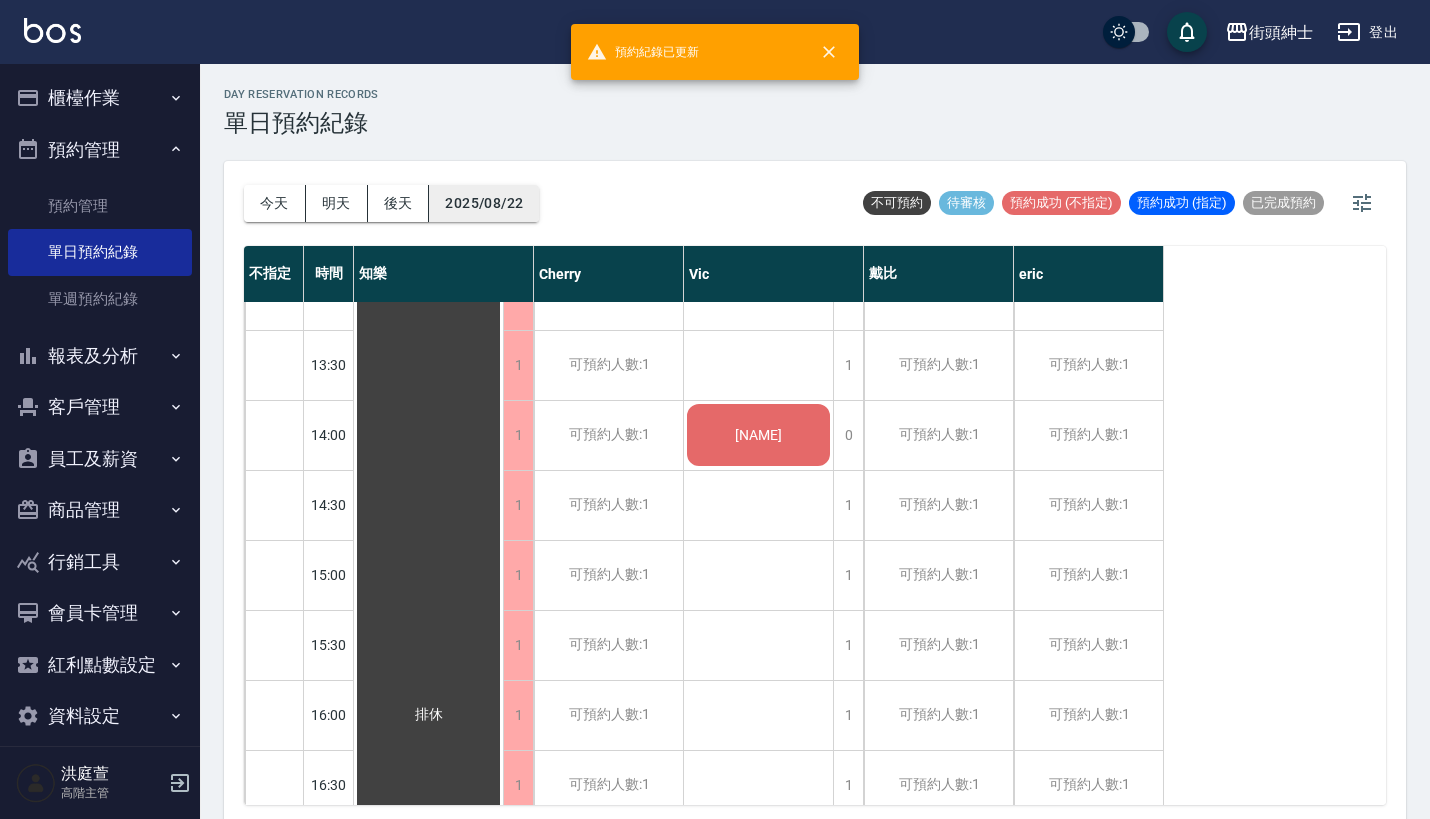 click on "2025/08/22" at bounding box center [484, 203] 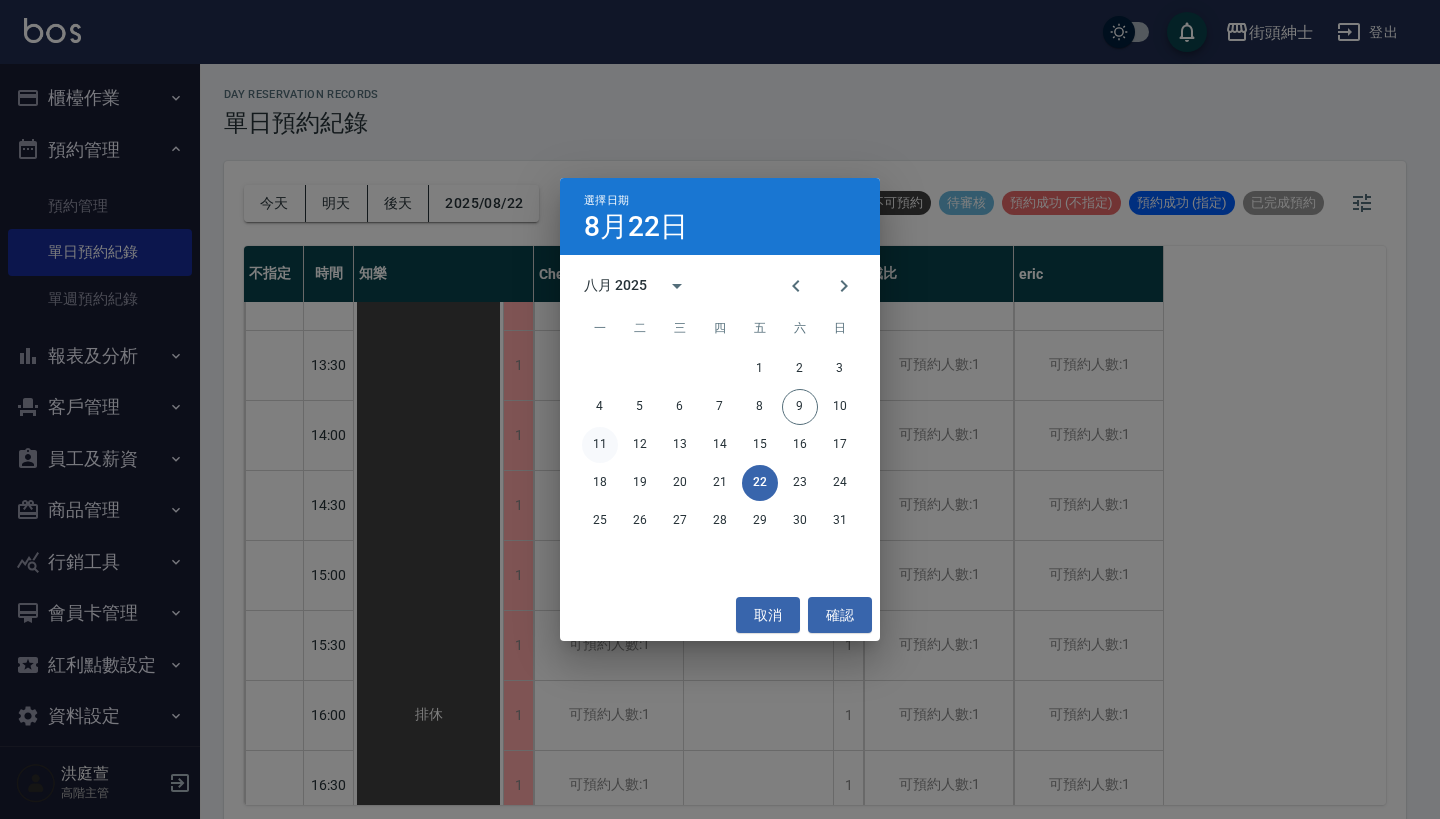 click on "11" at bounding box center [600, 445] 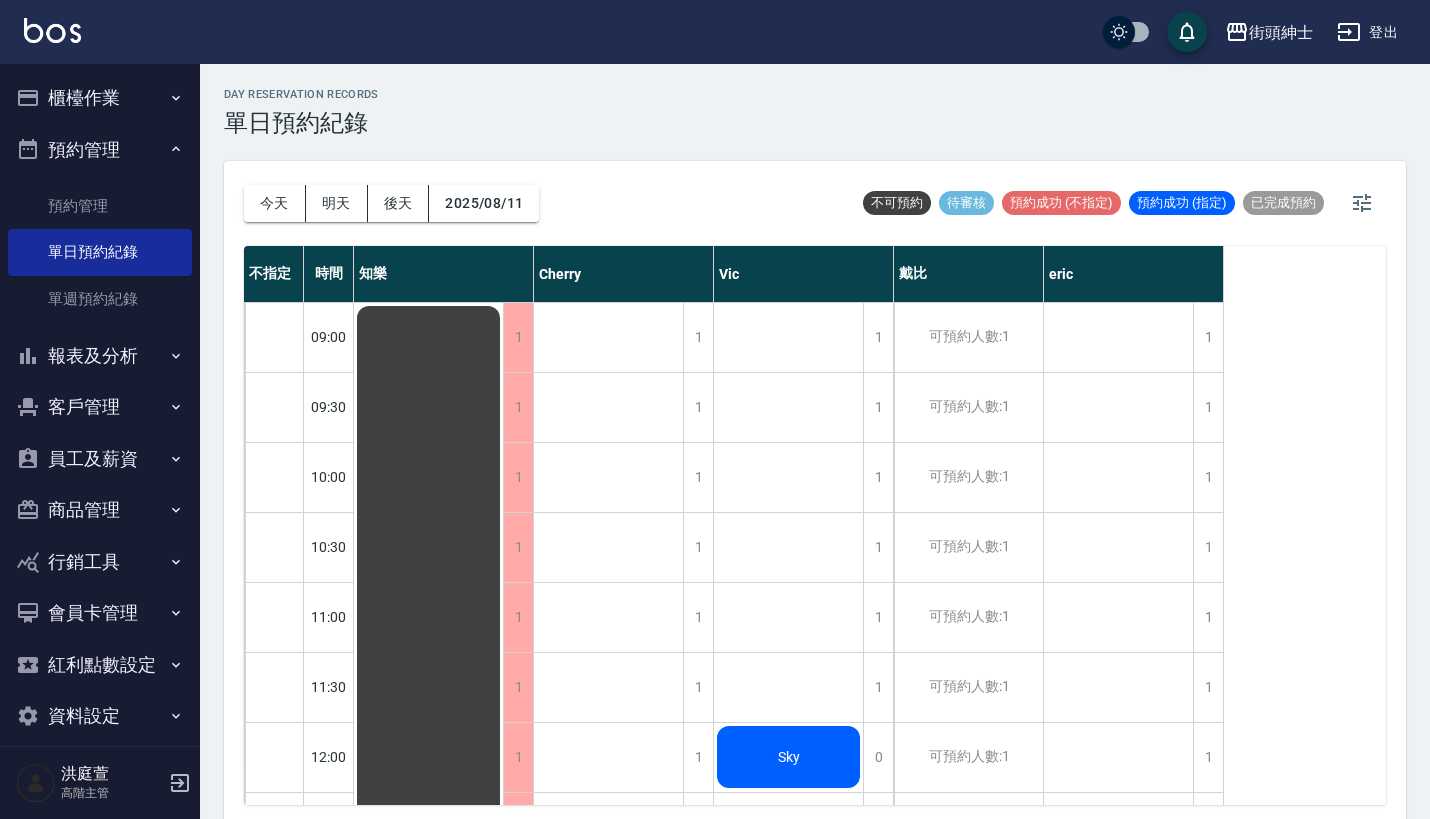 scroll, scrollTop: 603, scrollLeft: 0, axis: vertical 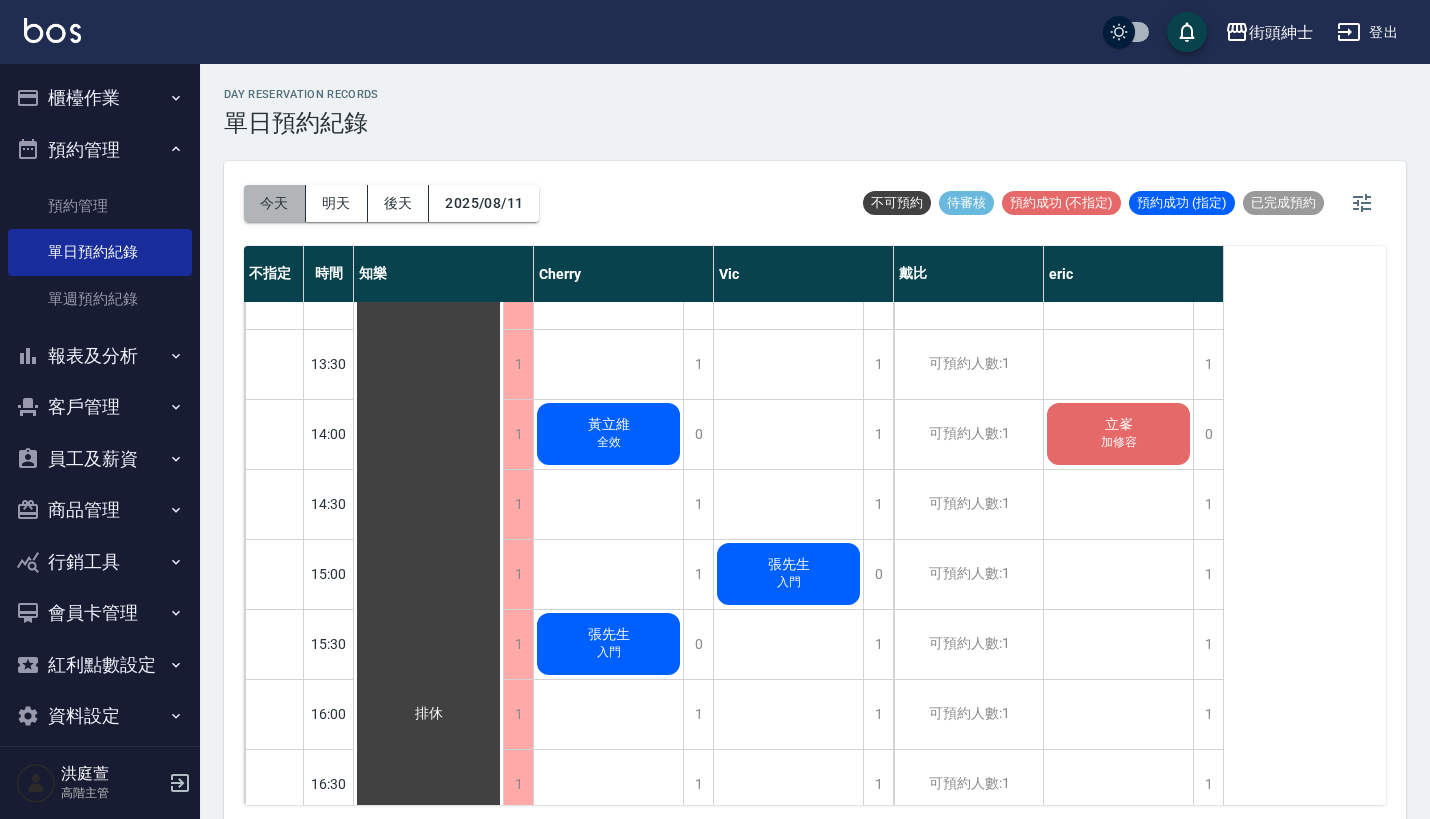 click on "今天" at bounding box center [275, 203] 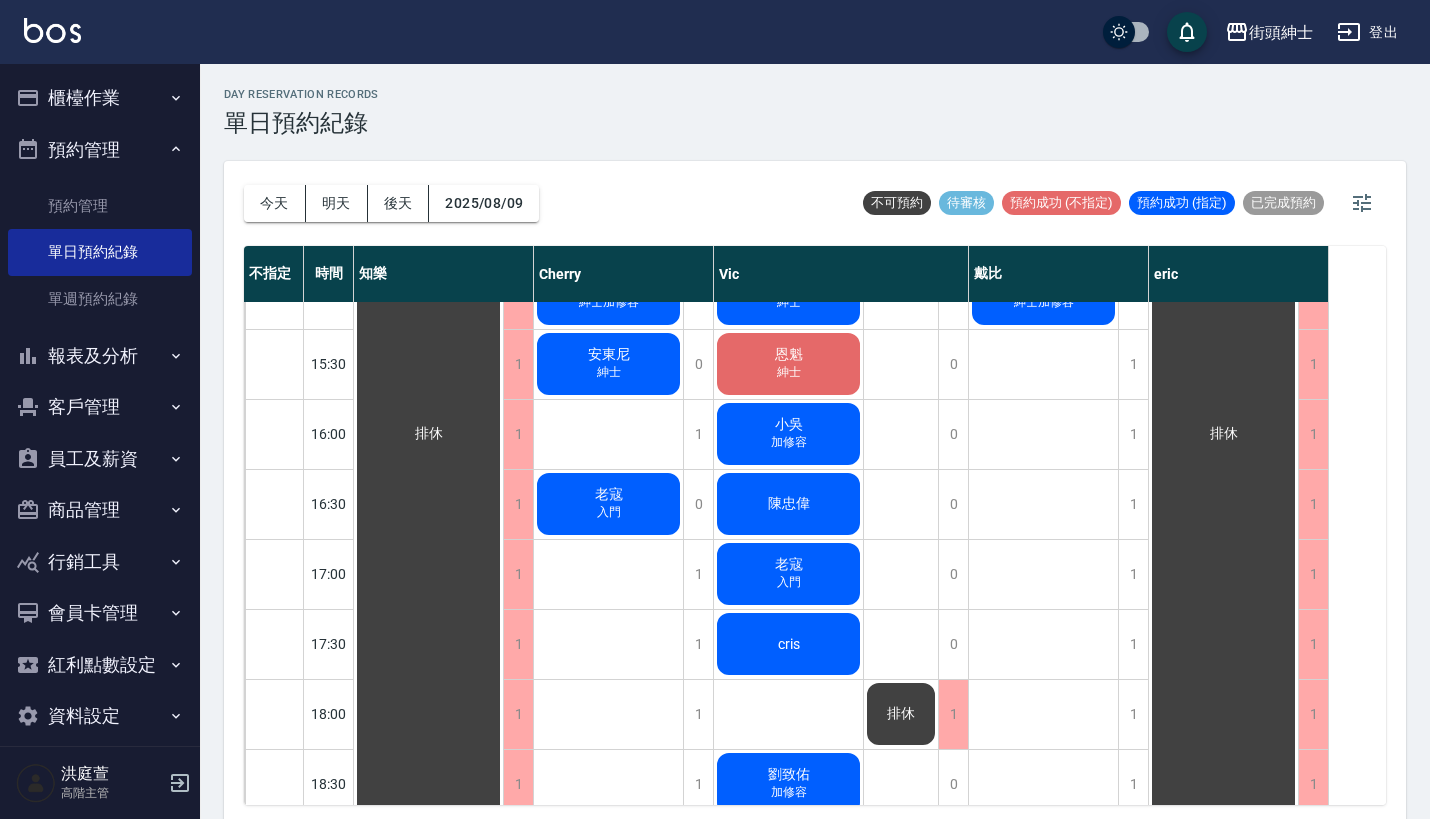 scroll, scrollTop: 880, scrollLeft: 0, axis: vertical 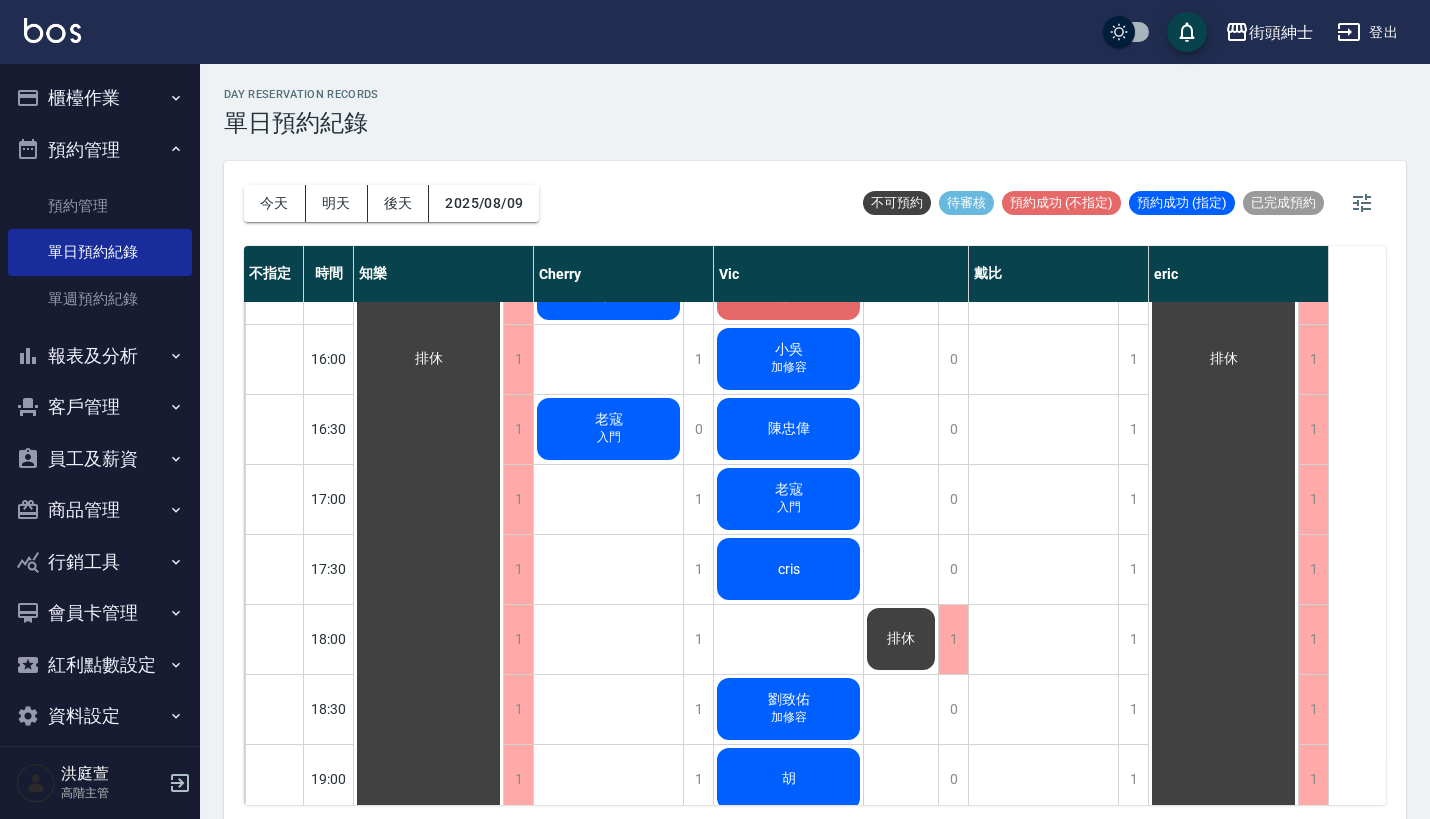 click on "排休" at bounding box center [428, 359] 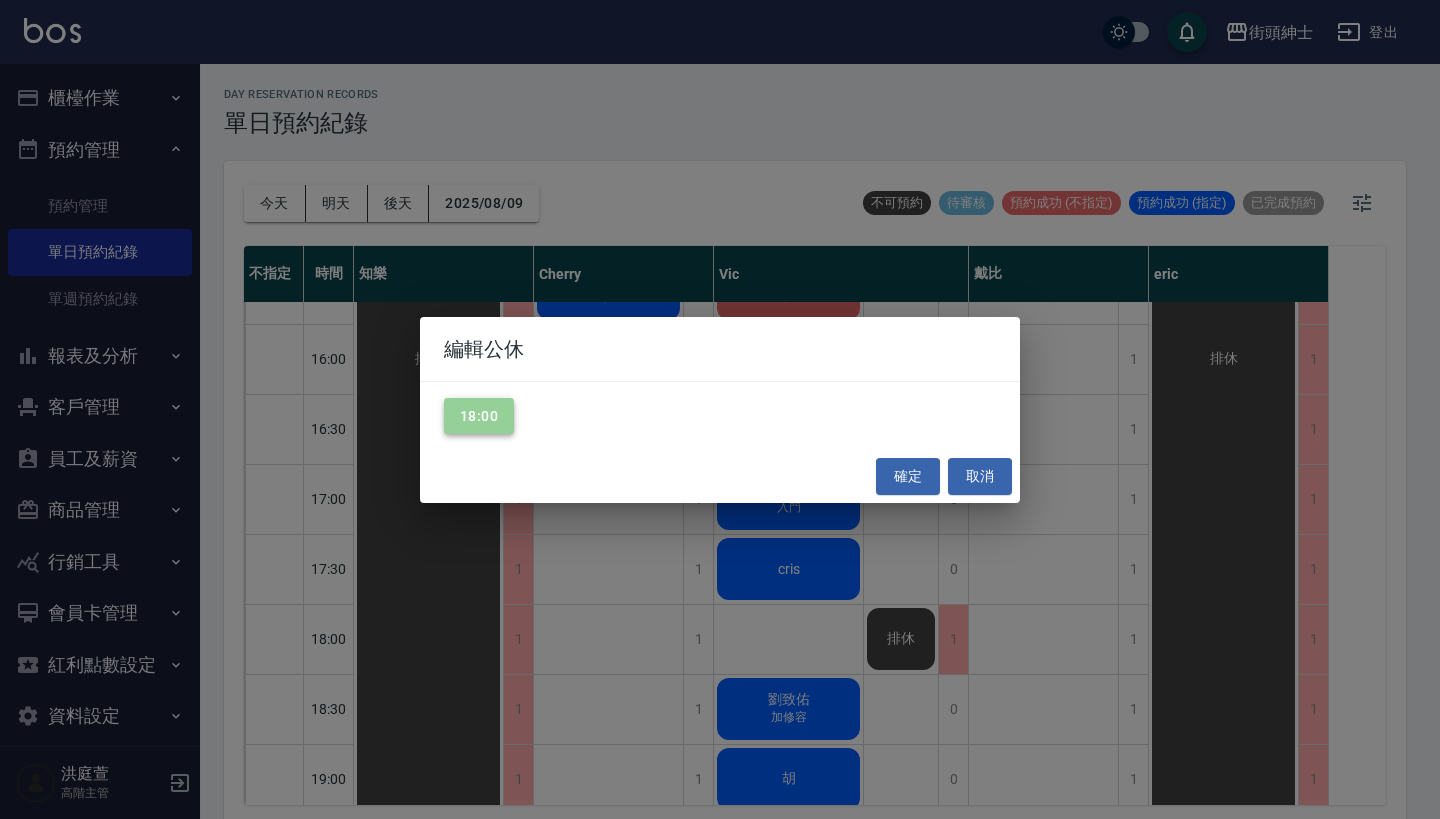 click on "18:00" at bounding box center (479, 416) 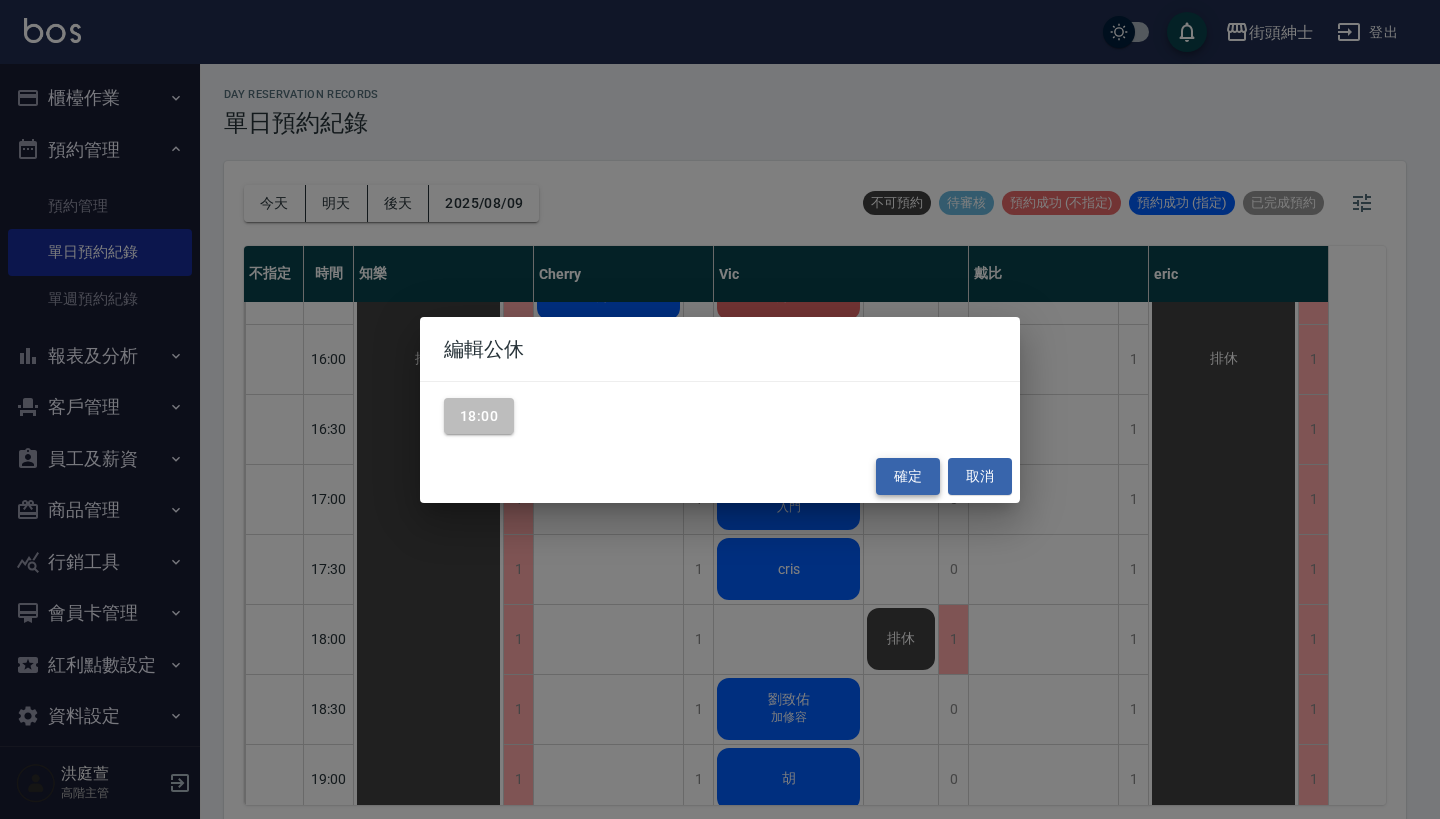 click on "確定" at bounding box center (908, 476) 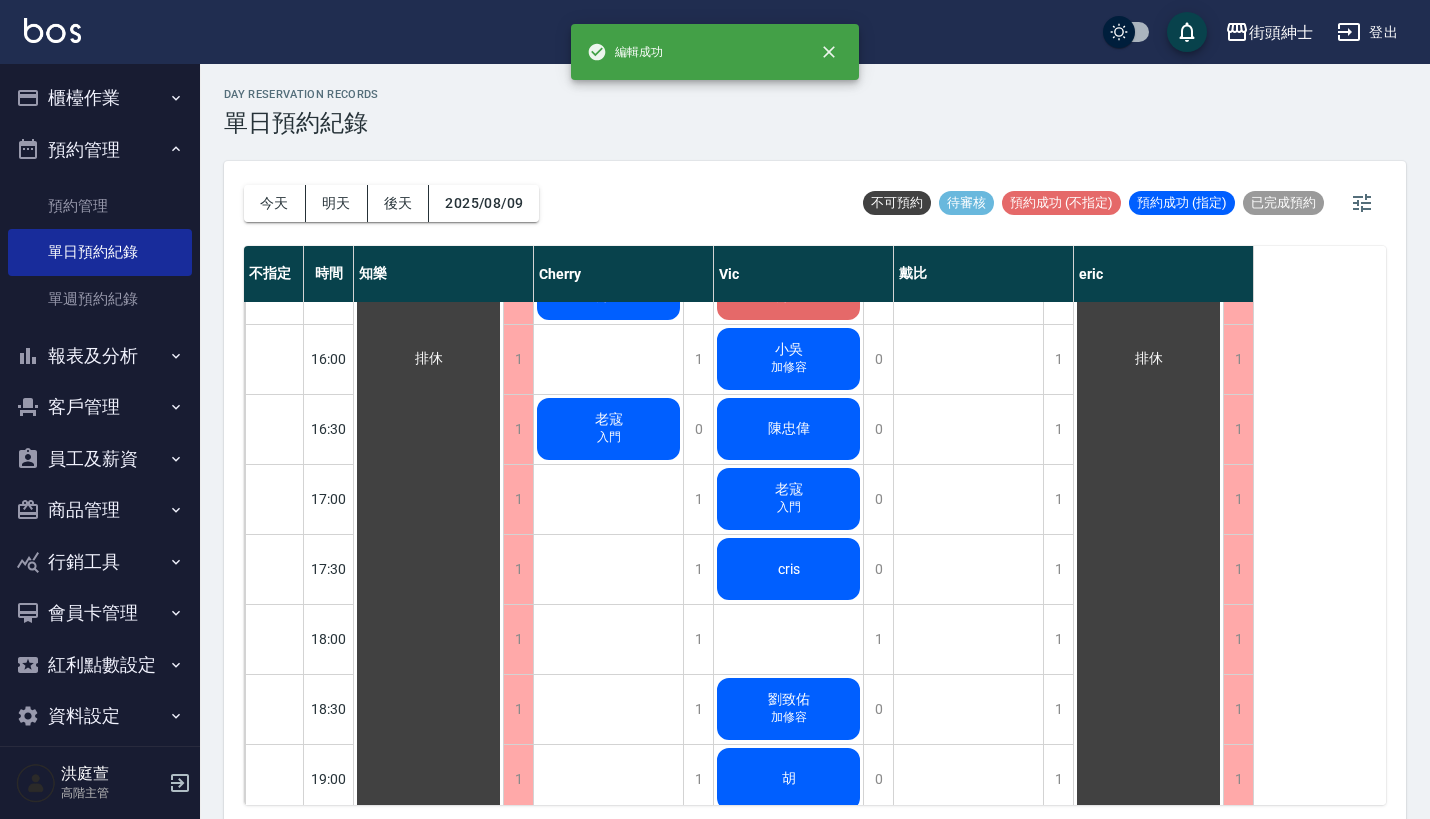 scroll, scrollTop: -2, scrollLeft: 0, axis: vertical 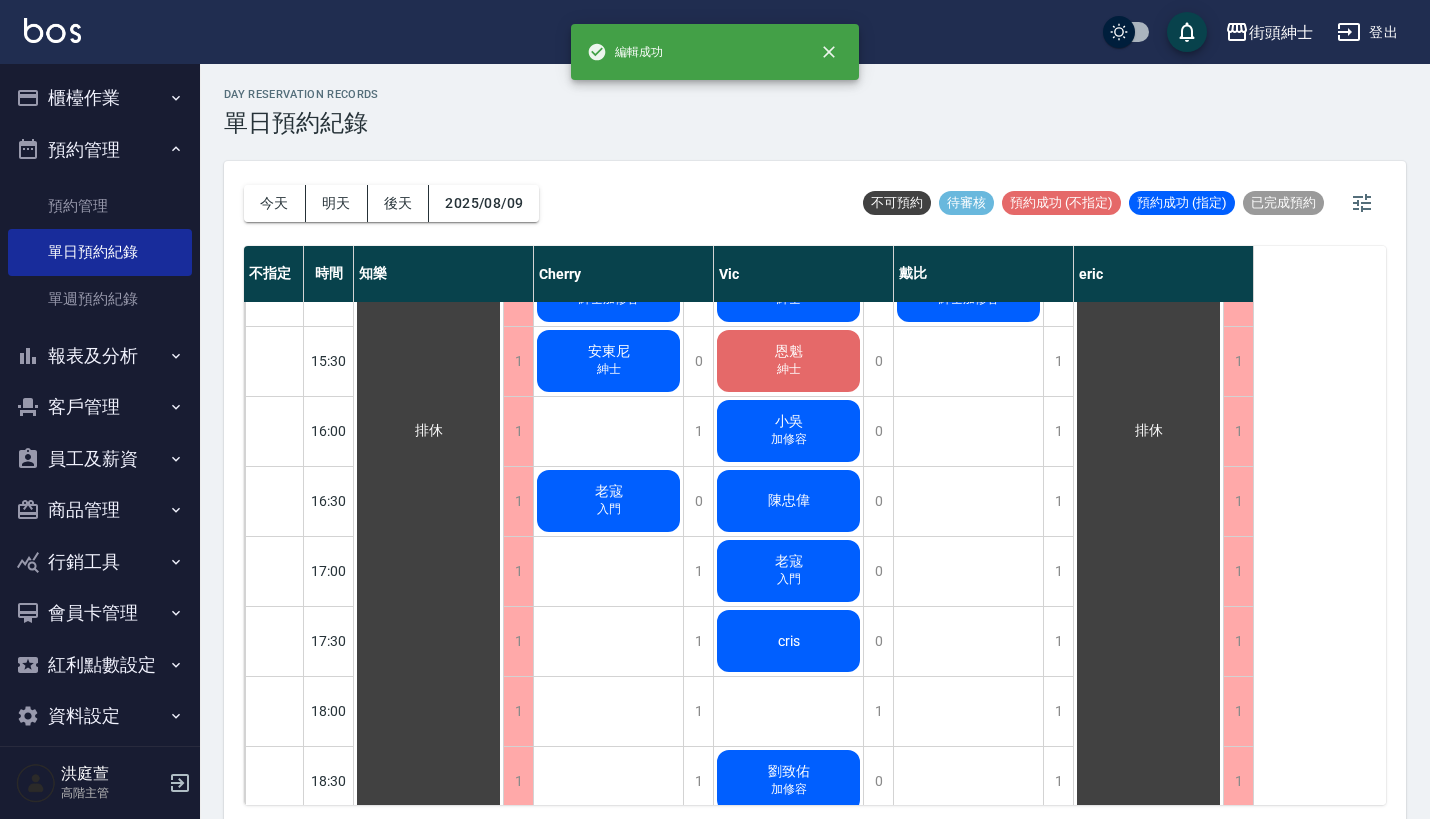 click on "恩魁 紳士" at bounding box center (428, 431) 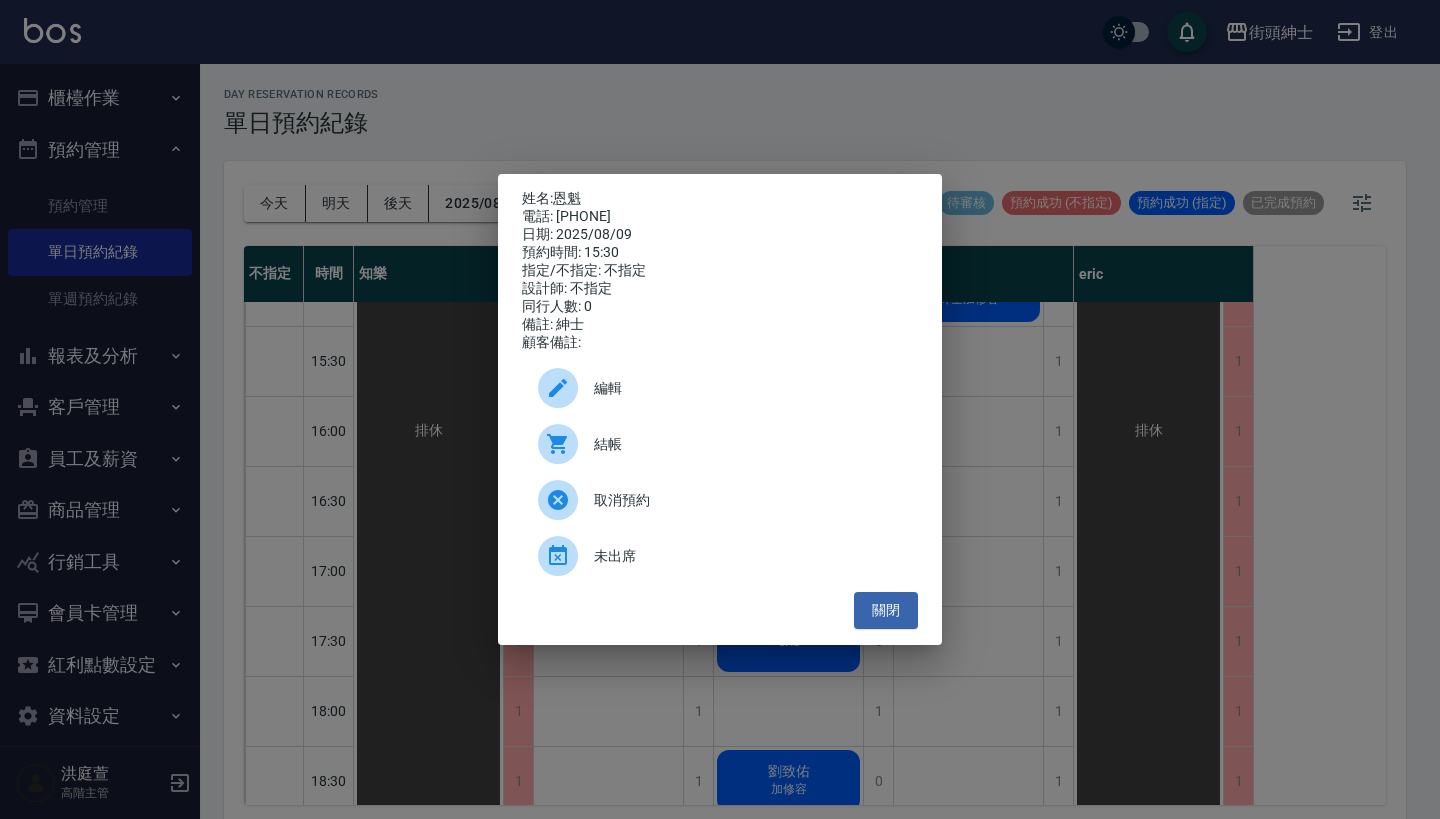 click on "編輯" at bounding box center [748, 388] 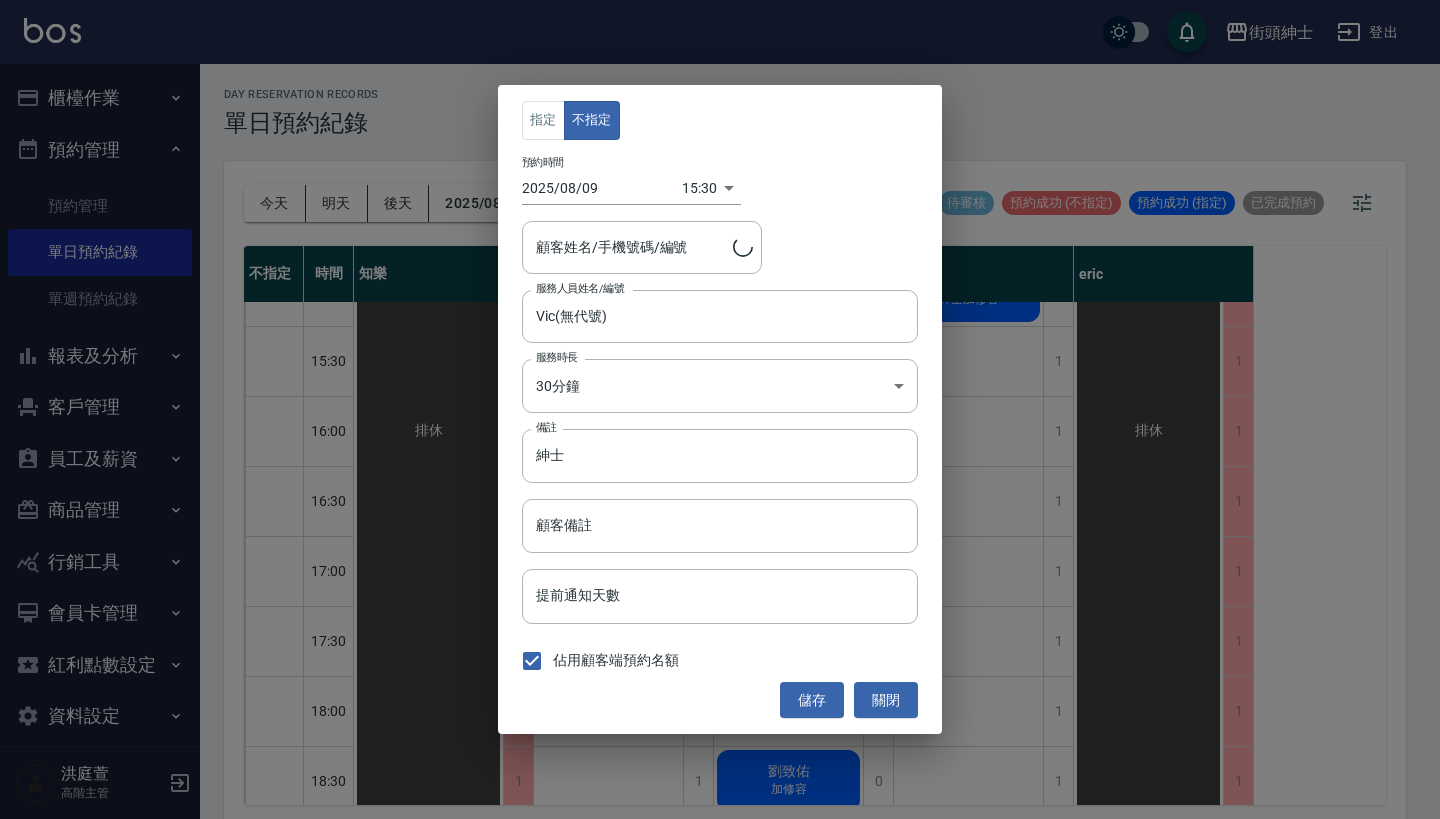 type on "恩魁/0952278528" 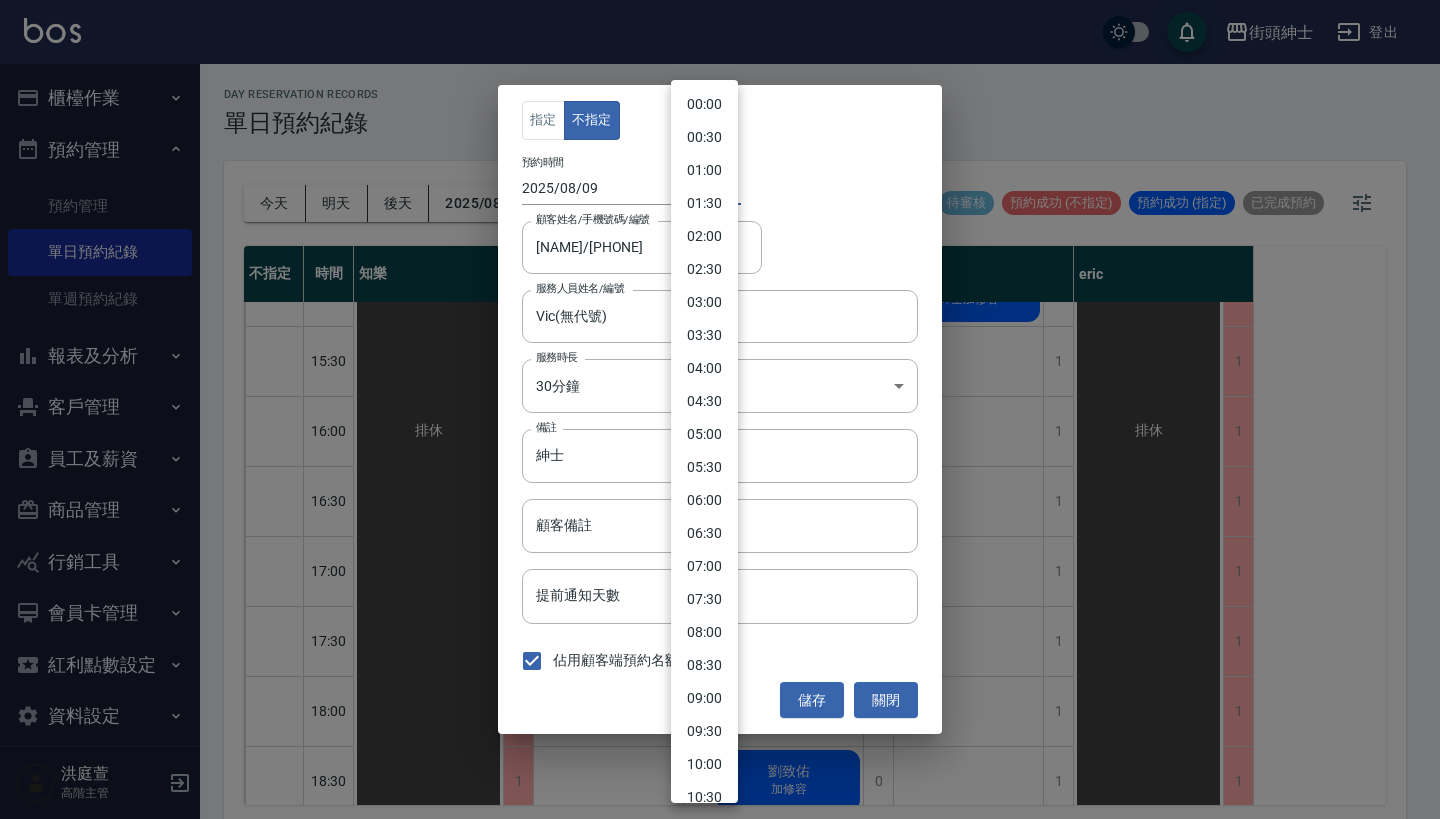 click on "街頭紳士 登出 櫃檯作業 打帳單 帳單列表 掛單列表 座位開單 營業儀表板 現金收支登錄 高階收支登錄 材料自購登錄 每日結帳 排班表 現場電腦打卡 掃碼打卡 預約管理 預約管理 單日預約紀錄 單週預約紀錄 報表及分析 報表目錄 消費分析儀表板 店家區間累計表 店家日報表 店家排行榜 互助日報表 互助月報表 互助排行榜 互助點數明細 互助業績報表 全店業績分析表 每日業績分析表 營業統計分析表 營業項目月分析表 設計師業績表 設計師日報表 設計師業績分析表 設計師業績月報表 設計師抽成報表 設計師排行榜 商品銷售排行榜 商品消耗明細 商品進銷貨報表 商品庫存表 商品庫存盤點表 會員卡銷售報表 服務扣項明細表 單一服務項目查詢 店販抽成明細 店販分類抽成明細 顧客入金餘額表 顧客卡券餘額表 每日非現金明細 每日收支明細 收支分類明細表 收支匯款表 1" at bounding box center [720, 412] 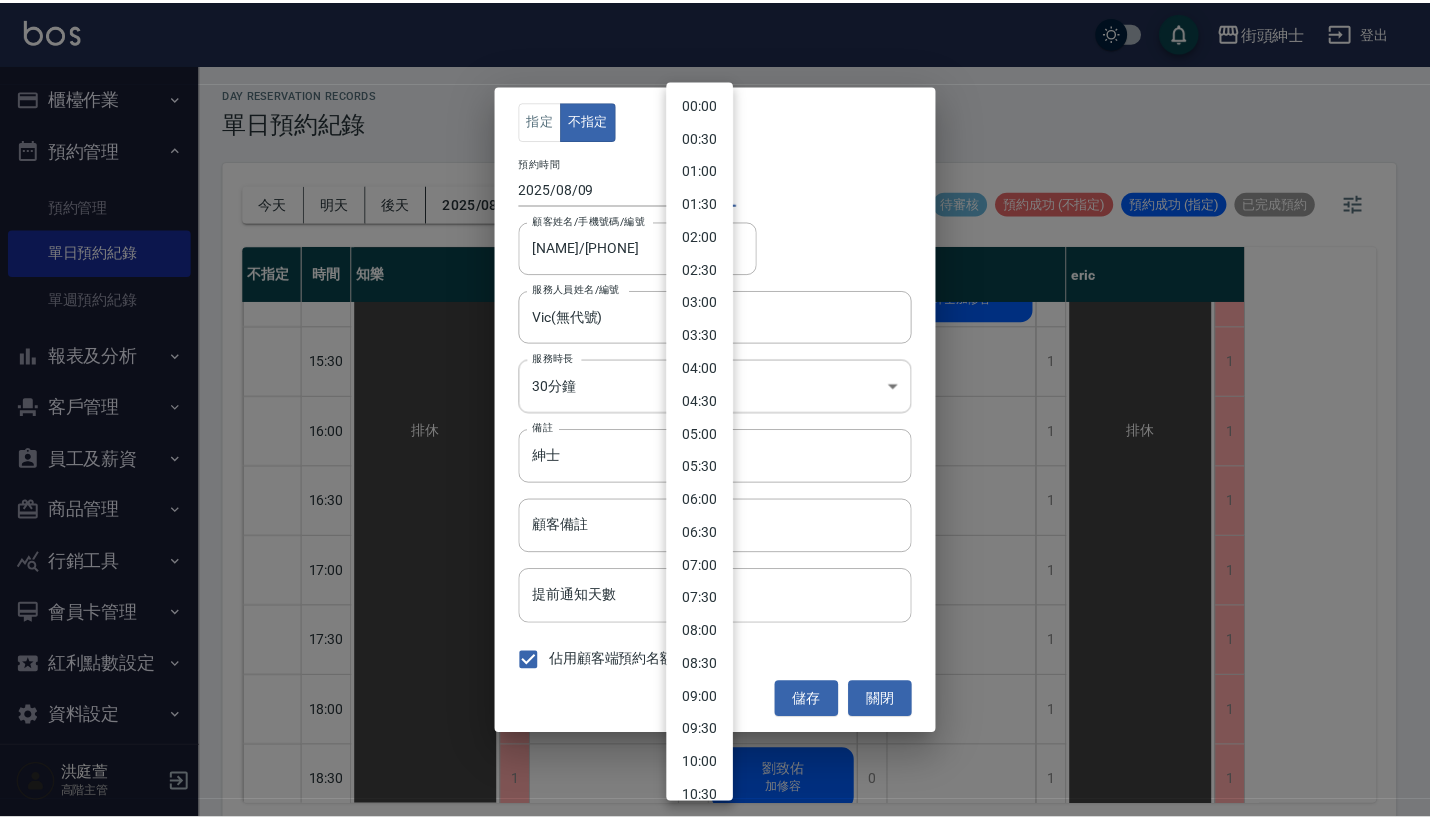 scroll, scrollTop: 687, scrollLeft: 0, axis: vertical 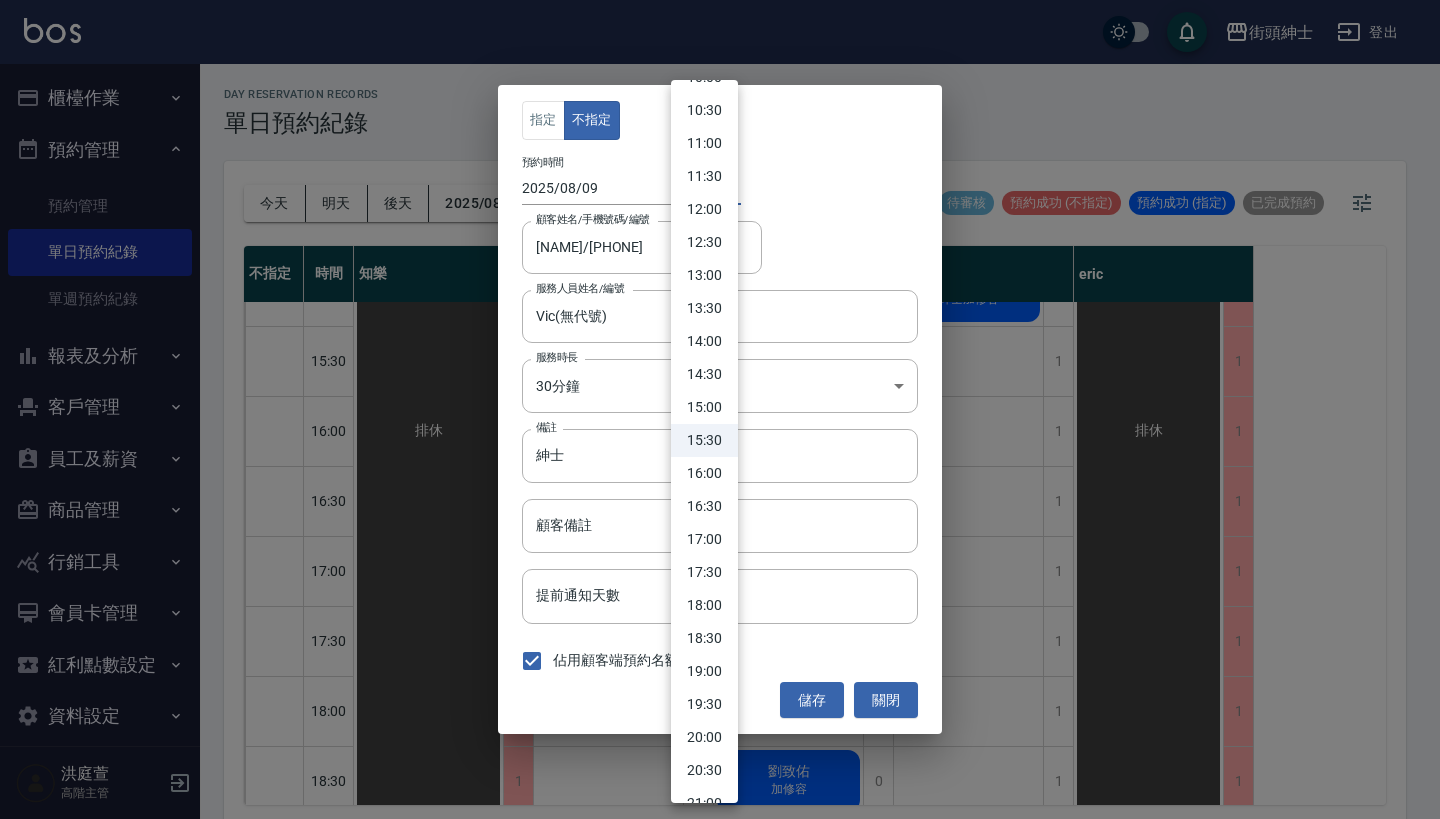 click on "18:00" at bounding box center [704, 605] 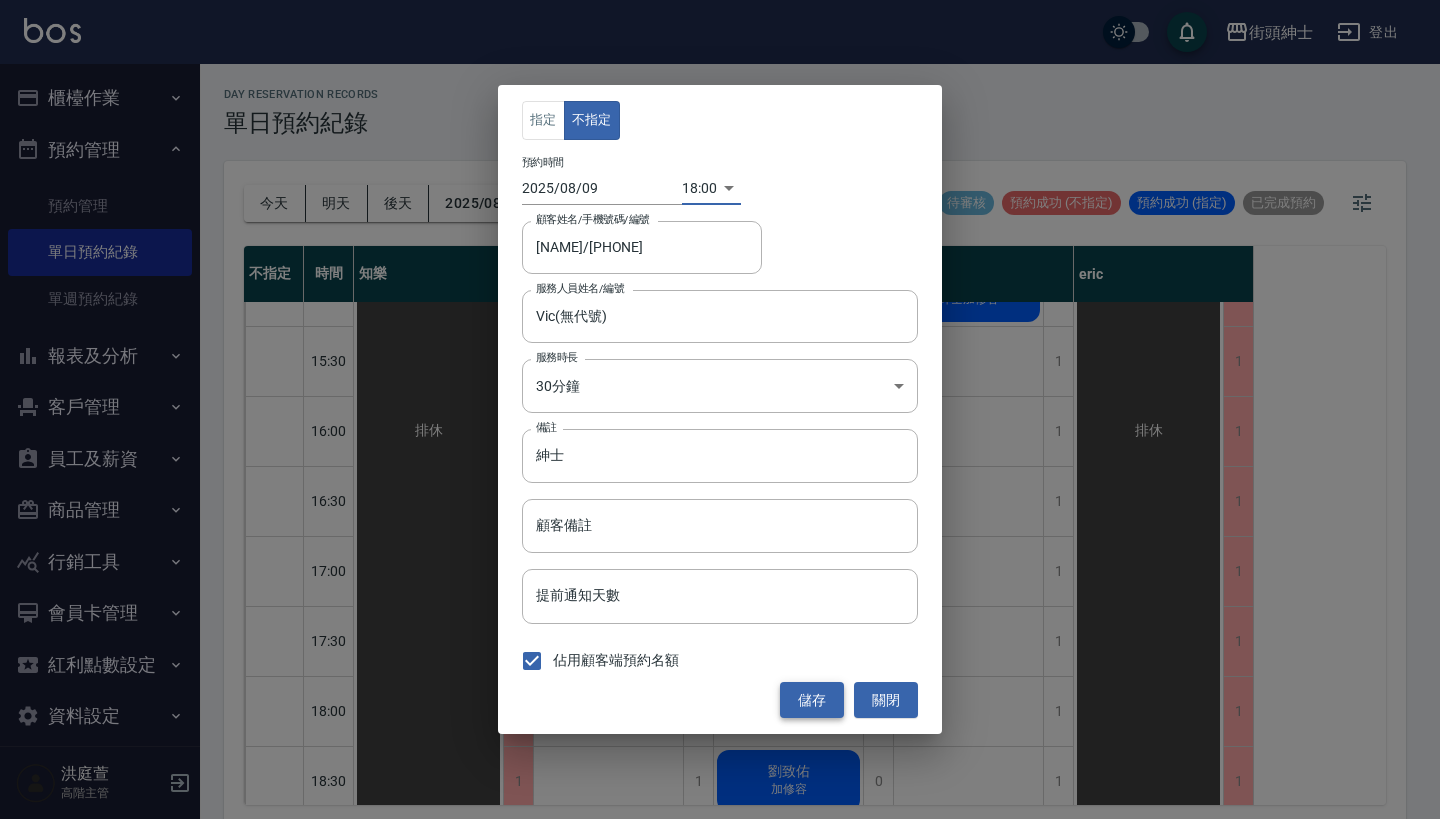 click on "儲存" at bounding box center [812, 700] 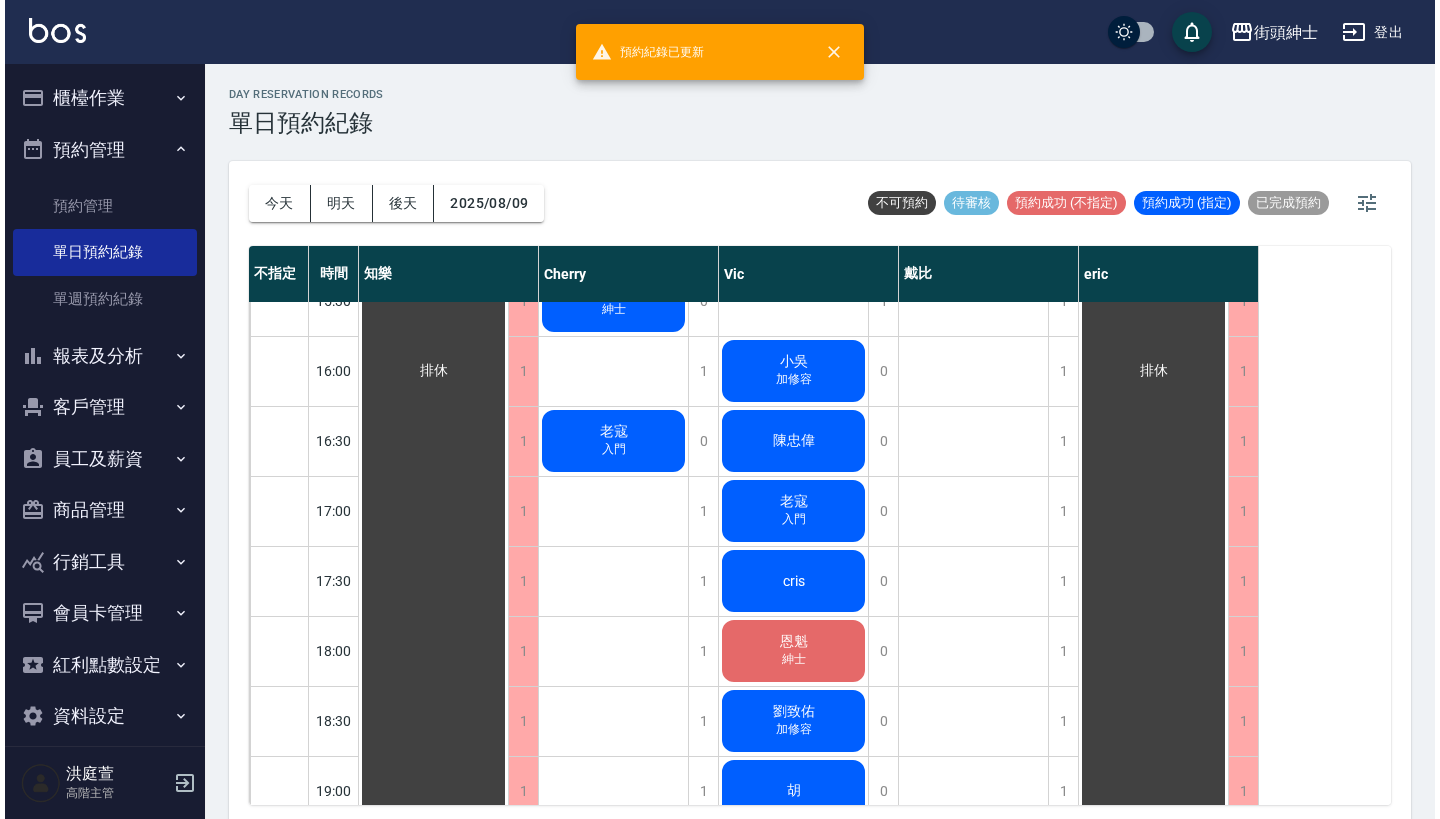 scroll, scrollTop: 860, scrollLeft: 0, axis: vertical 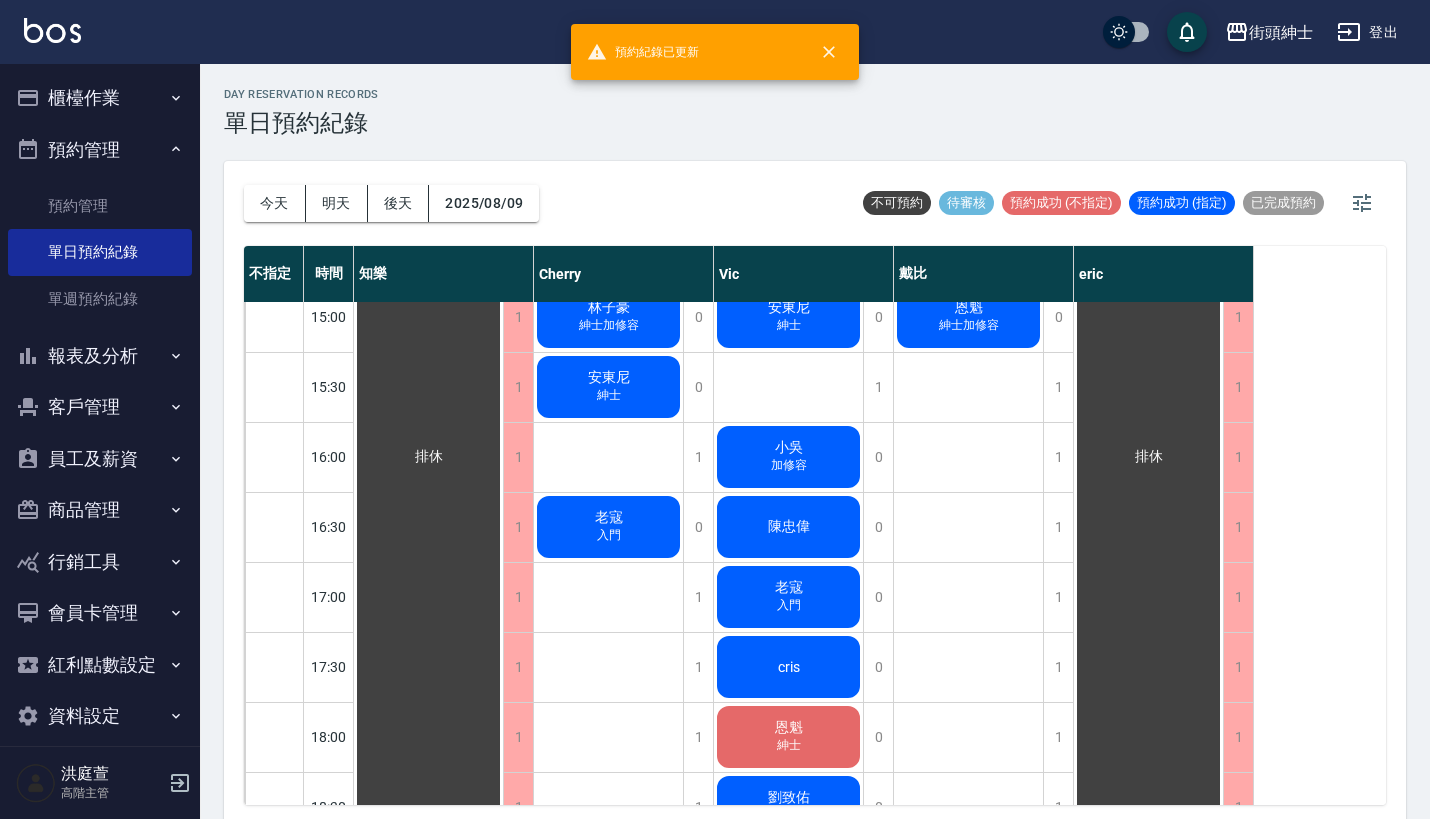 click on "恩魁 紳士加修容" at bounding box center [428, 457] 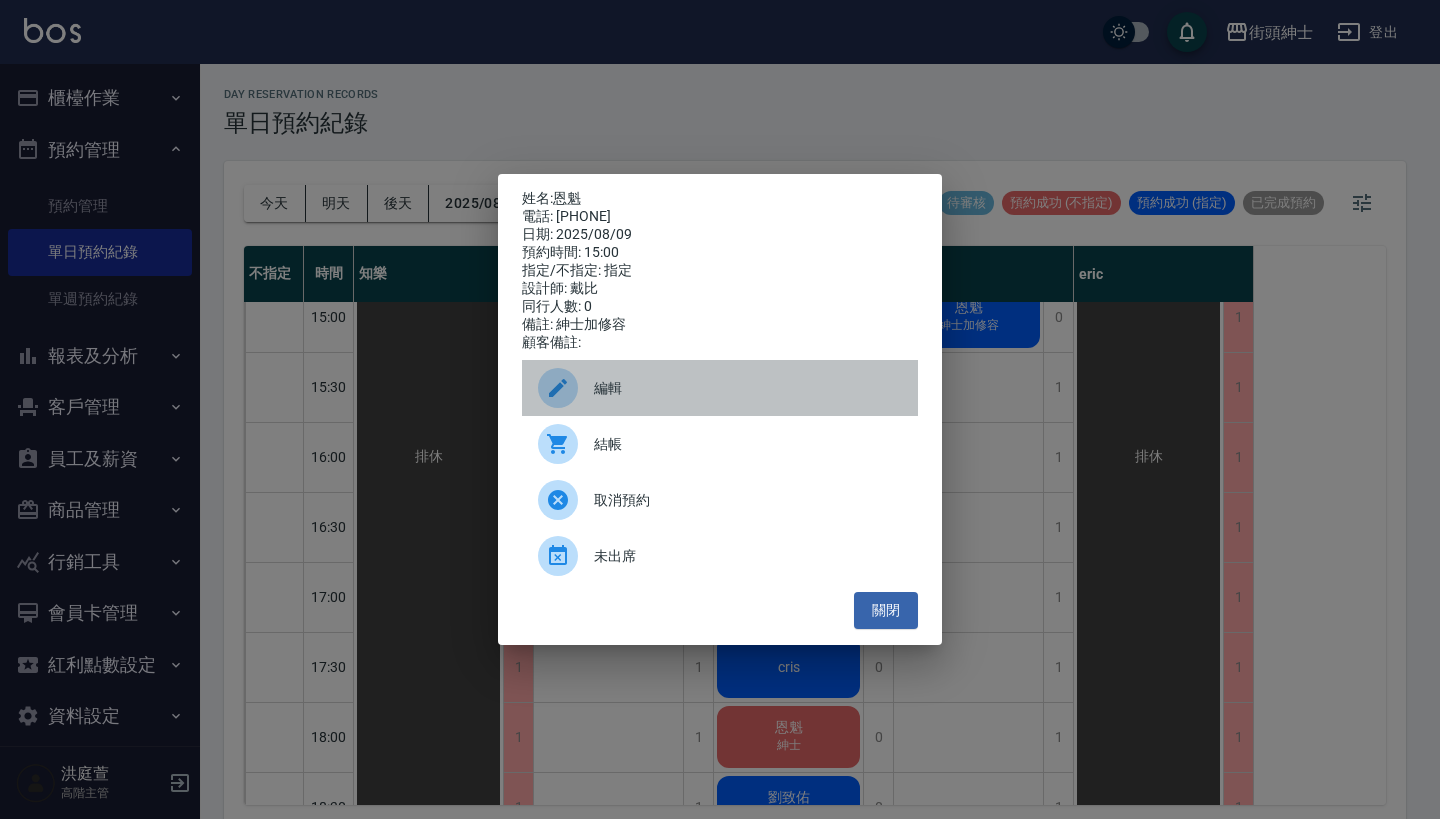 click on "編輯" at bounding box center (748, 388) 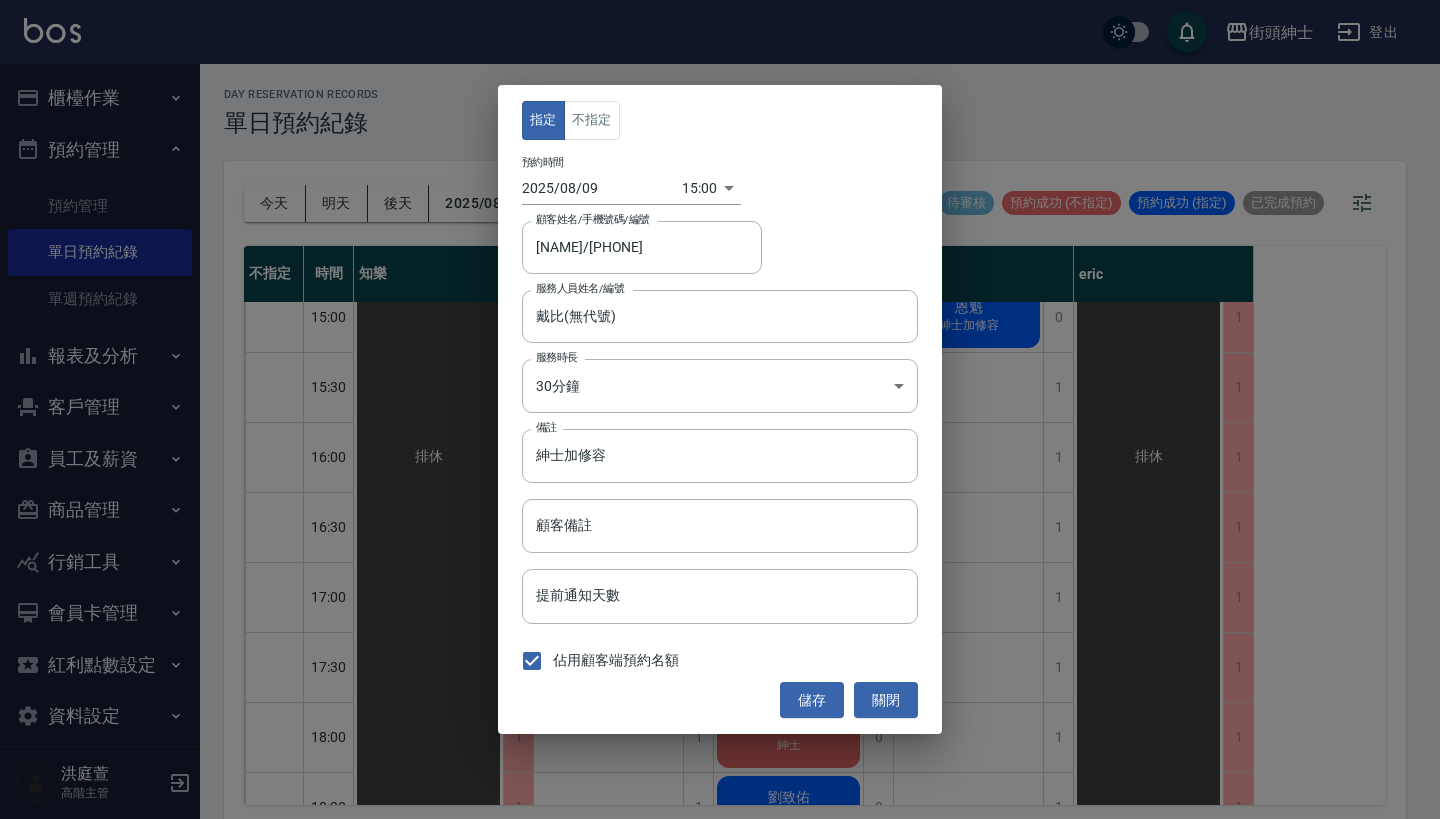 click on "街頭紳士 登出 櫃檯作業 打帳單 帳單列表 掛單列表 座位開單 營業儀表板 現金收支登錄 高階收支登錄 材料自購登錄 每日結帳 排班表 現場電腦打卡 掃碼打卡 預約管理 預約管理 單日預約紀錄 單週預約紀錄 報表及分析 報表目錄 消費分析儀表板 店家區間累計表 店家日報表 店家排行榜 互助日報表 互助月報表 互助排行榜 互助點數明細 互助業績報表 全店業績分析表 每日業績分析表 營業統計分析表 營業項目月分析表 設計師業績表 設計師日報表 設計師業績分析表 設計師業績月報表 設計師抽成報表 設計師排行榜 商品銷售排行榜 商品消耗明細 商品進銷貨報表 商品庫存表 商品庫存盤點表 會員卡銷售報表 服務扣項明細表 單一服務項目查詢 店販抽成明細 店販分類抽成明細 顧客入金餘額表 顧客卡券餘額表 每日非現金明細 每日收支明細 收支分類明細表 收支匯款表 1" at bounding box center (720, 412) 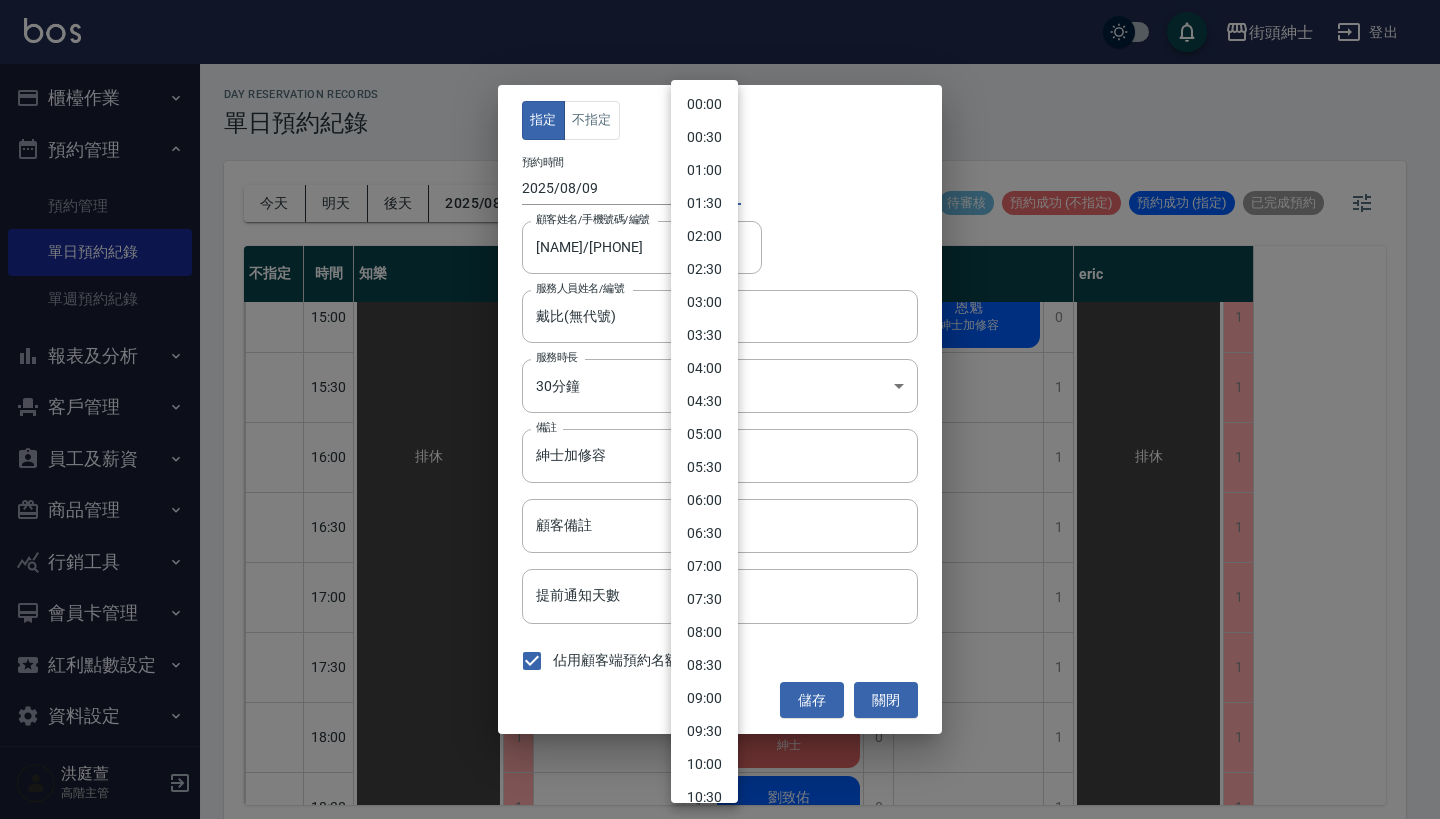 scroll, scrollTop: 654, scrollLeft: 0, axis: vertical 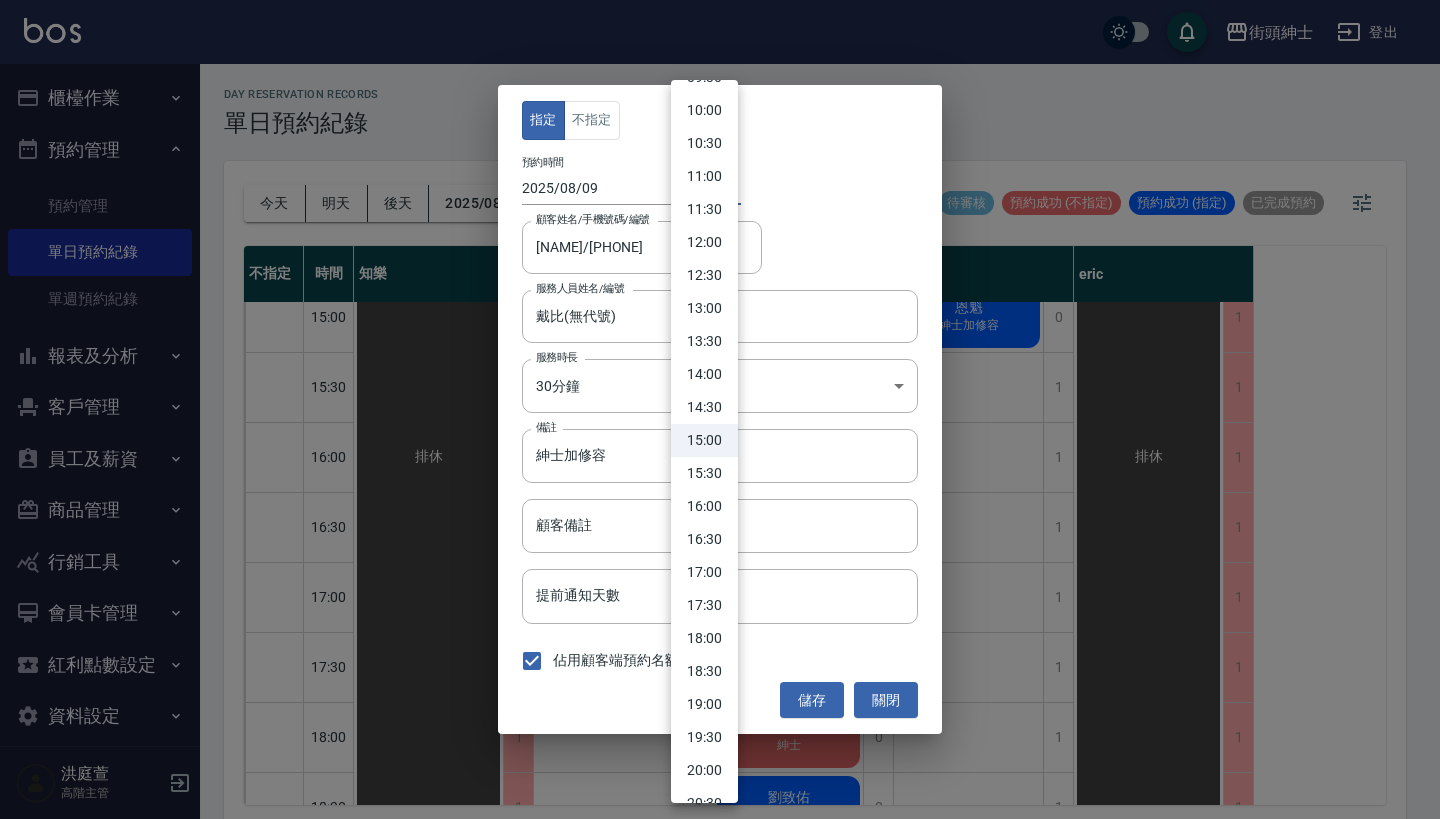 click on "16:30" at bounding box center (704, 539) 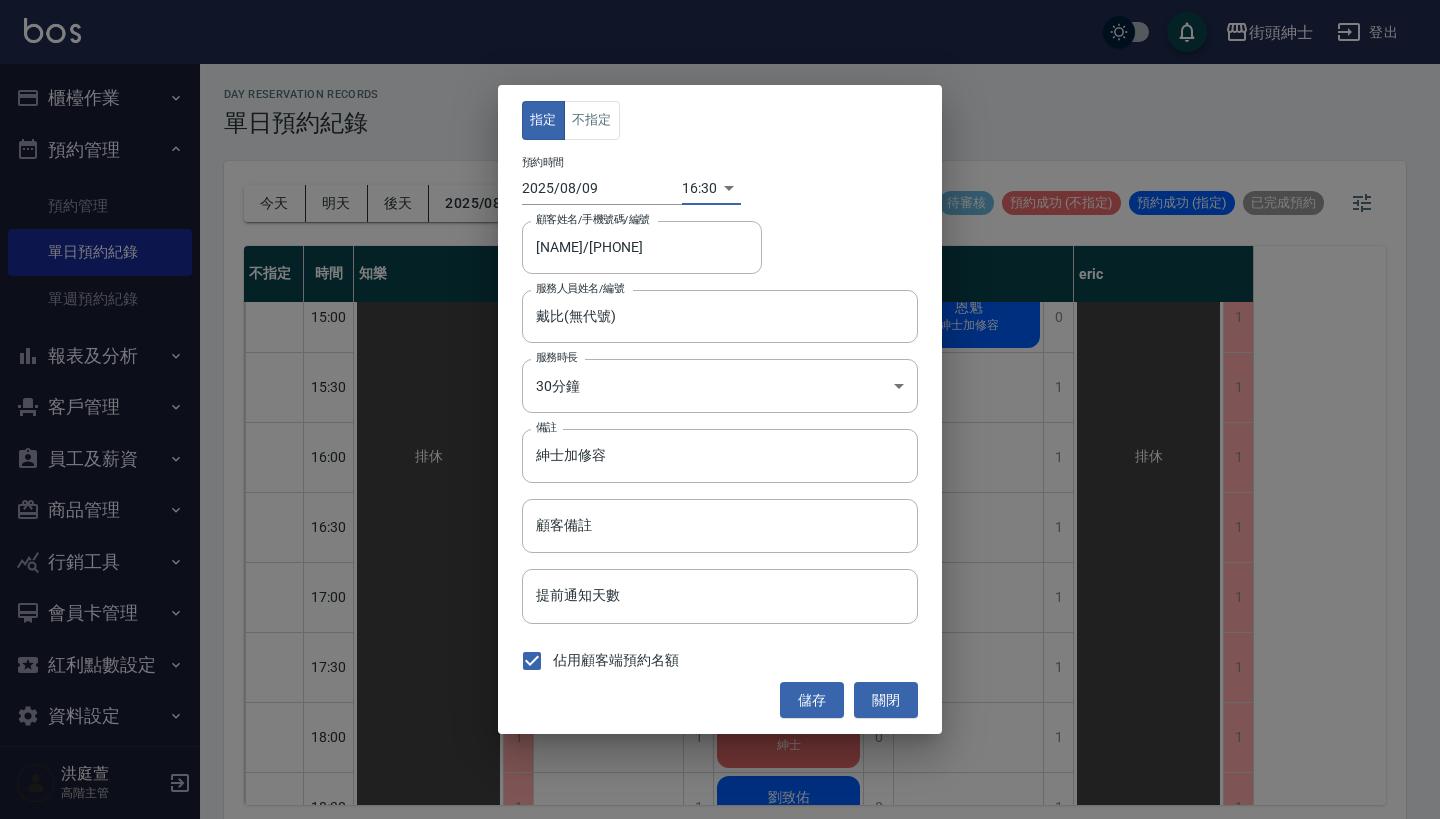 click on "街頭紳士 登出 櫃檯作業 打帳單 帳單列表 掛單列表 座位開單 營業儀表板 現金收支登錄 高階收支登錄 材料自購登錄 每日結帳 排班表 現場電腦打卡 掃碼打卡 預約管理 預約管理 單日預約紀錄 單週預約紀錄 報表及分析 報表目錄 消費分析儀表板 店家區間累計表 店家日報表 店家排行榜 互助日報表 互助月報表 互助排行榜 互助點數明細 互助業績報表 全店業績分析表 每日業績分析表 營業統計分析表 營業項目月分析表 設計師業績表 設計師日報表 設計師業績分析表 設計師業績月報表 設計師抽成報表 設計師排行榜 商品銷售排行榜 商品消耗明細 商品進銷貨報表 商品庫存表 商品庫存盤點表 會員卡銷售報表 服務扣項明細表 單一服務項目查詢 店販抽成明細 店販分類抽成明細 顧客入金餘額表 顧客卡券餘額表 每日非現金明細 每日收支明細 收支分類明細表 收支匯款表 1" at bounding box center (720, 412) 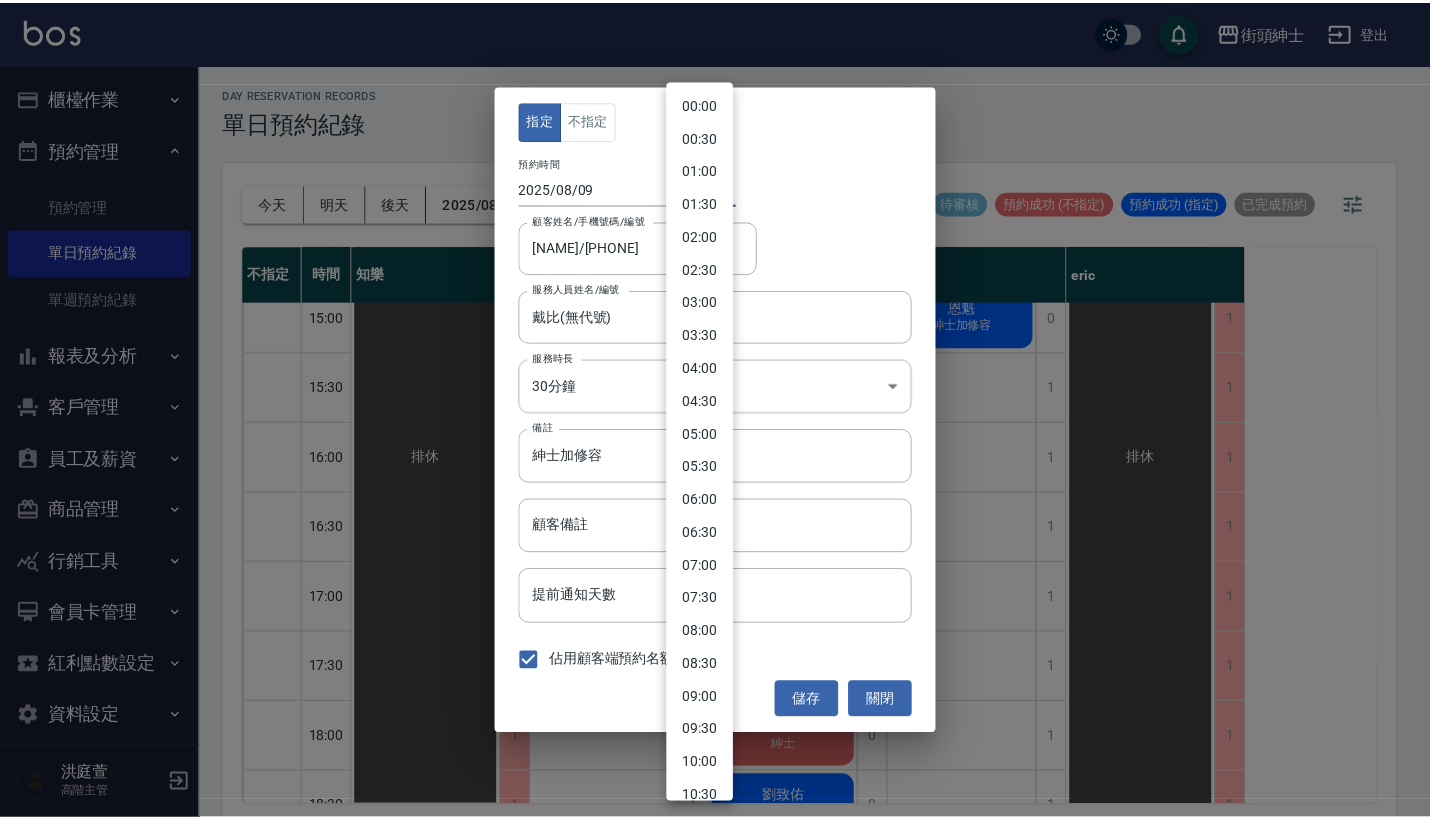 scroll, scrollTop: 753, scrollLeft: 0, axis: vertical 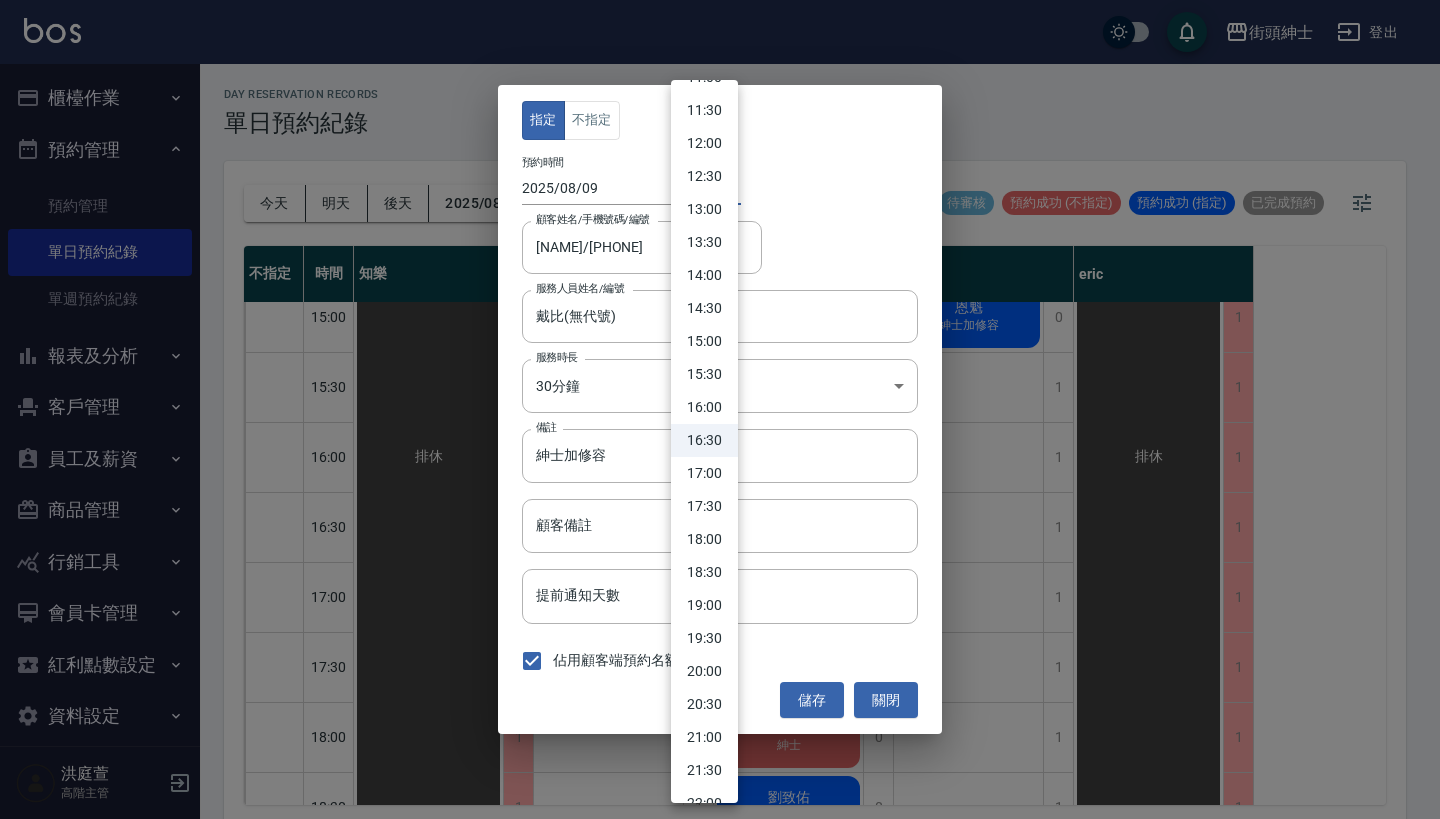 click on "17:30" at bounding box center [704, 506] 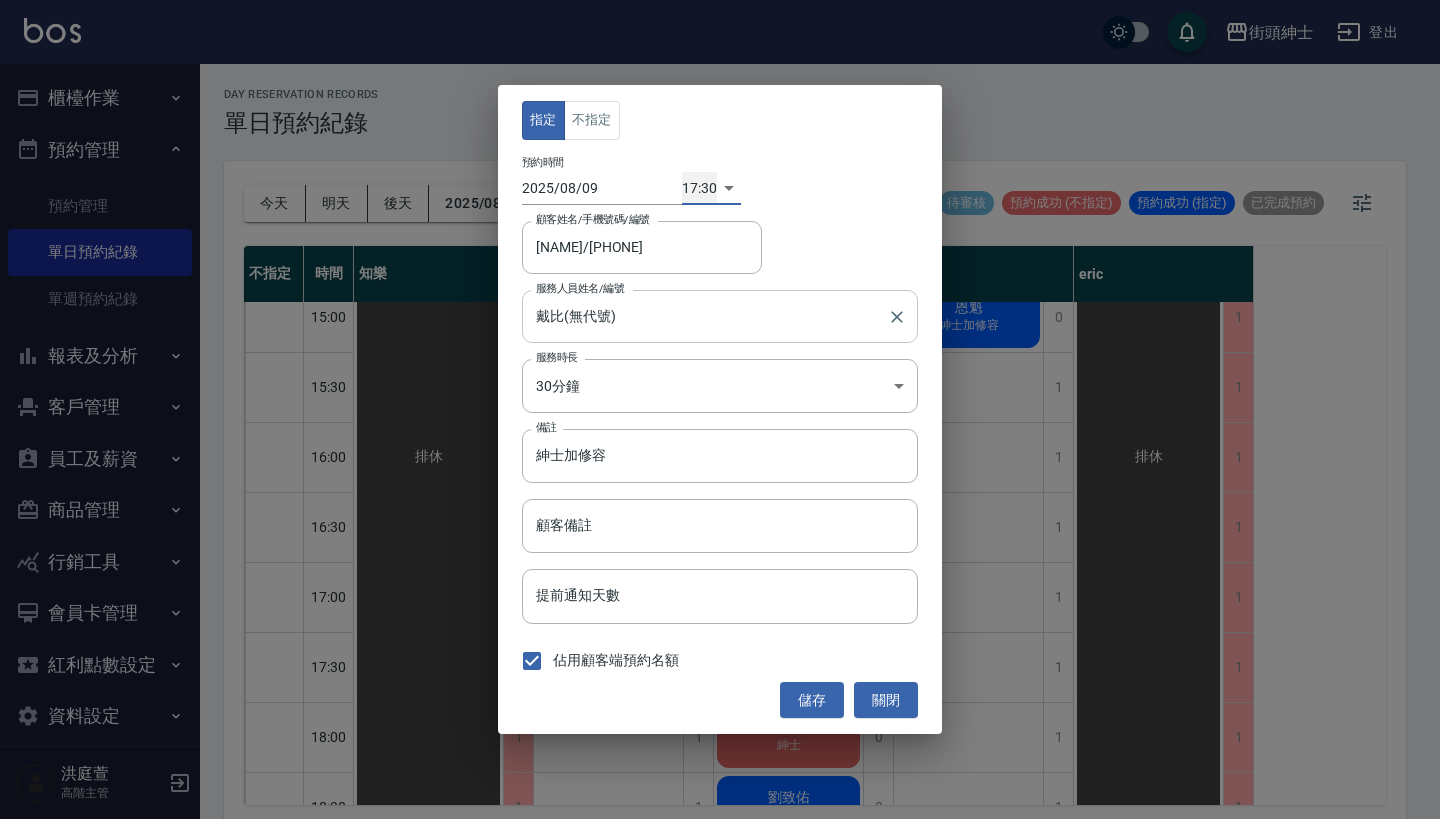 click on "戴比(無代號) 服務人員姓名/編號" at bounding box center (720, 316) 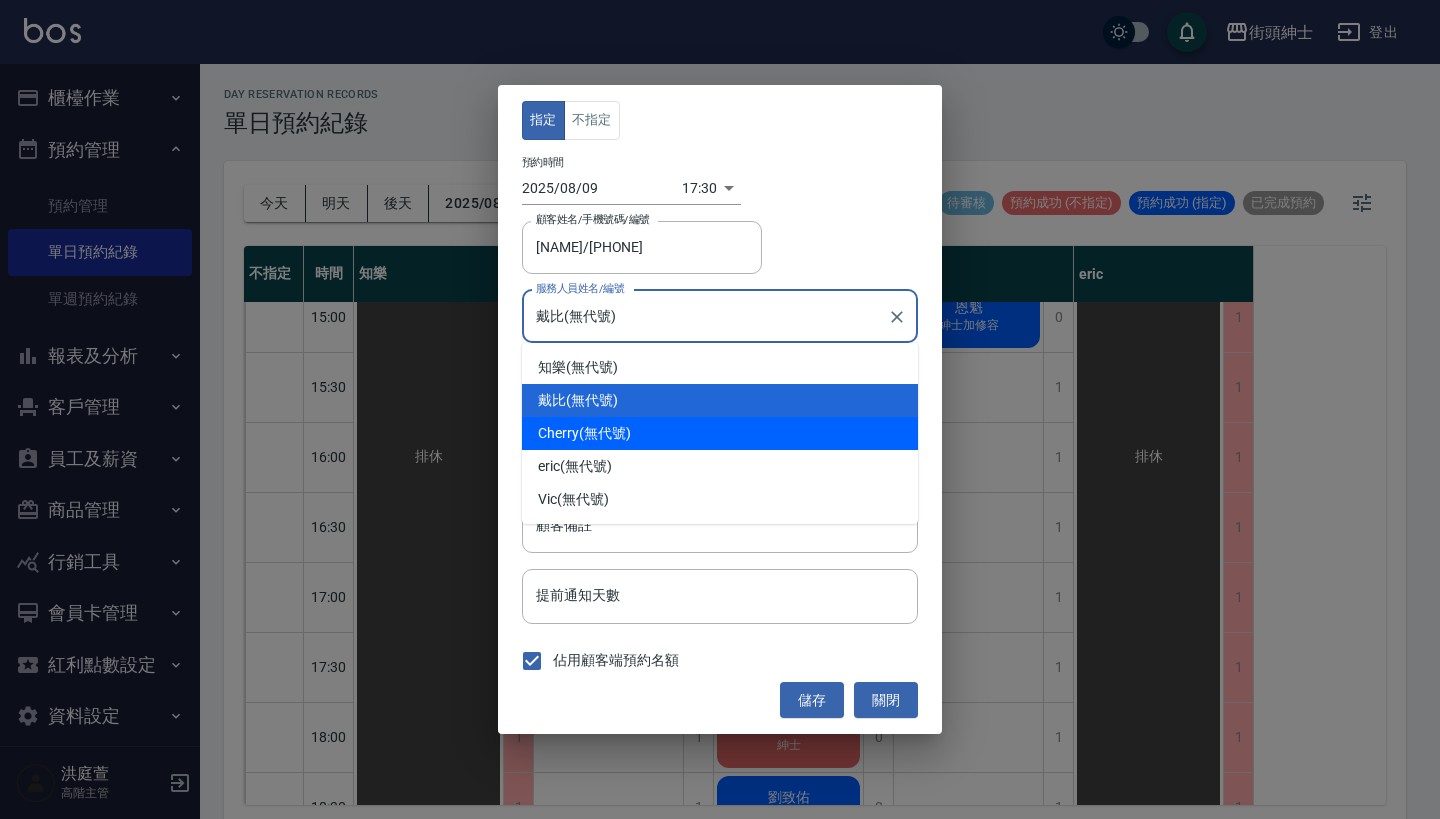 click on "Cherry (無代號)" at bounding box center [720, 433] 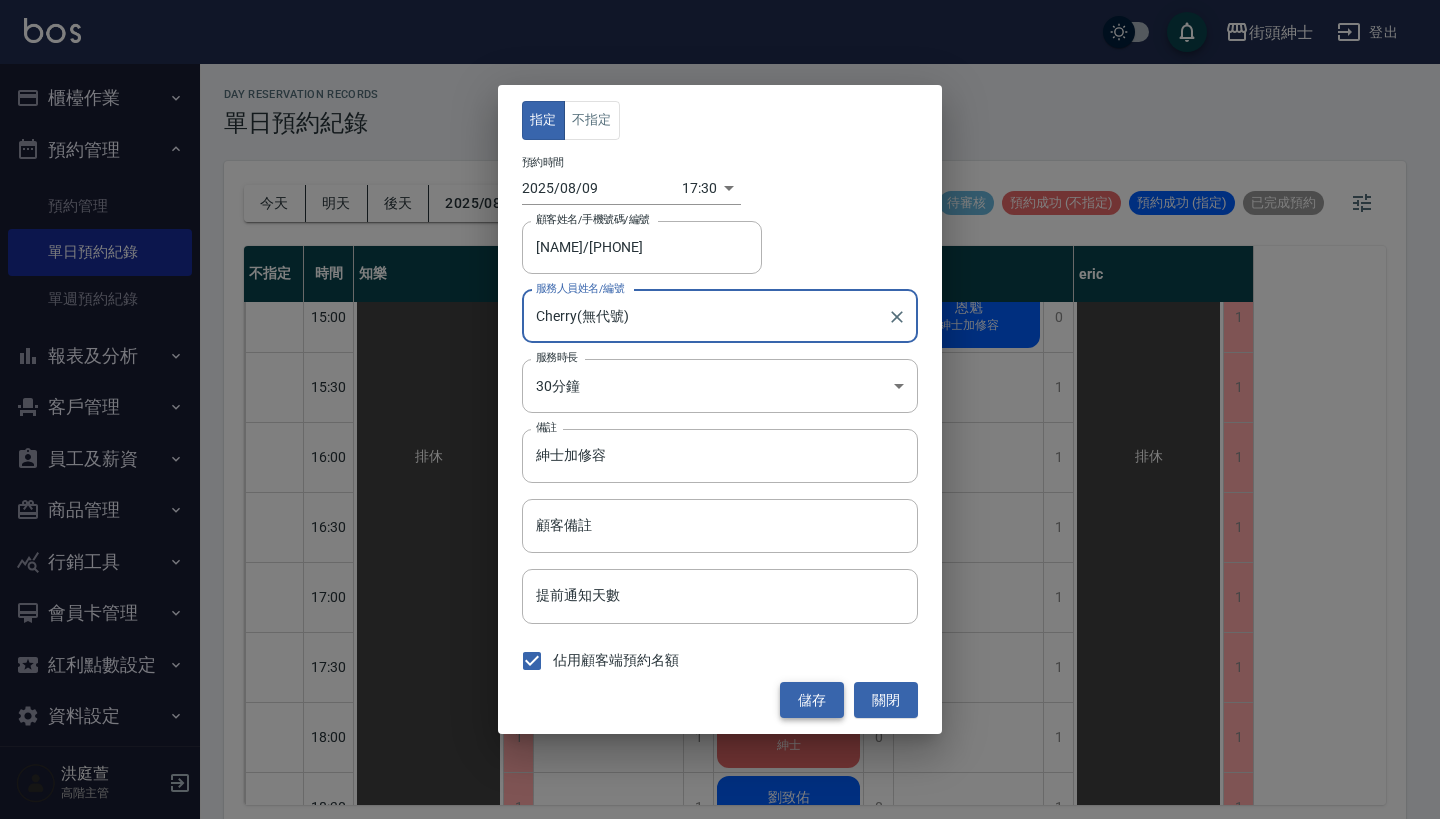 click on "儲存" at bounding box center (812, 700) 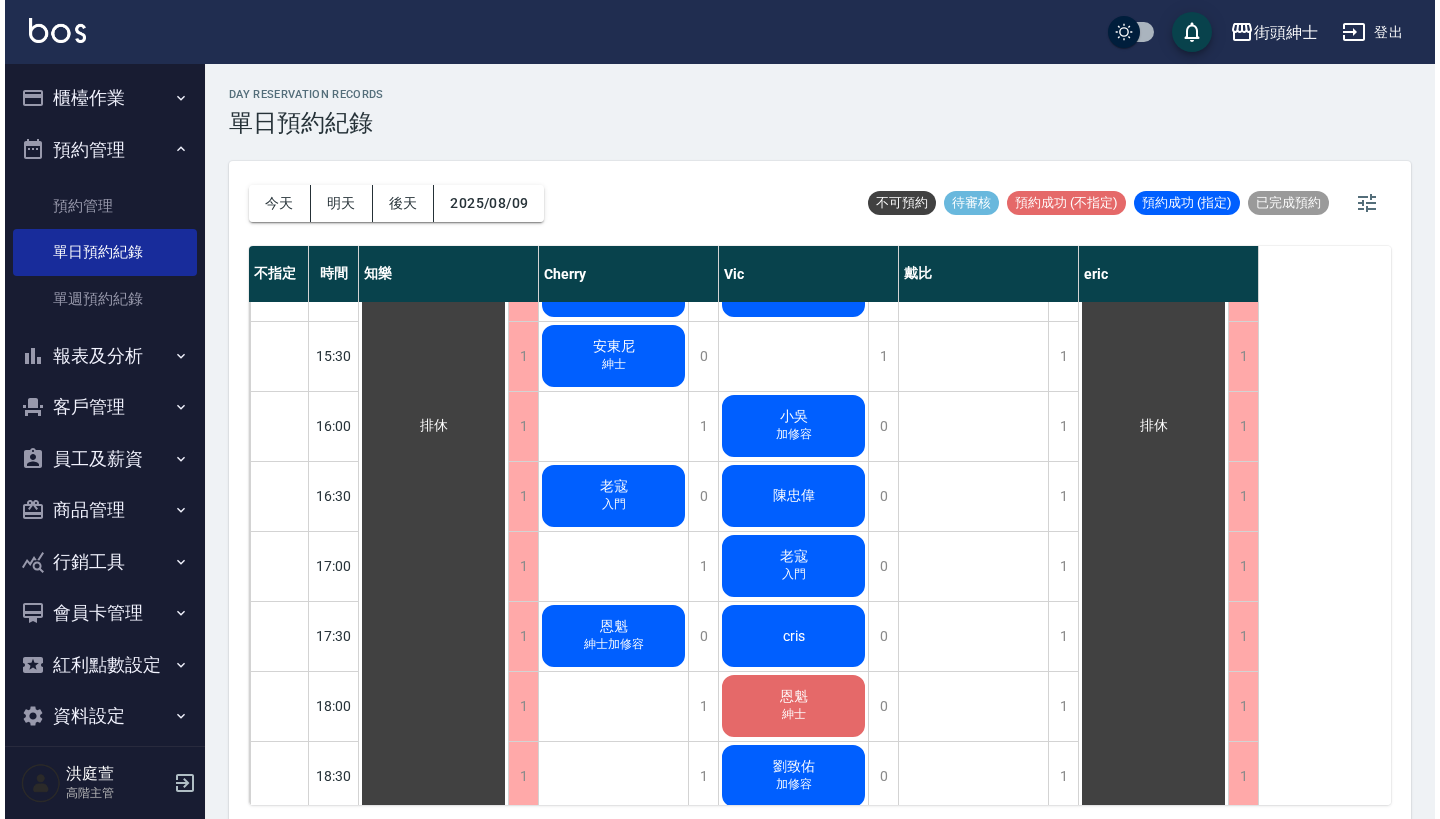 scroll, scrollTop: 855, scrollLeft: 0, axis: vertical 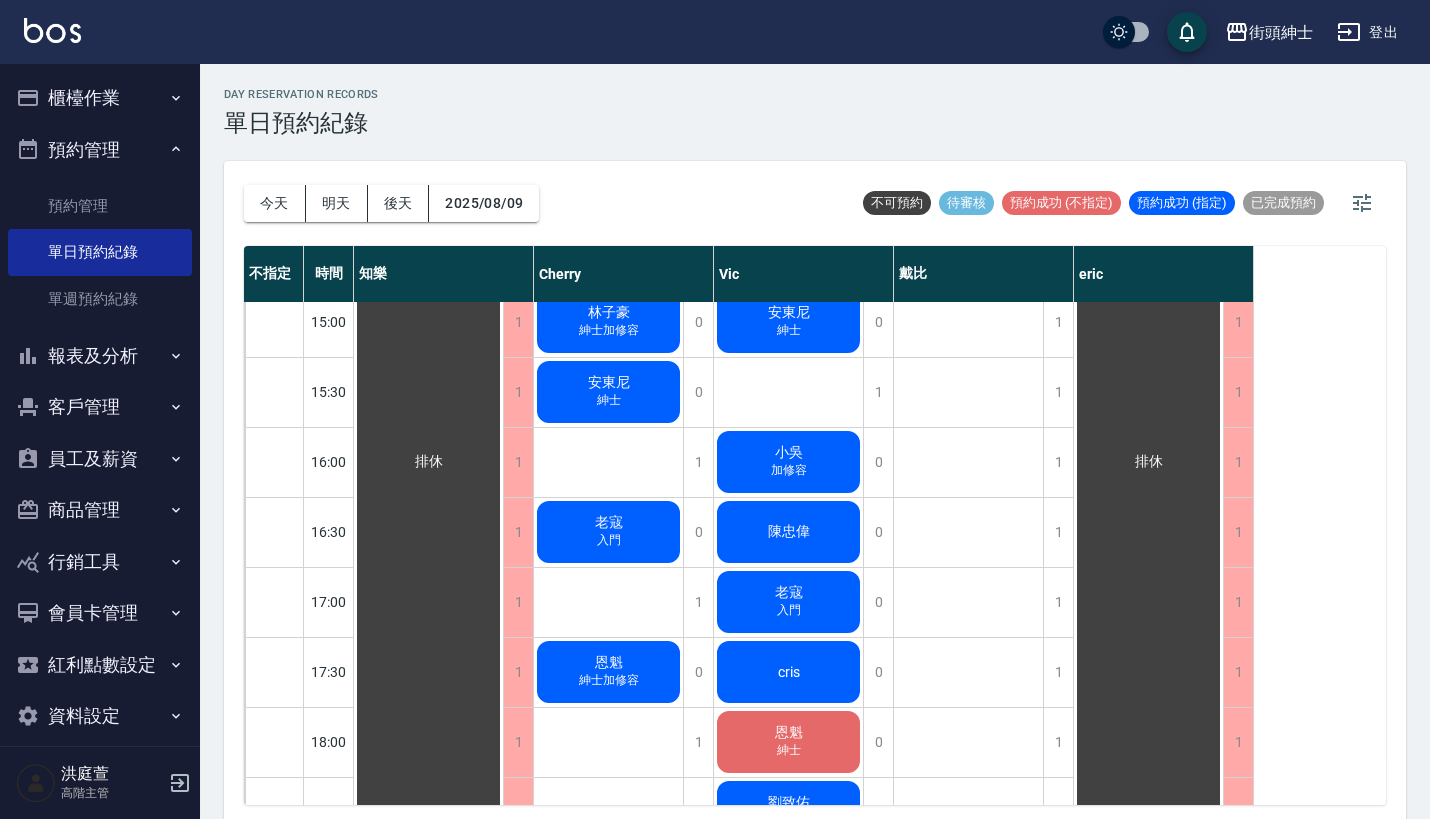 click on "紳士" at bounding box center (609, -20) 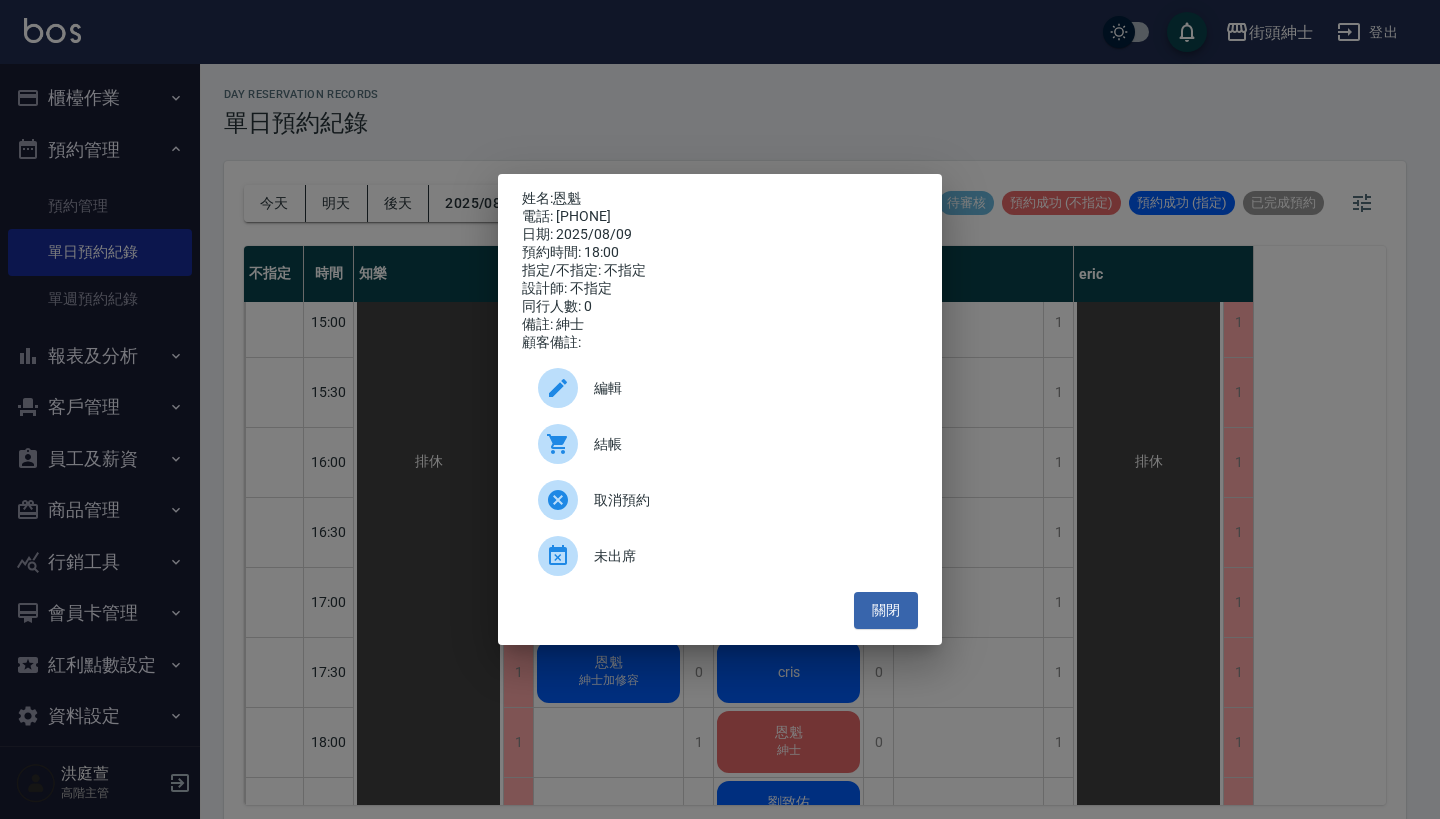 click on "編輯" at bounding box center [748, 388] 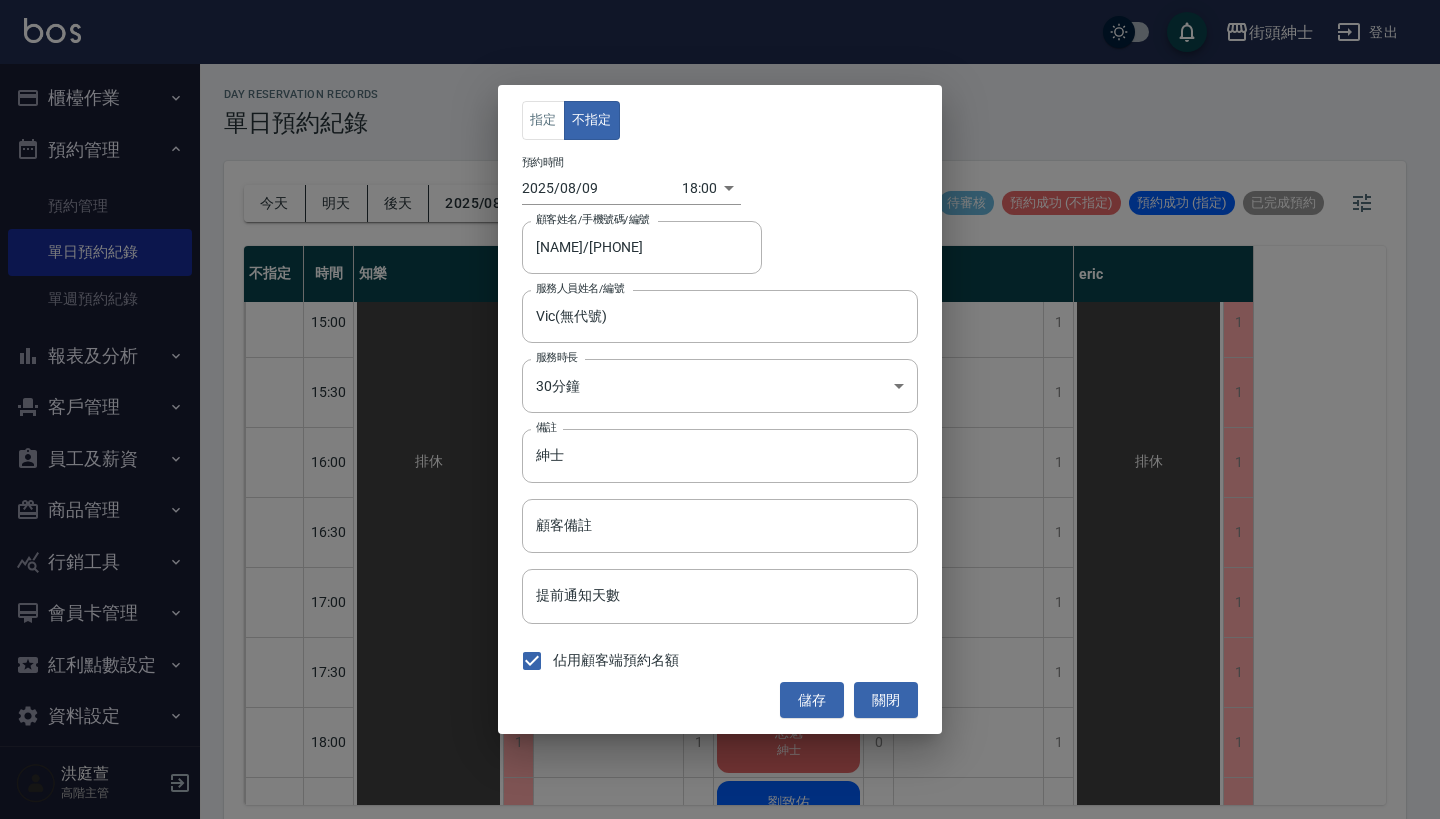 click on "街頭紳士 登出 櫃檯作業 打帳單 帳單列表 掛單列表 座位開單 營業儀表板 現金收支登錄 高階收支登錄 材料自購登錄 每日結帳 排班表 現場電腦打卡 掃碼打卡 預約管理 預約管理 單日預約紀錄 單週預約紀錄 報表及分析 報表目錄 消費分析儀表板 店家區間累計表 店家日報表 店家排行榜 互助日報表 互助月報表 互助排行榜 互助點數明細 互助業績報表 全店業績分析表 每日業績分析表 營業統計分析表 營業項目月分析表 設計師業績表 設計師日報表 設計師業績分析表 設計師業績月報表 設計師抽成報表 設計師排行榜 商品銷售排行榜 商品消耗明細 商品進銷貨報表 商品庫存表 商品庫存盤點表 會員卡銷售報表 服務扣項明細表 單一服務項目查詢 店販抽成明細 店販分類抽成明細 顧客入金餘額表 顧客卡券餘額表 每日非現金明細 每日收支明細 收支分類明細表 收支匯款表 1" at bounding box center (720, 412) 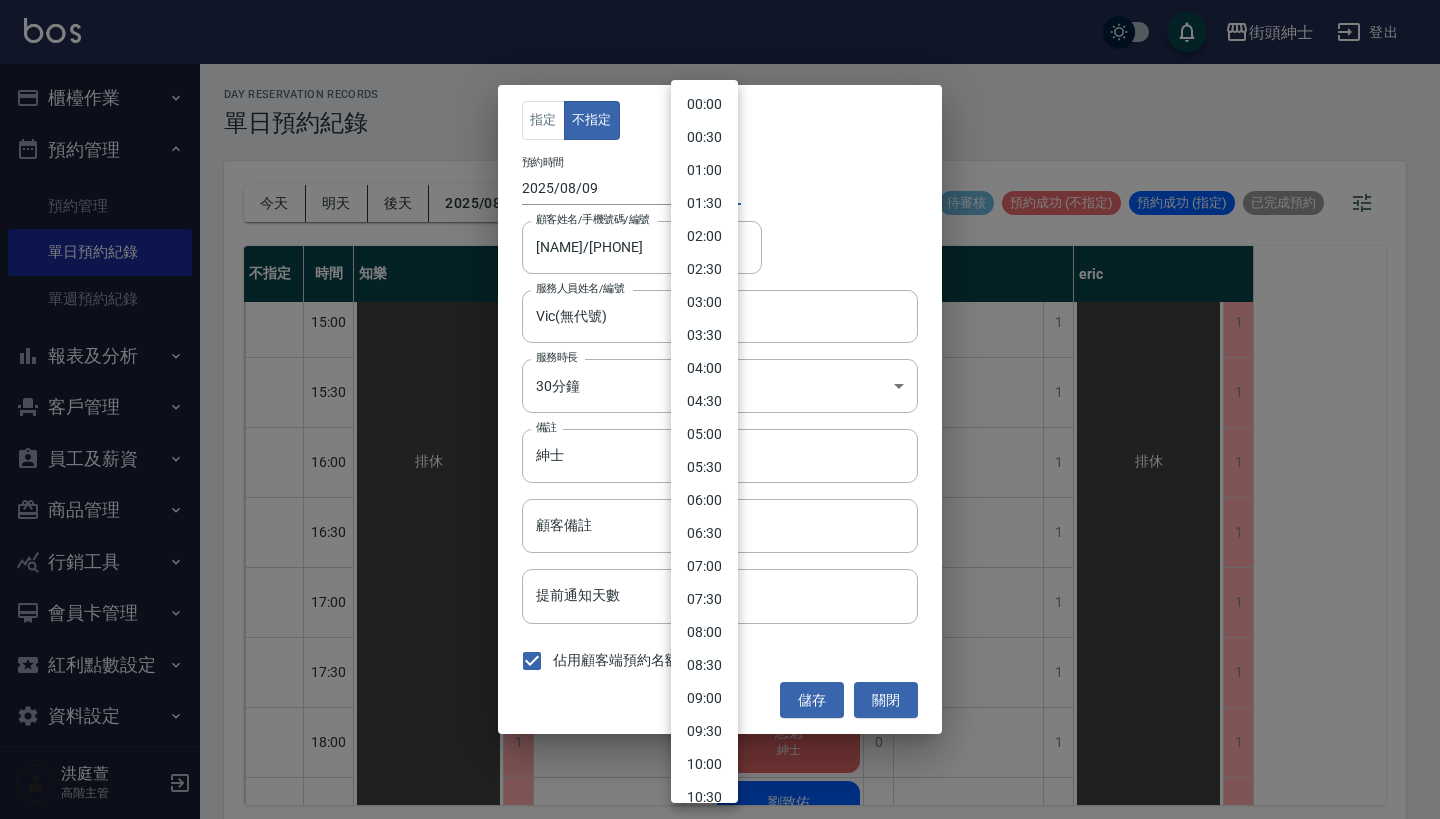 scroll, scrollTop: 852, scrollLeft: 0, axis: vertical 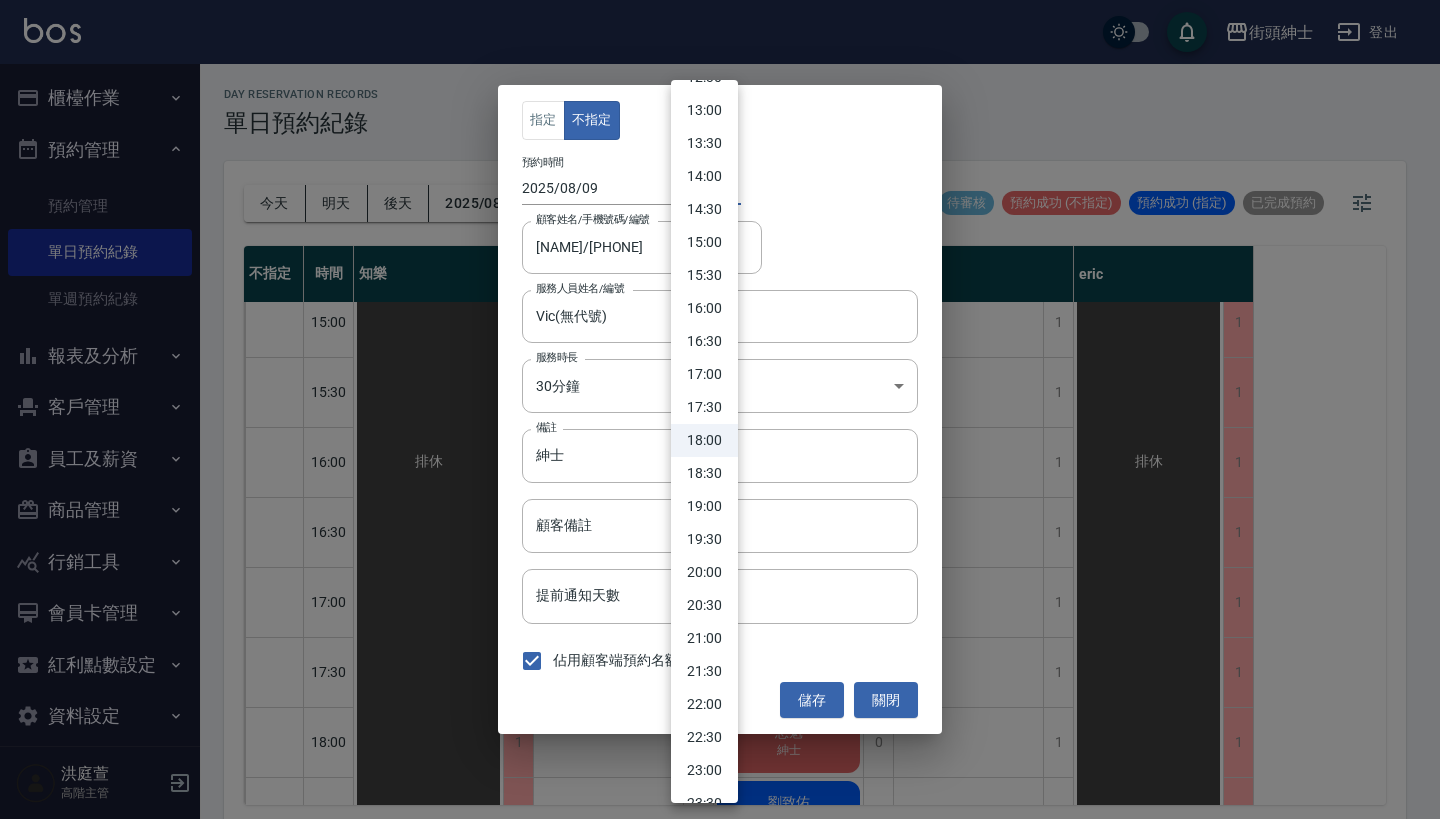 click on "15:30" at bounding box center [704, 275] 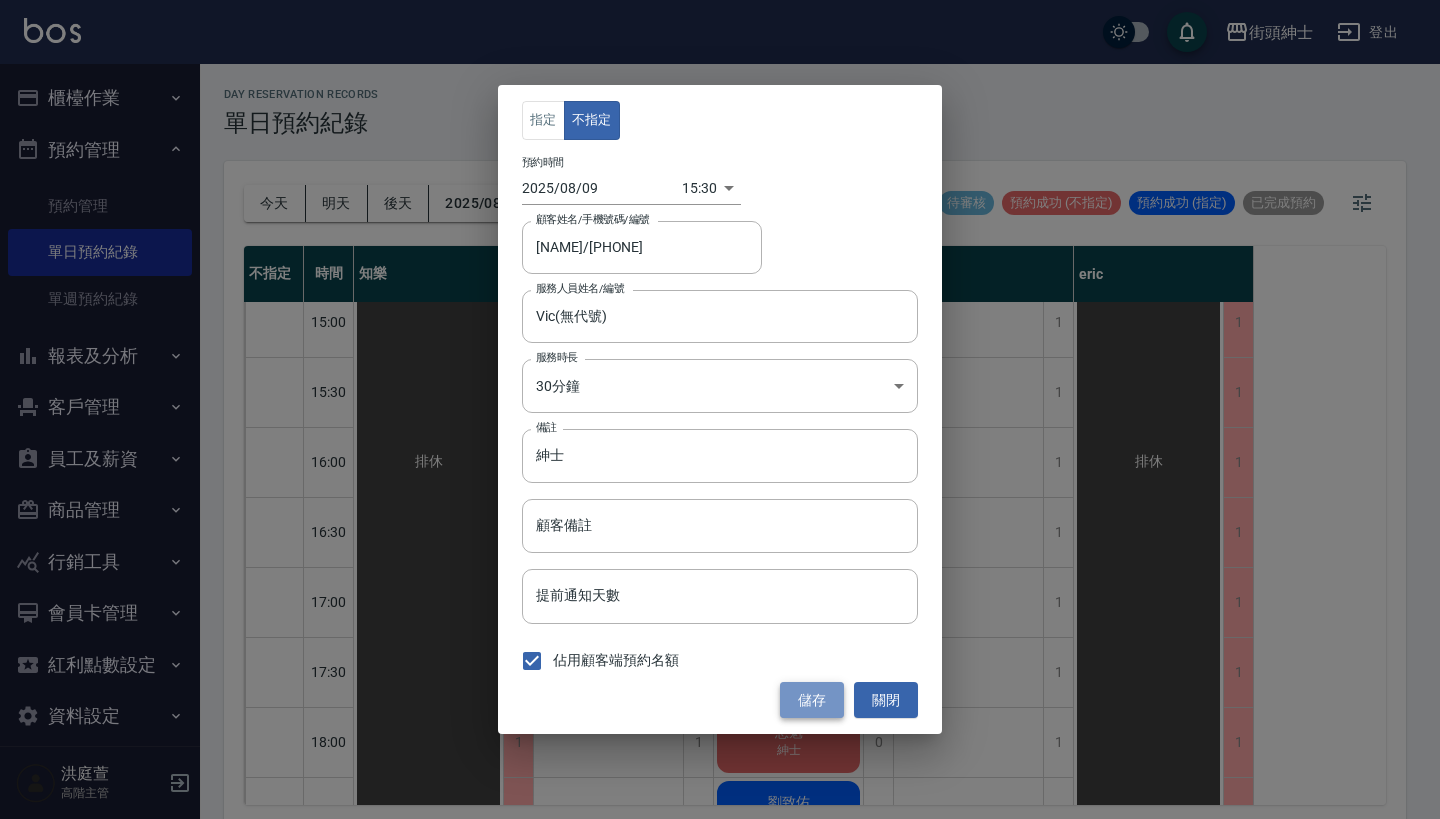 click on "儲存" at bounding box center (812, 700) 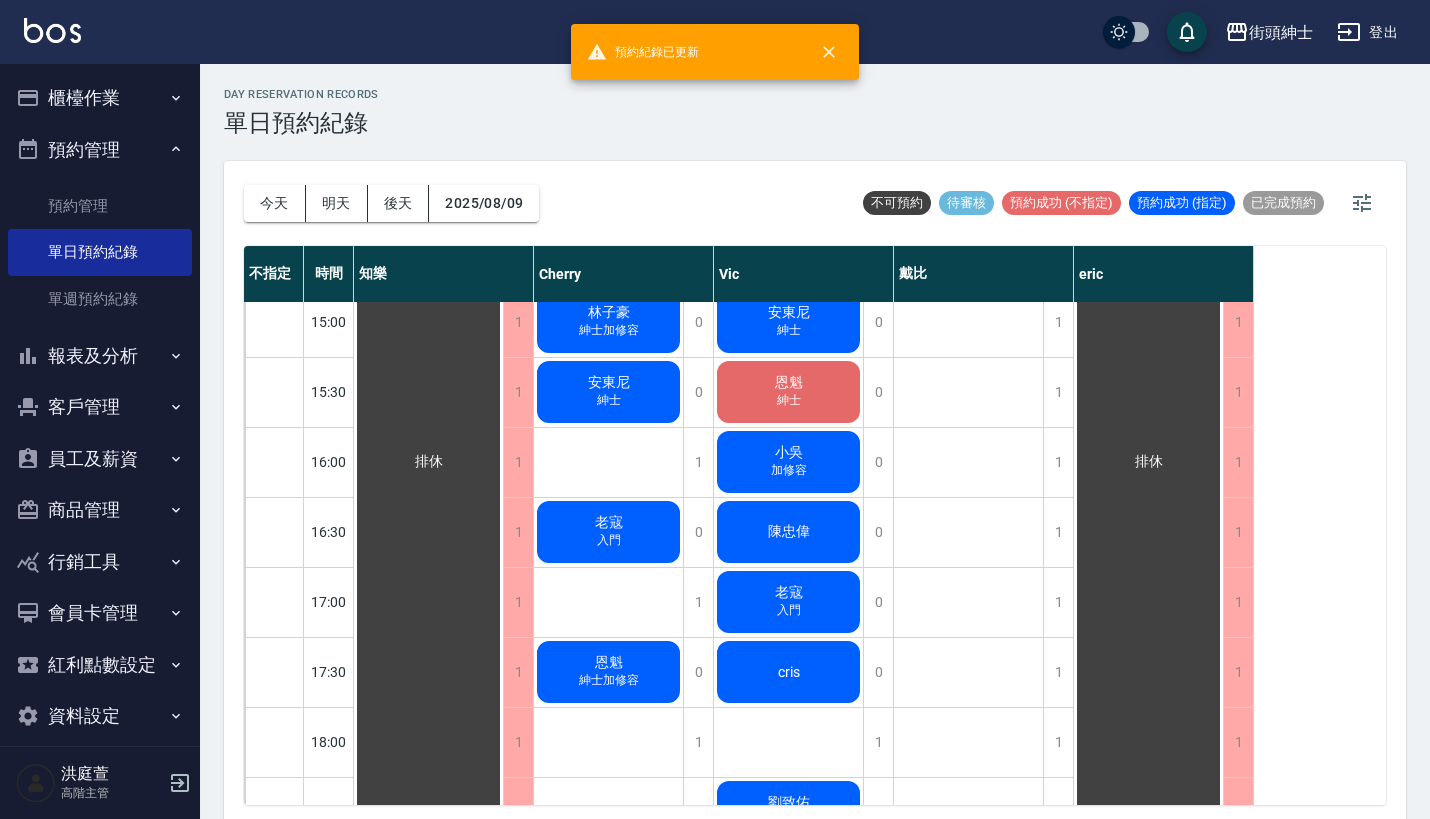 click on "恩魁 紳士加修容" at bounding box center (428, 462) 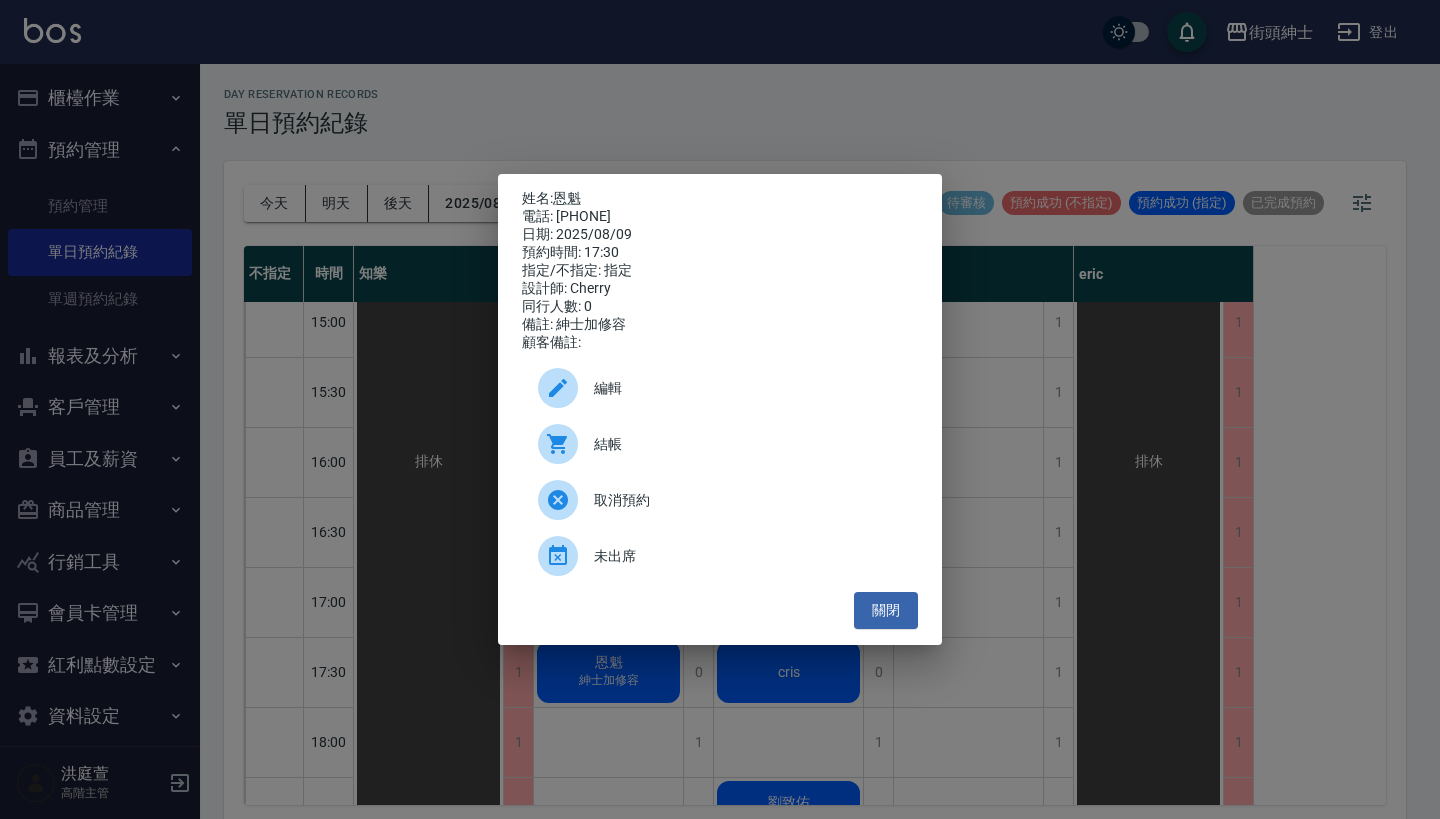 click on "編輯" at bounding box center (748, 388) 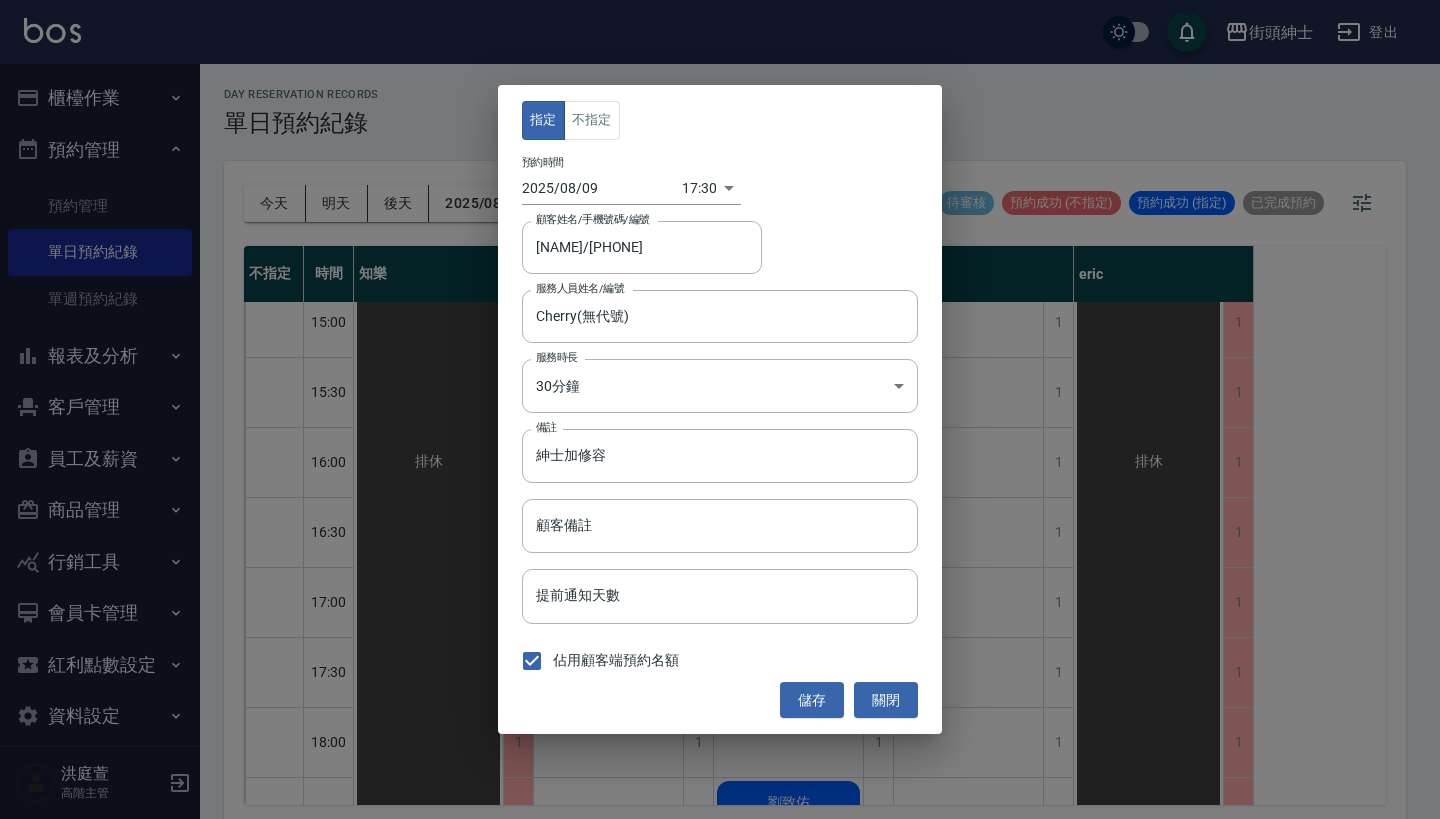 click on "街頭紳士 登出 櫃檯作業 打帳單 帳單列表 掛單列表 座位開單 營業儀表板 現金收支登錄 高階收支登錄 材料自購登錄 每日結帳 排班表 現場電腦打卡 掃碼打卡 預約管理 預約管理 單日預約紀錄 單週預約紀錄 報表及分析 報表目錄 消費分析儀表板 店家區間累計表 店家日報表 店家排行榜 互助日報表 互助月報表 互助排行榜 互助點數明細 互助業績報表 全店業績分析表 每日業績分析表 營業統計分析表 營業項目月分析表 設計師業績表 設計師日報表 設計師業績分析表 設計師業績月報表 設計師抽成報表 設計師排行榜 商品銷售排行榜 商品消耗明細 商品進銷貨報表 商品庫存表 商品庫存盤點表 會員卡銷售報表 服務扣項明細表 單一服務項目查詢 店販抽成明細 店販分類抽成明細 顧客入金餘額表 顧客卡券餘額表 每日非現金明細 每日收支明細 收支分類明細表 收支匯款表 1" at bounding box center (720, 412) 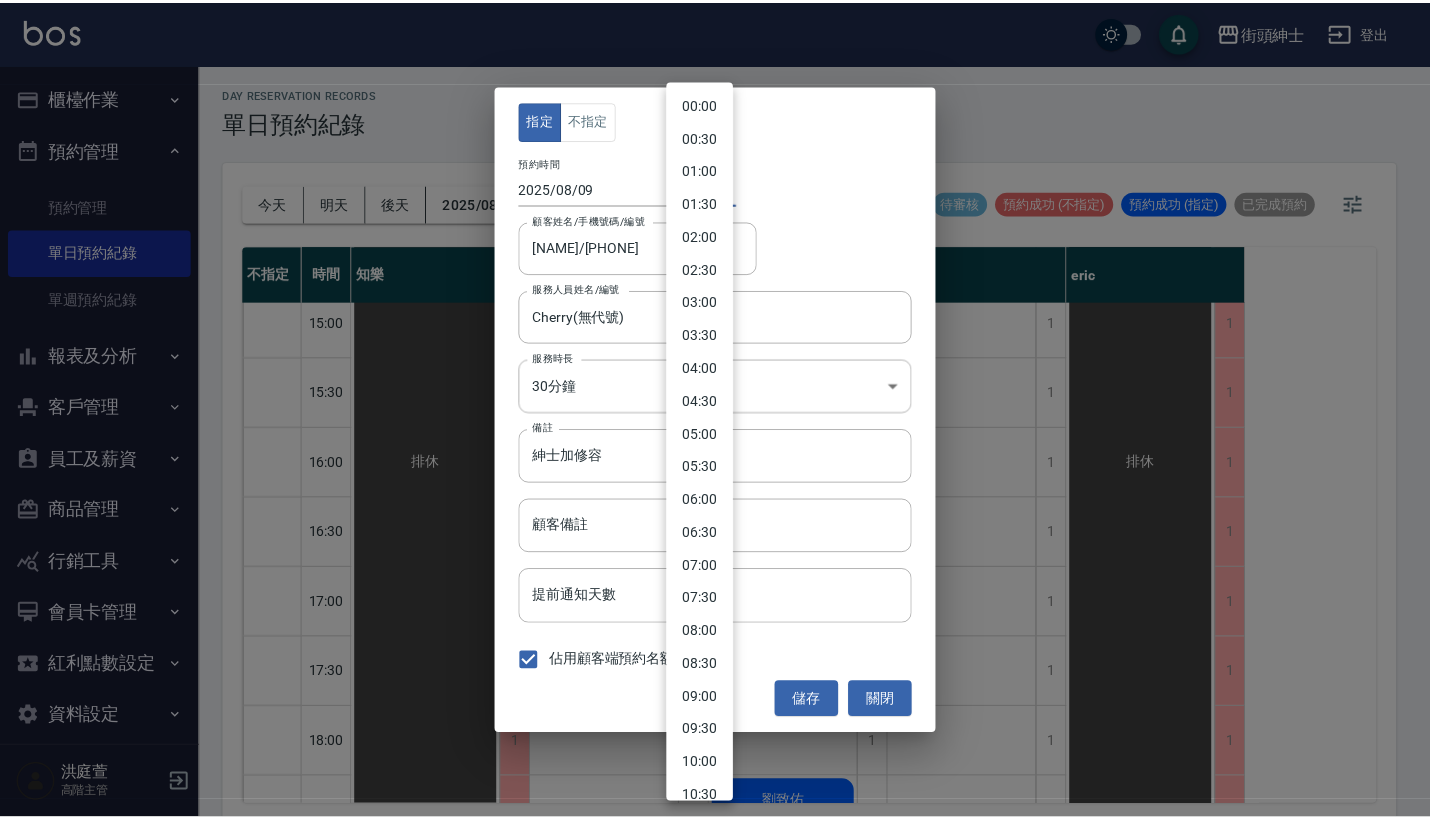 scroll, scrollTop: 819, scrollLeft: 0, axis: vertical 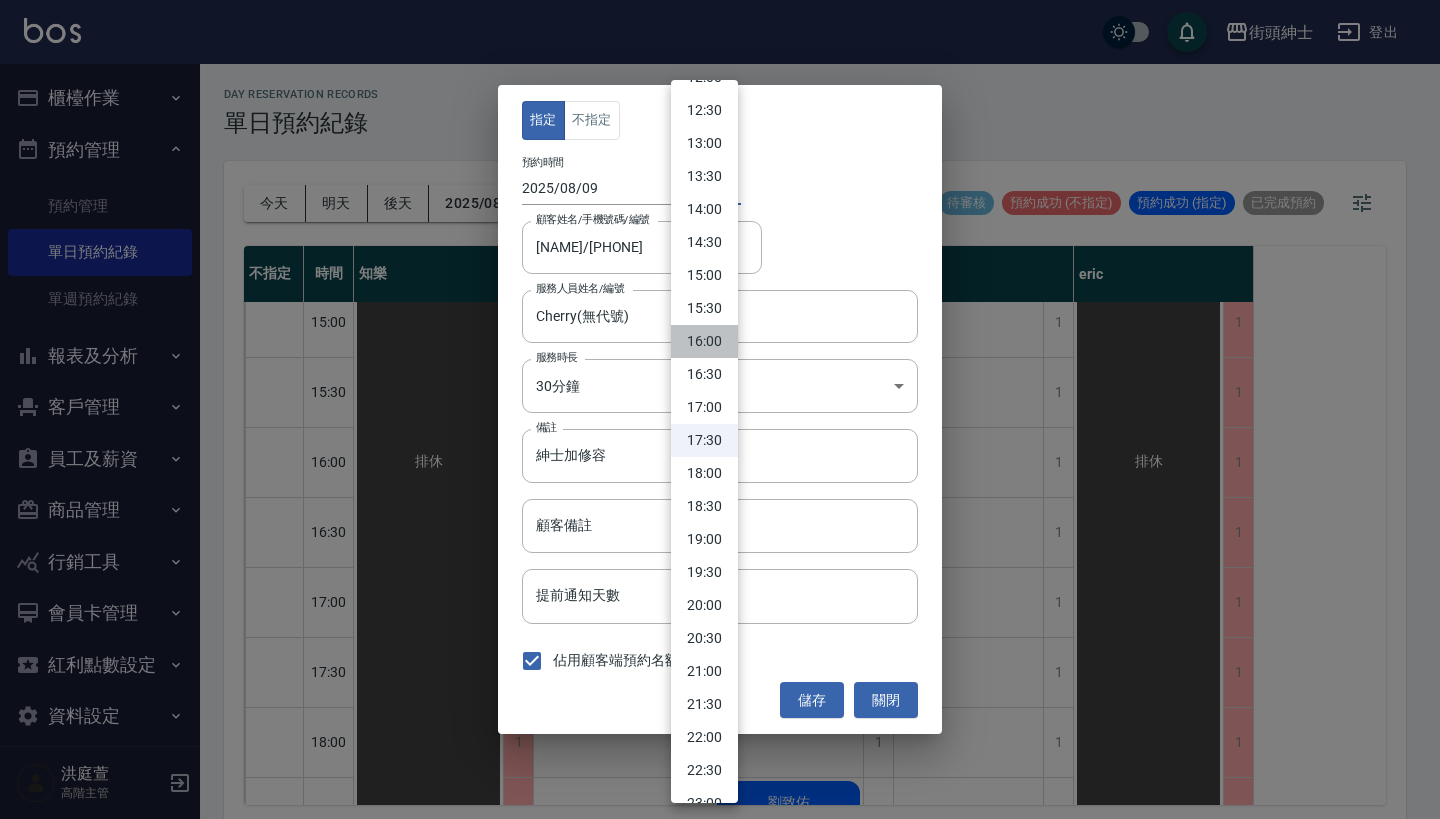 click on "16:00" at bounding box center (704, 341) 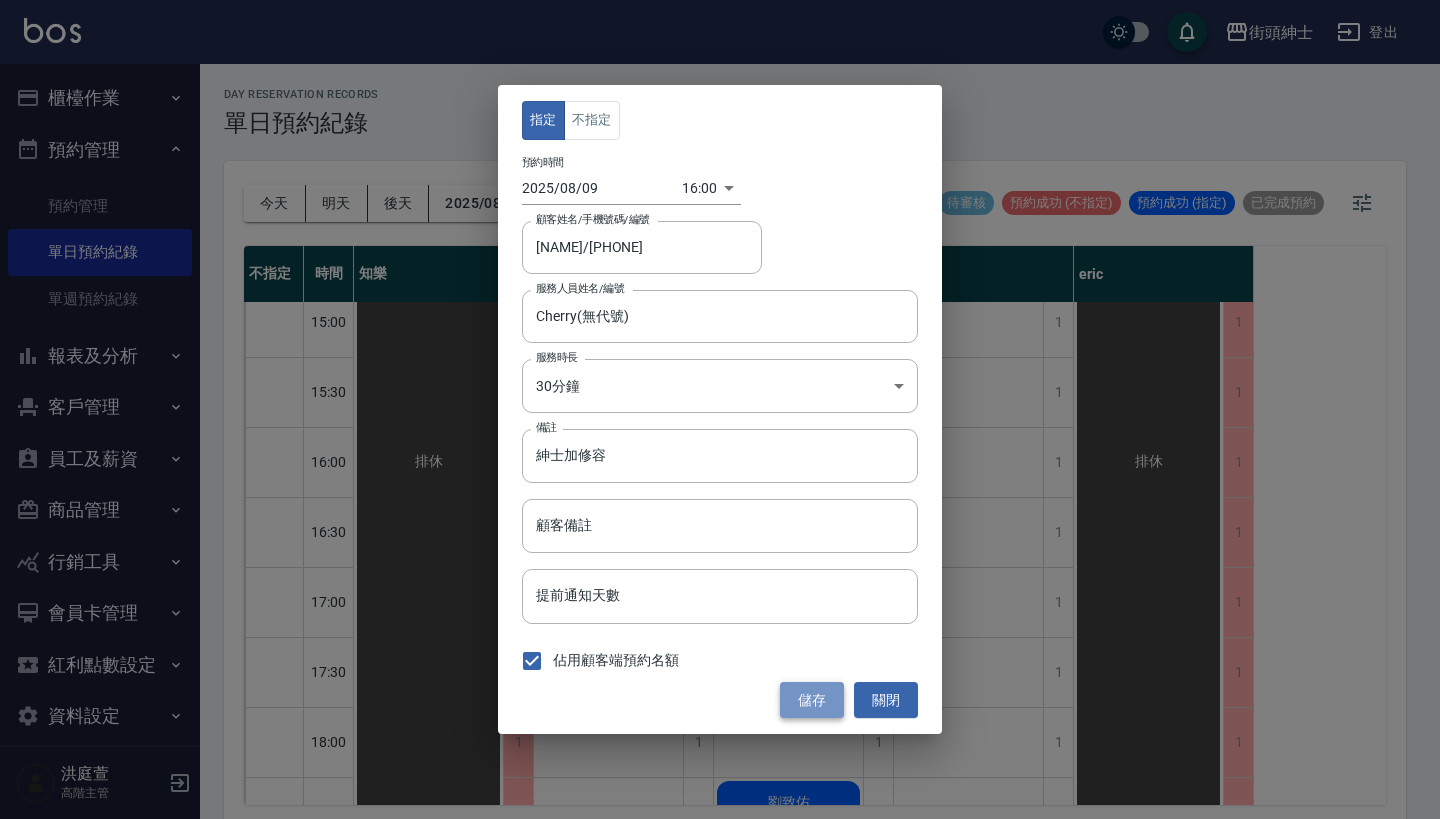 click on "儲存" at bounding box center (812, 700) 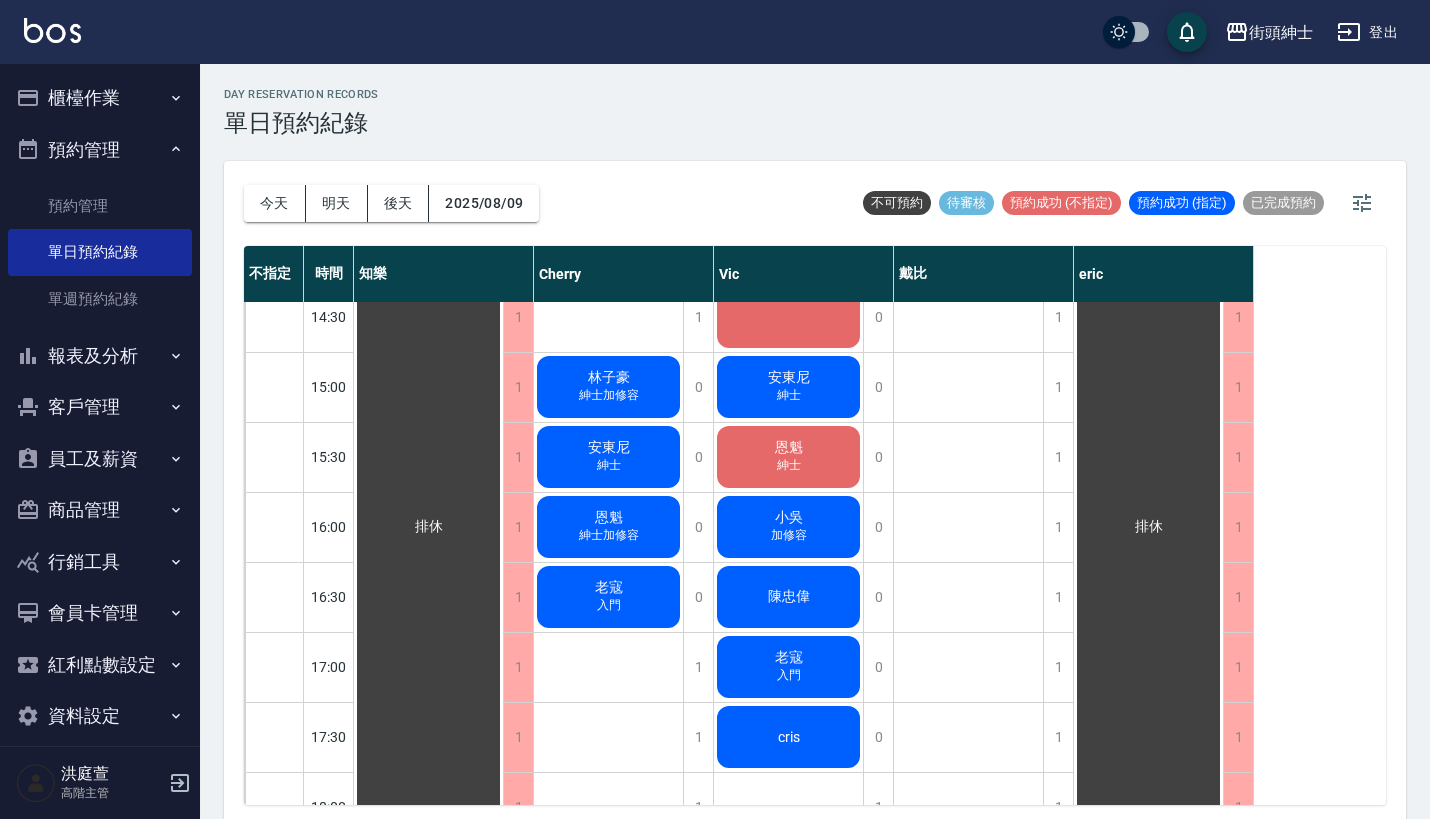scroll, scrollTop: 775, scrollLeft: 0, axis: vertical 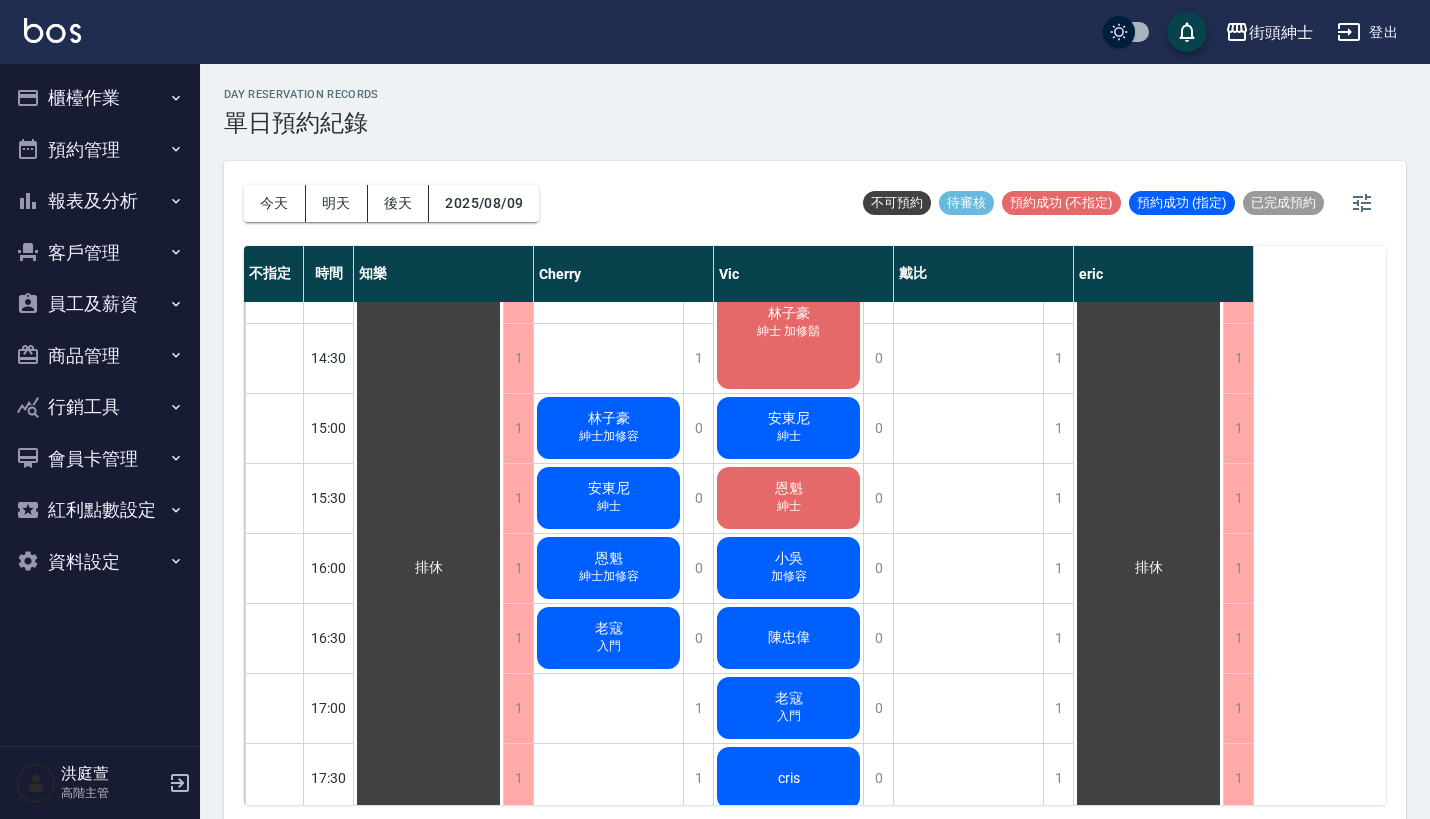 click on "紳士" at bounding box center [609, 86] 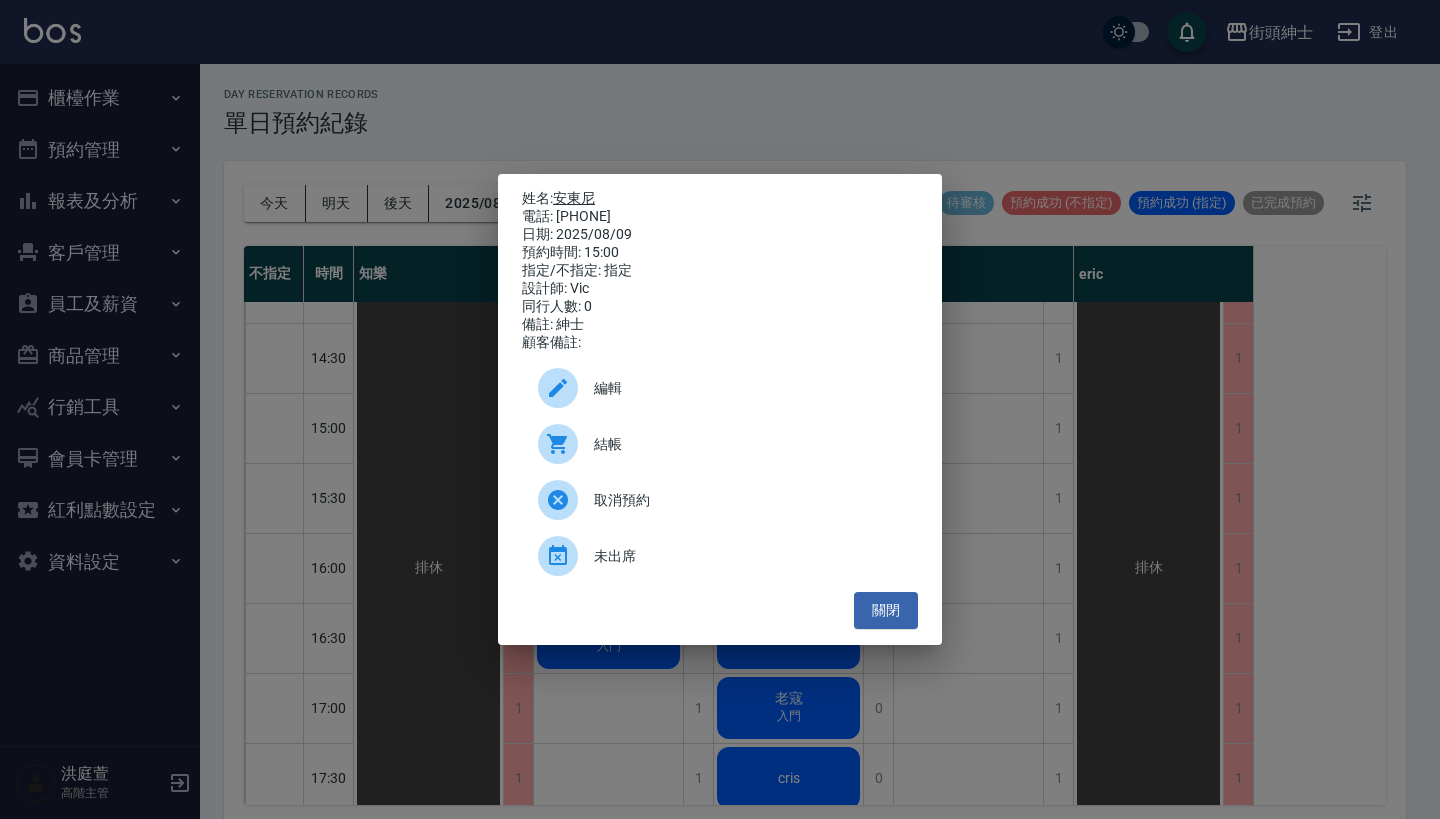 click on "安東尼" at bounding box center (574, 198) 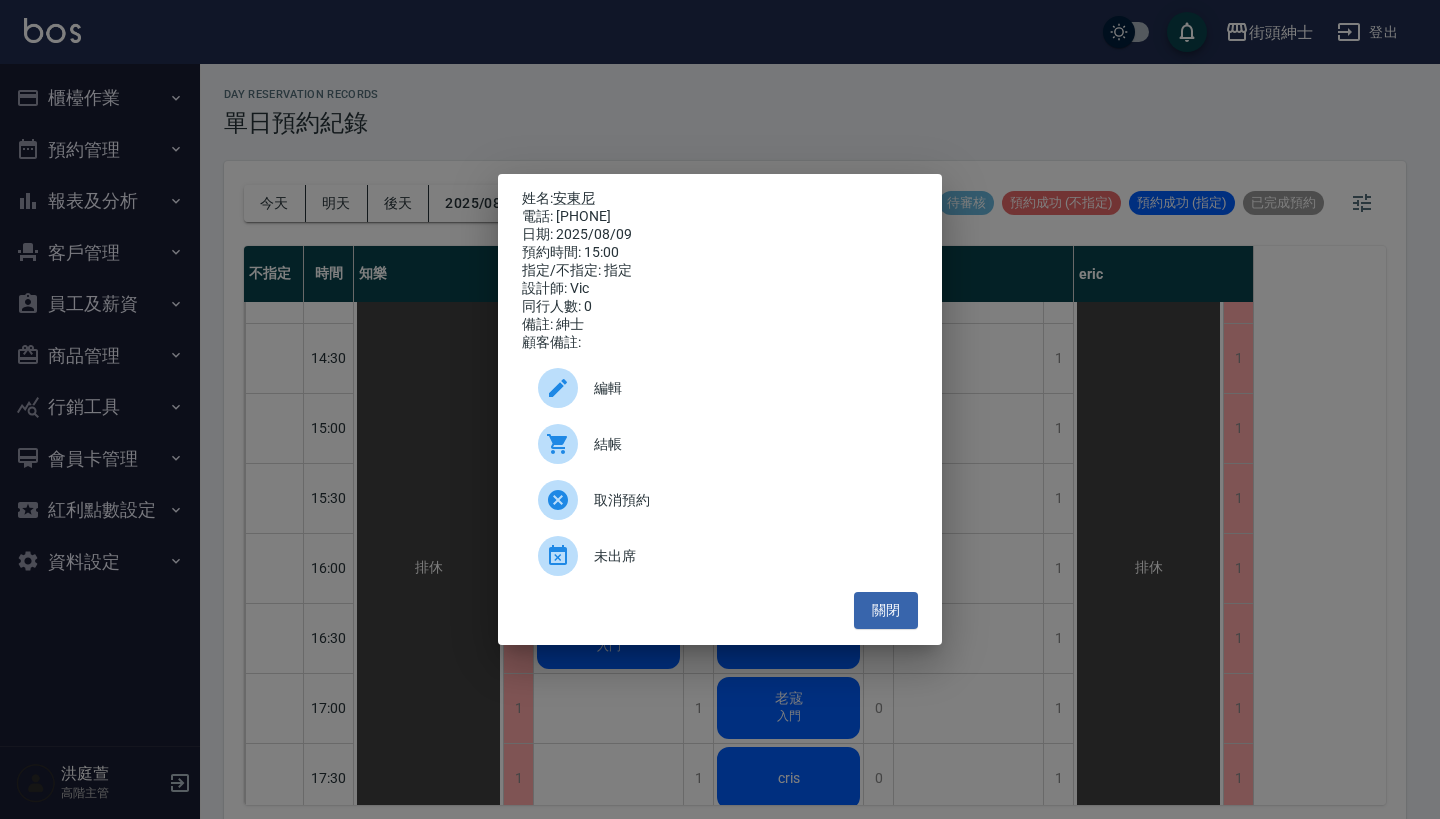 click on "姓名:  安東尼 電話: 0989768939 日期: 2025/08/09 預約時間: 15:00 指定/不指定: 指定 設計師: Vic 同行人數: 0 備註: 紳士 顧客備註:  編輯 結帳 取消預約 未出席 關閉" at bounding box center [720, 409] 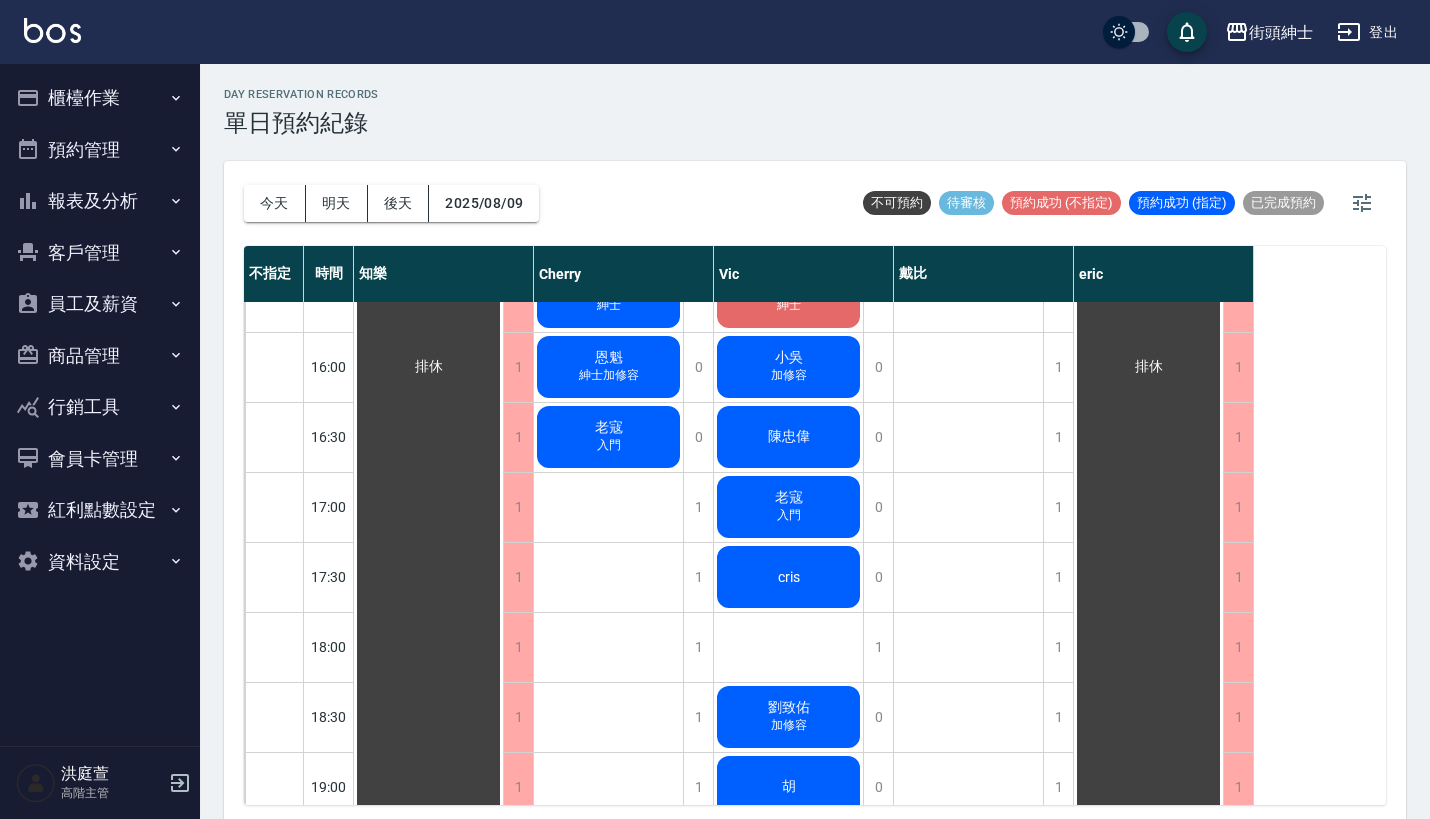 scroll, scrollTop: 951, scrollLeft: 0, axis: vertical 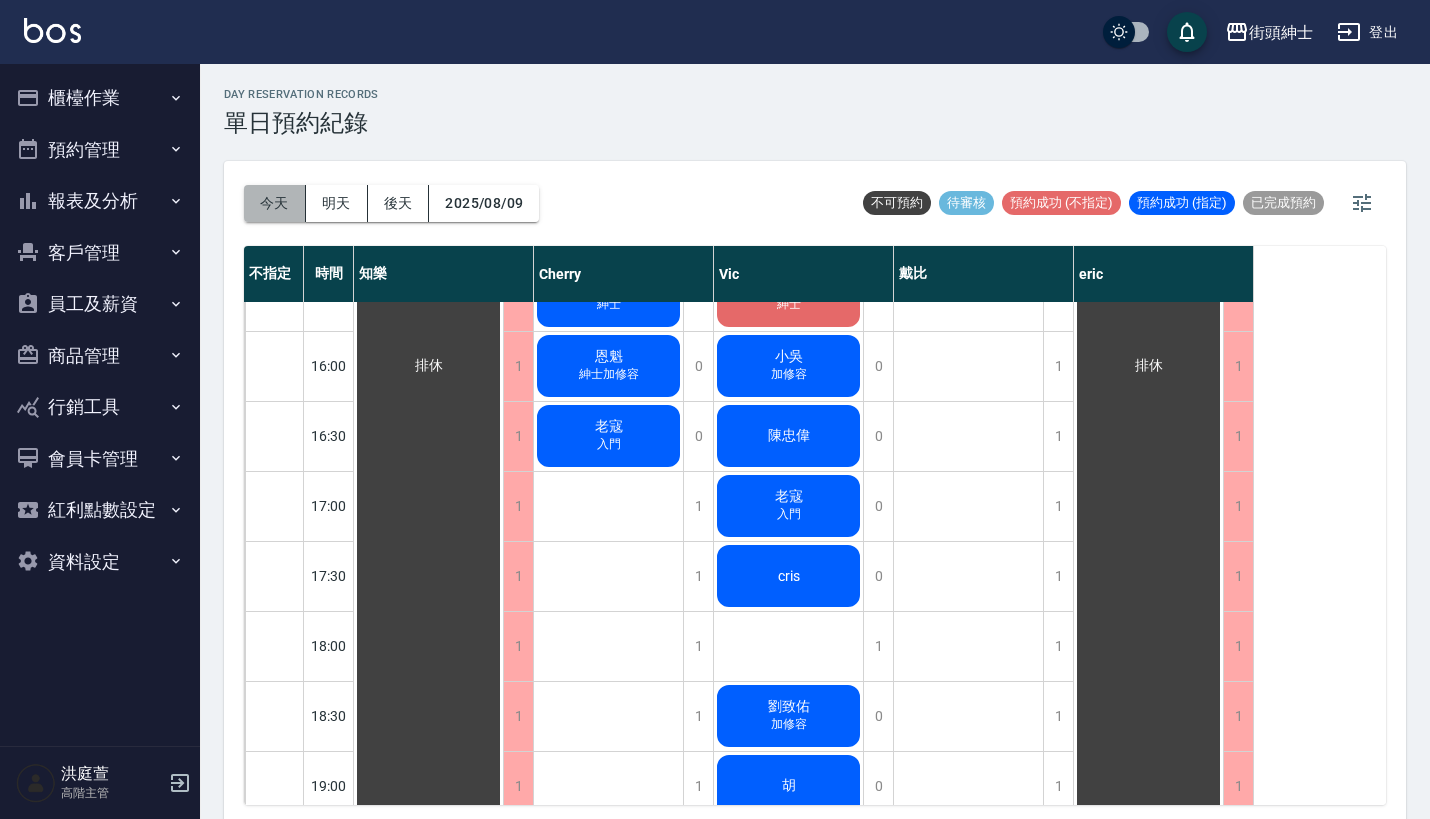 click on "今天" at bounding box center (275, 203) 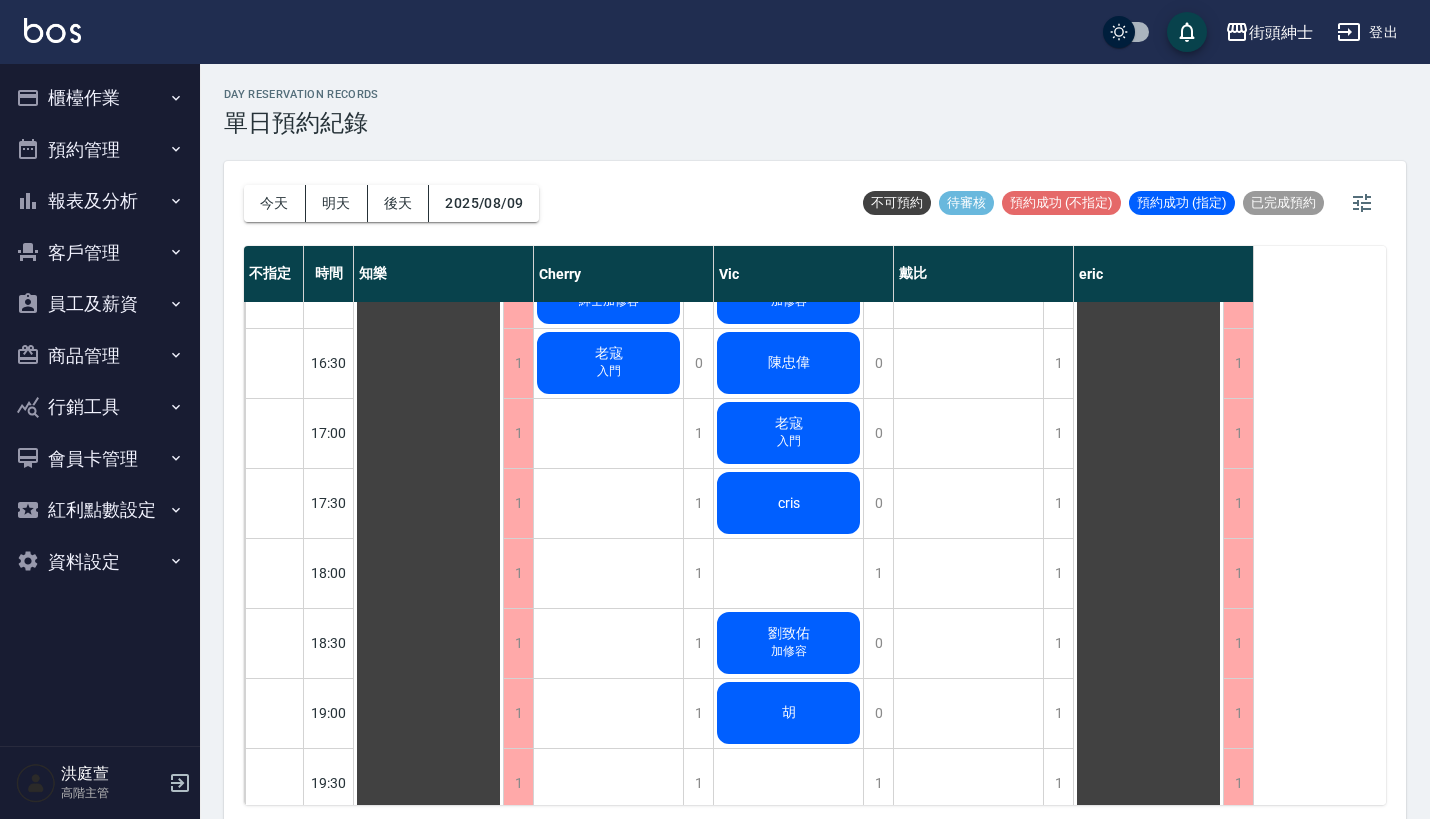 scroll, scrollTop: 1287, scrollLeft: 0, axis: vertical 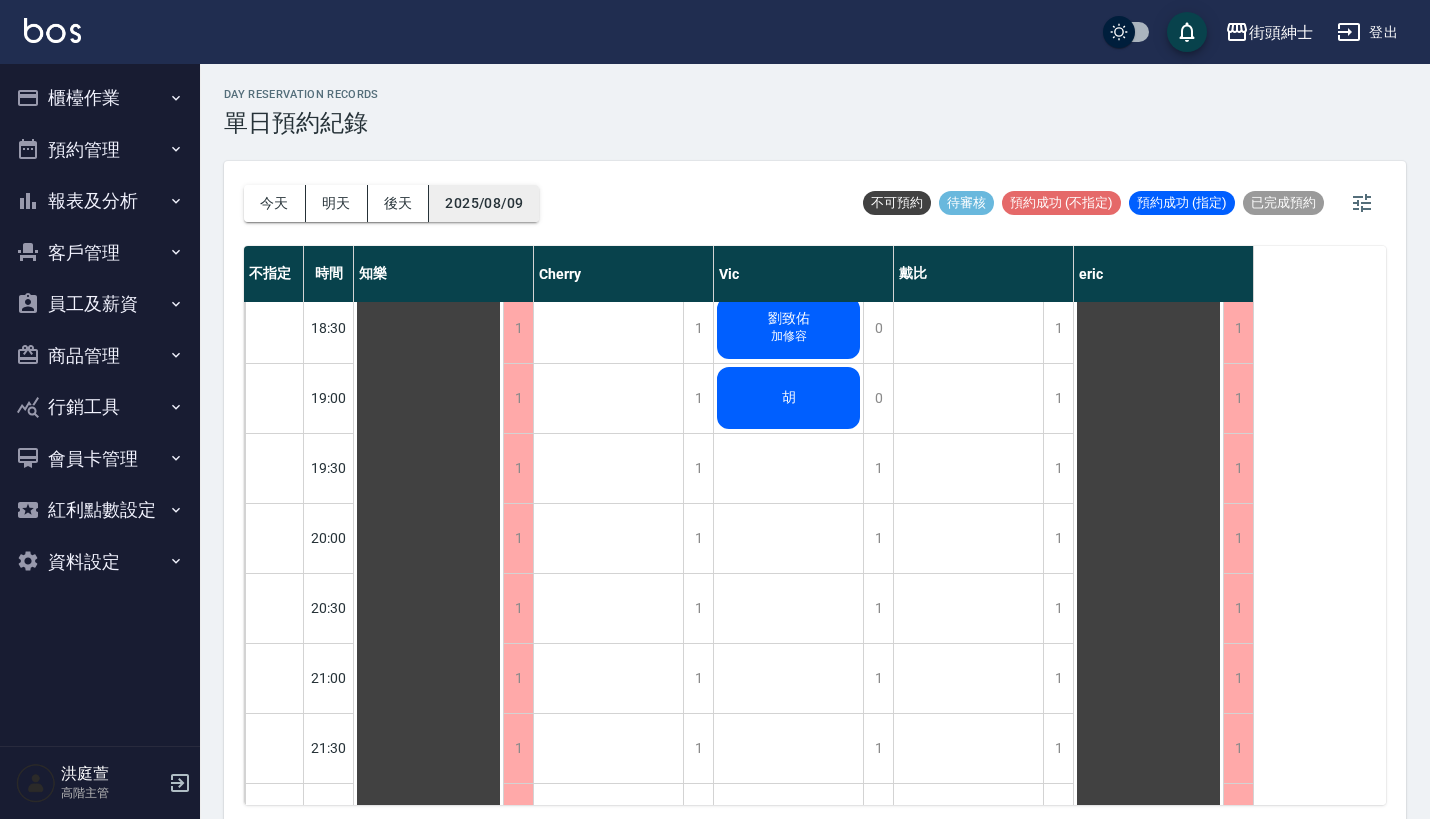 click on "2025/08/09" at bounding box center (484, 203) 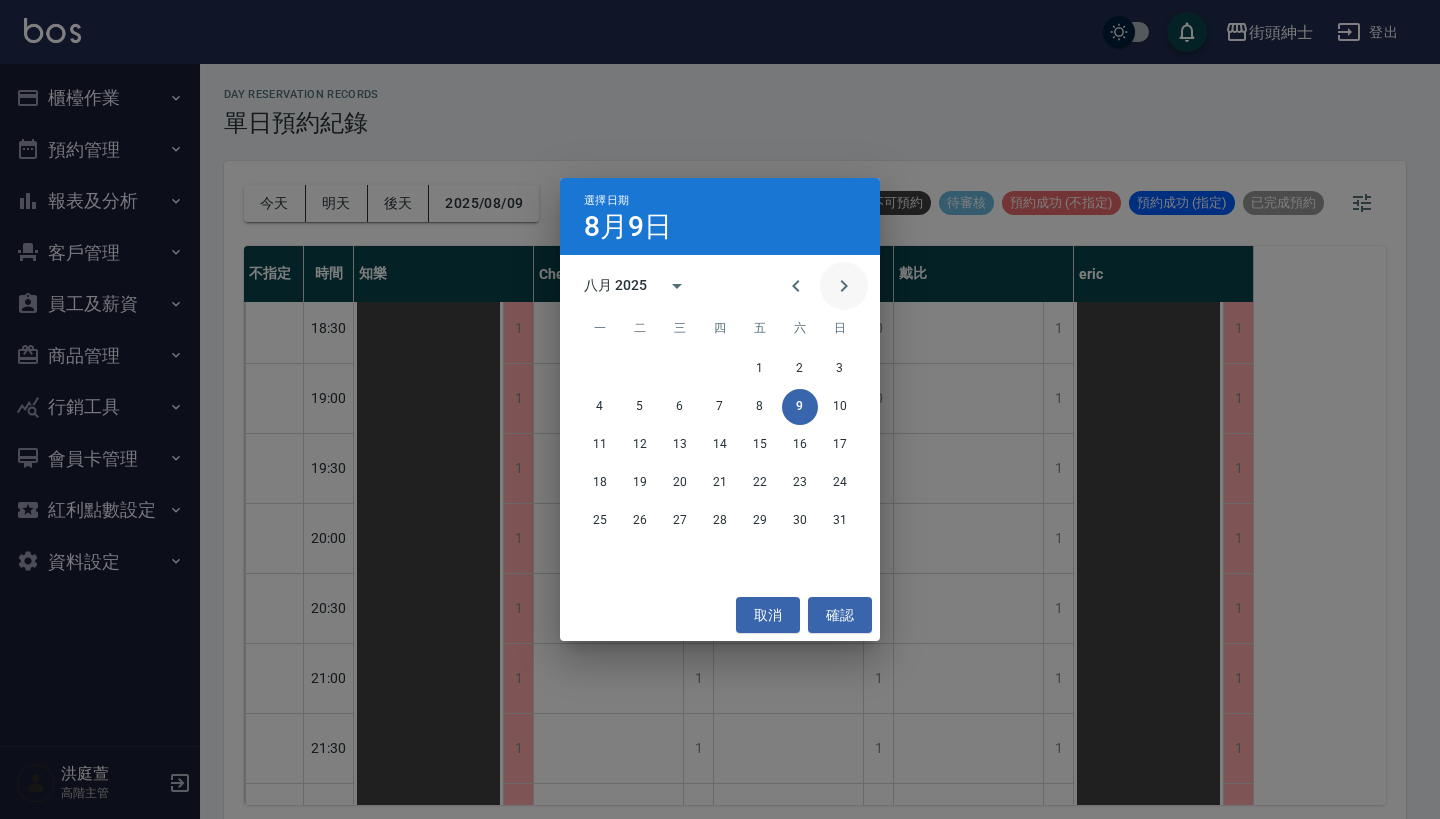 click at bounding box center (844, 286) 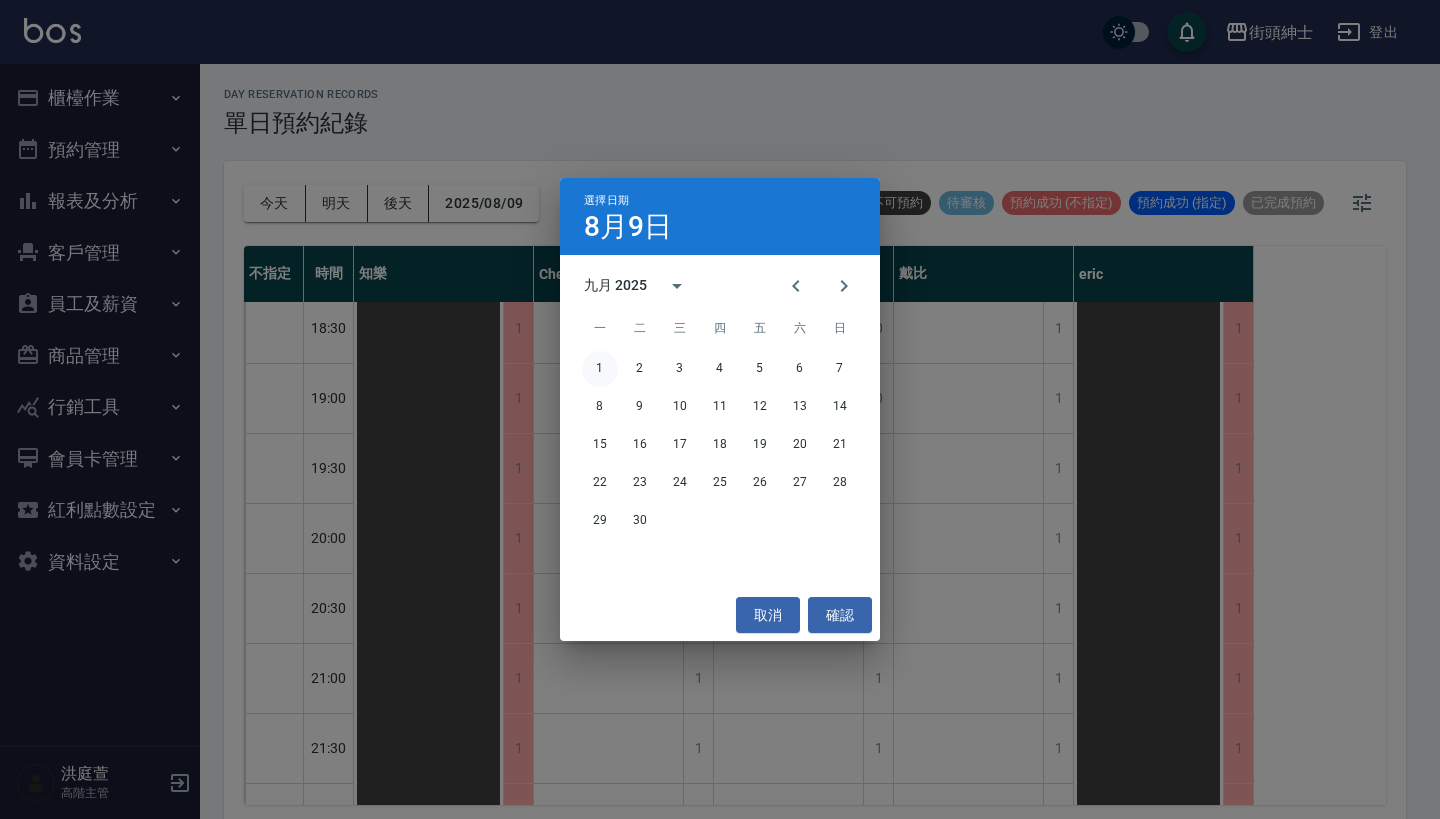 click on "1" at bounding box center [600, 369] 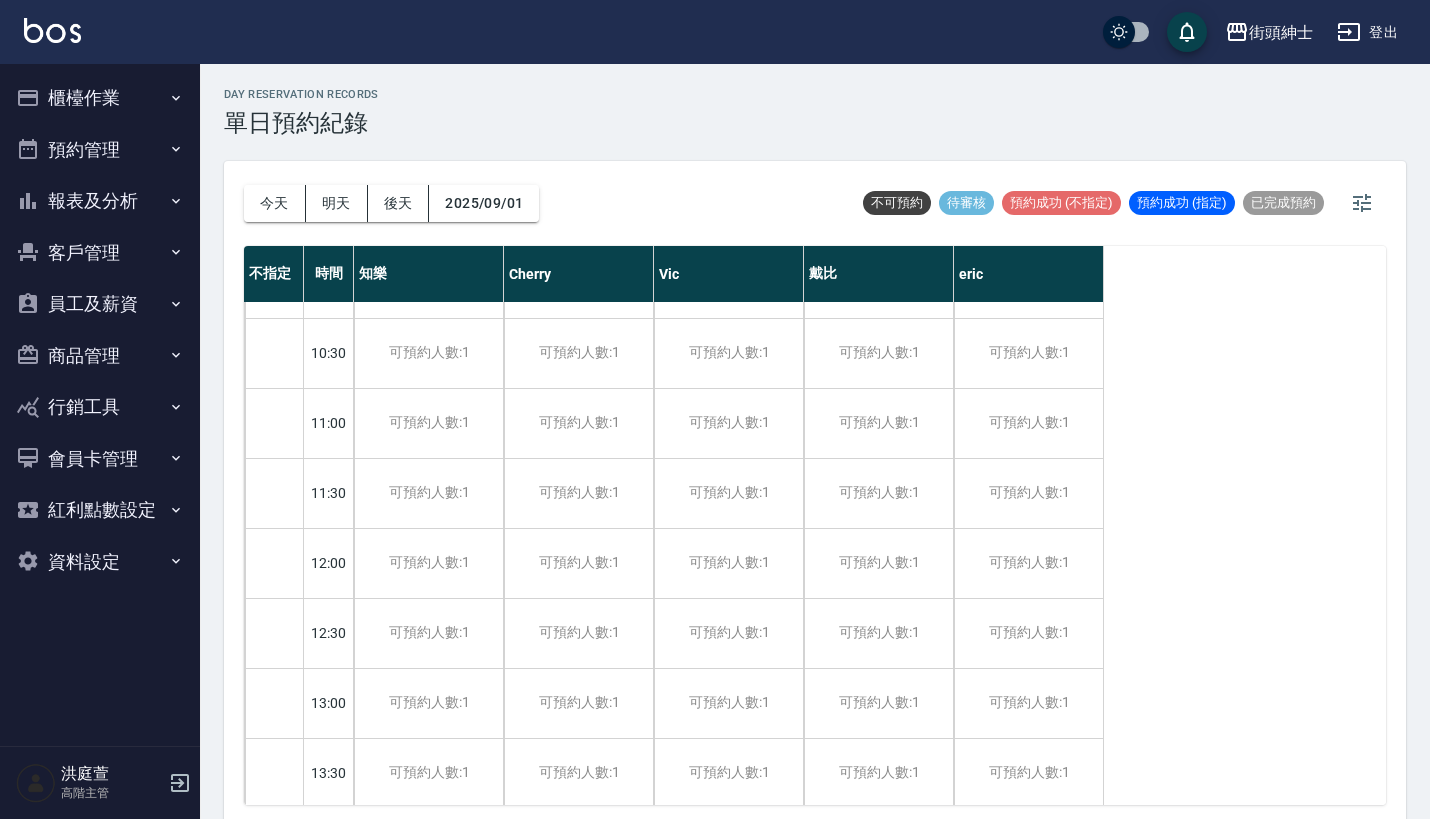 scroll, scrollTop: 250, scrollLeft: 0, axis: vertical 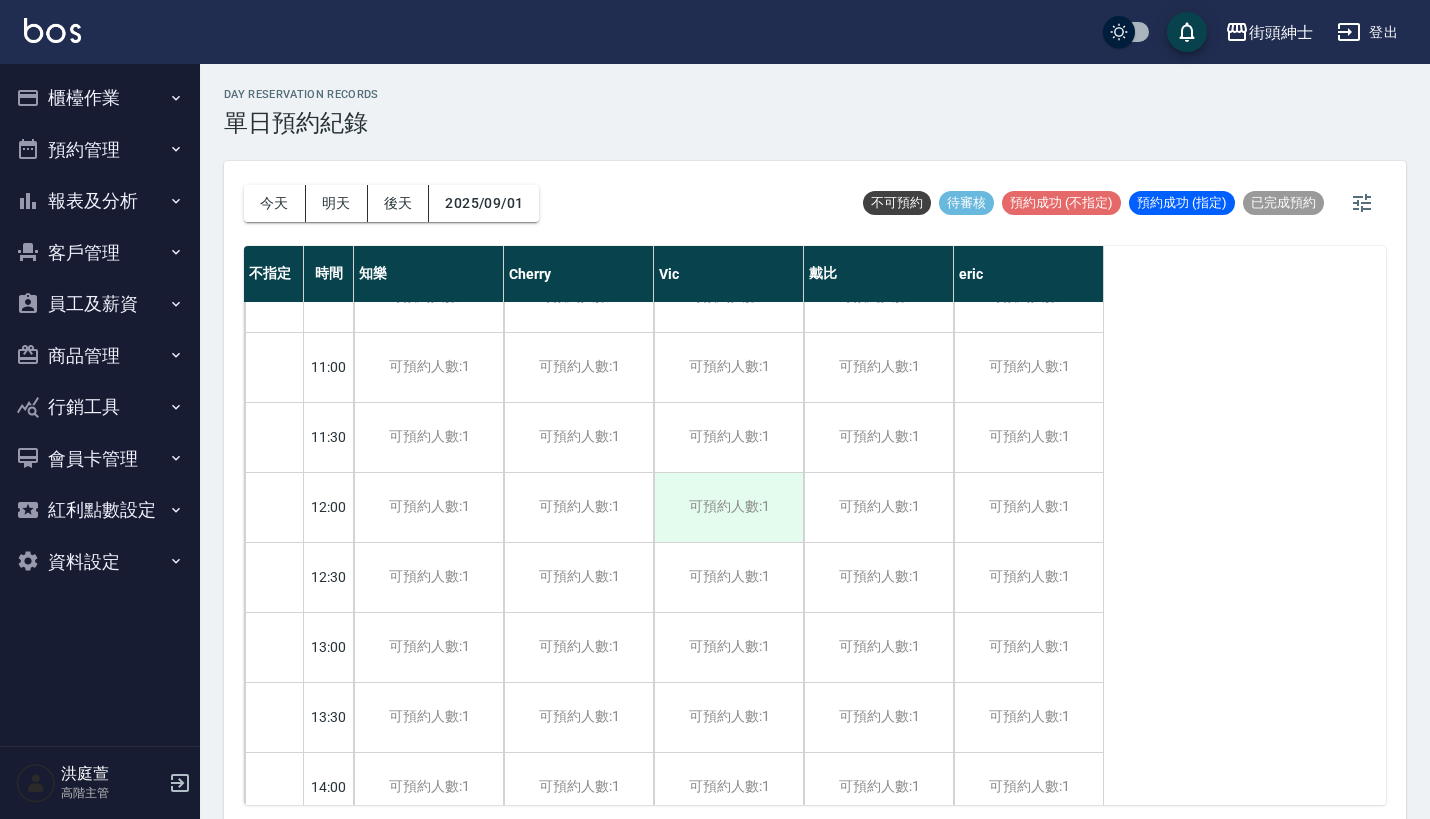 click on "可預約人數:1" at bounding box center [728, 507] 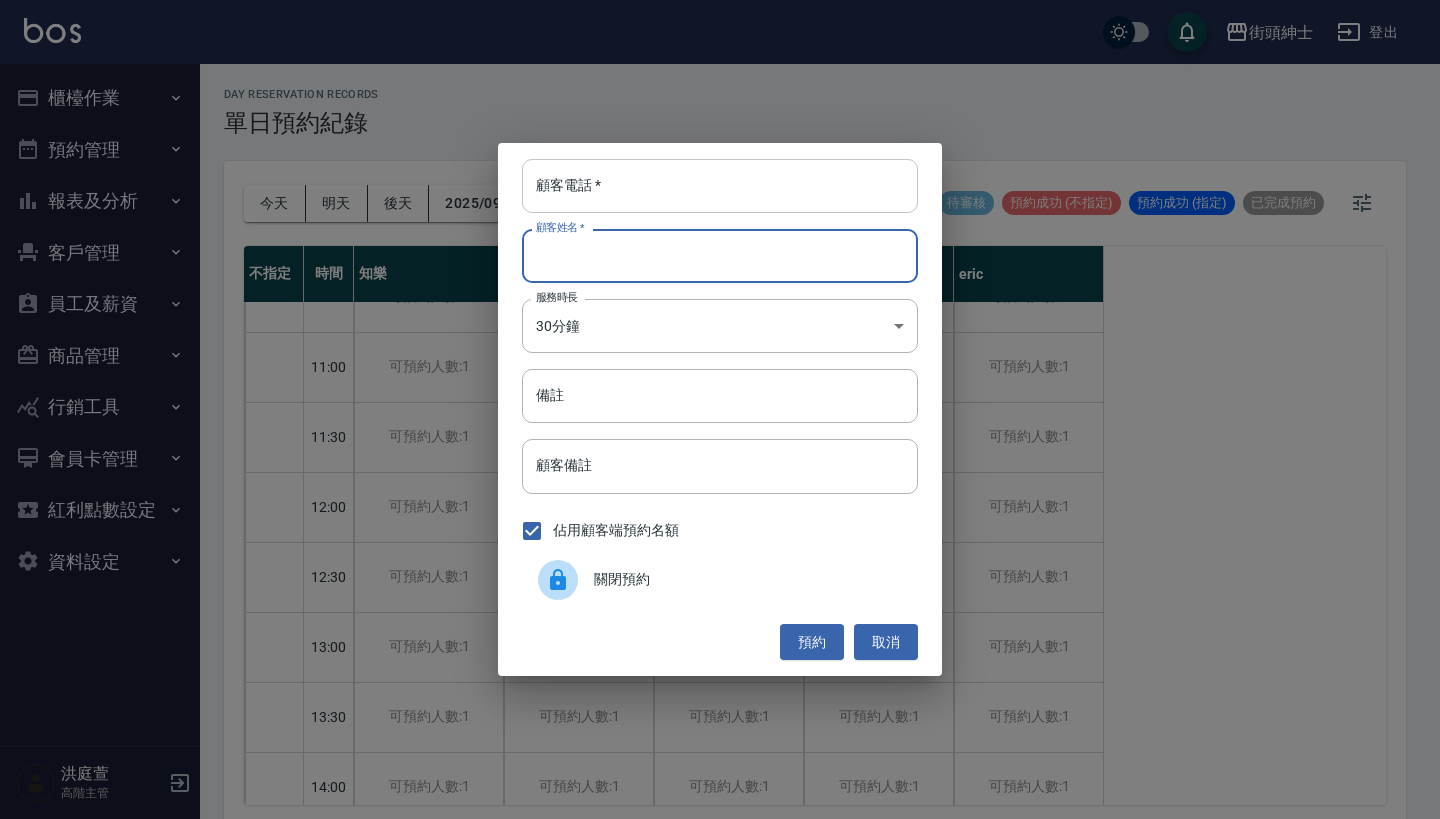 paste on "胡 電話：0977655039" 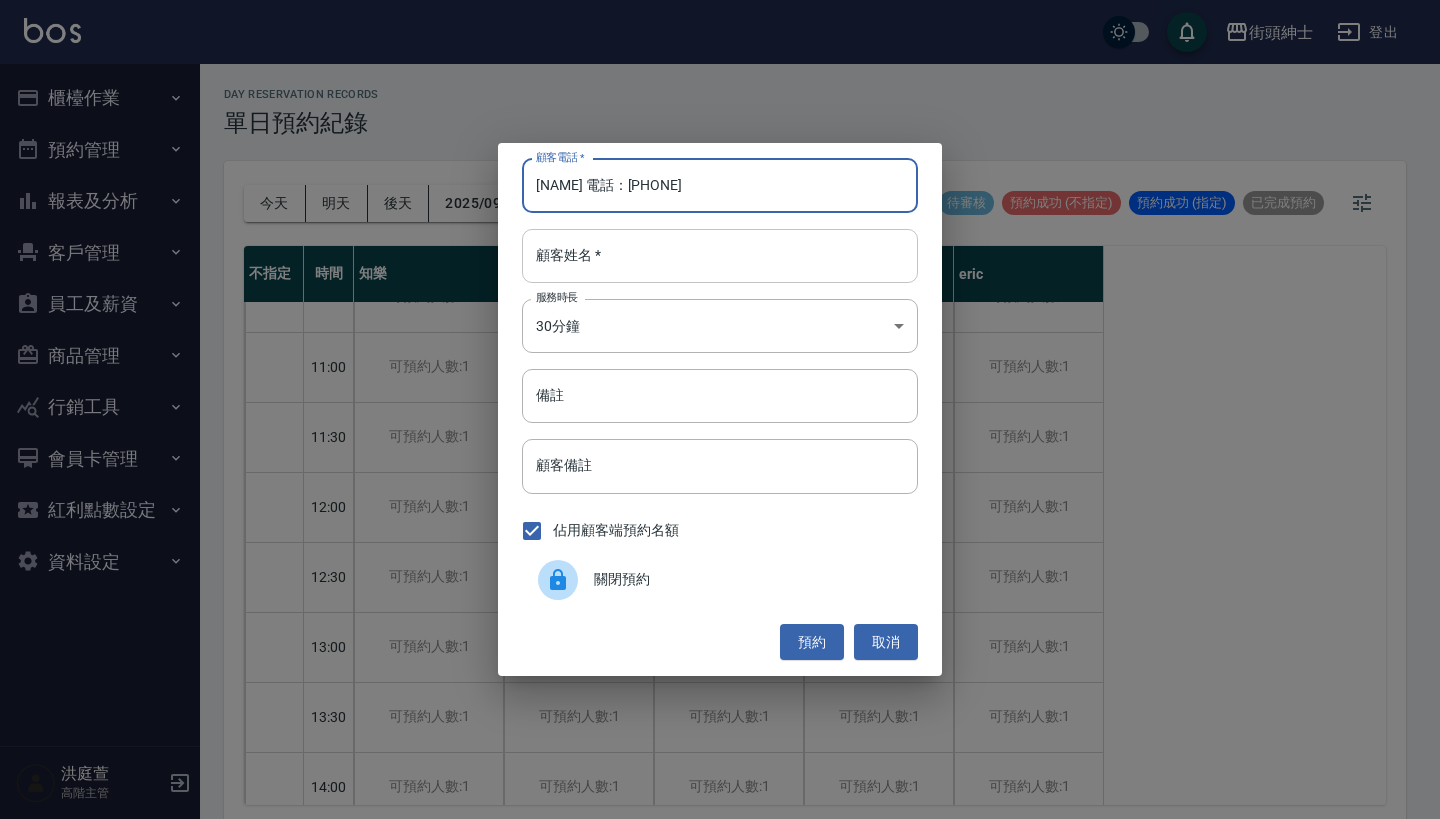 type on "胡 電話：0977655039" 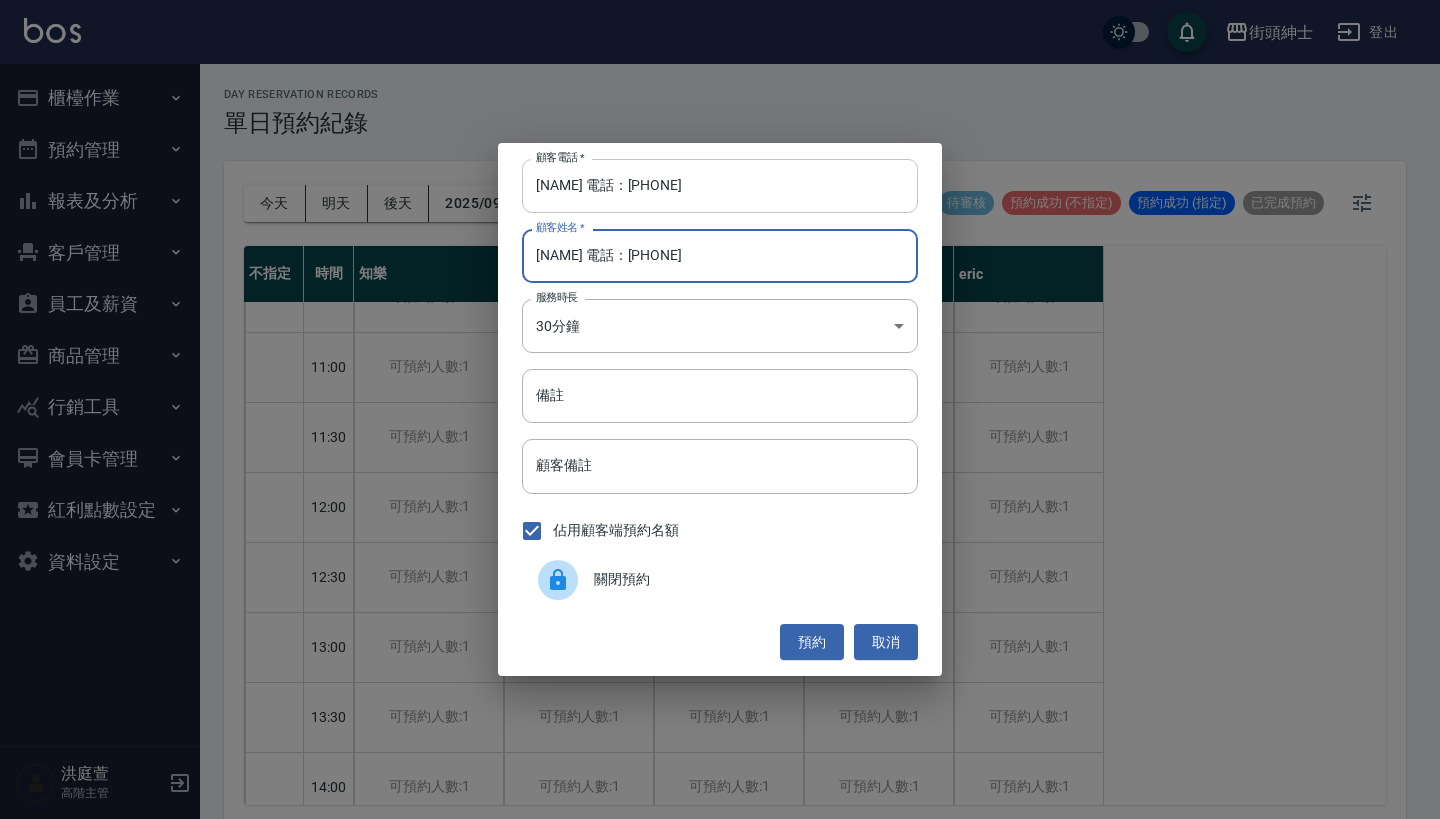 type on "胡 電話：0977655039" 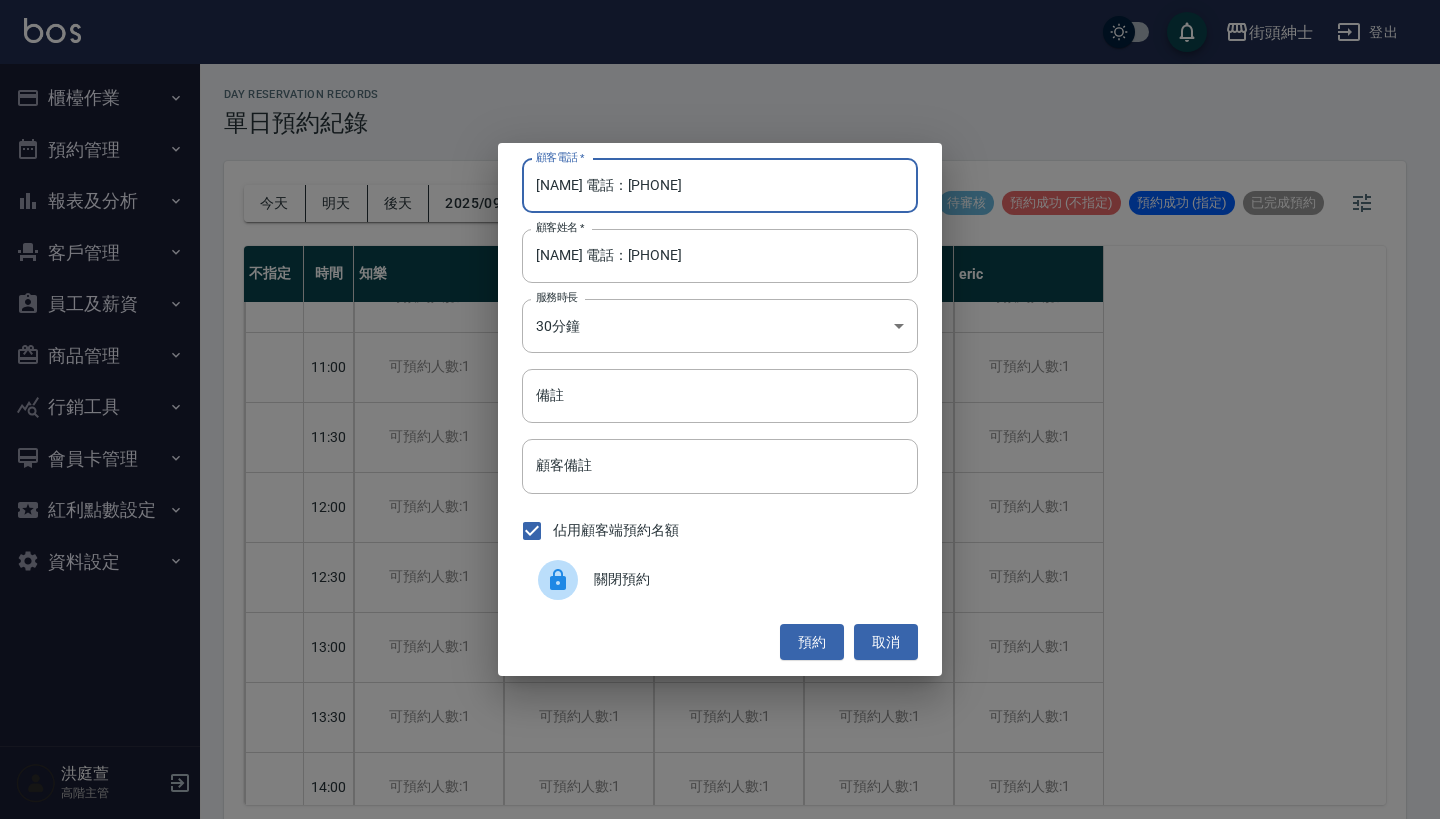 drag, startPoint x: 596, startPoint y: 187, endPoint x: 485, endPoint y: 187, distance: 111 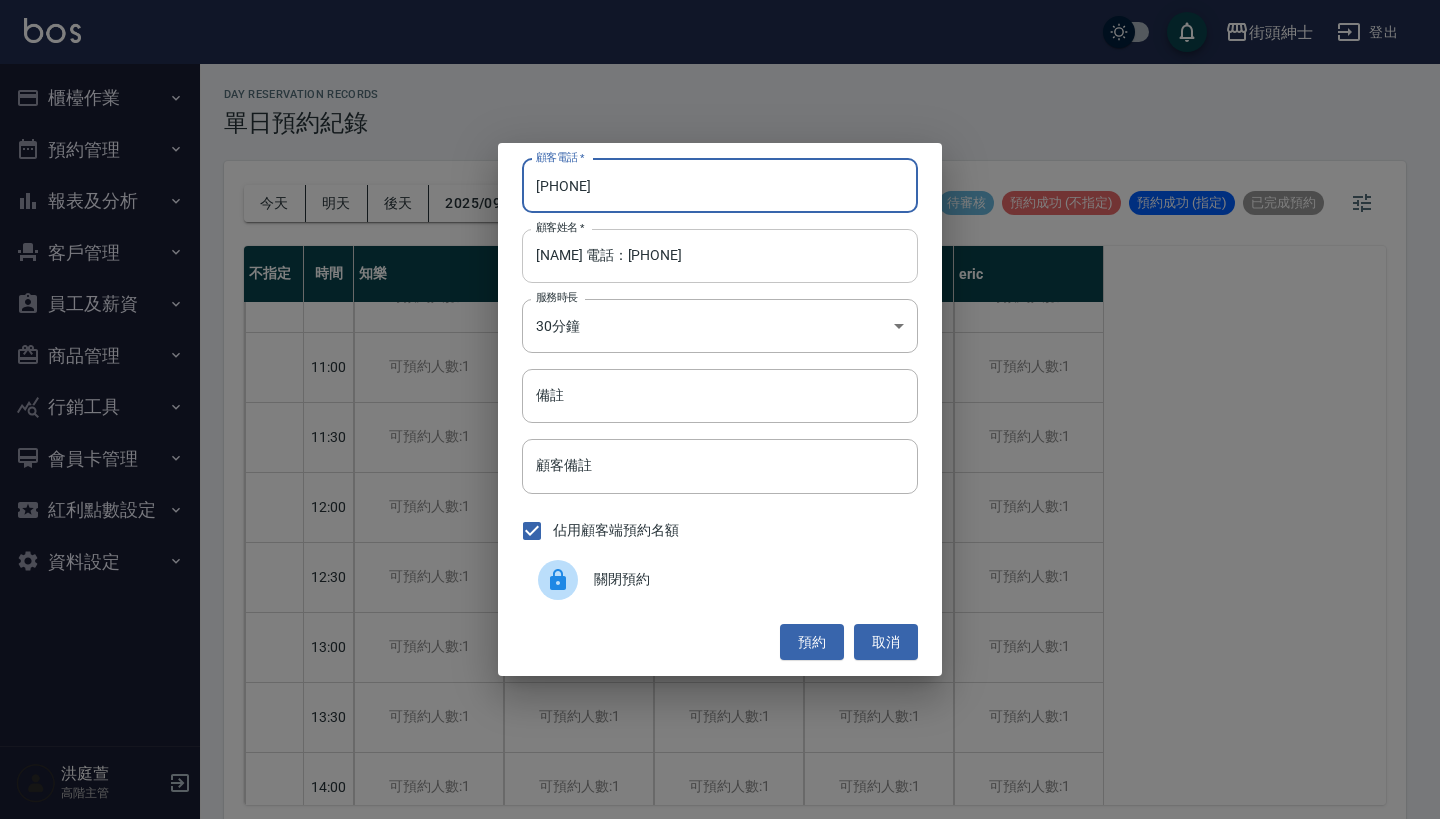 type on "0977655039" 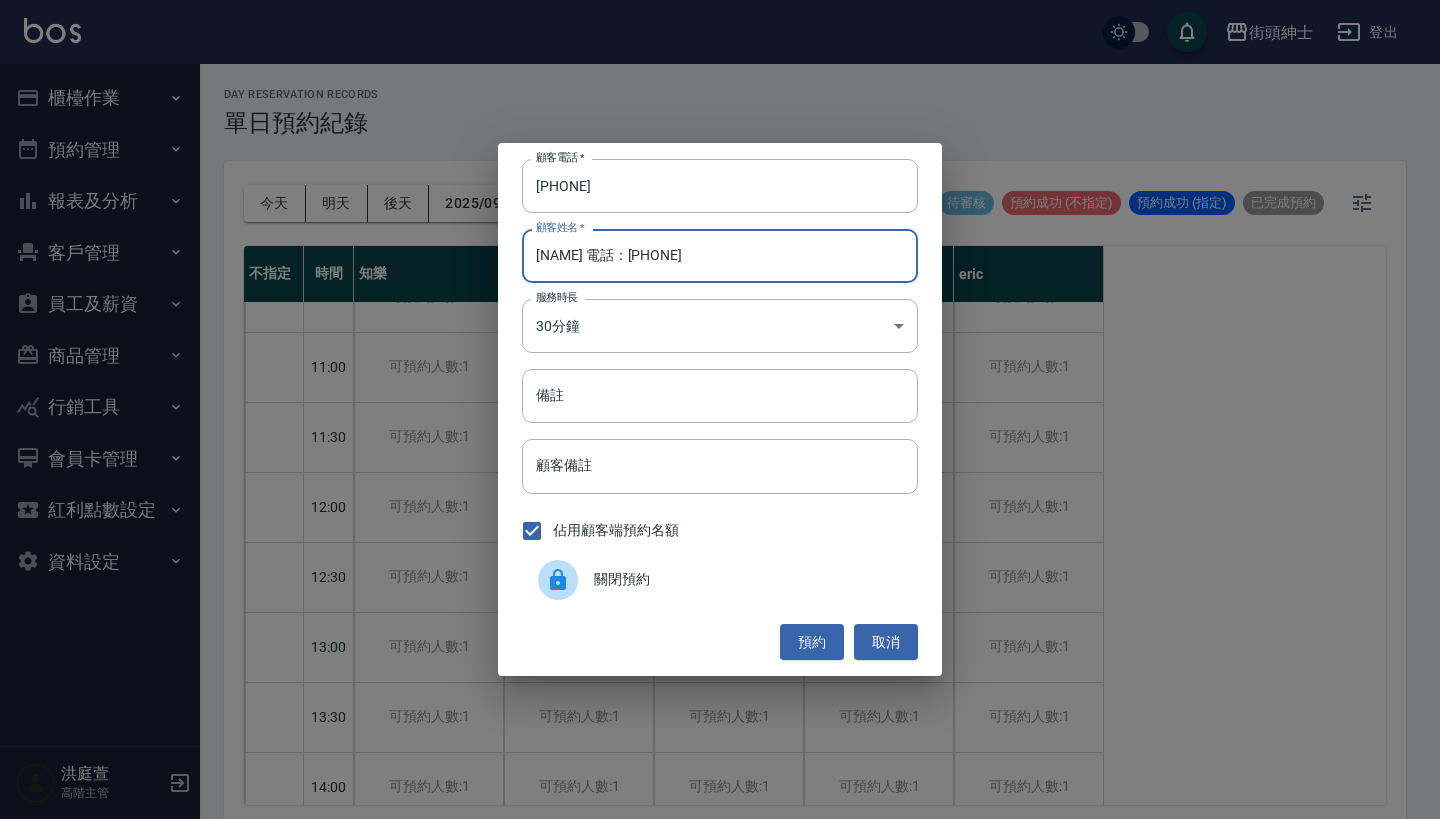 drag, startPoint x: 762, startPoint y: 254, endPoint x: 547, endPoint y: 247, distance: 215.11392 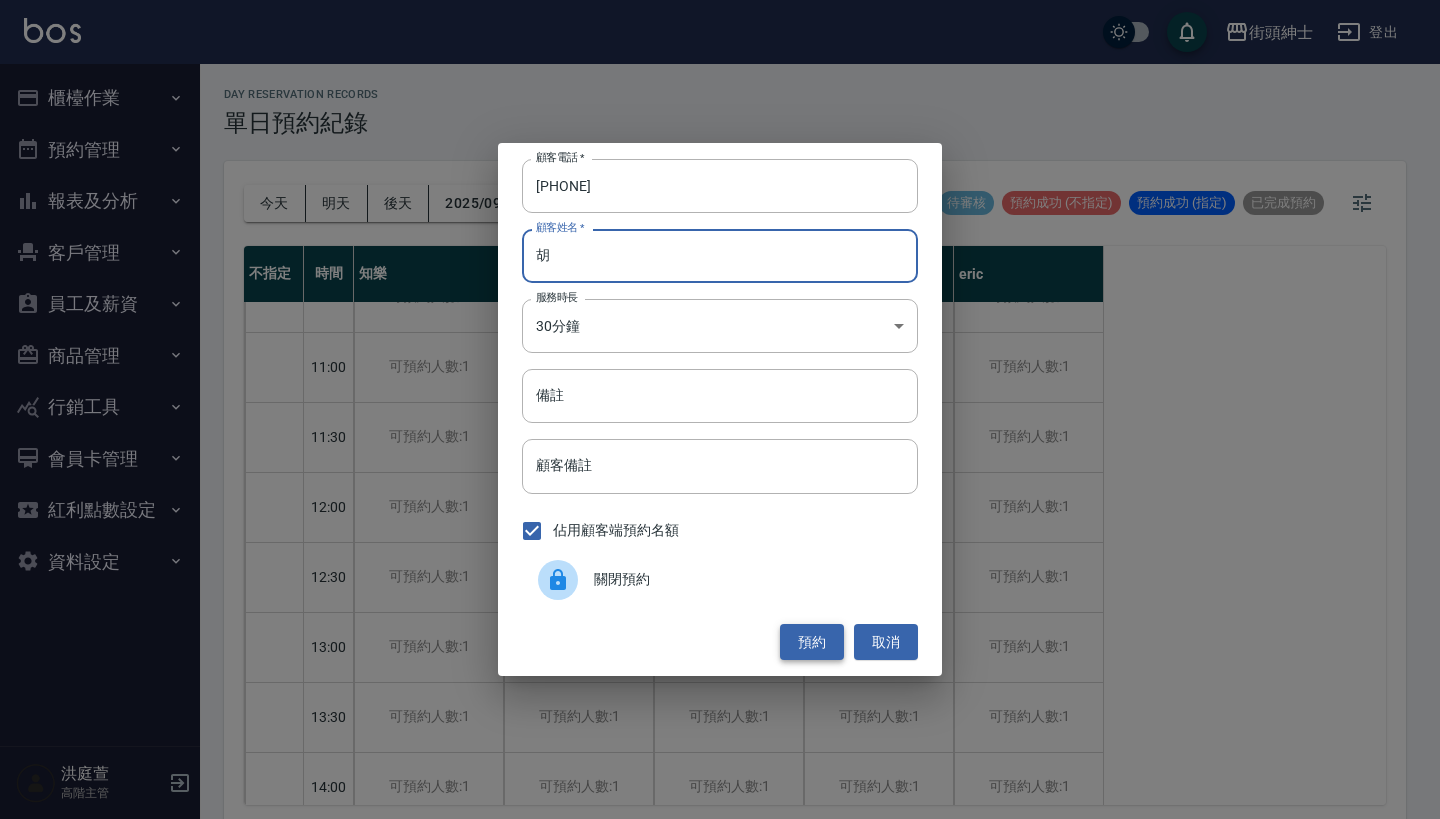 type on "胡" 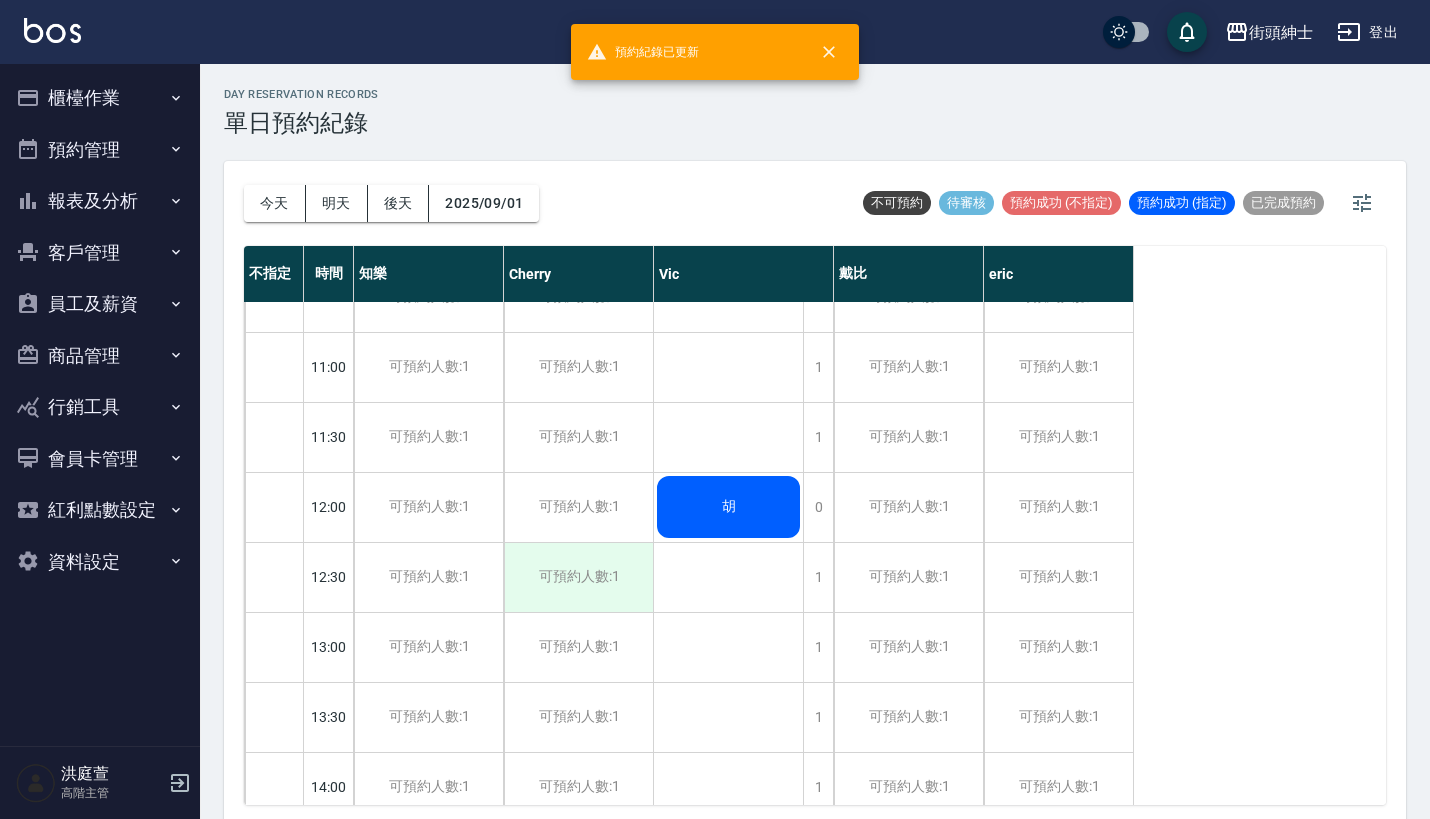 click on "可預約人數:1" at bounding box center [578, 577] 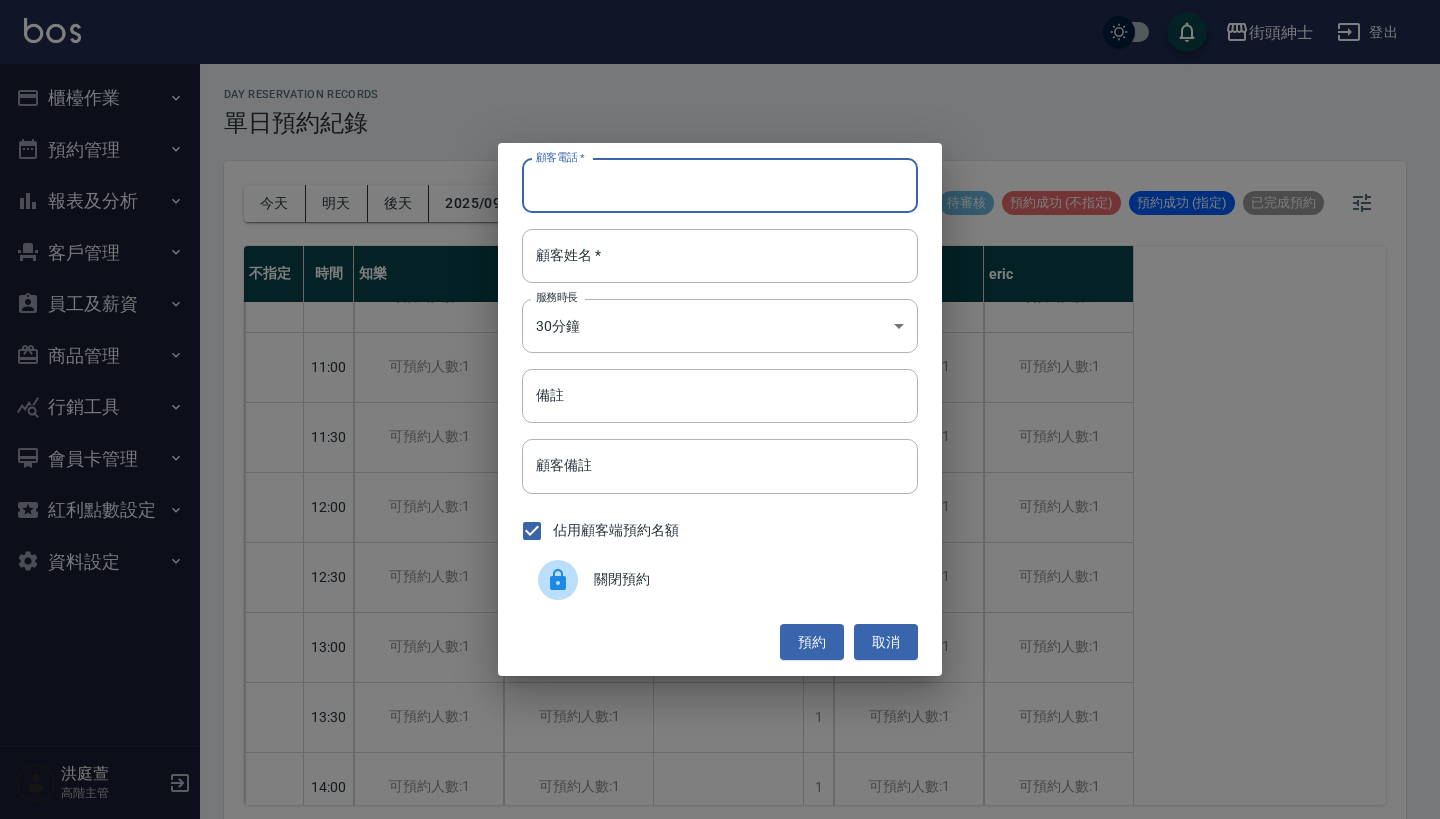 paste on "胡 電話：0977655039" 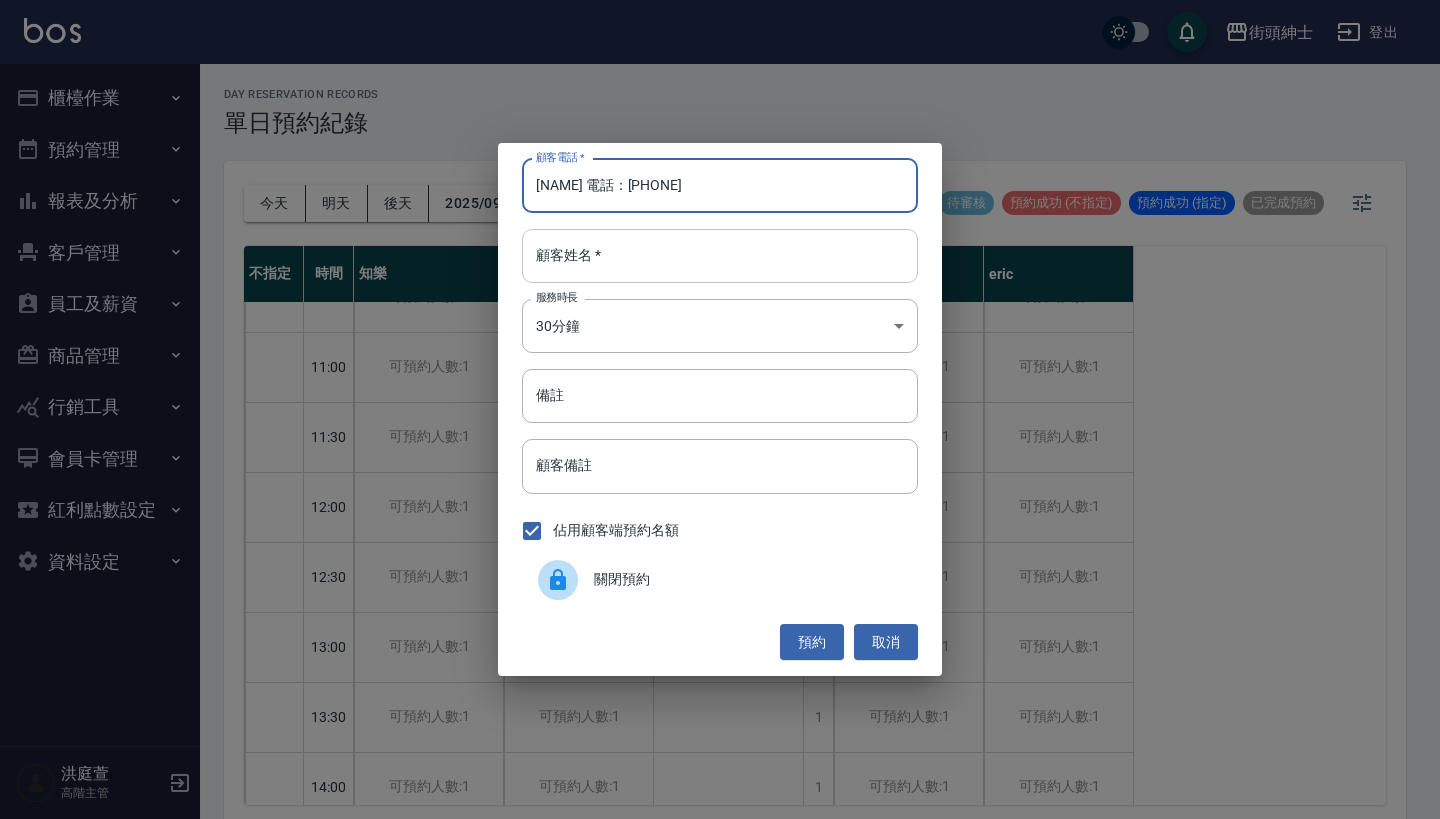 type on "胡 電話：0977655039" 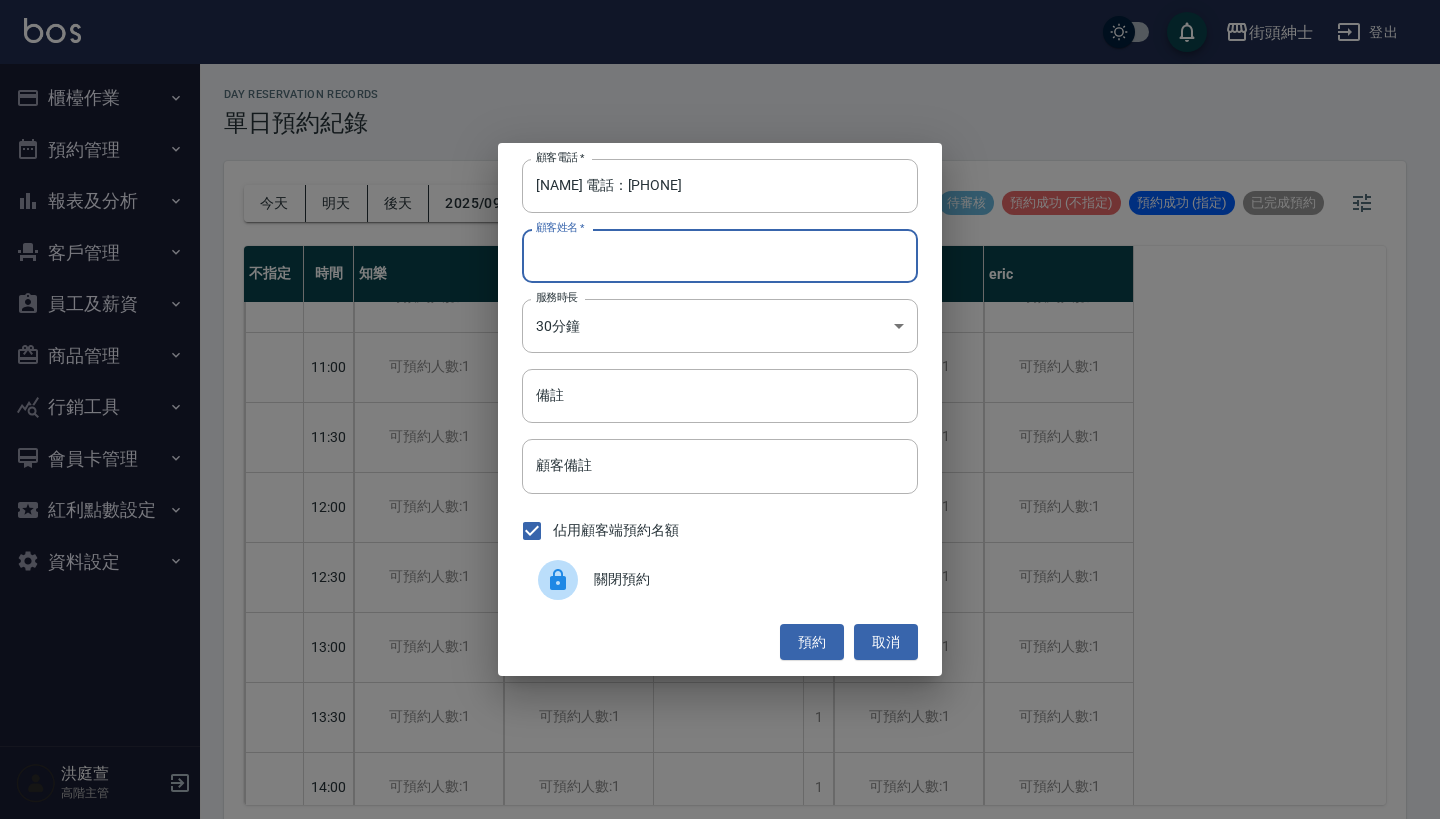 paste on "胡 電話：0977655039" 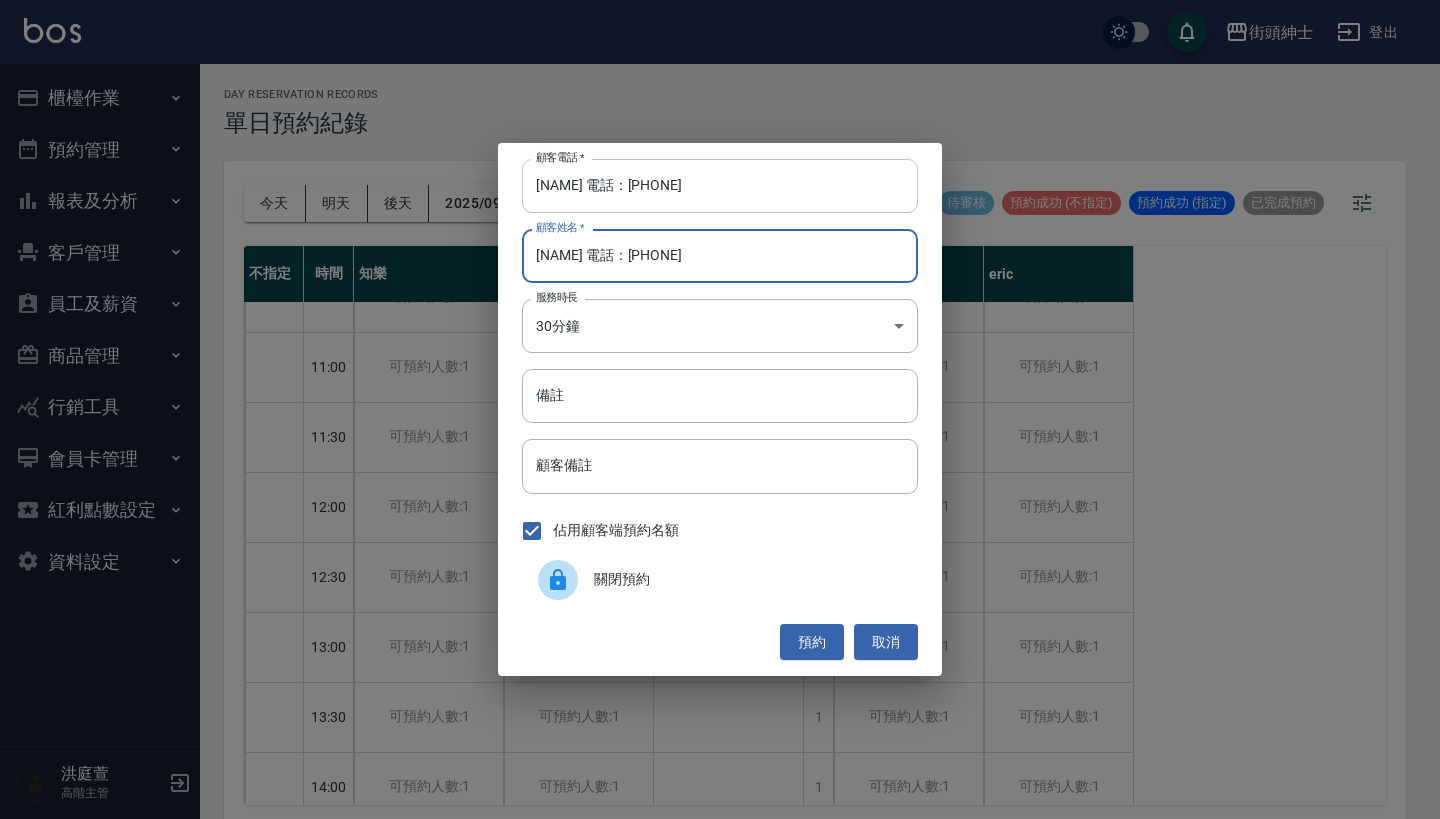 type on "胡 電話：0977655039" 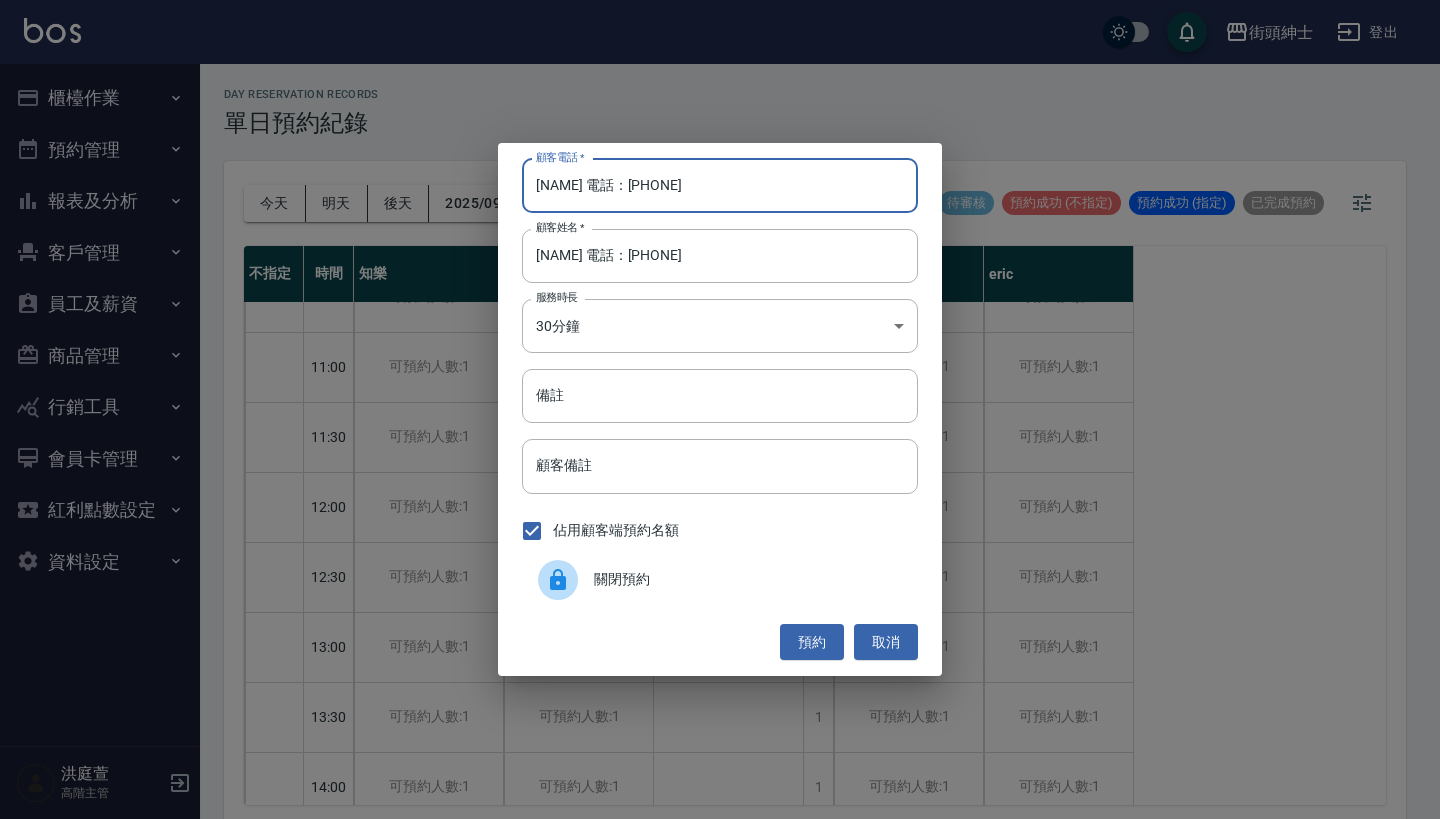 drag, startPoint x: 598, startPoint y: 188, endPoint x: 442, endPoint y: 188, distance: 156 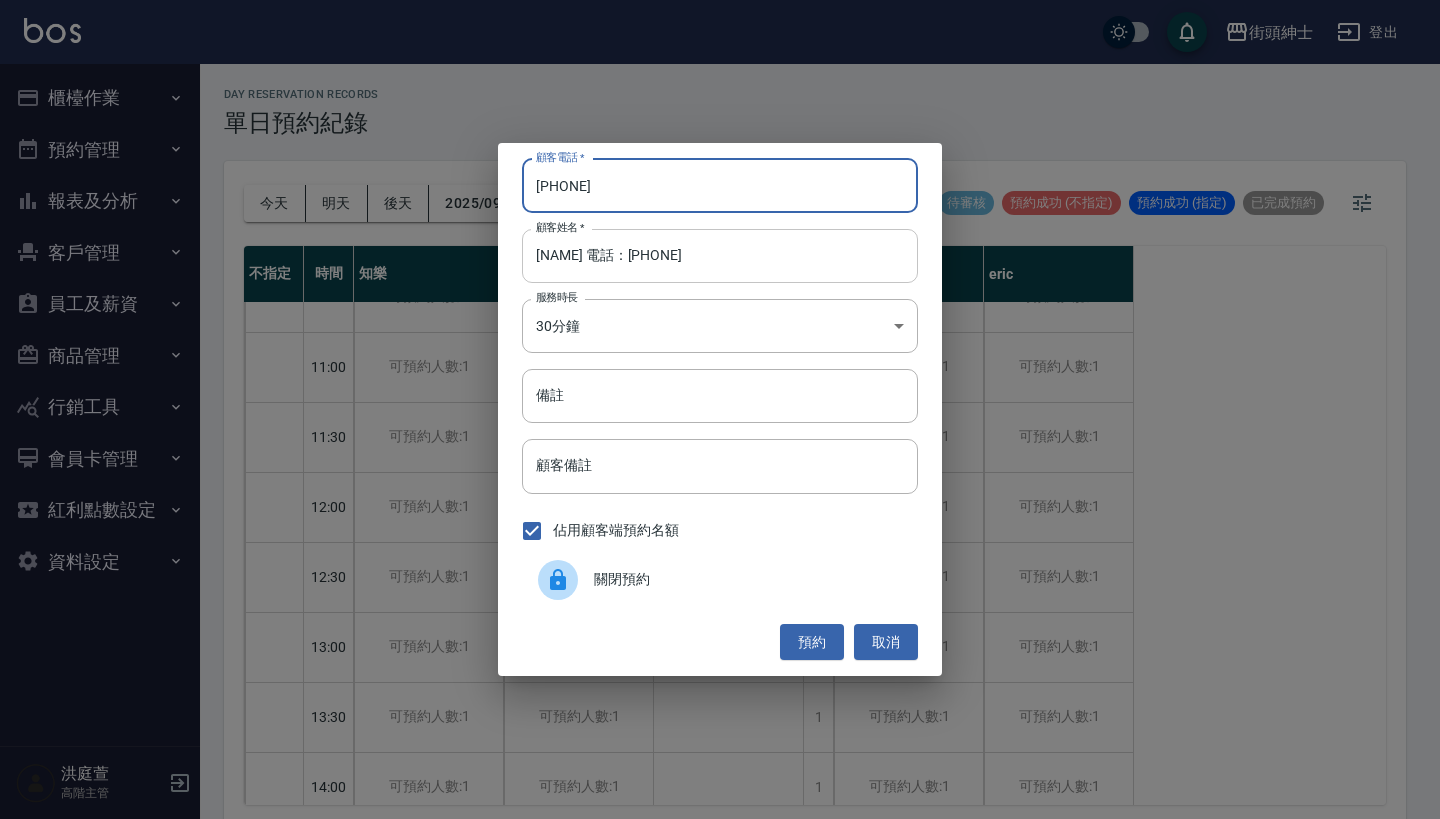type on "0977655039" 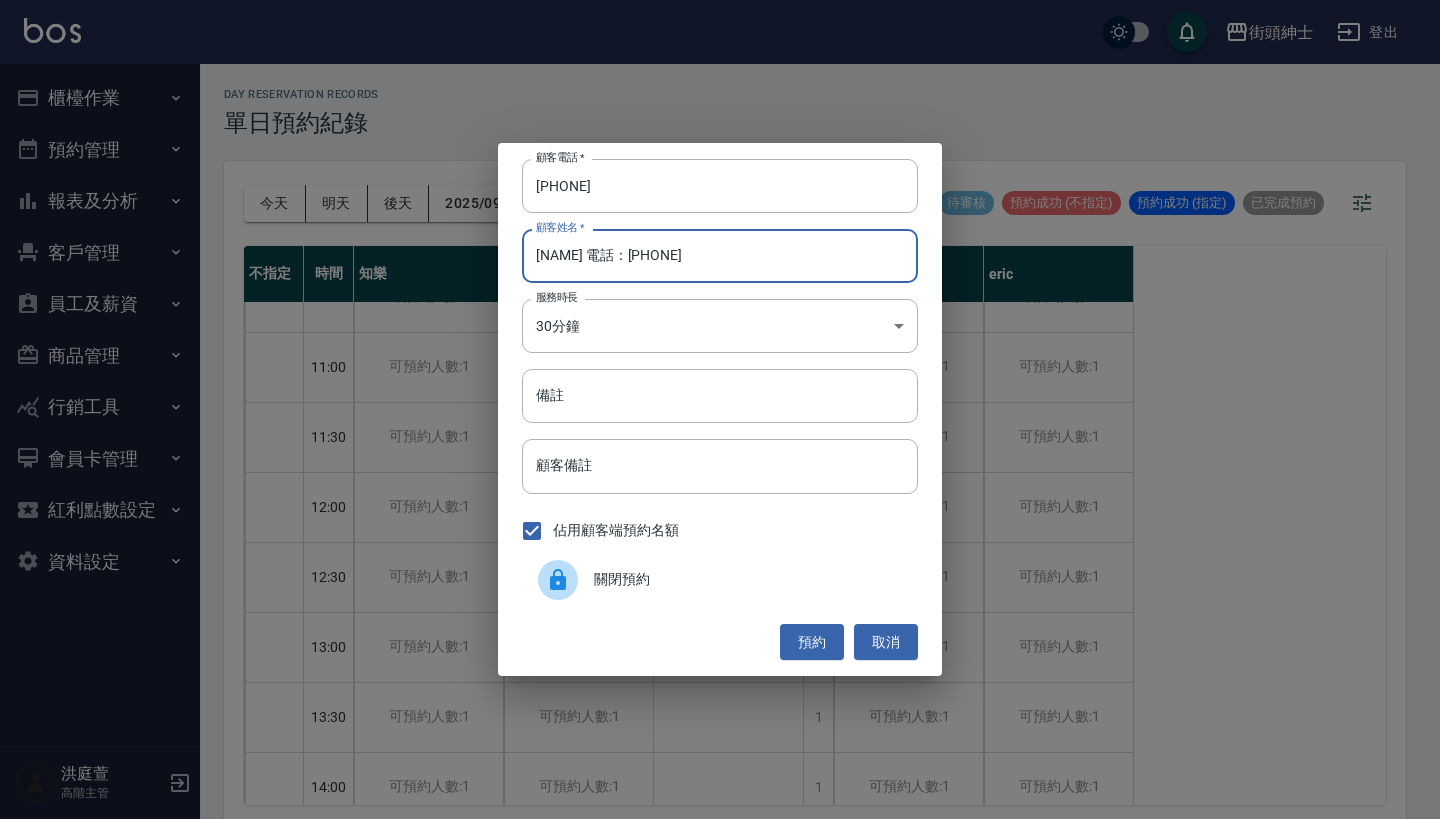 drag, startPoint x: 724, startPoint y: 258, endPoint x: 546, endPoint y: 250, distance: 178.17969 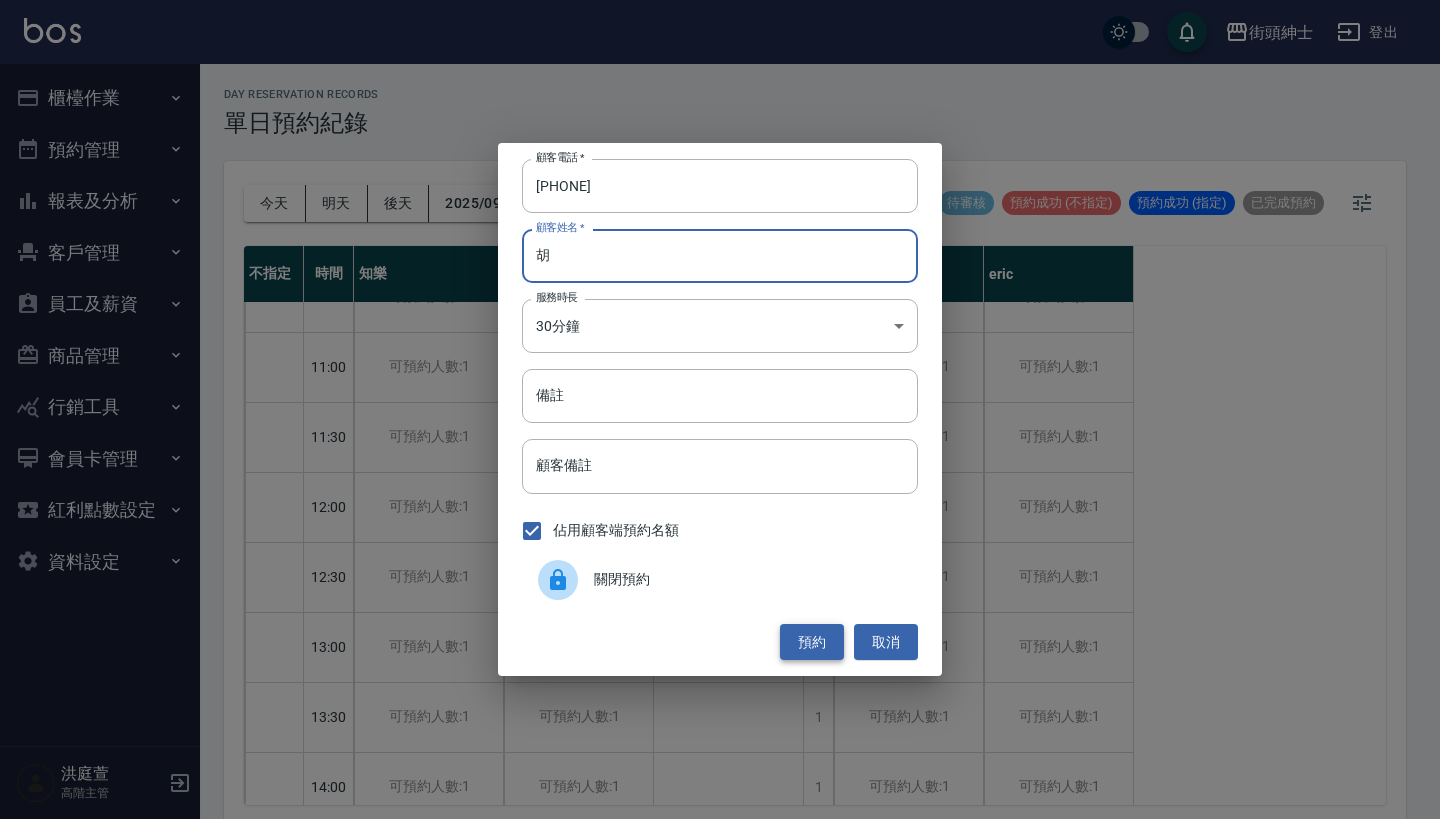 type on "胡" 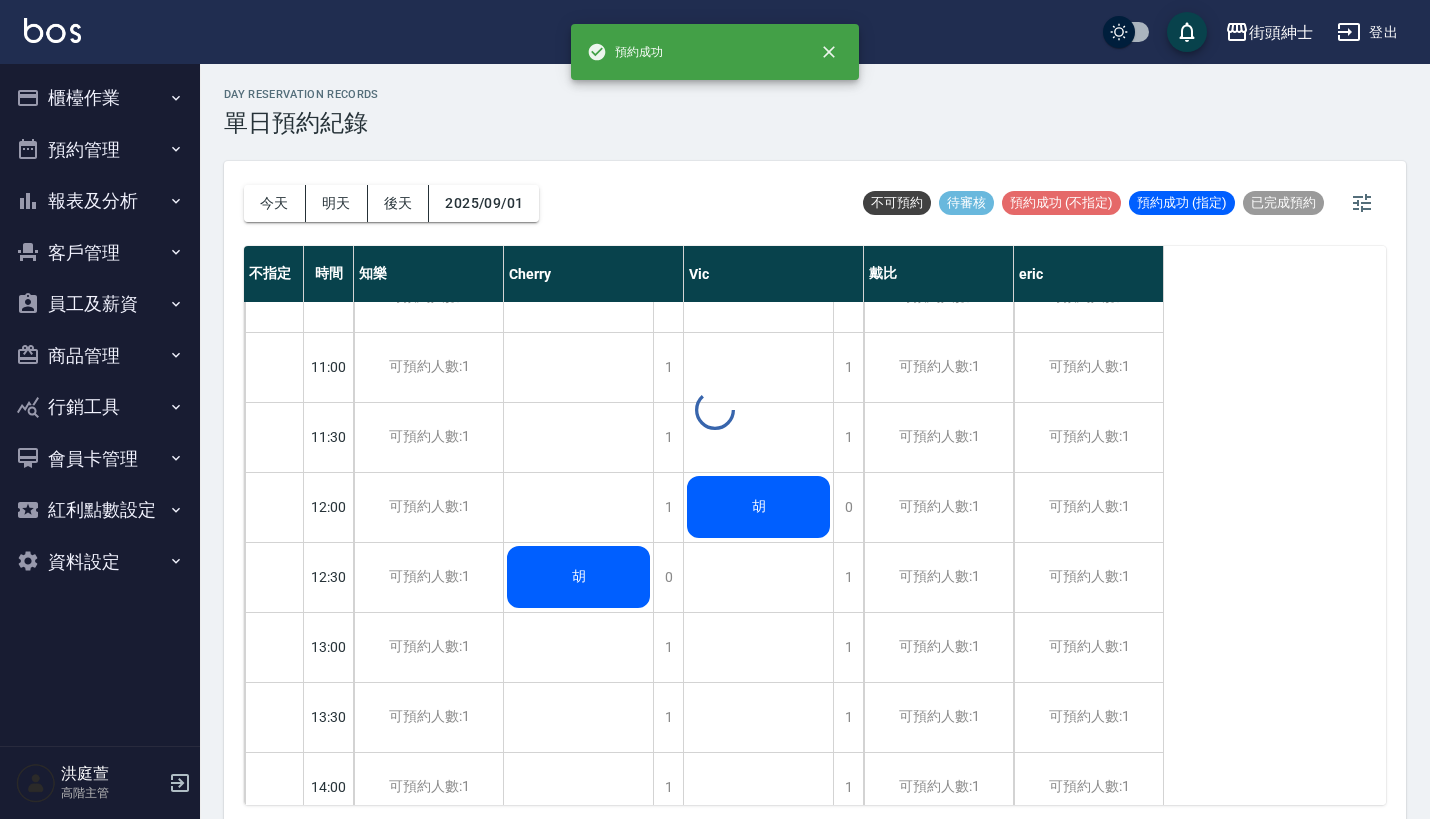 click on "胡" at bounding box center (578, 577) 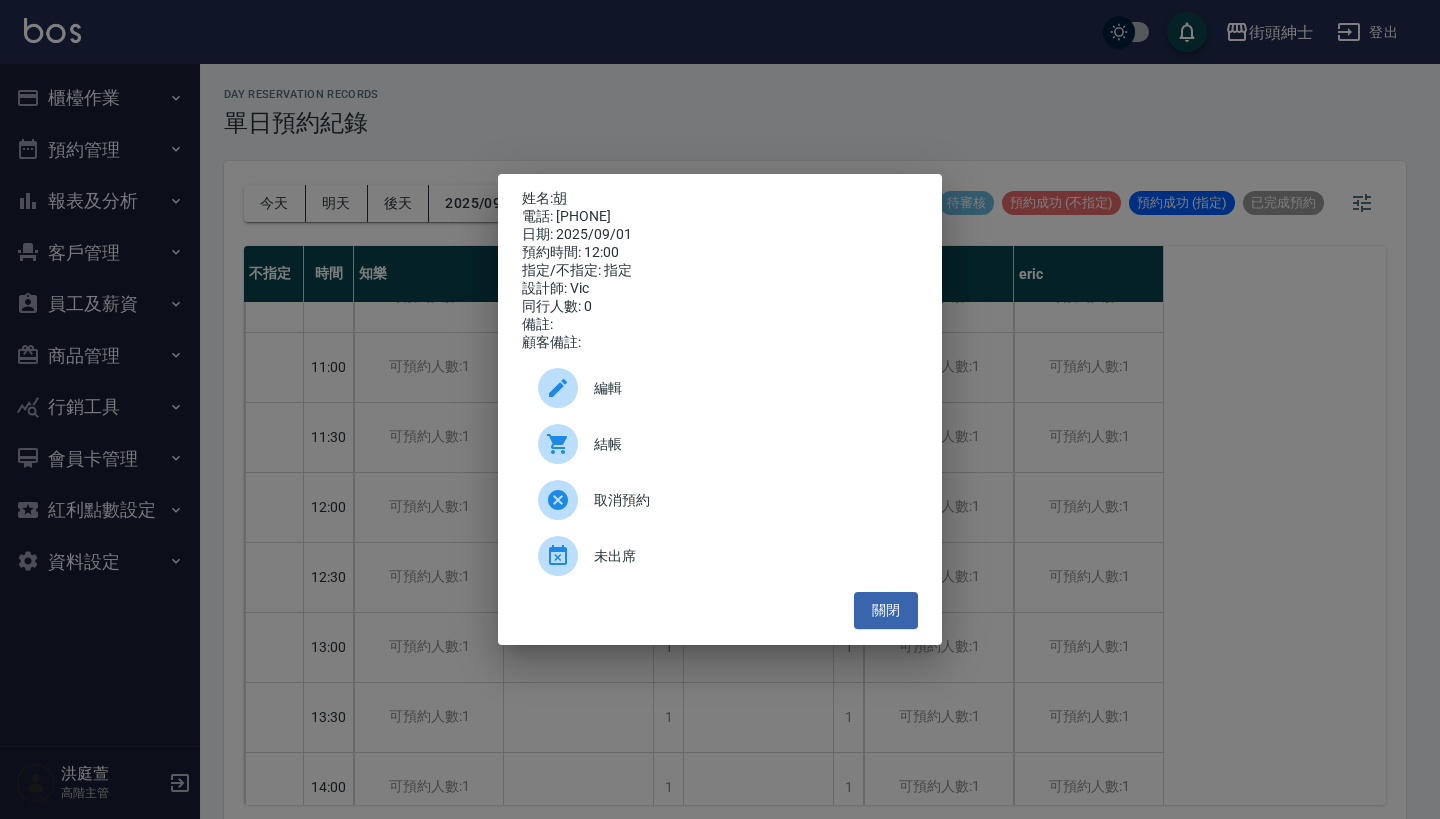 click on "編輯" at bounding box center (748, 388) 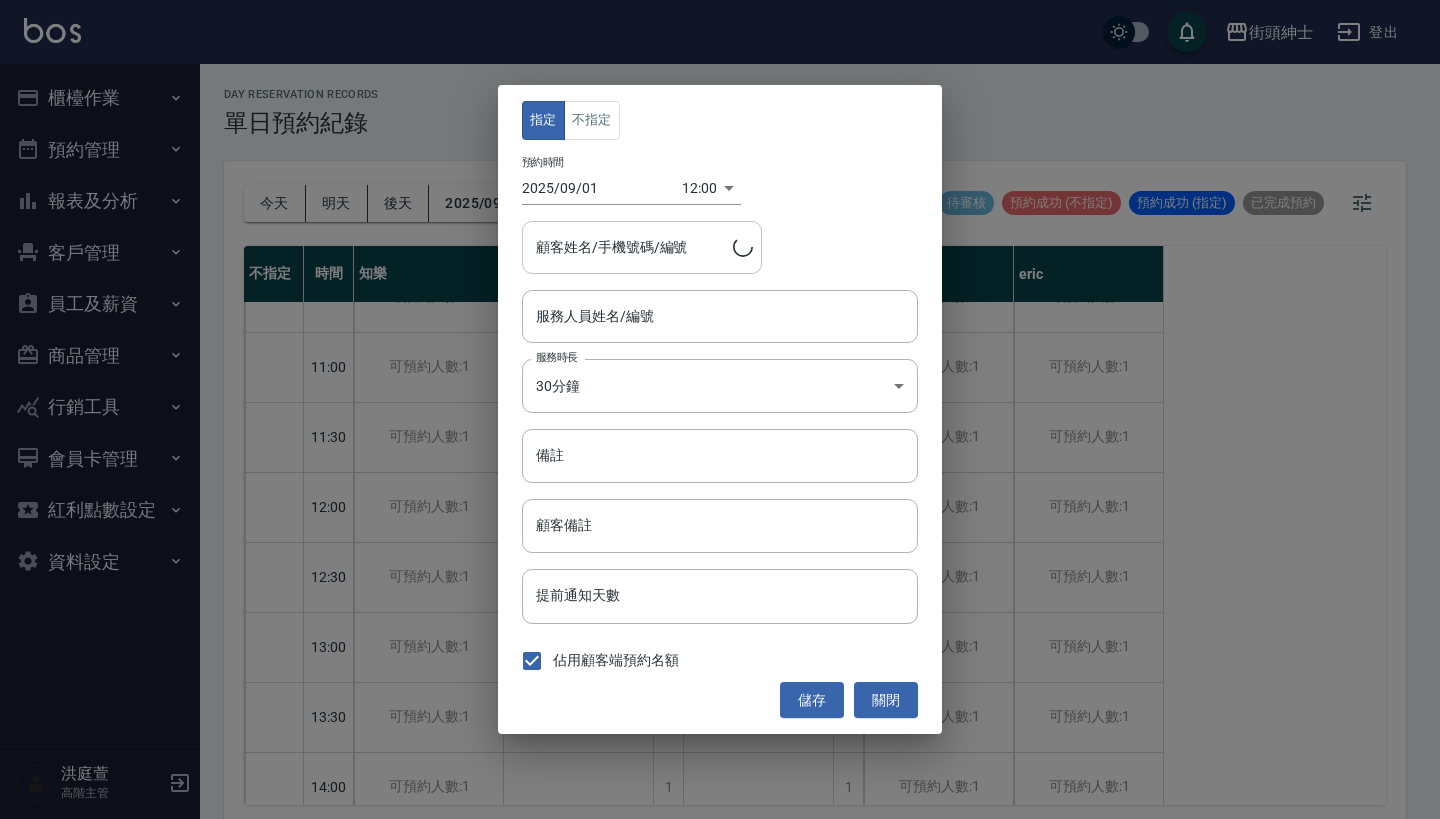 type on "Vic(無代號)" 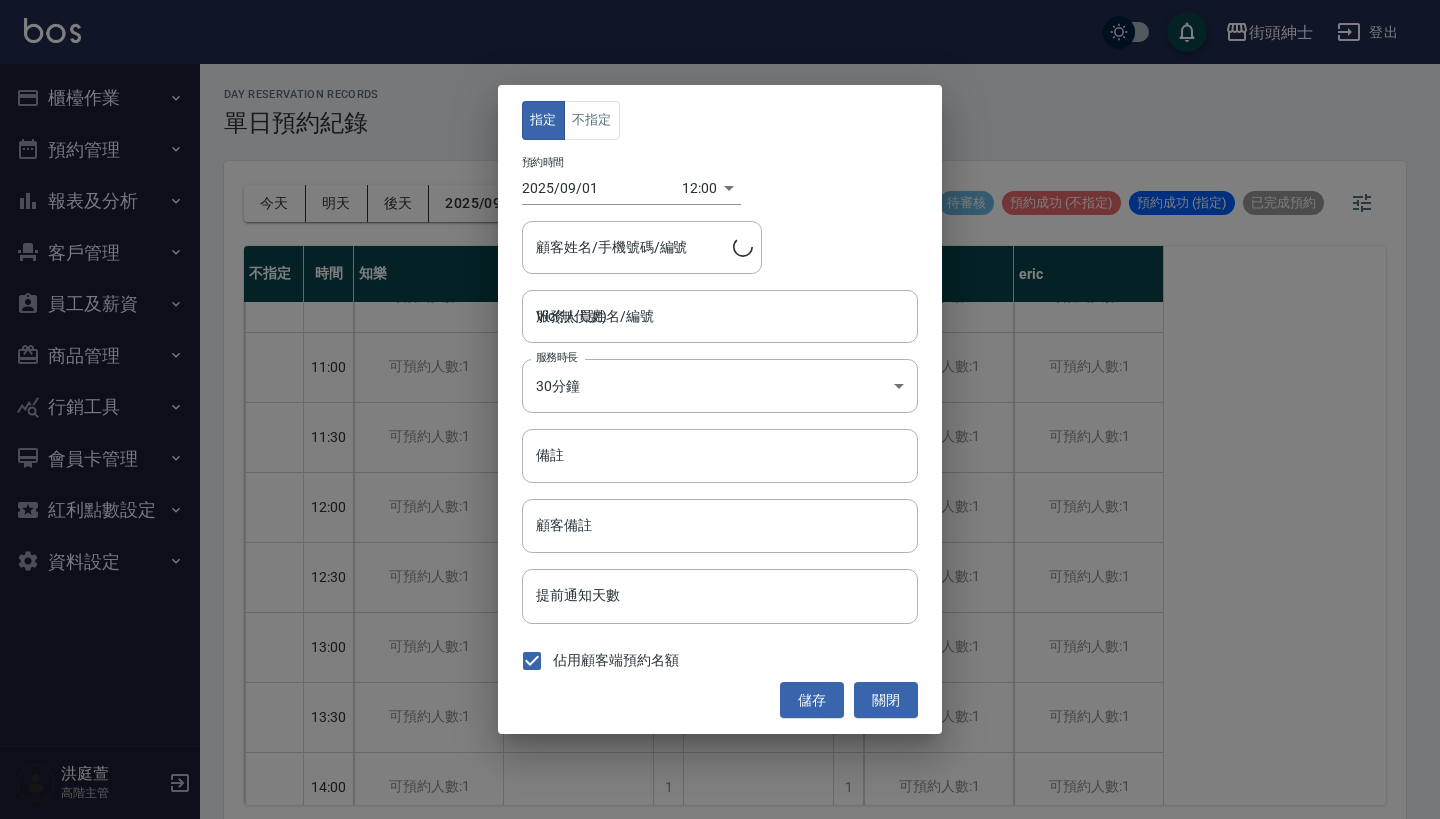type on "胡/0977655039" 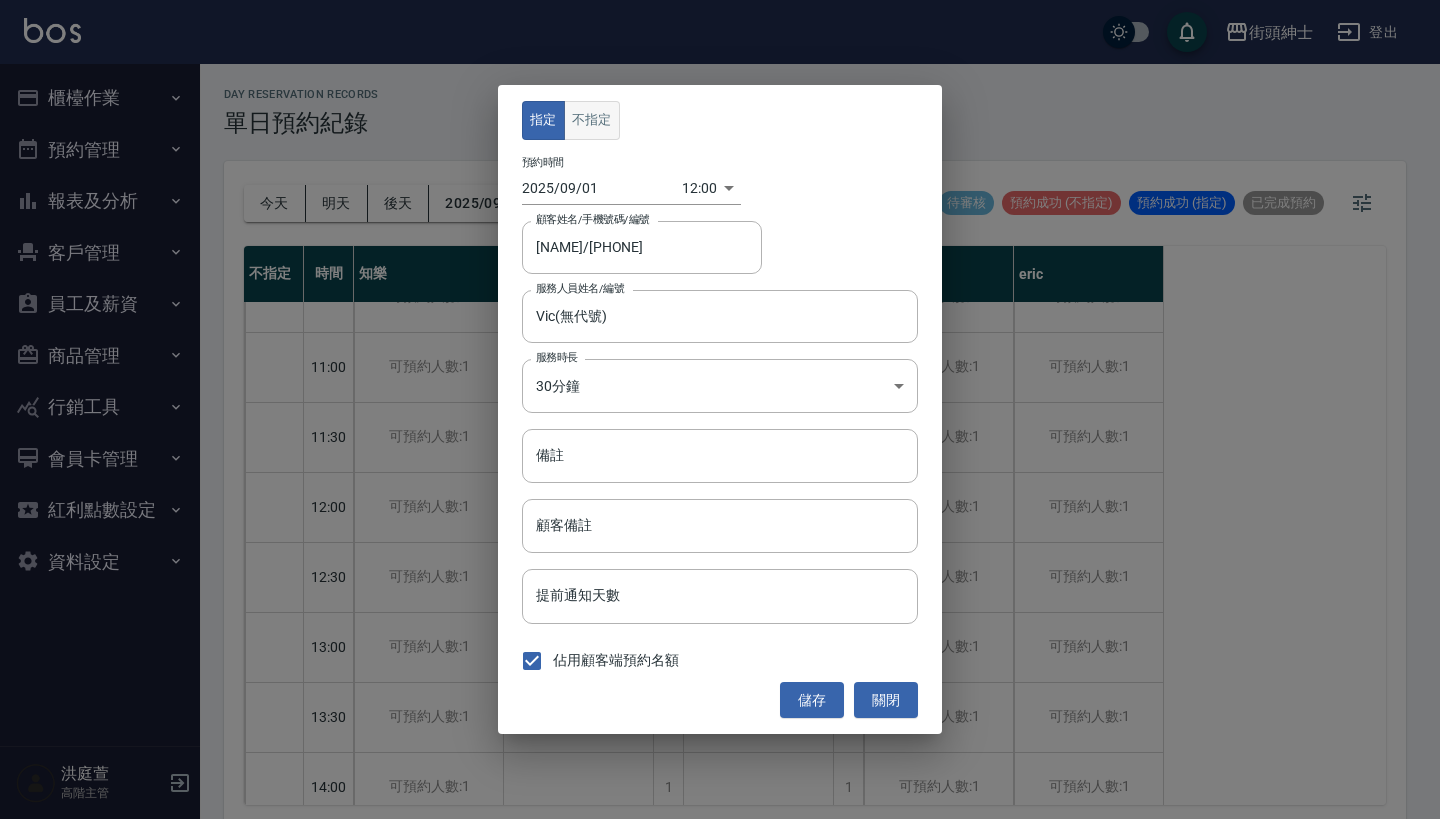 click on "不指定" at bounding box center (592, 120) 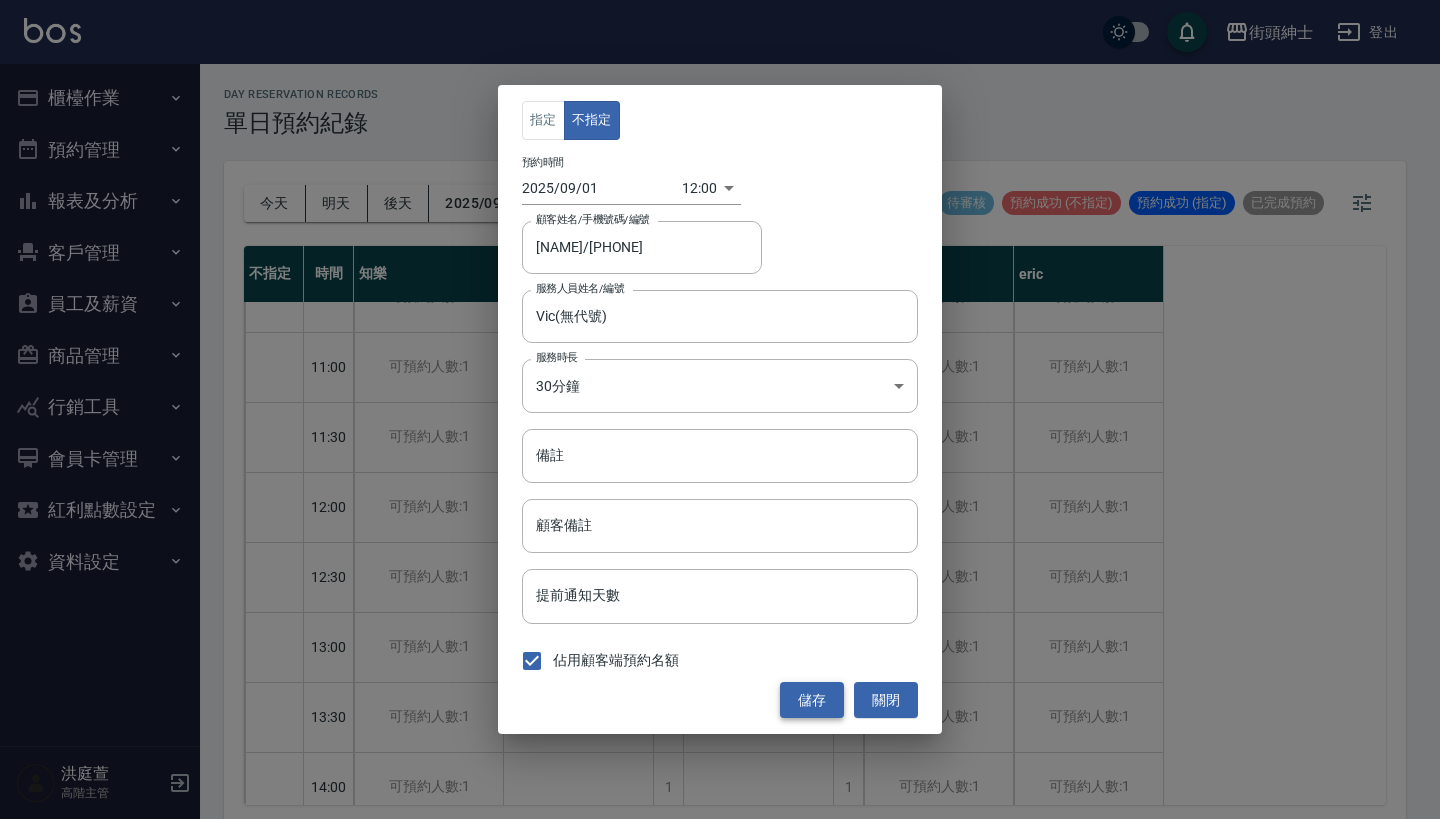 click on "儲存" at bounding box center (812, 700) 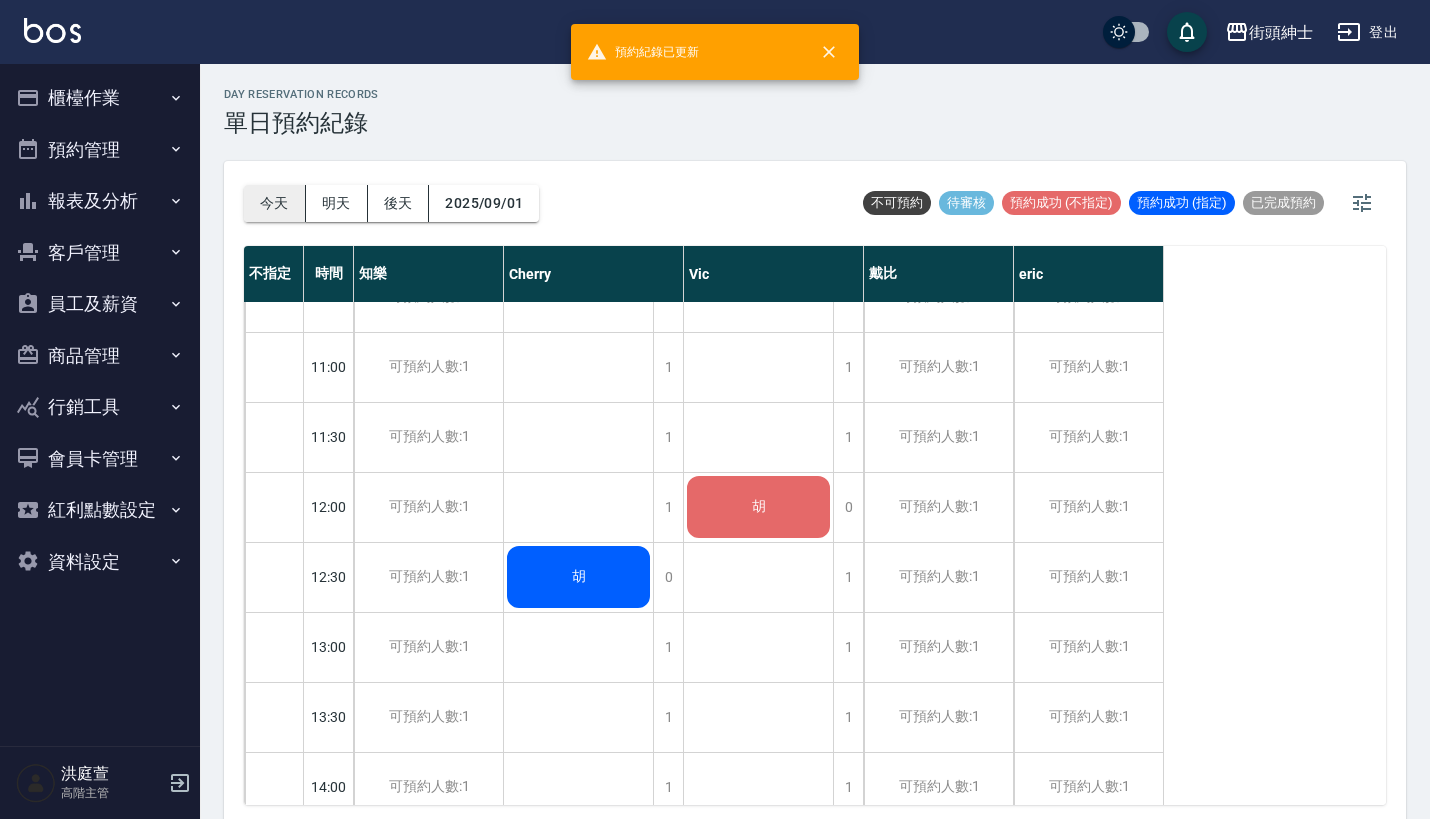 click on "今天" at bounding box center (275, 203) 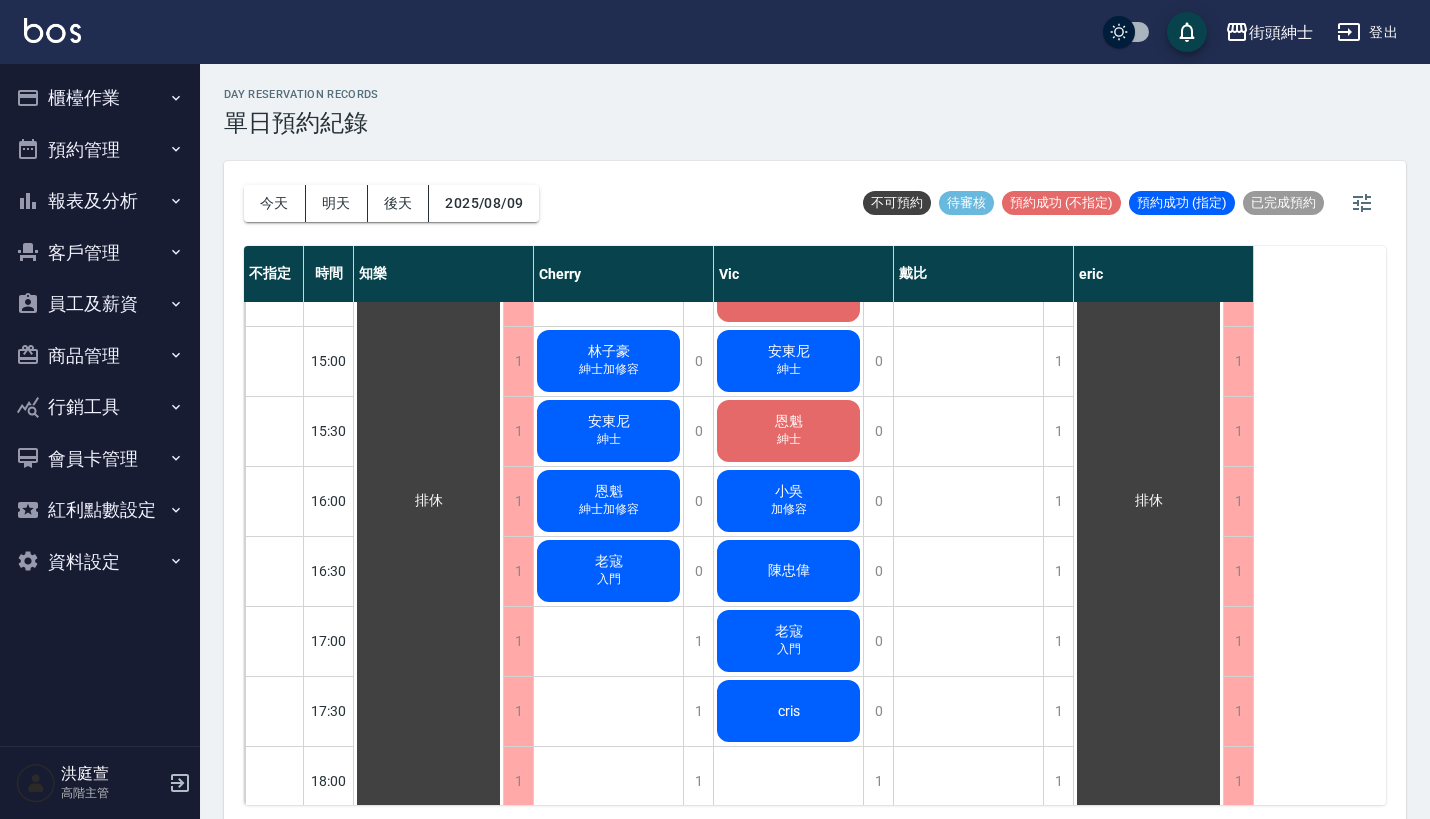 scroll, scrollTop: 833, scrollLeft: 0, axis: vertical 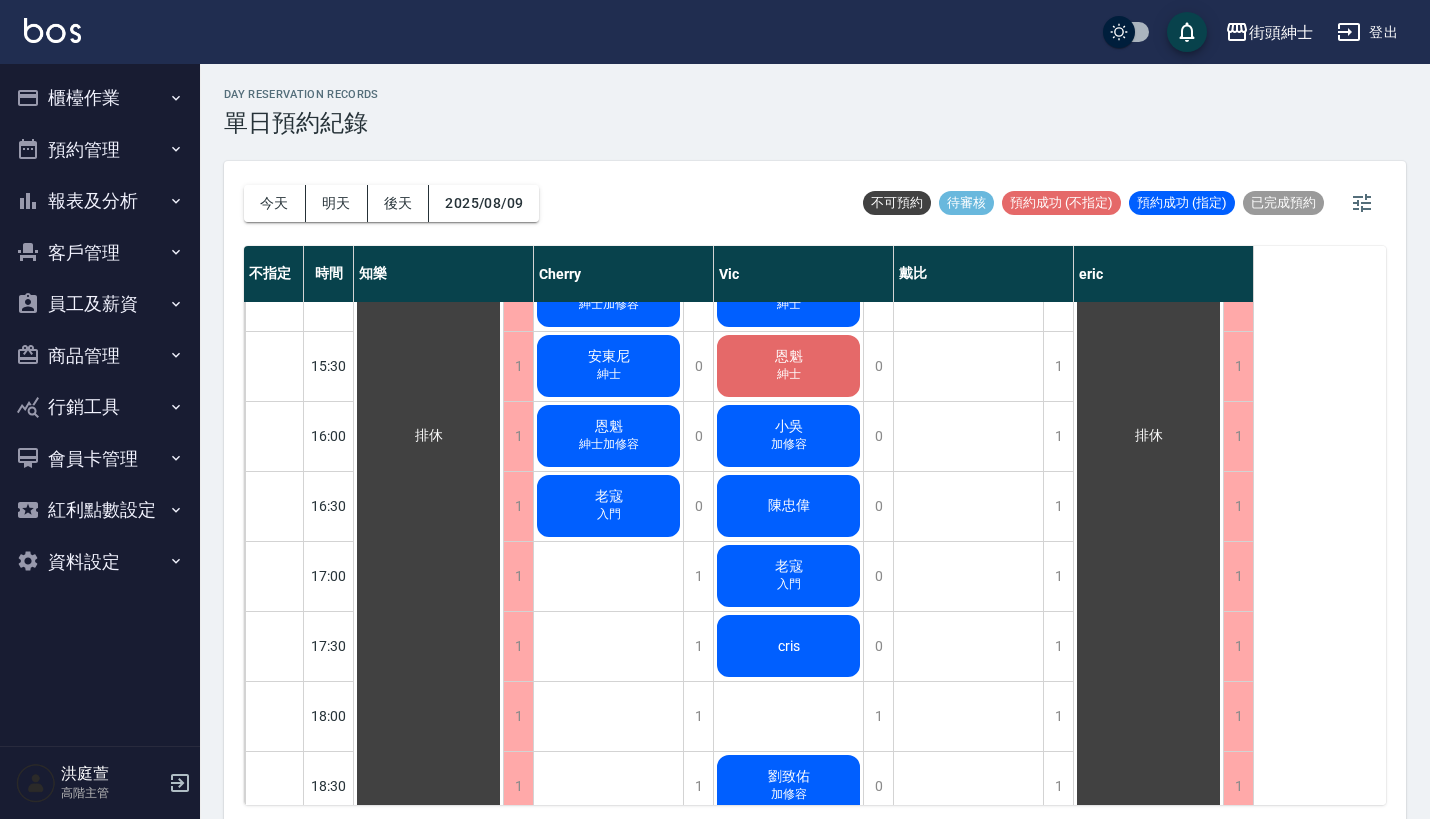 click on "day Reservation records 單日預約紀錄" at bounding box center [815, 112] 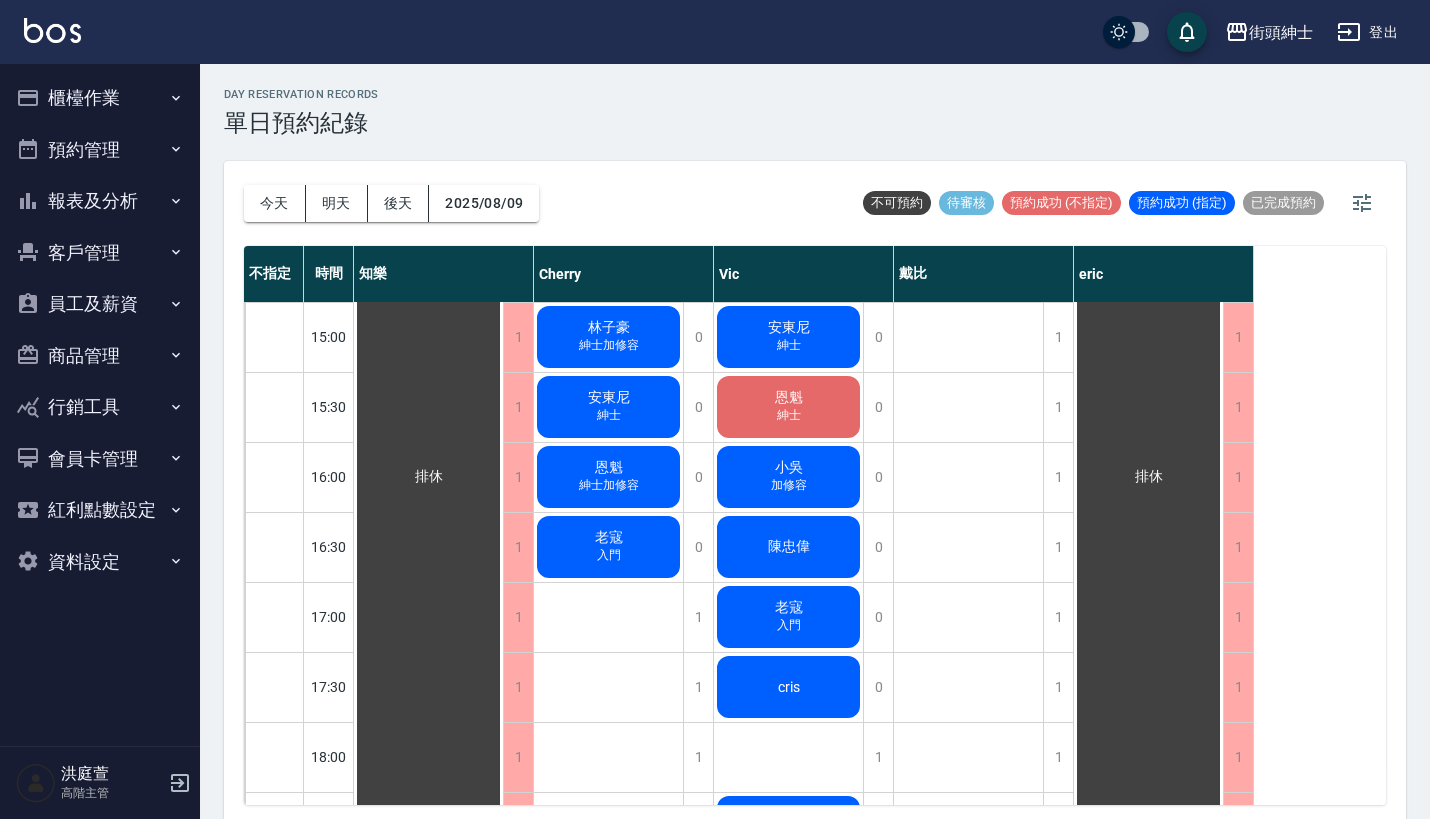 scroll, scrollTop: 820, scrollLeft: 0, axis: vertical 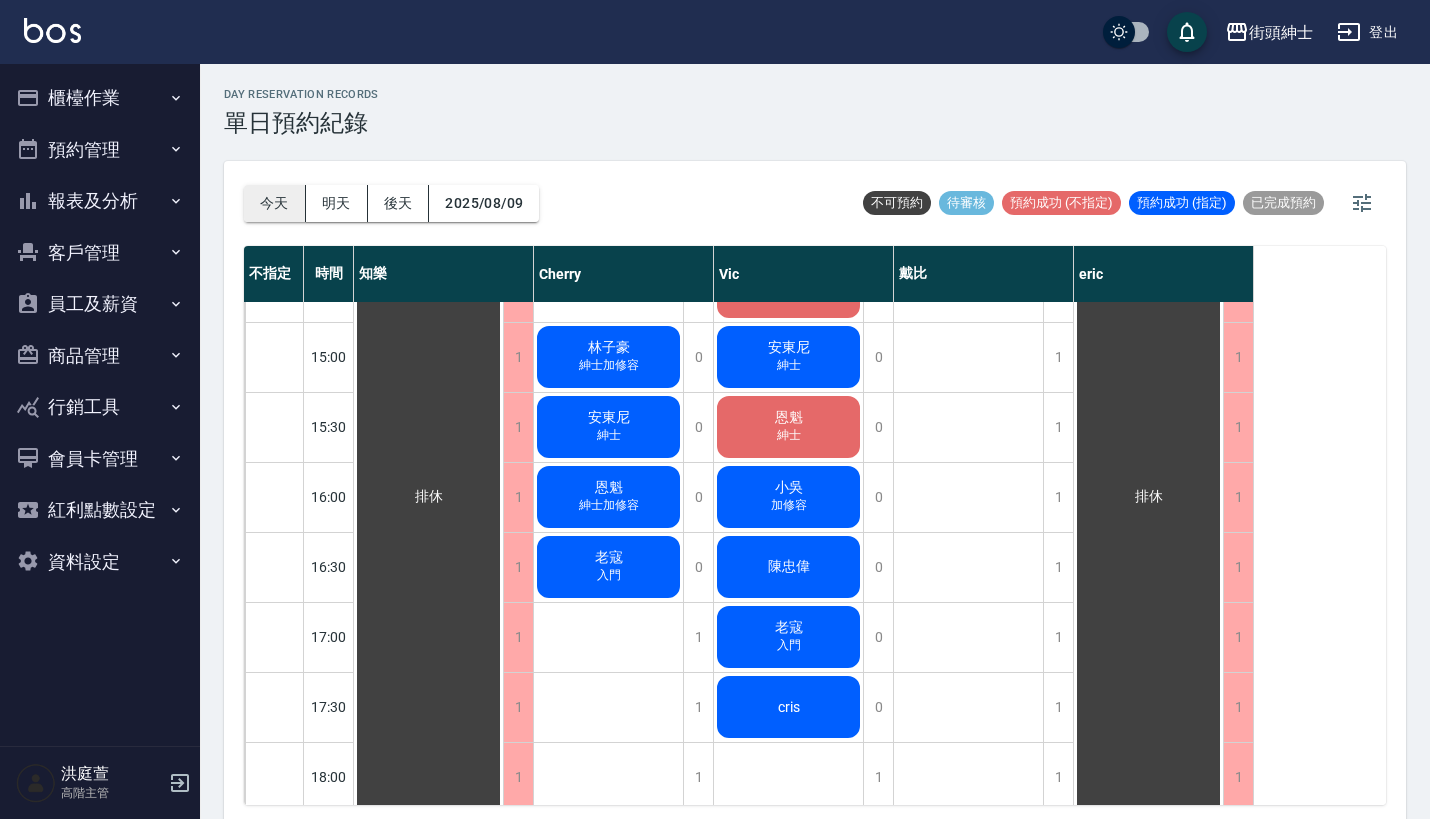 click on "今天" at bounding box center [275, 203] 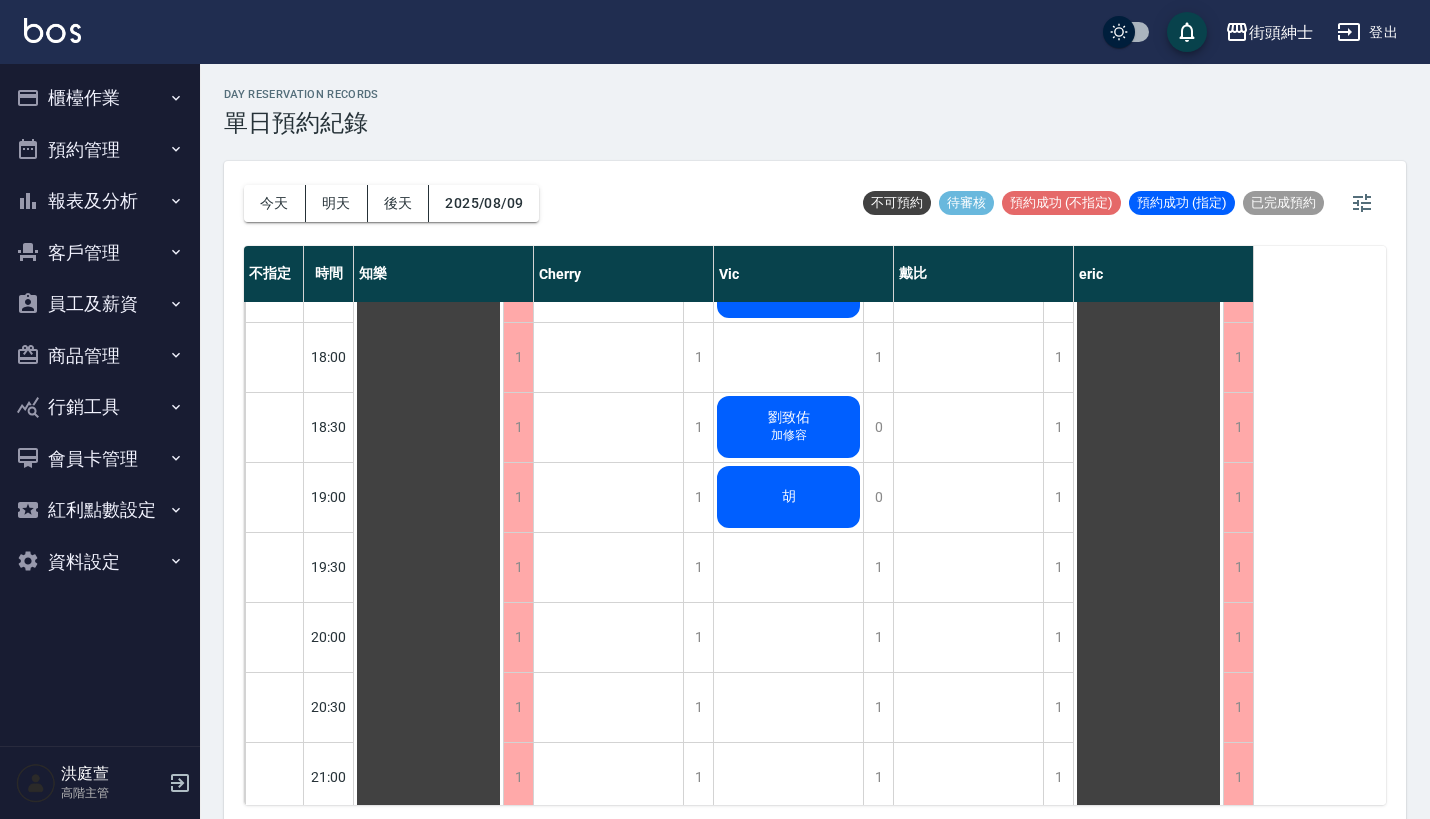 scroll, scrollTop: 1241, scrollLeft: 0, axis: vertical 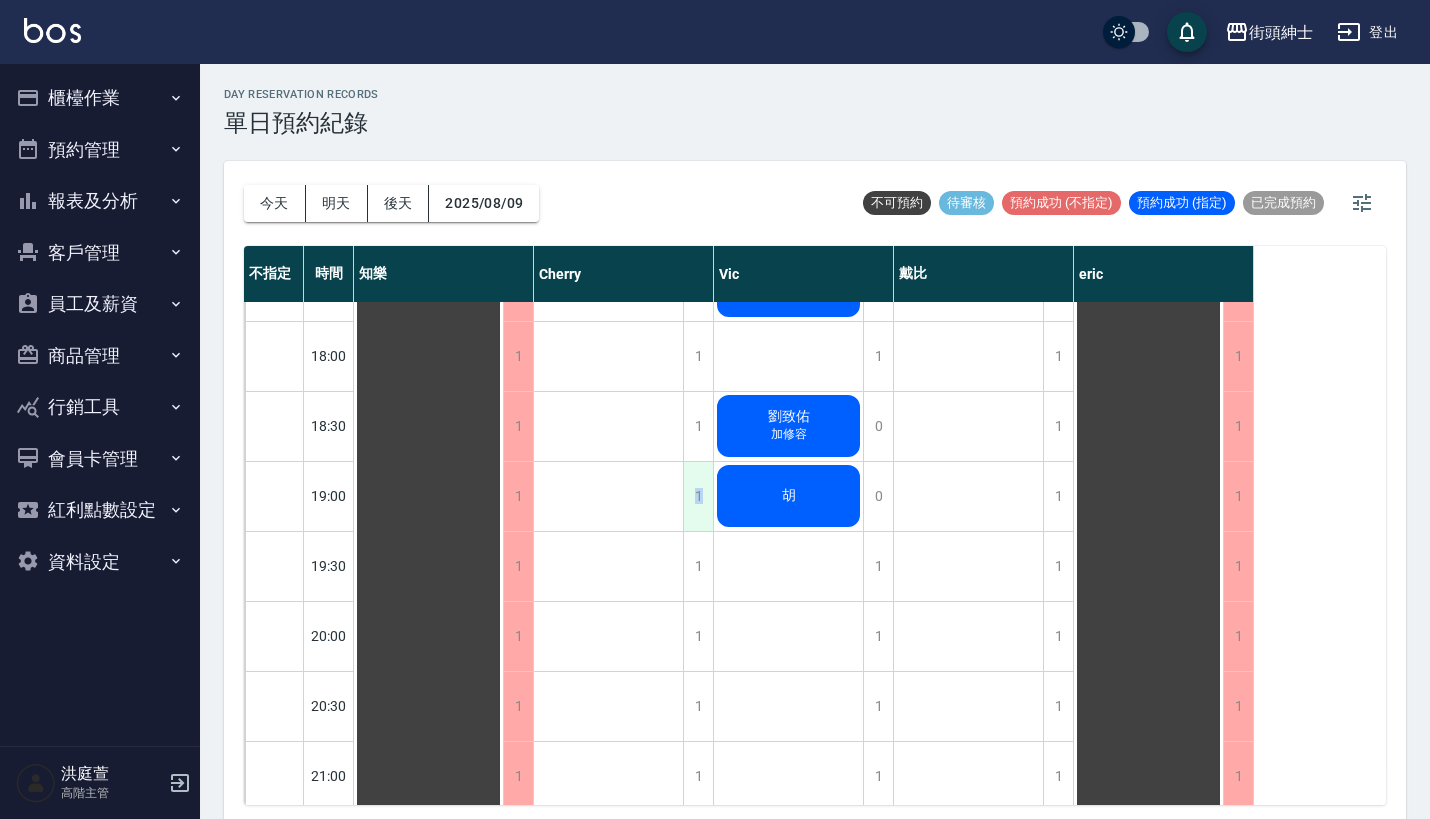 click on "1" at bounding box center (698, 496) 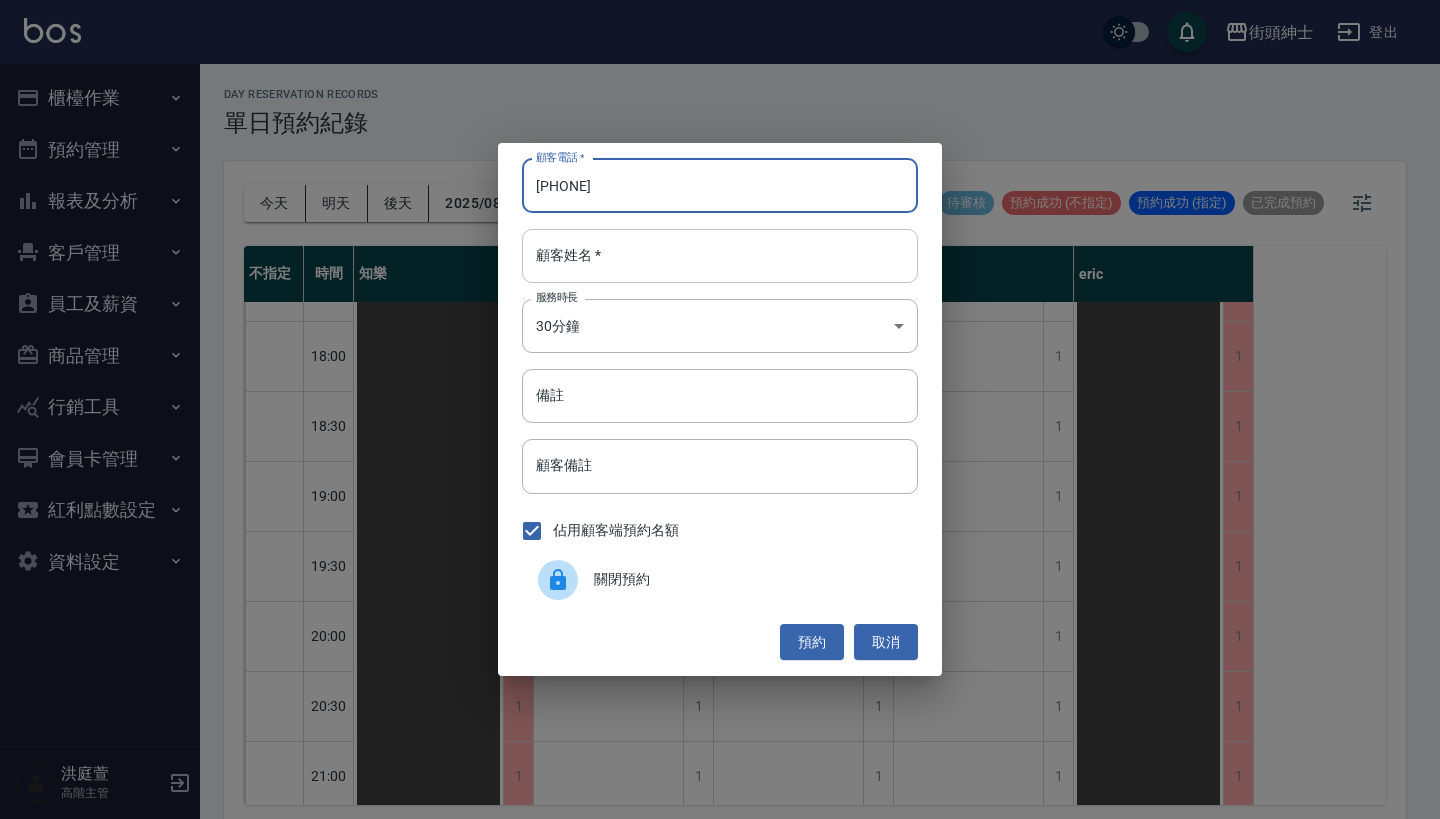 type on "0955334360" 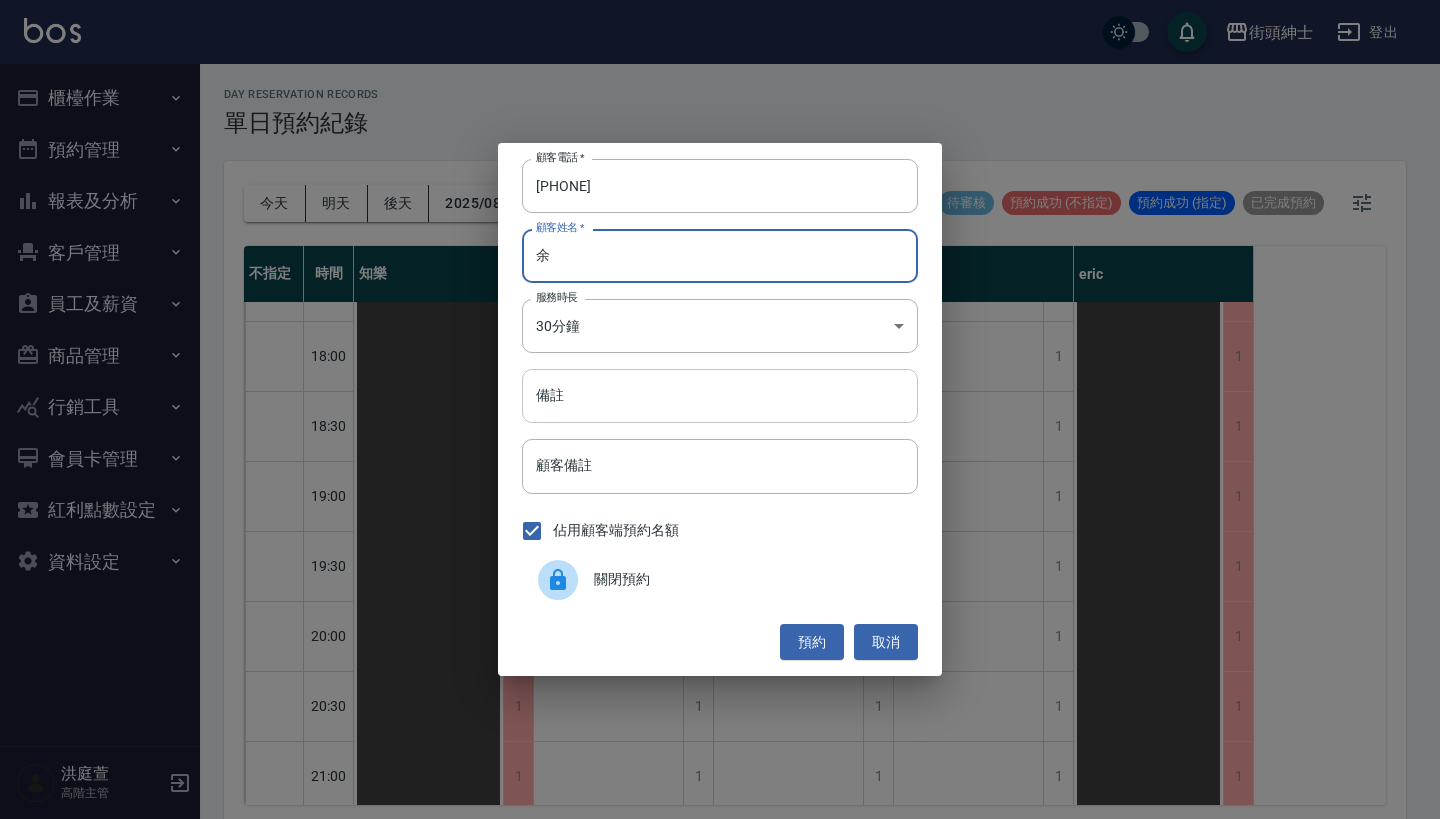 type on "余" 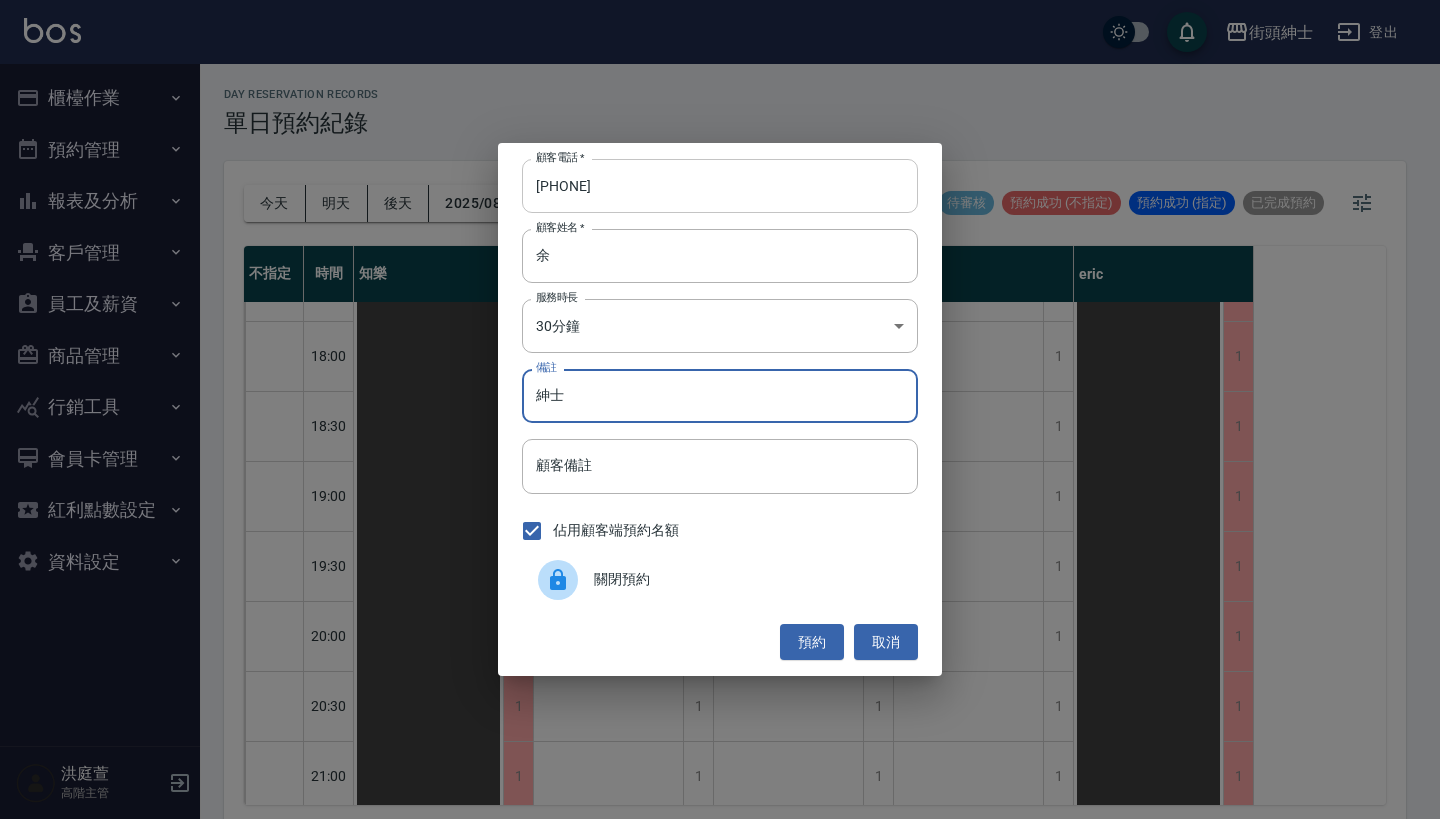 type on "紳士" 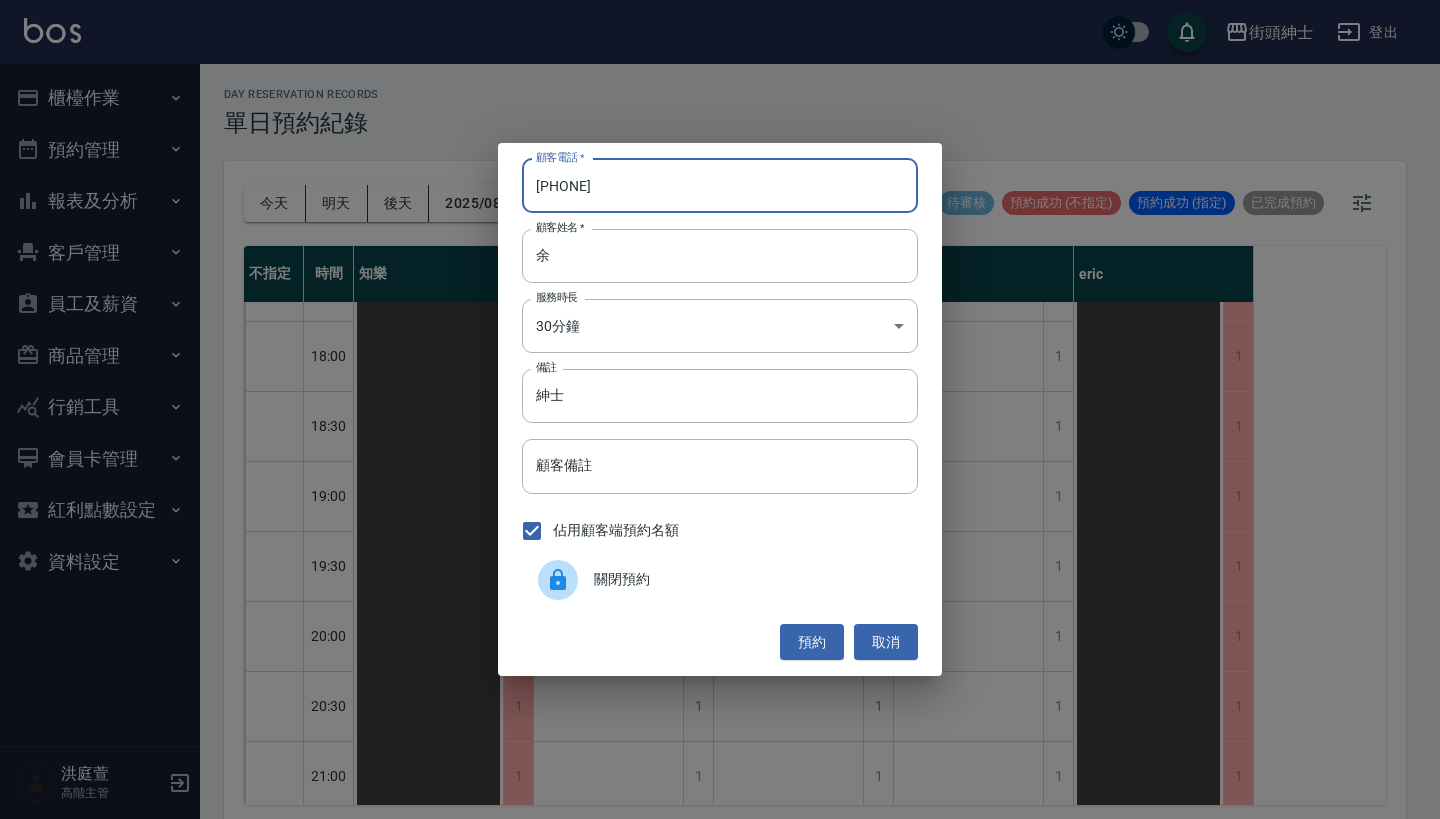 drag, startPoint x: 642, startPoint y: 193, endPoint x: 421, endPoint y: 194, distance: 221.00226 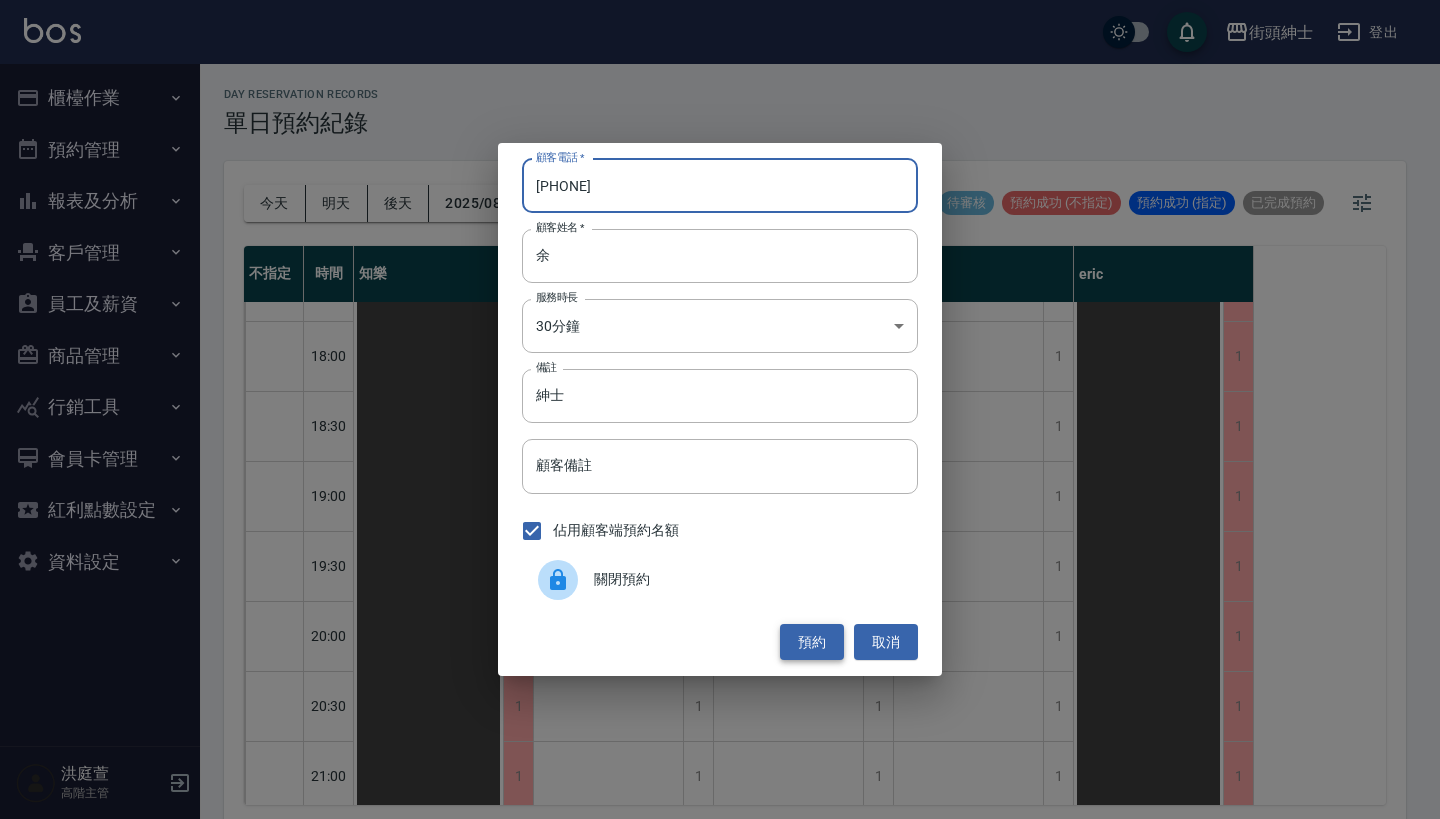 click on "預約" at bounding box center [812, 642] 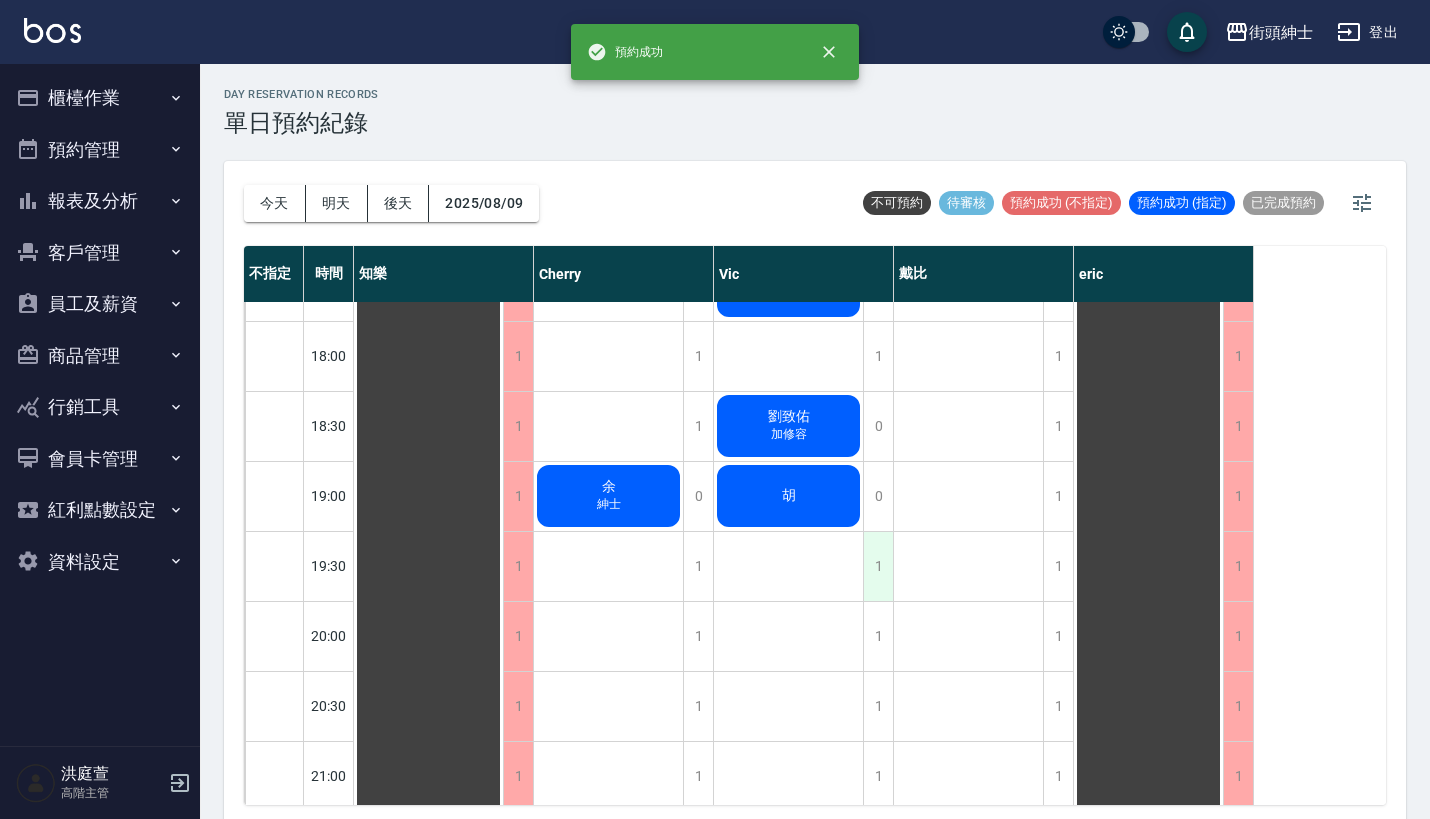 click on "1" at bounding box center (878, 566) 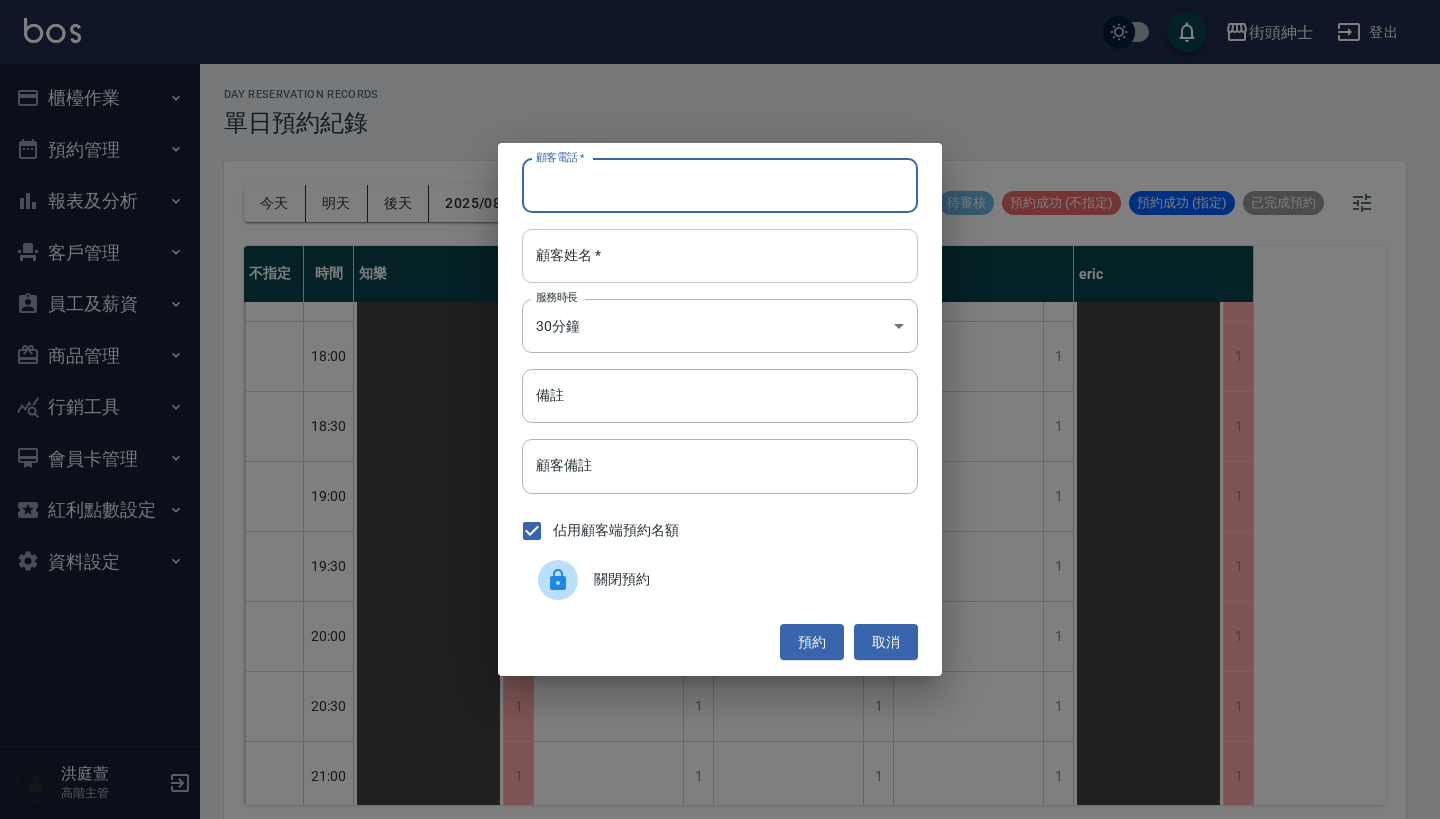 paste on "0955334360" 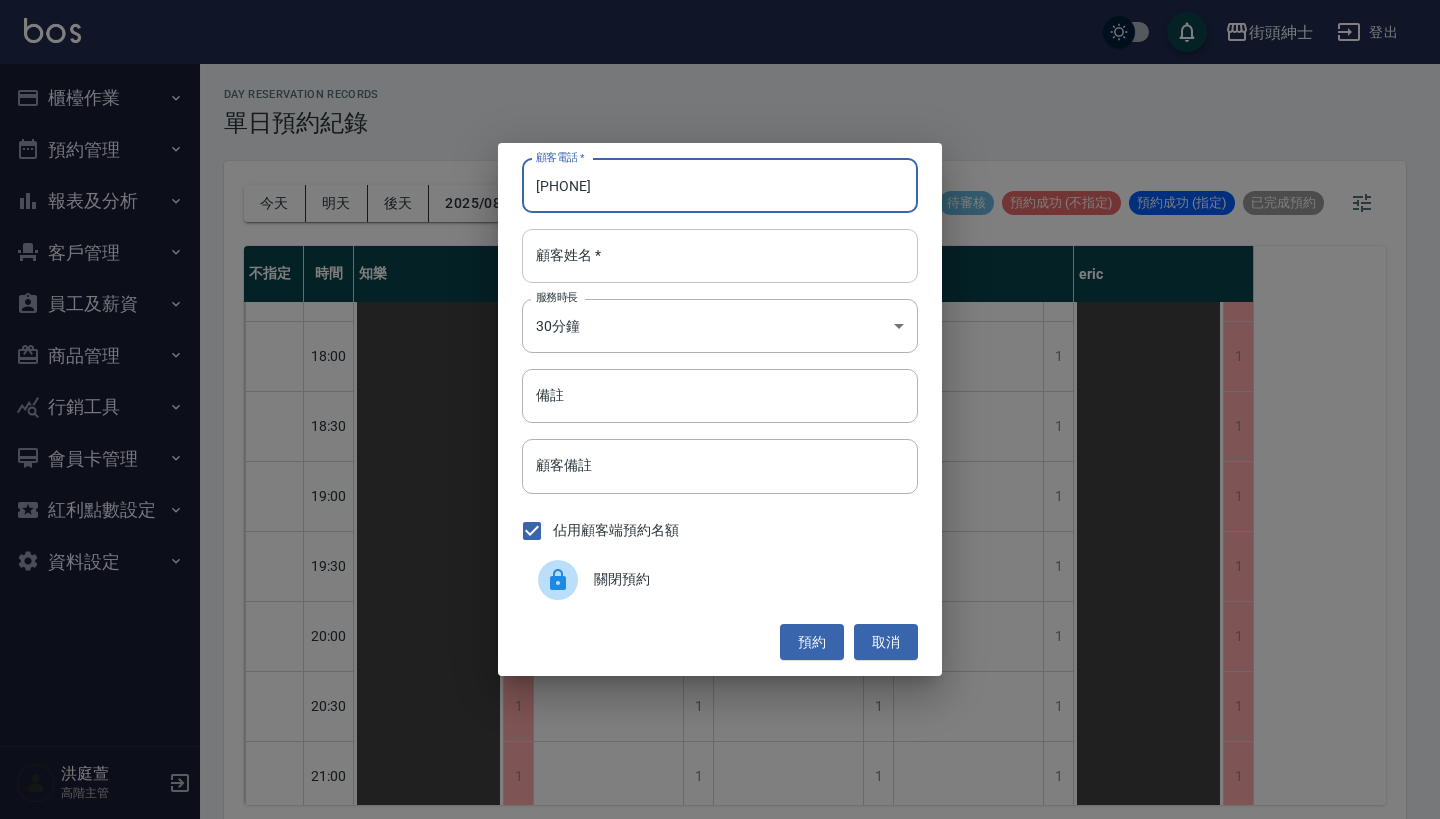 type on "0955334360" 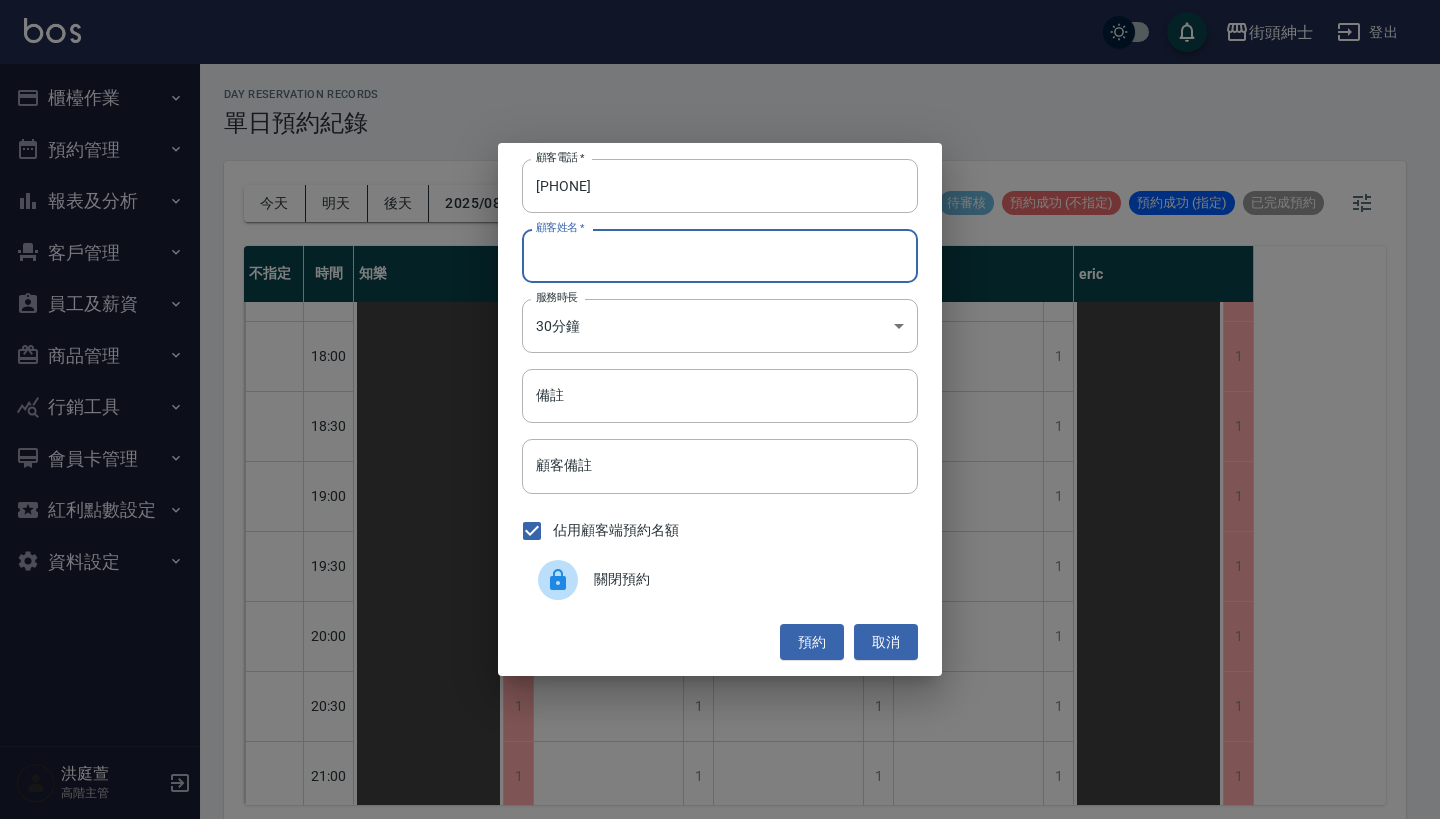 type on "ㄕ" 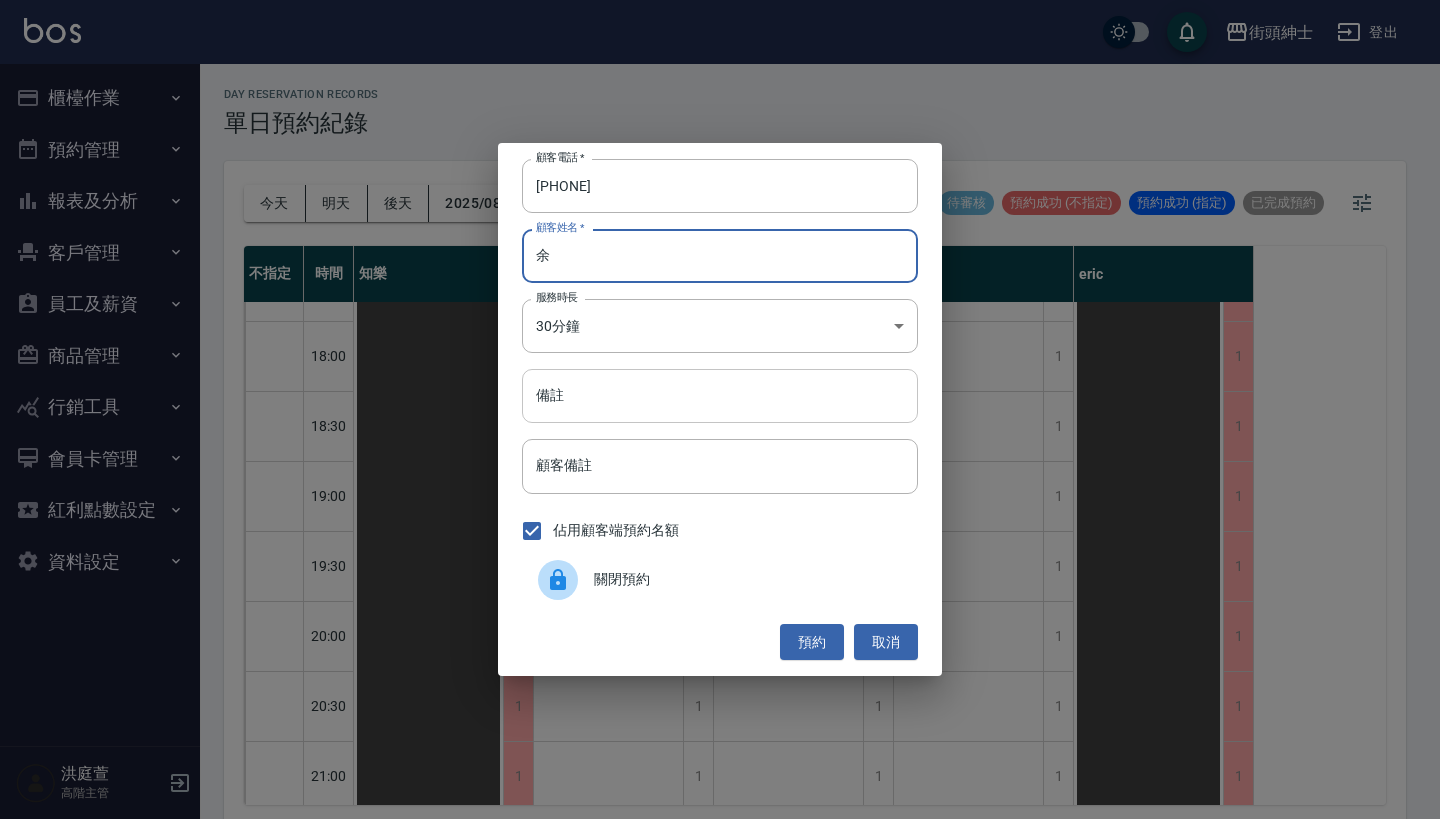 type on "余" 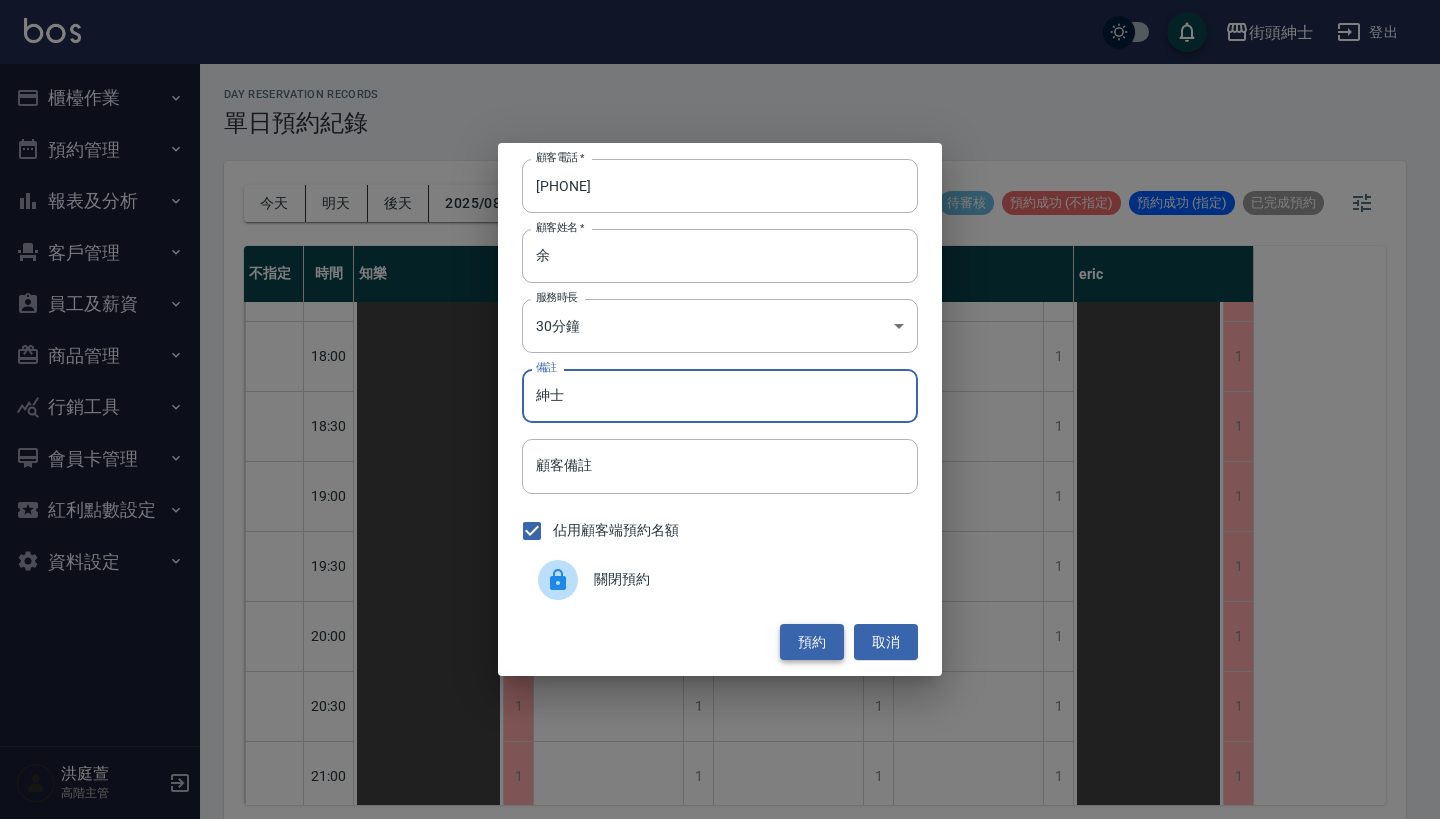 type on "紳士" 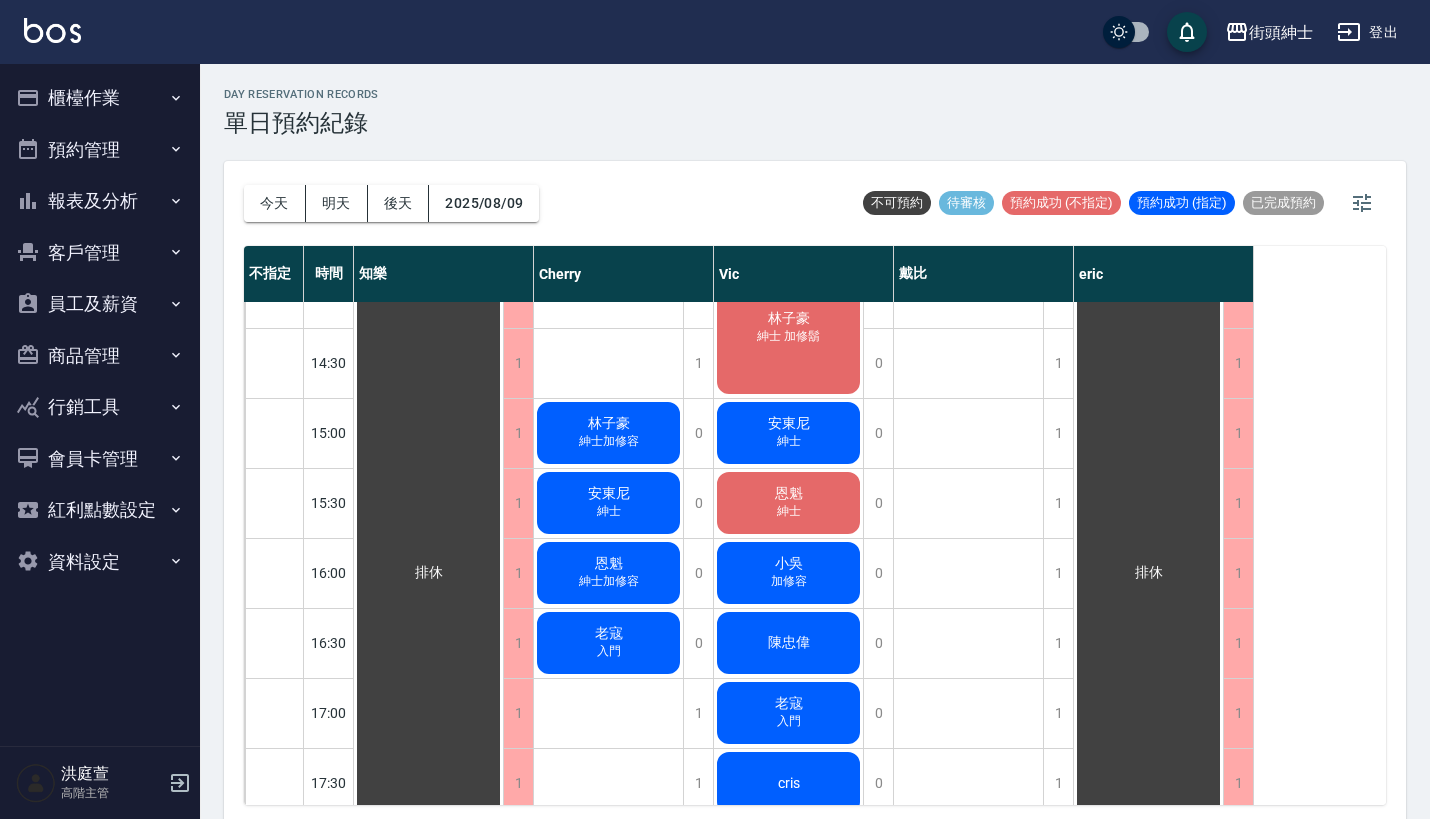 scroll, scrollTop: 745, scrollLeft: 0, axis: vertical 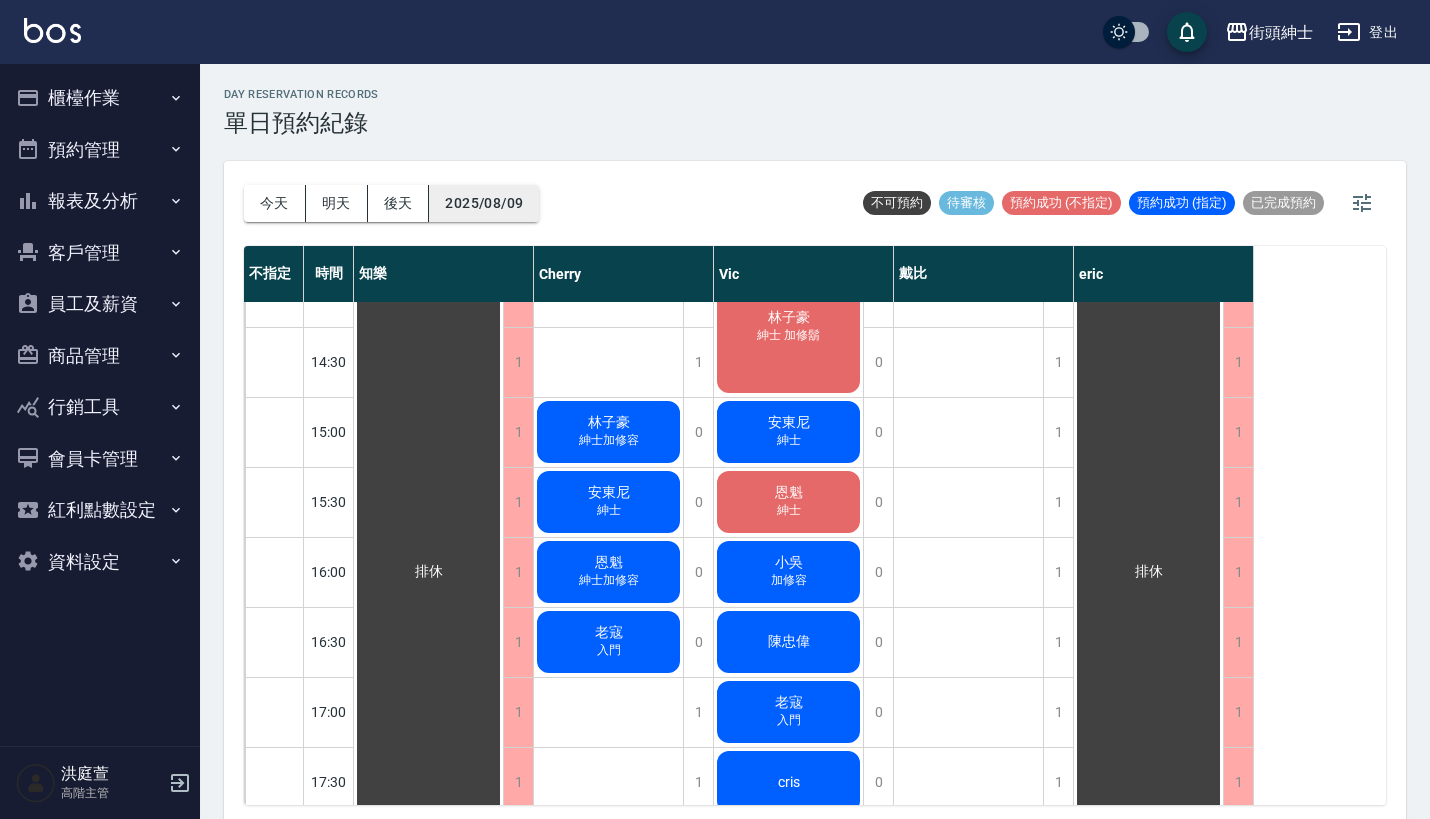 click on "2025/08/09" at bounding box center (484, 203) 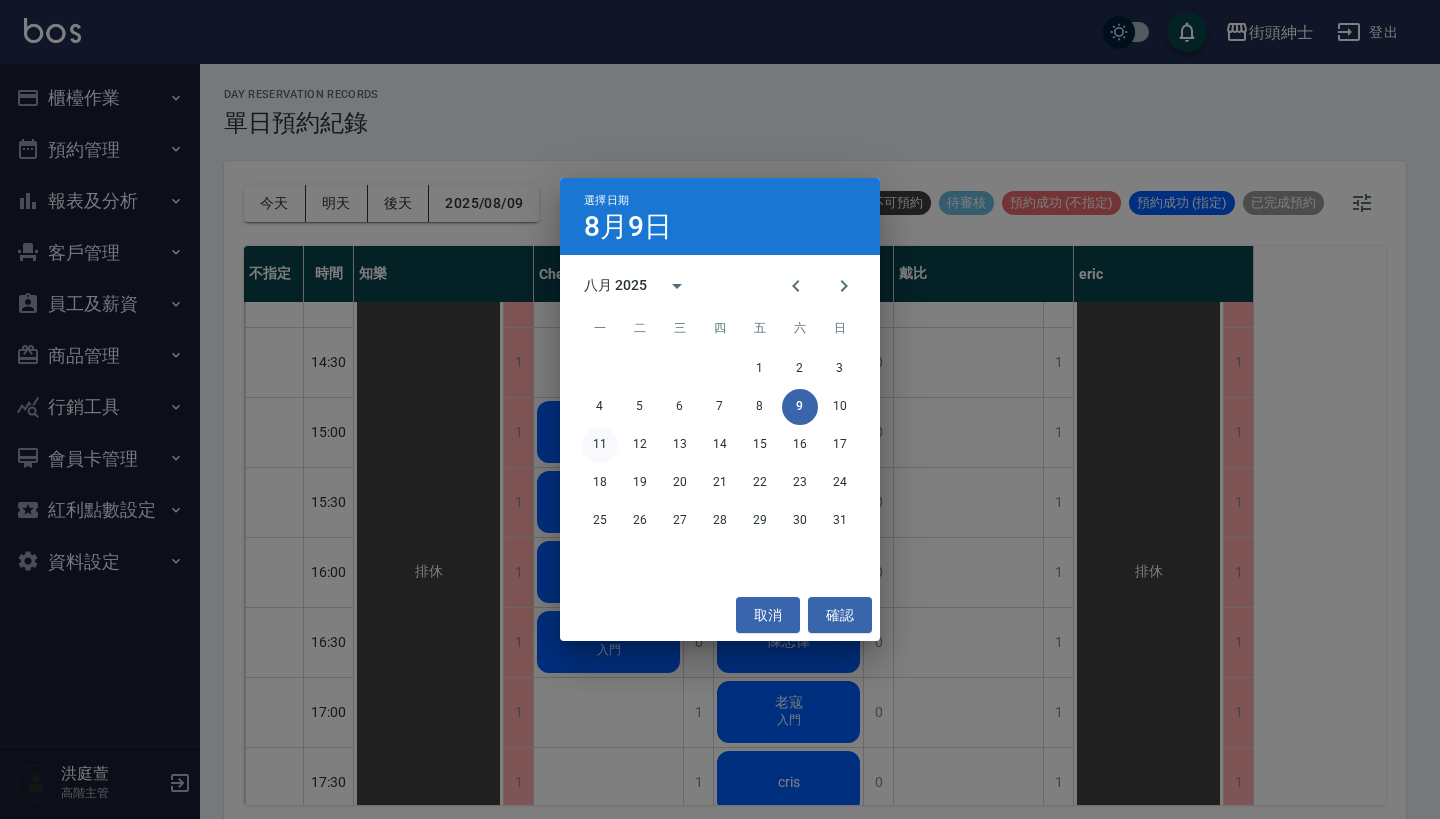 click on "11" at bounding box center [600, 445] 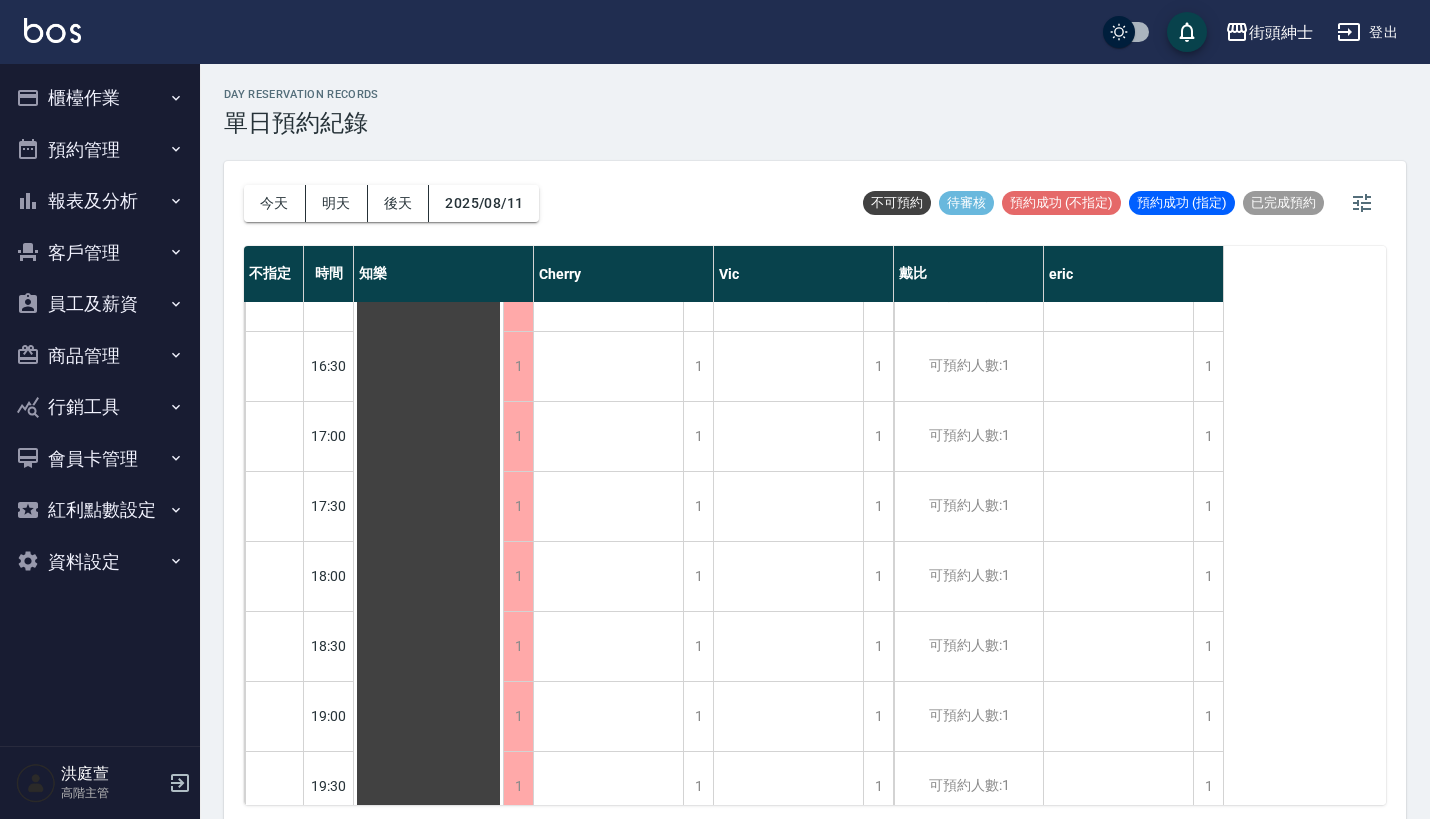 scroll, scrollTop: 1048, scrollLeft: 0, axis: vertical 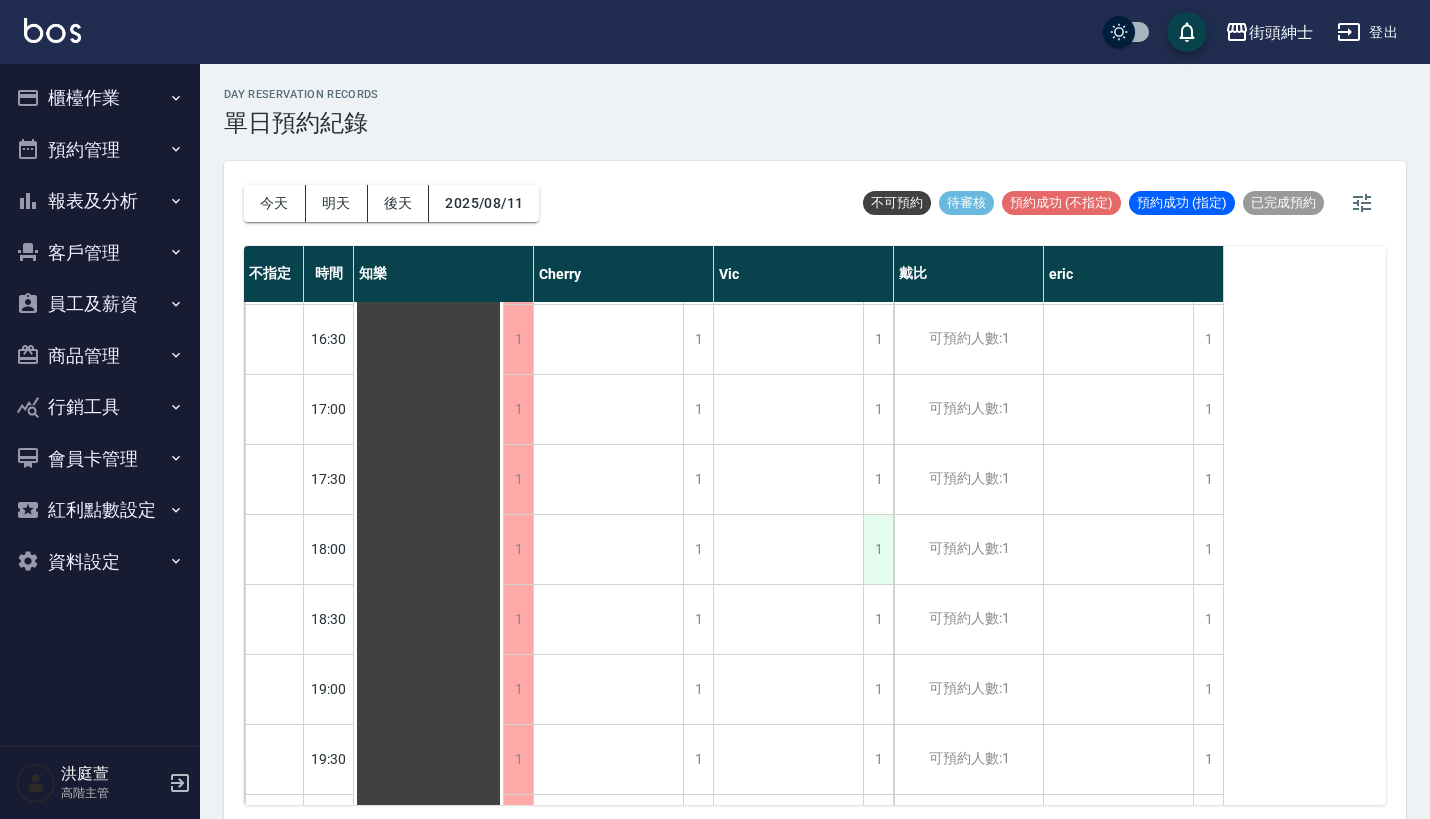 click on "1" at bounding box center [878, 549] 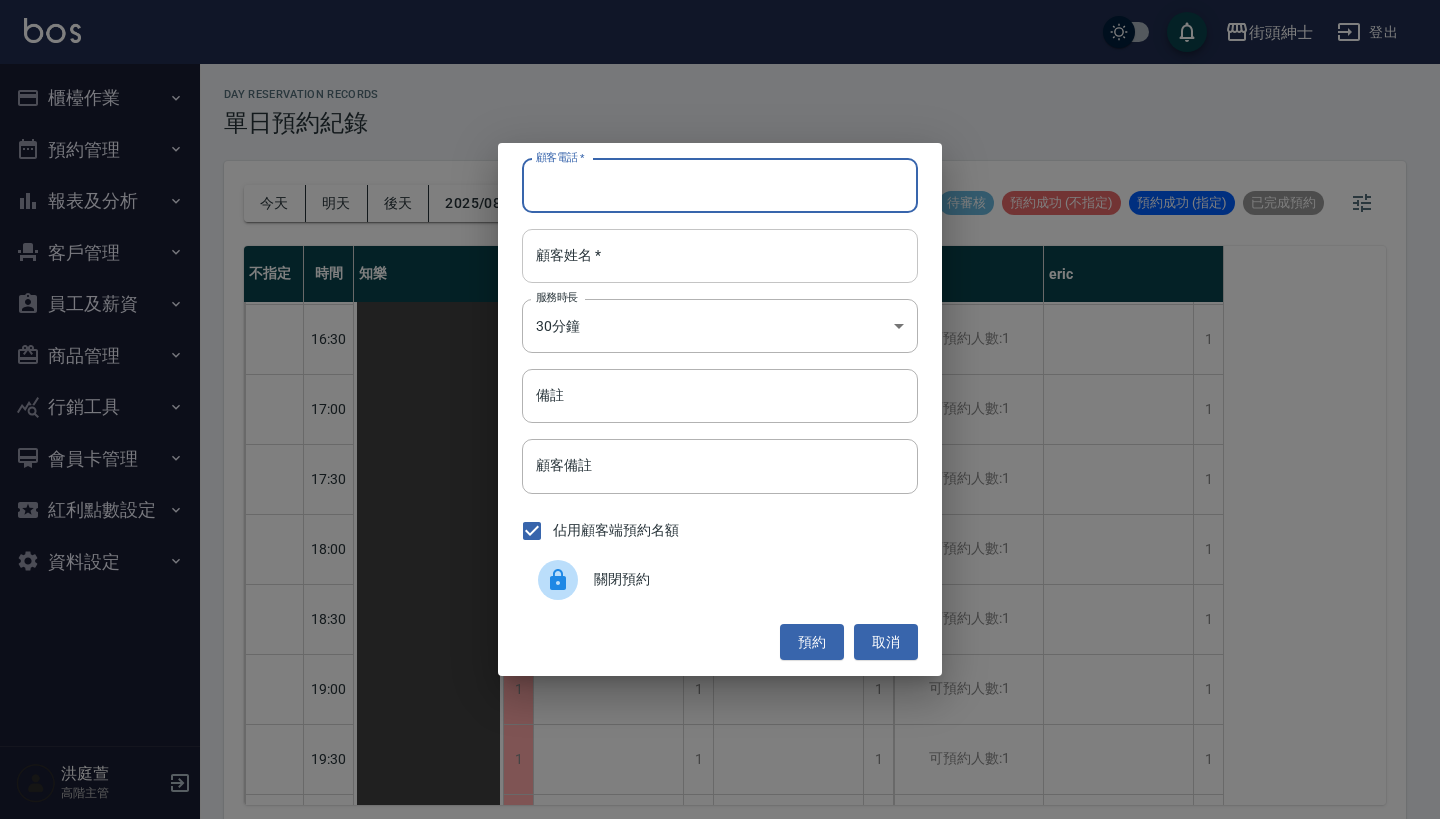 paste on "Thomas  電話：0918842841" 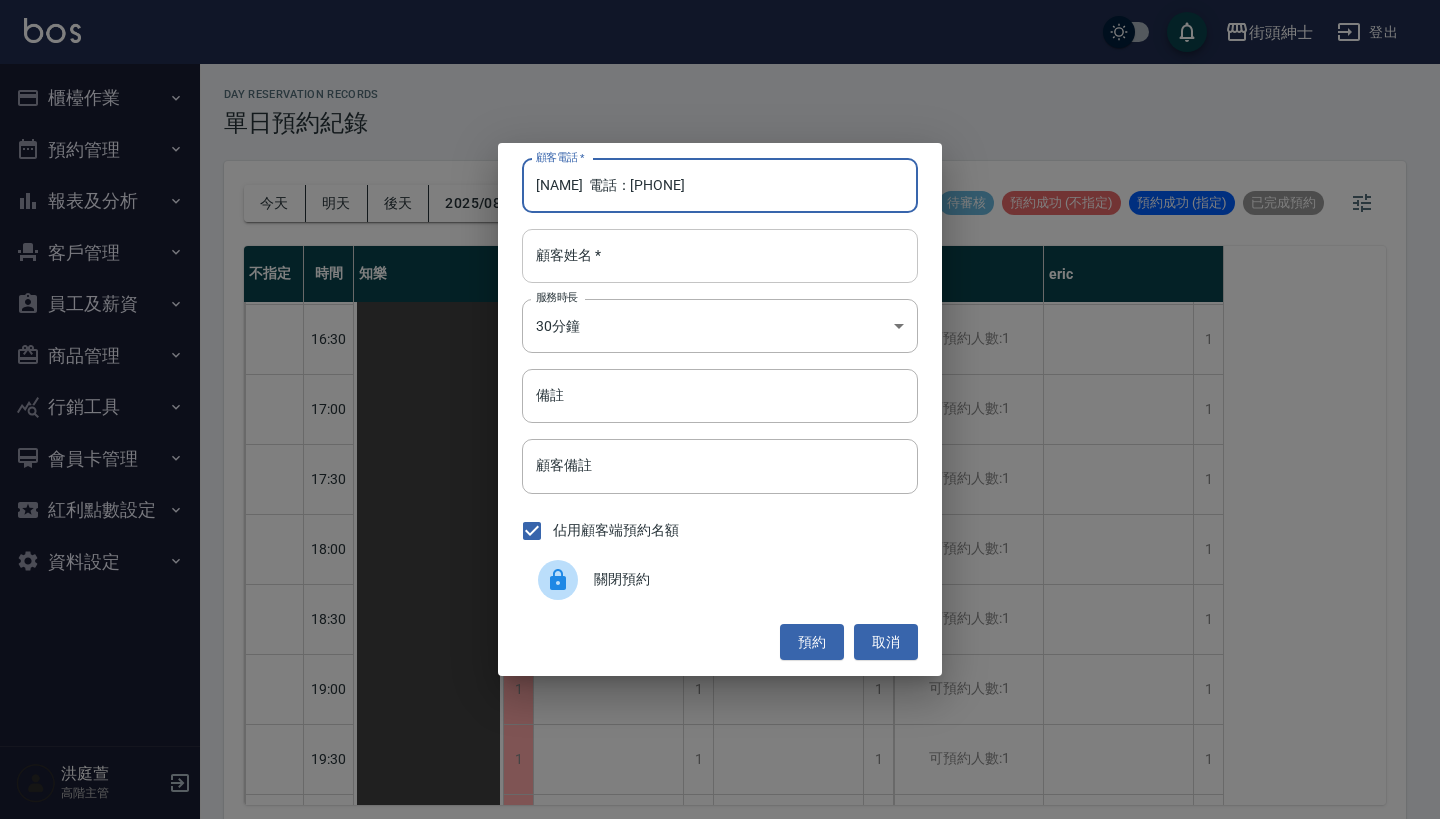 type on "Thomas  電話：0918842841" 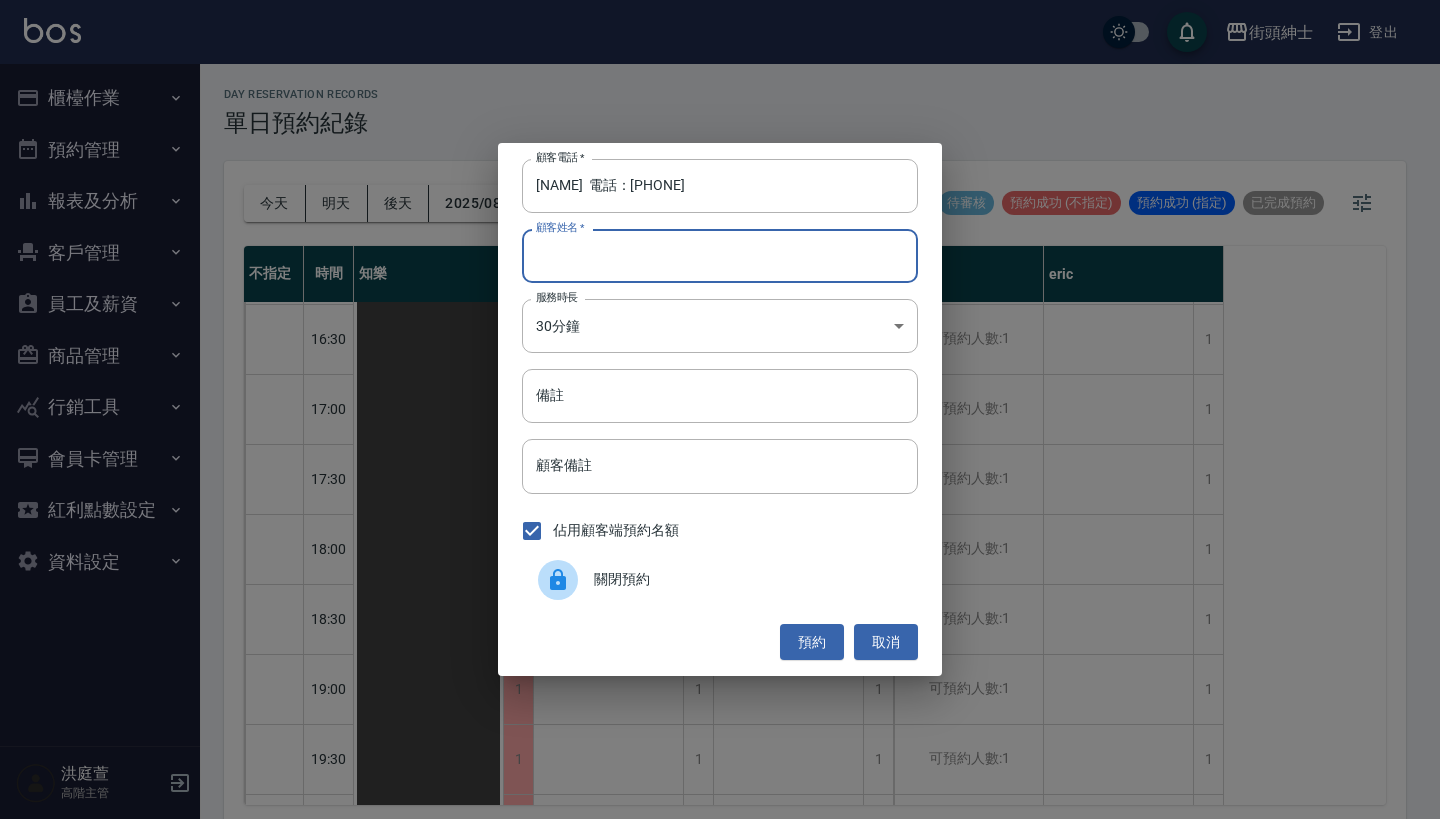 paste on "Thomas  電話：0918842841" 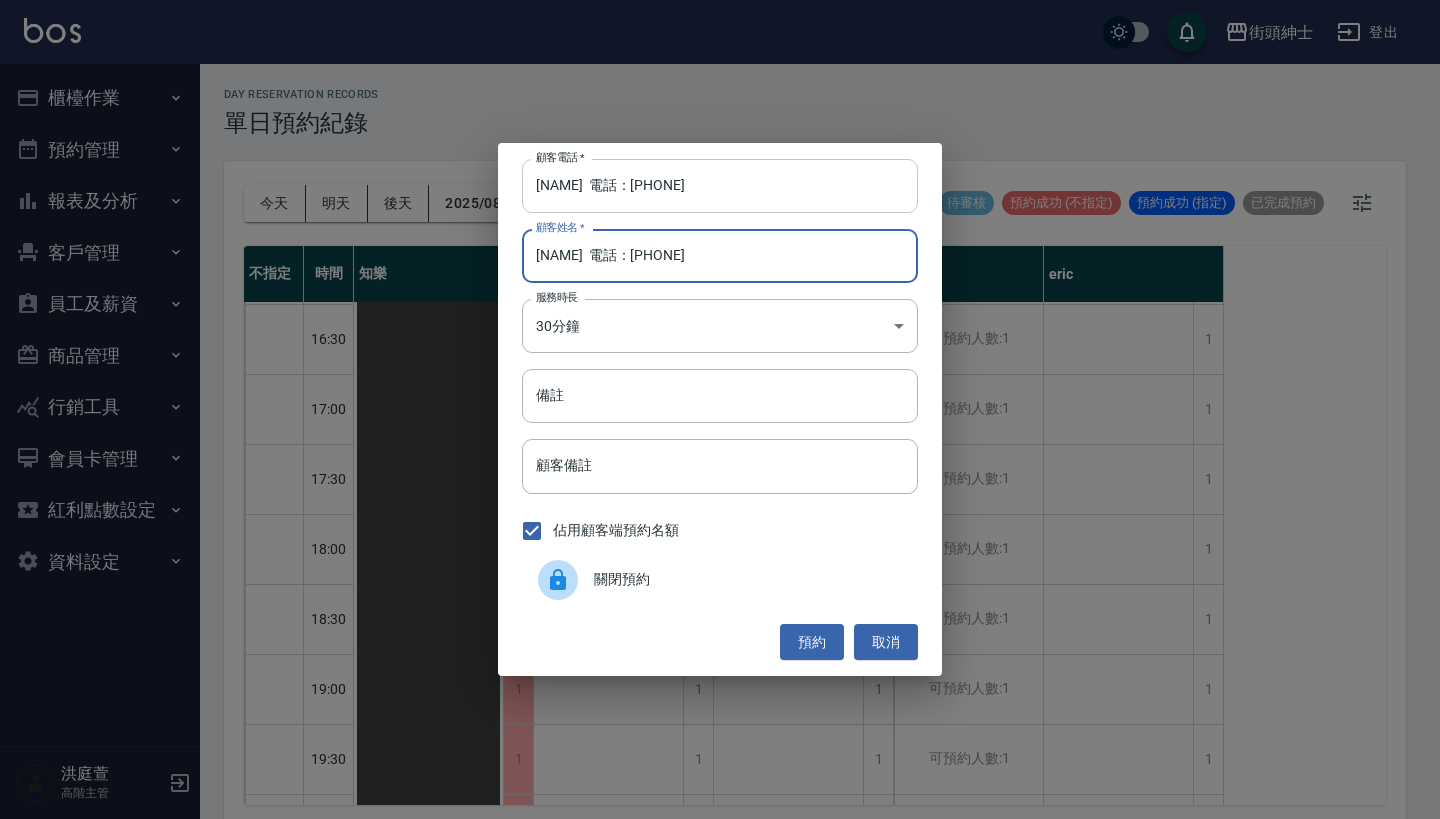 type on "Thomas  電話：0918842841" 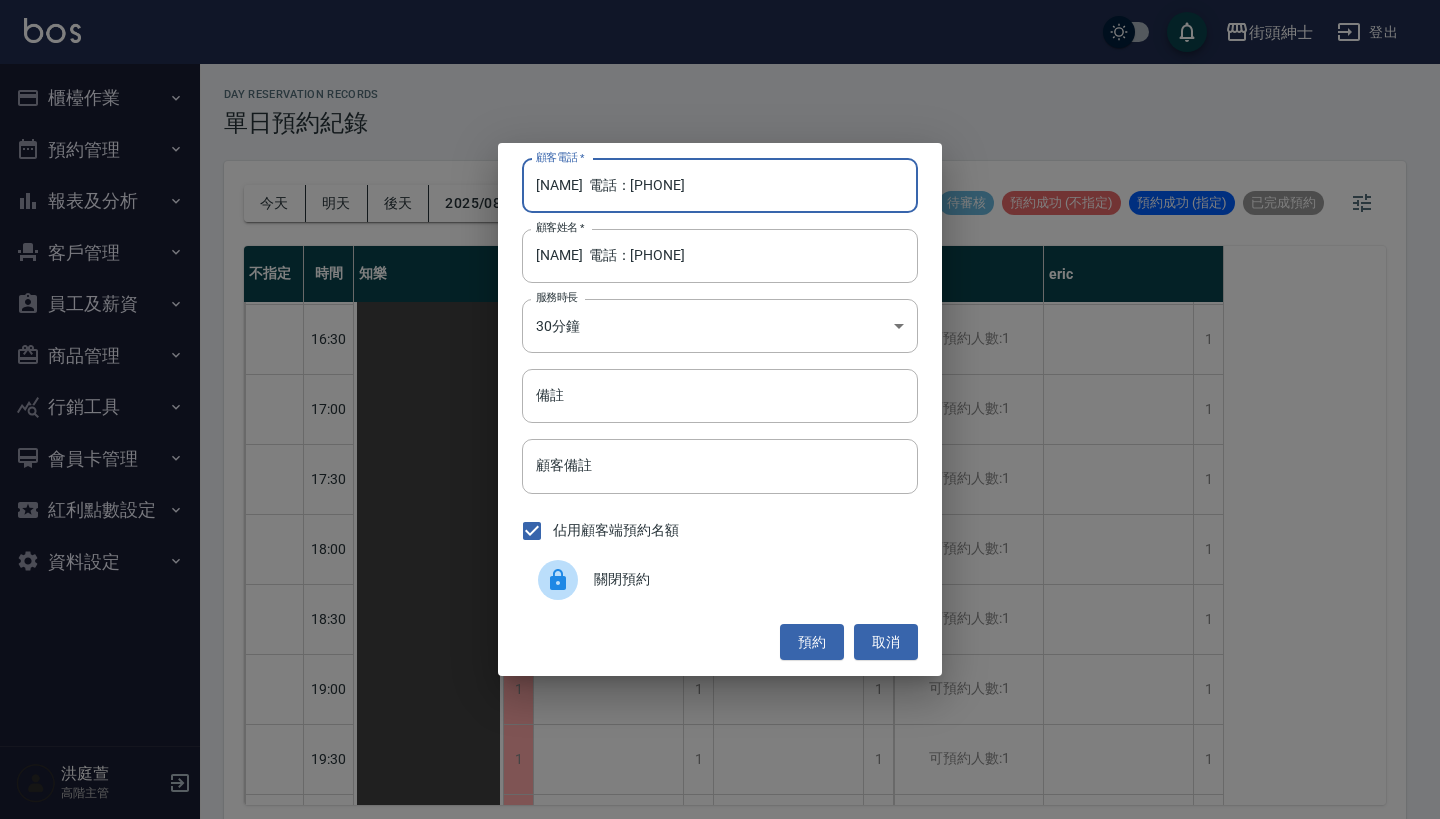 drag, startPoint x: 634, startPoint y: 188, endPoint x: 356, endPoint y: 216, distance: 279.40652 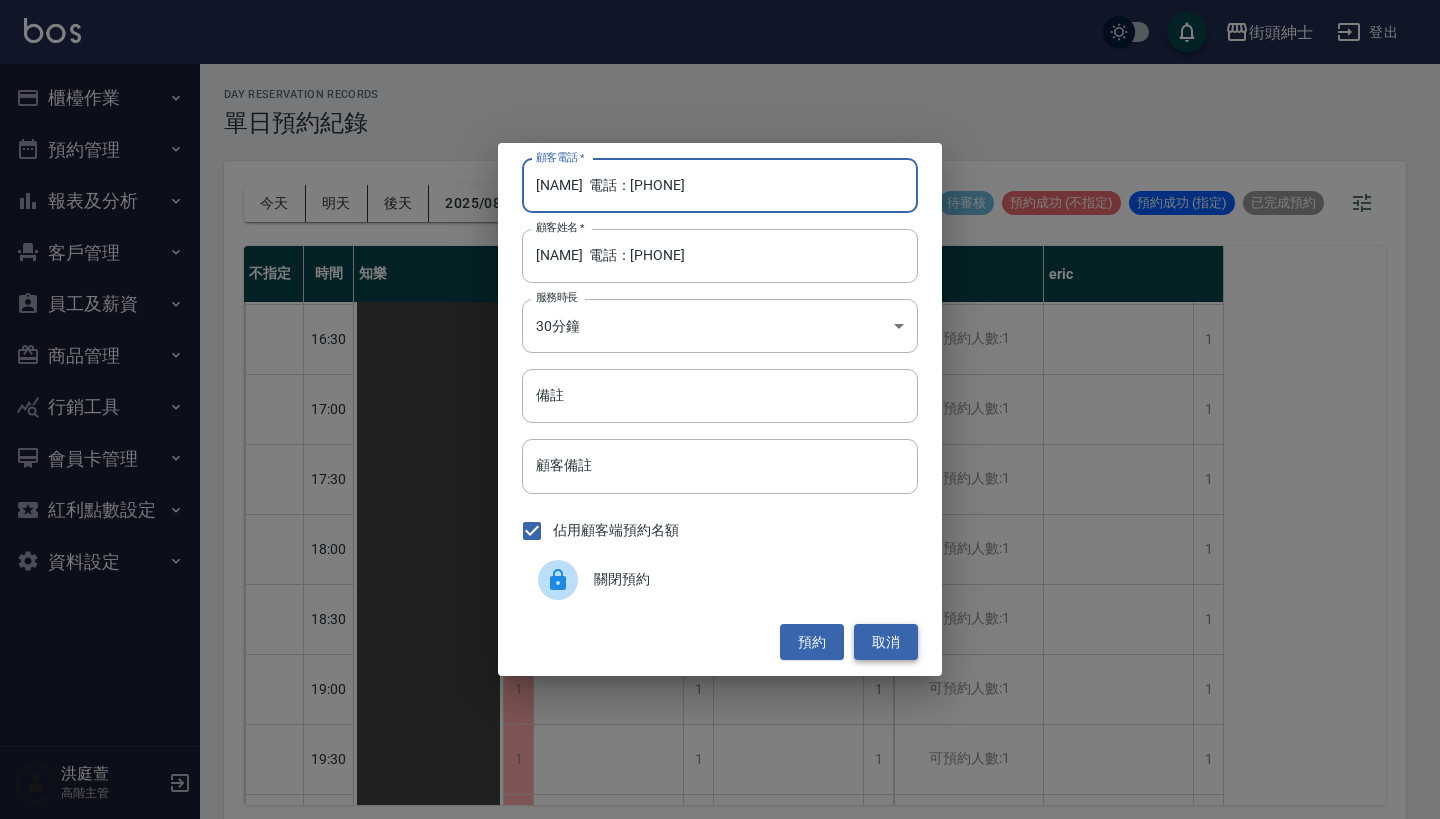 click on "取消" at bounding box center (886, 642) 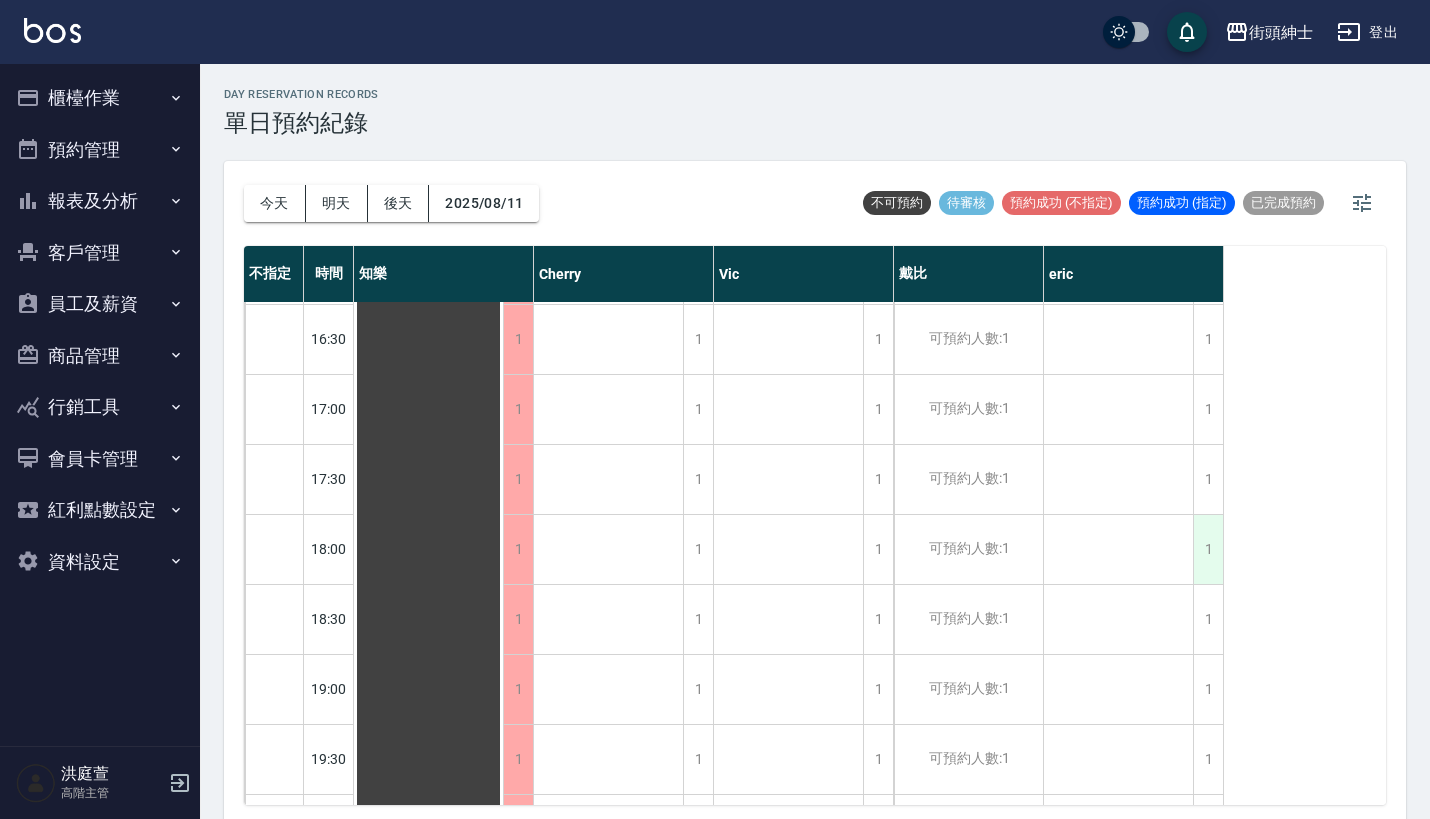 click on "1" at bounding box center (1208, 549) 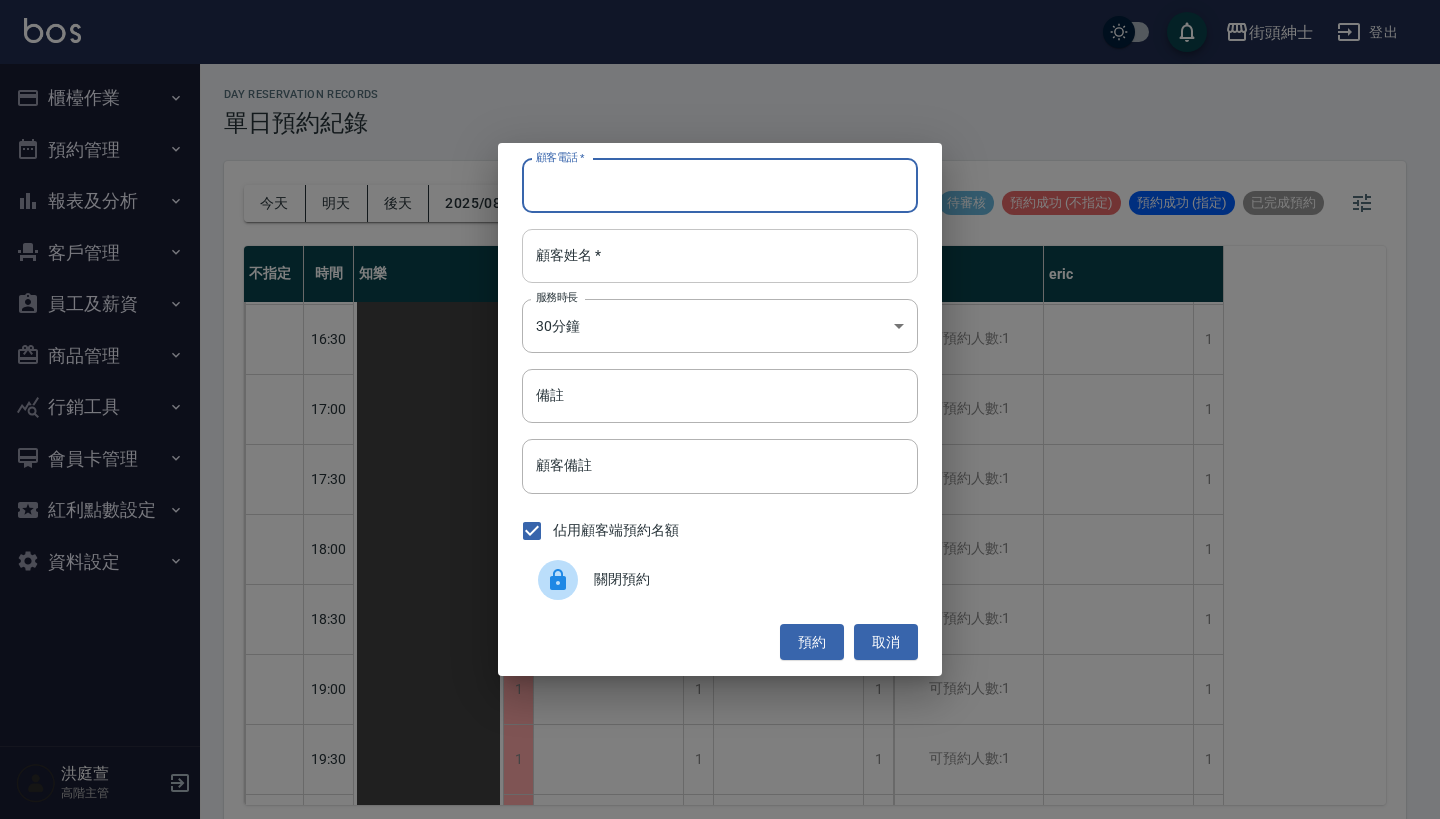 paste on "Thomas  電話：0918842841" 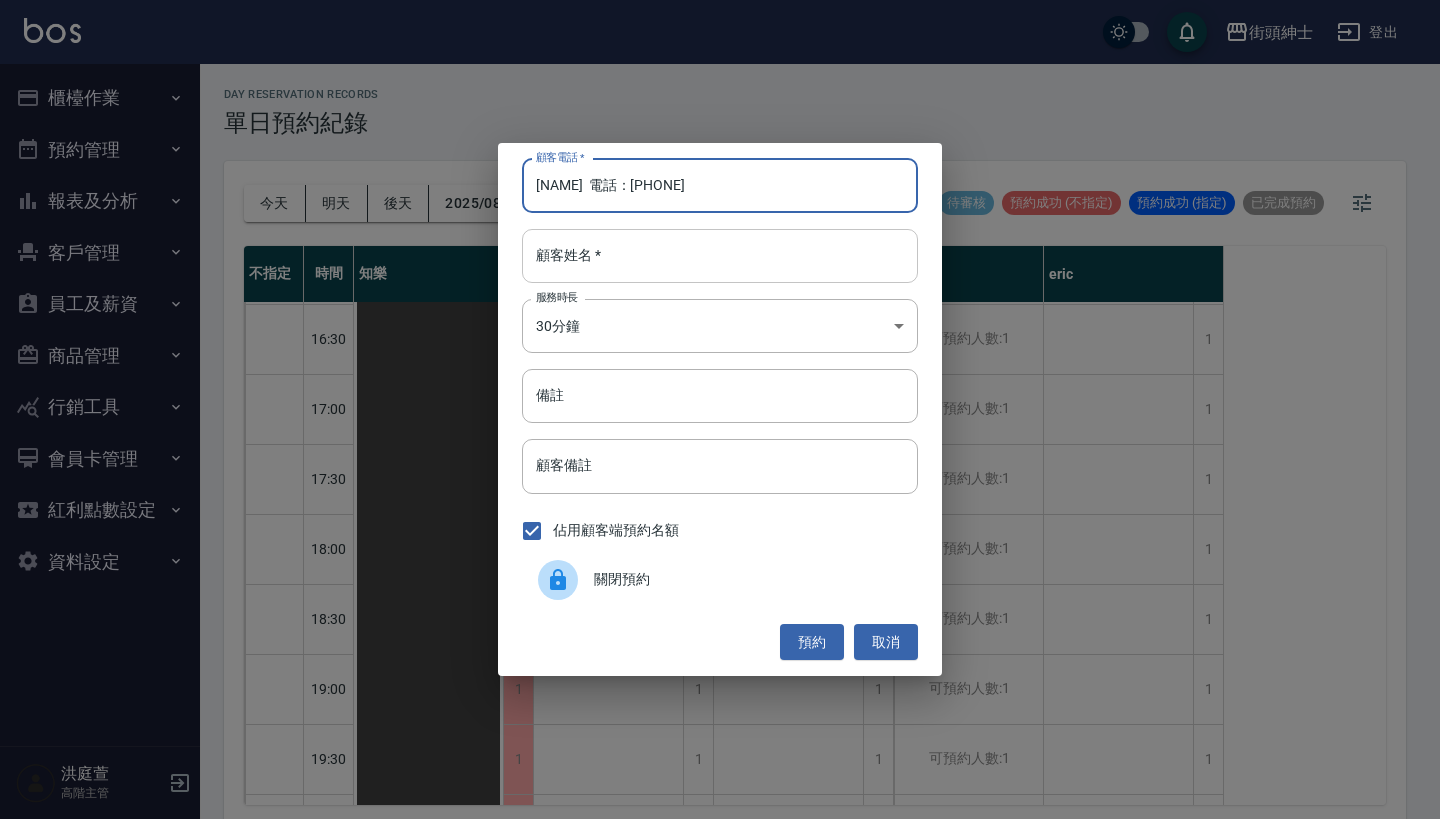 type on "Thomas  電話：0918842841" 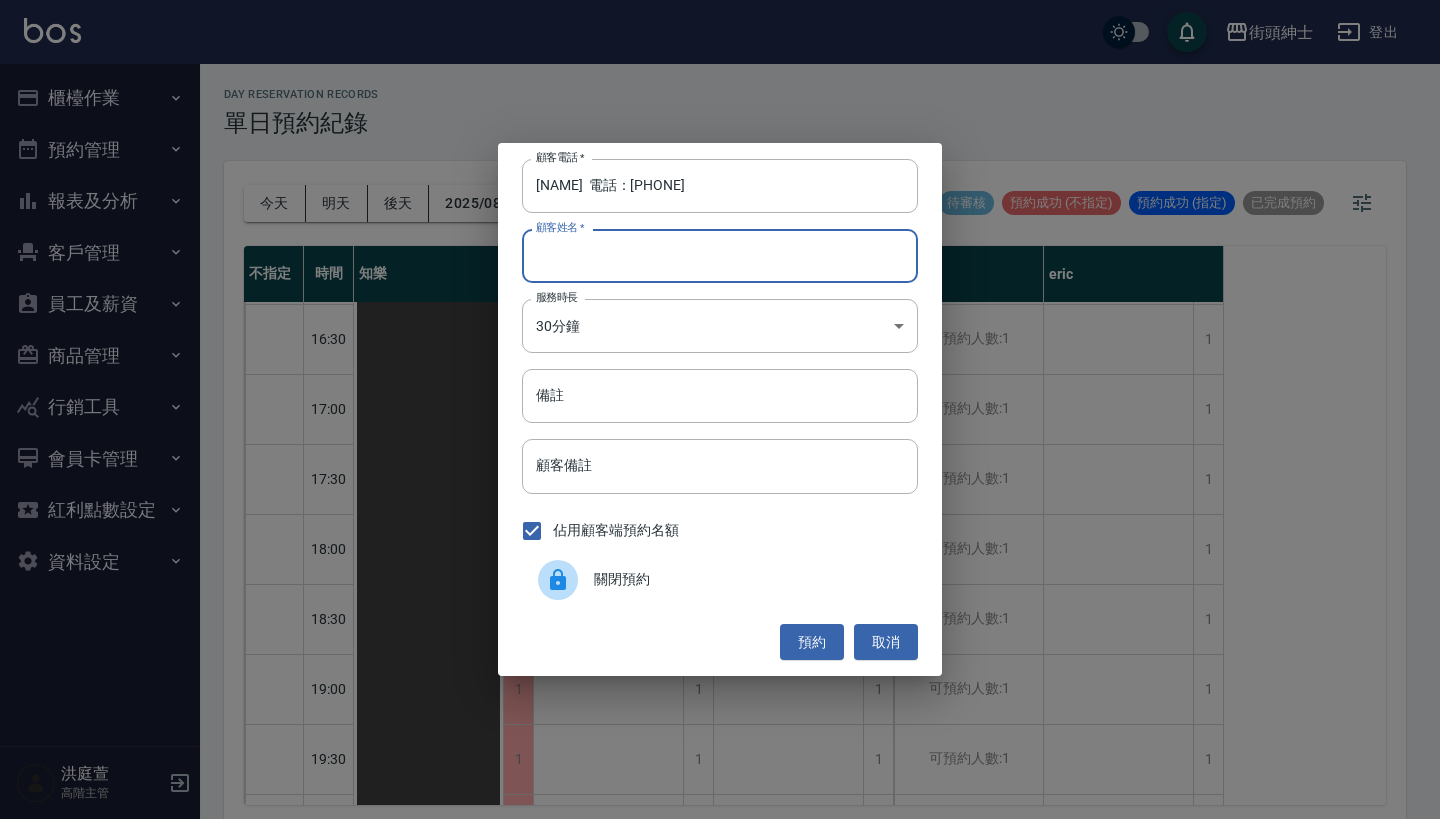 paste on "Thomas  電話：0918842841" 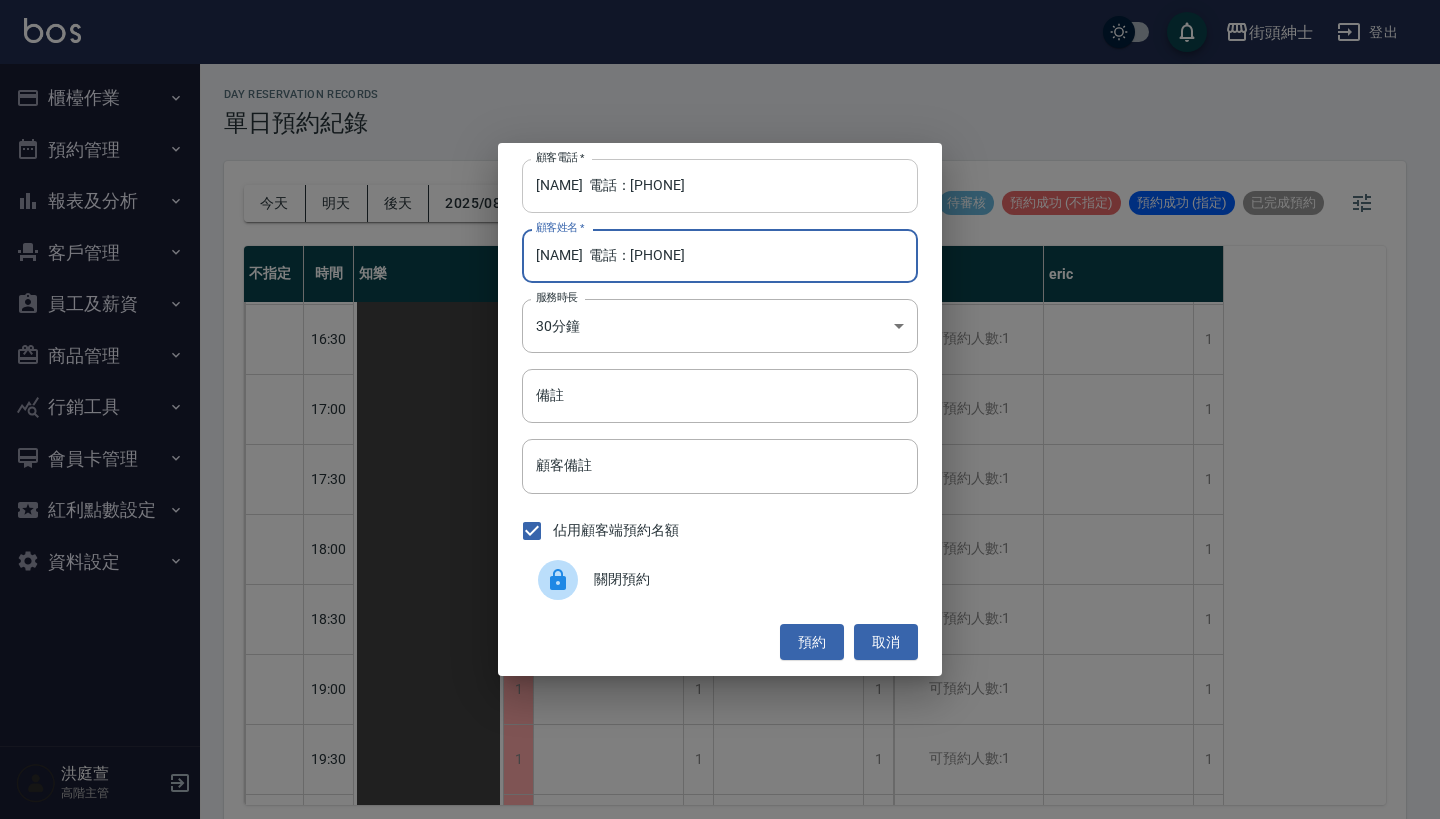 type on "Thomas  電話：0918842841" 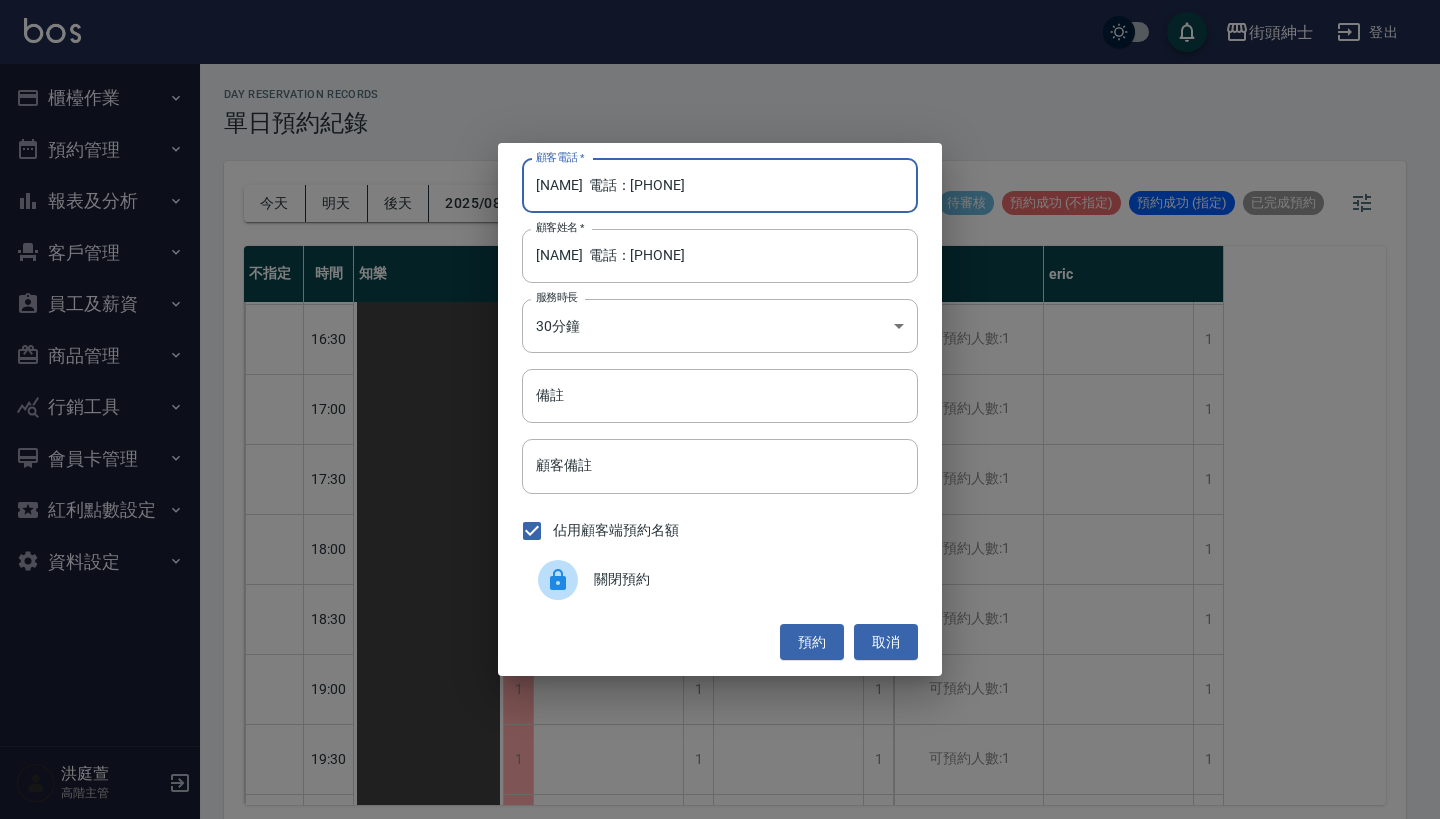 drag, startPoint x: 633, startPoint y: 191, endPoint x: 473, endPoint y: 191, distance: 160 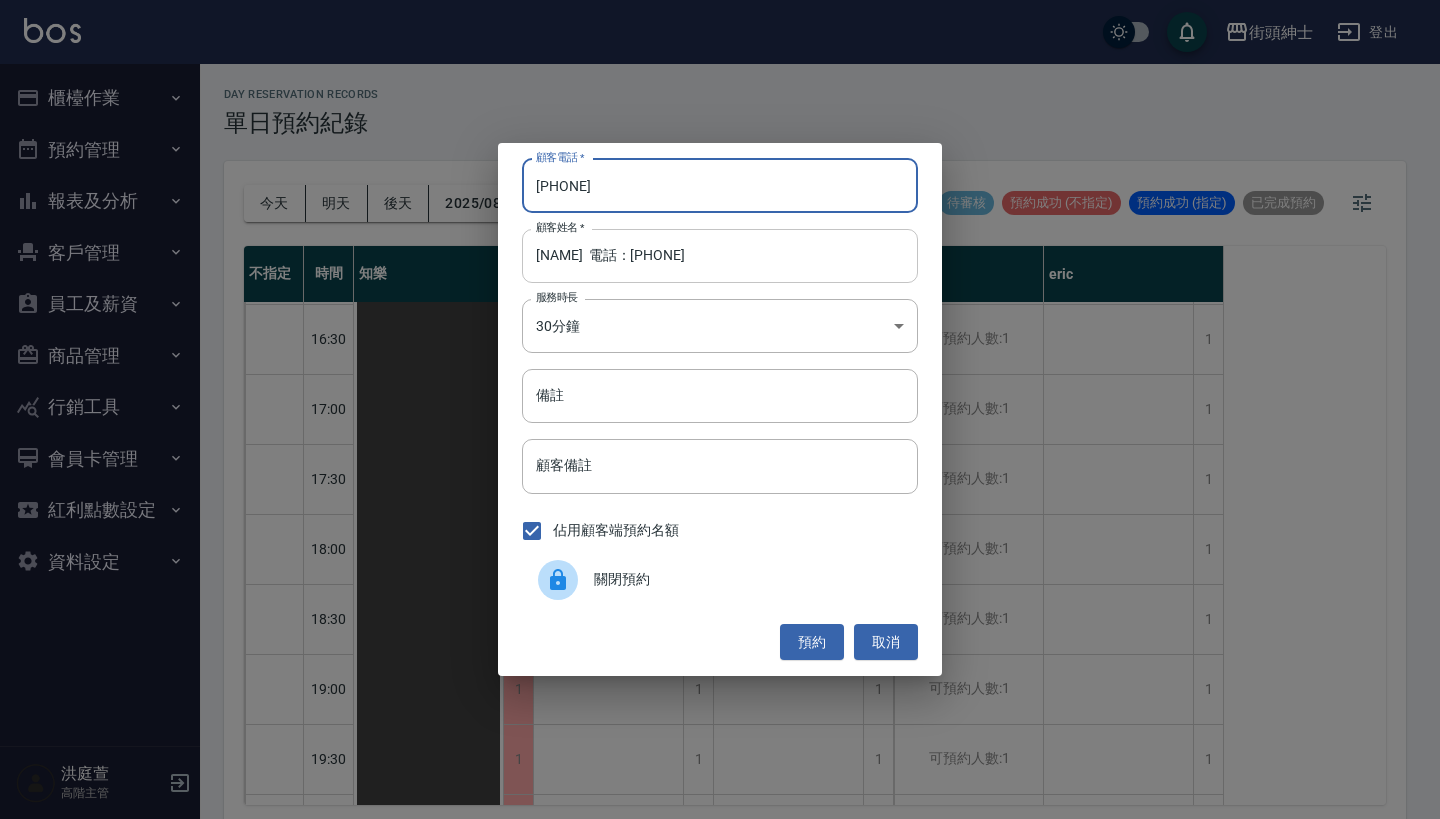 type on "0918842841" 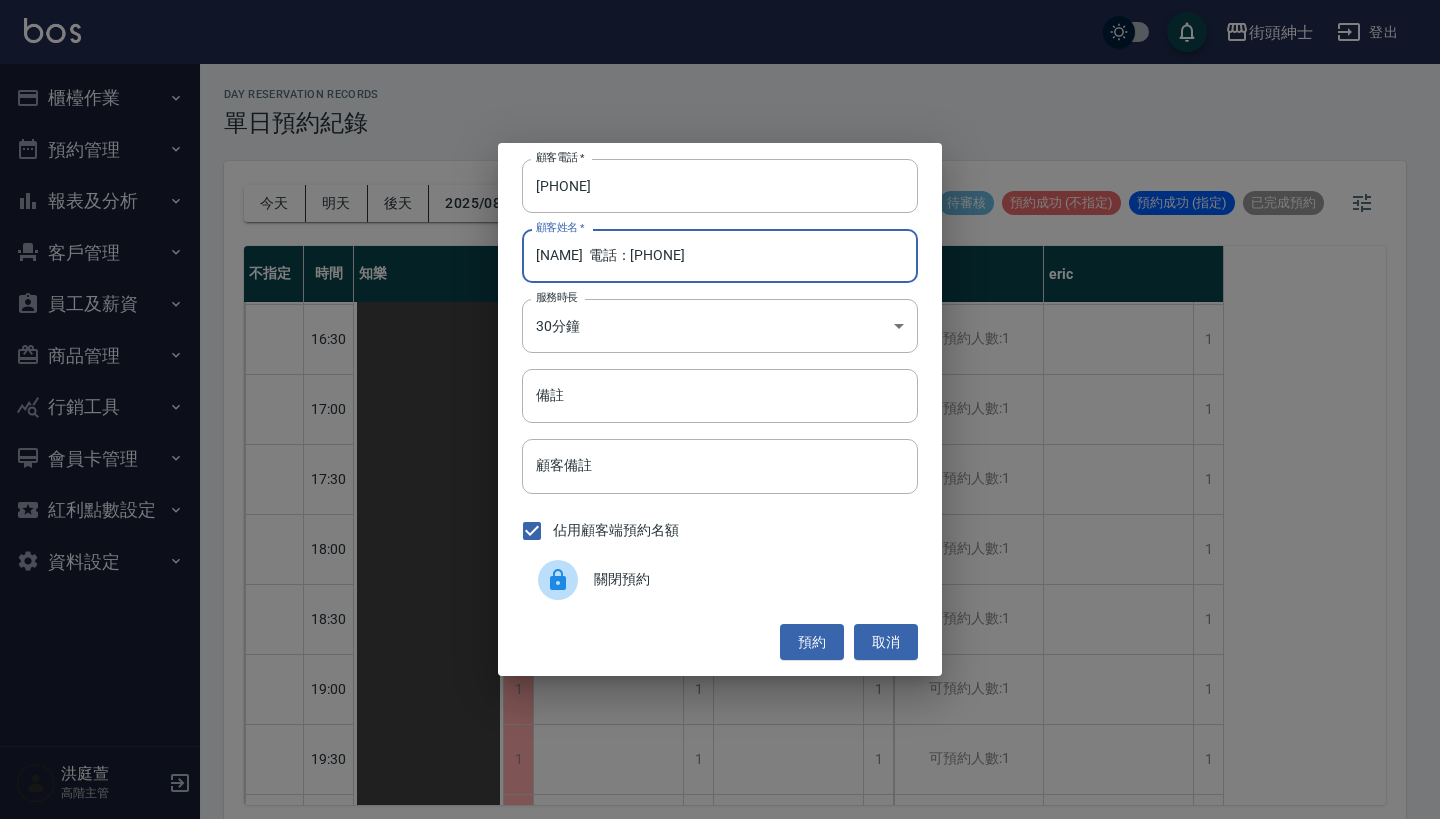 drag, startPoint x: 743, startPoint y: 252, endPoint x: 595, endPoint y: 250, distance: 148.01352 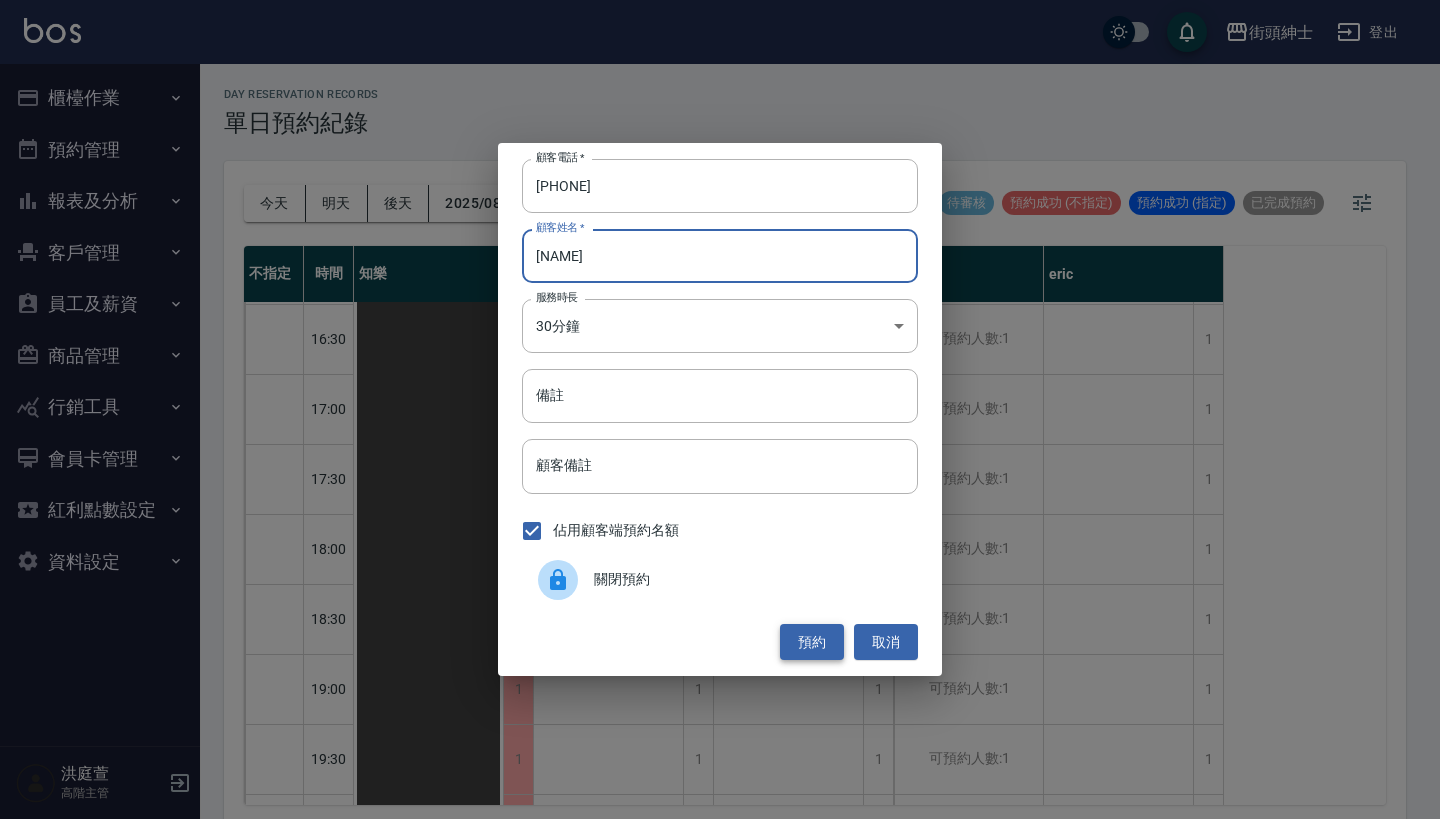 type on "Thomas" 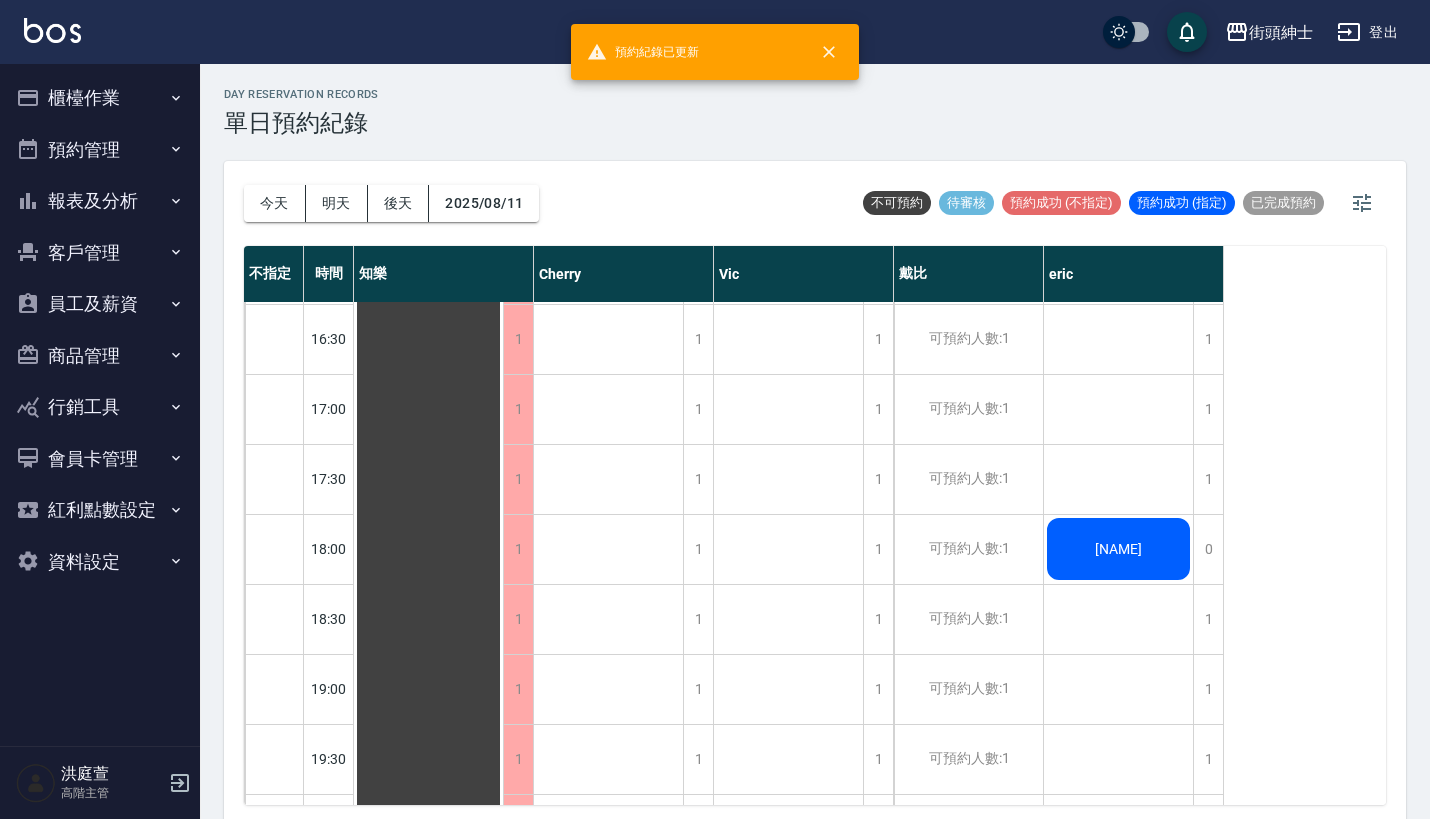 click on "thomas" at bounding box center [428, 269] 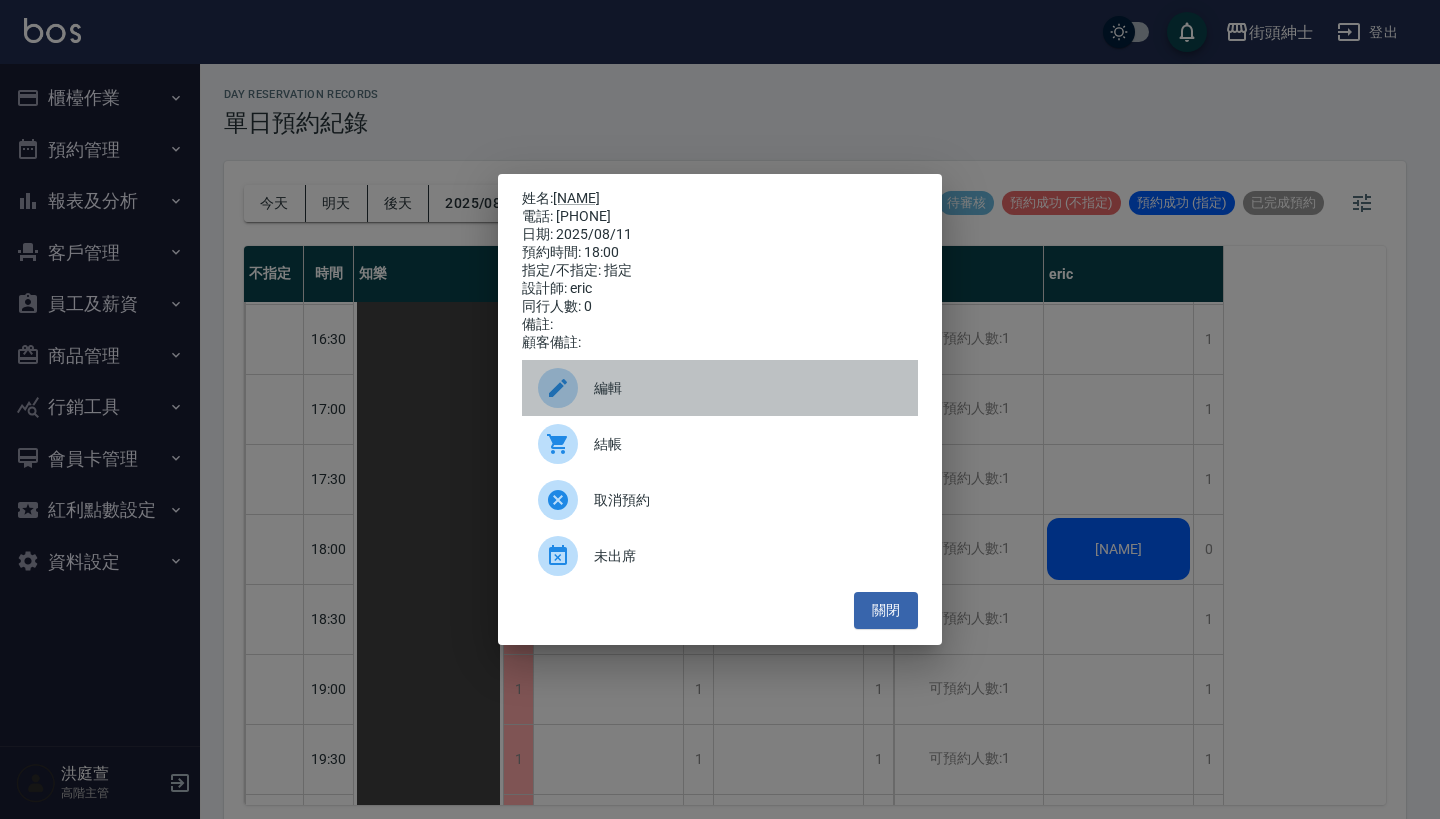 click on "編輯" at bounding box center (748, 388) 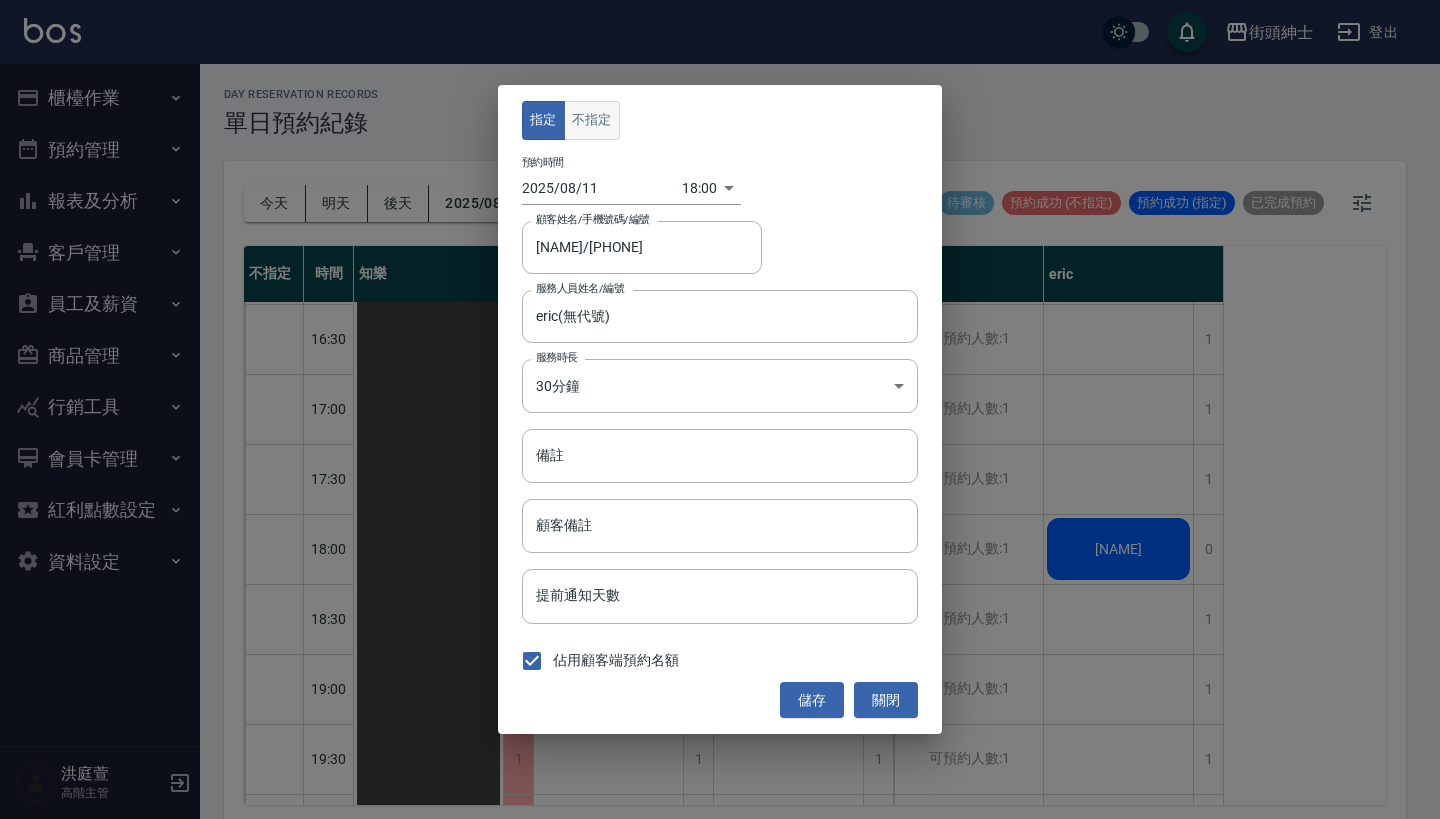 click on "不指定" at bounding box center (592, 120) 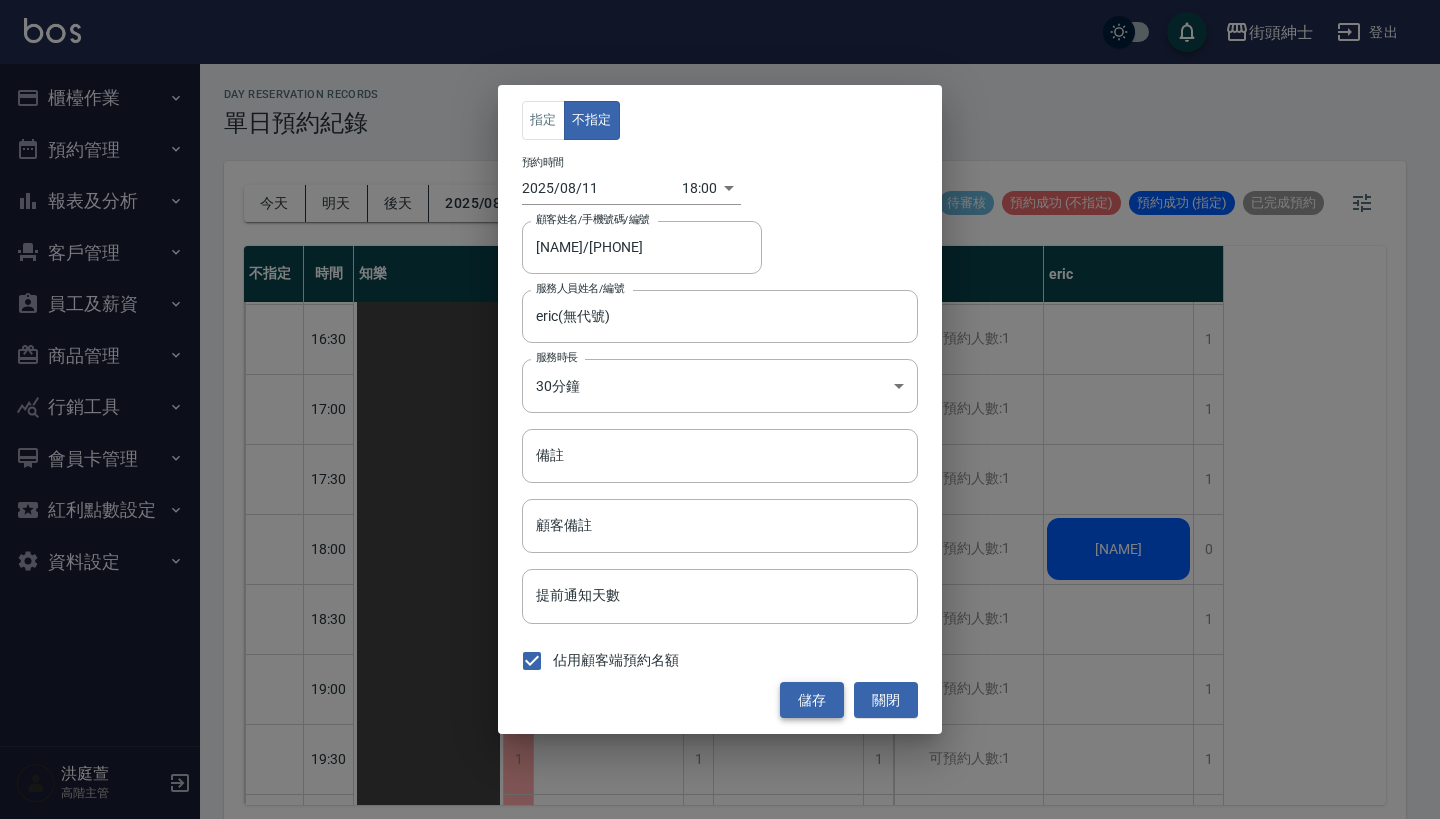 click on "儲存" at bounding box center (812, 700) 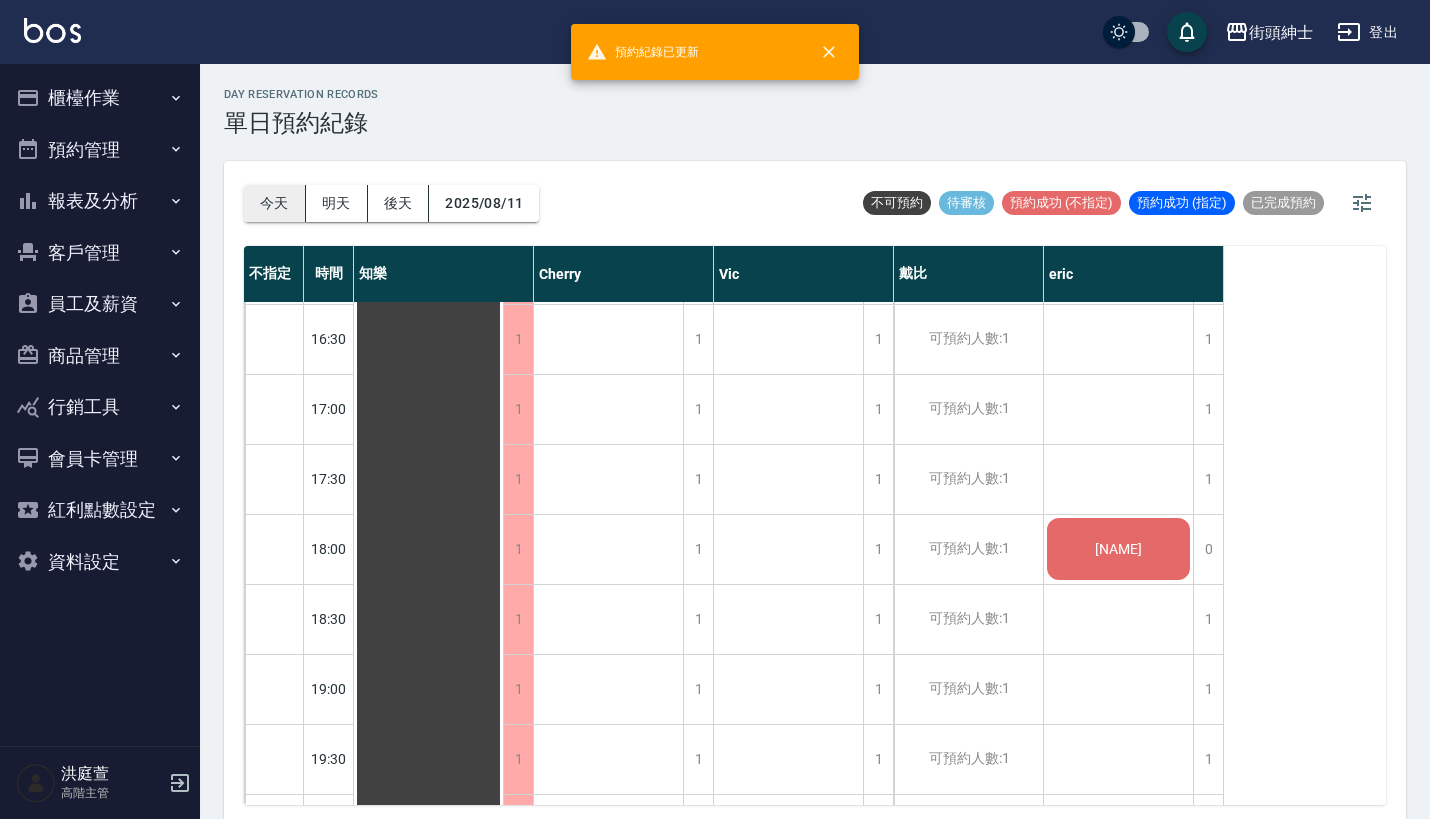 click on "今天" at bounding box center [275, 203] 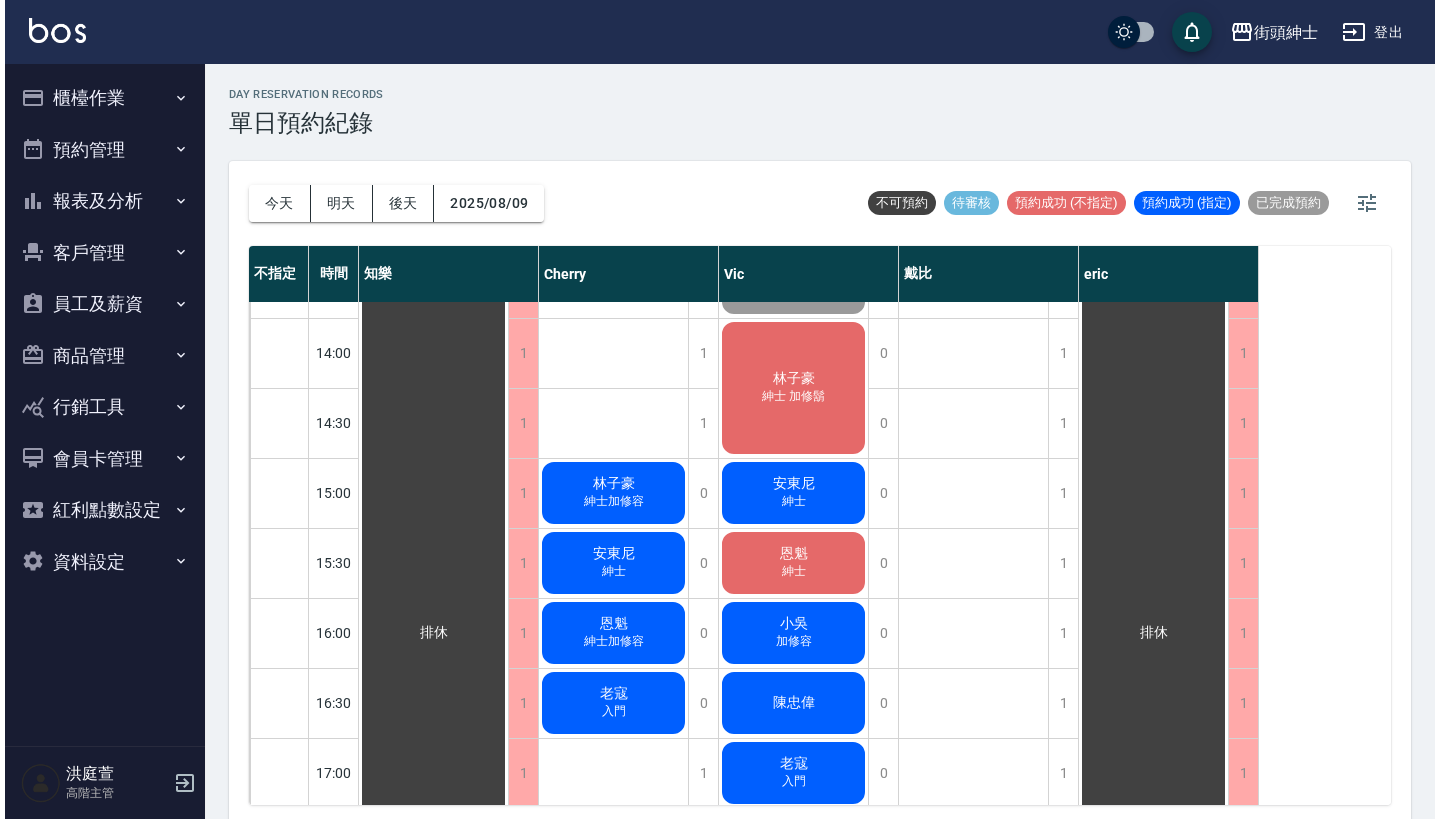 scroll, scrollTop: 691, scrollLeft: 0, axis: vertical 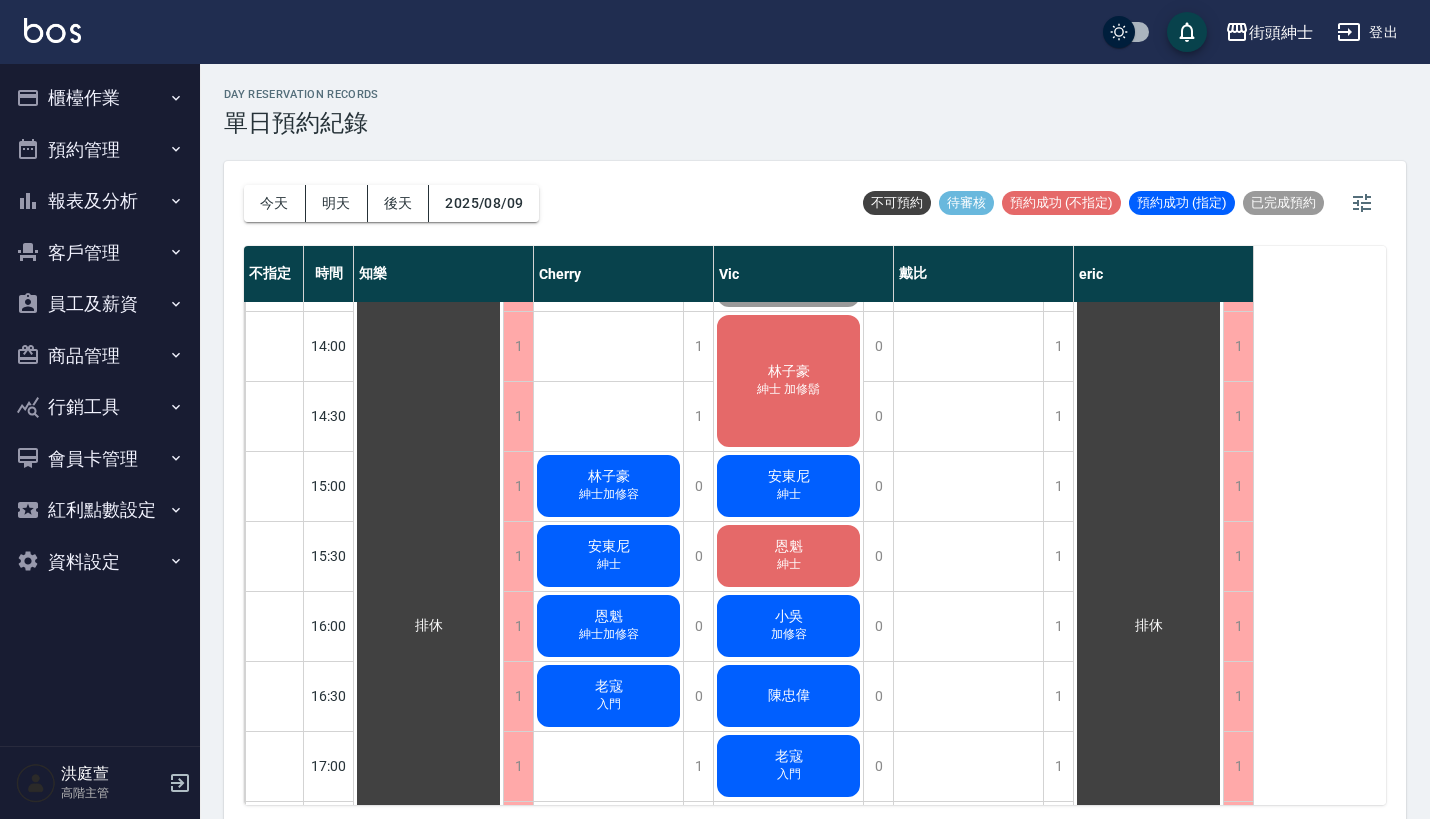 click on "安東尼 紳士" at bounding box center (428, 626) 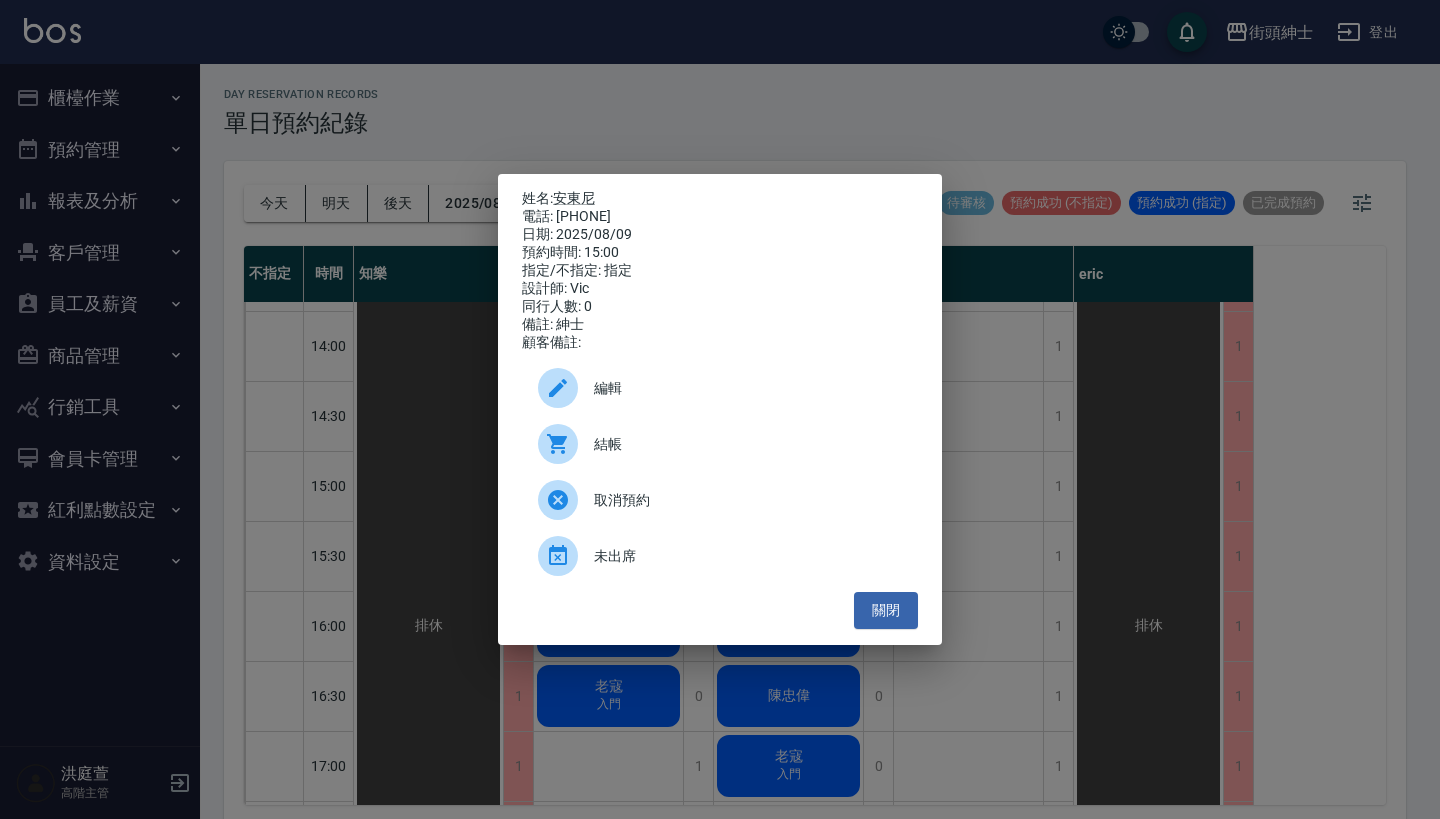 click on "結帳" at bounding box center (748, 444) 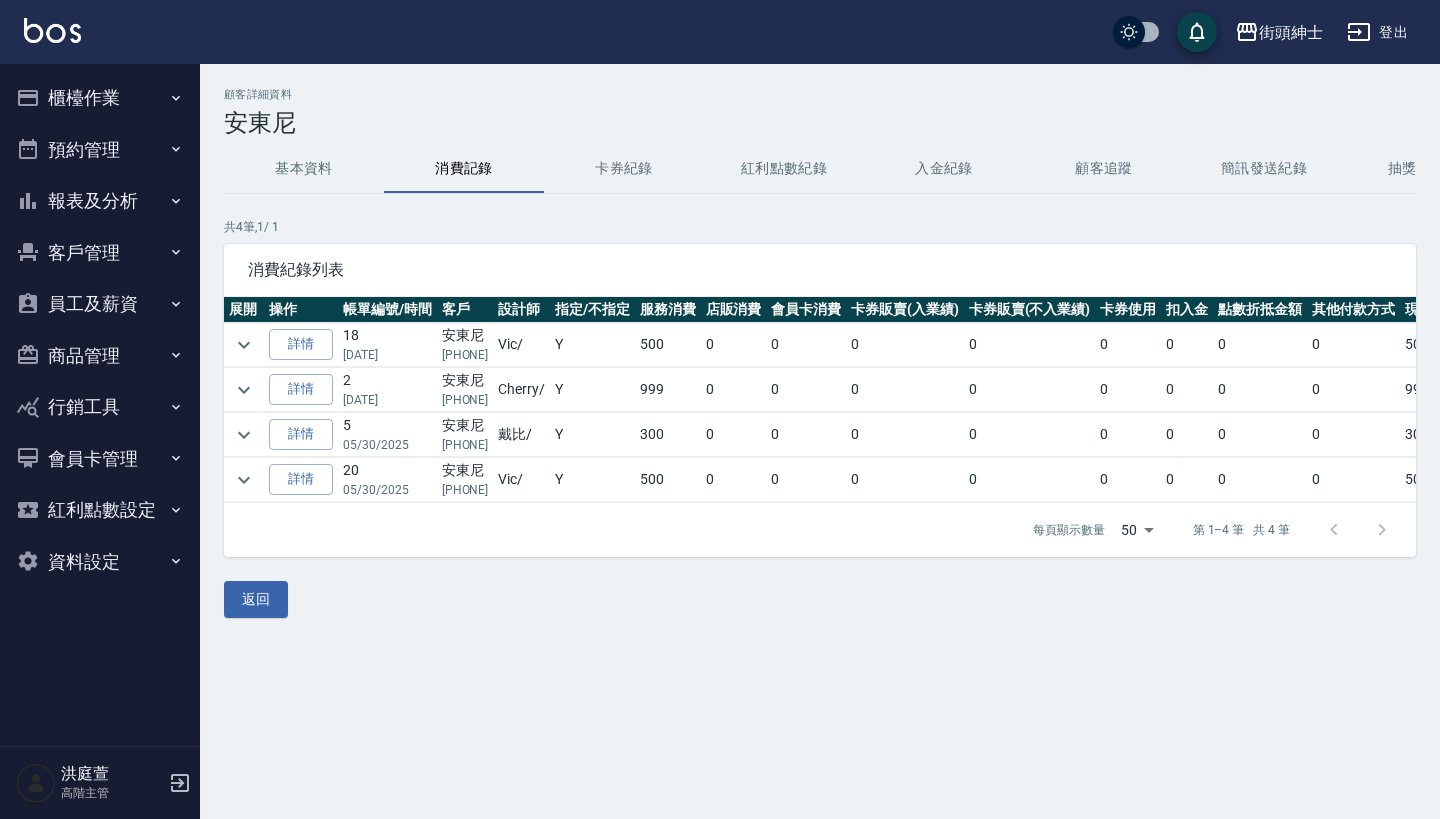 scroll, scrollTop: 0, scrollLeft: 0, axis: both 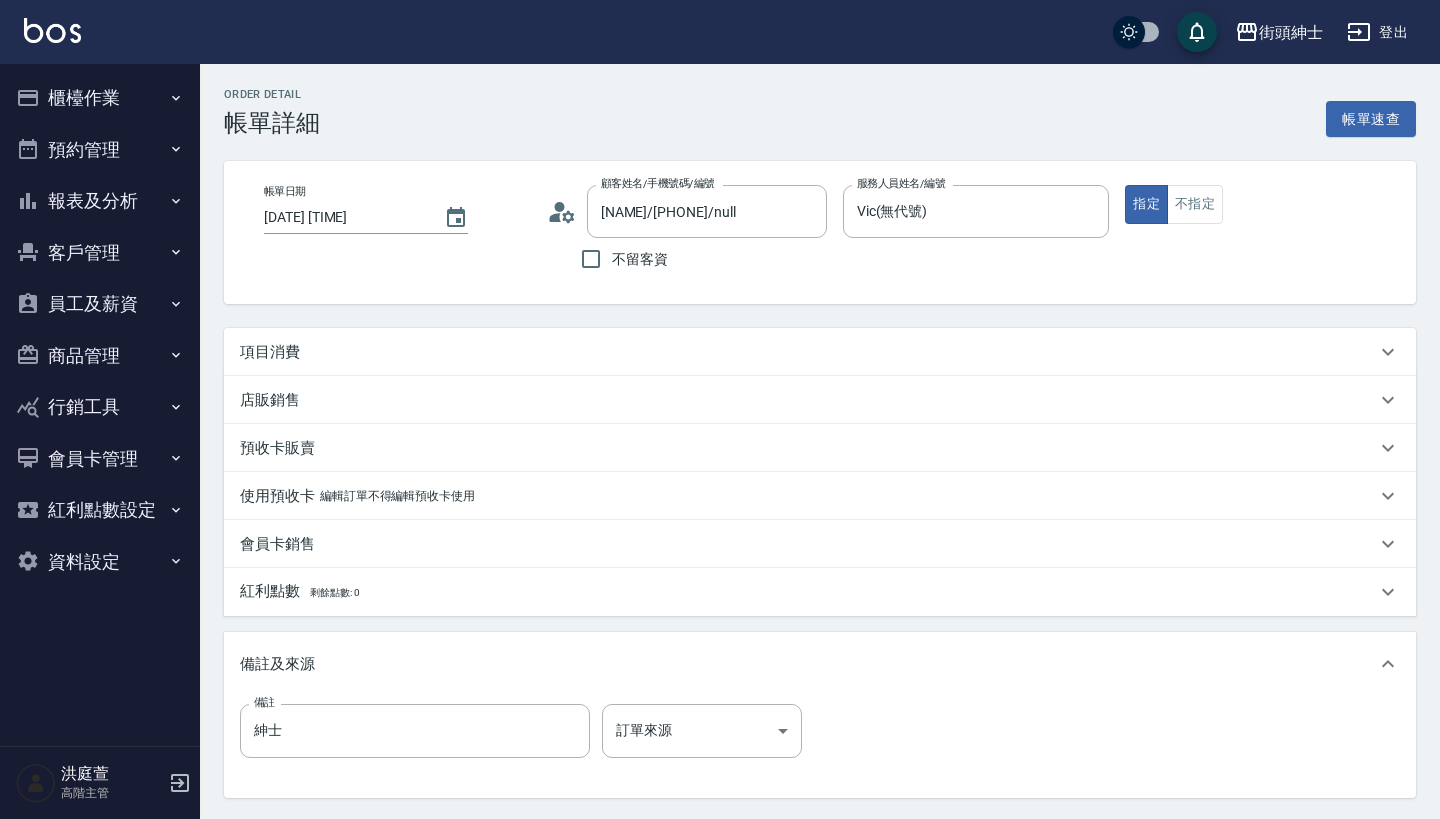 click on "項目消費" at bounding box center (808, 352) 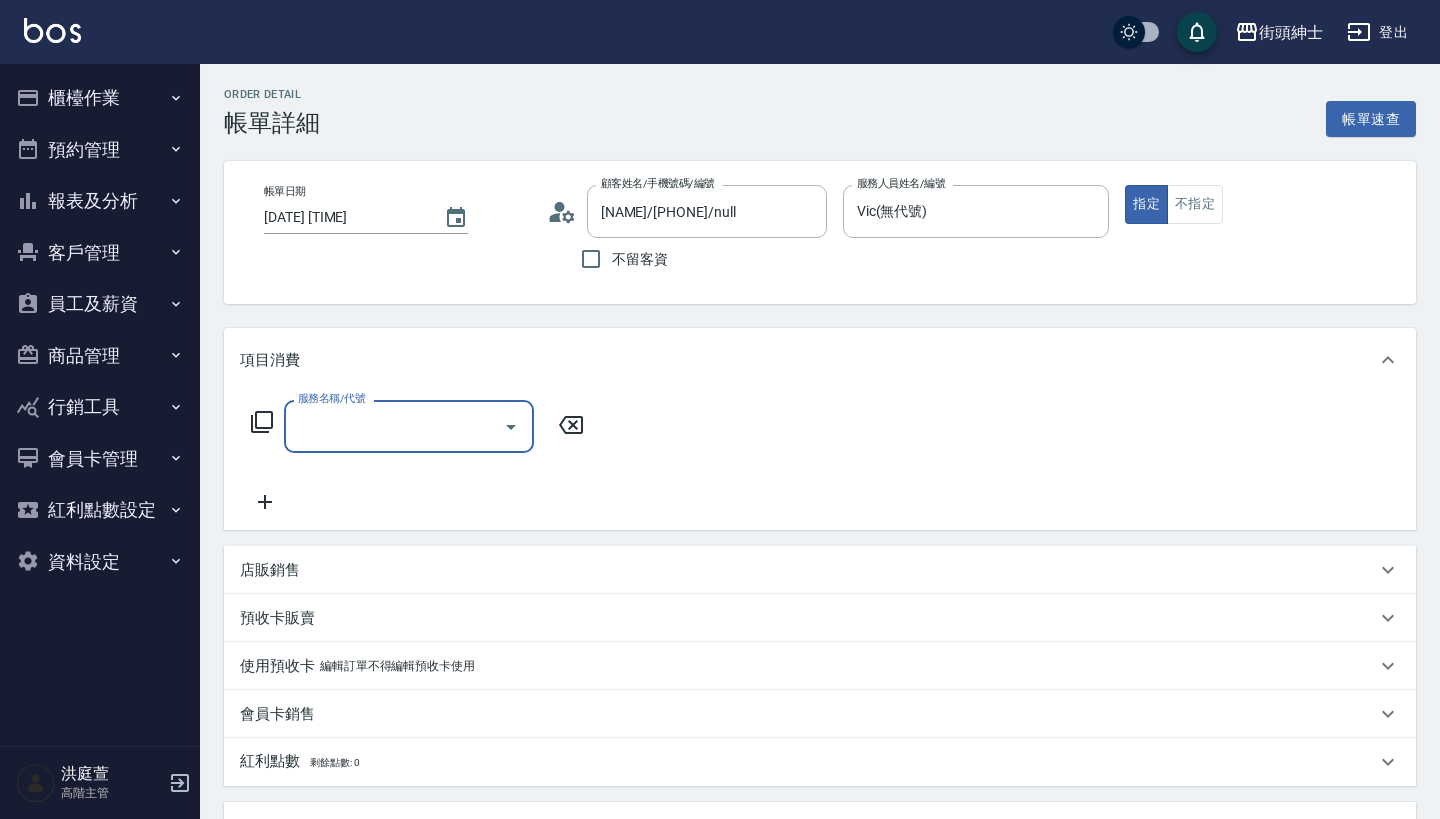 scroll, scrollTop: 0, scrollLeft: 0, axis: both 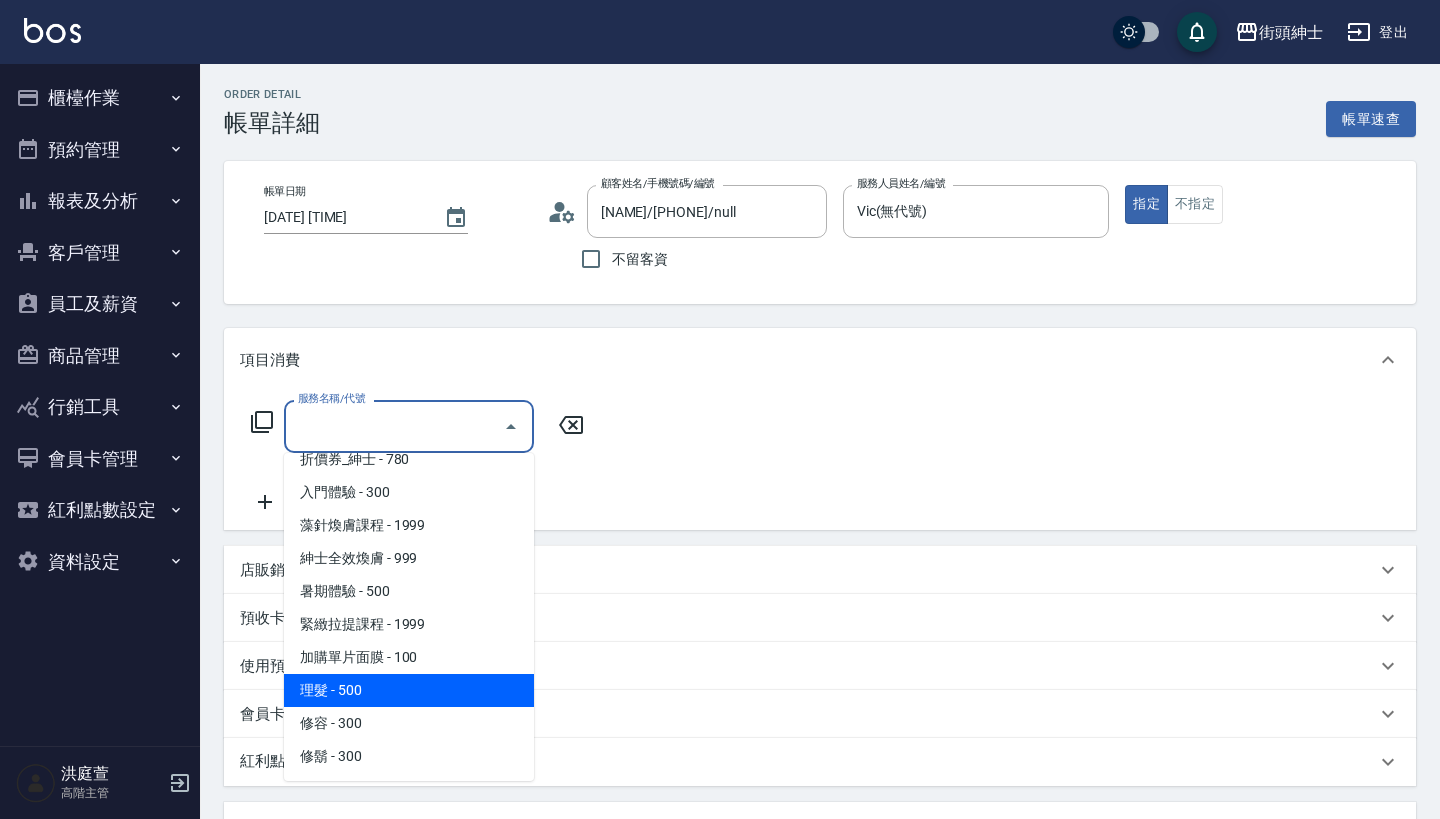 click on "理髮 - 500" at bounding box center (409, 690) 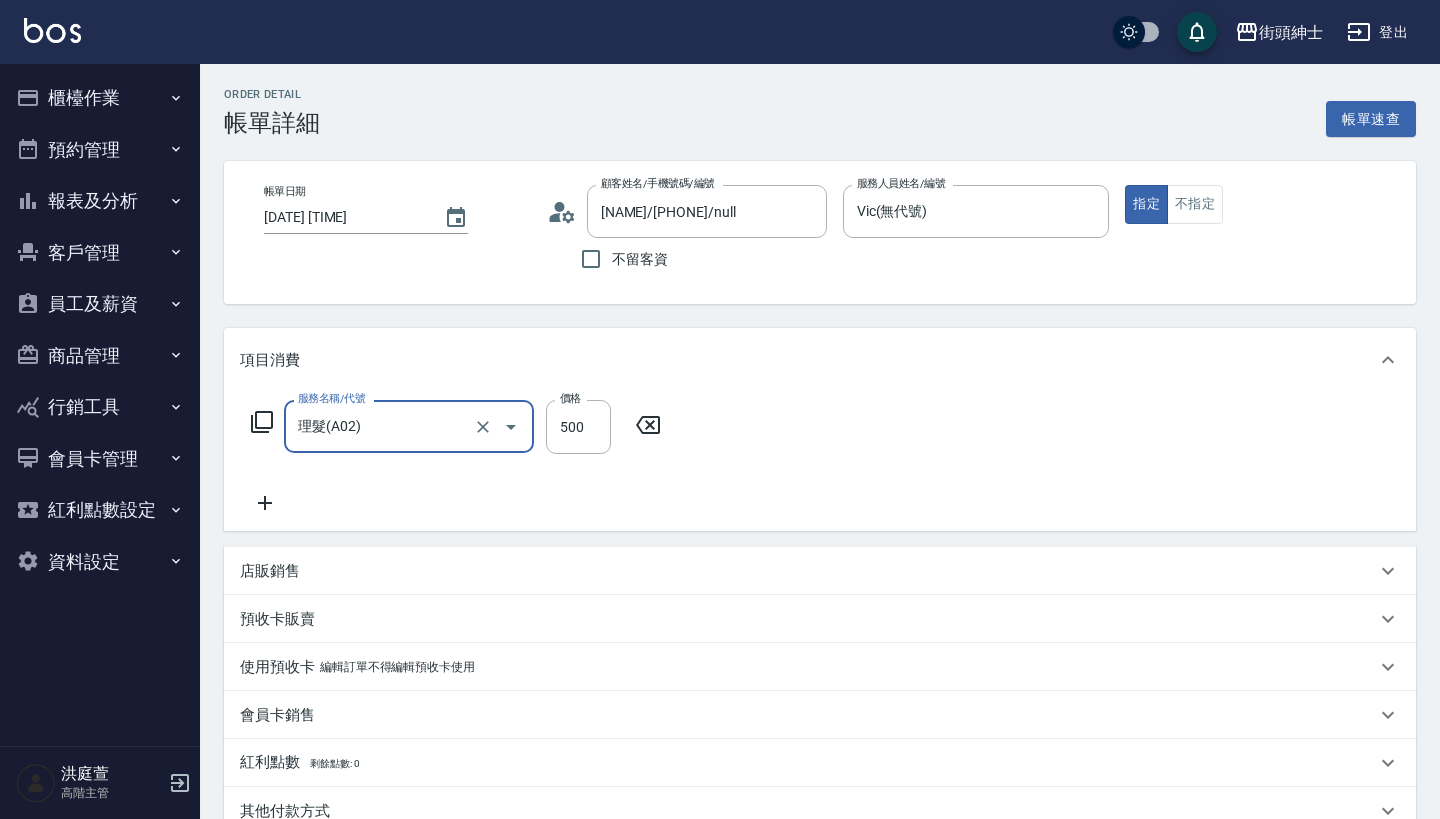 type on "理髮(A02)" 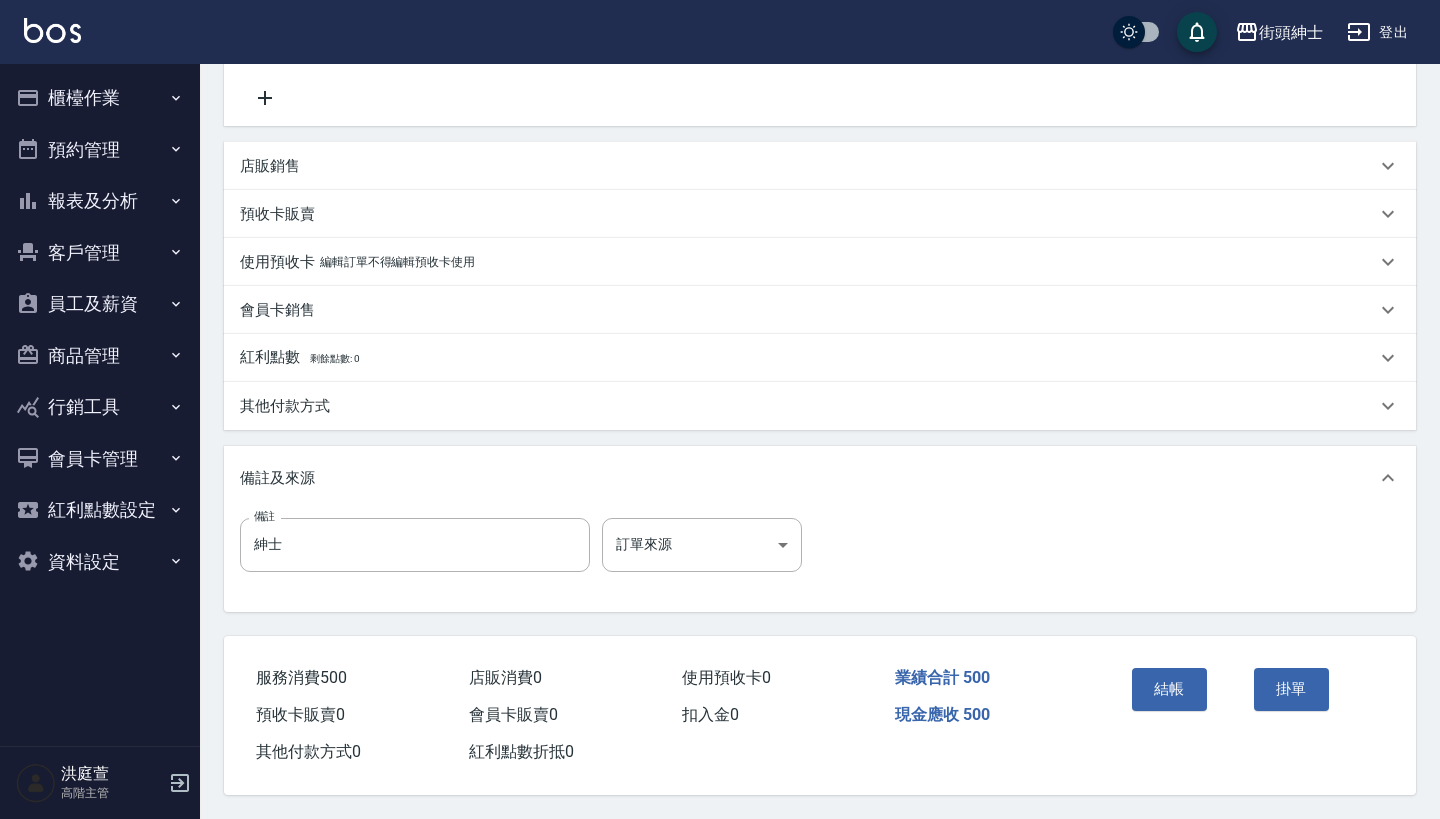 scroll, scrollTop: 414, scrollLeft: 0, axis: vertical 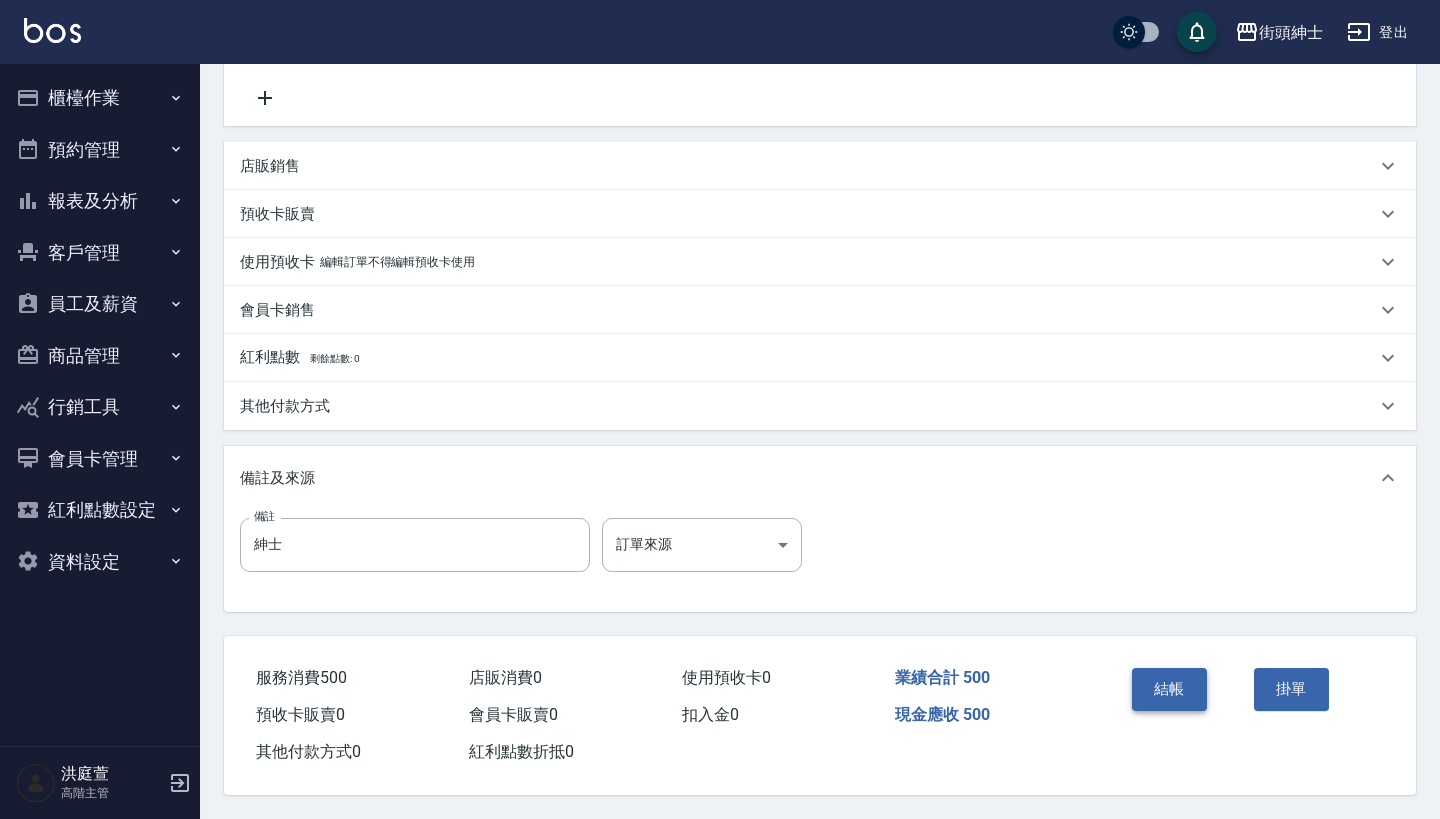 click on "結帳" at bounding box center [1169, 689] 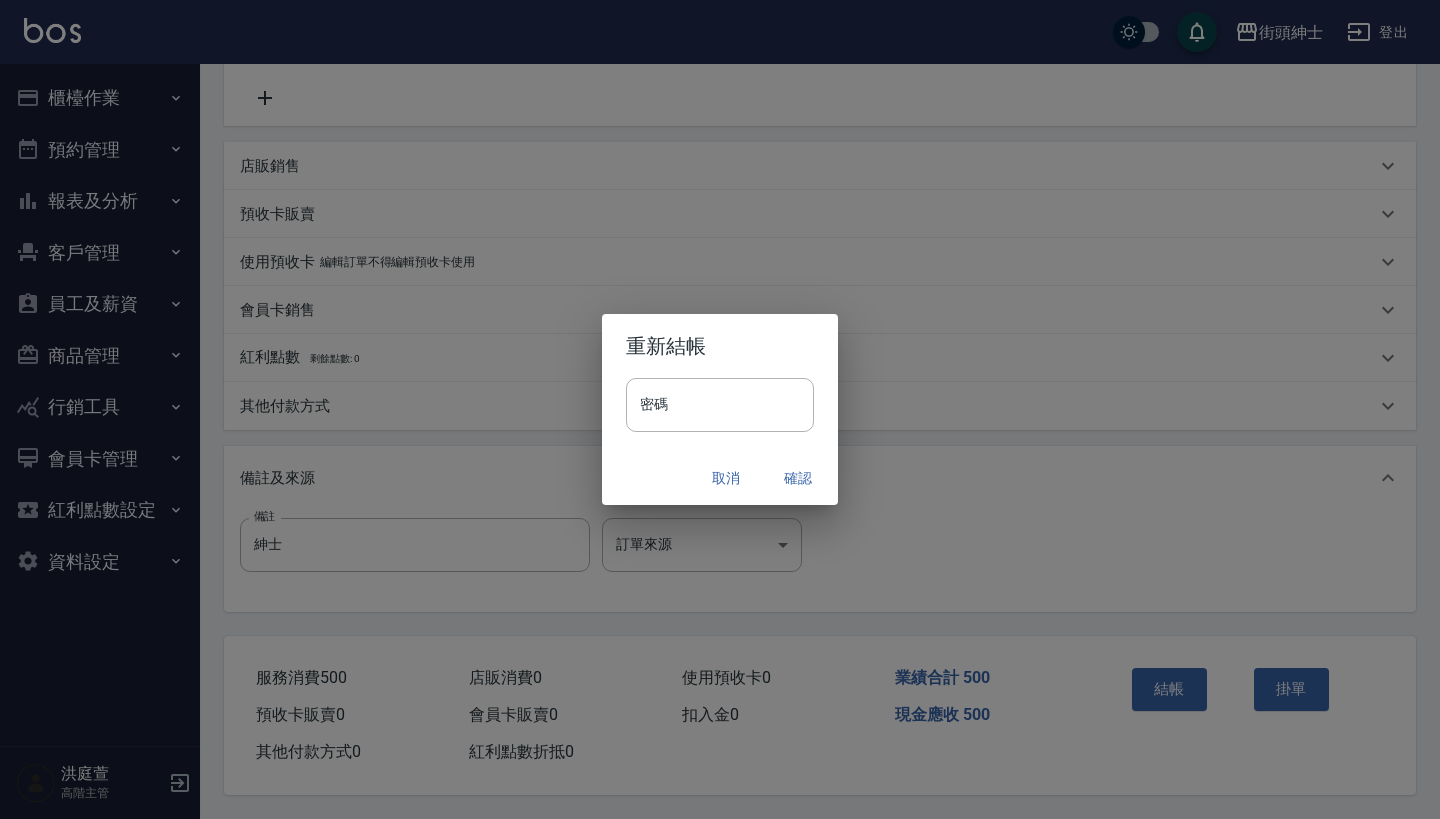 click on "確認" at bounding box center (798, 478) 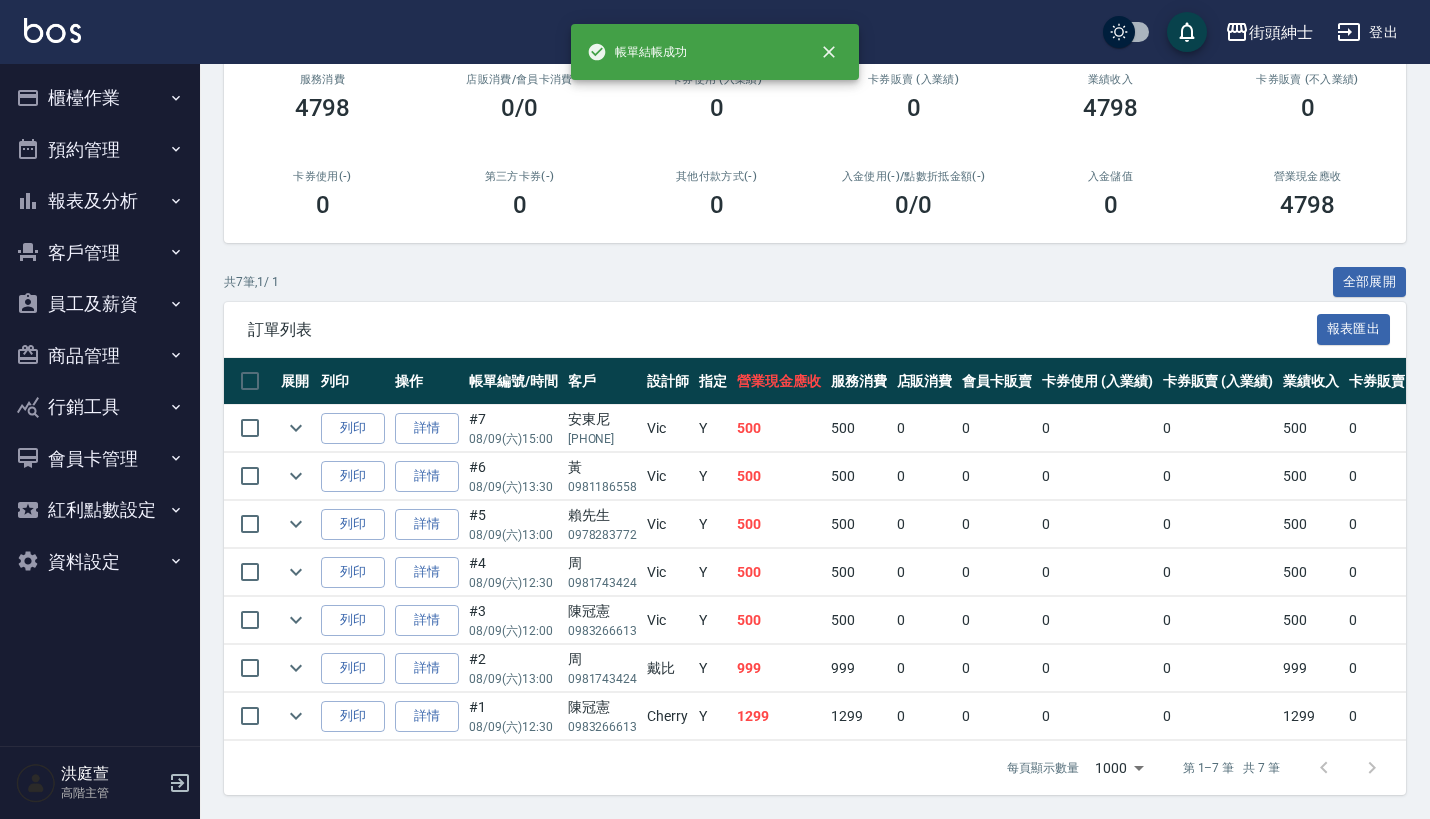 scroll, scrollTop: 274, scrollLeft: 0, axis: vertical 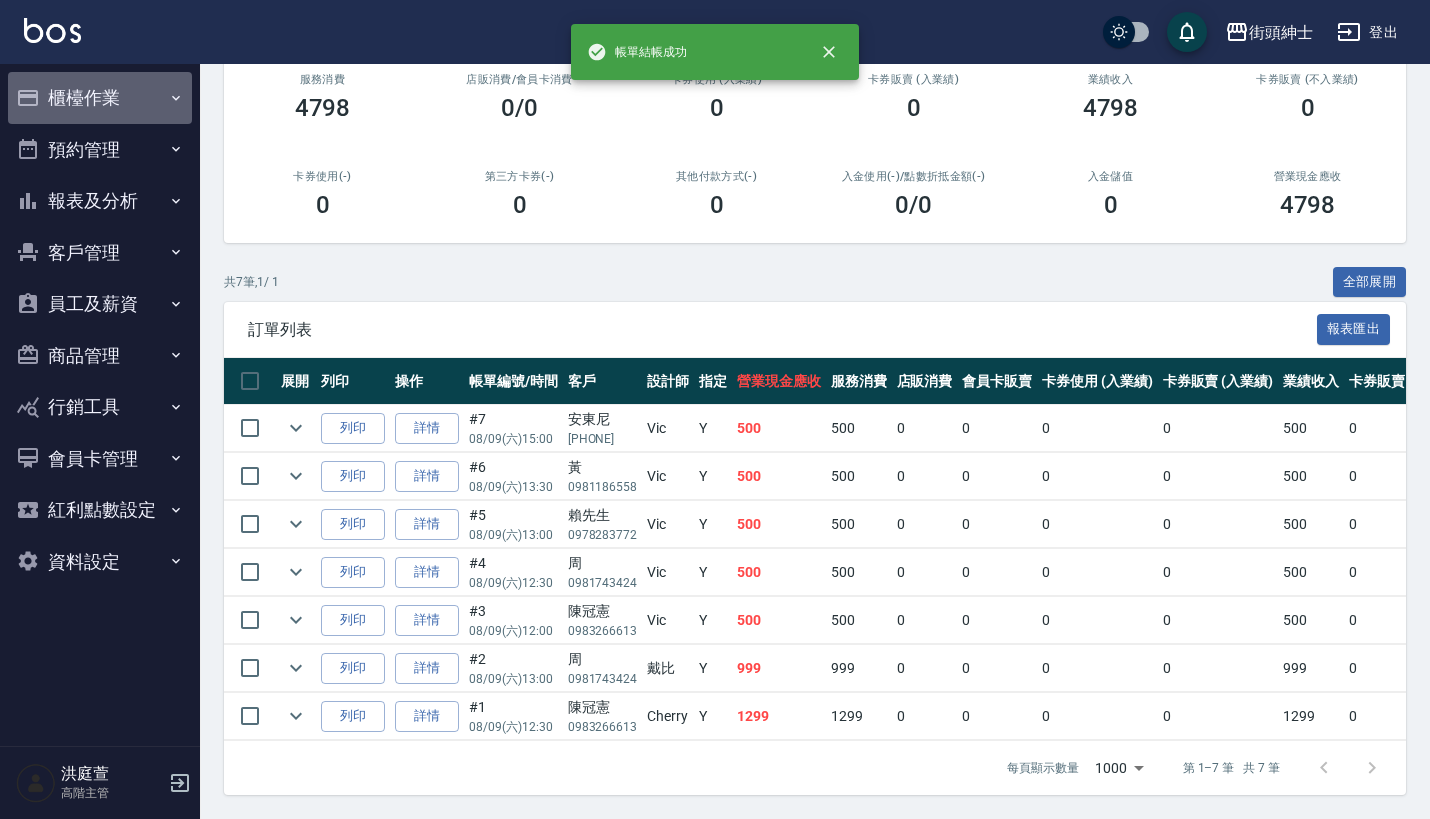 click on "櫃檯作業" at bounding box center [100, 98] 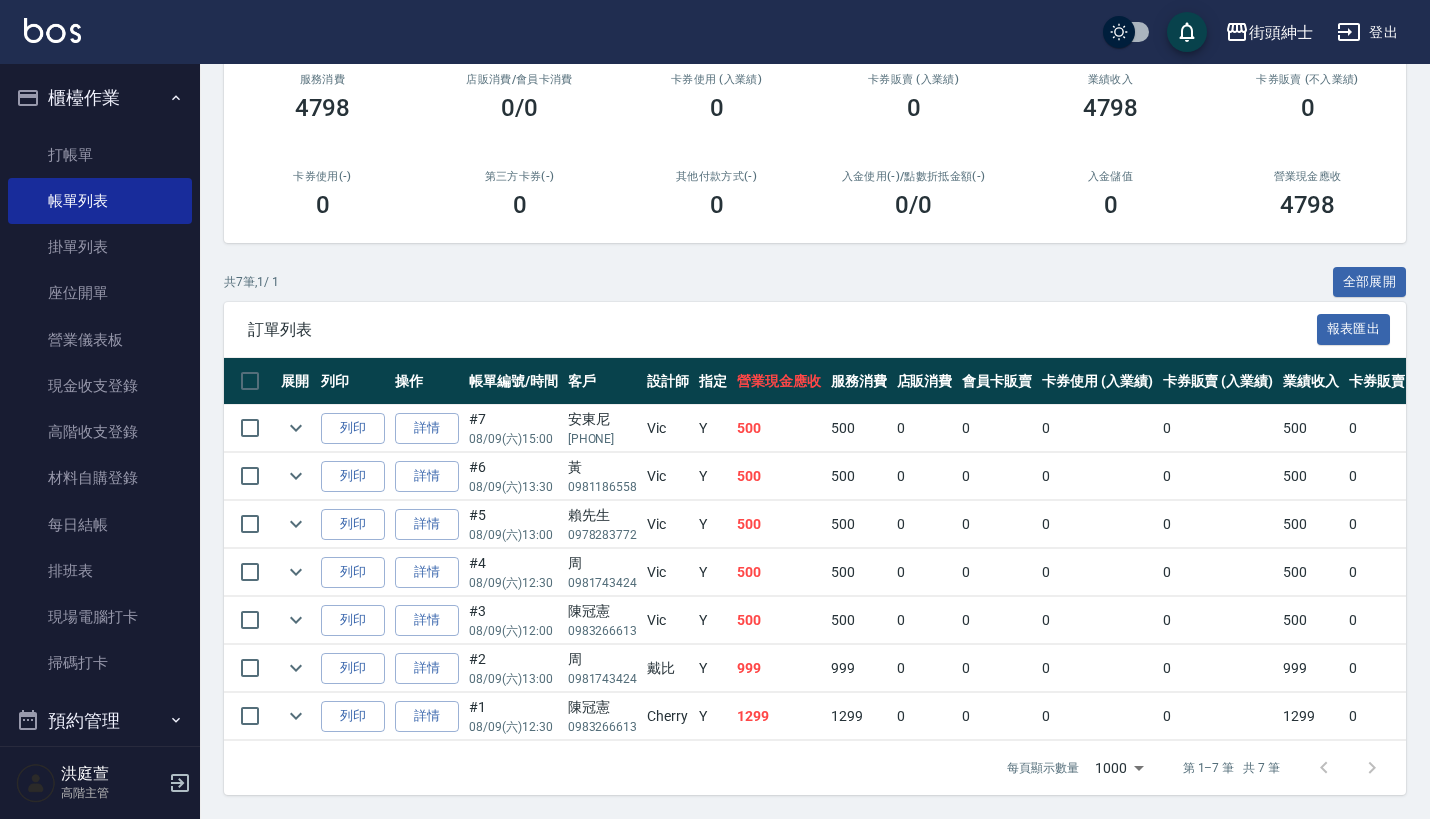 click on "櫃檯作業" at bounding box center [100, 98] 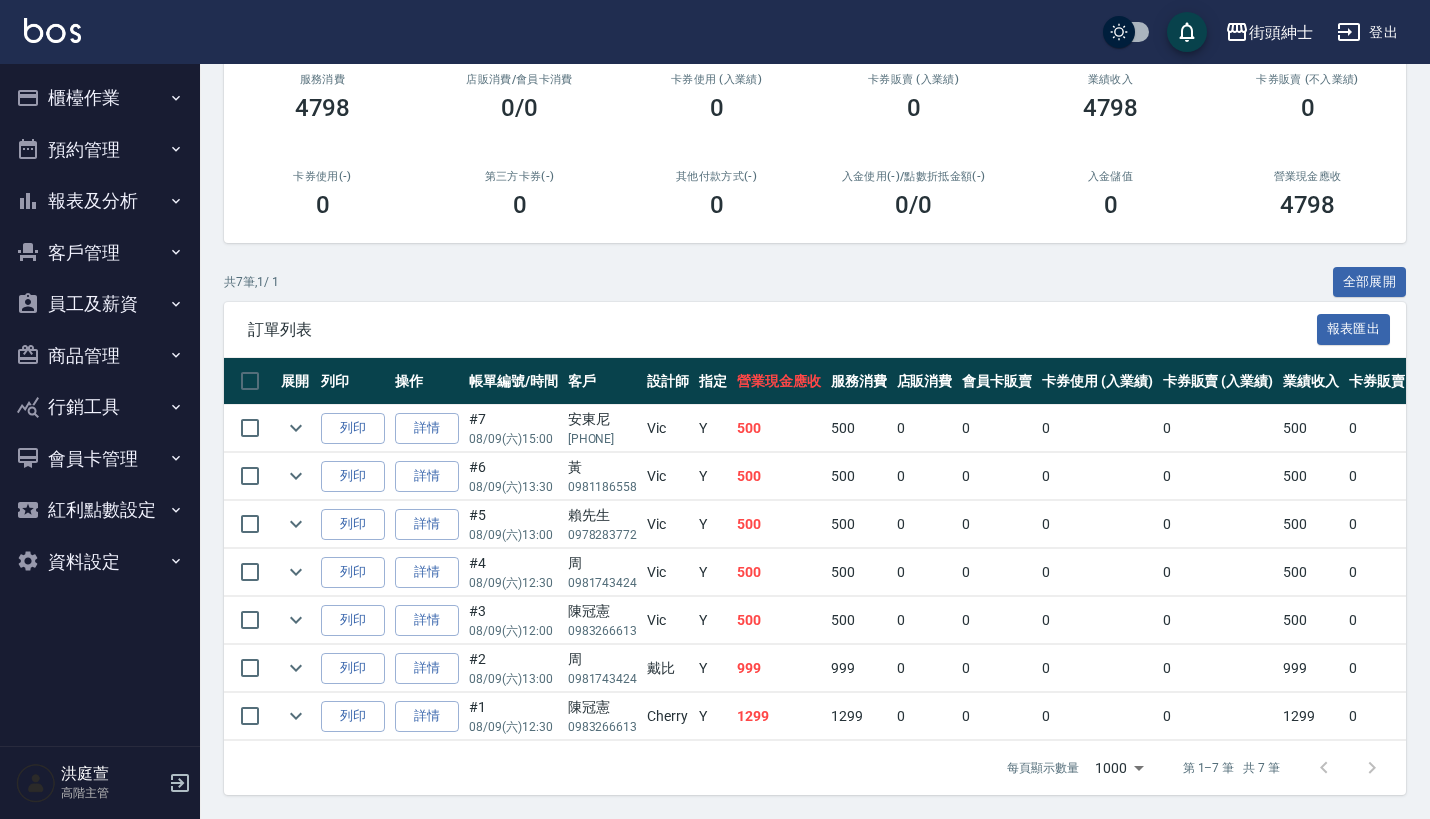 click on "預約管理" at bounding box center [100, 150] 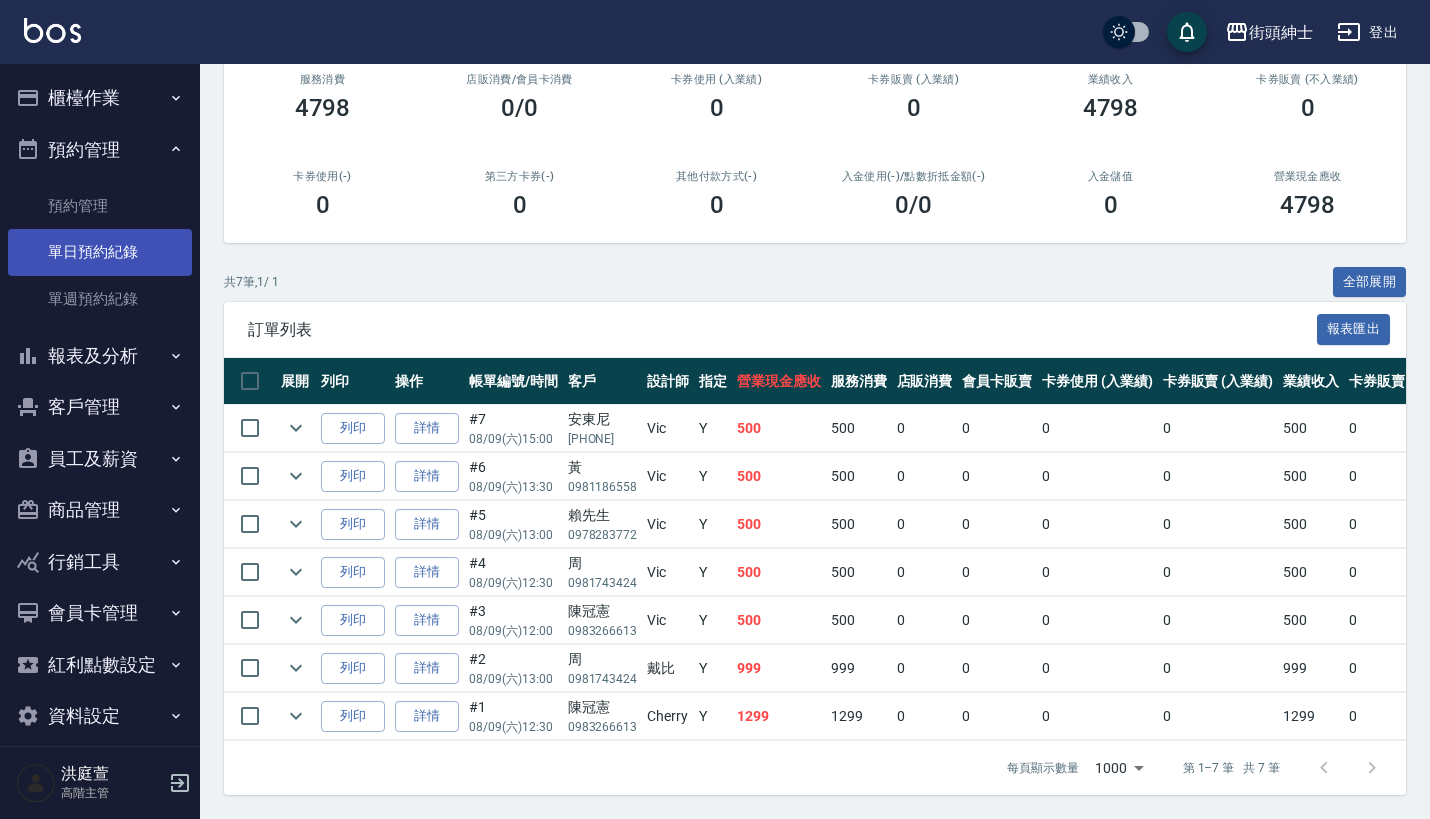 click on "單日預約紀錄" at bounding box center (100, 252) 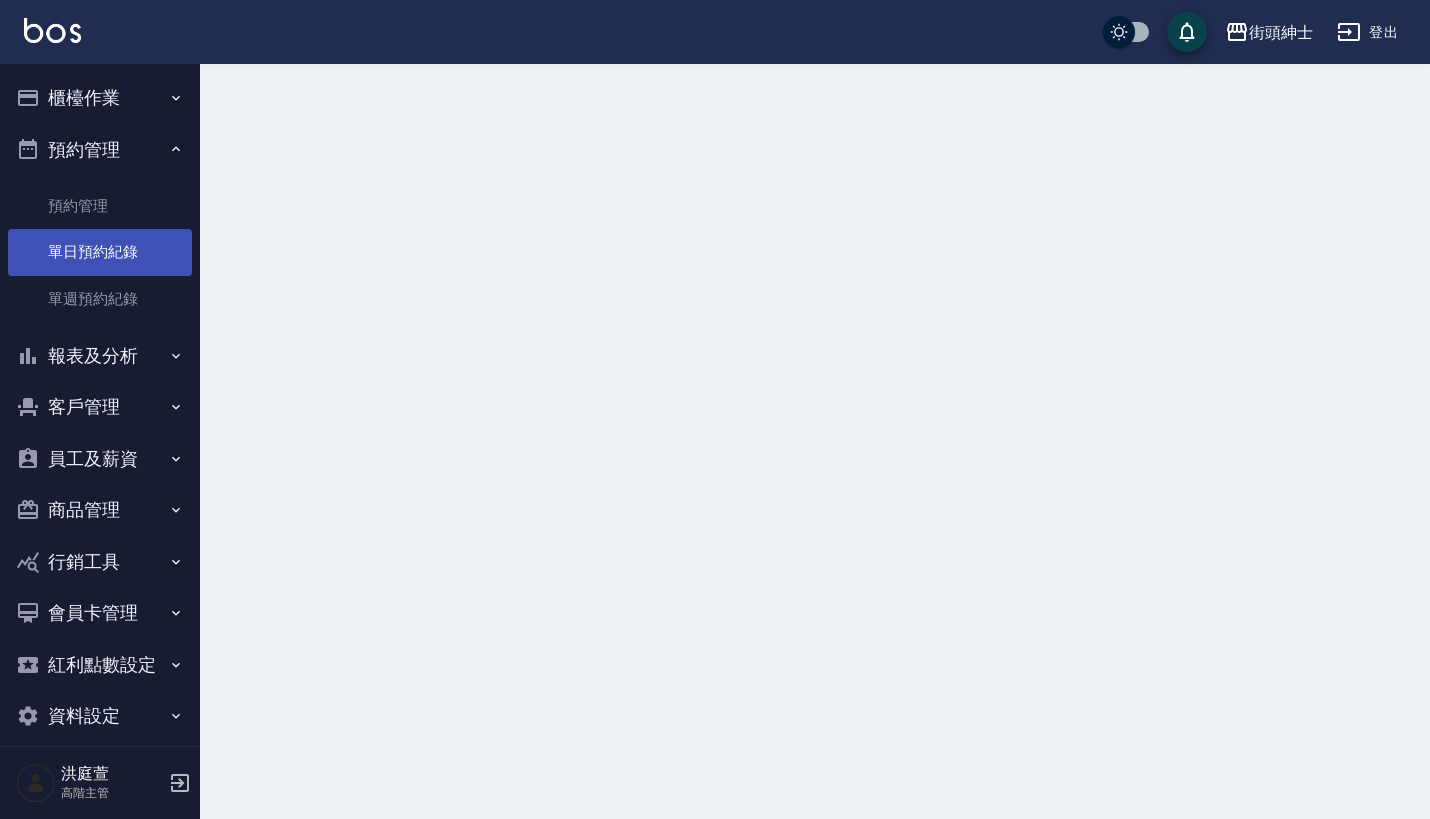 scroll, scrollTop: 0, scrollLeft: 0, axis: both 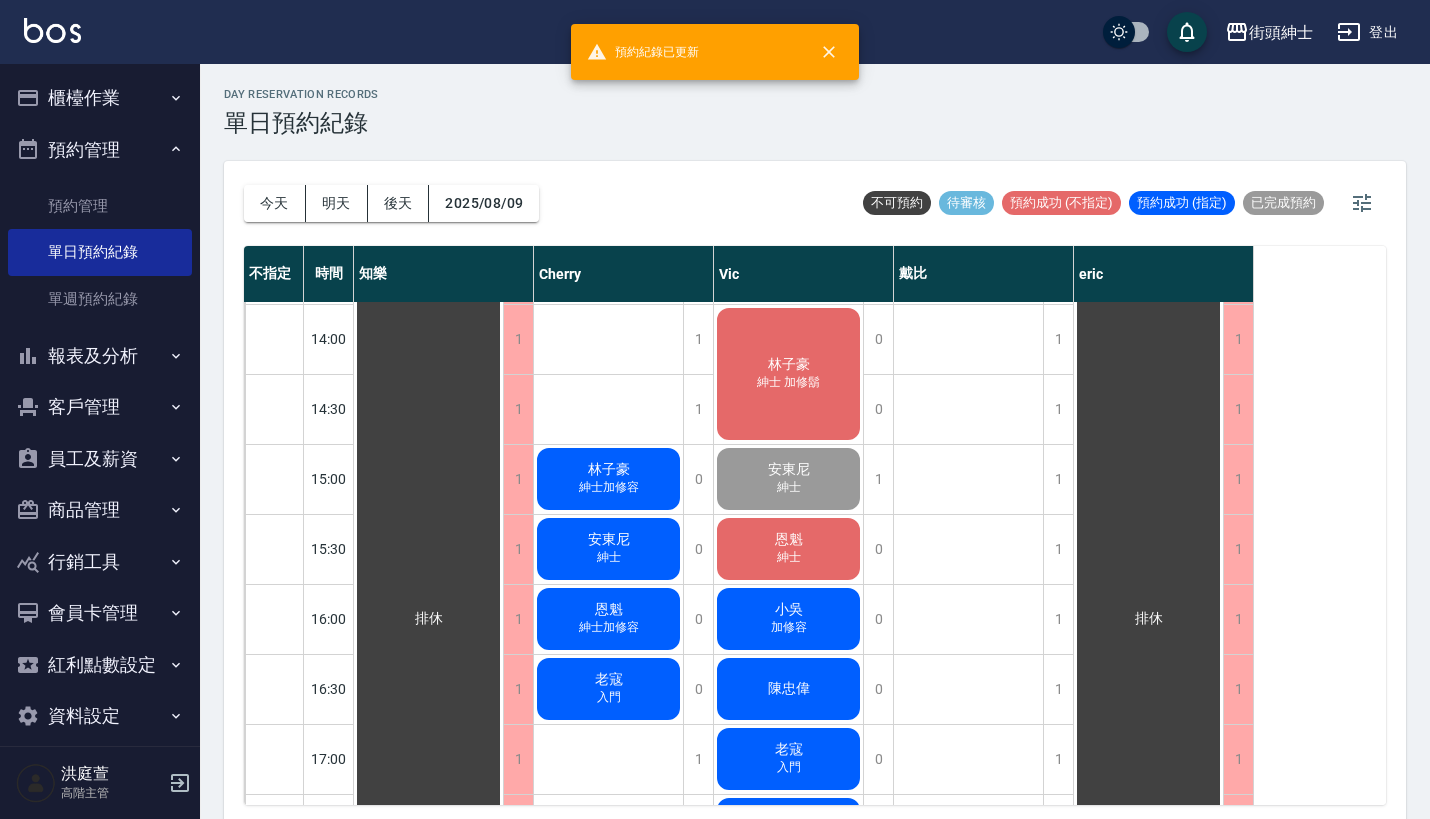 click on "紳士" at bounding box center [609, 137] 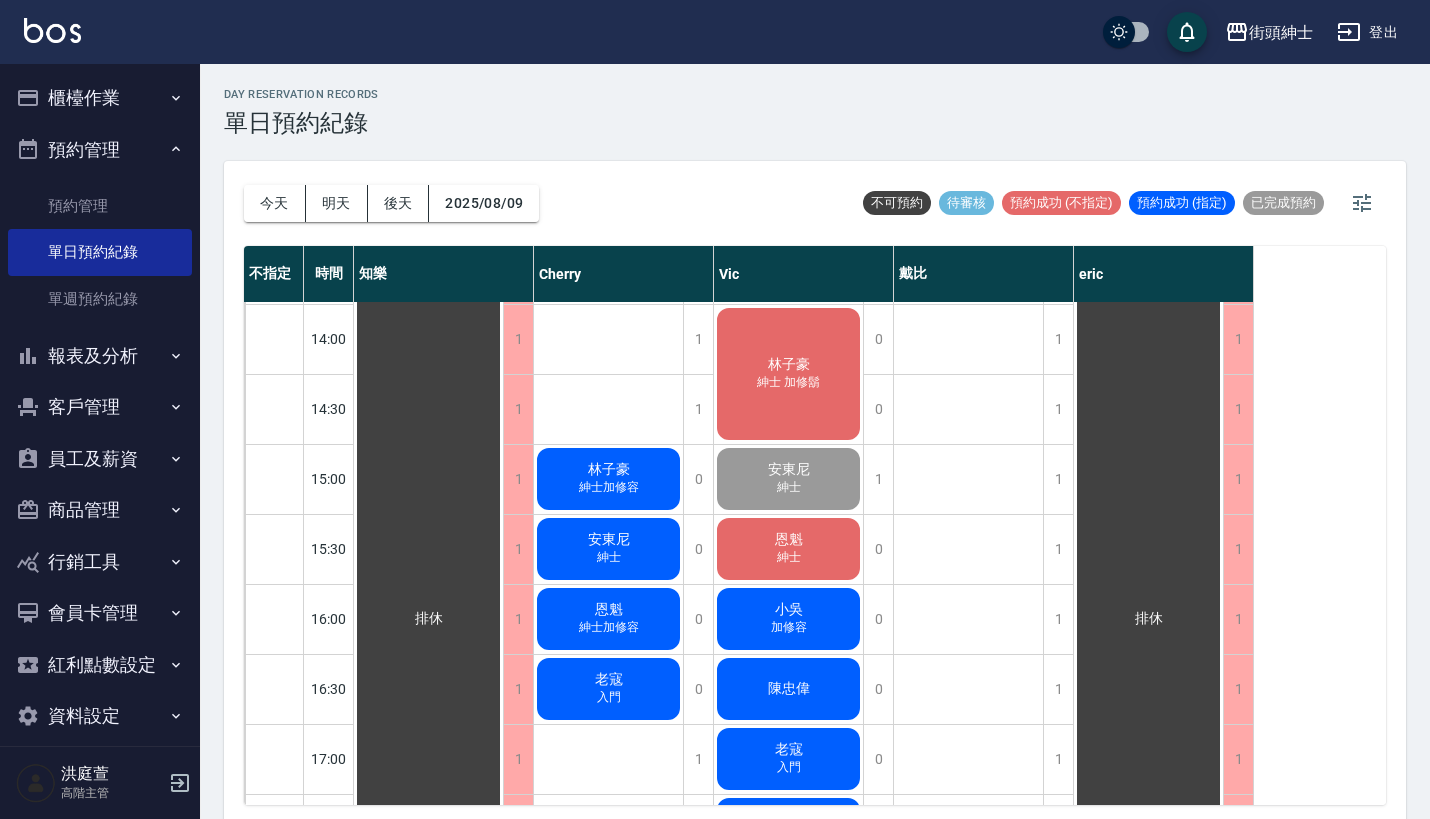 click on "安東尼" at bounding box center [429, 619] 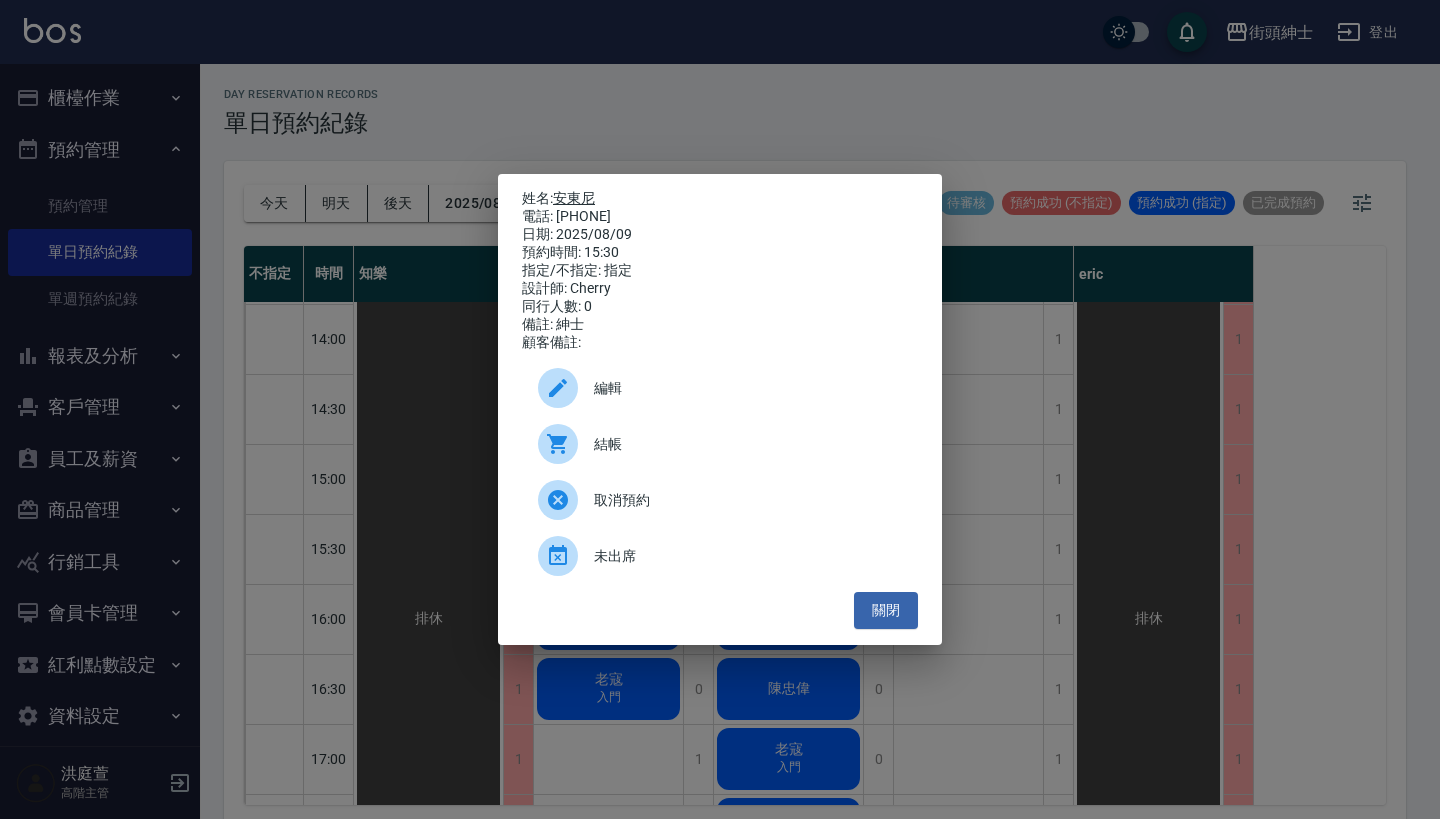 click on "安東尼" at bounding box center (574, 198) 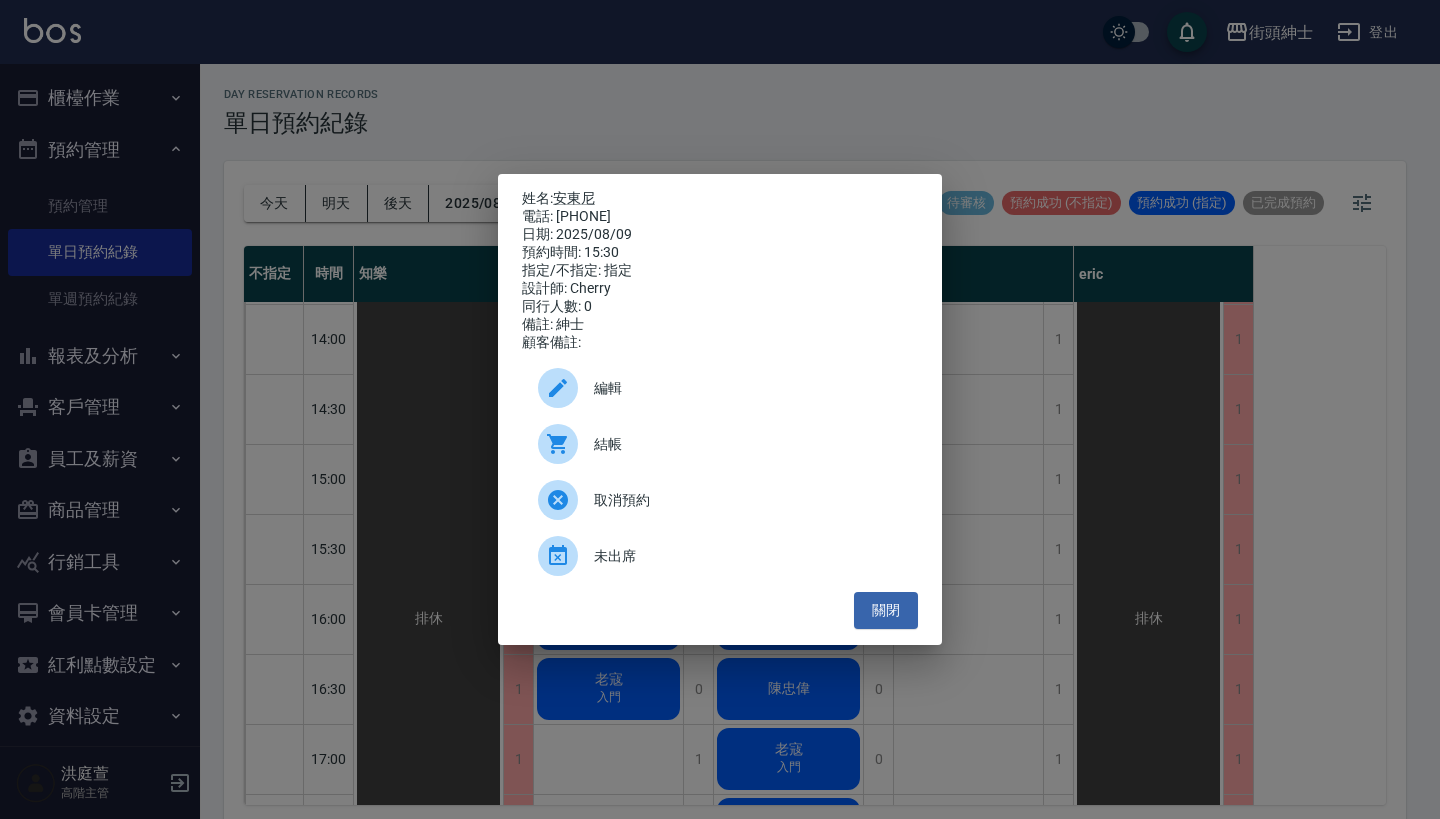 click on "姓名:  安東尼 電話: 0989768939 日期: 2025/08/09 預約時間: 15:30 指定/不指定: 指定 設計師: Cherry 同行人數: 0 備註: 紳士 顧客備註:  編輯 結帳 取消預約 未出席 關閉" at bounding box center [720, 409] 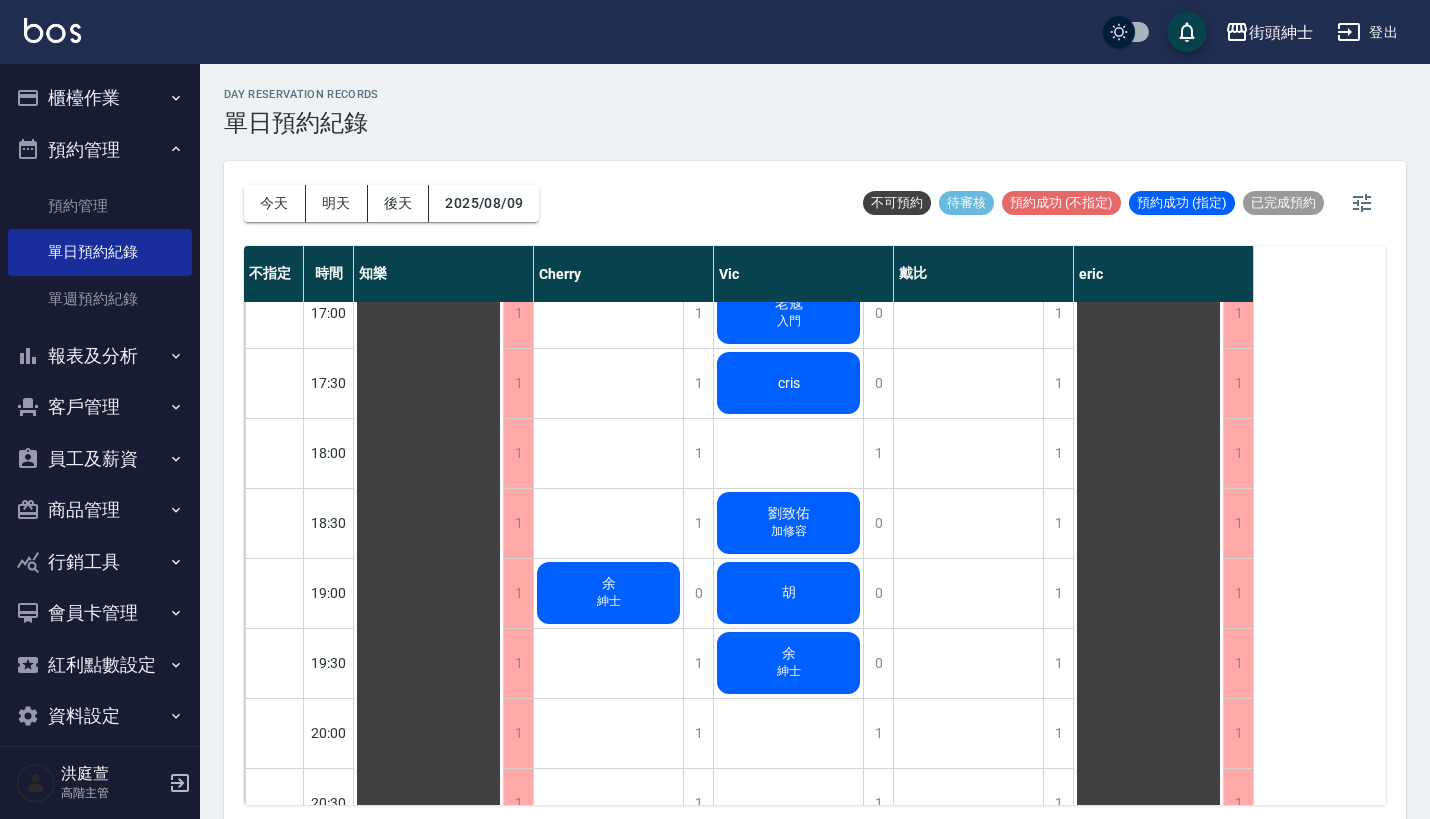 scroll, scrollTop: 1221, scrollLeft: 0, axis: vertical 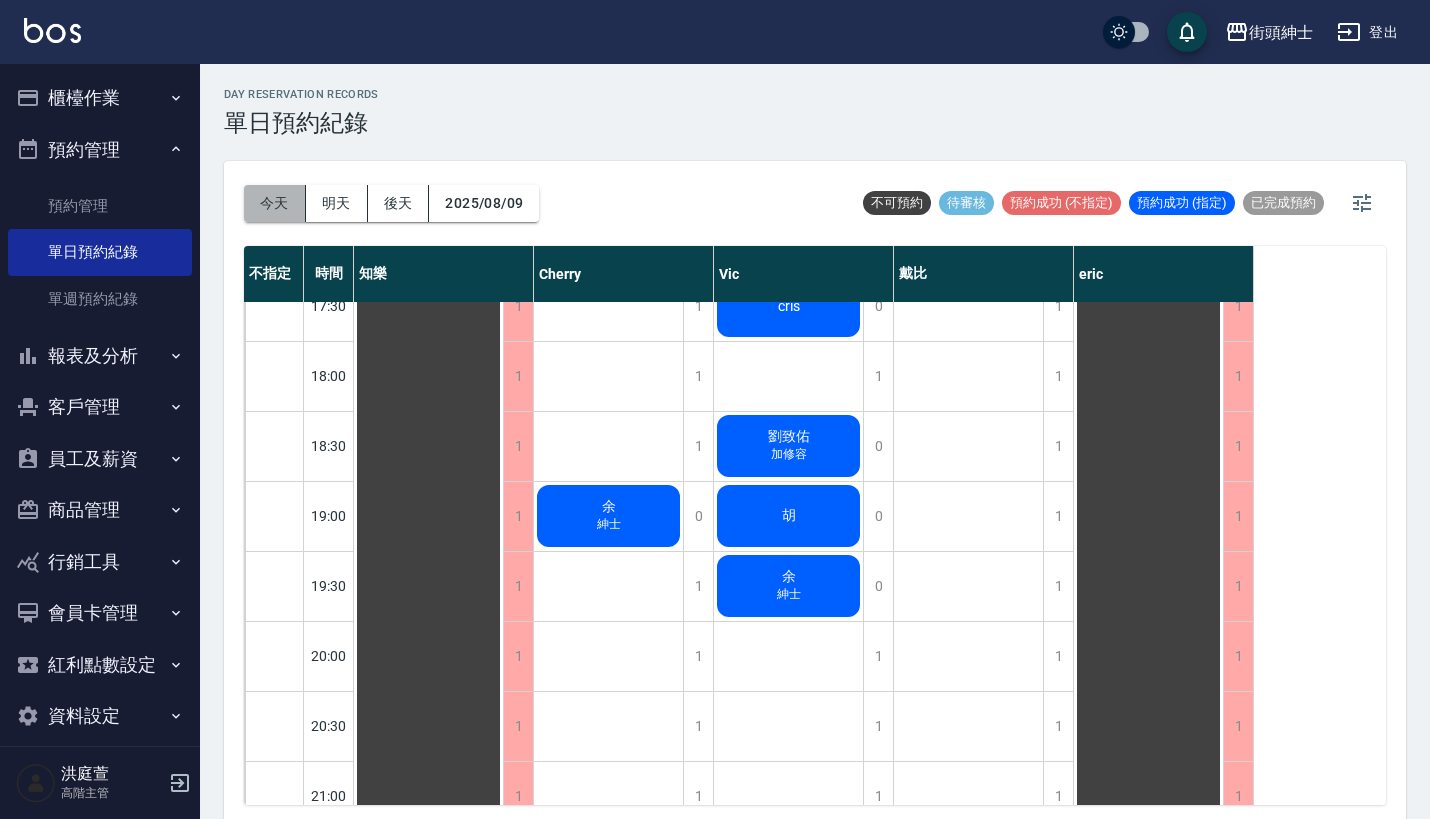 click on "今天" at bounding box center (275, 203) 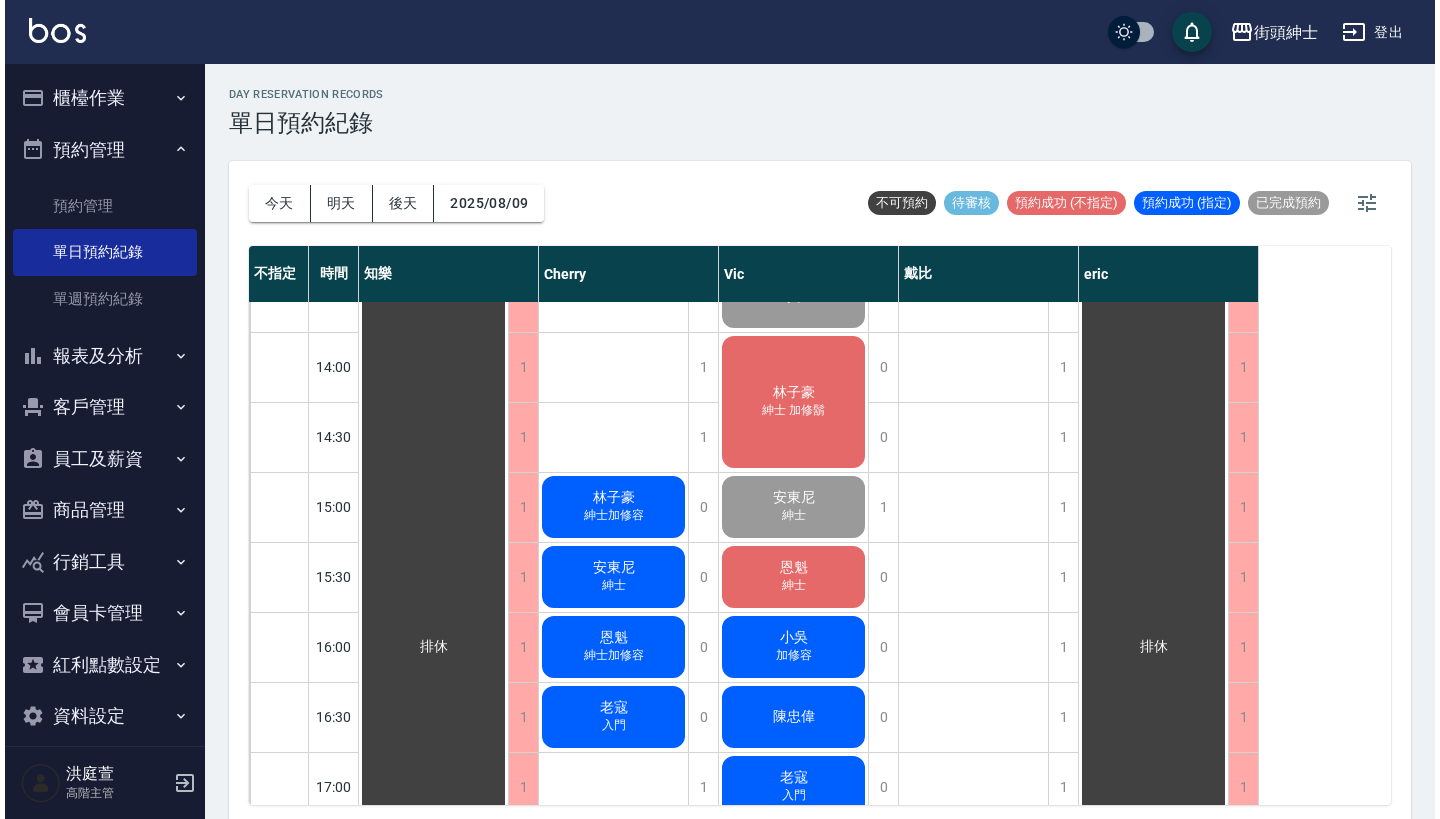 scroll, scrollTop: 666, scrollLeft: 0, axis: vertical 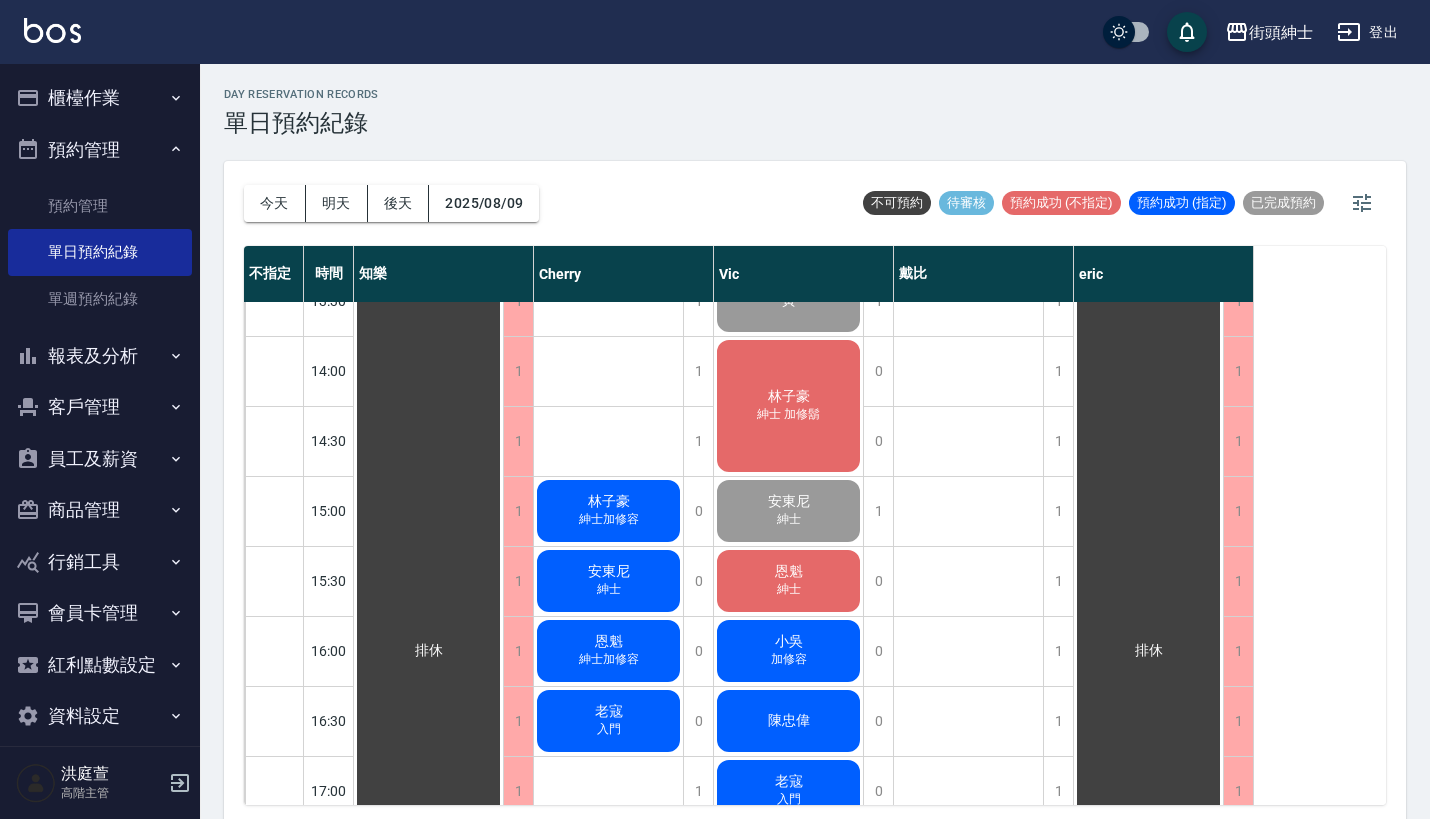 click on "林子豪 紳士 加修鬍" at bounding box center [428, 651] 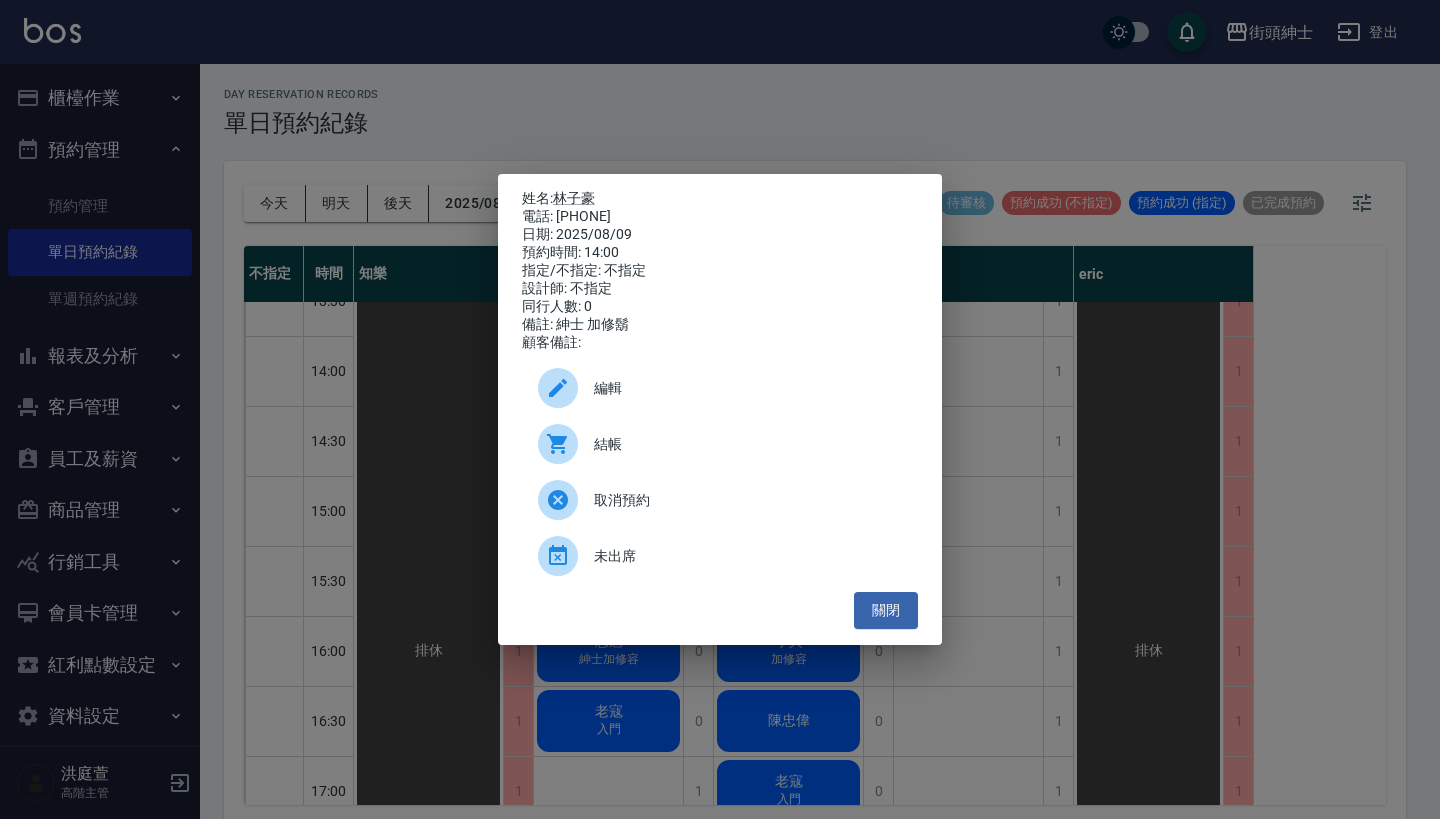 click on "結帳" at bounding box center (748, 444) 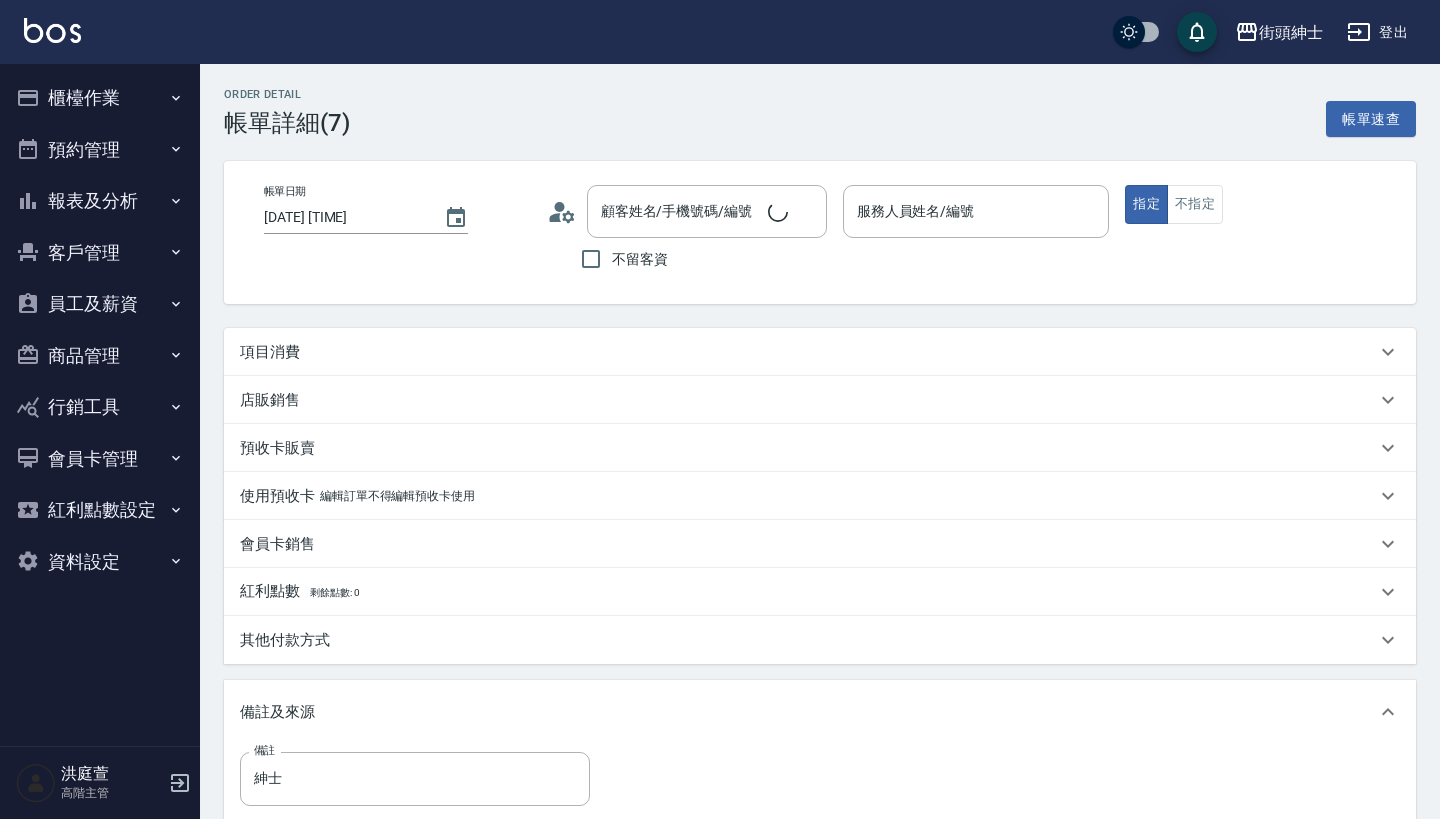type on "[NAME]/[PHONE]/null" 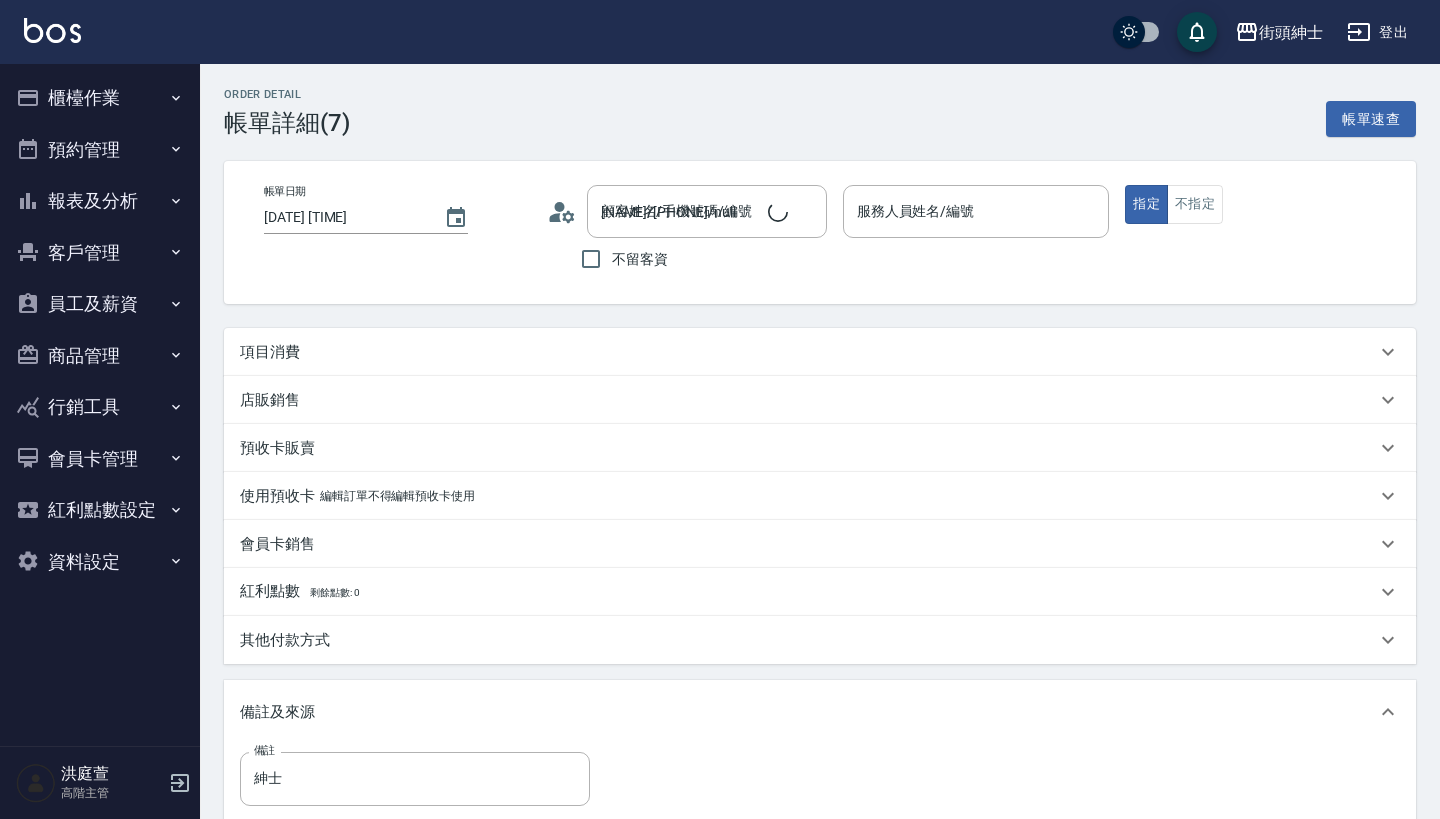 type on "Vic(無代號)" 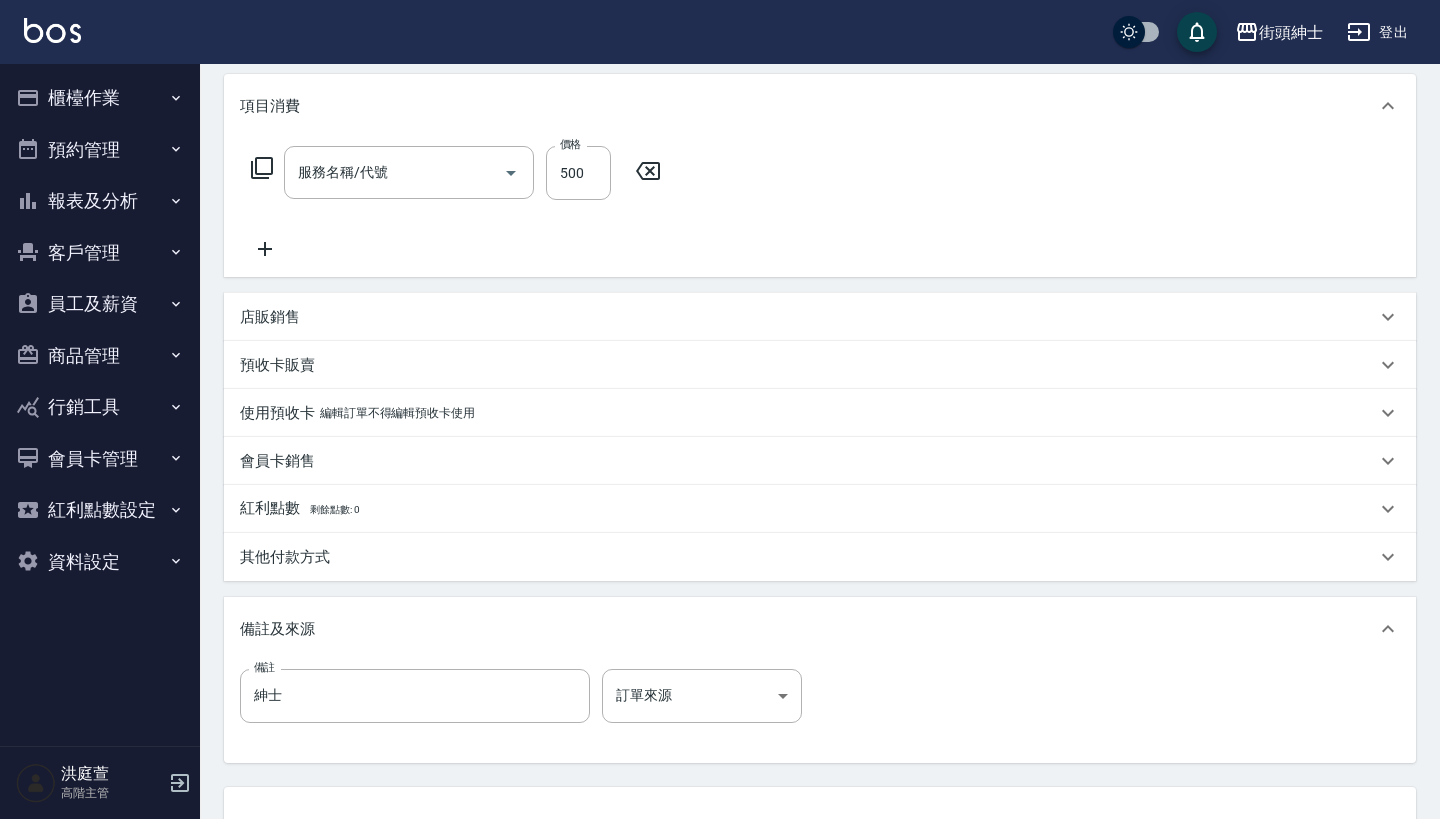 type on "理髮(A02)" 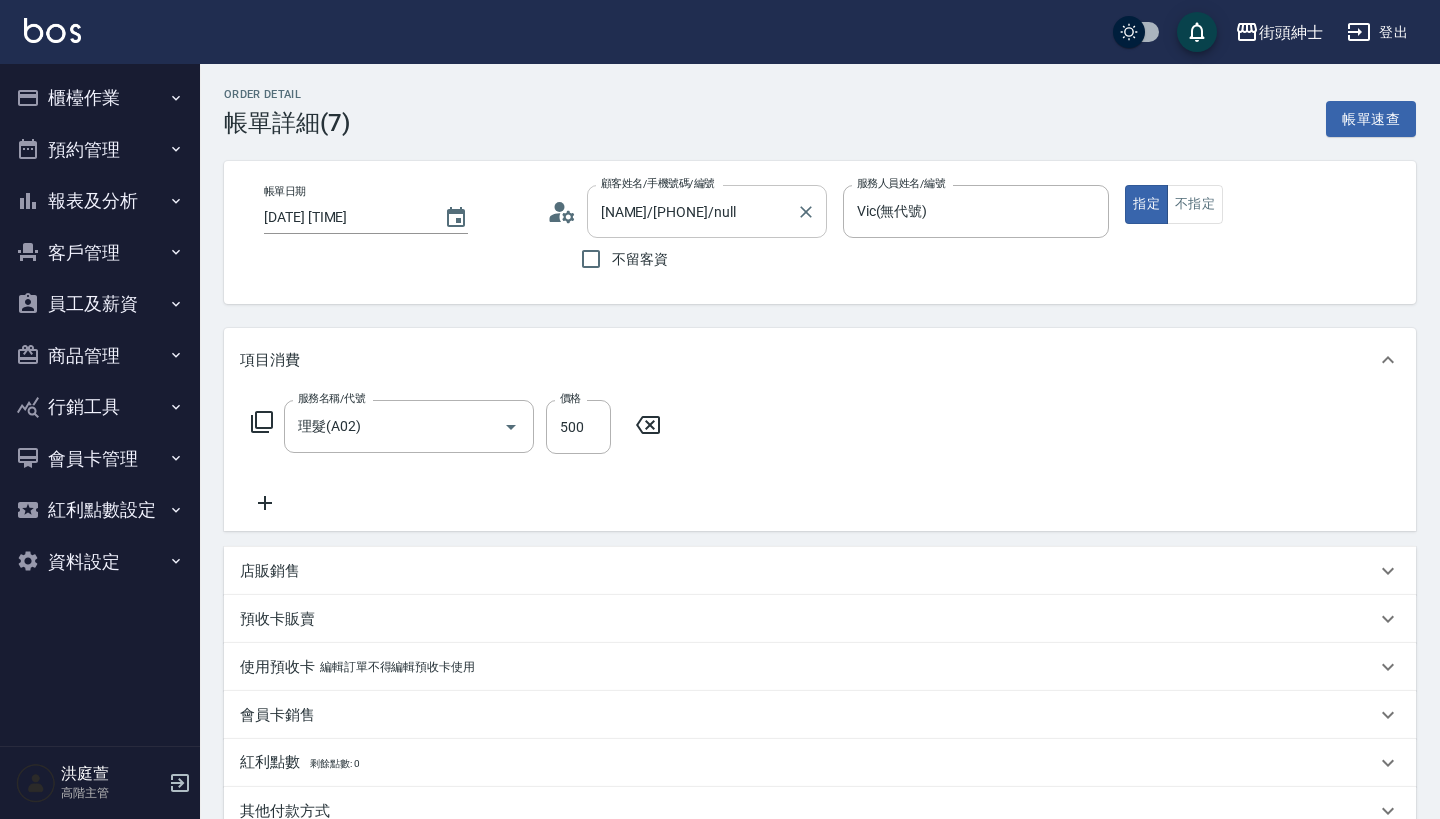 scroll, scrollTop: 0, scrollLeft: 0, axis: both 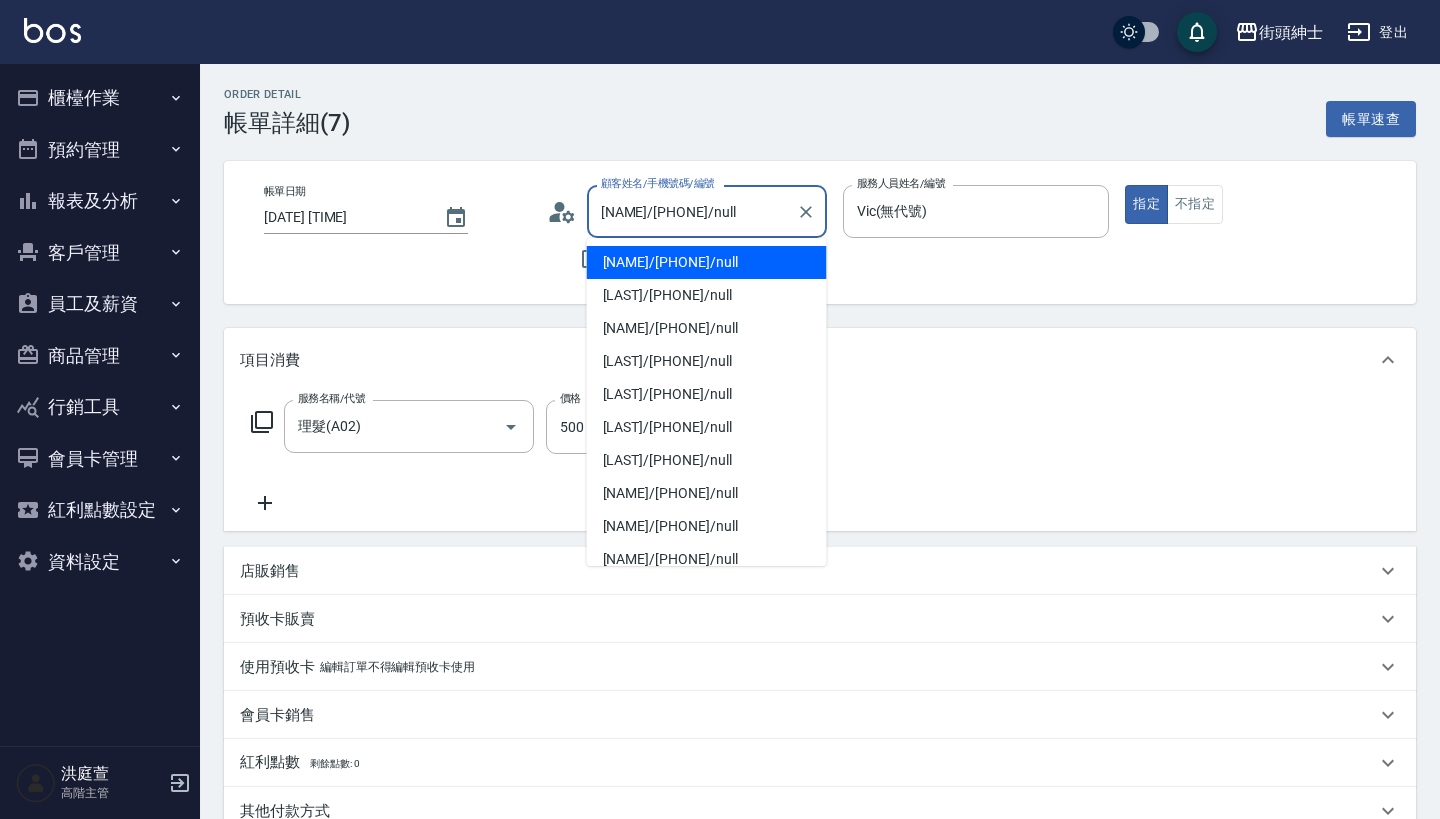 click on "Order detail 帳單詳細  (7) 帳單速查 帳單日期 [DATE] [TIME] 顧客姓名/手機號碼/編號 [NAME]/[PHONE]/null 顧客姓名/手機號碼/編號 不留客資 服務人員姓名/編號 Vic(無代號) 服務人員姓名/編號 指定 不指定 項目消費 服務名稱/代號 理髮(A02) 服務名稱/代號 價格 500 價格 店販銷售 服務人員姓名/編號 服務人員姓名/編號 商品代號/名稱 商品代號/名稱 預收卡販賣 卡券名稱/代號 卡券名稱/代號 使用預收卡 編輯訂單不得編輯預收卡使用 卡券名稱/代號 卡券名稱/代號 會員卡銷售 服務人員姓名/編號 服務人員姓名/編號 會員卡名稱/代號 會員卡名稱/代號 紅利點數 剩餘點數: 0 點數給點 0 點數給點 點數扣點 0 點數扣點 點數折抵金額 0 點數折抵金額 其他付款方式 其他付款方式 其他付款方式 異動入金 備註及來源 備註 紳士 備註 訂單來源 ​ 訂單來源 服務消費  500 店販消費  0 0   500 0 0" at bounding box center [820, 644] 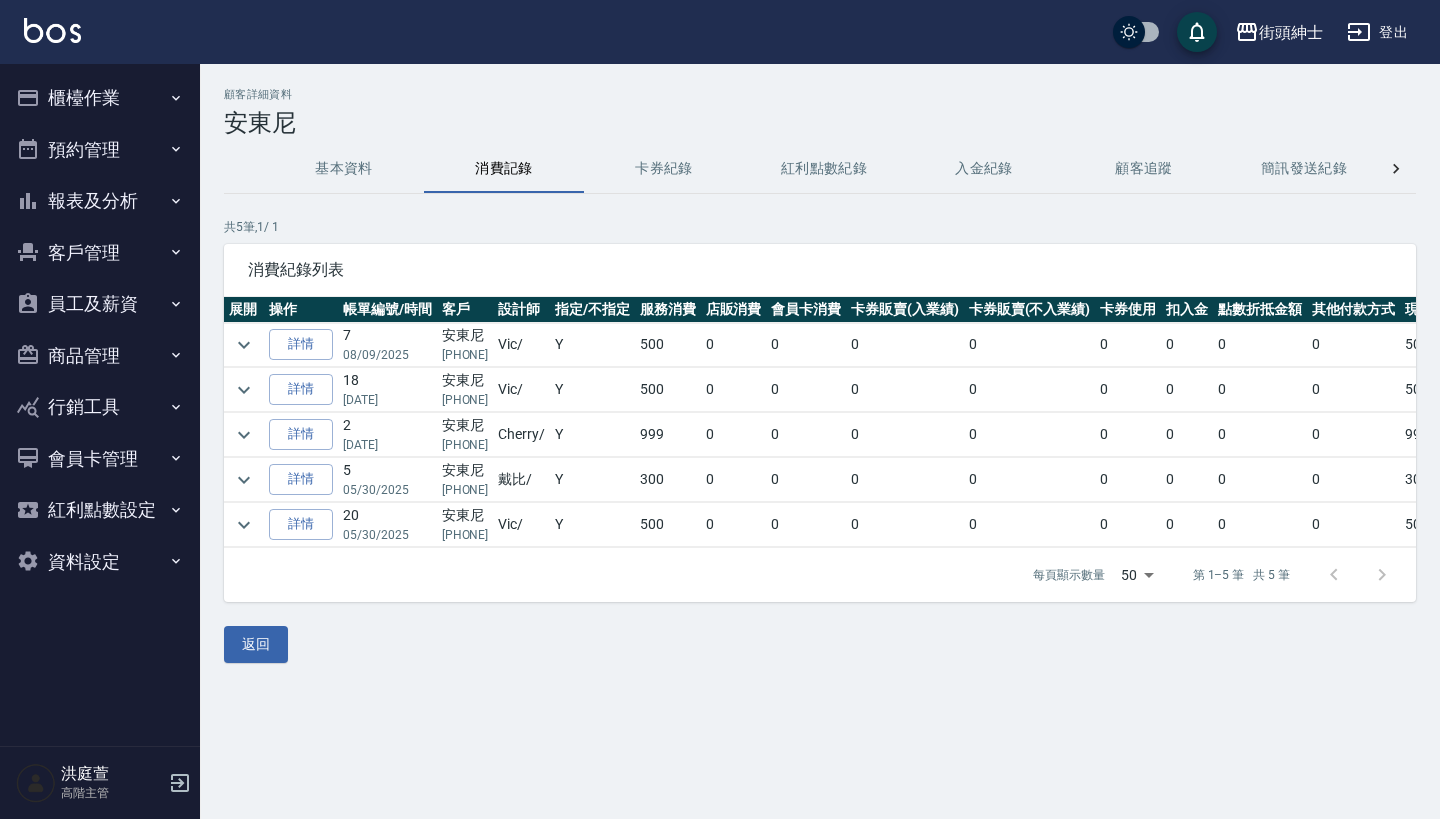 scroll, scrollTop: 0, scrollLeft: 0, axis: both 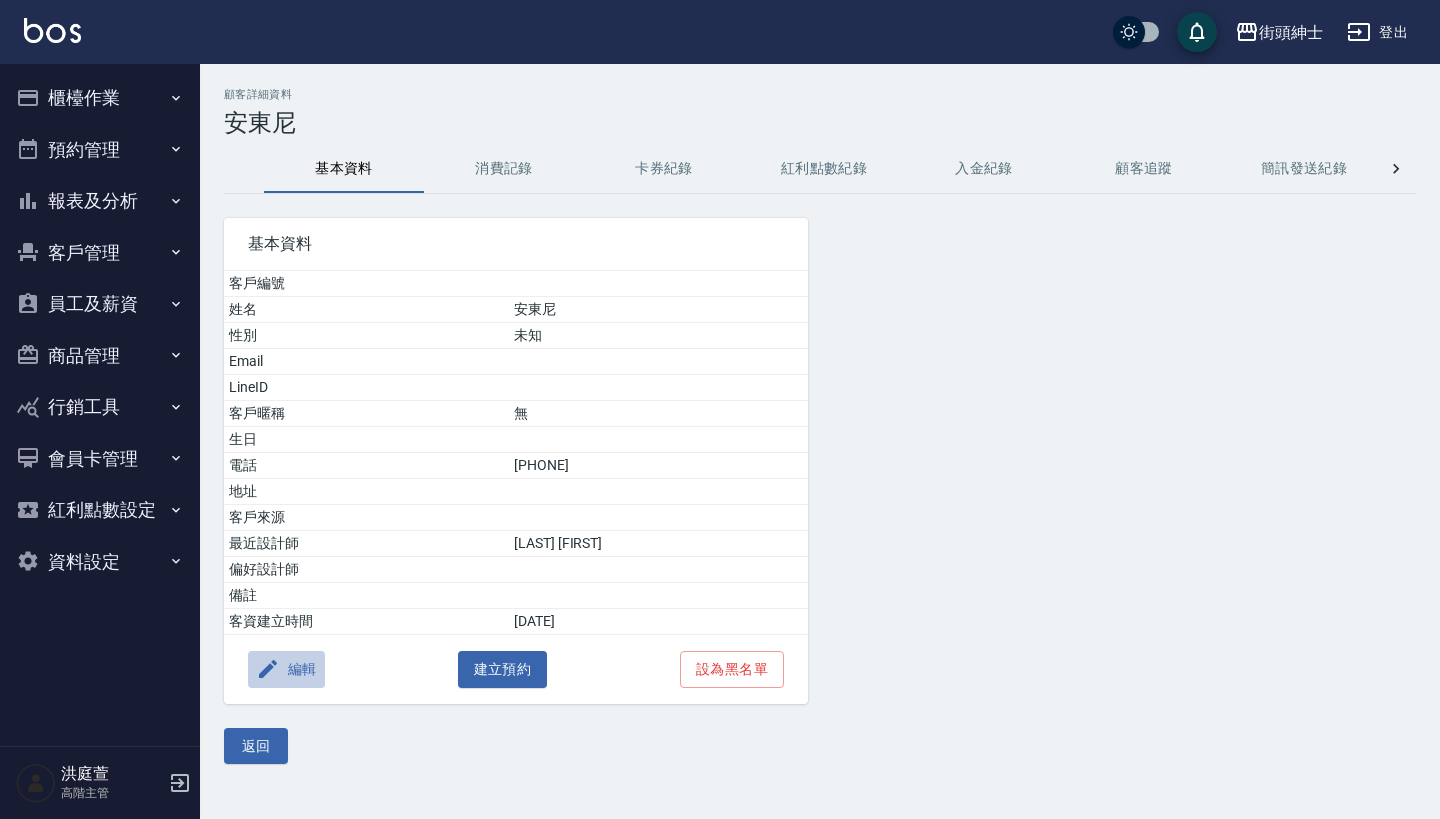 click on "編輯" at bounding box center [286, 669] 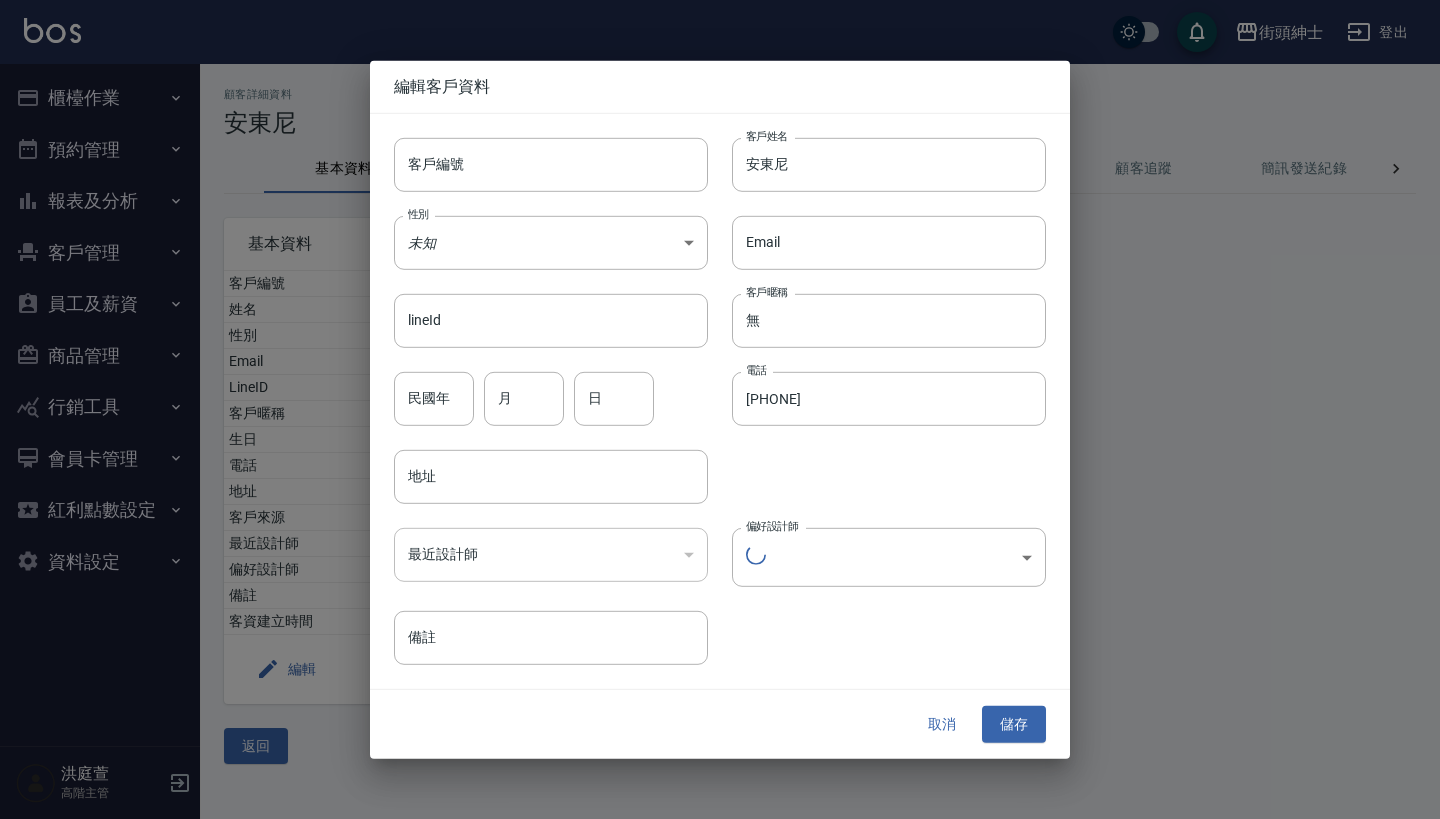 type 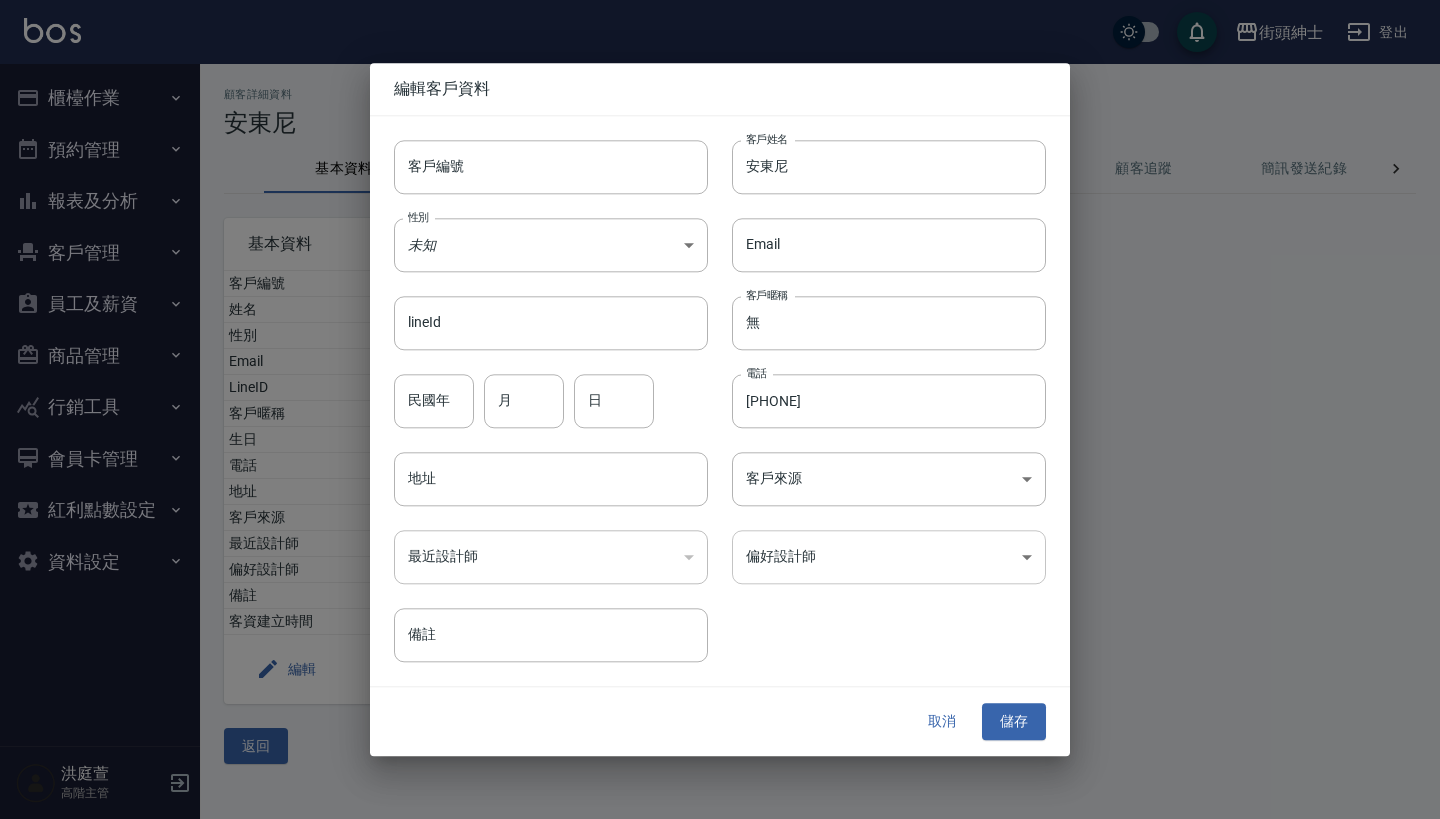 click on "街頭紳士 登出 櫃檯作業 打帳單 帳單列表 掛單列表 座位開單 營業儀表板 現金收支登錄 高階收支登錄 材料自購登錄 每日結帳 排班表 現場電腦打卡 掃碼打卡 預約管理 預約管理 單日預約紀錄 單週預約紀錄 報表及分析 報表目錄 消費分析儀表板 店家區間累計表 店家日報表 店家排行榜 互助日報表 互助月報表 互助排行榜 互助點數明細 互助業績報表 全店業績分析表 每日業績分析表 營業統計分析表 營業項目月分析表 設計師業績表 設計師日報表 設計師業績分析表 設計師業績月報表 設計師抽成報表 設計師排行榜 商品銷售排行榜 商品消耗明細 商品進銷貨報表 商品庫存表 商品庫存盤點表 會員卡銷售報表 服務扣項明細表 單一服務項目查詢 店販抽成明細 店販分類抽成明細 顧客入金餘額表 顧客卡券餘額表 每日非現金明細 每日收支明細 收支分類明細表 收支匯款表" at bounding box center (720, 409) 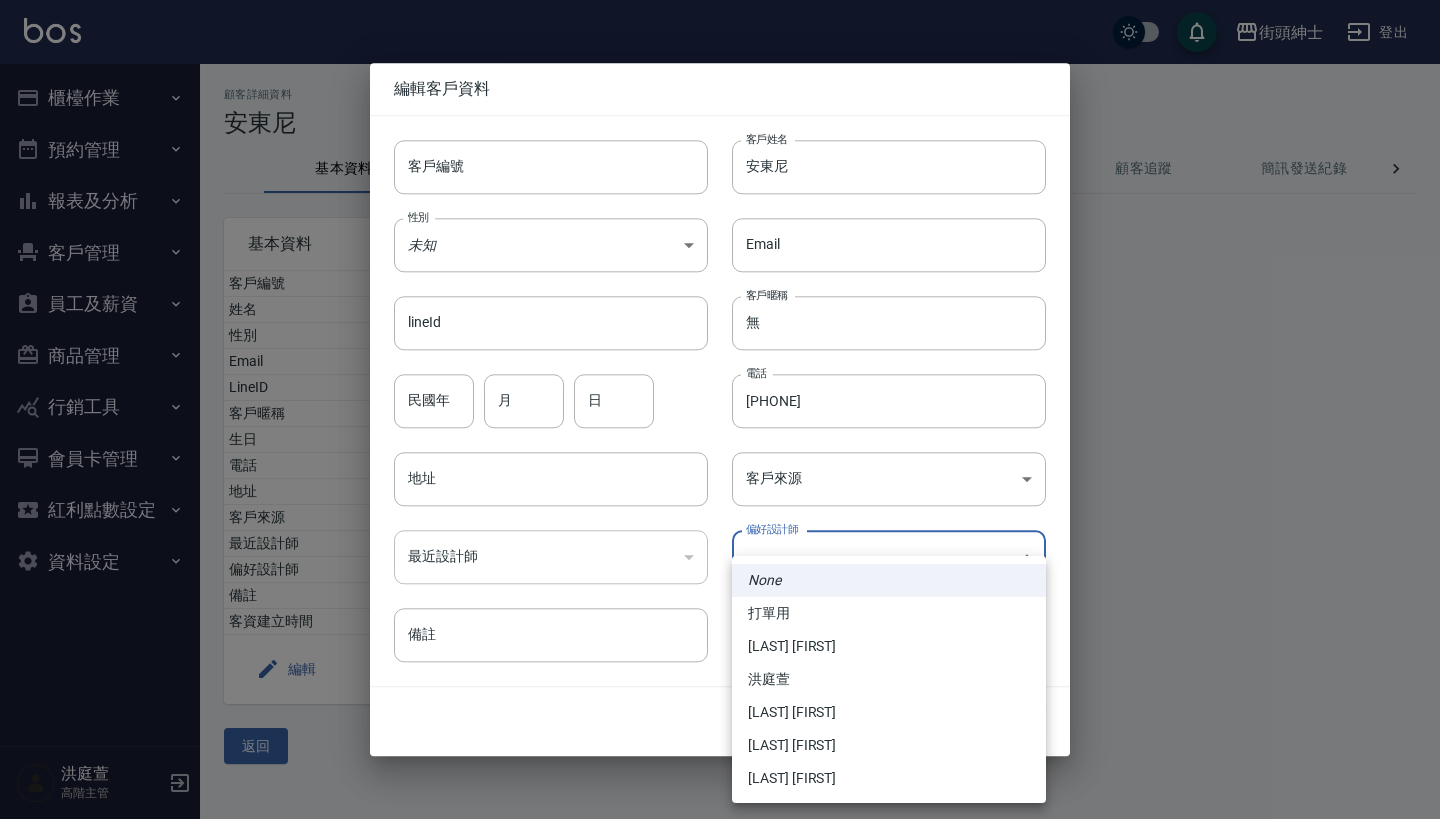 click at bounding box center (720, 409) 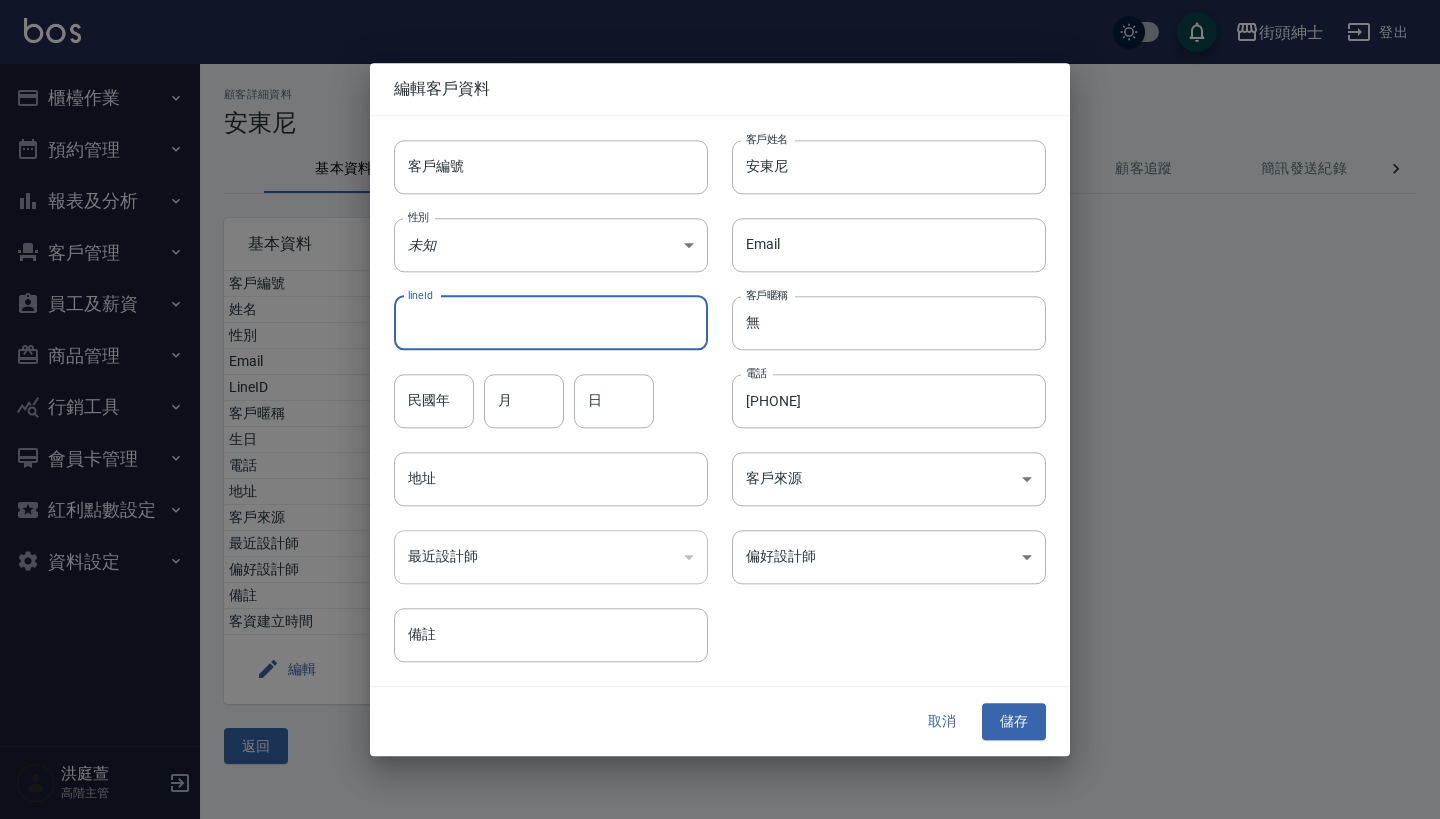 click on "lineId" at bounding box center (551, 323) 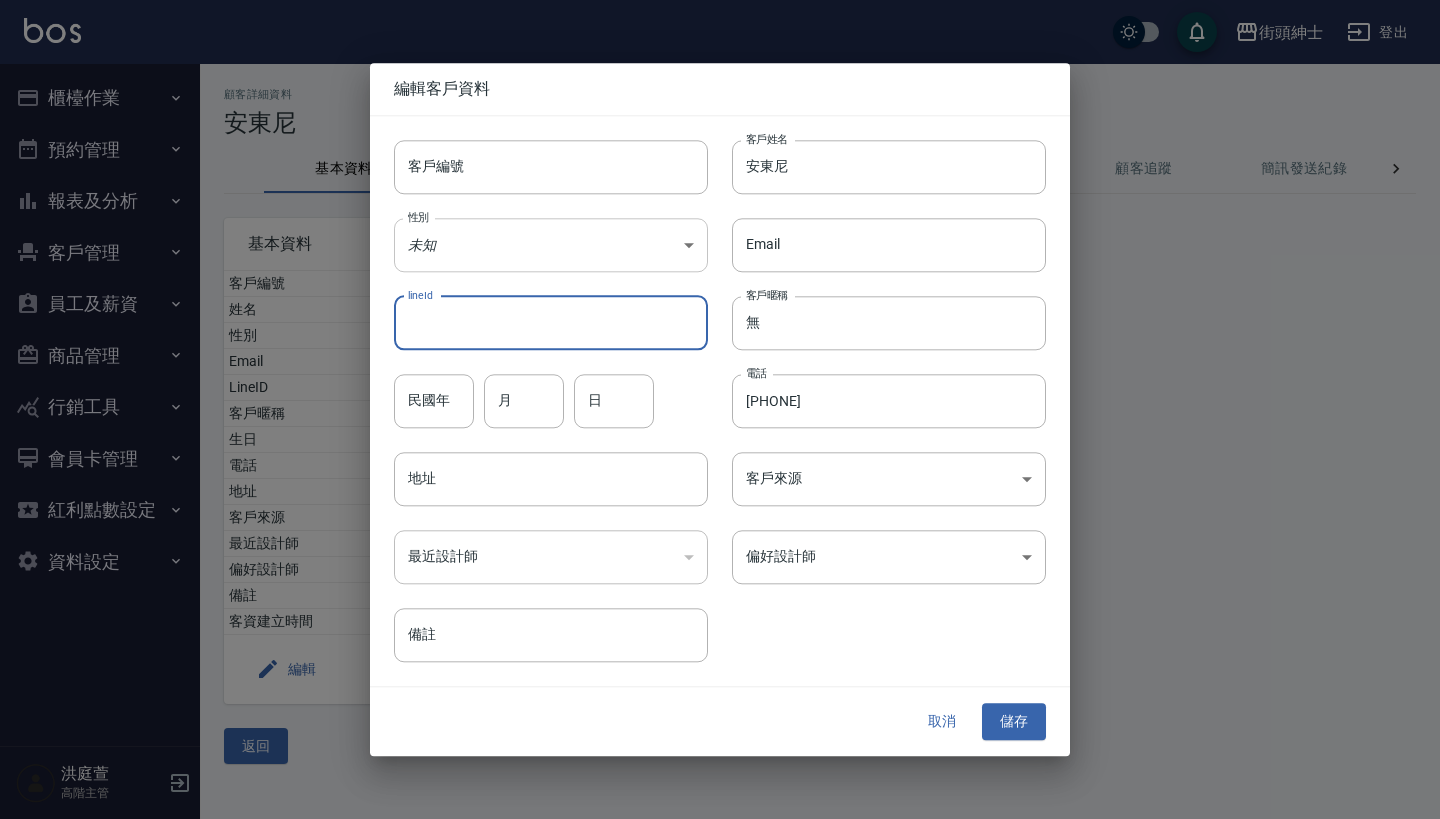 click on "街頭紳士 登出 櫃檯作業 打帳單 帳單列表 掛單列表 座位開單 營業儀表板 現金收支登錄 高階收支登錄 材料自購登錄 每日結帳 排班表 現場電腦打卡 掃碼打卡 預約管理 預約管理 單日預約紀錄 單週預約紀錄 報表及分析 報表目錄 消費分析儀表板 店家區間累計表 店家日報表 店家排行榜 互助日報表 互助月報表 互助排行榜 互助點數明細 互助業績報表 全店業績分析表 每日業績分析表 營業統計分析表 營業項目月分析表 設計師業績表 設計師日報表 設計師業績分析表 設計師業績月報表 設計師抽成報表 設計師排行榜 商品銷售排行榜 商品消耗明細 商品進銷貨報表 商品庫存表 商品庫存盤點表 會員卡銷售報表 服務扣項明細表 單一服務項目查詢 店販抽成明細 店販分類抽成明細 顧客入金餘額表 顧客卡券餘額表 每日非現金明細 每日收支明細 收支分類明細表 收支匯款表" at bounding box center [720, 409] 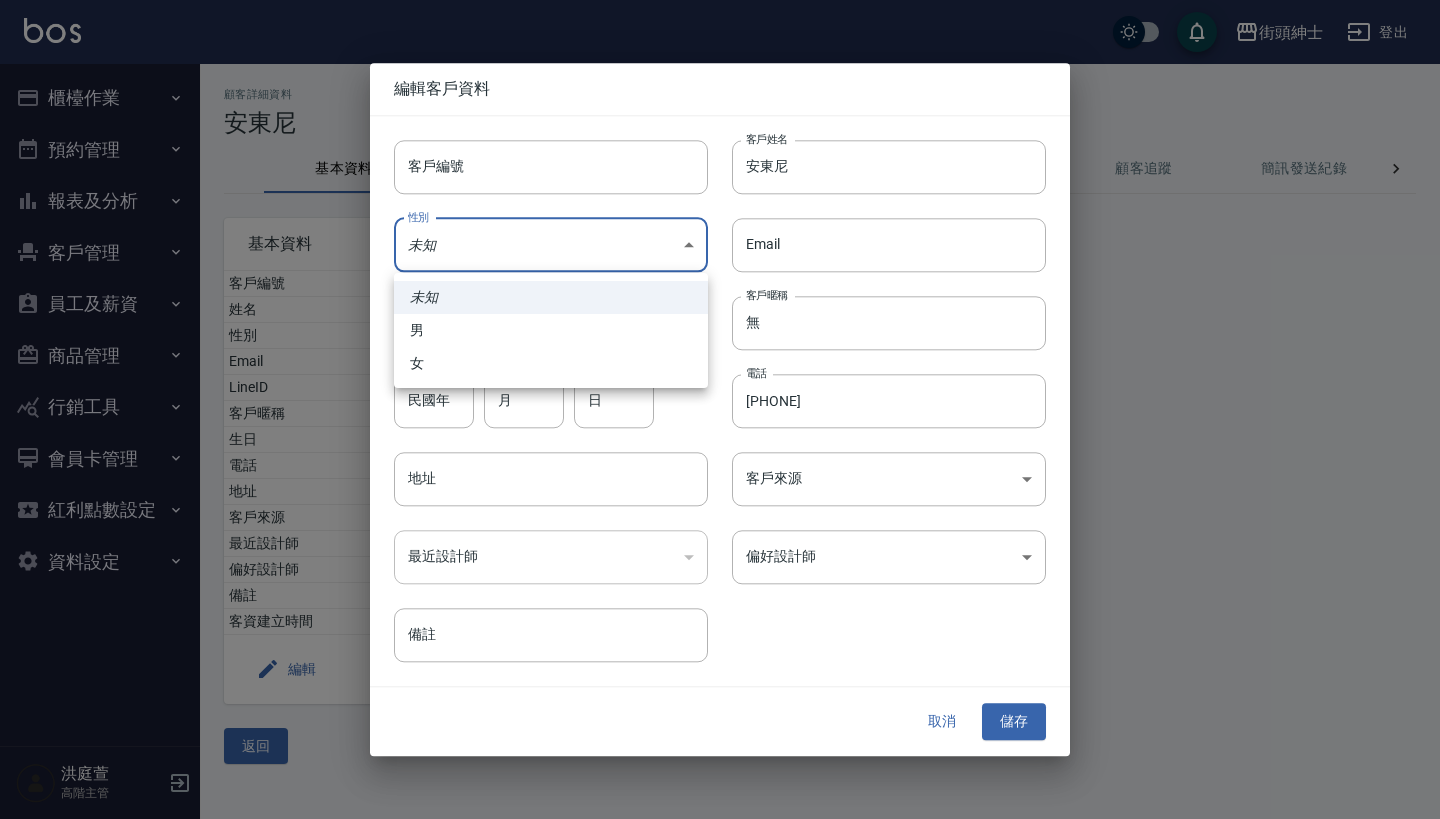 click at bounding box center (720, 409) 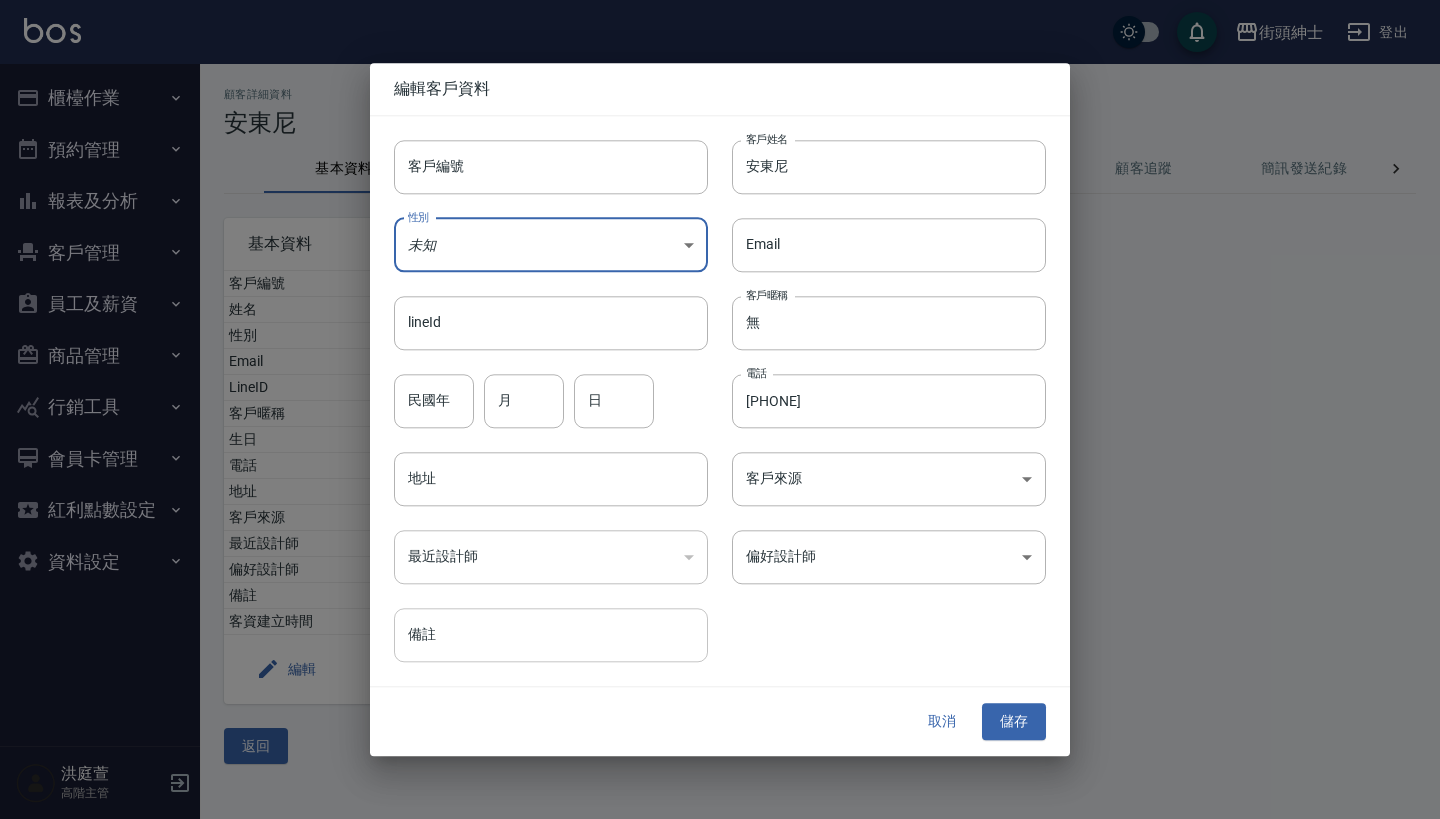 click on "備註" at bounding box center (551, 636) 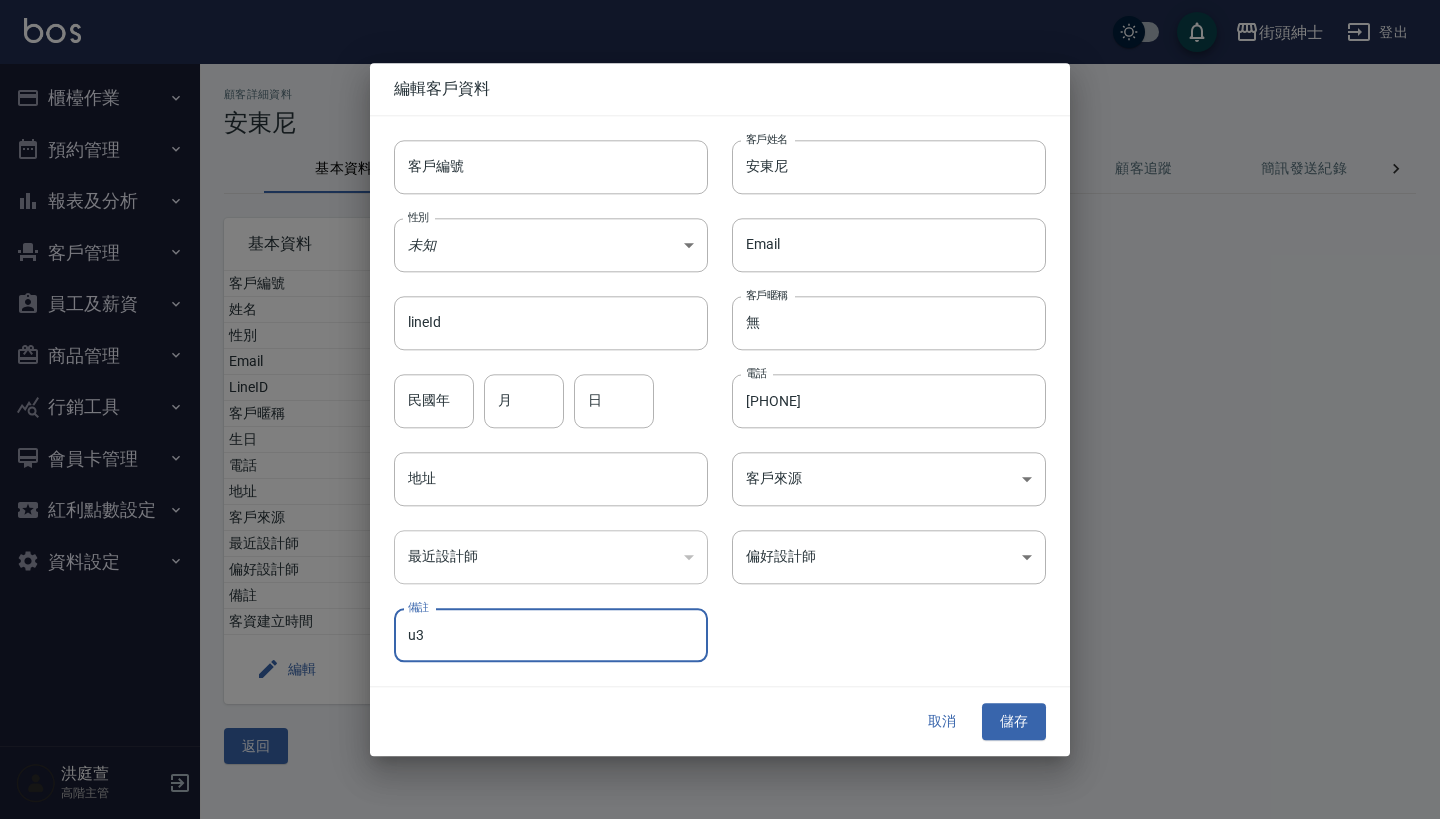 type on "u" 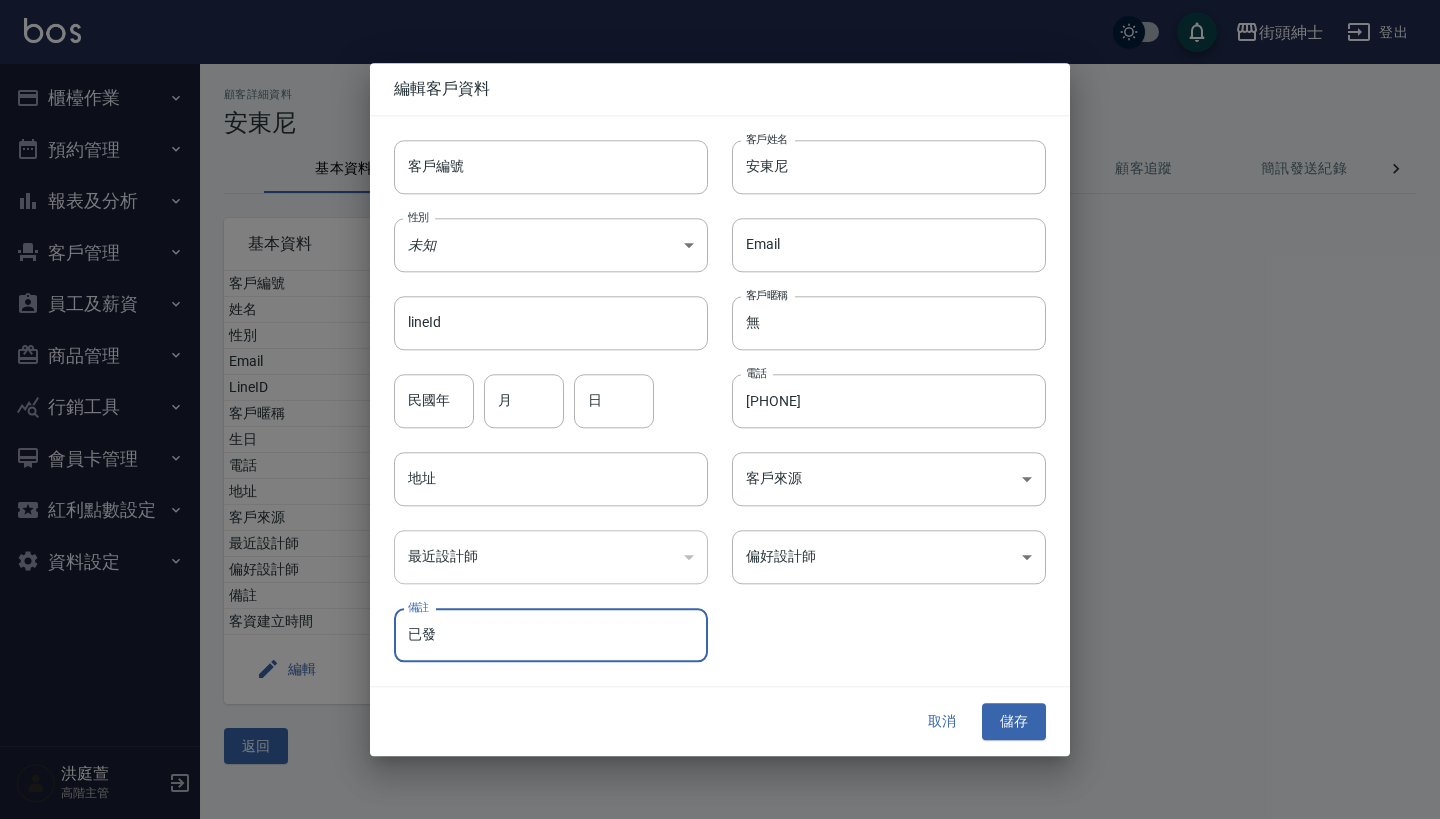 type on "已" 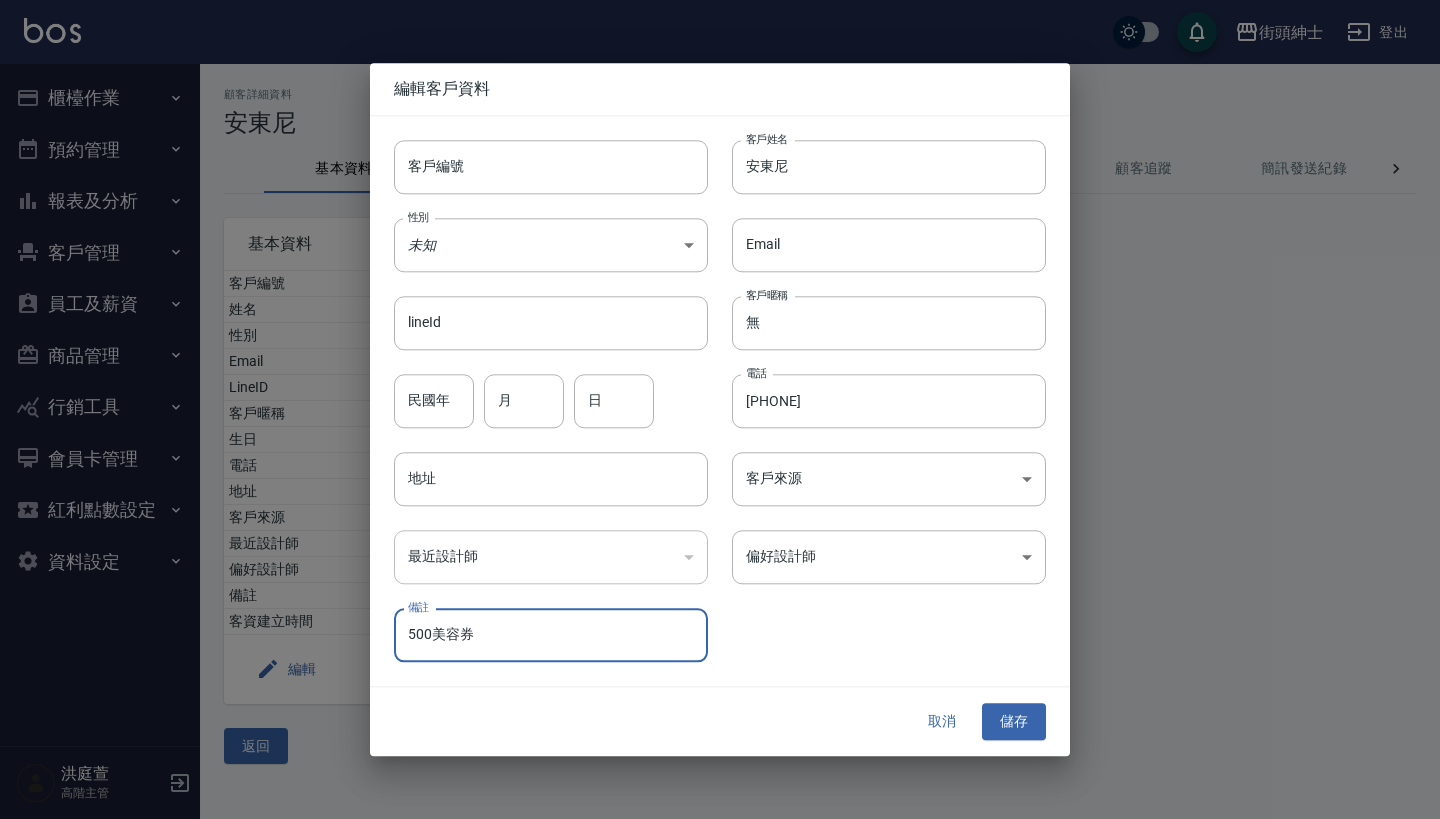 drag, startPoint x: 472, startPoint y: 639, endPoint x: 431, endPoint y: 640, distance: 41.01219 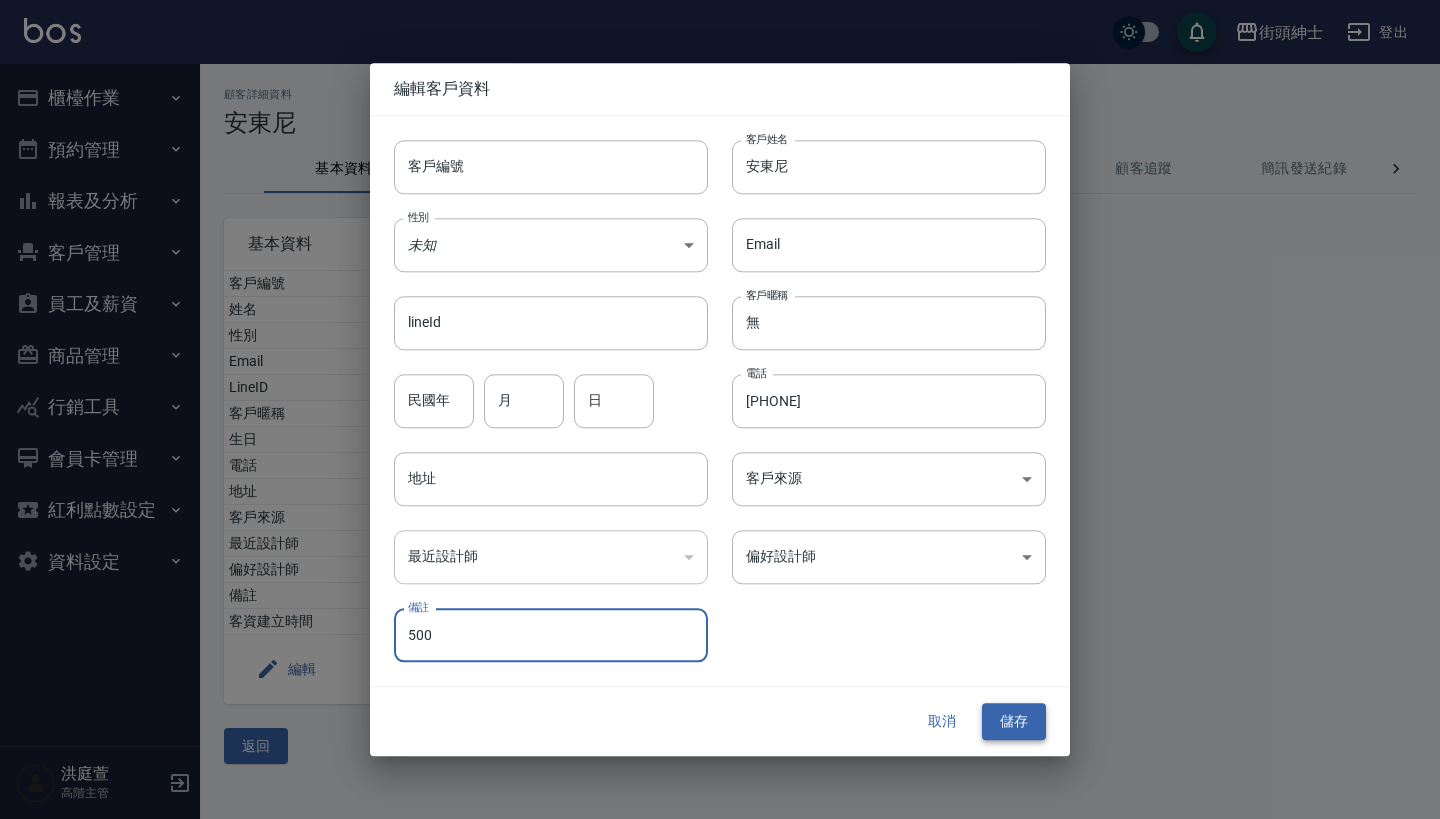 type on "500" 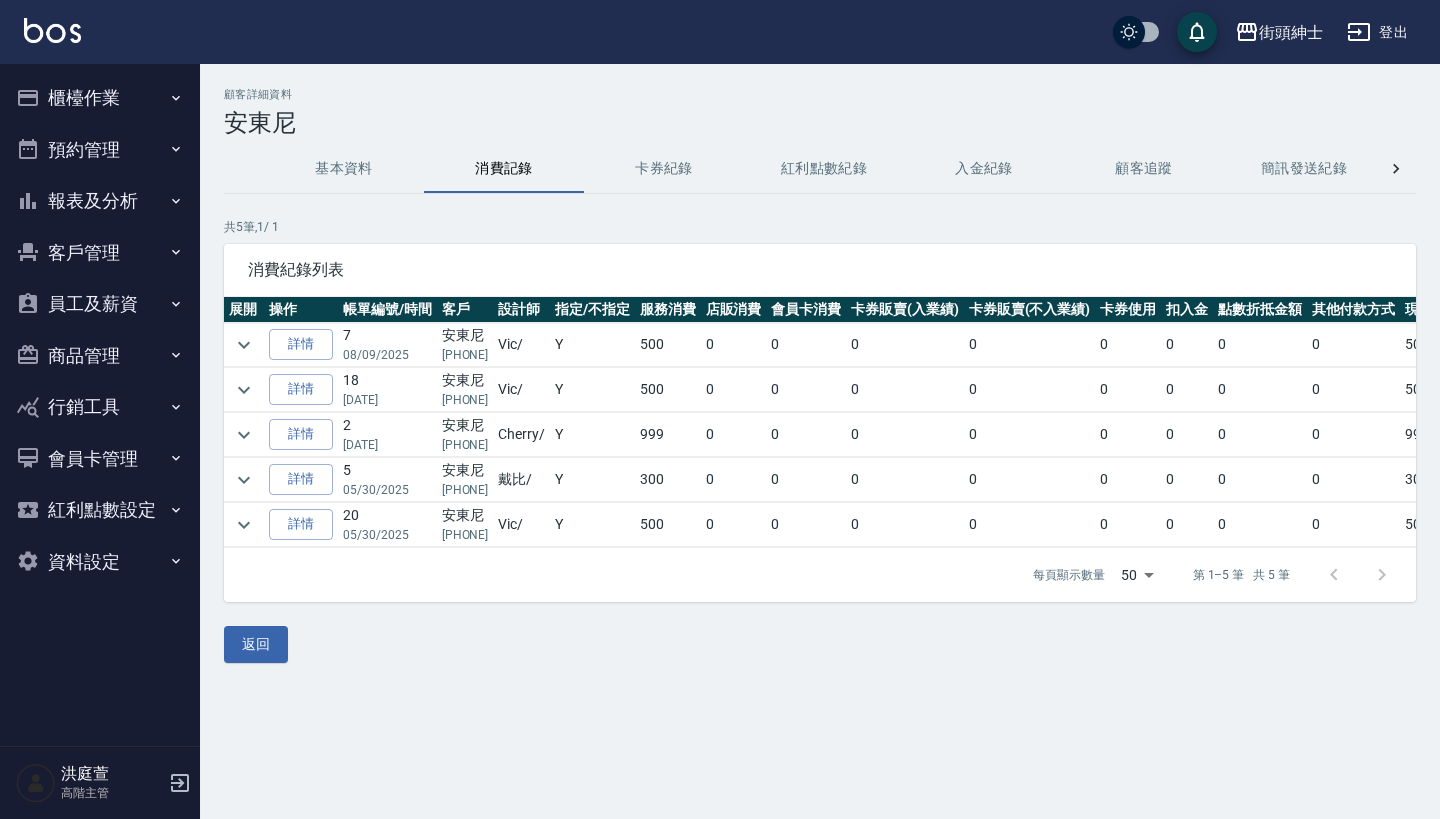 scroll, scrollTop: 0, scrollLeft: 0, axis: both 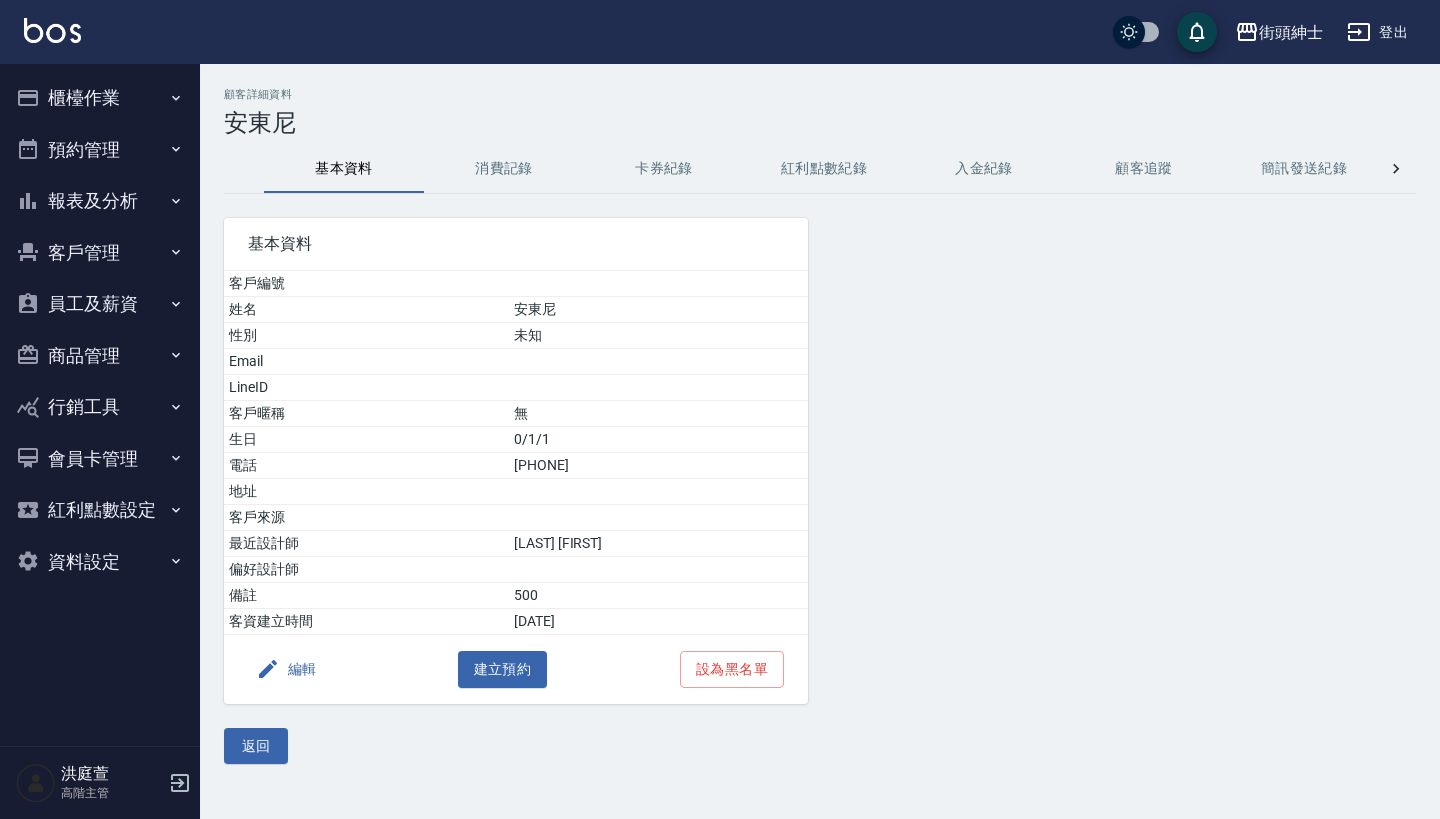 click on "消費記錄" at bounding box center [504, 169] 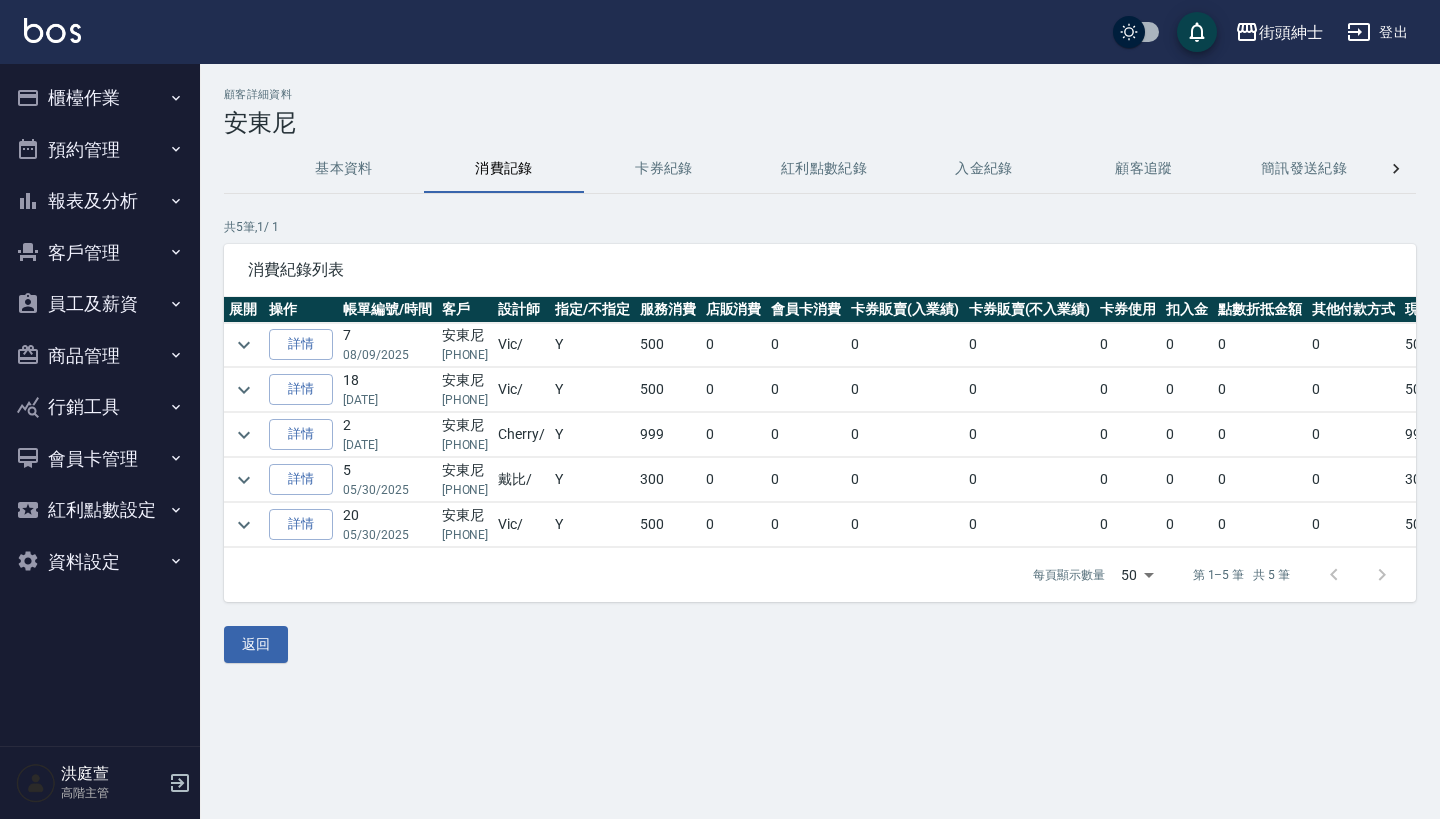 scroll, scrollTop: 0, scrollLeft: 0, axis: both 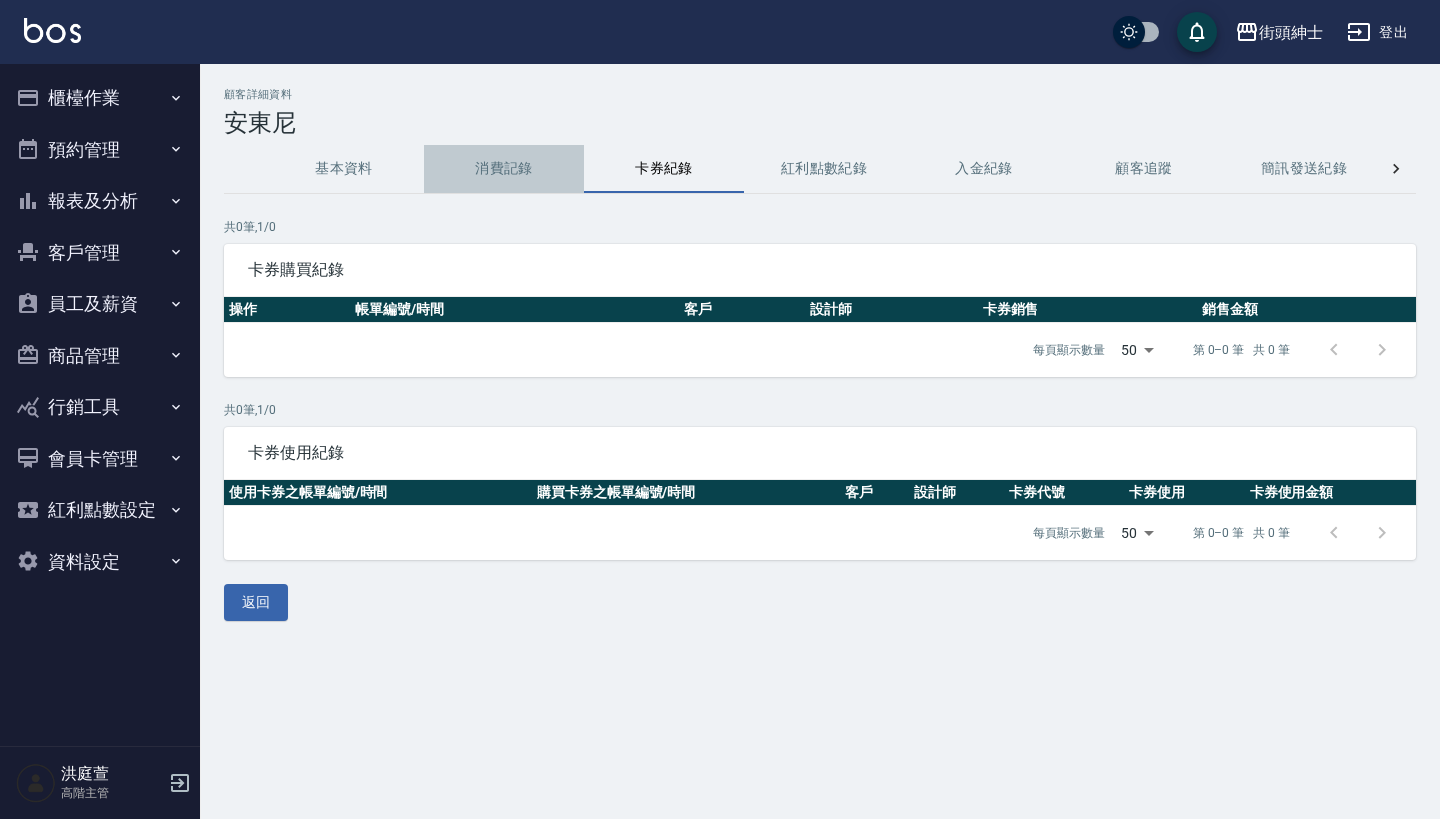 click on "消費記錄" at bounding box center (504, 169) 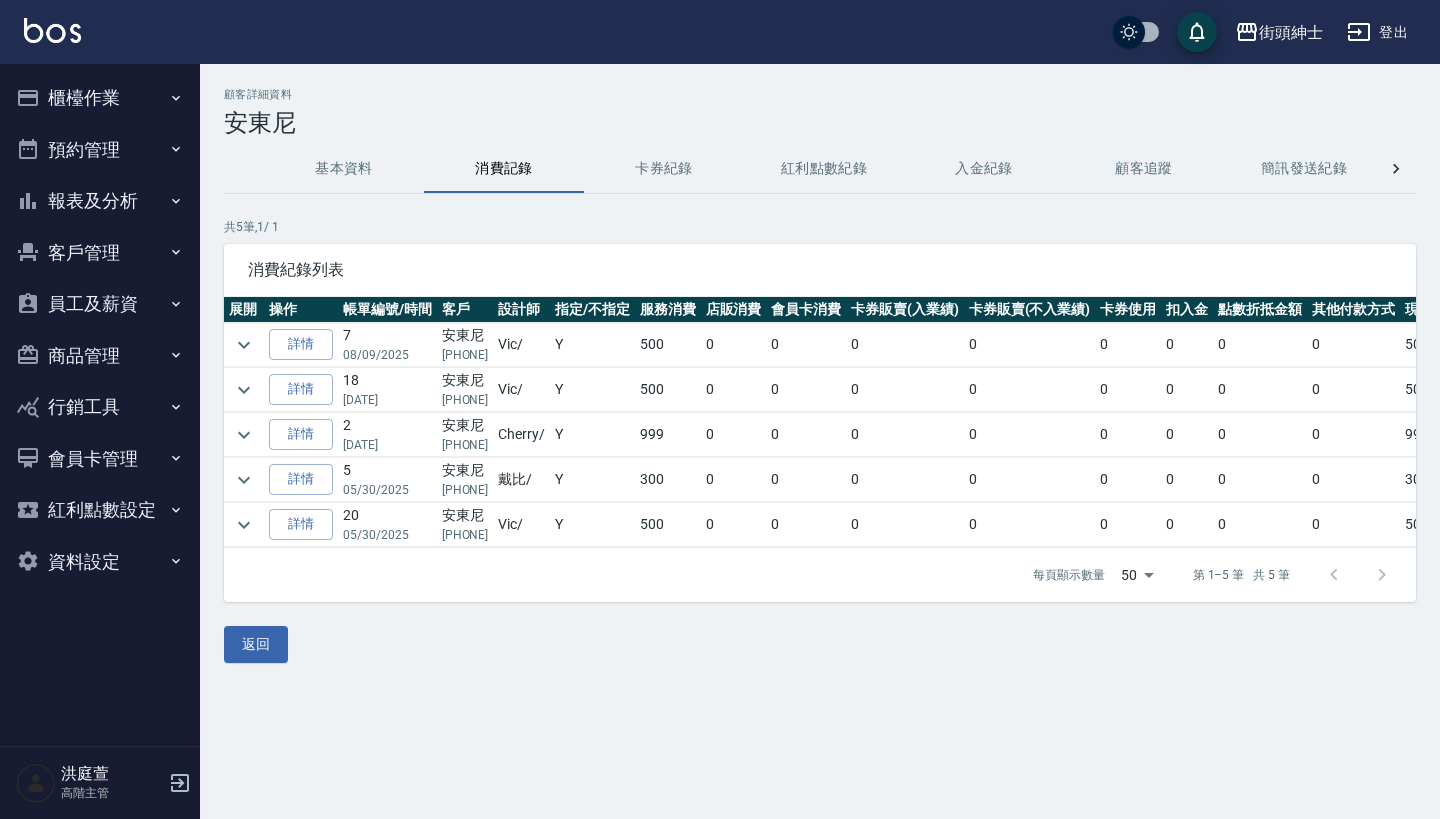 click on "卡券紀錄" at bounding box center [664, 169] 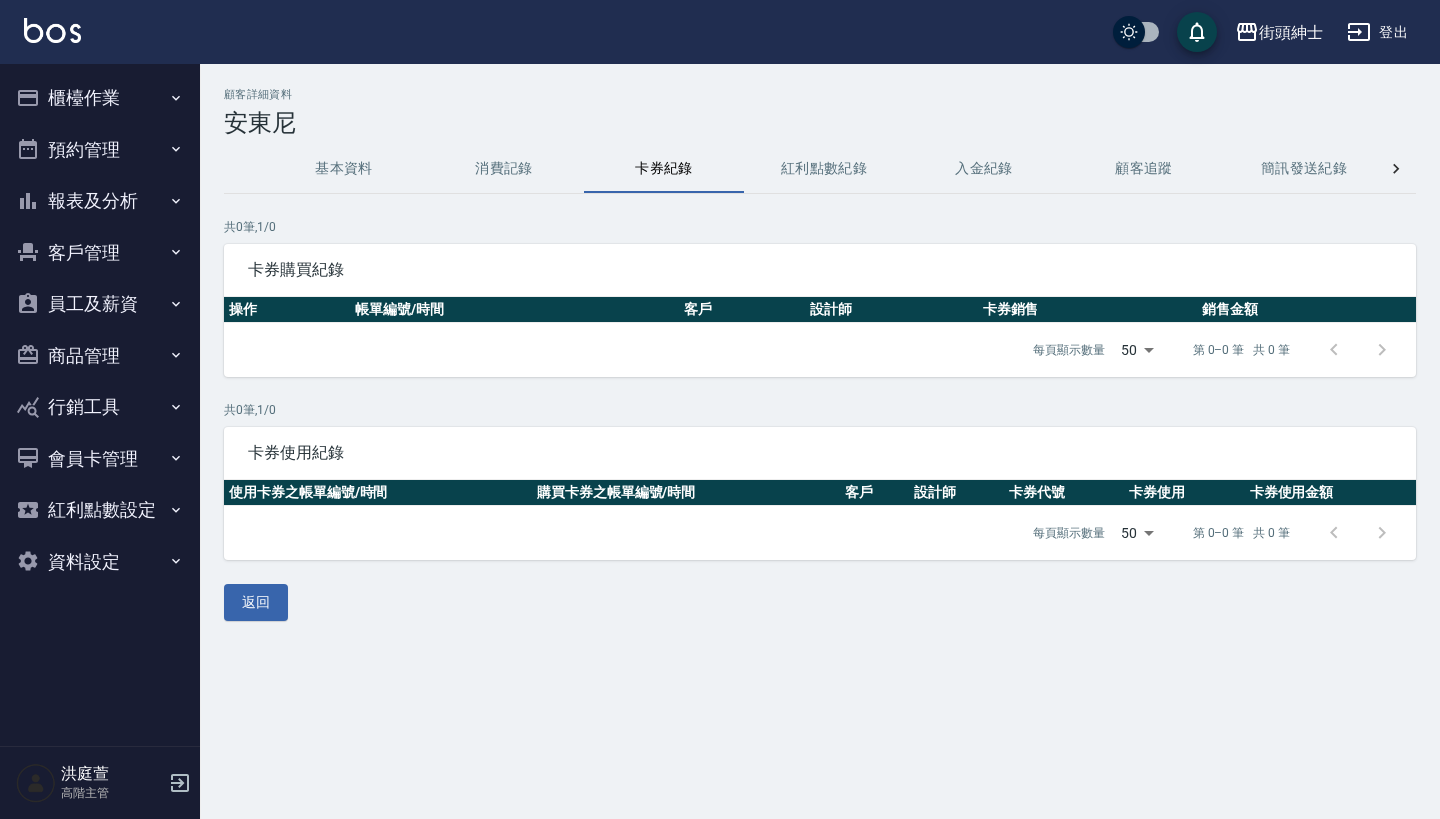 click on "消費記錄" at bounding box center [504, 169] 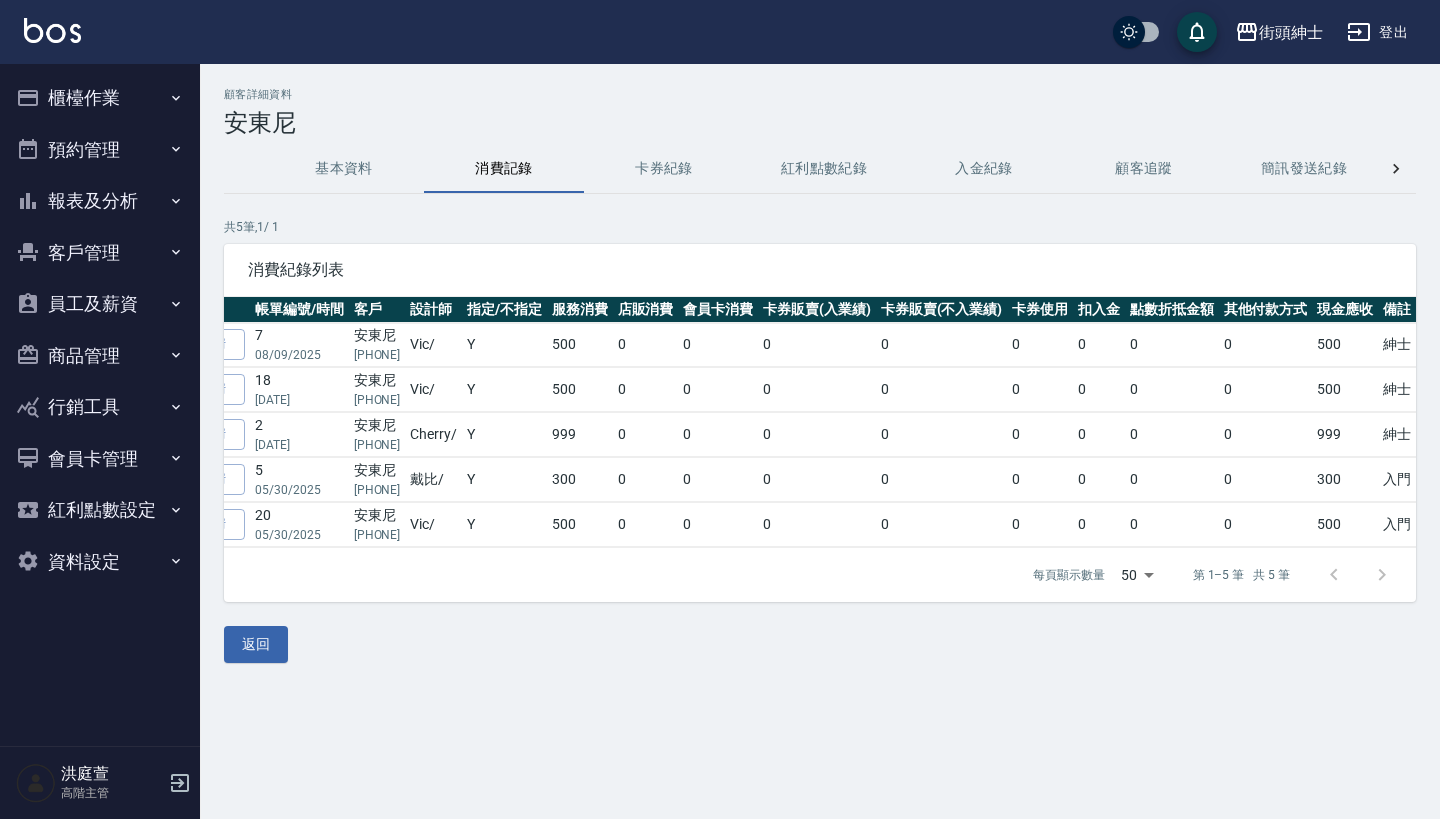 scroll, scrollTop: 0, scrollLeft: 111, axis: horizontal 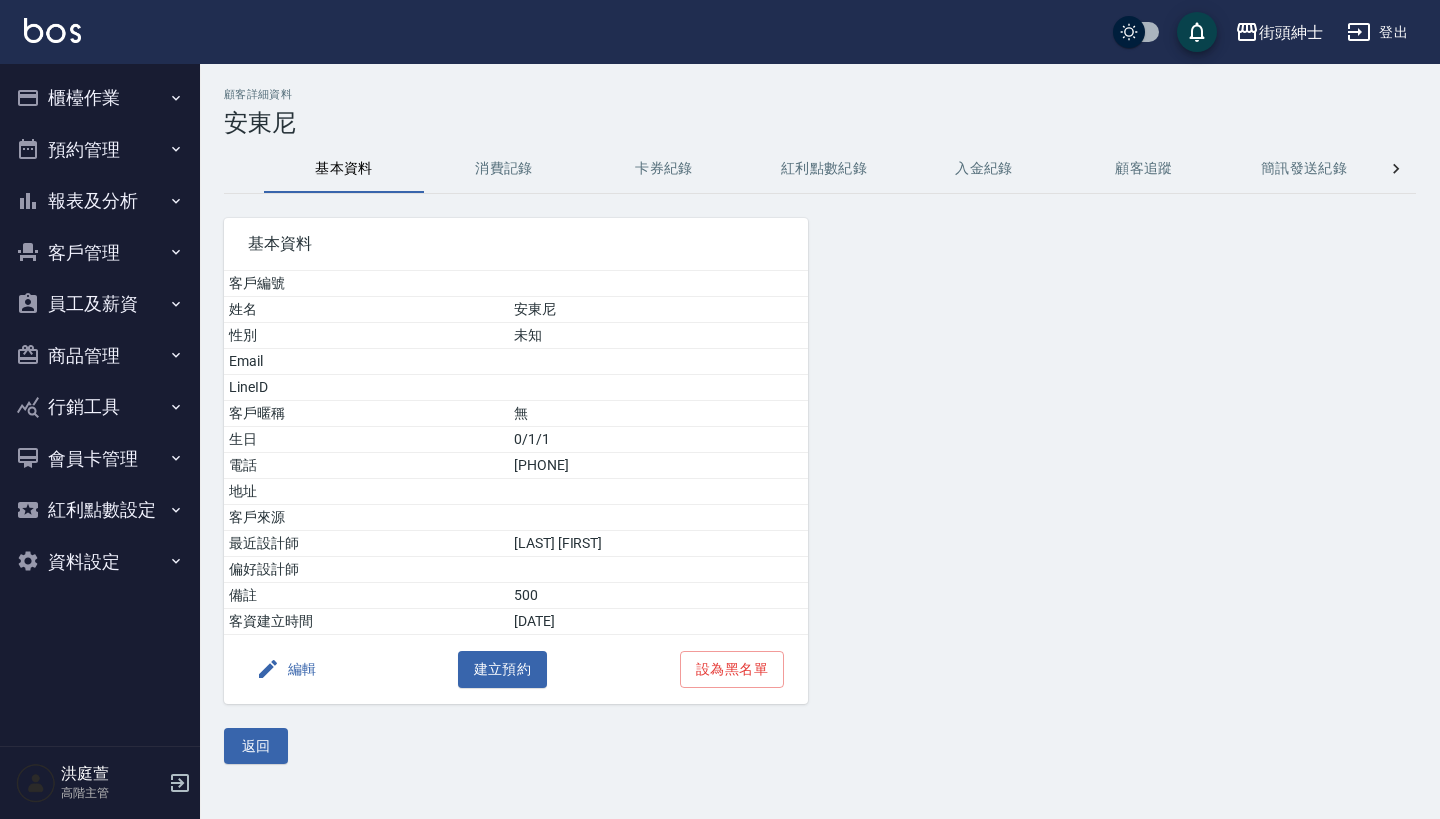 click on "消費記錄" at bounding box center [504, 169] 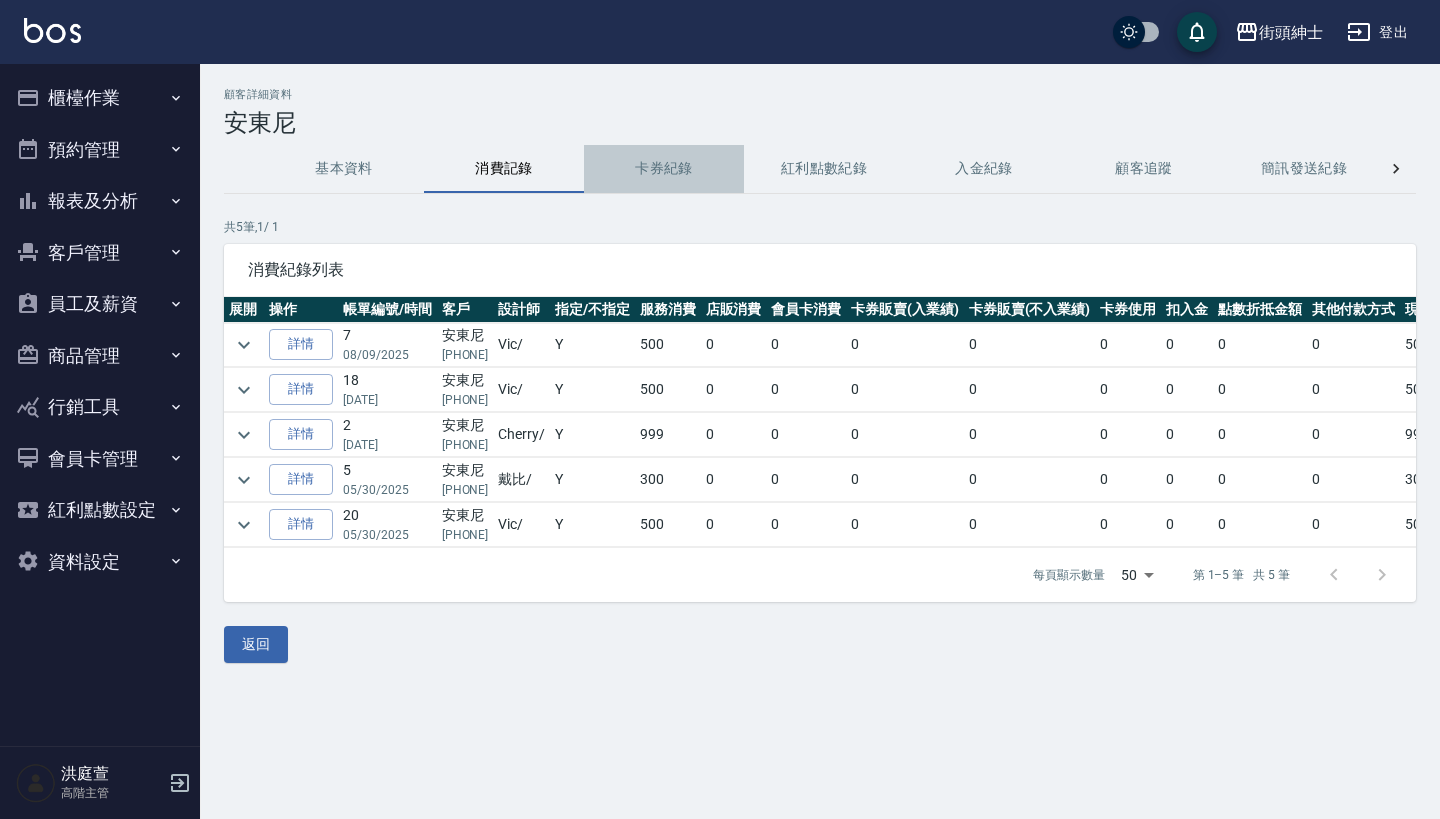 click on "卡券紀錄" at bounding box center [664, 169] 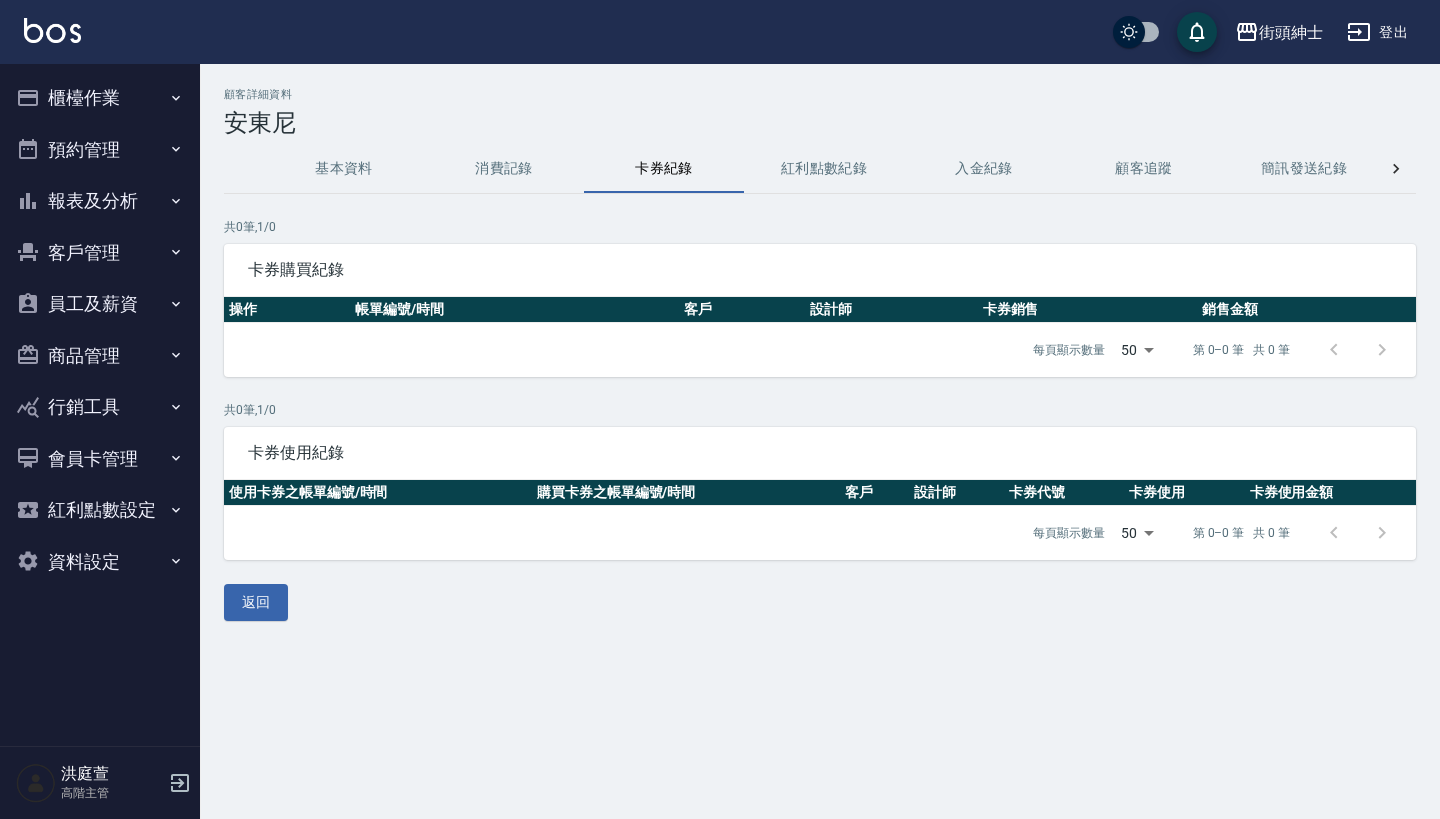 click on "消費記錄" at bounding box center [504, 169] 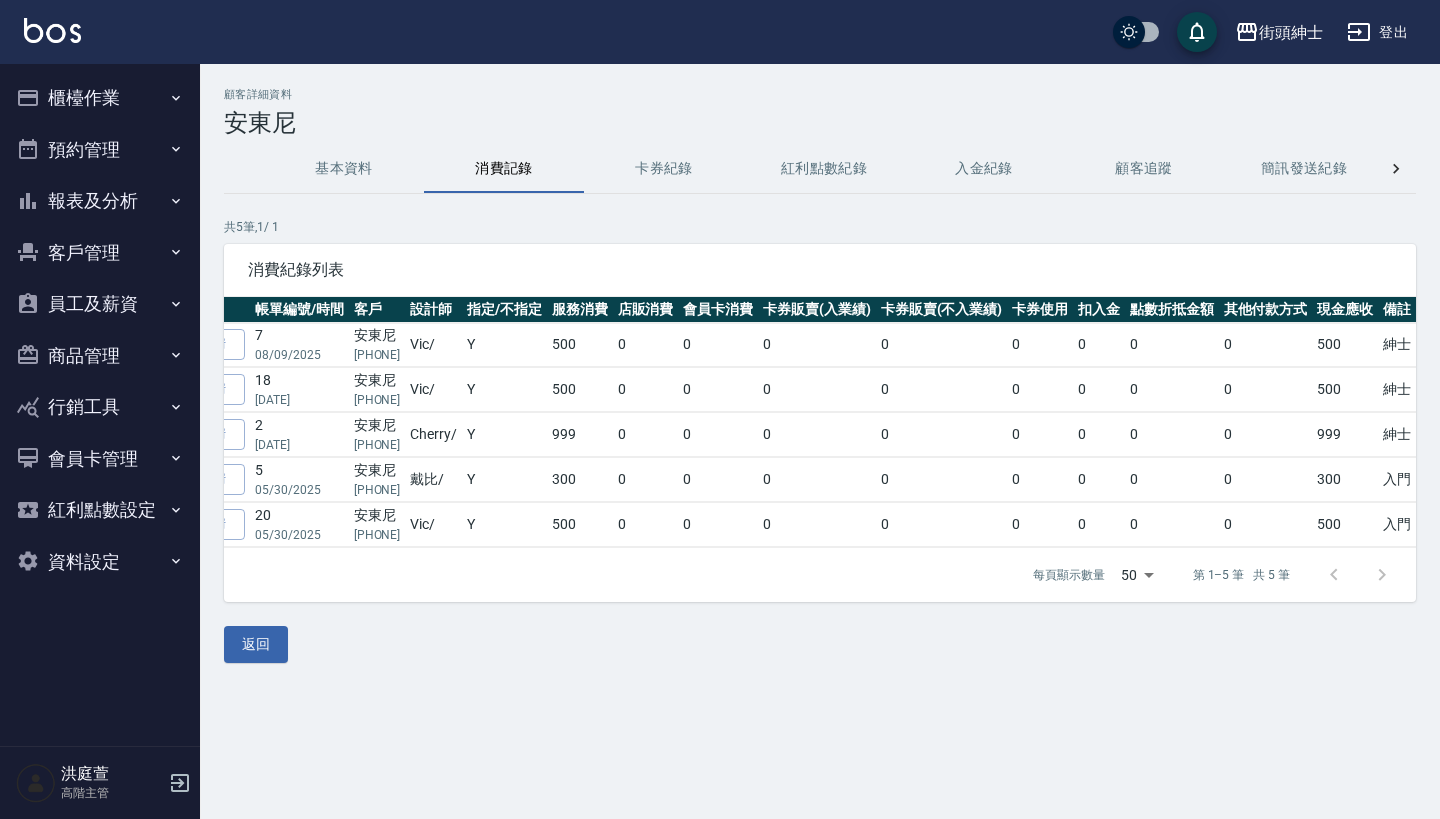 scroll, scrollTop: 0, scrollLeft: 117, axis: horizontal 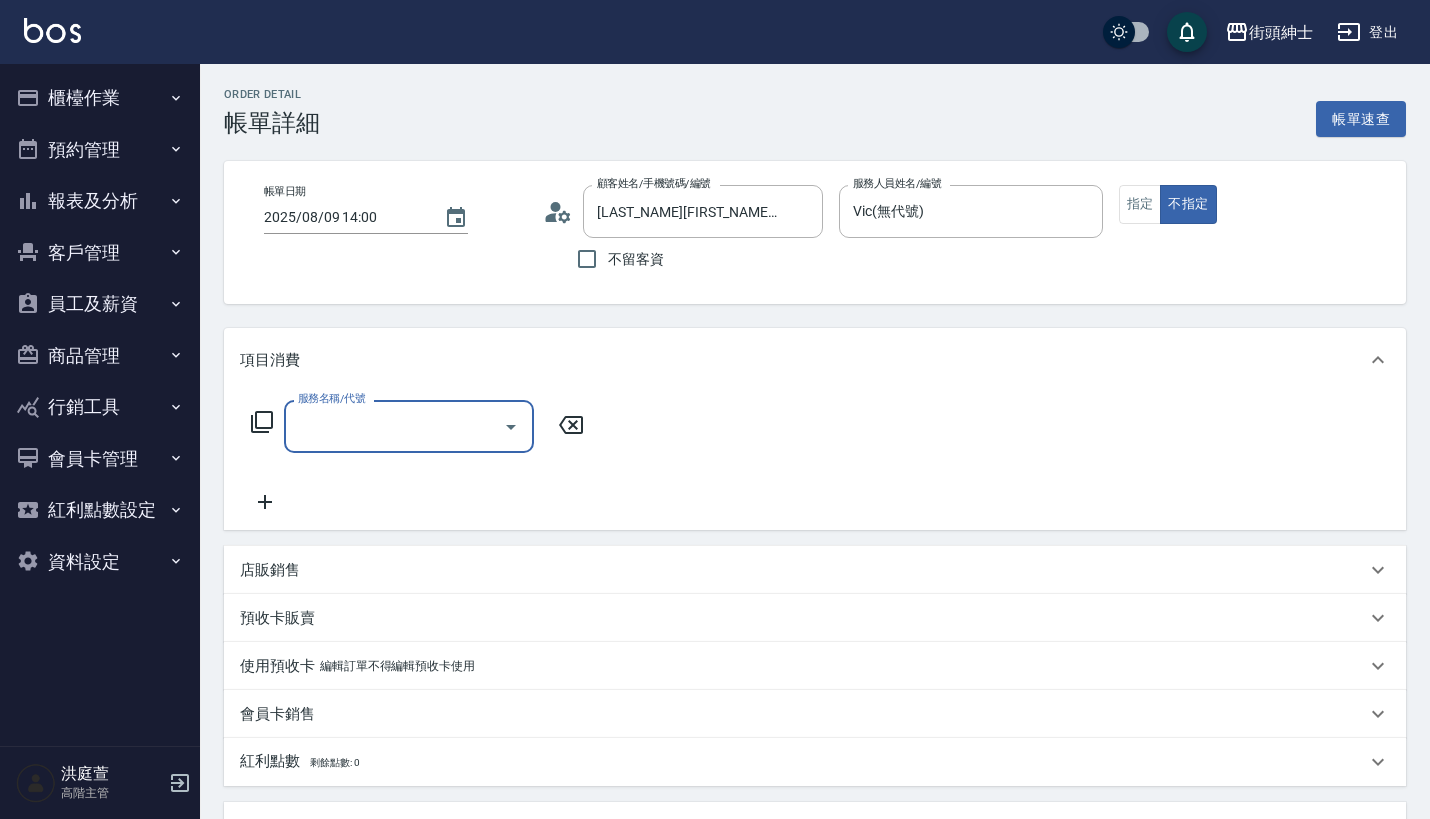 drag, startPoint x: 0, startPoint y: 0, endPoint x: 408, endPoint y: 426, distance: 589.8644 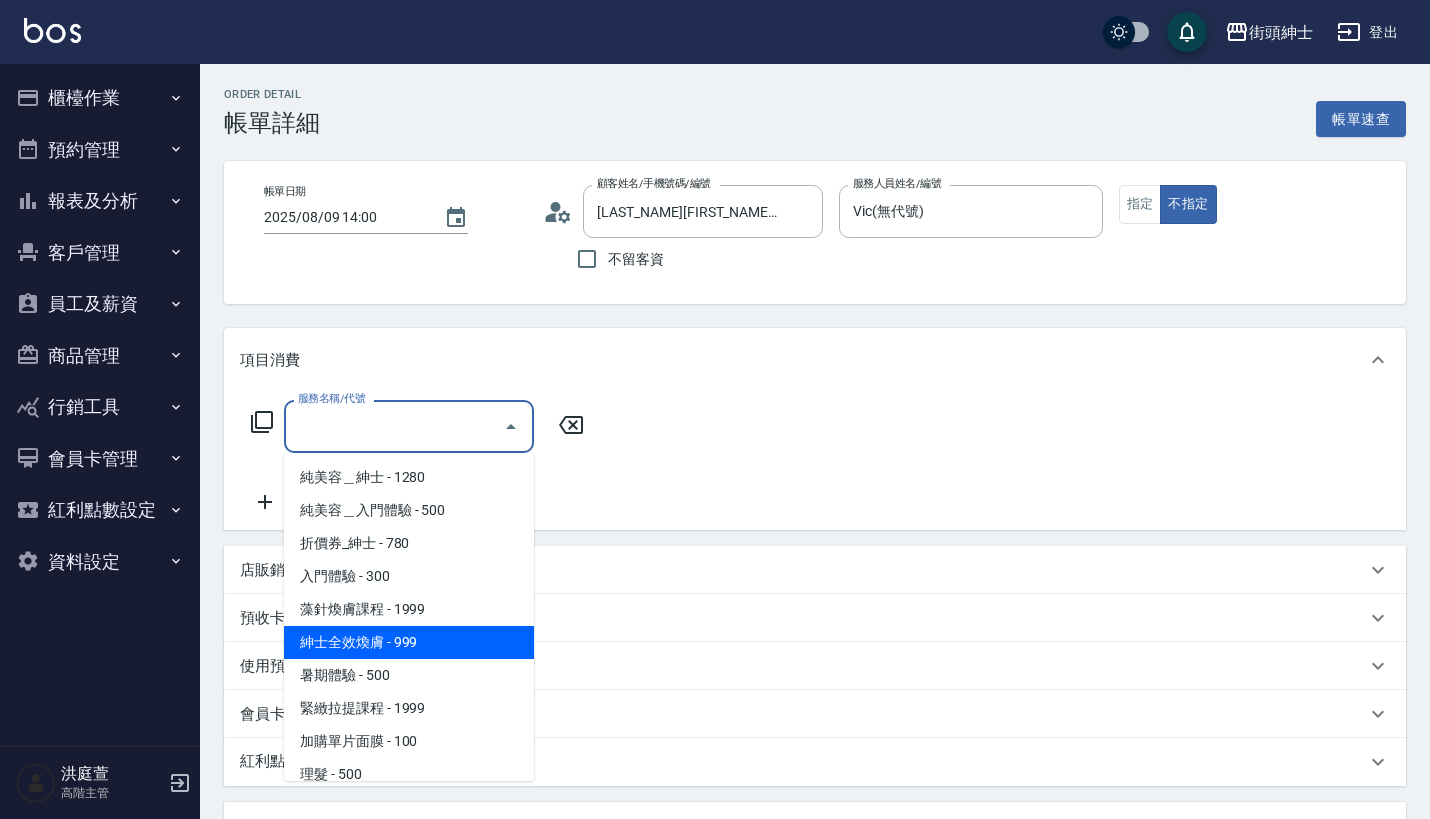 click on "紳士全效煥膚 - 999" at bounding box center (409, 642) 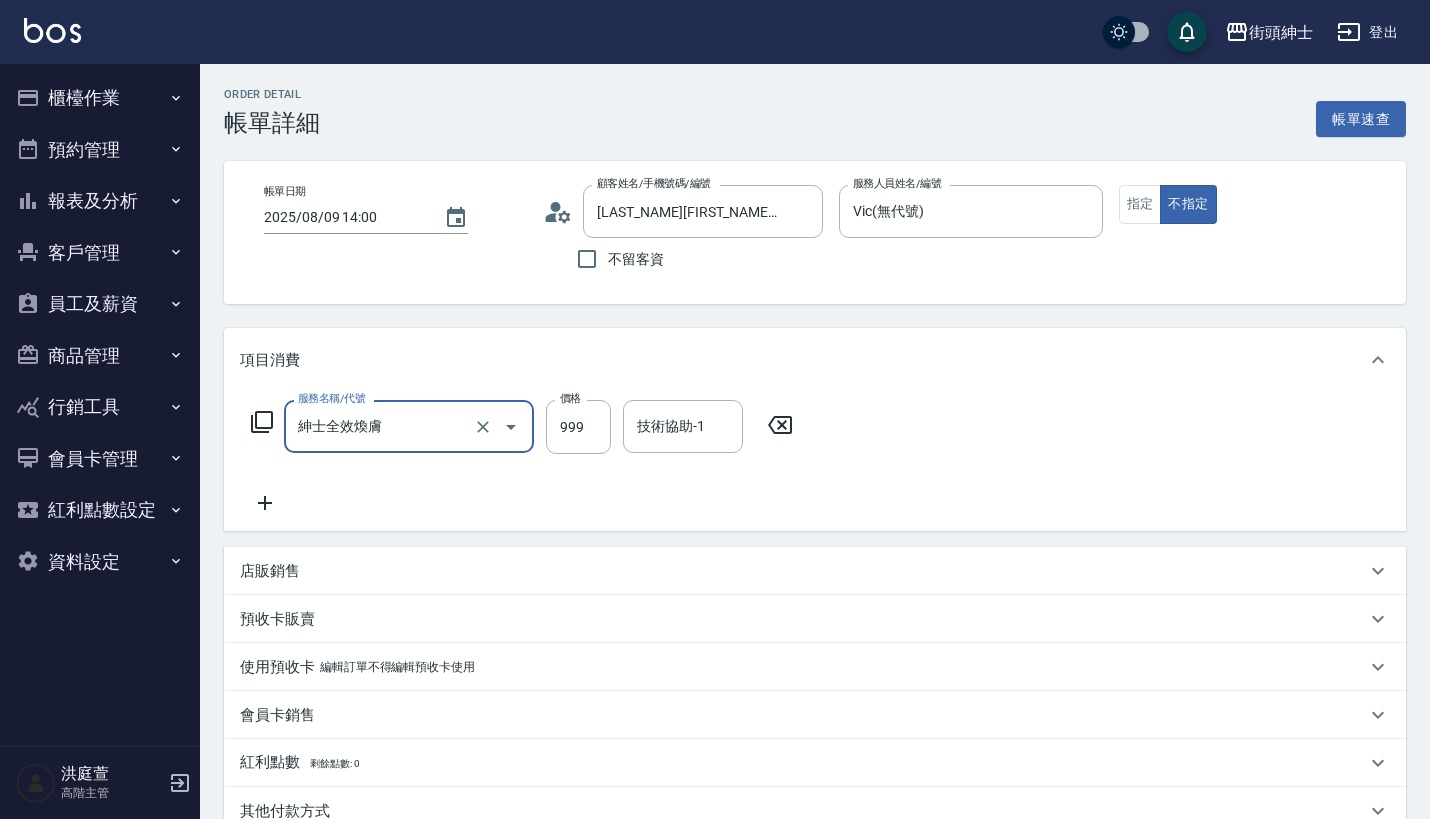 click 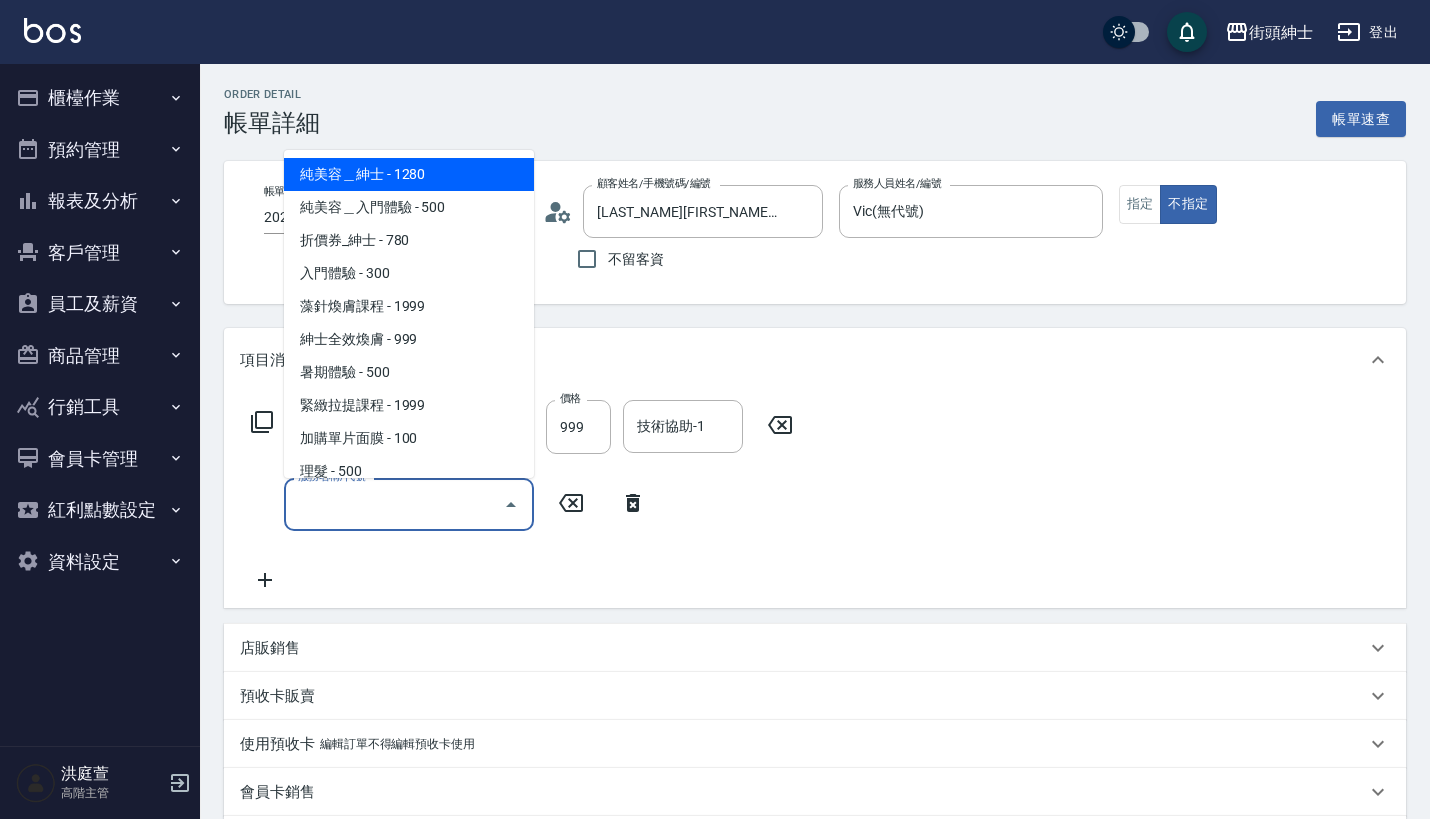 click on "服務名稱/代號" at bounding box center [394, 504] 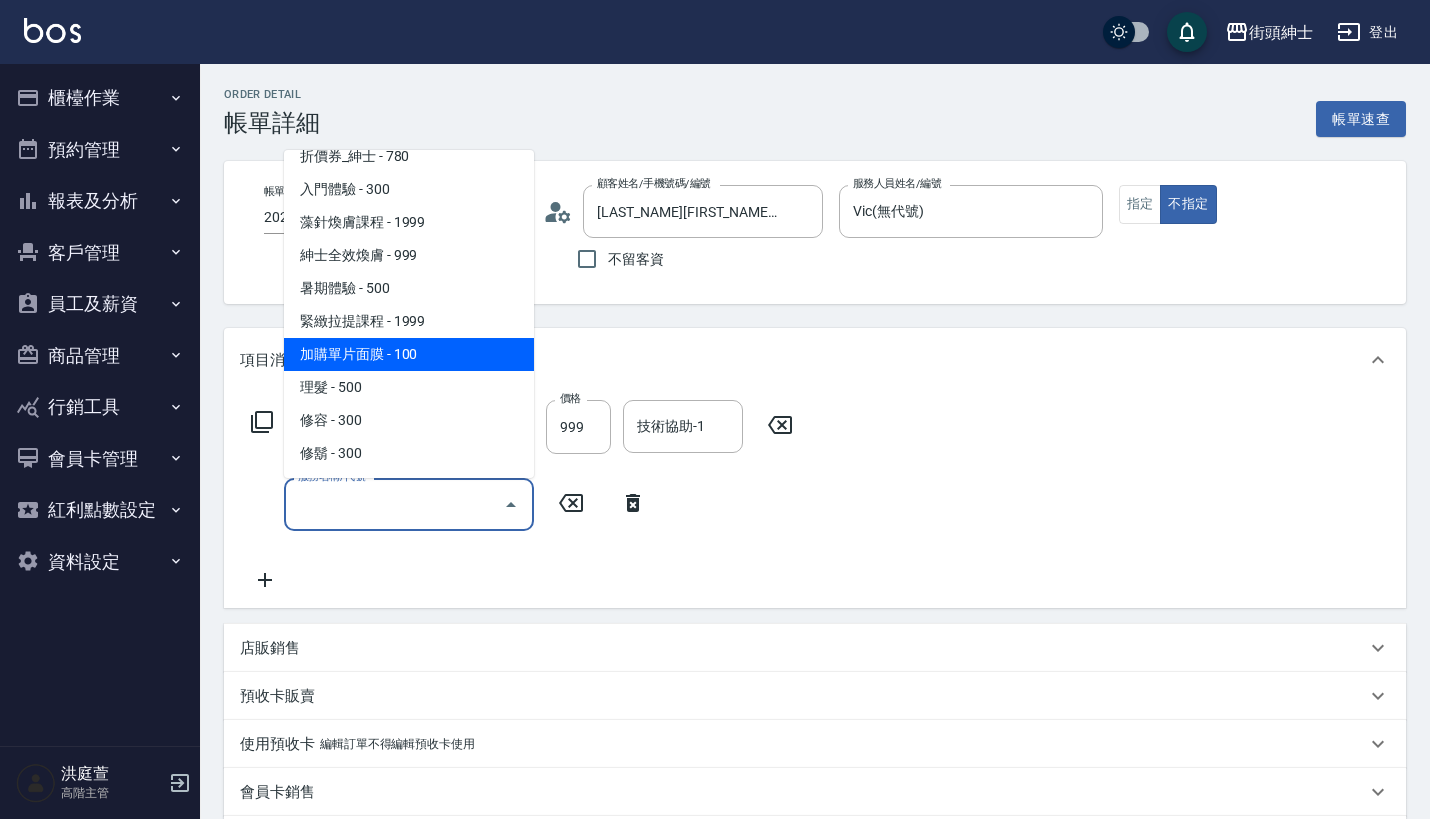 scroll, scrollTop: 84, scrollLeft: 0, axis: vertical 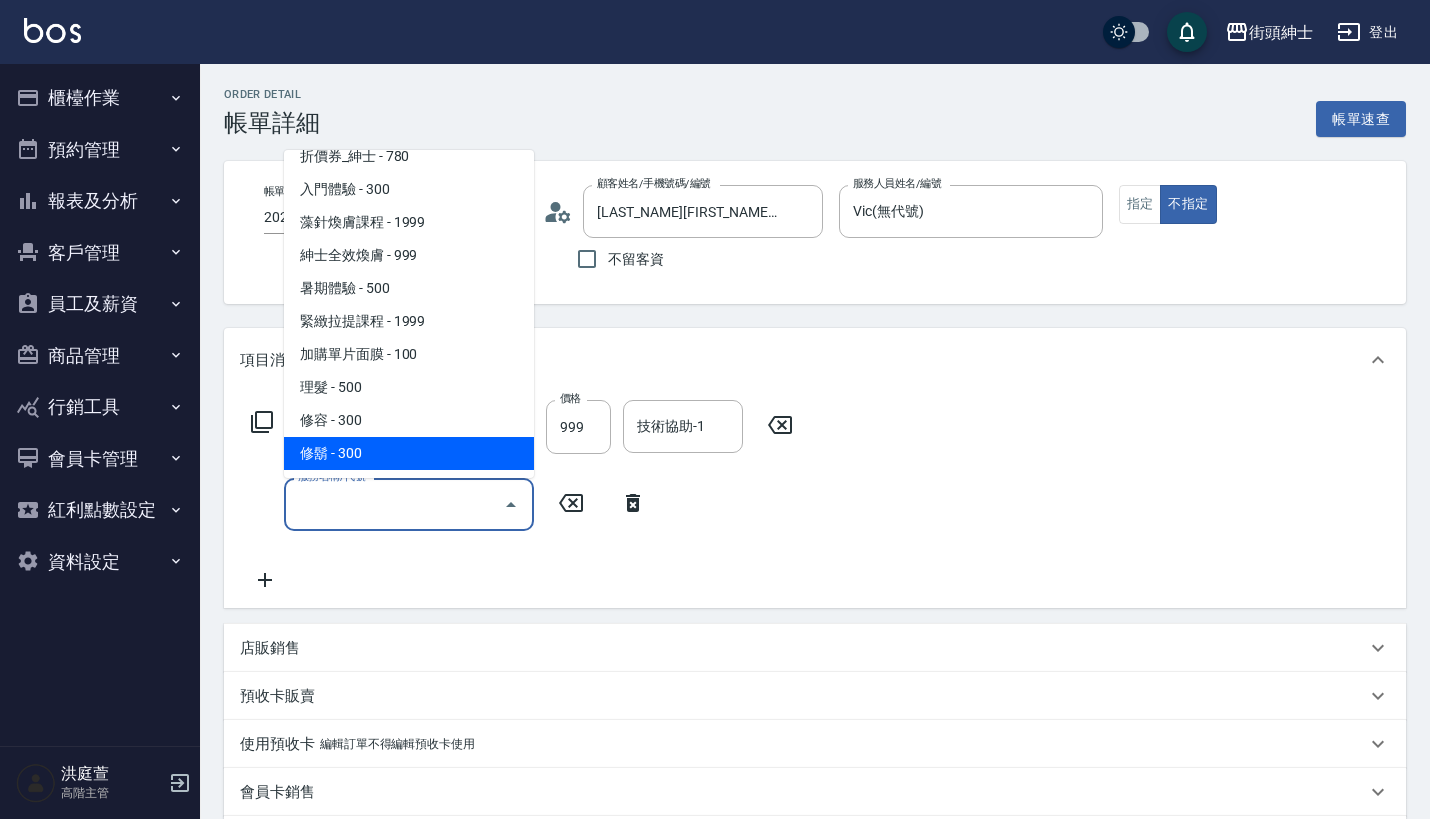 click on "修鬍 - 300" at bounding box center [409, 453] 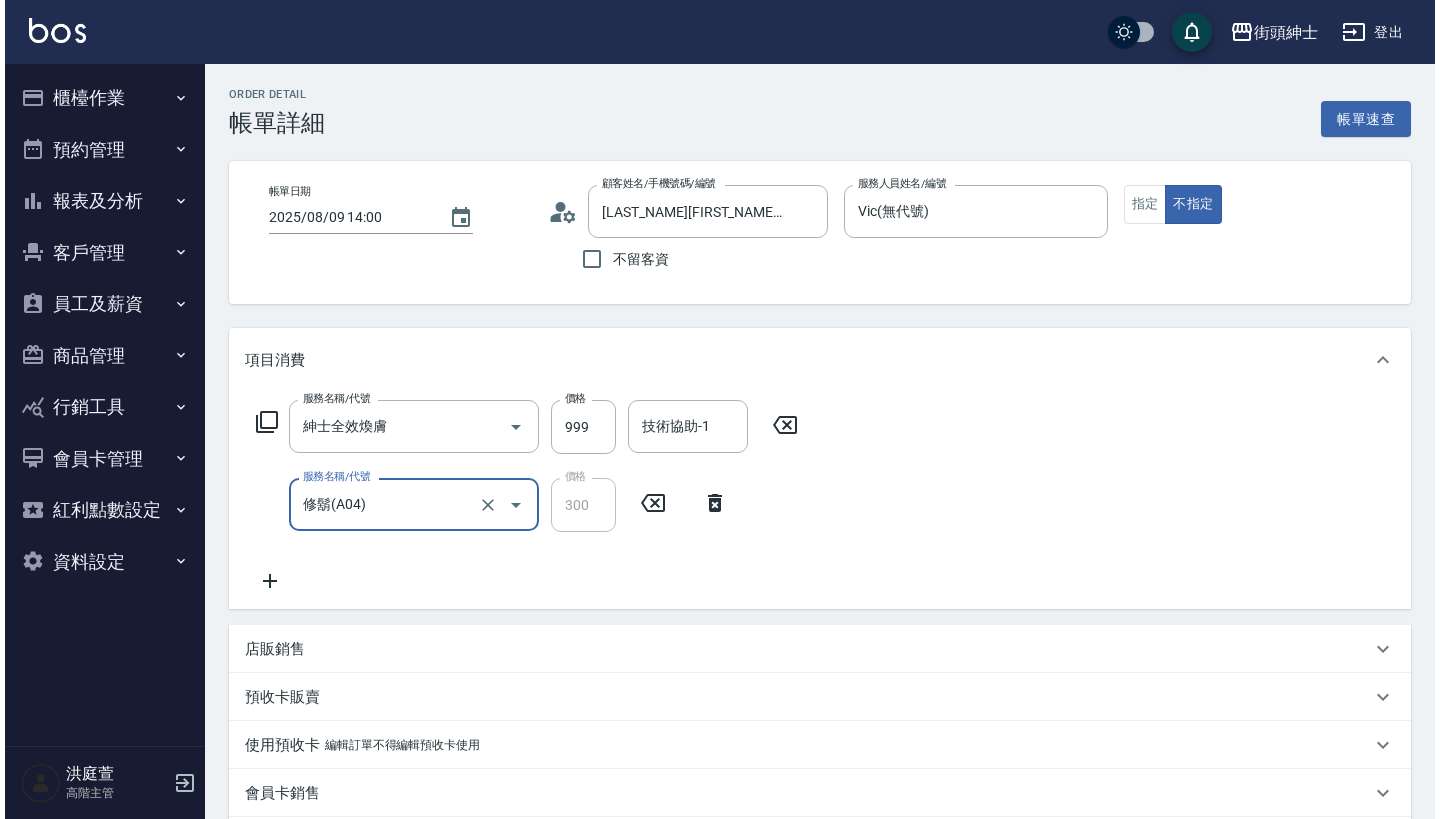 scroll, scrollTop: 492, scrollLeft: 0, axis: vertical 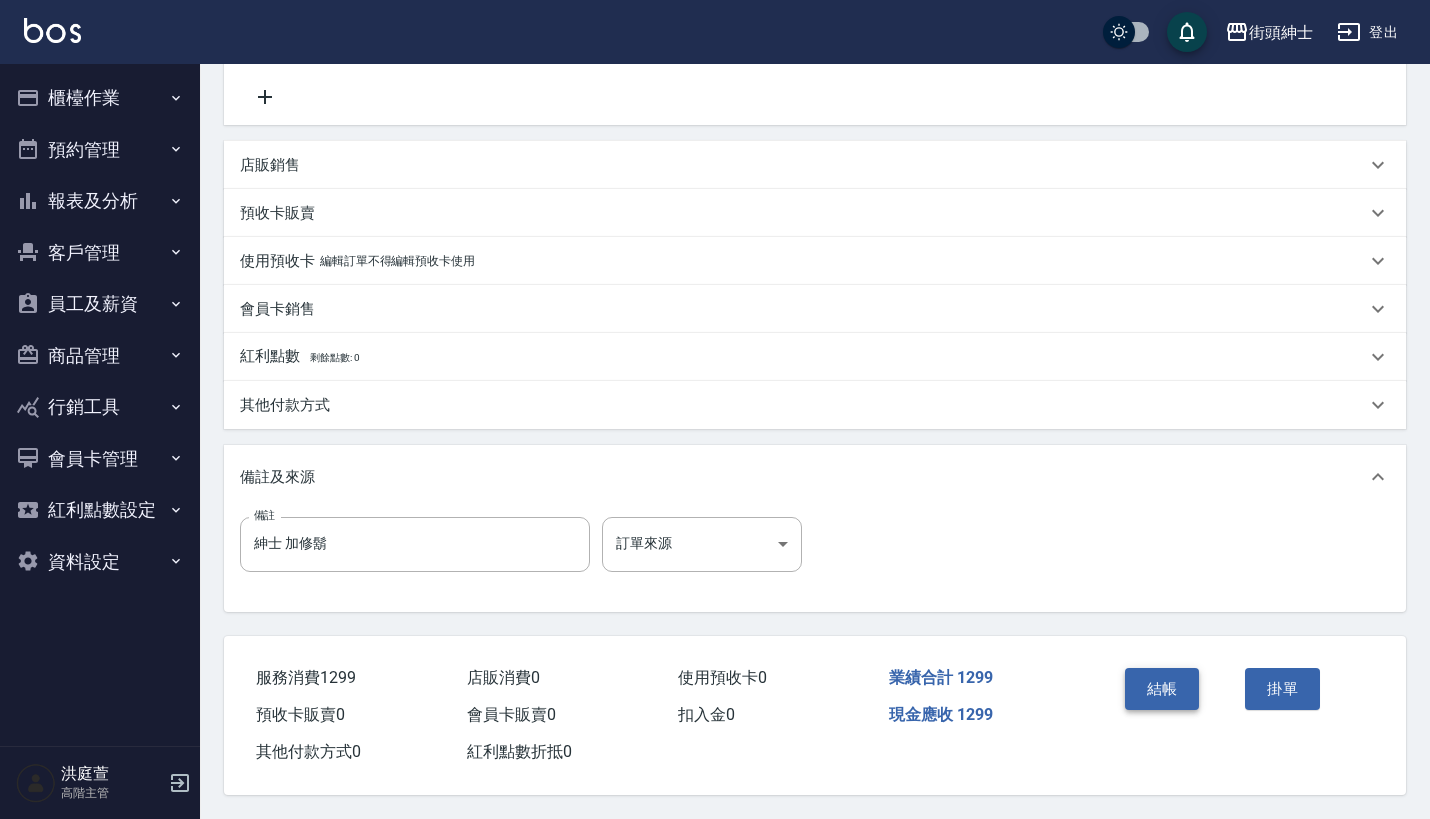 click on "結帳" at bounding box center (1162, 689) 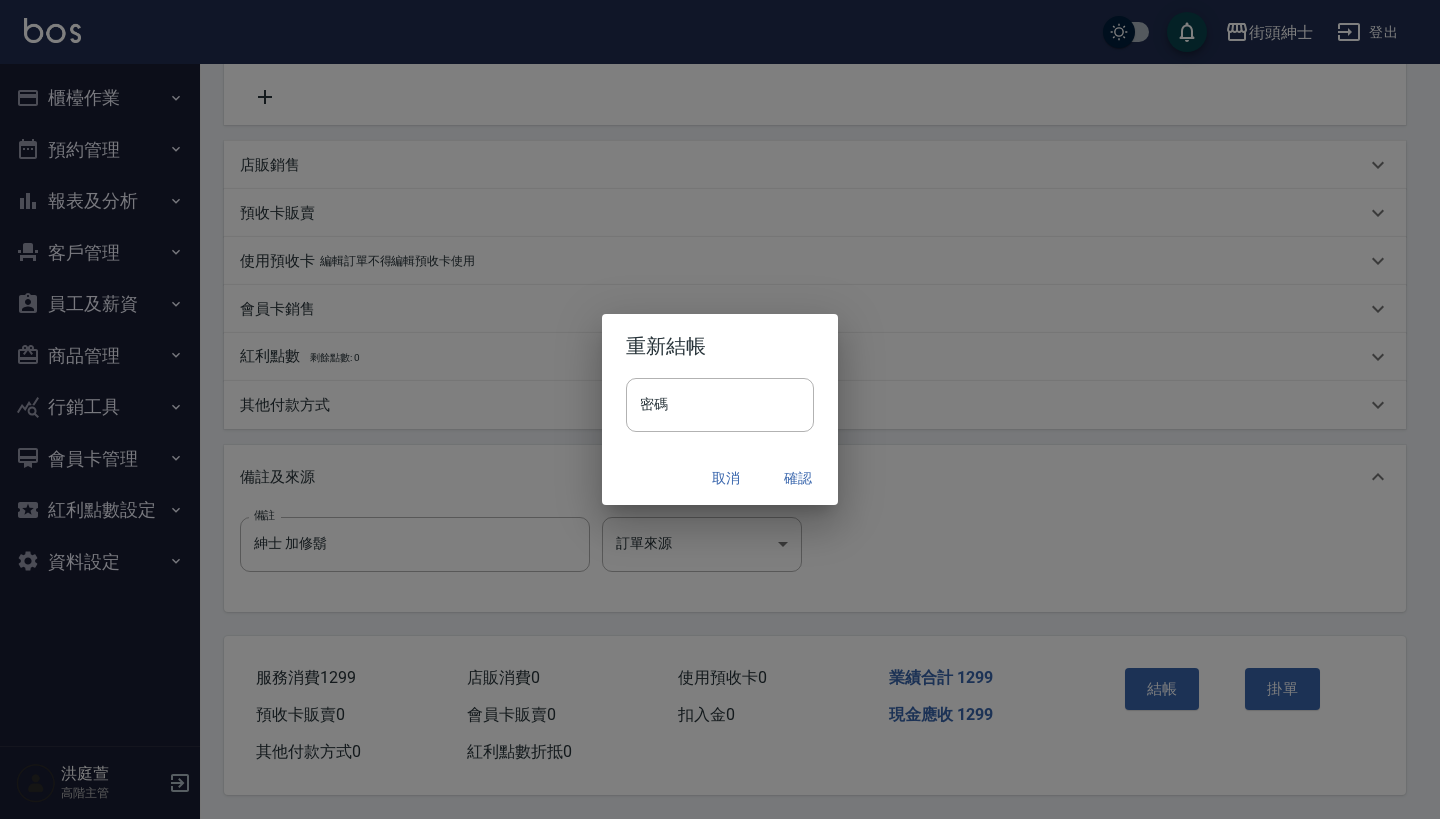 click on "確認" at bounding box center [798, 478] 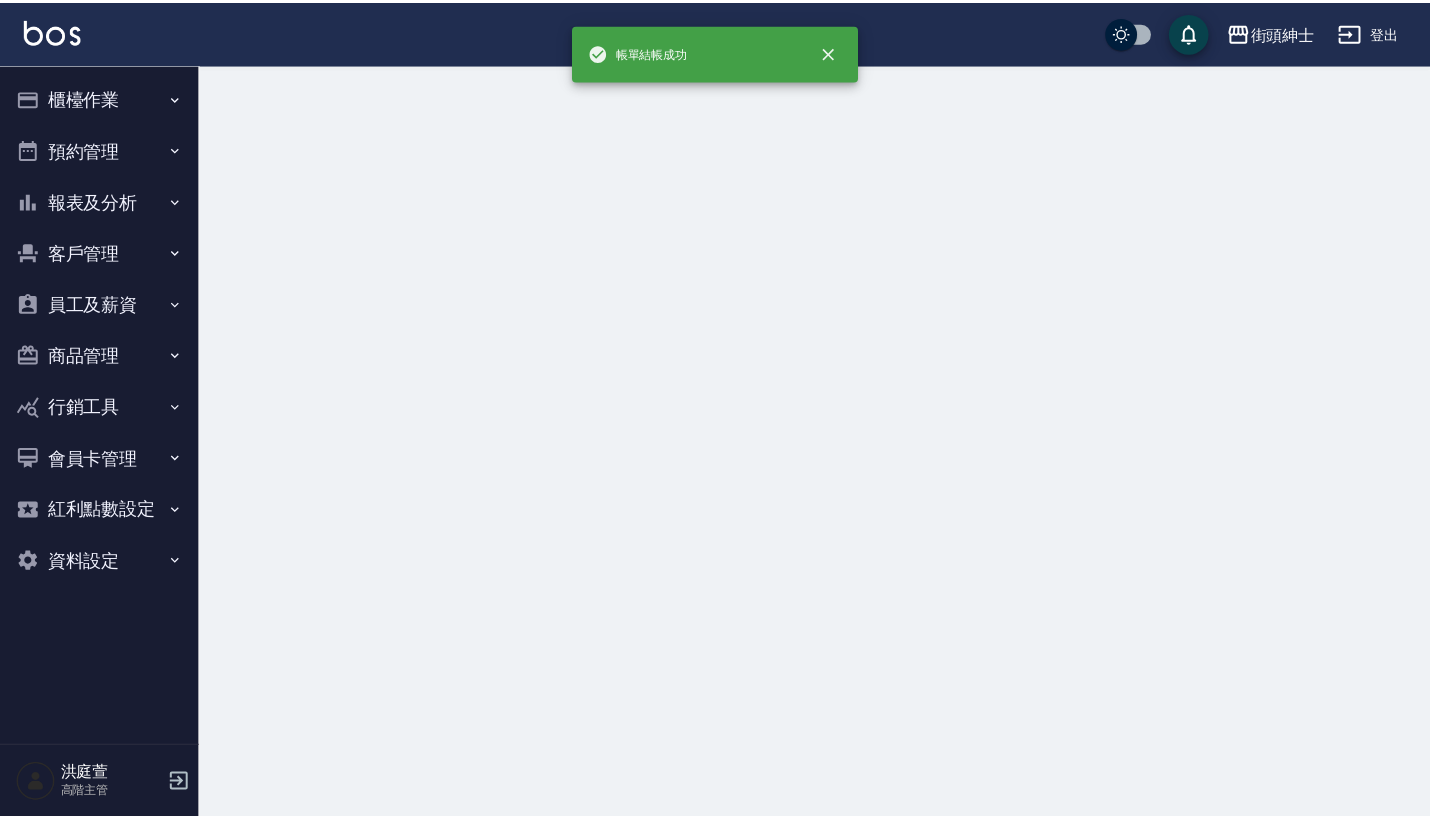 scroll, scrollTop: 0, scrollLeft: 0, axis: both 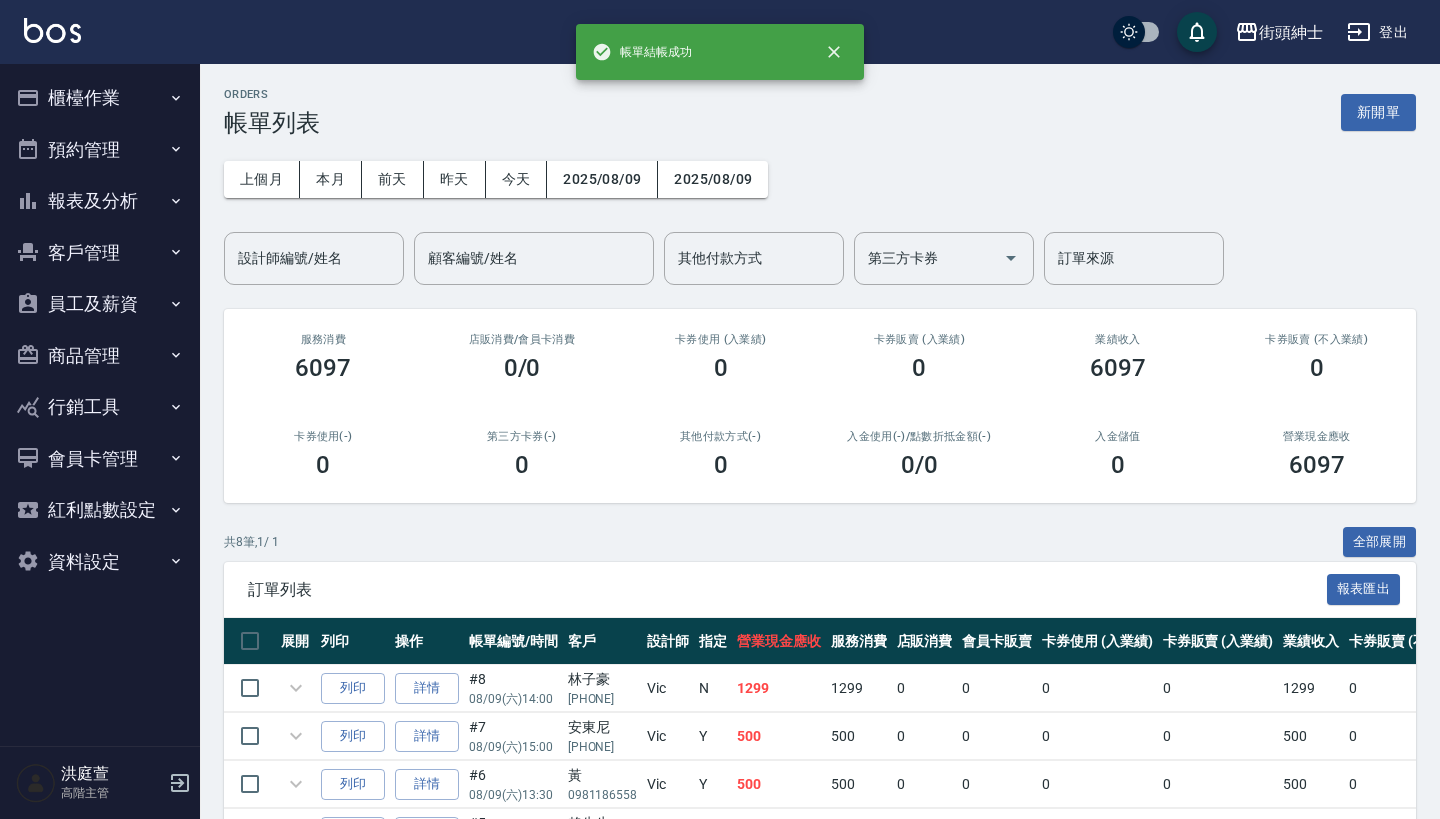 click on "預約管理" at bounding box center (100, 150) 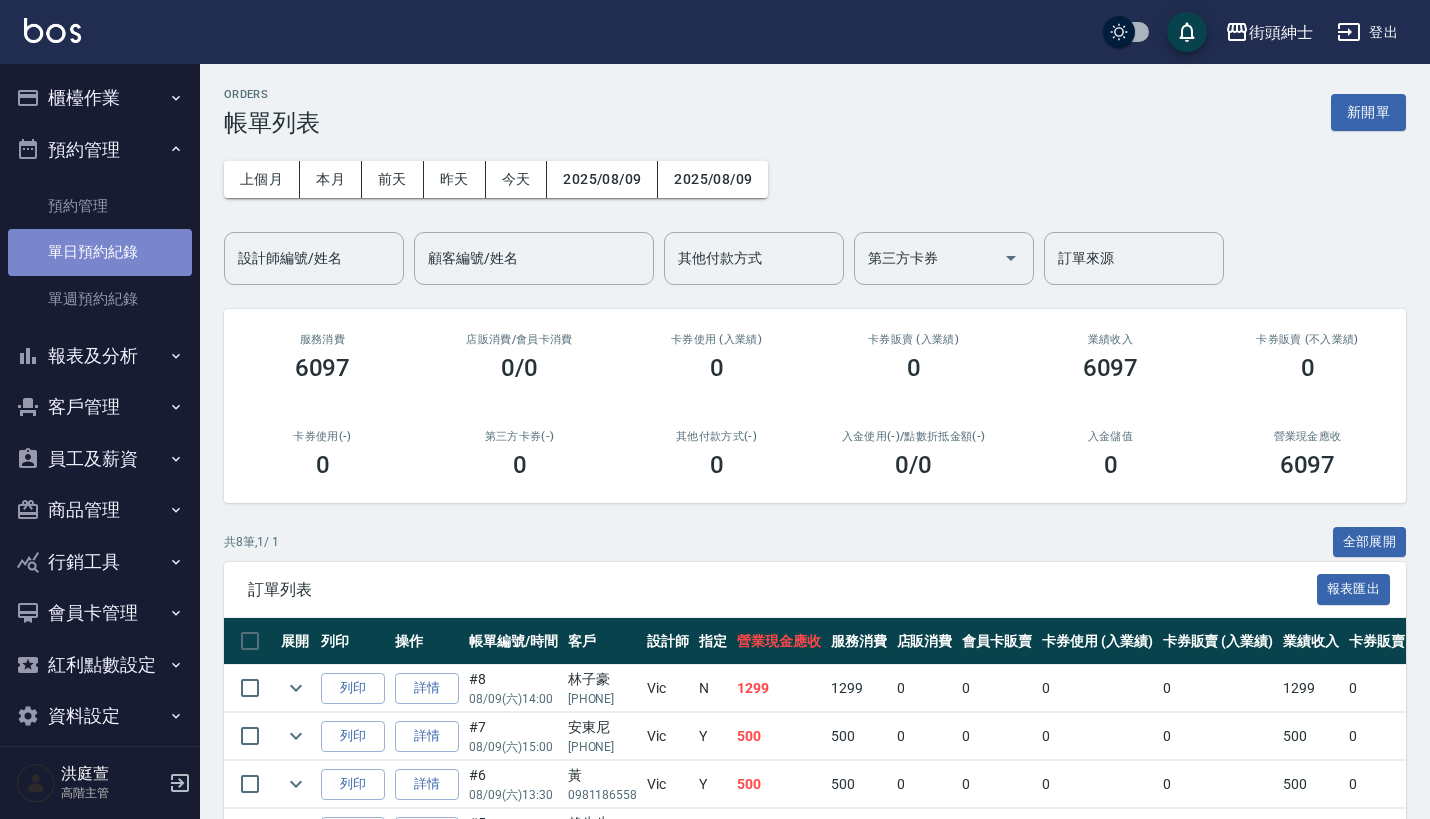 click on "單日預約紀錄" at bounding box center [100, 252] 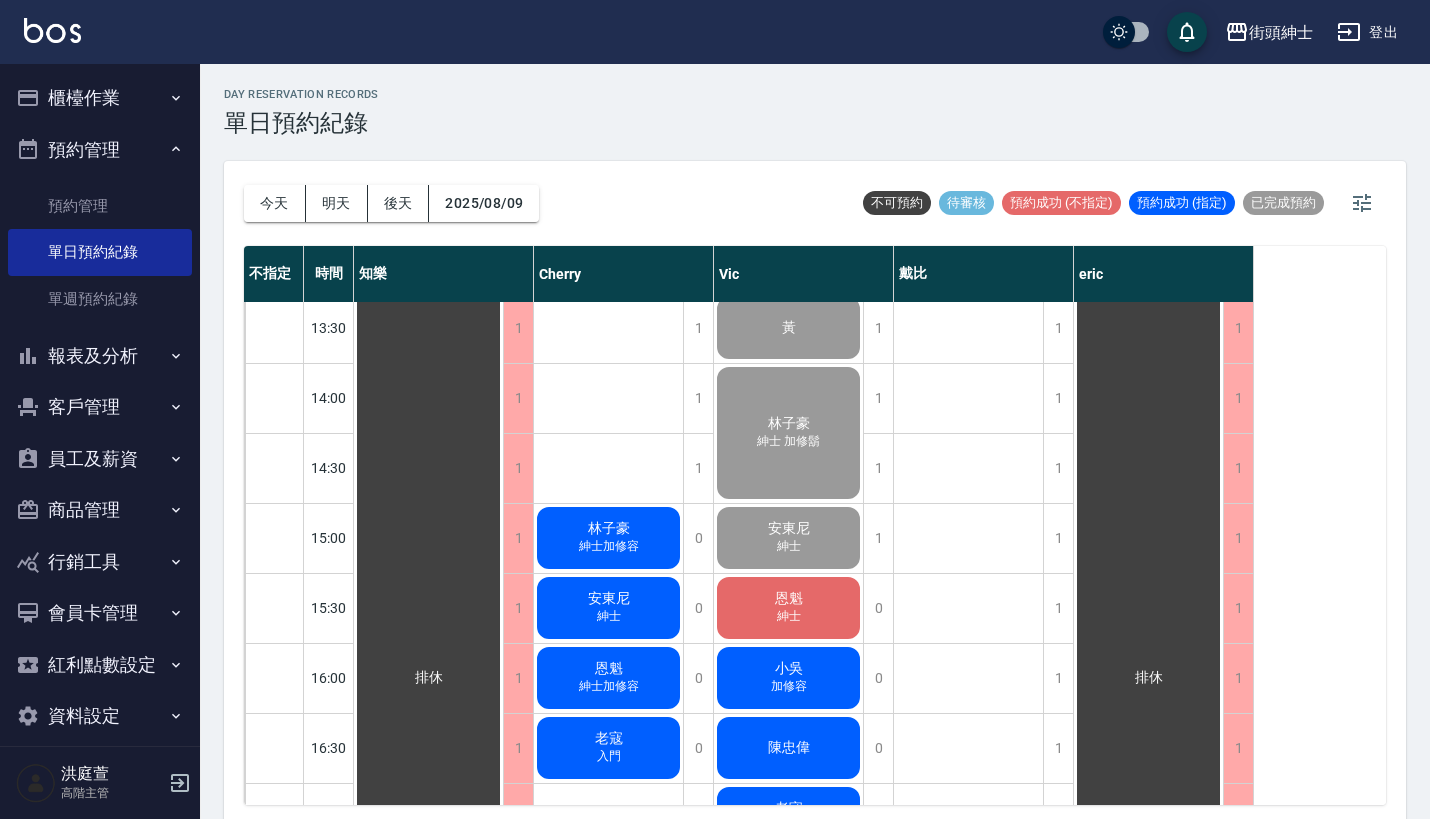 scroll, scrollTop: 627, scrollLeft: 0, axis: vertical 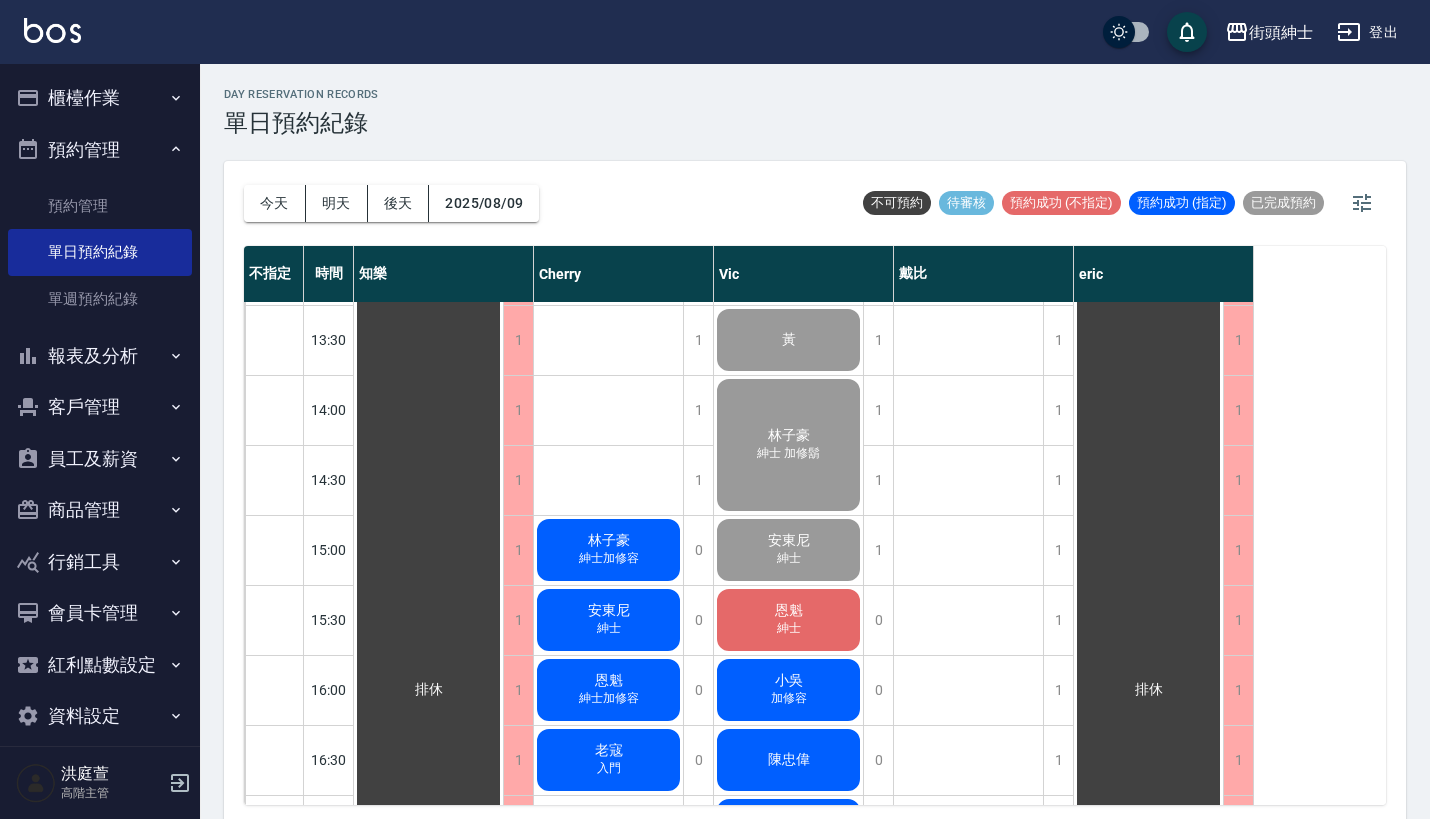 click on "林子豪" at bounding box center [429, 690] 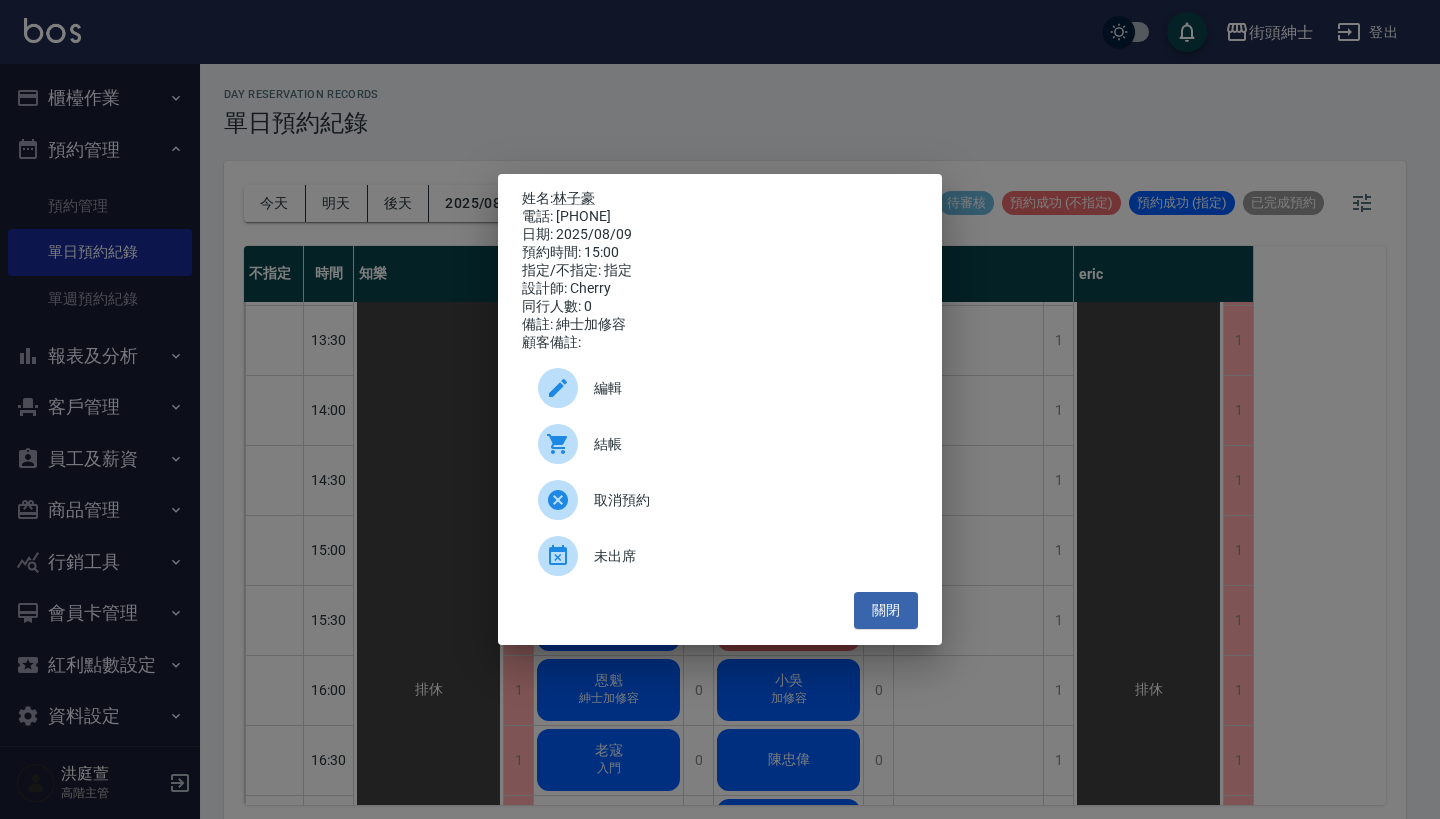 click on "結帳" at bounding box center (748, 444) 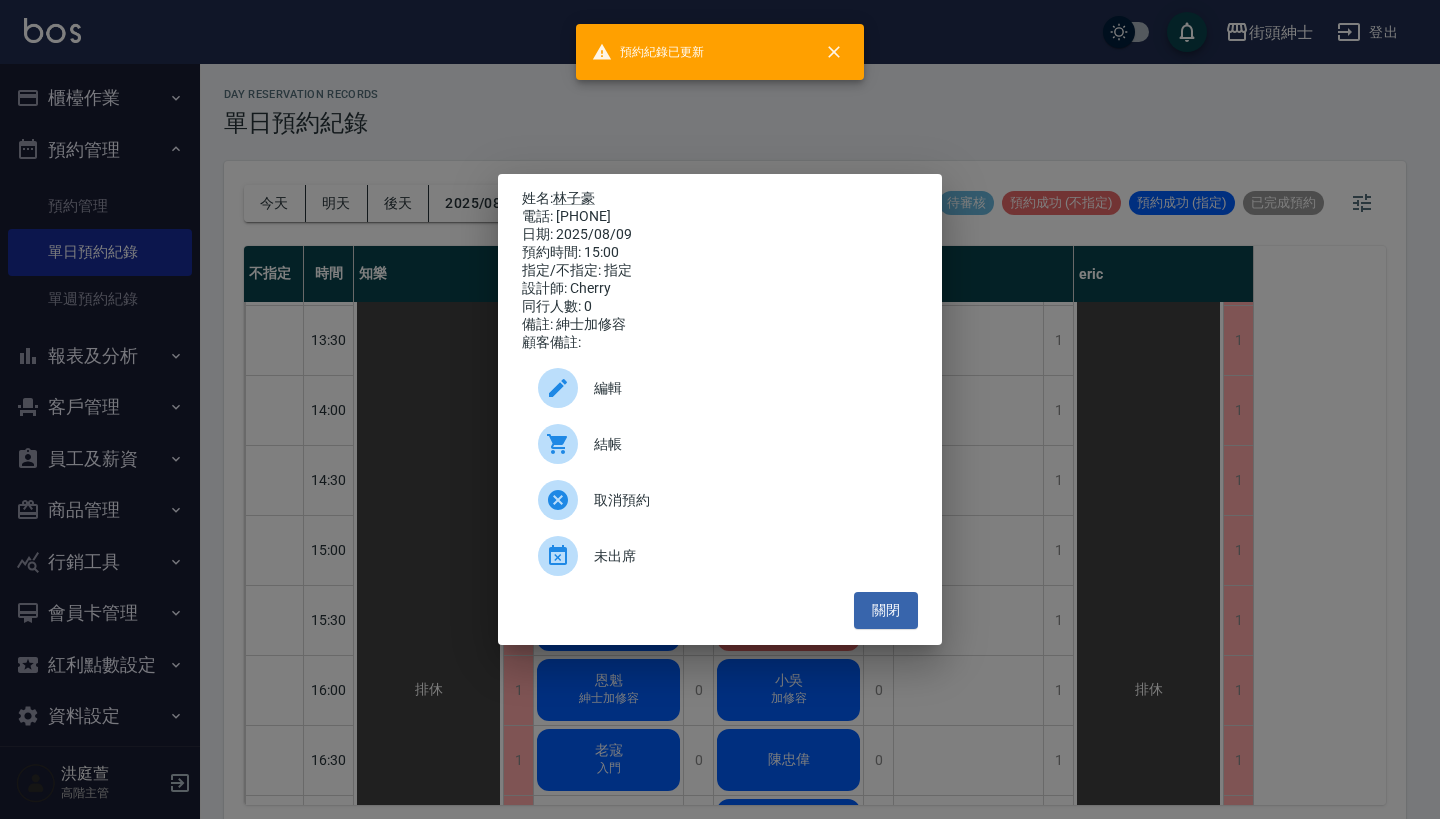 click on "姓名:  林子豪 電話: 0934052809 日期: 2025/08/09 預約時間: 15:00 指定/不指定: 指定 設計師: Cherry 同行人數: 0 備註: 紳士加修容 顧客備註:  編輯 結帳 取消預約 未出席 關閉" at bounding box center (720, 409) 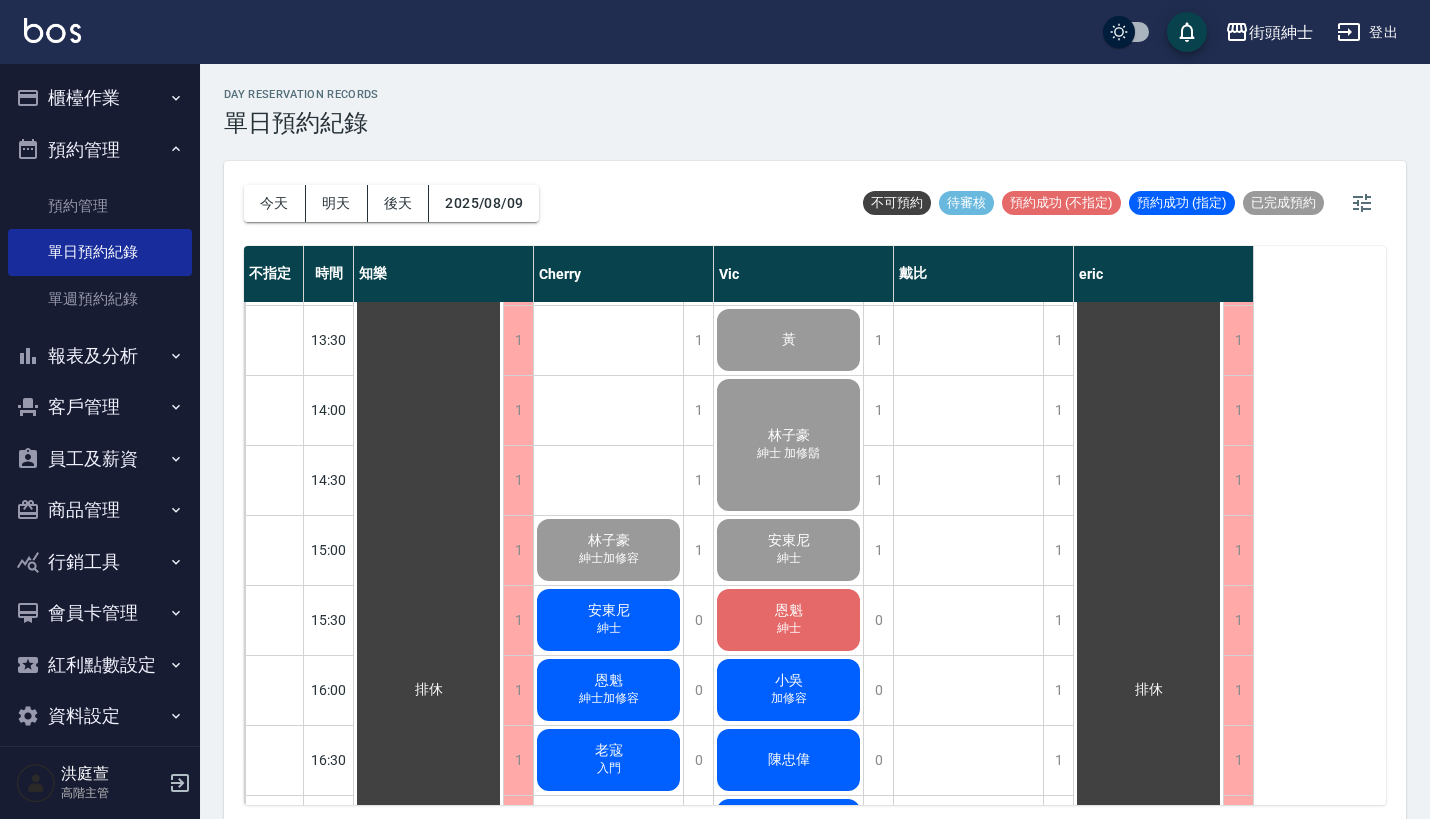 click on "林子豪" at bounding box center (429, 690) 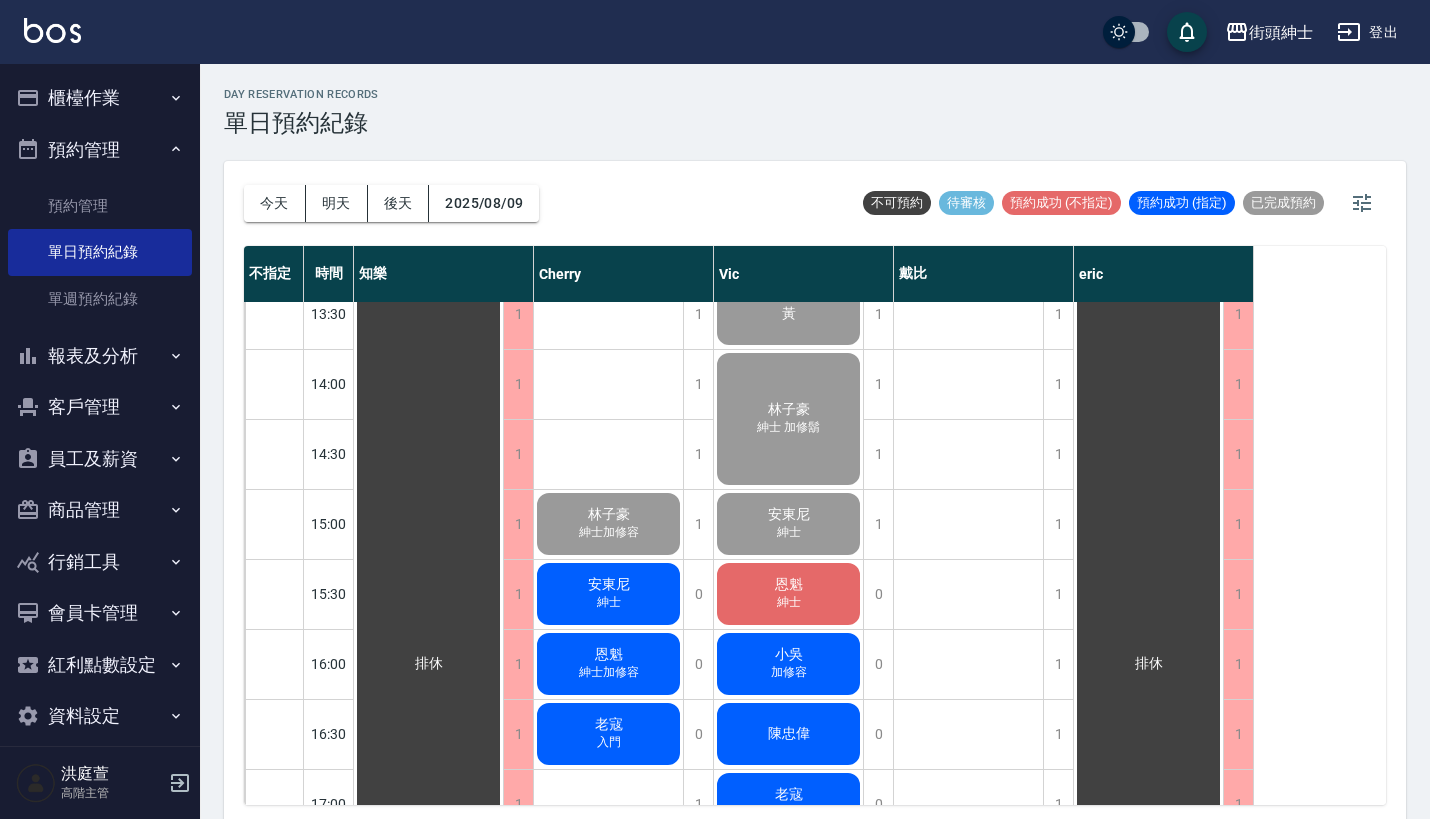 click on "紳士 加修鬍" at bounding box center [609, 182] 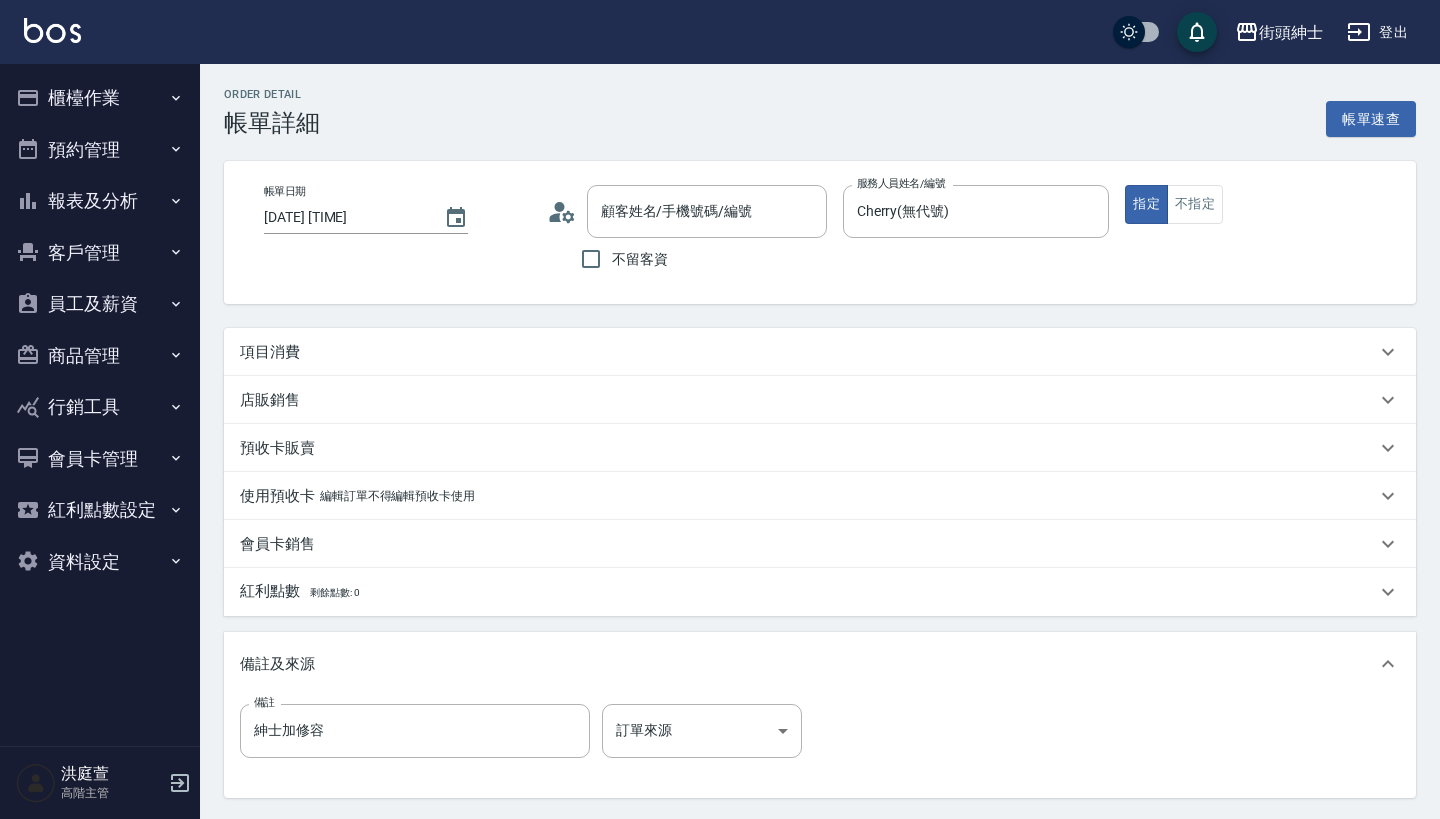 click on "項目消費" at bounding box center (808, 352) 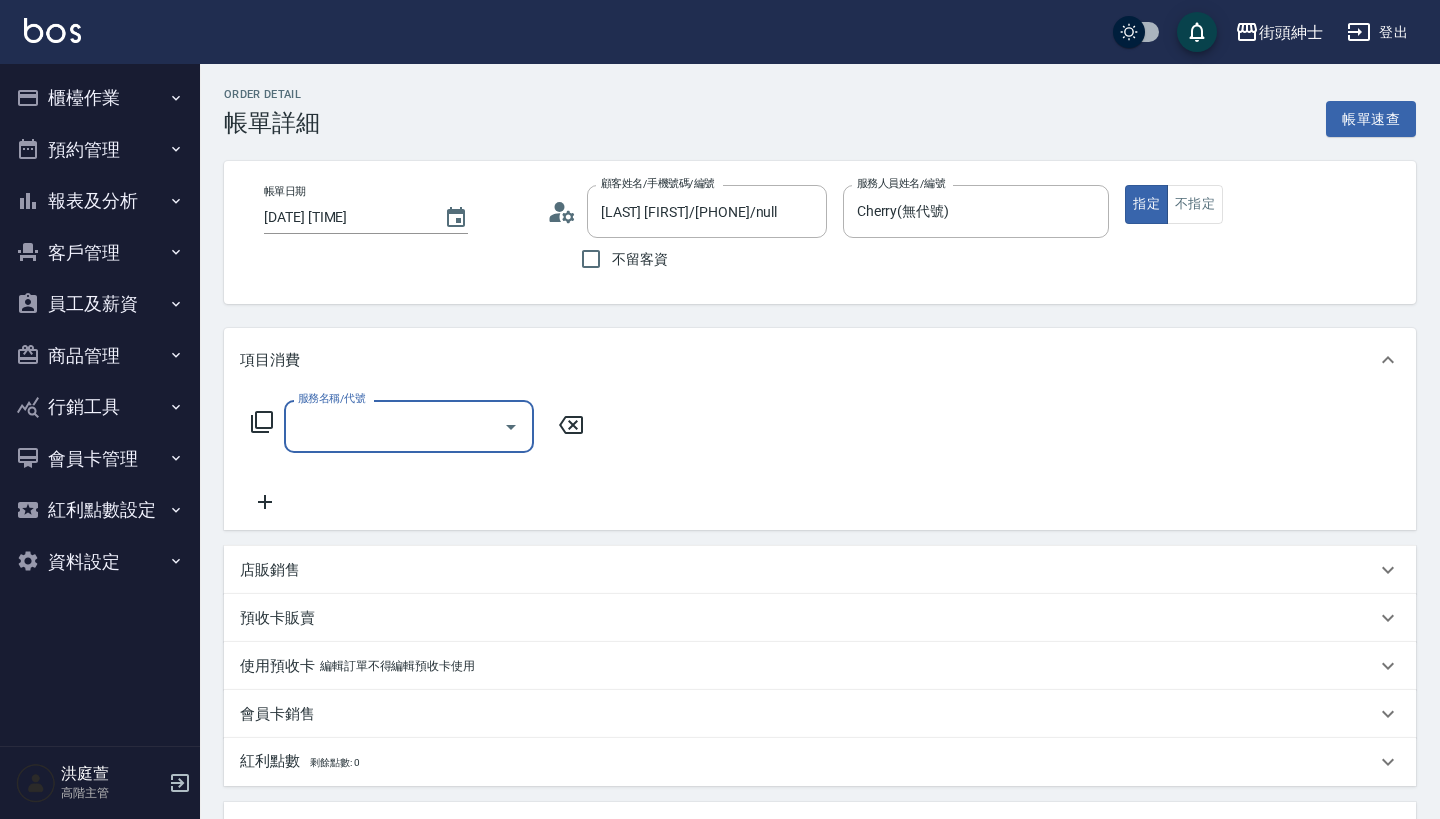 scroll, scrollTop: 0, scrollLeft: 0, axis: both 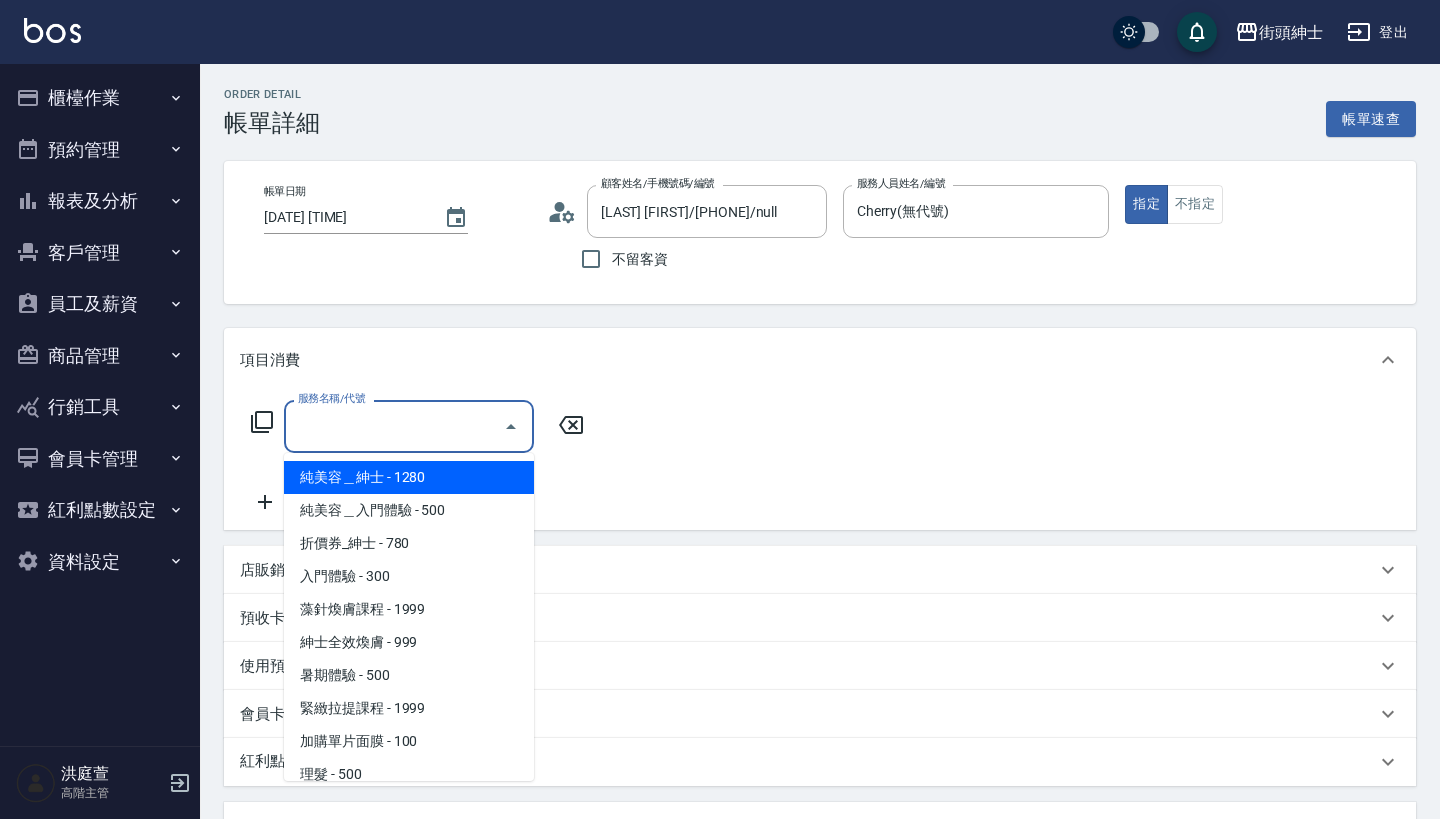 click on "服務名稱/代號" at bounding box center (394, 426) 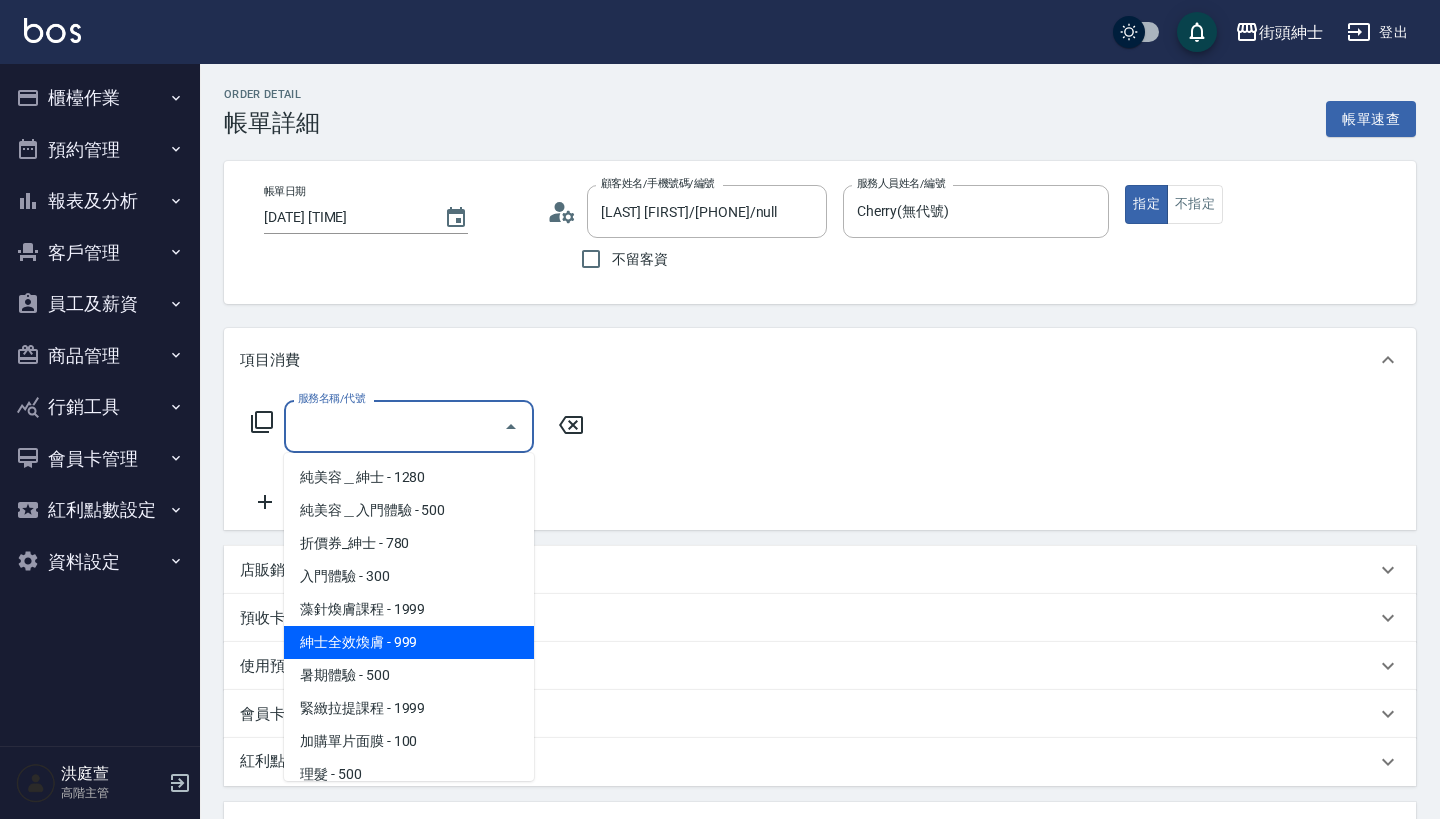 click on "紳士全效煥膚 - 999" at bounding box center [409, 642] 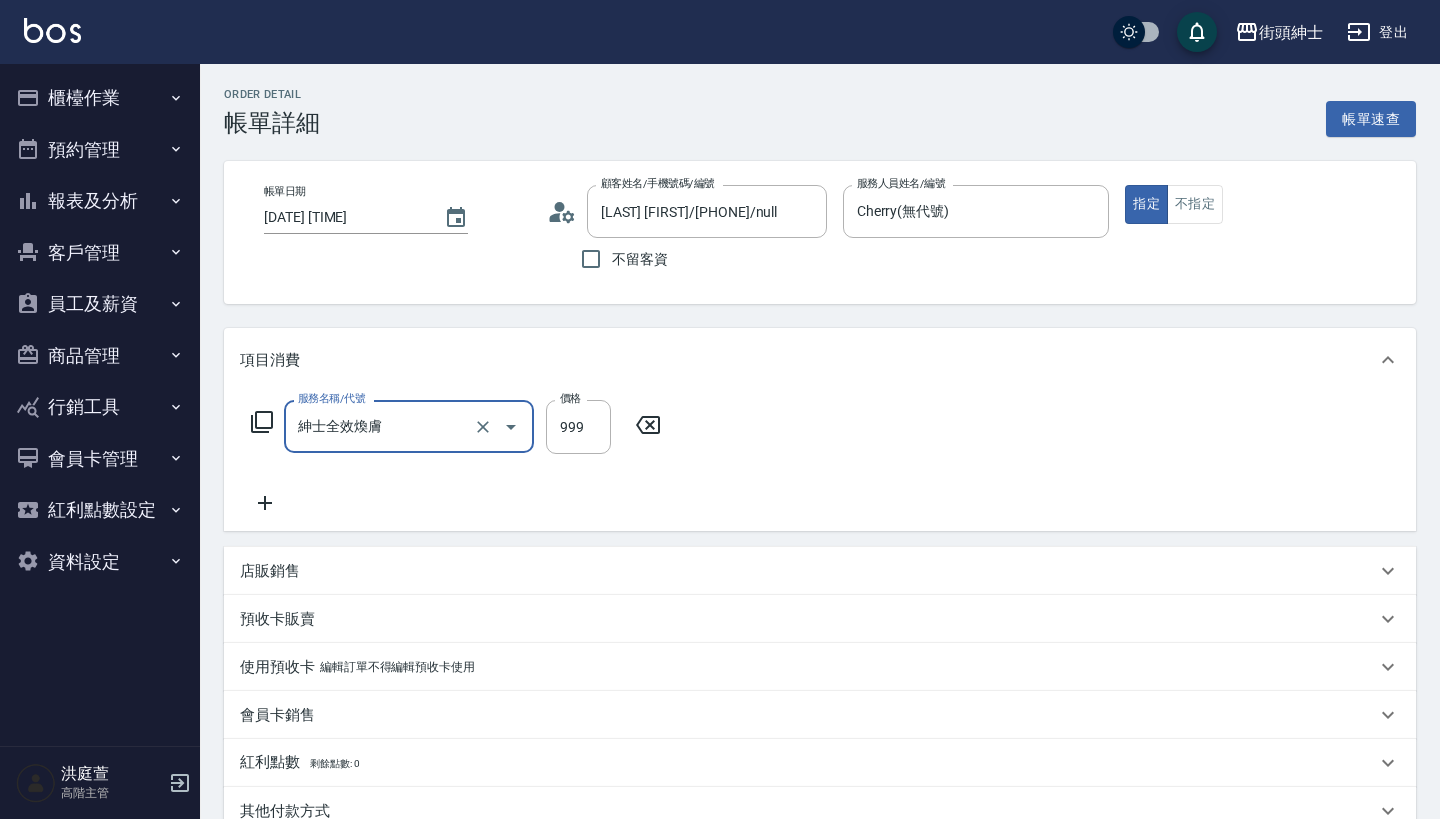 type on "紳士全效煥膚" 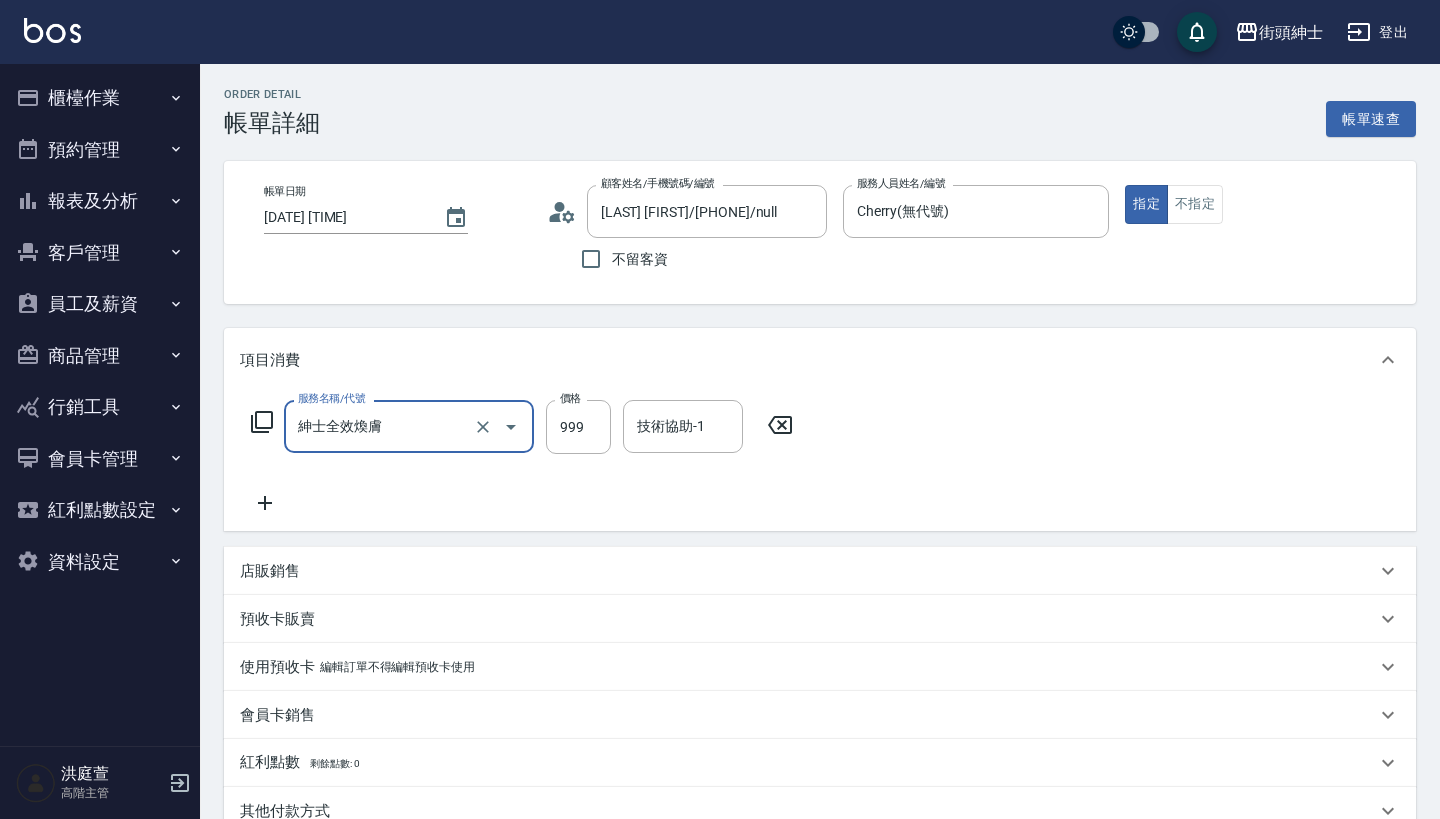 click 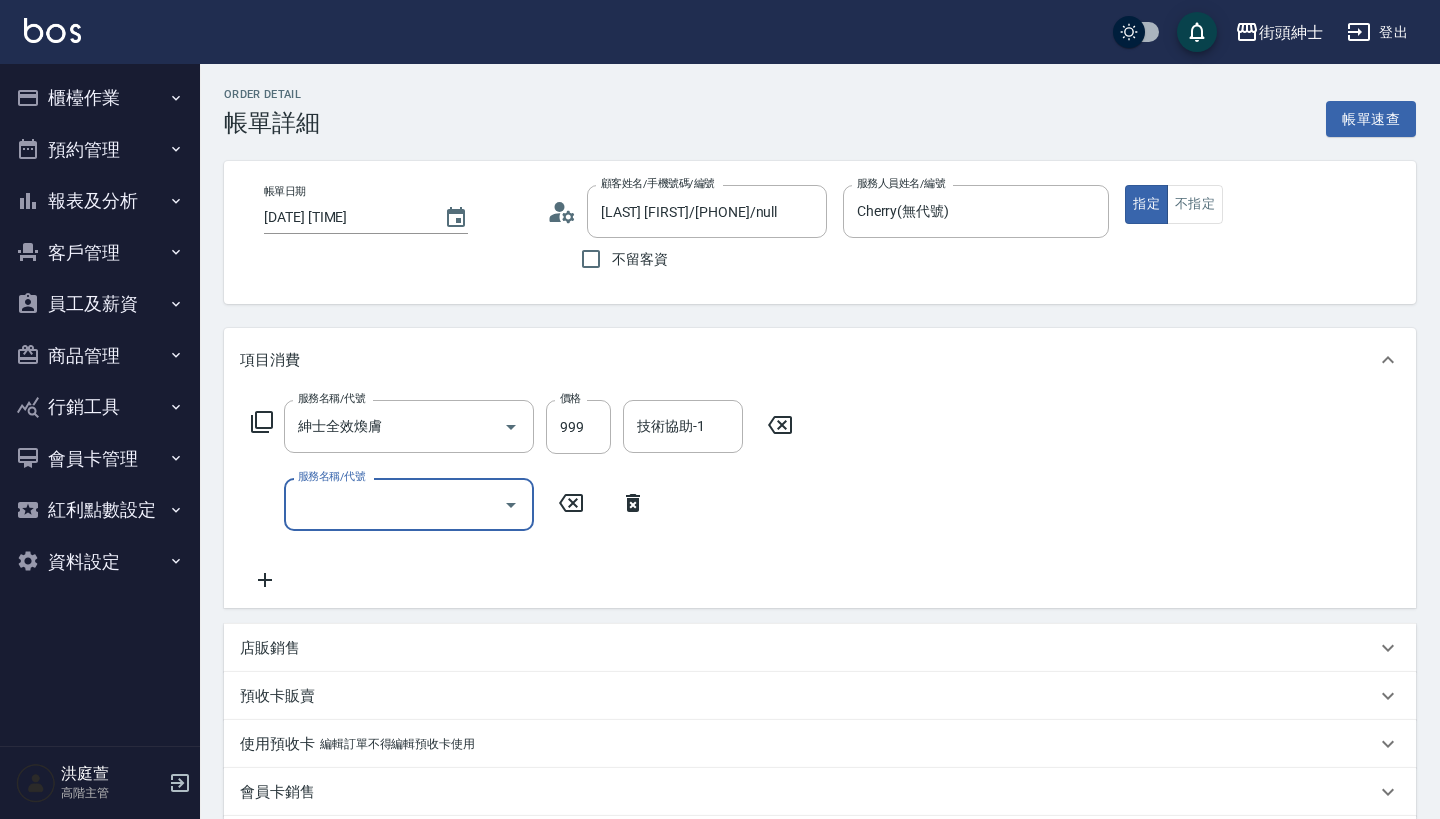 click on "服務名稱/代號" at bounding box center [394, 504] 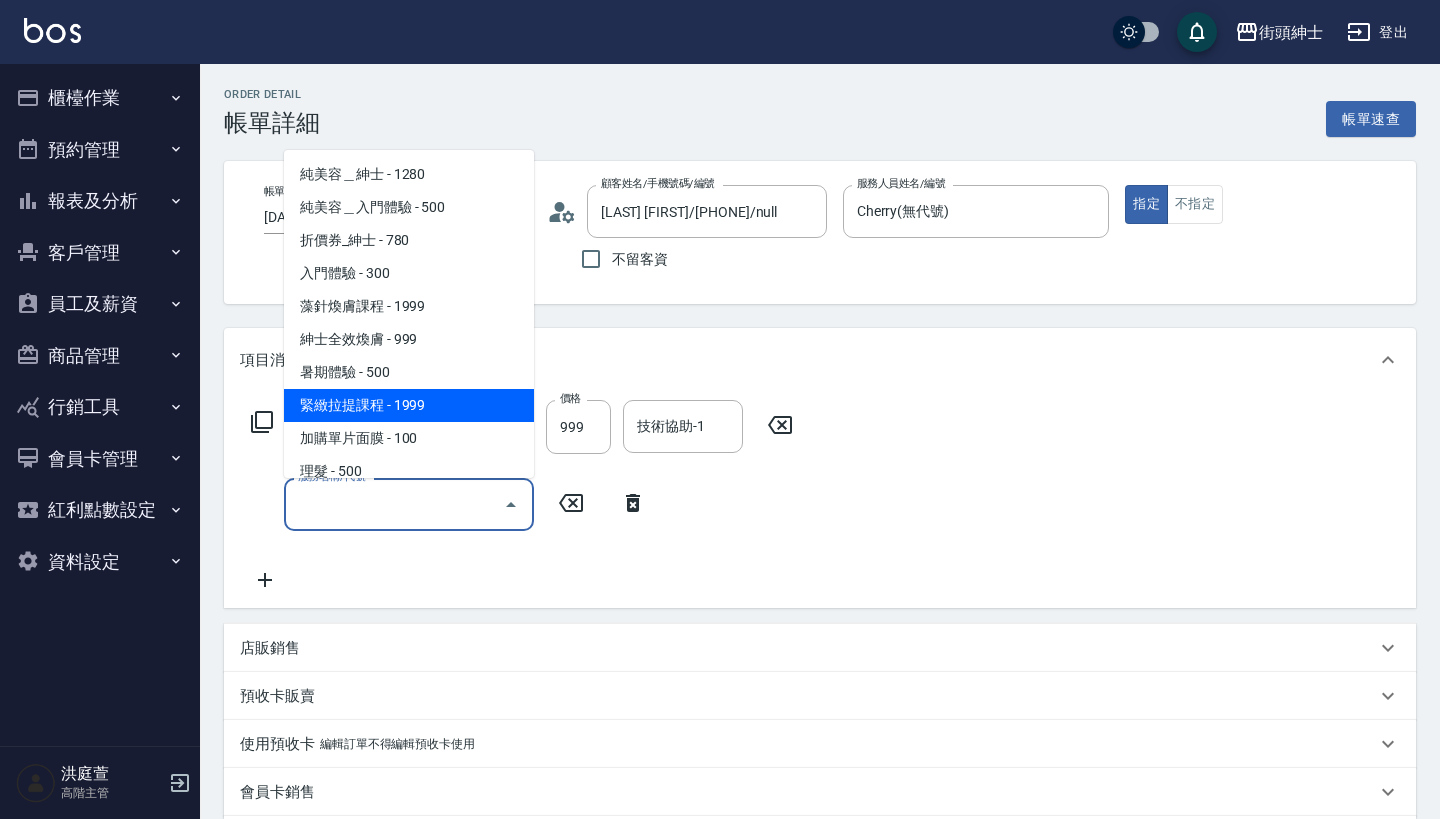 scroll, scrollTop: 76, scrollLeft: 0, axis: vertical 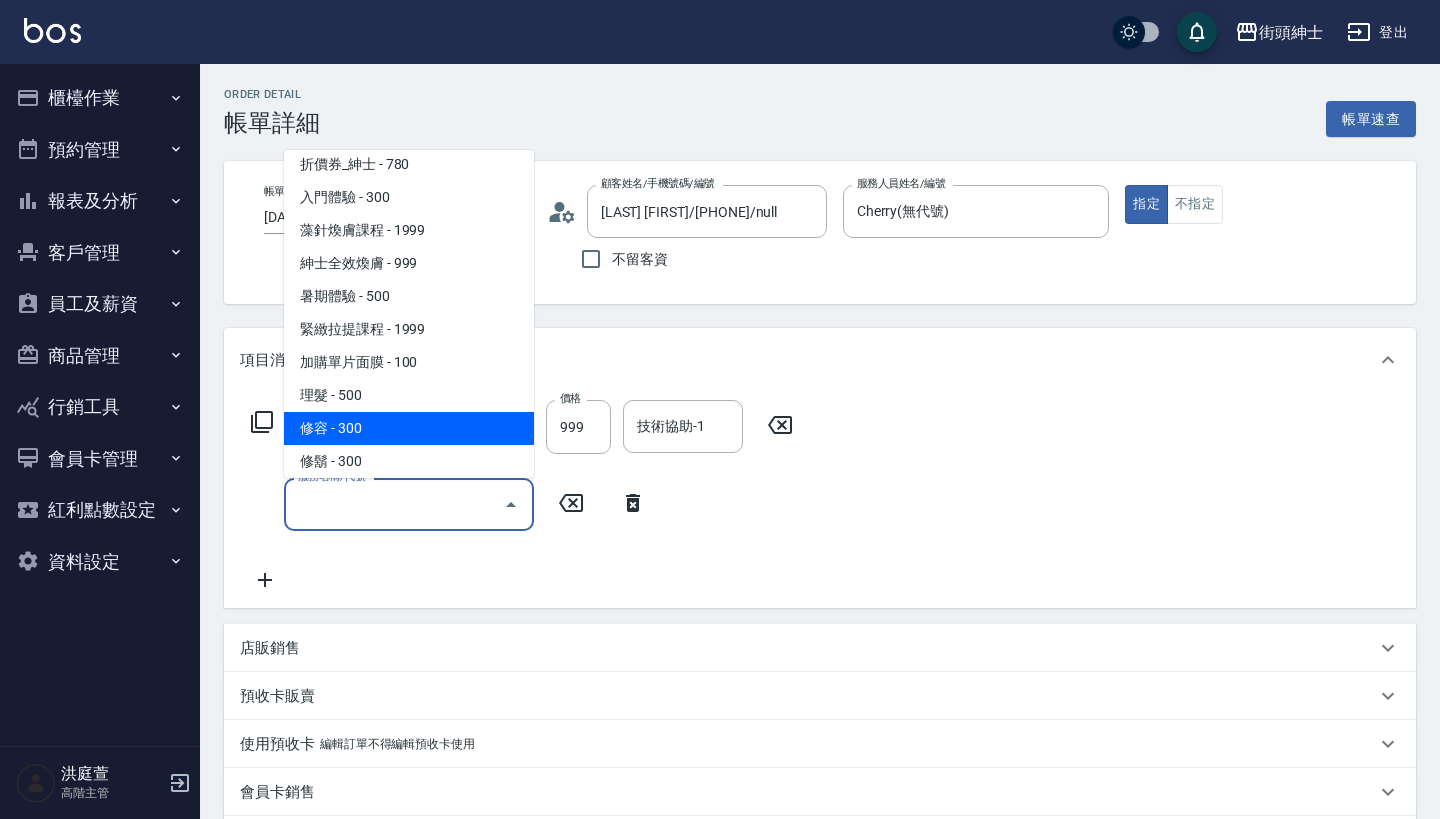 click on "修容 - 300" at bounding box center (409, 428) 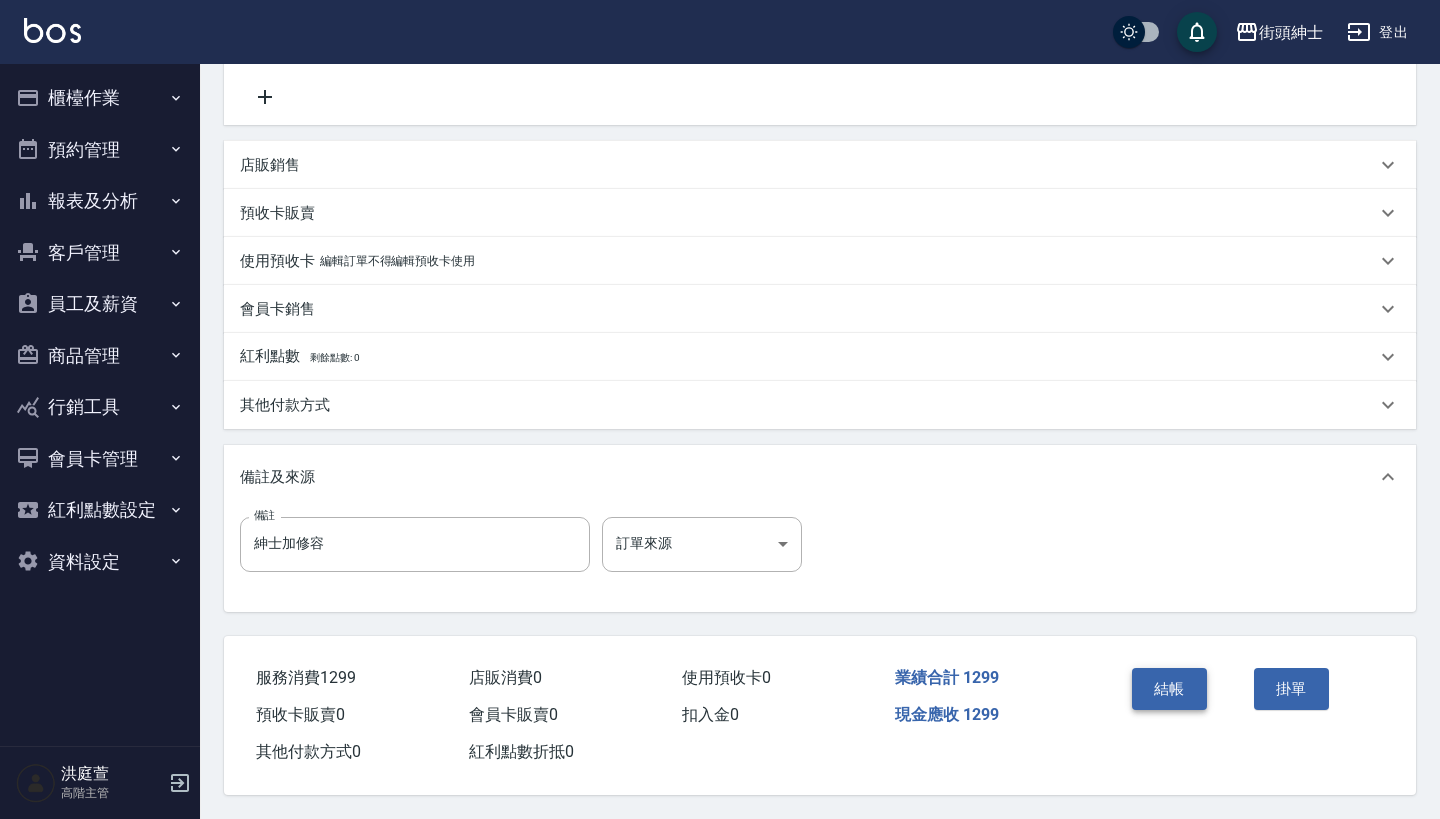 scroll, scrollTop: 492, scrollLeft: 0, axis: vertical 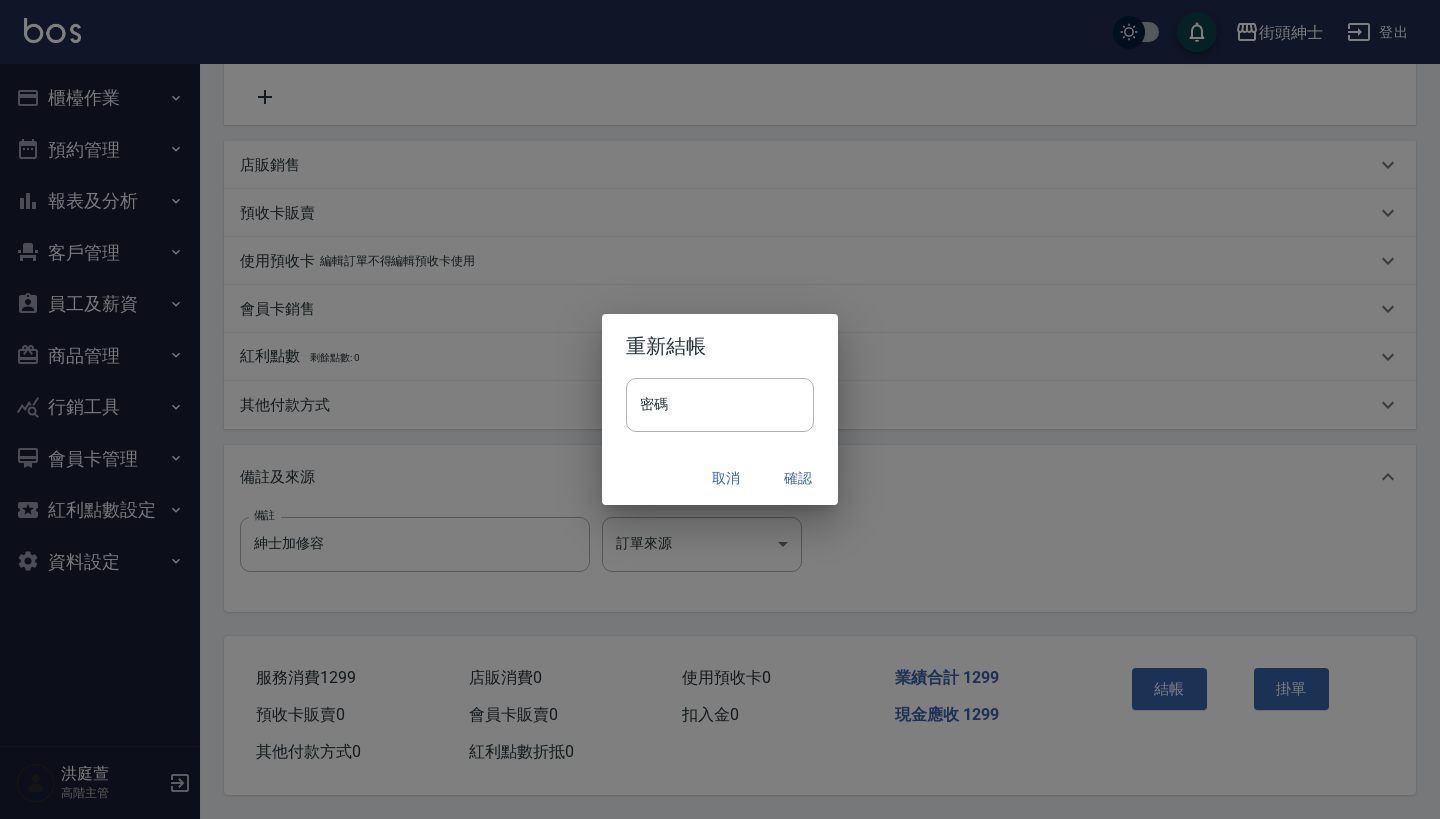 click on "確認" at bounding box center (798, 478) 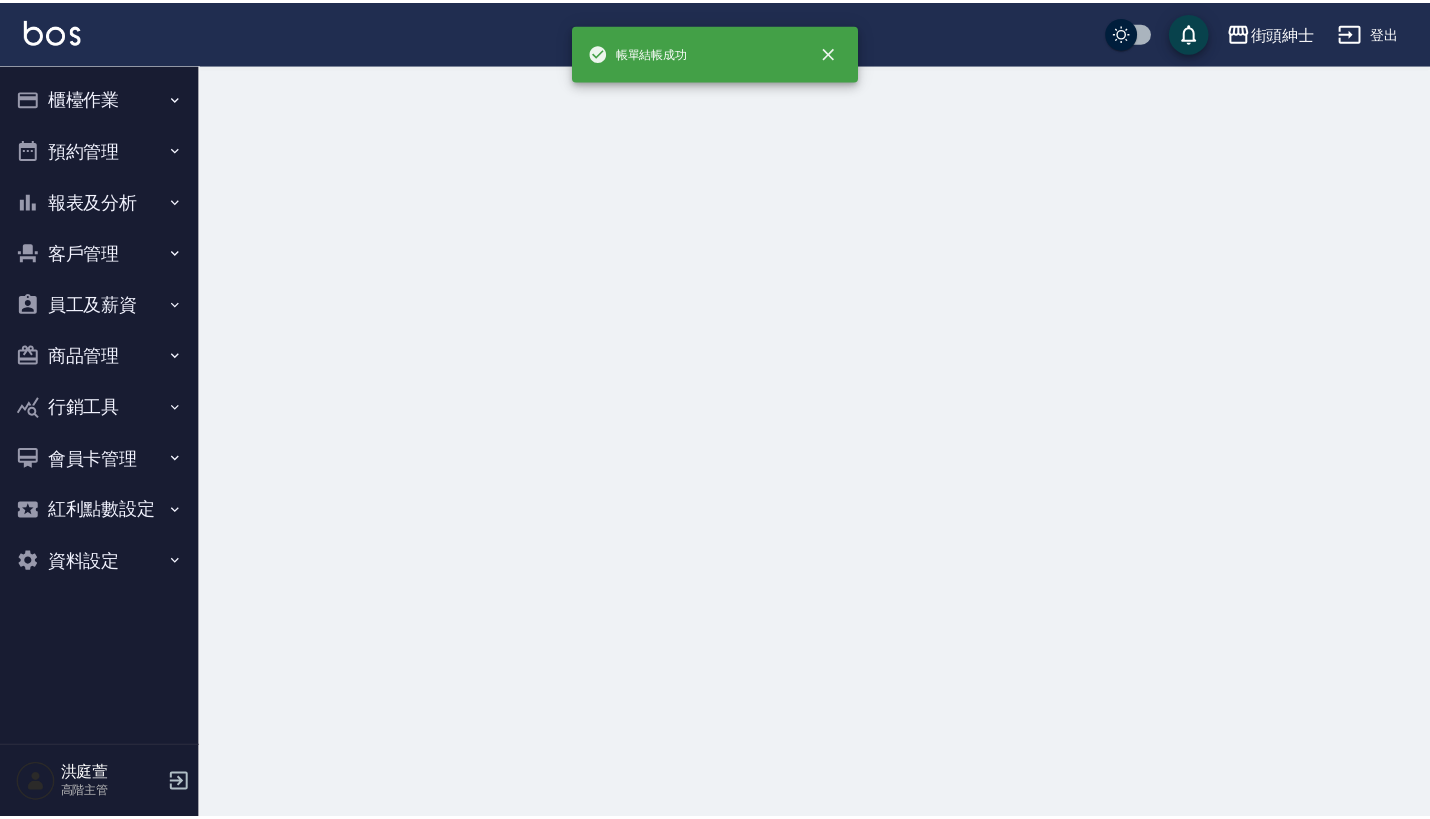 scroll, scrollTop: 0, scrollLeft: 0, axis: both 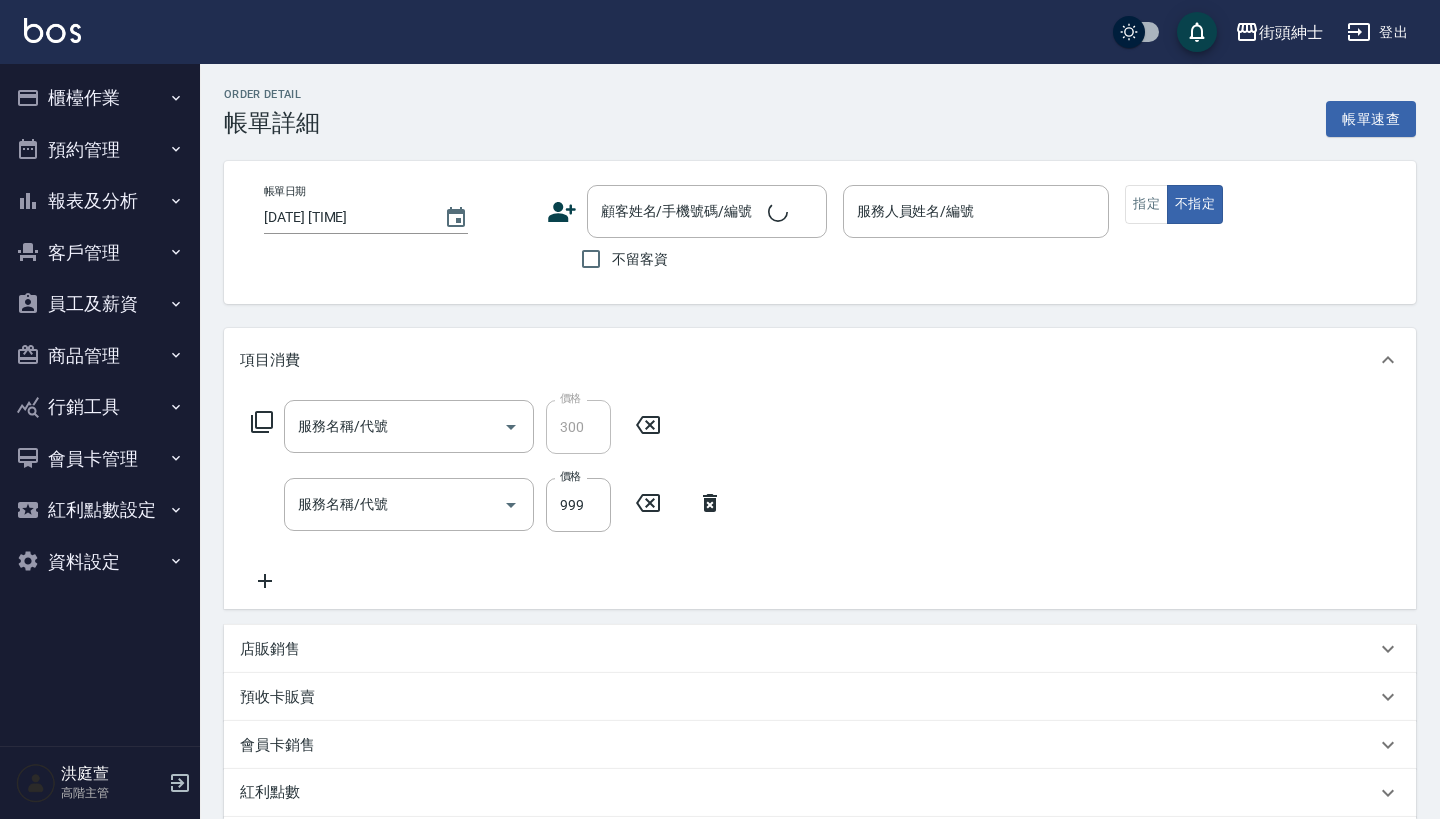 type on "2025/08/09 14:00" 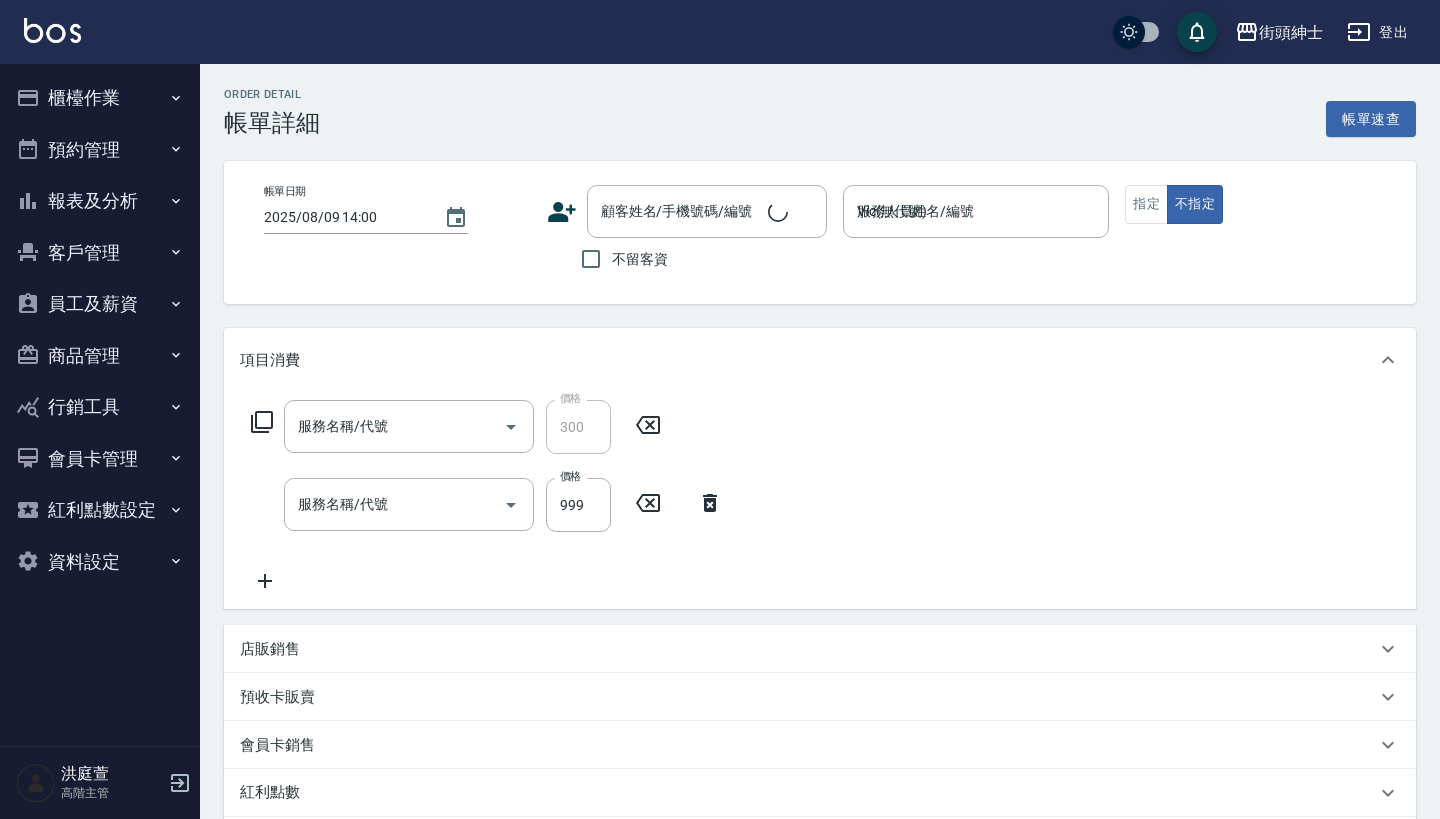 type on "修鬍(A04)" 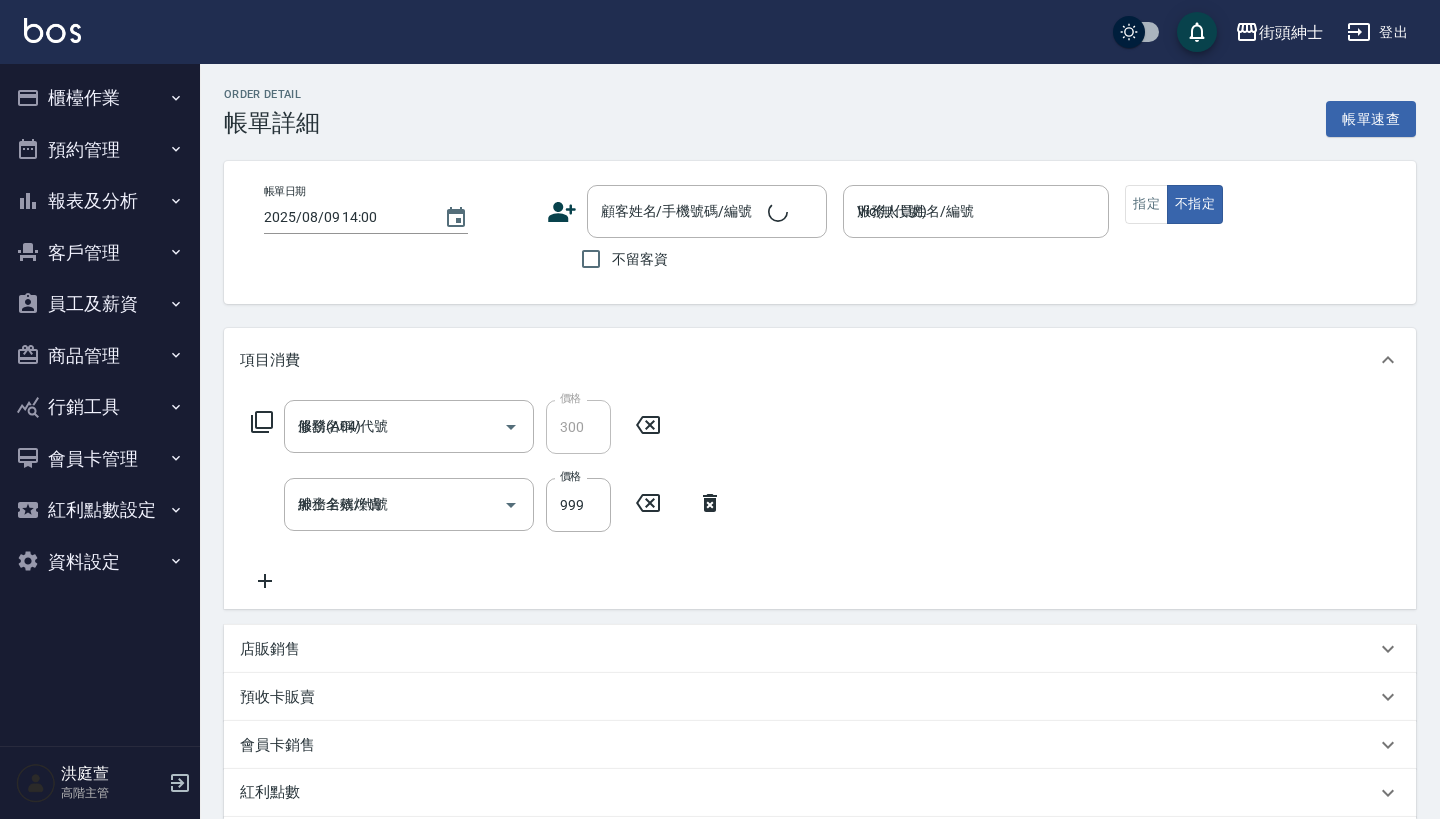 scroll, scrollTop: 0, scrollLeft: 0, axis: both 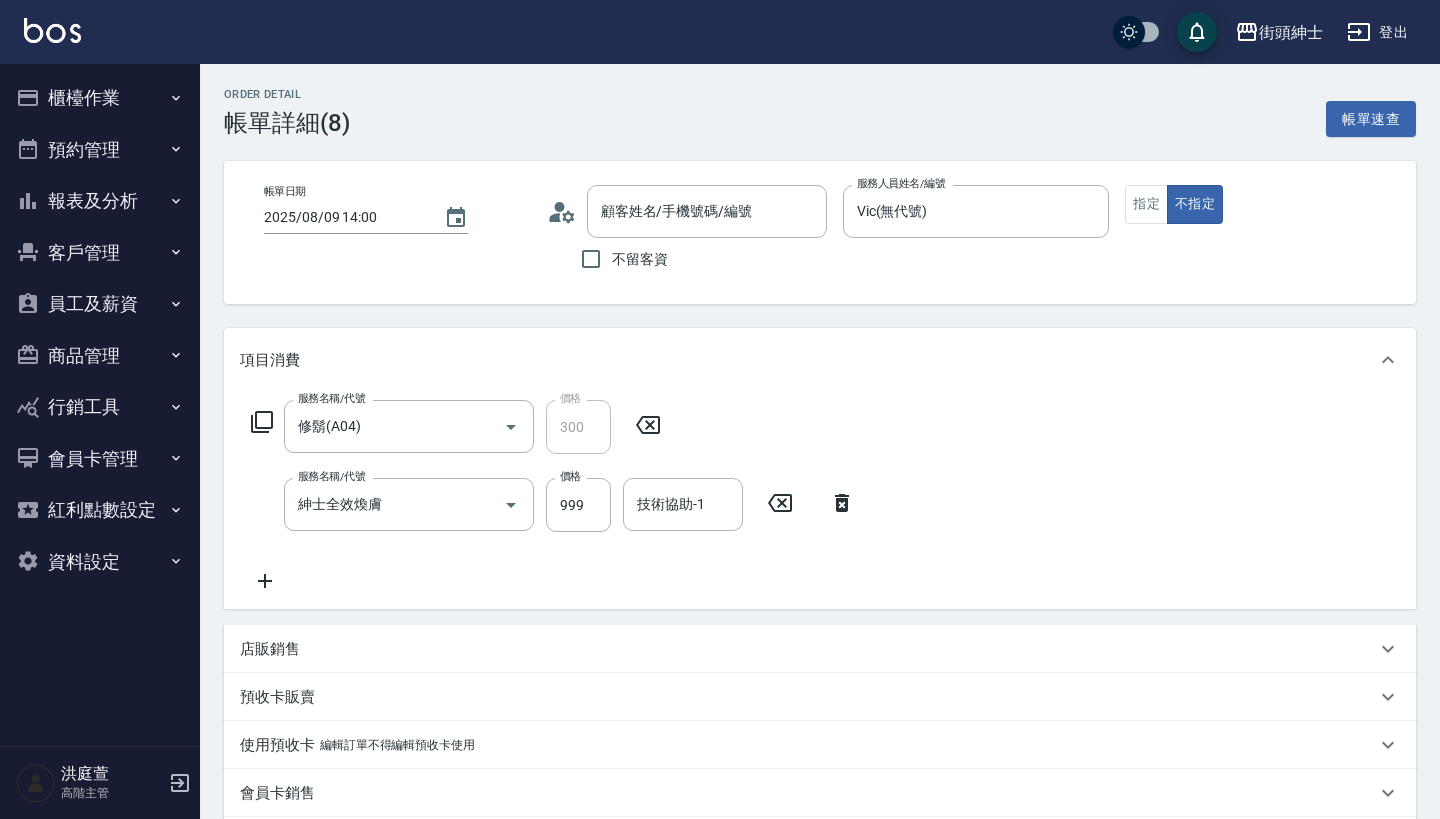 type on "[LAST] [FIRST]/[PHONE]/null" 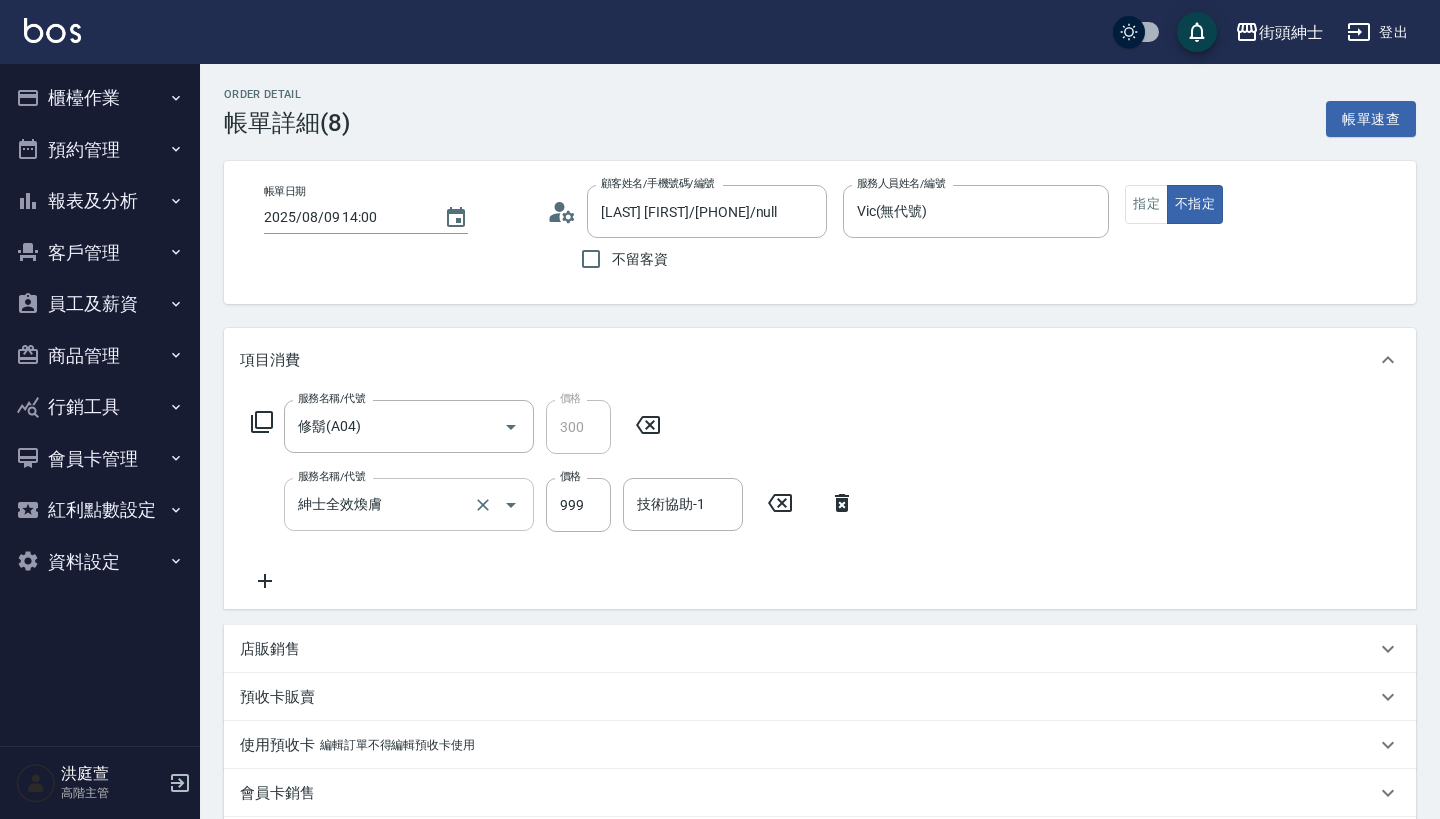 click on "紳士全效煥膚" at bounding box center [381, 504] 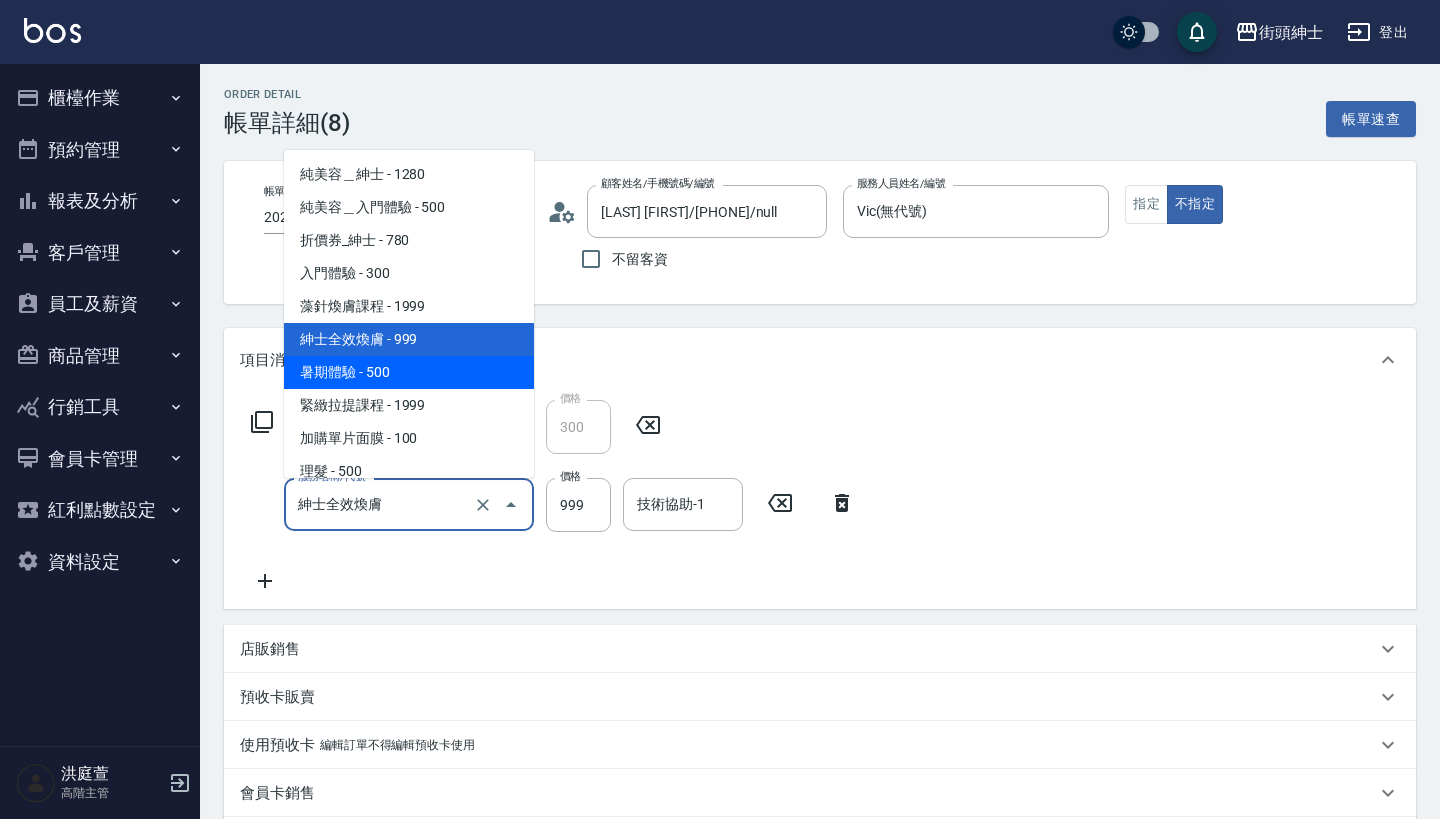 scroll, scrollTop: 36, scrollLeft: 0, axis: vertical 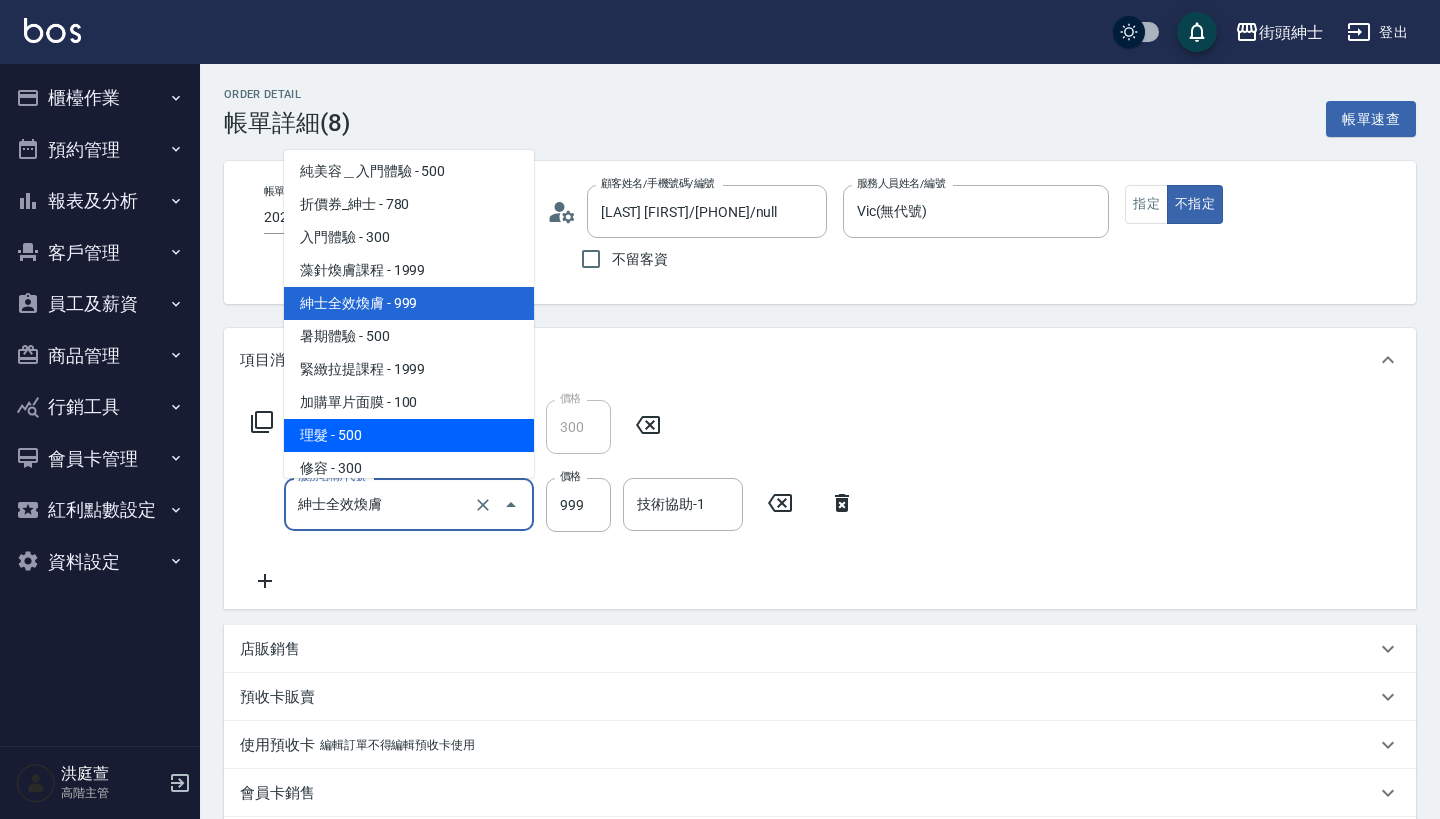 click on "理髮 - 500" at bounding box center [409, 435] 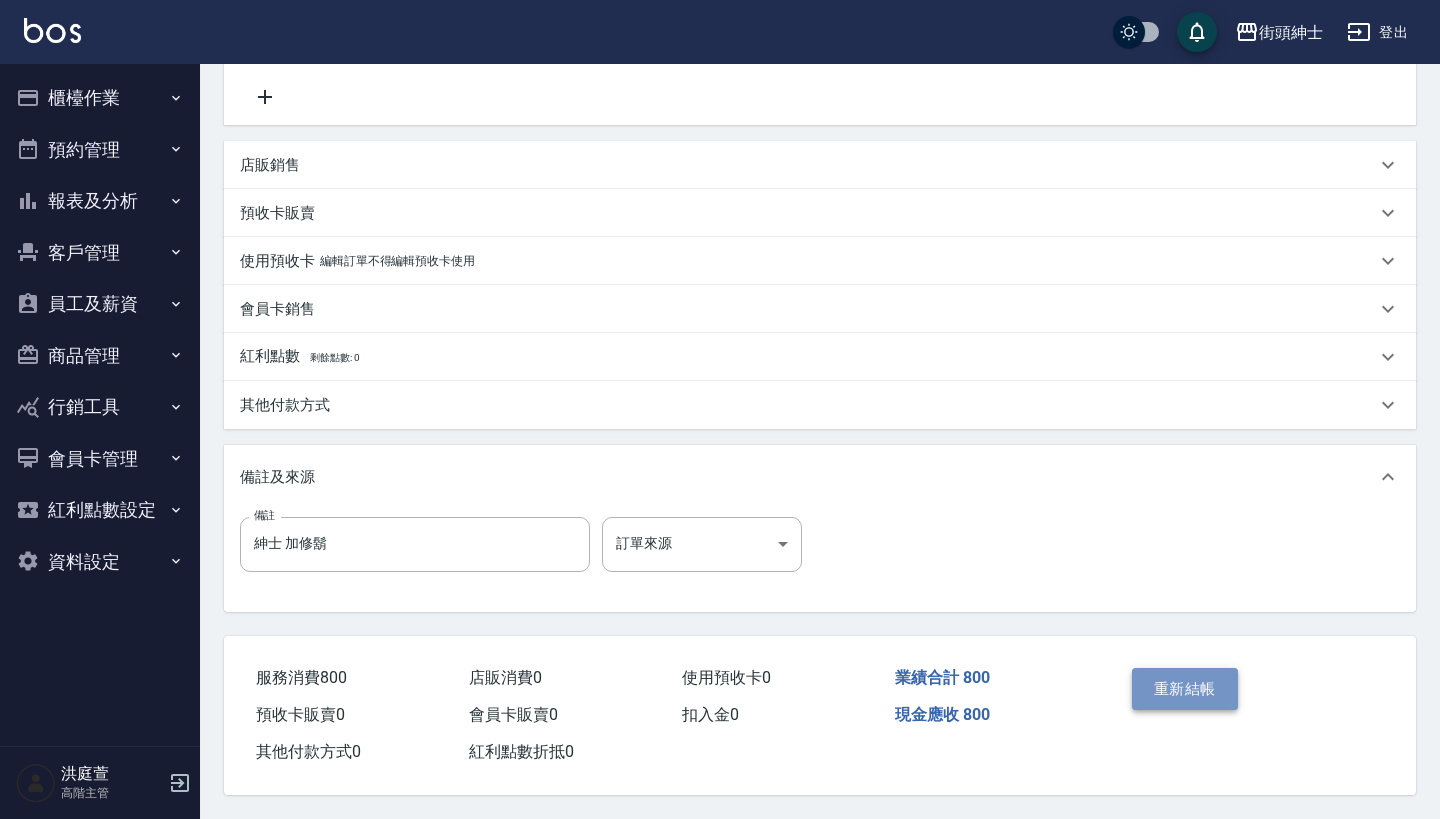 click on "重新結帳" at bounding box center (1185, 689) 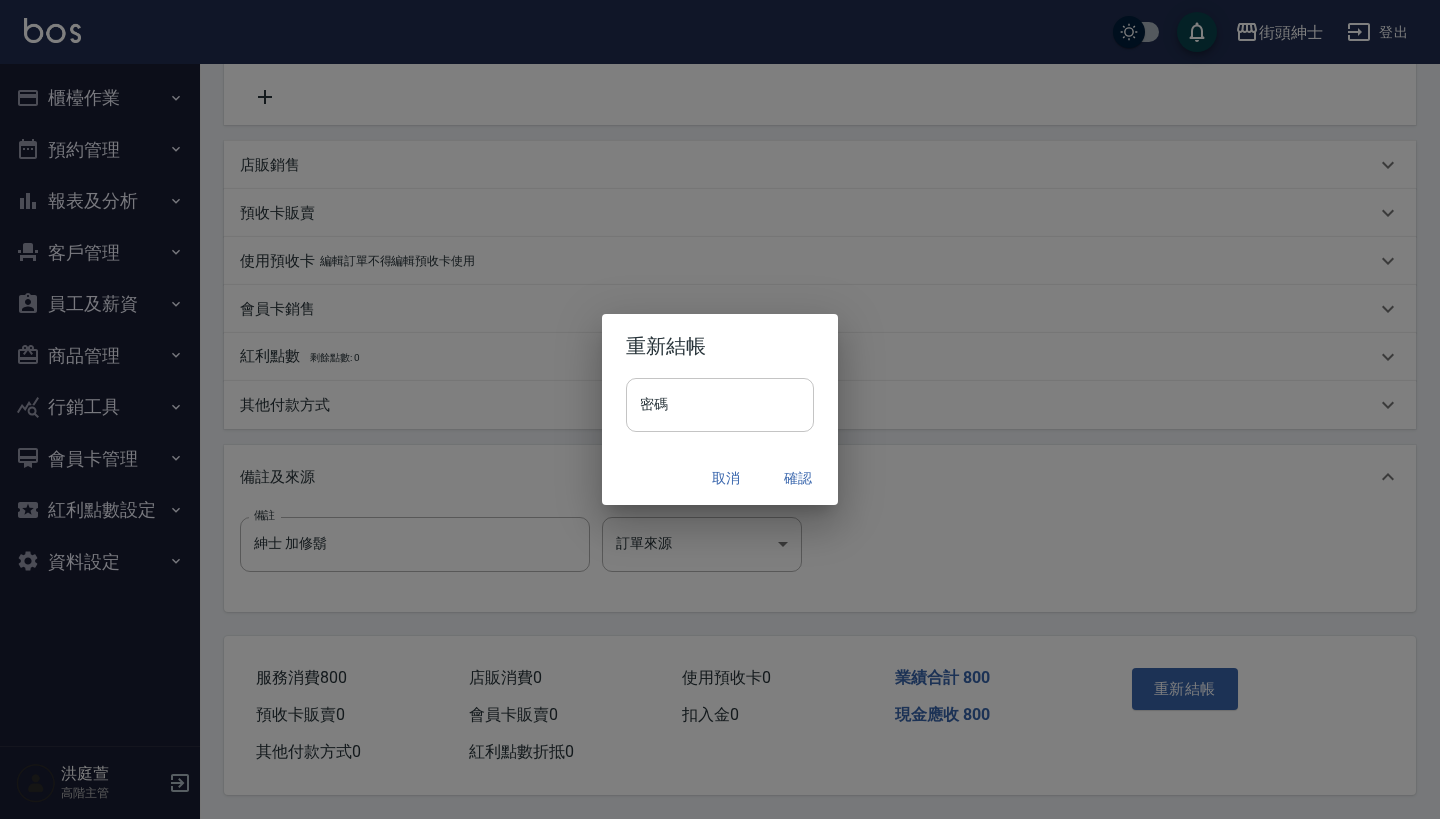 click on "密碼" at bounding box center (720, 405) 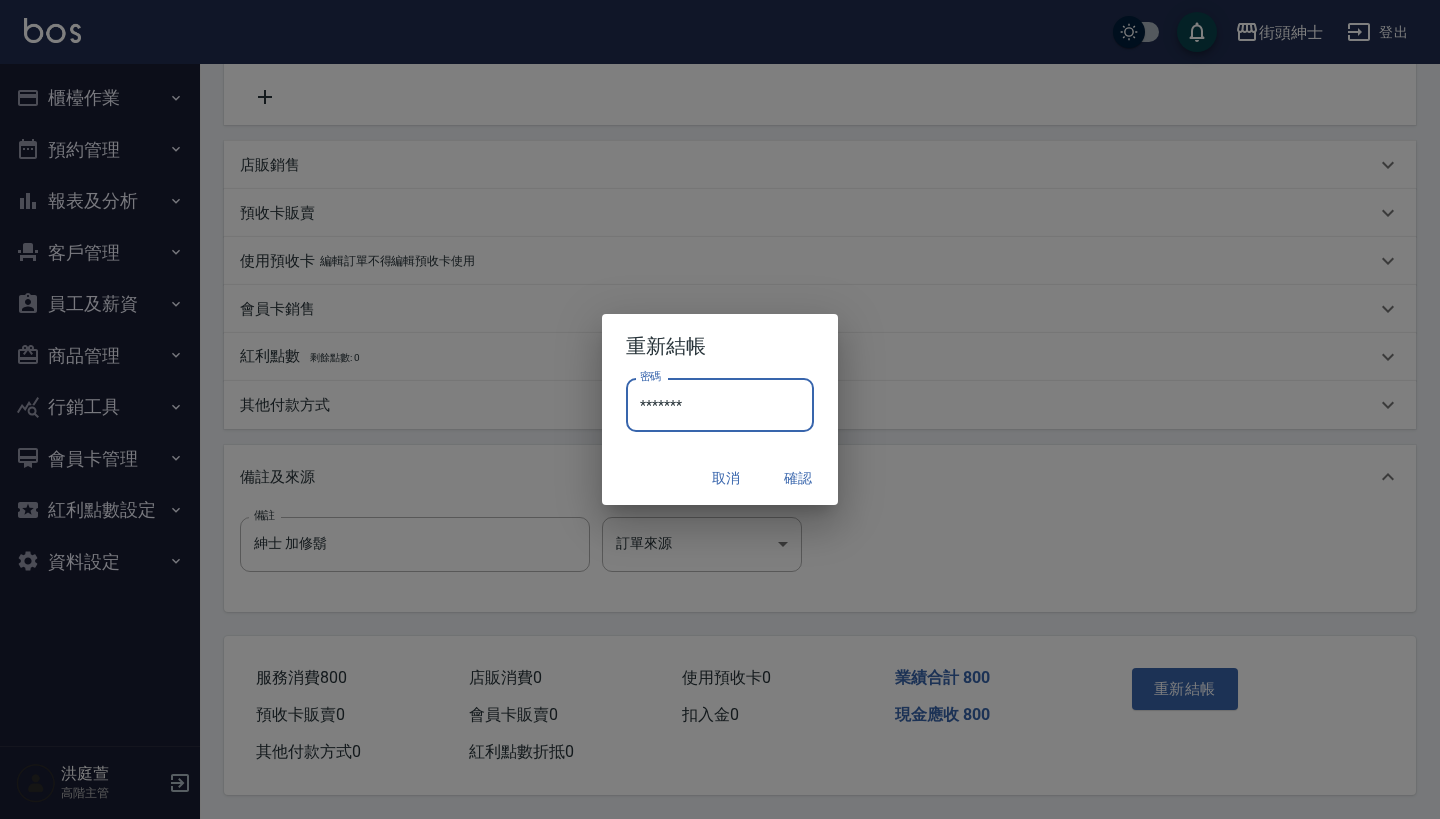type on "********" 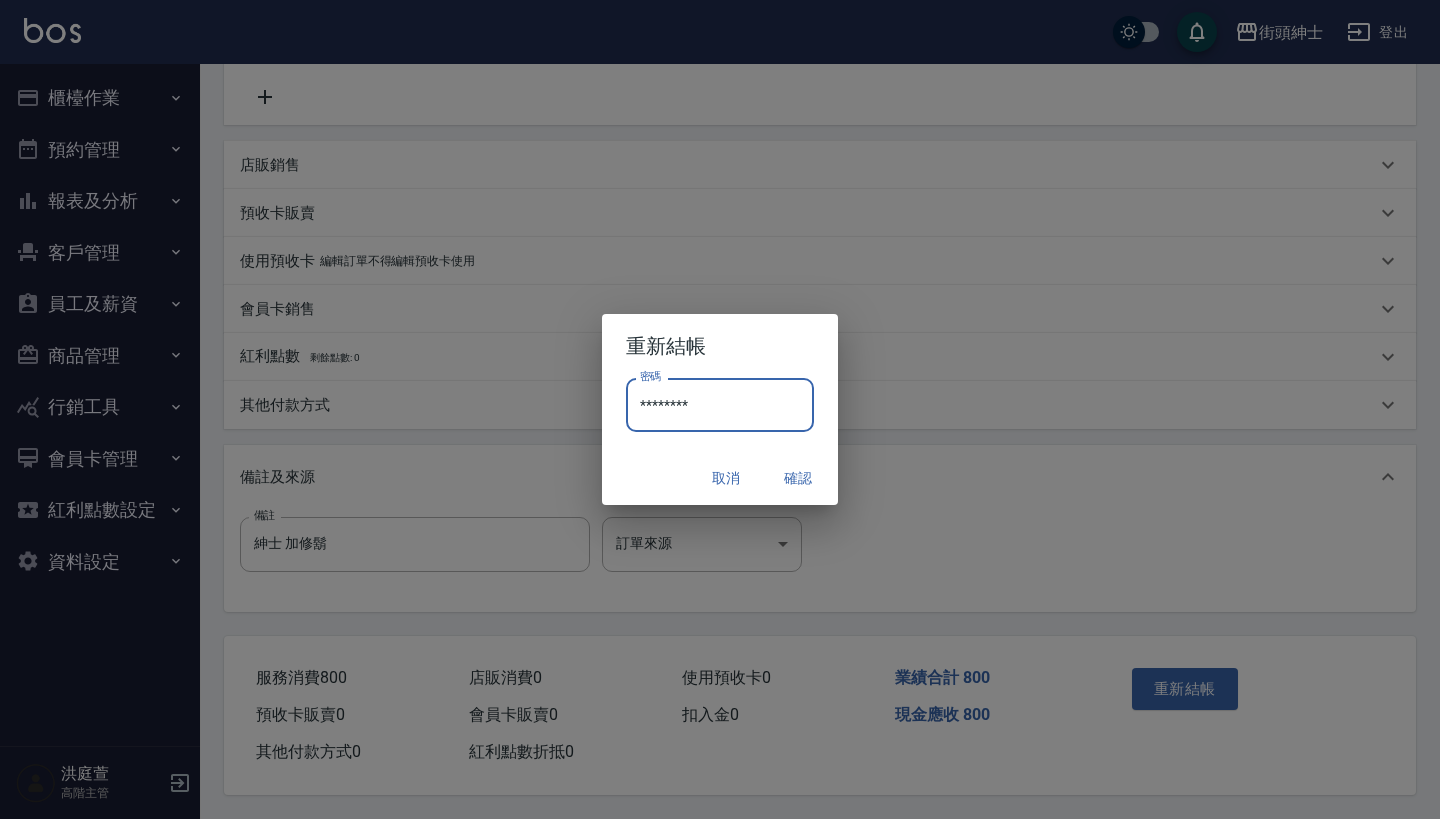 click on "確認" at bounding box center [798, 478] 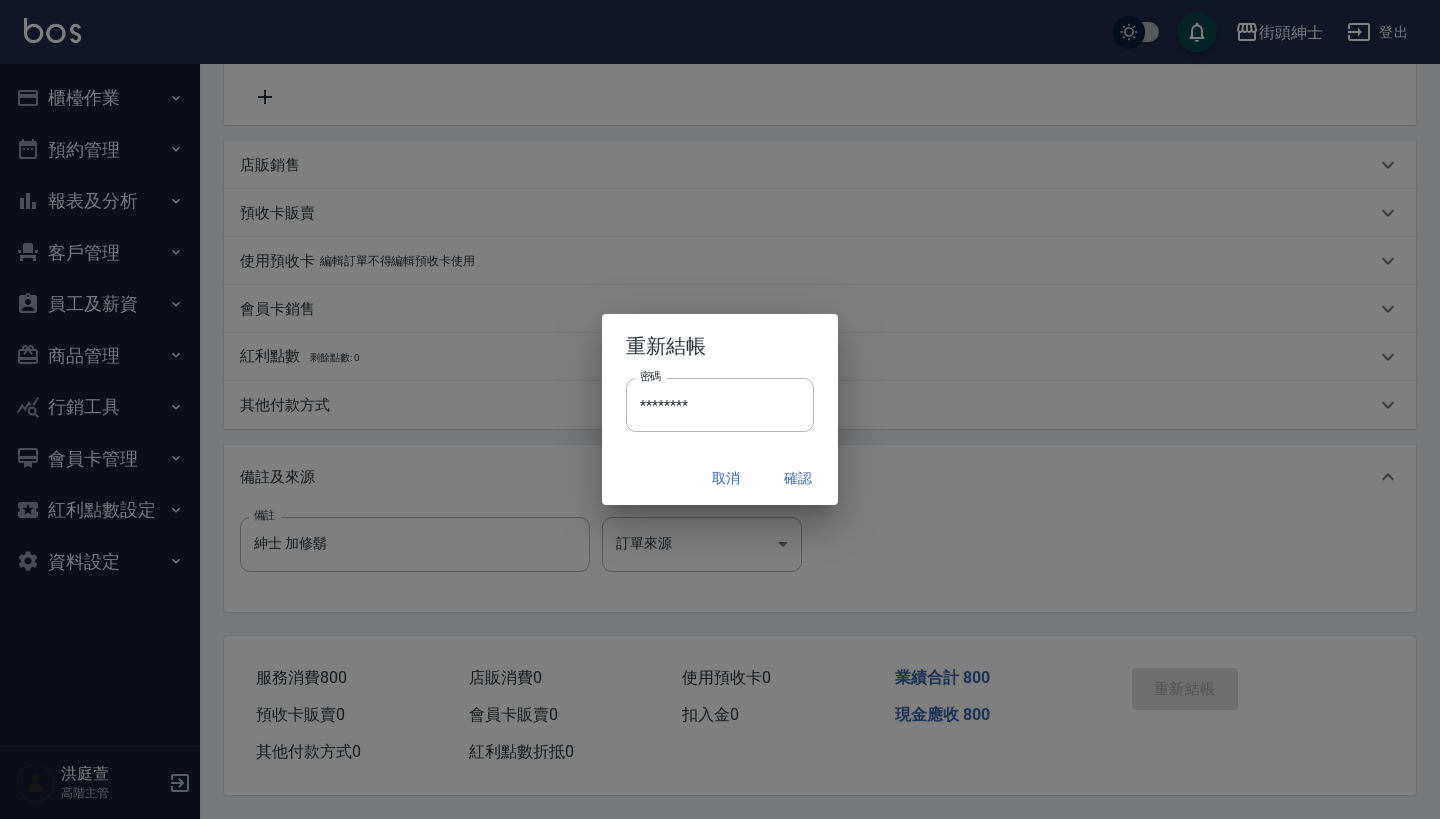 click on "取消 確認" at bounding box center (720, 478) 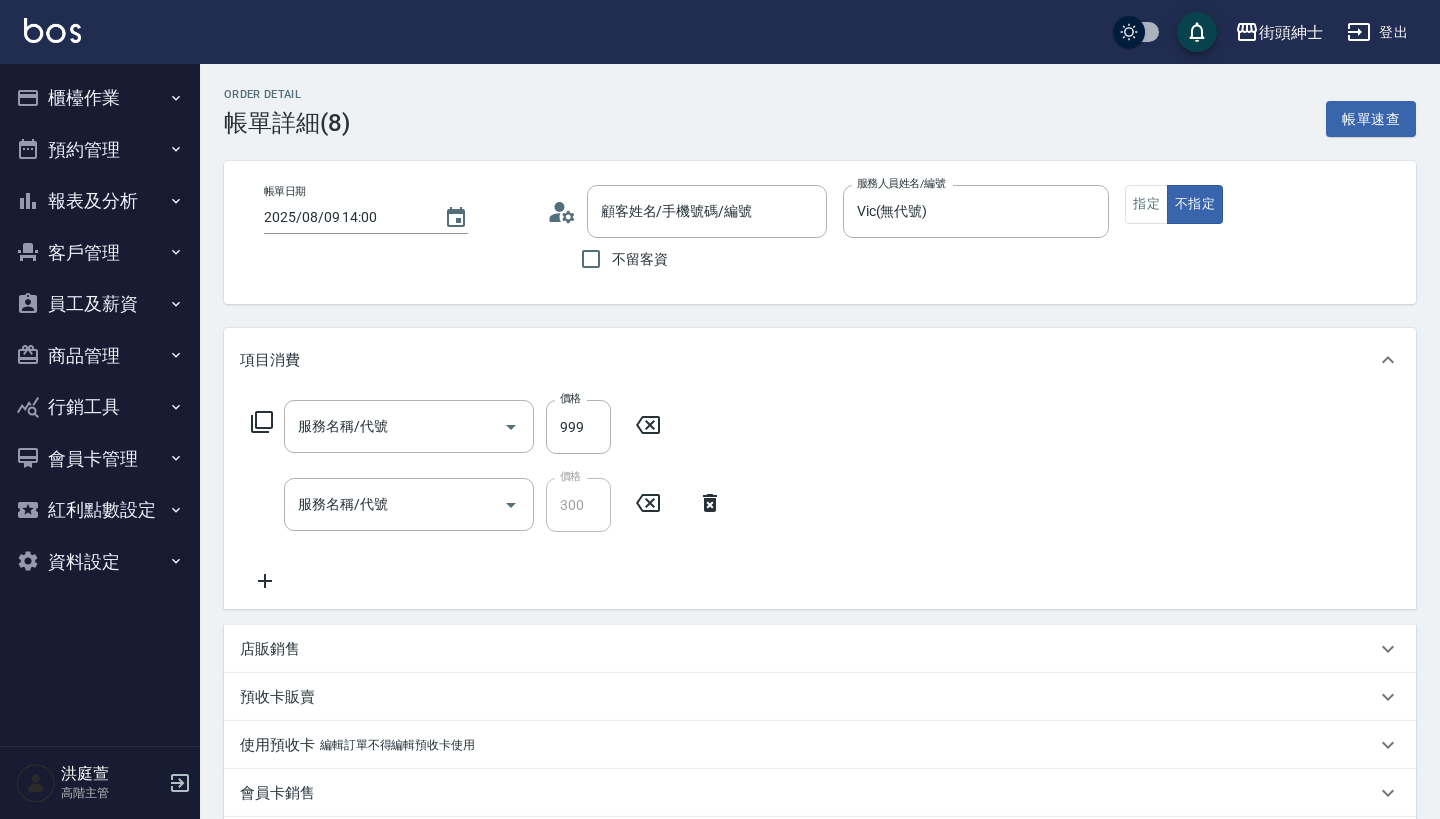 type on "[FIRST] [LAST]/[PHONE]/null" 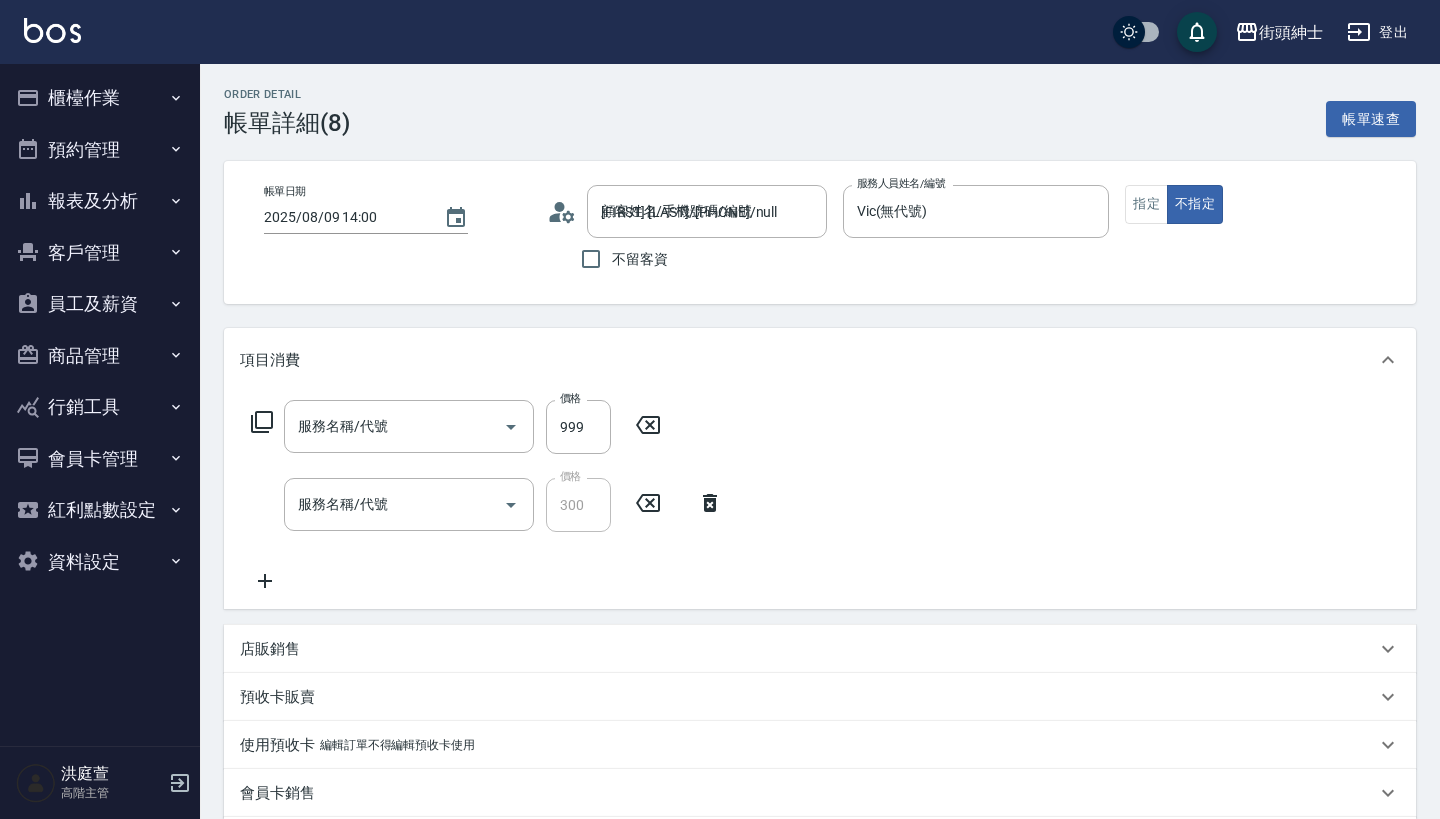 type on "紳士全效煥膚" 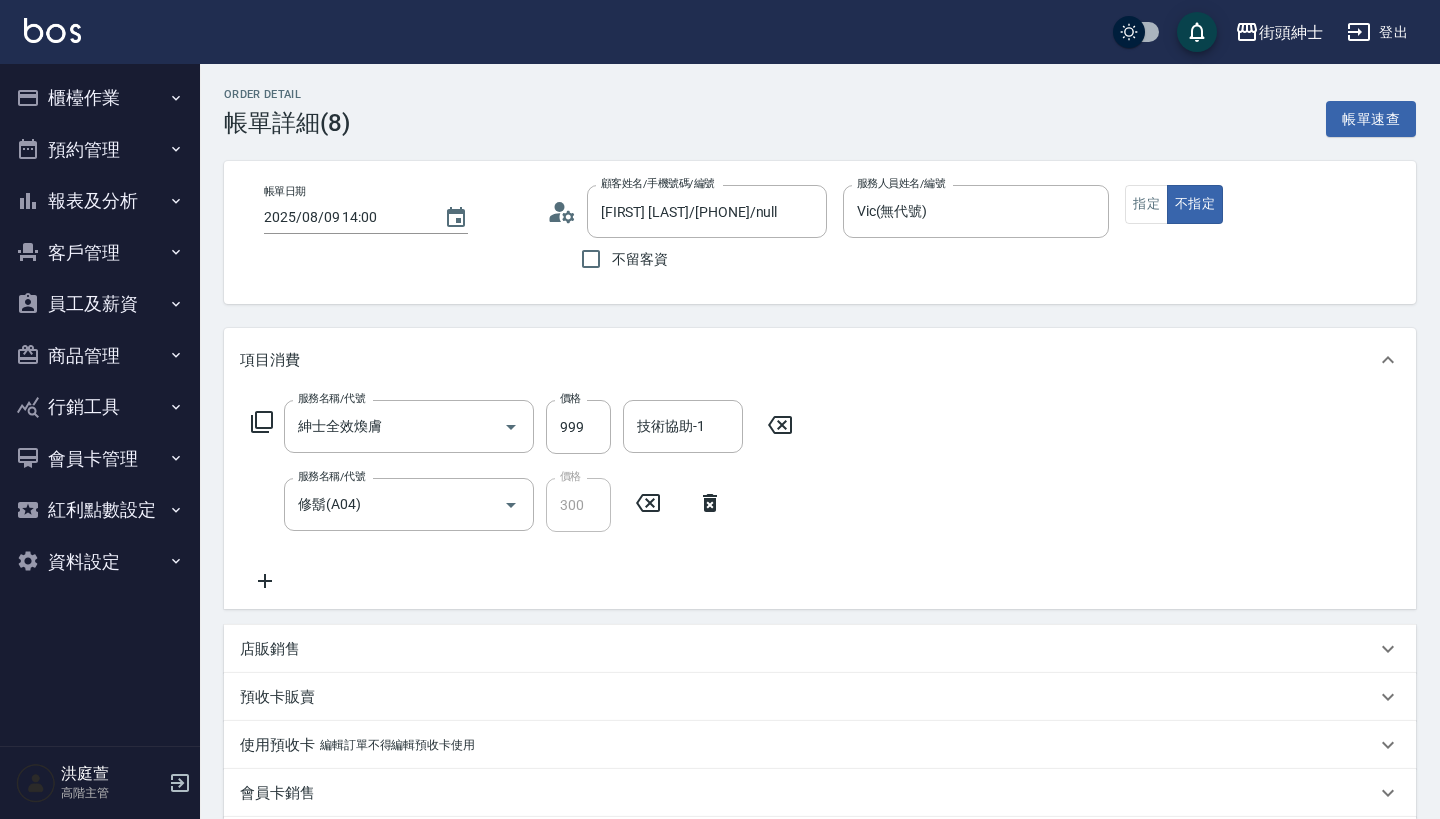 scroll, scrollTop: 0, scrollLeft: 0, axis: both 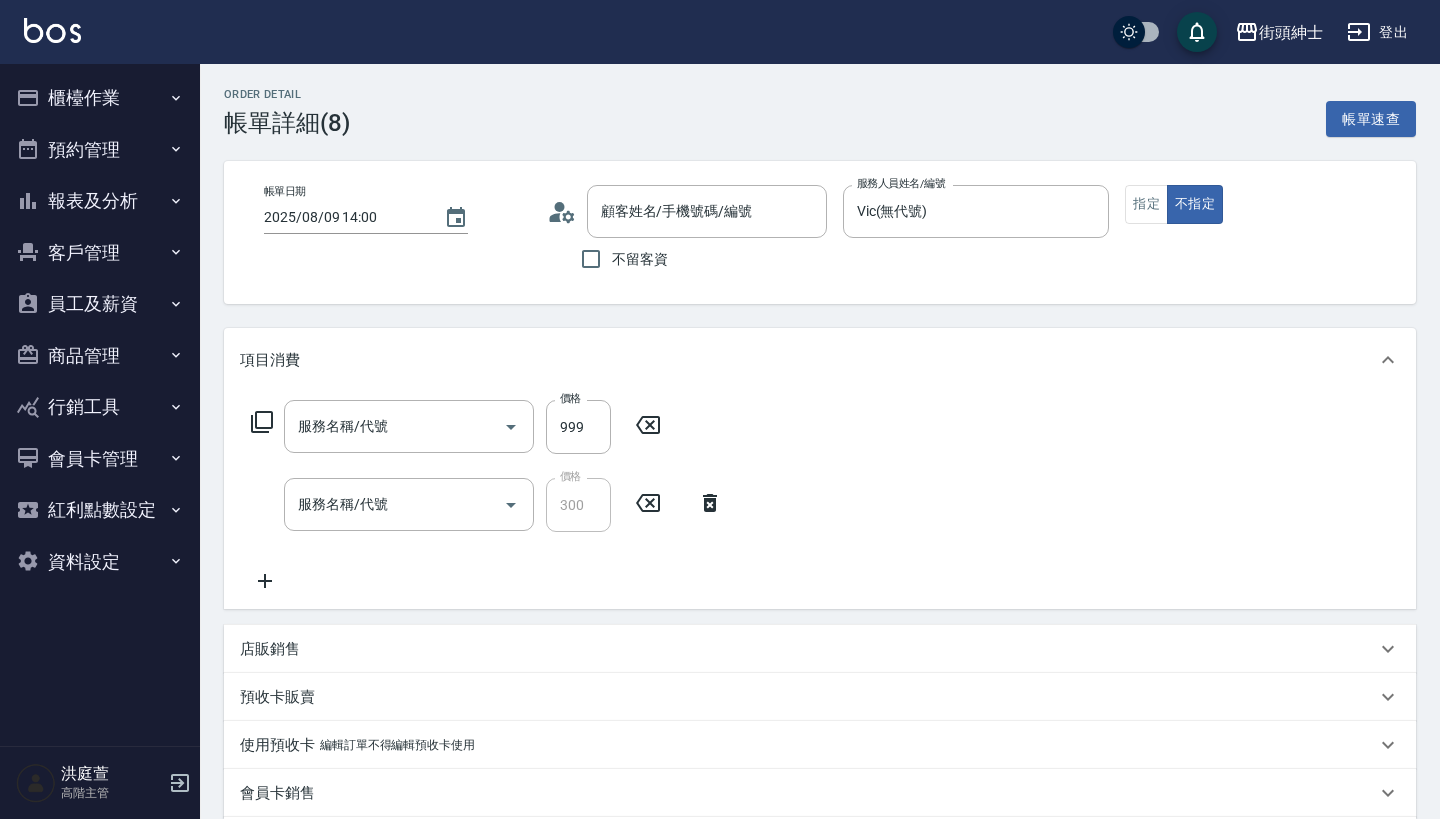 type on "[FIRST] [LAST]/[PHONE]/null" 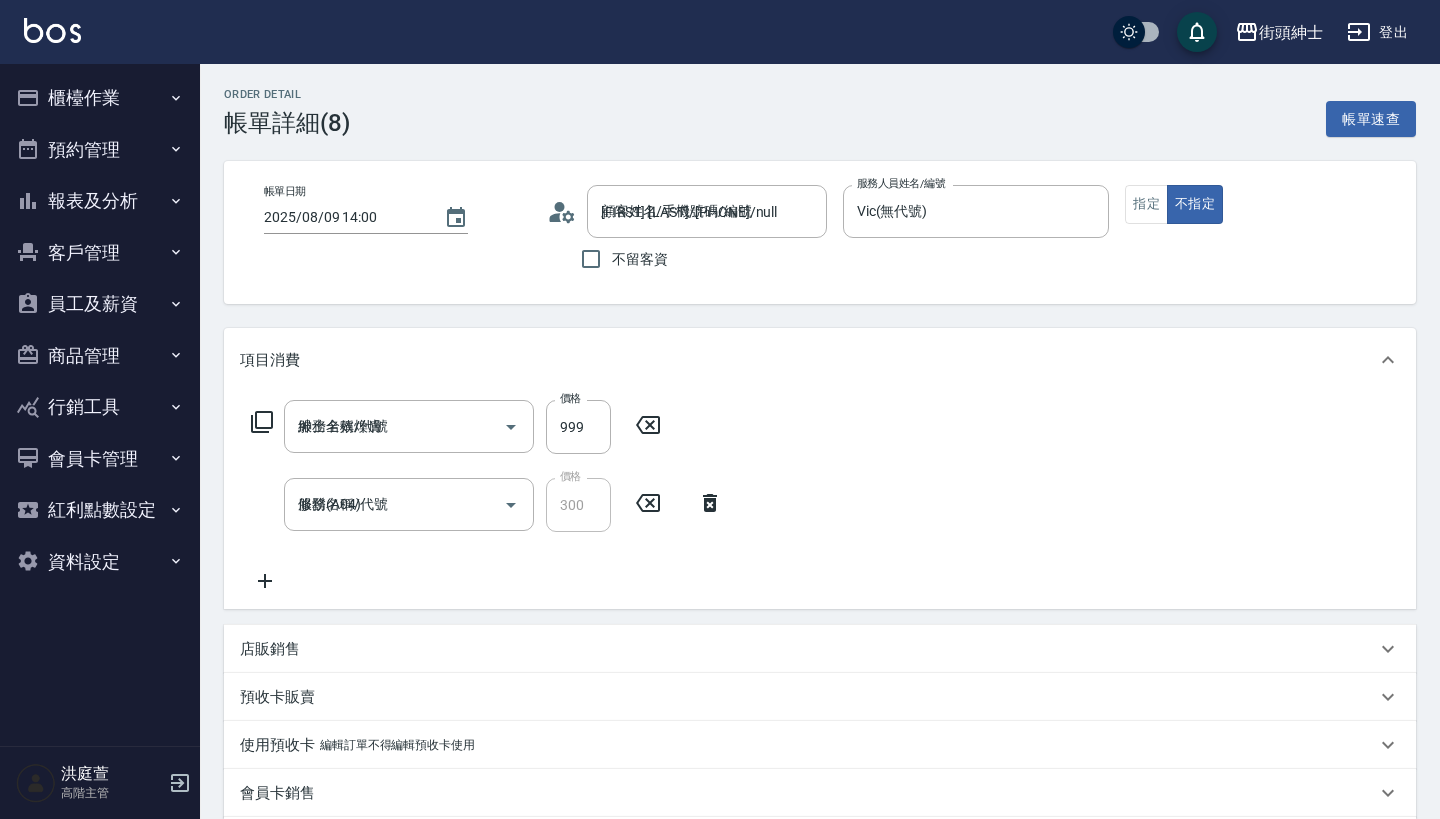 scroll, scrollTop: 0, scrollLeft: 0, axis: both 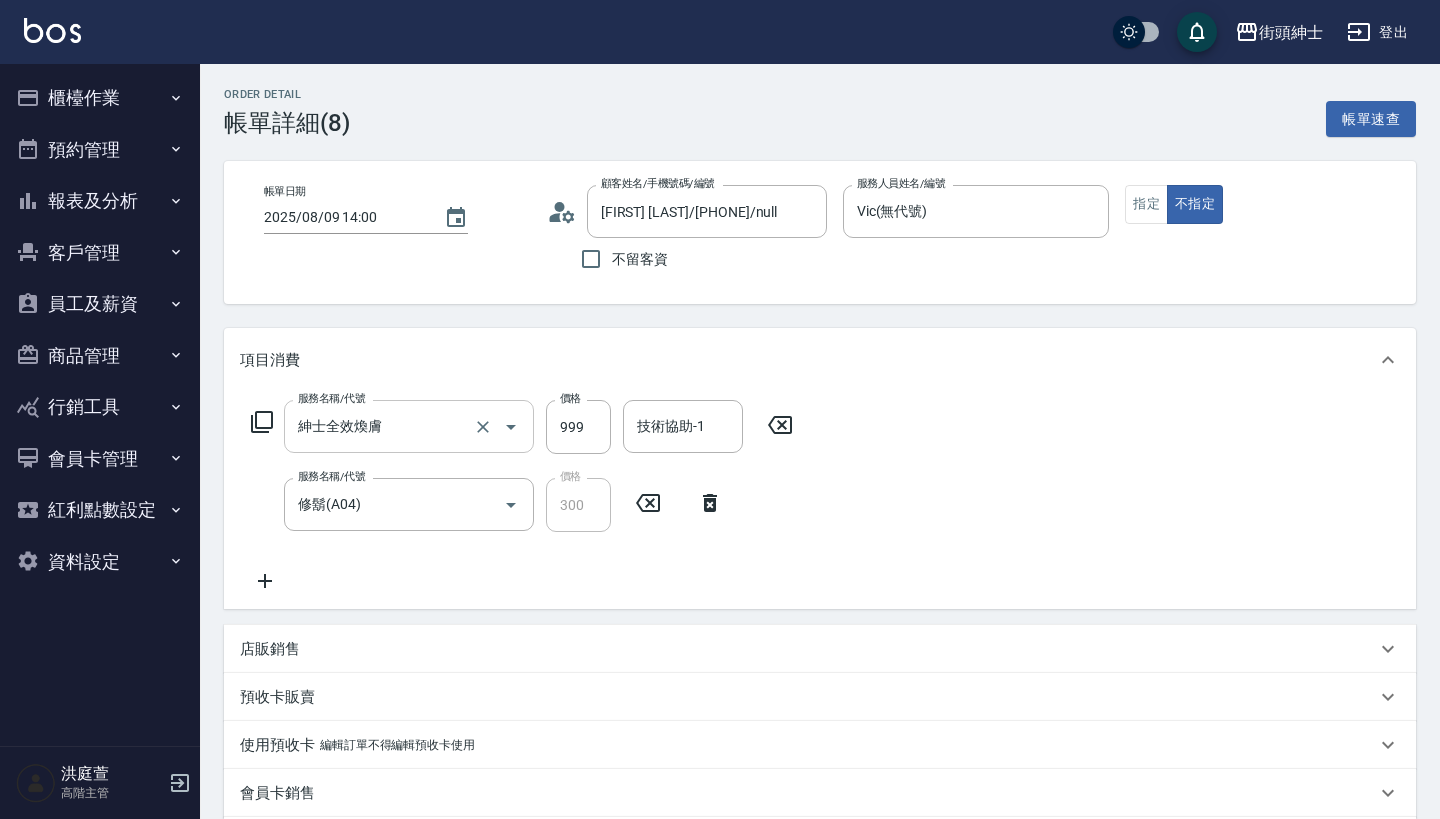 click on "紳士全效煥膚" at bounding box center [381, 426] 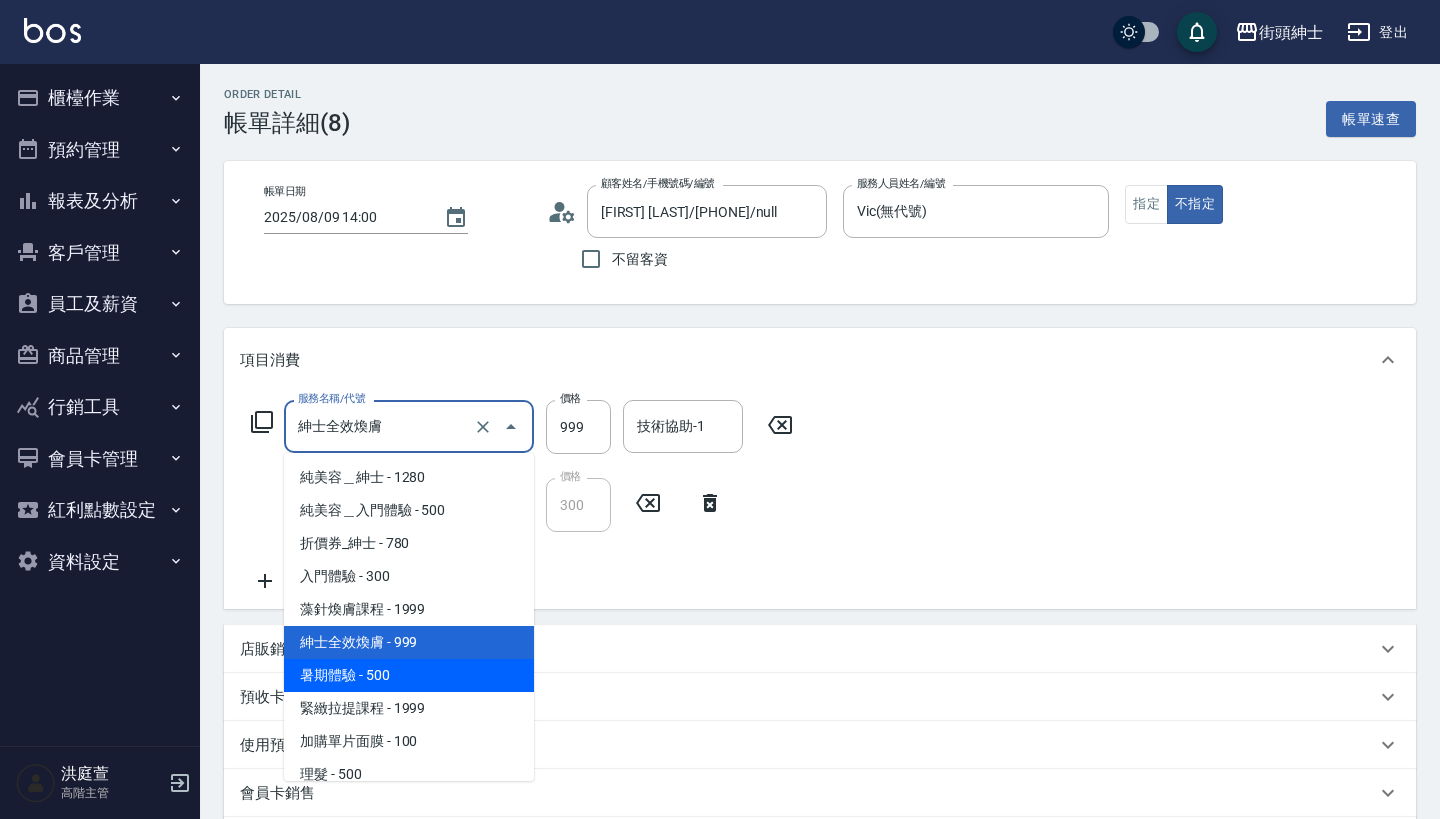 click on "暑期體驗 - 500" at bounding box center [409, 675] 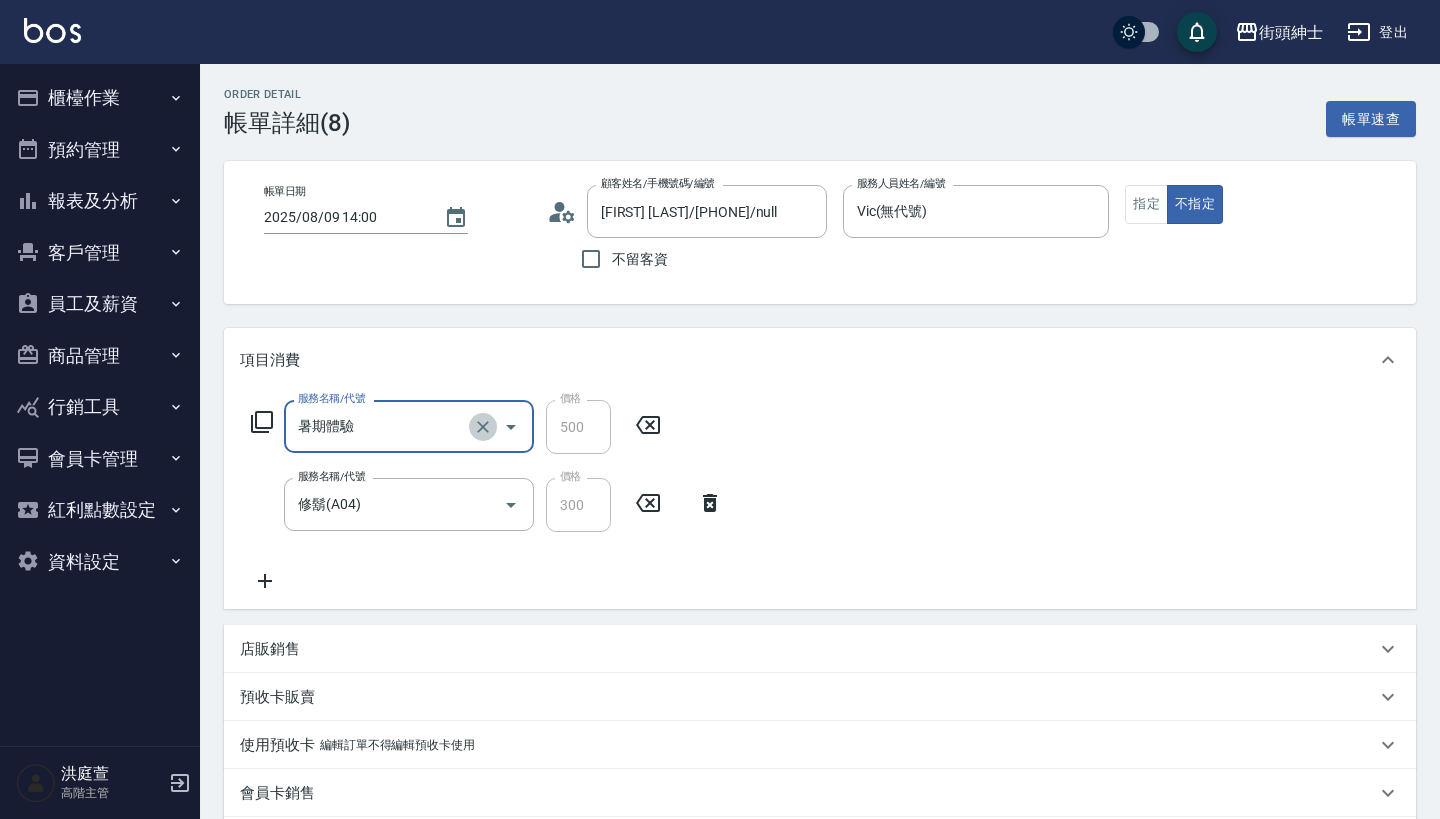 click 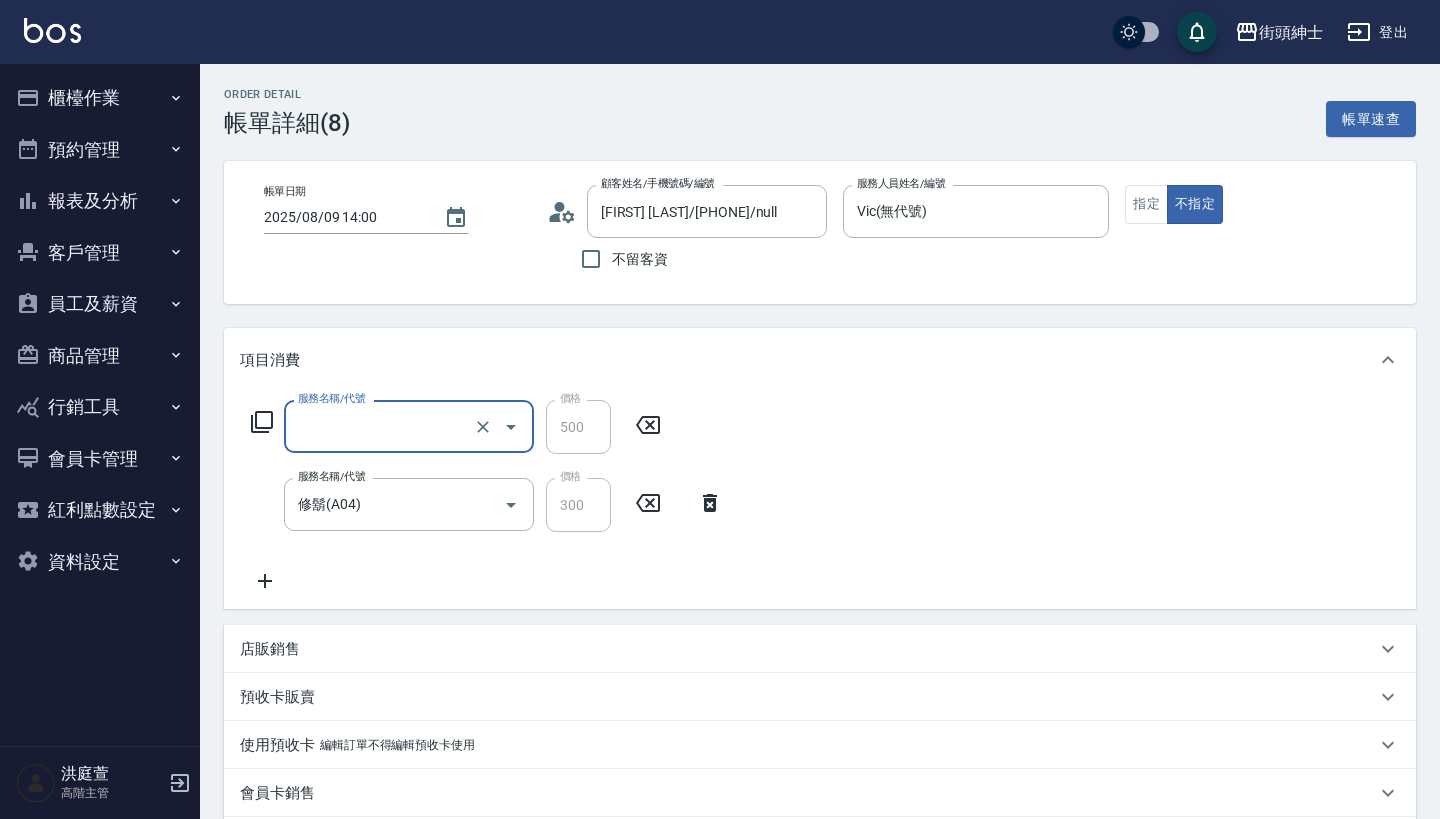 click on "服務名稱/代號" at bounding box center (381, 426) 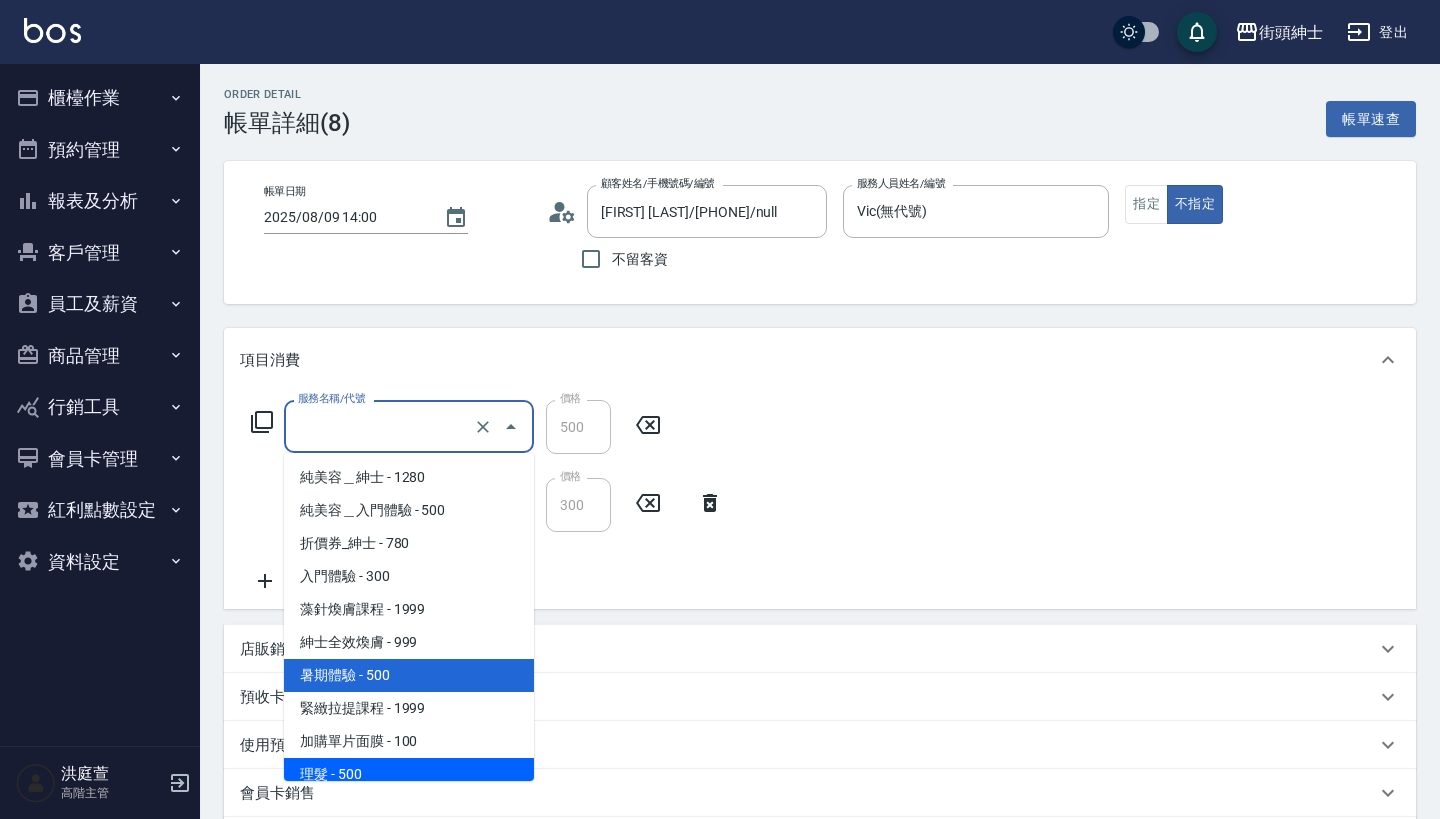 click on "加購單片面膜 - 100" at bounding box center (409, 741) 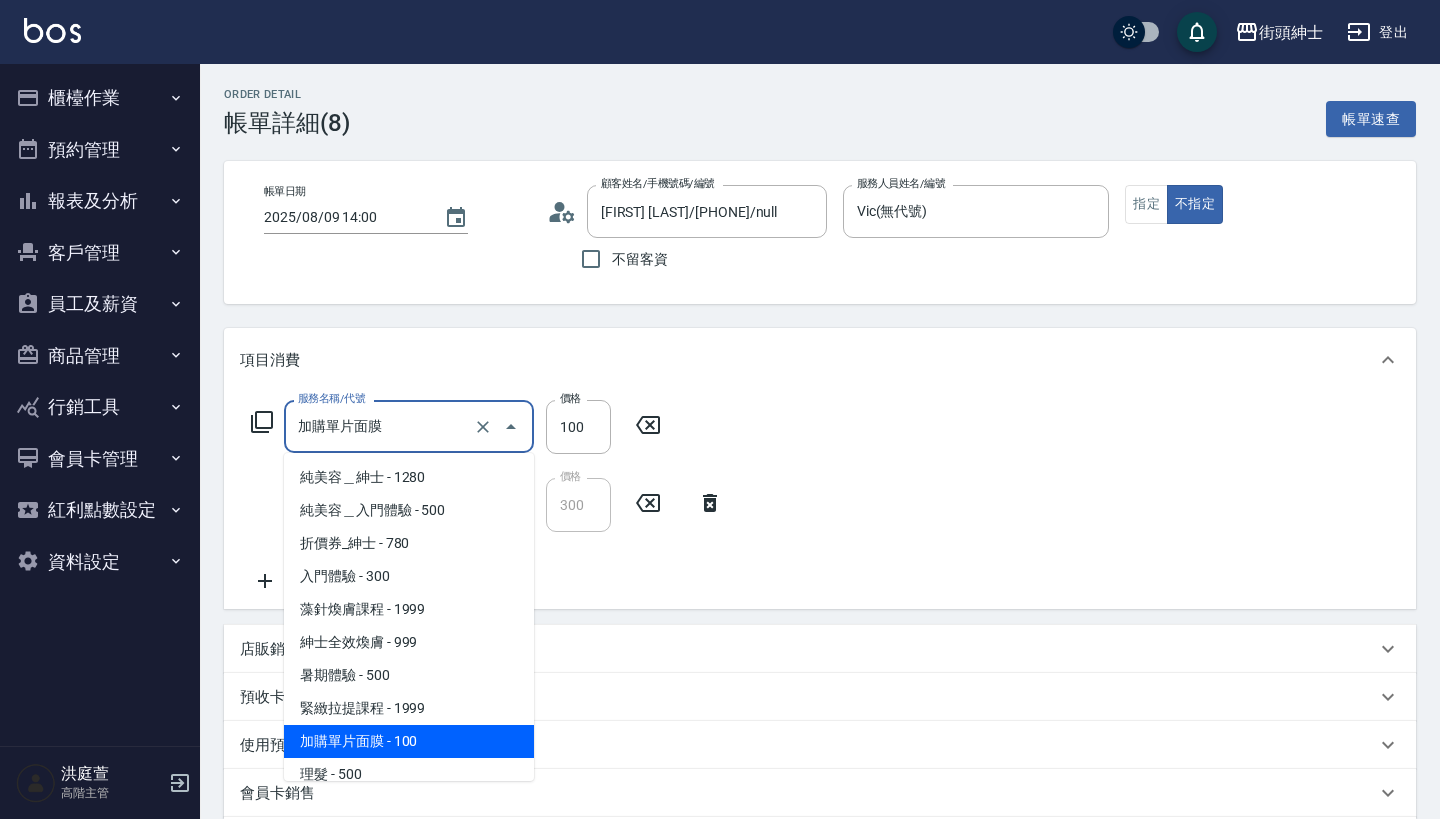 click on "加購單片面膜" at bounding box center (381, 426) 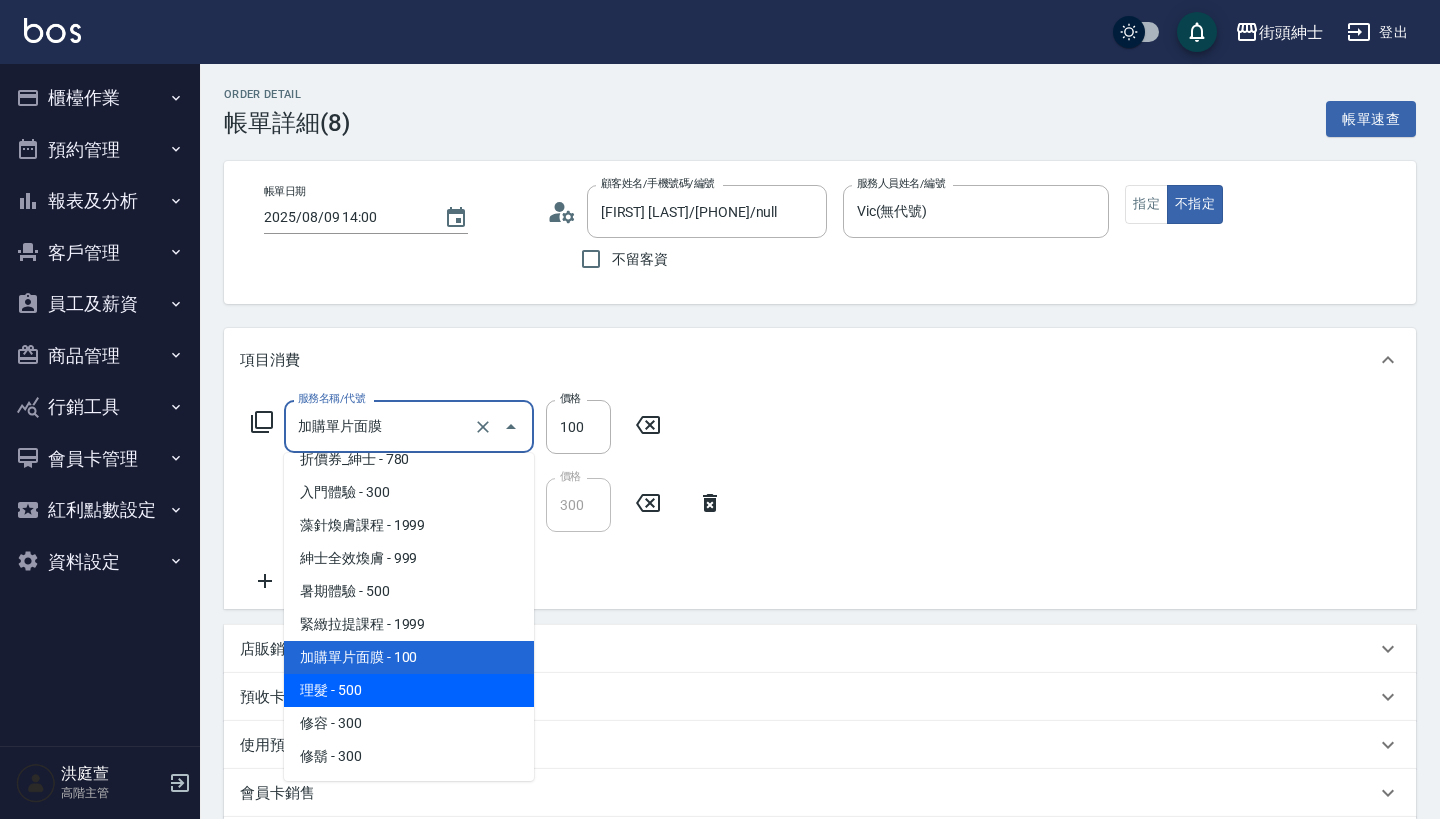 scroll, scrollTop: 84, scrollLeft: 0, axis: vertical 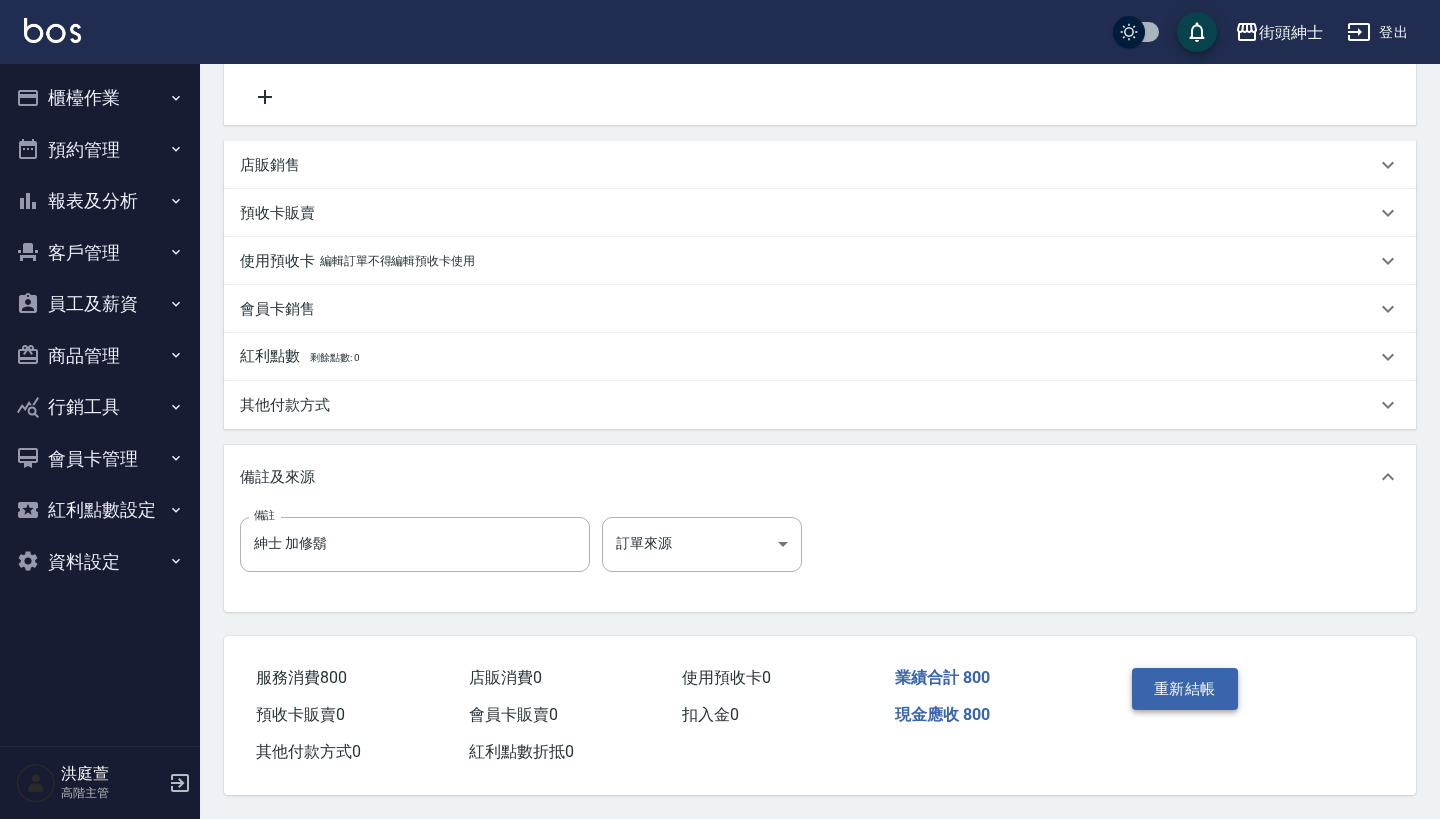 click on "重新結帳" at bounding box center [1185, 689] 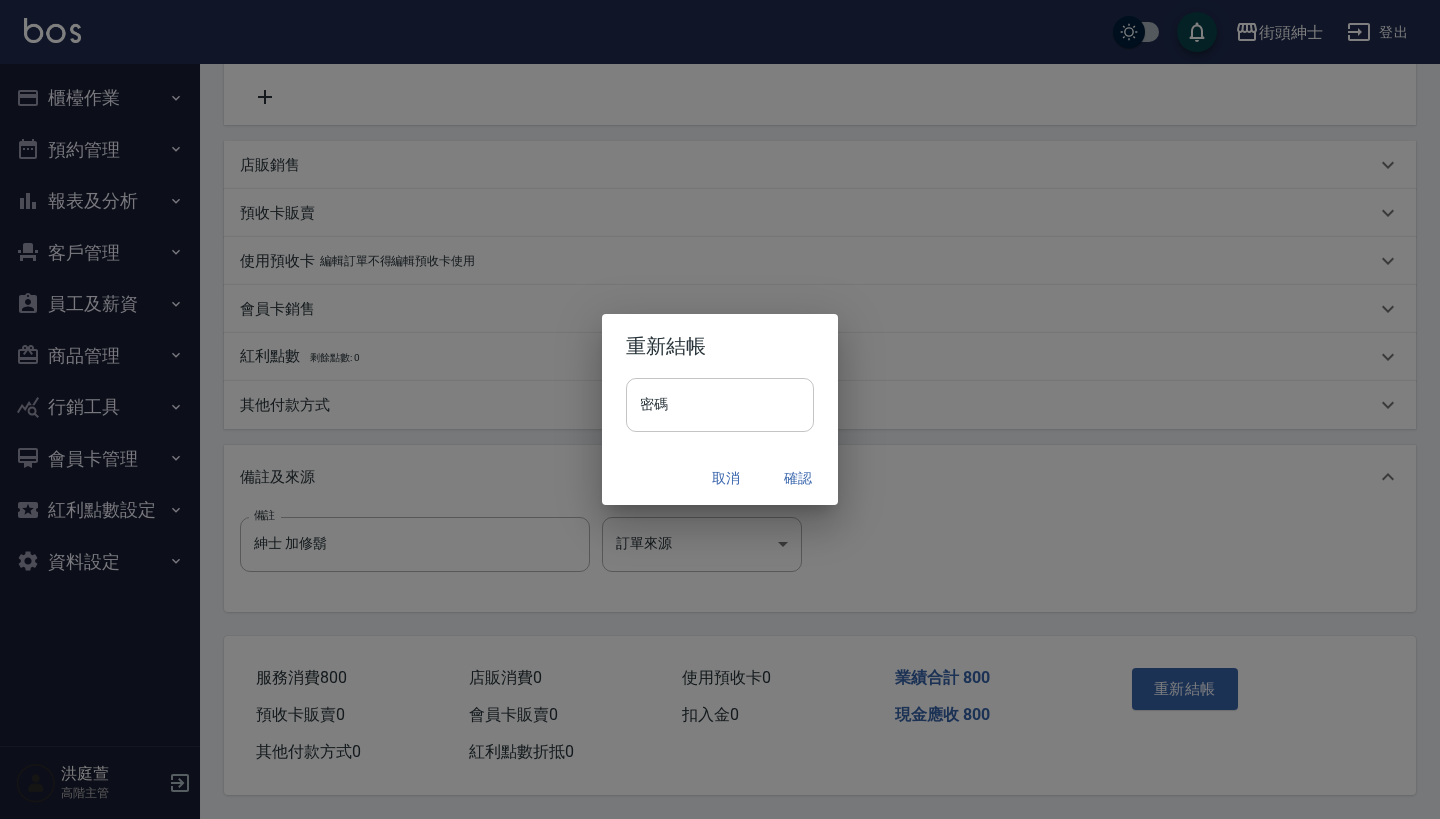 click on "密碼" at bounding box center (720, 405) 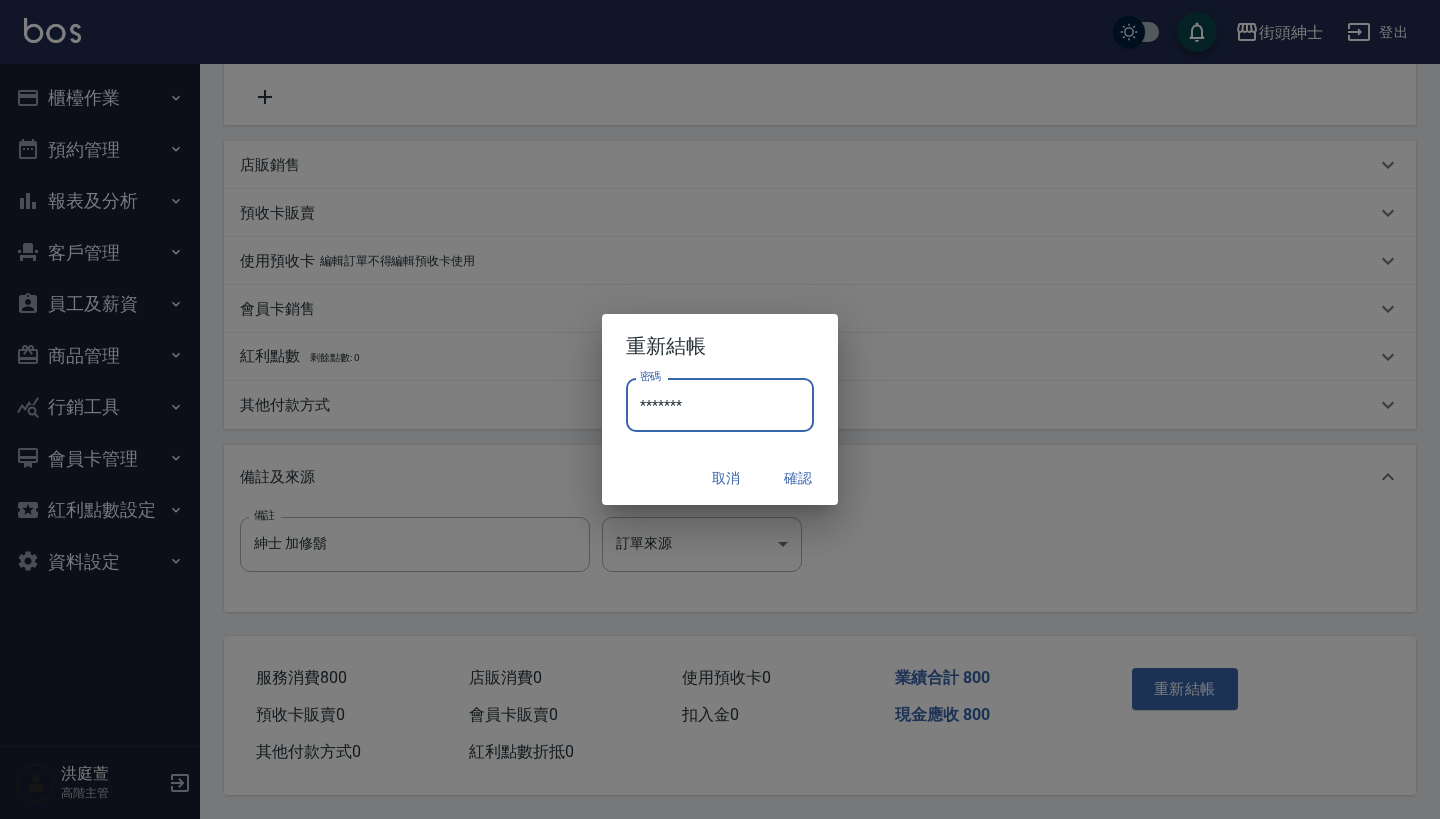 type on "********" 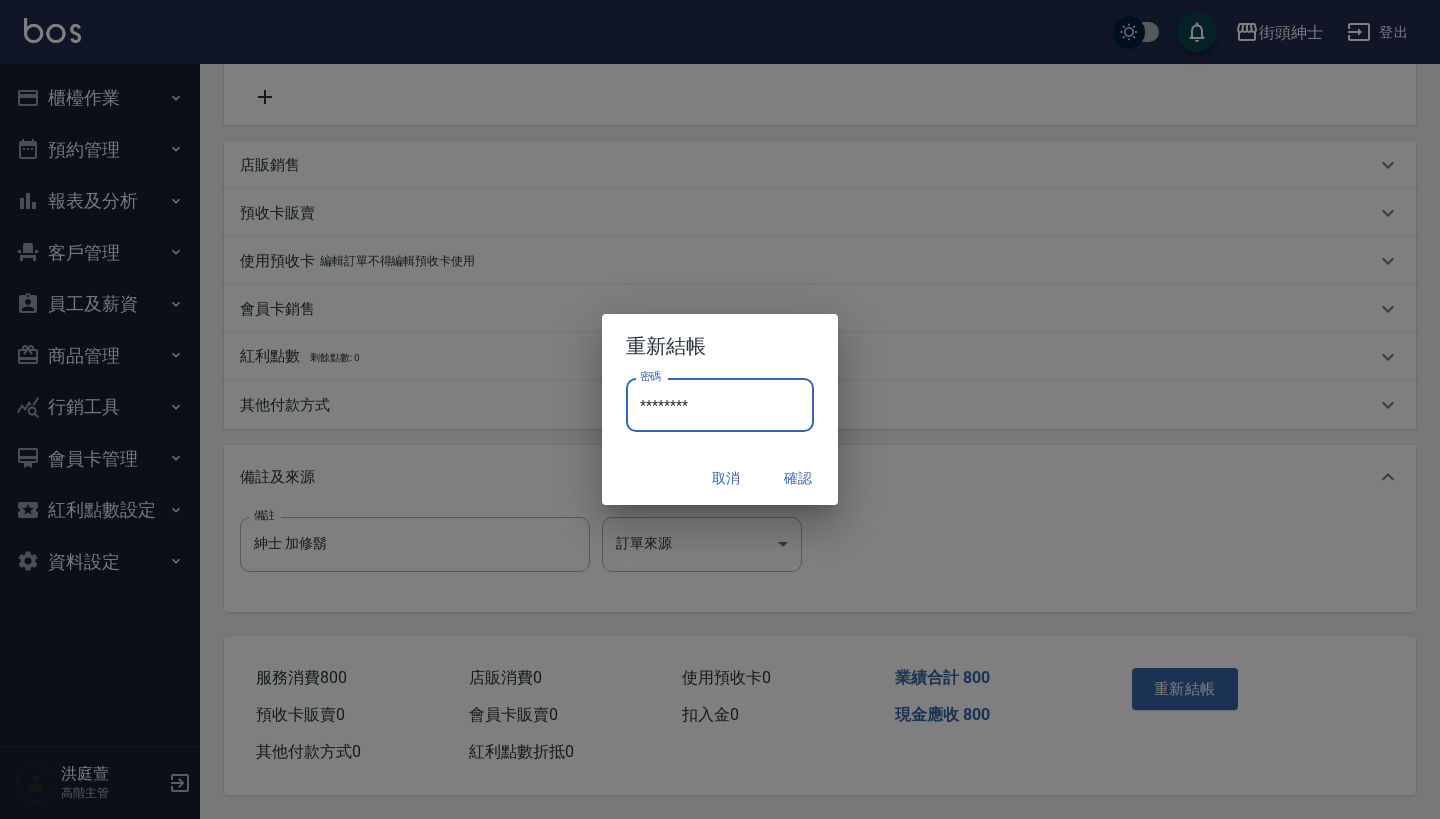 click on "確認" at bounding box center (798, 478) 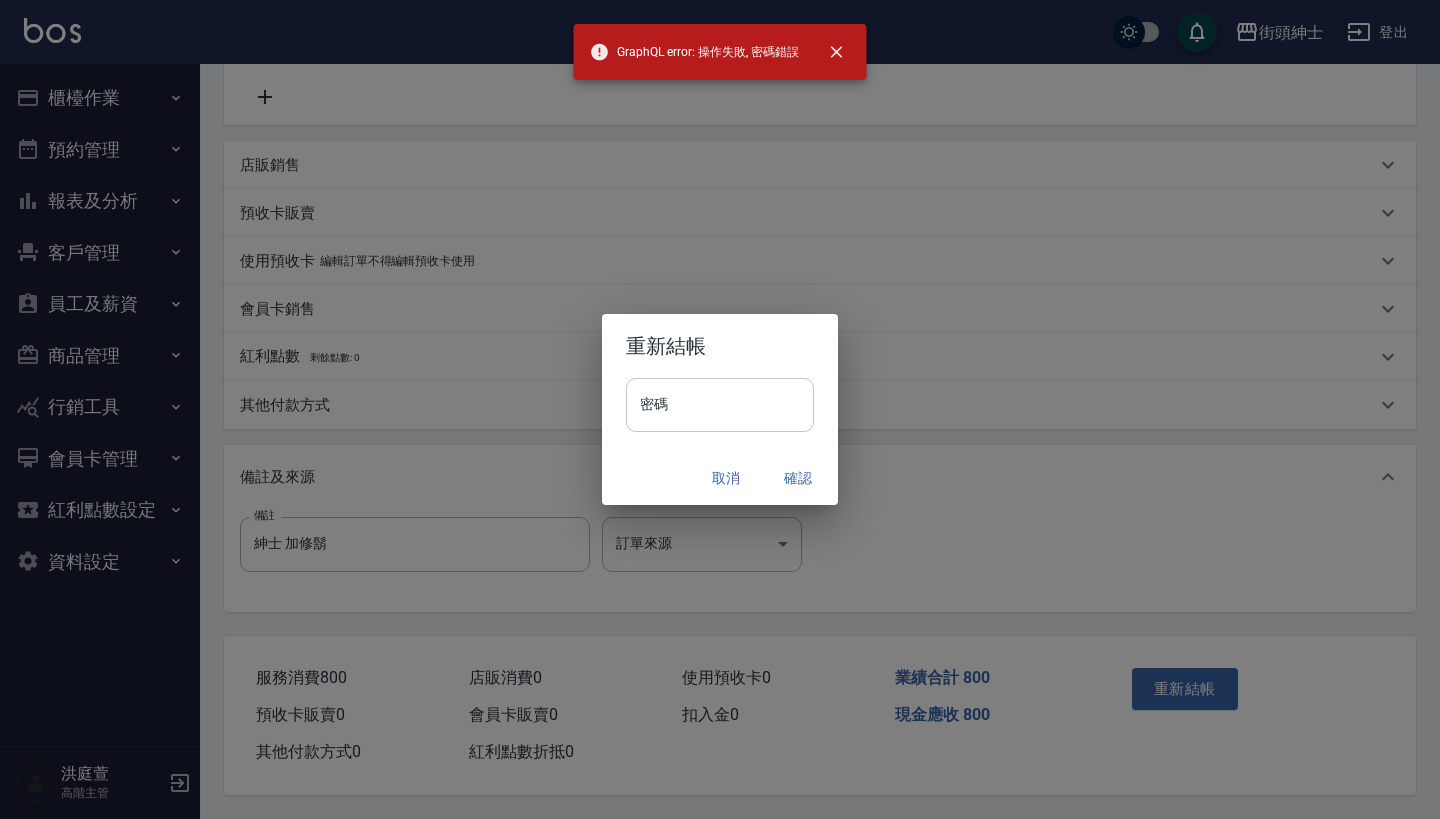 click on "密碼" at bounding box center [720, 405] 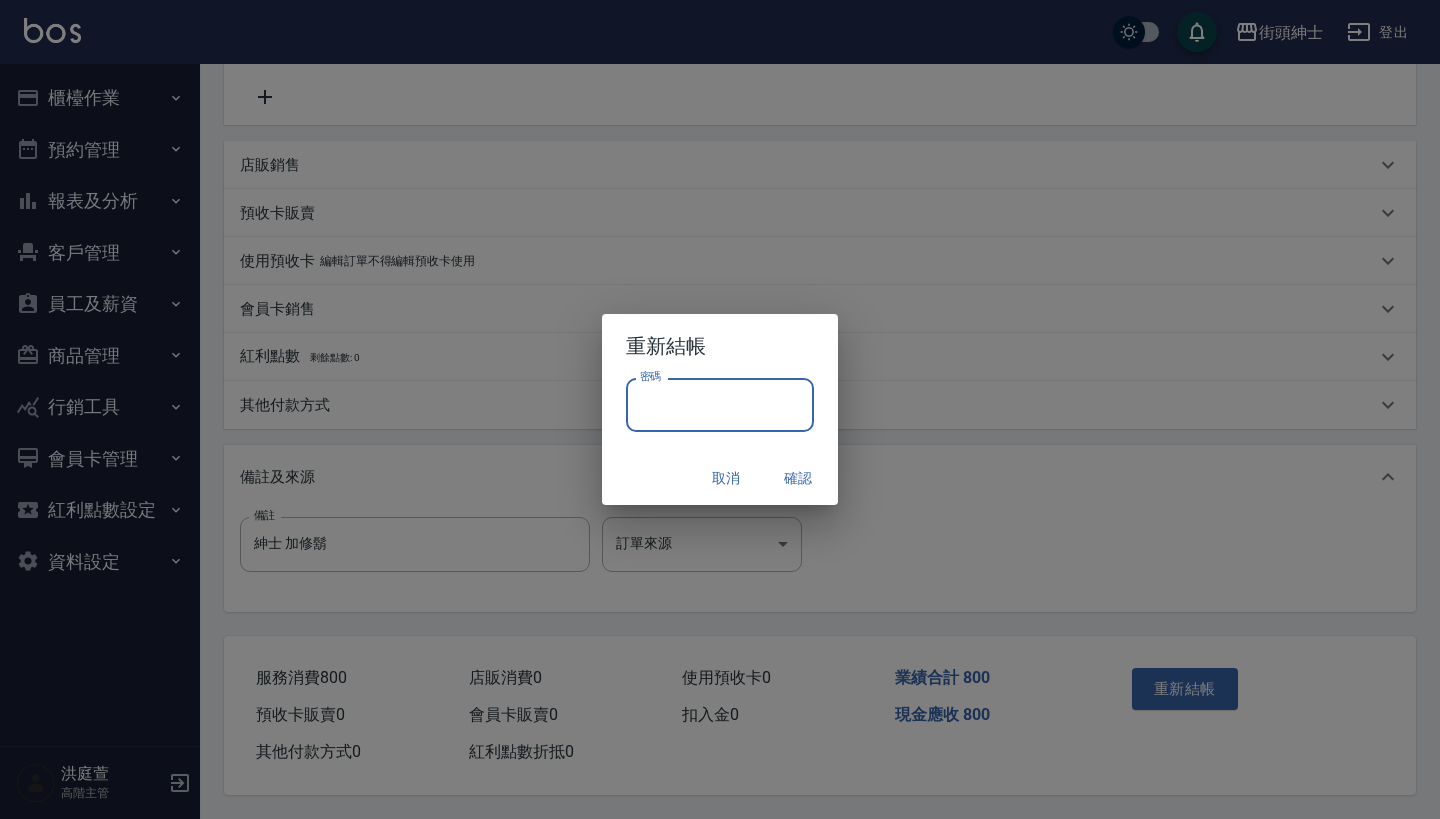 type on "*" 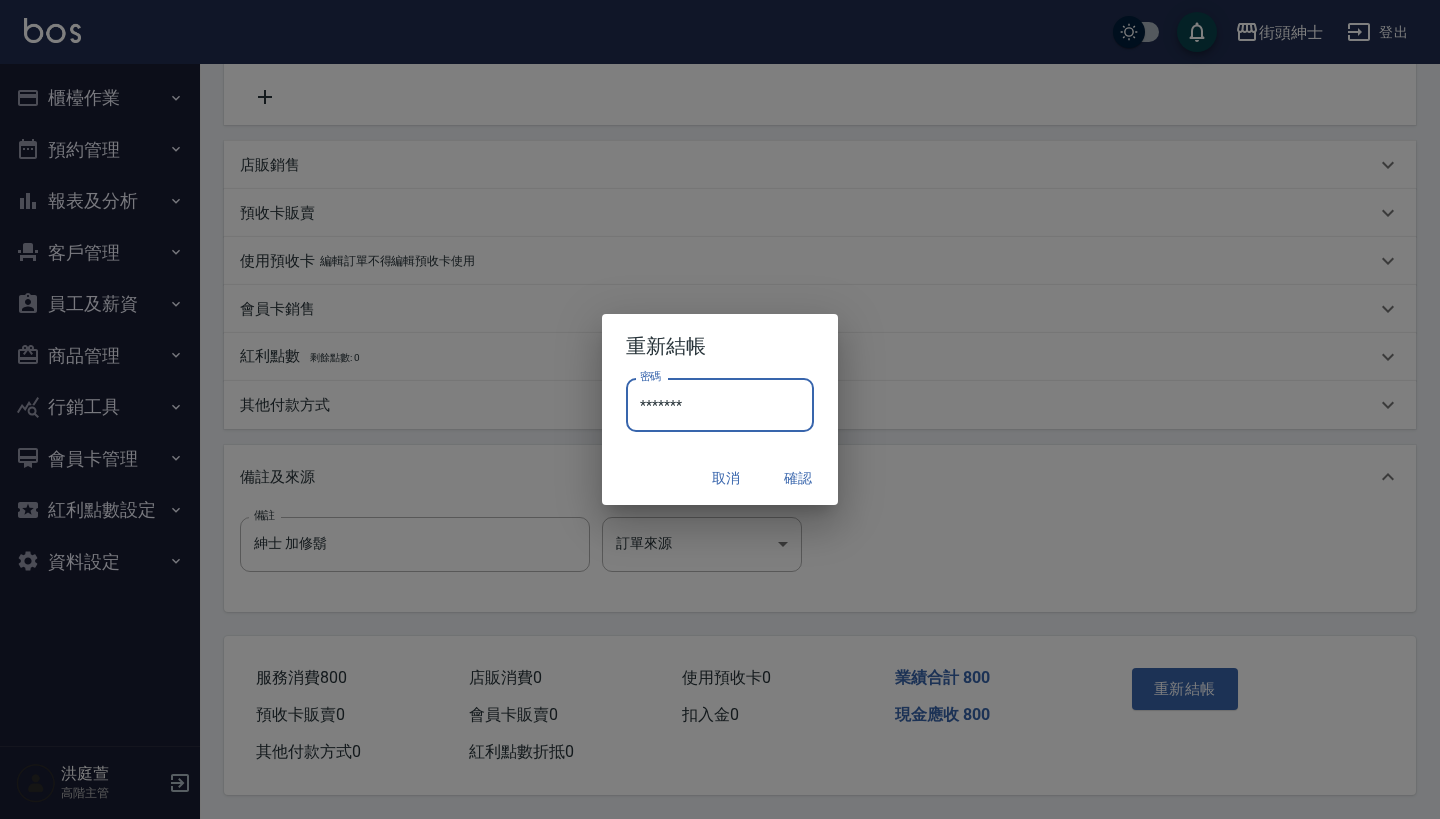 type on "********" 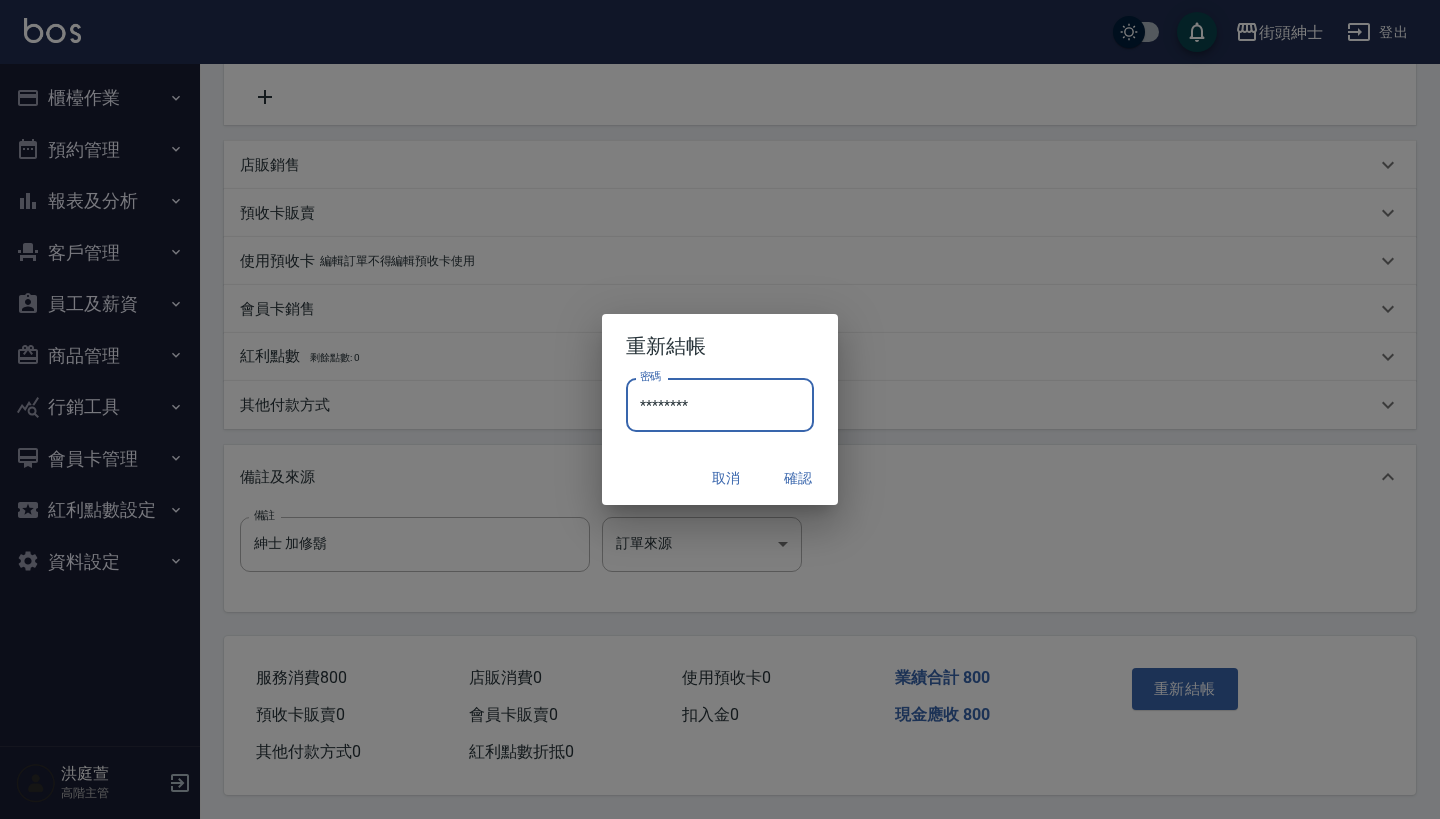 click on "確認" at bounding box center [798, 478] 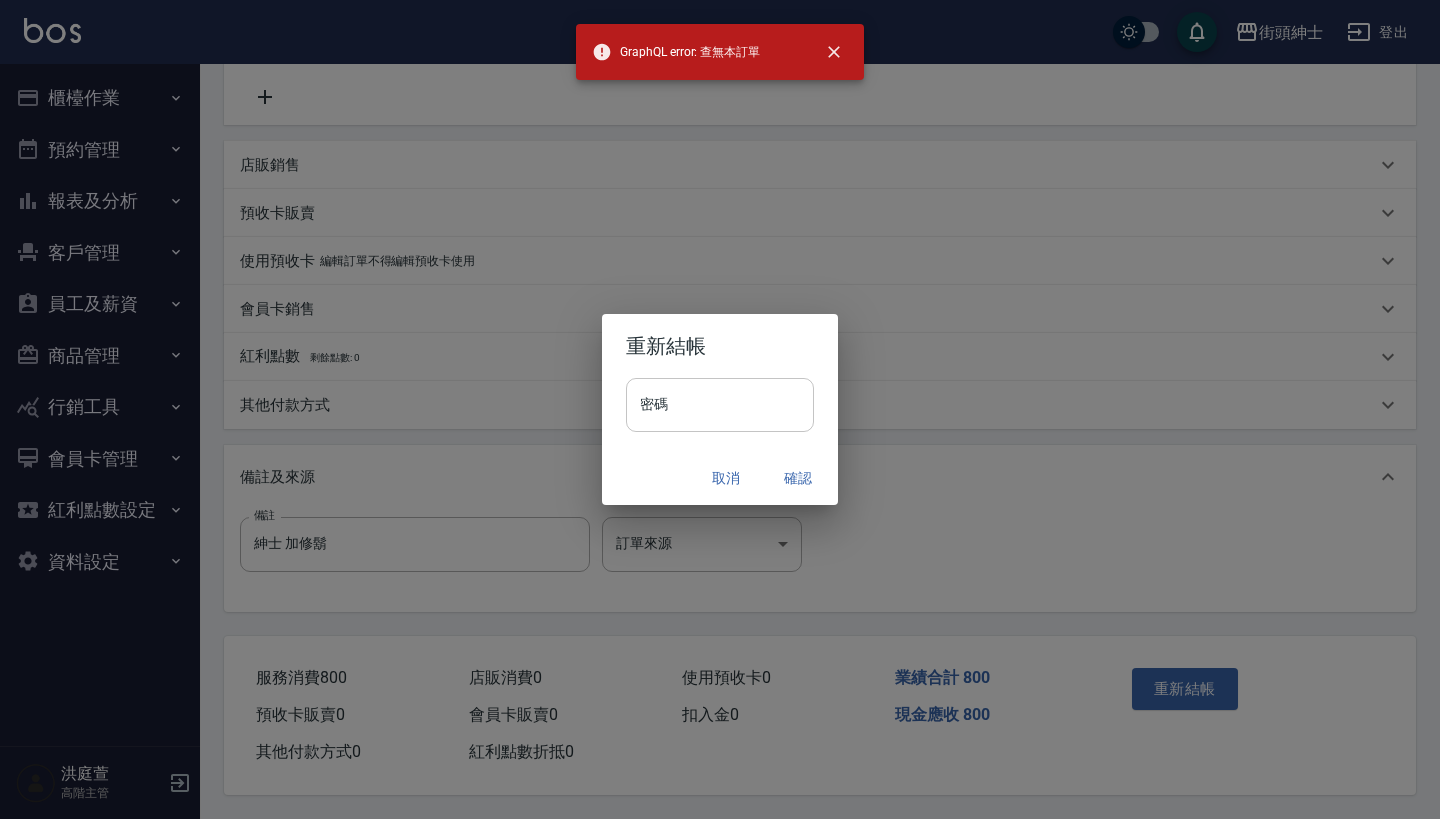 click on "密碼" at bounding box center (720, 405) 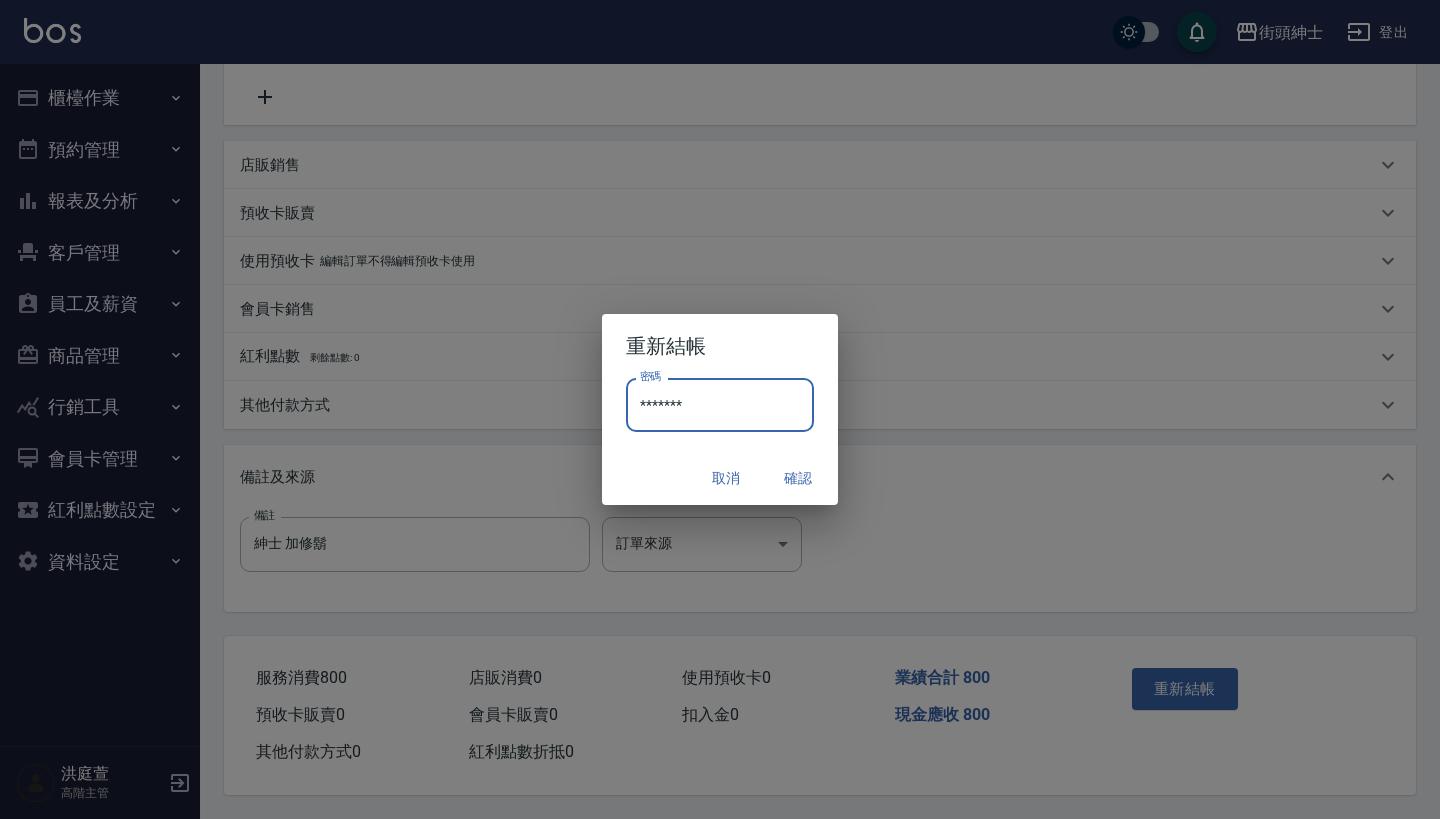 type on "********" 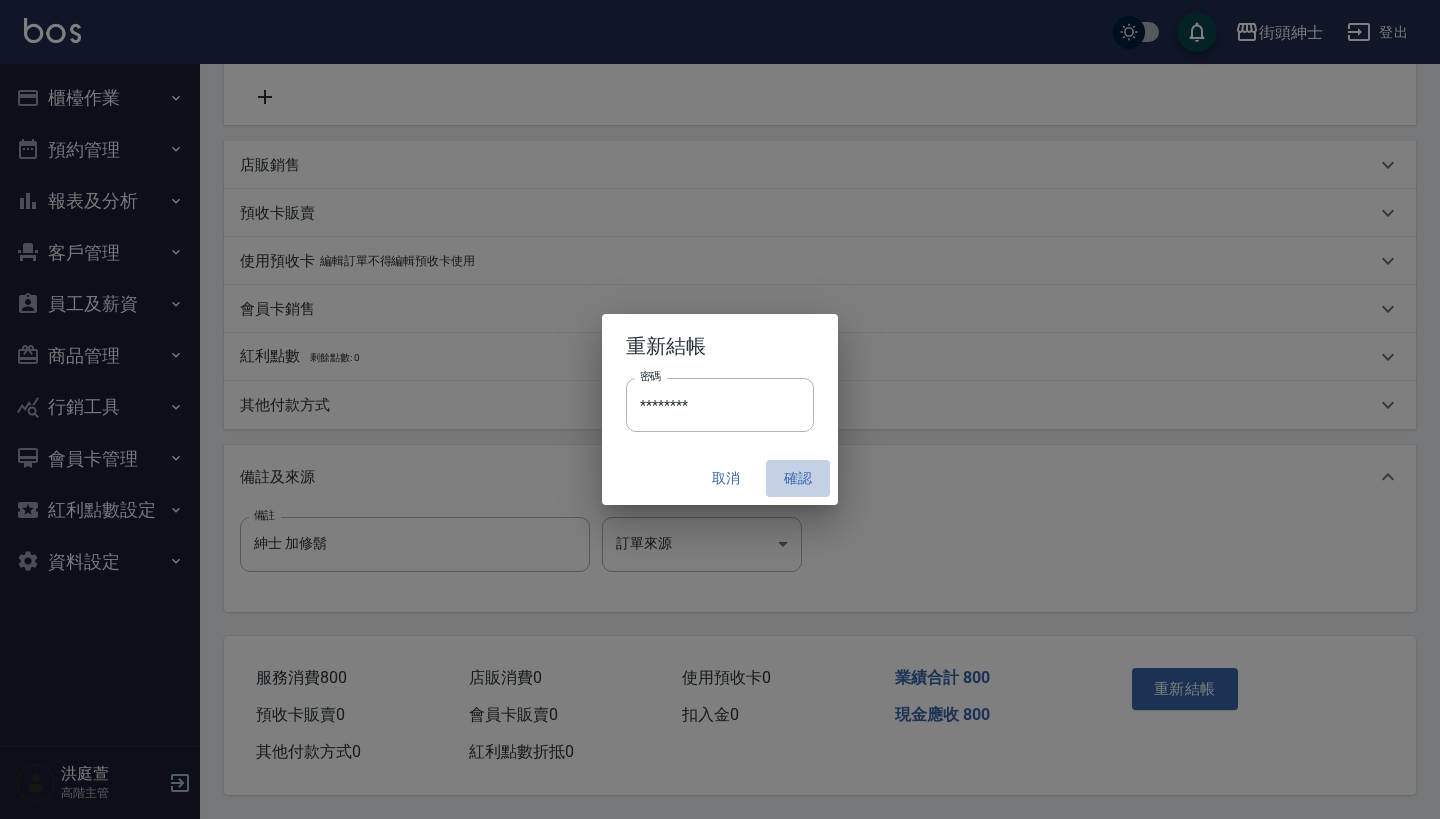 click on "確認" at bounding box center (798, 478) 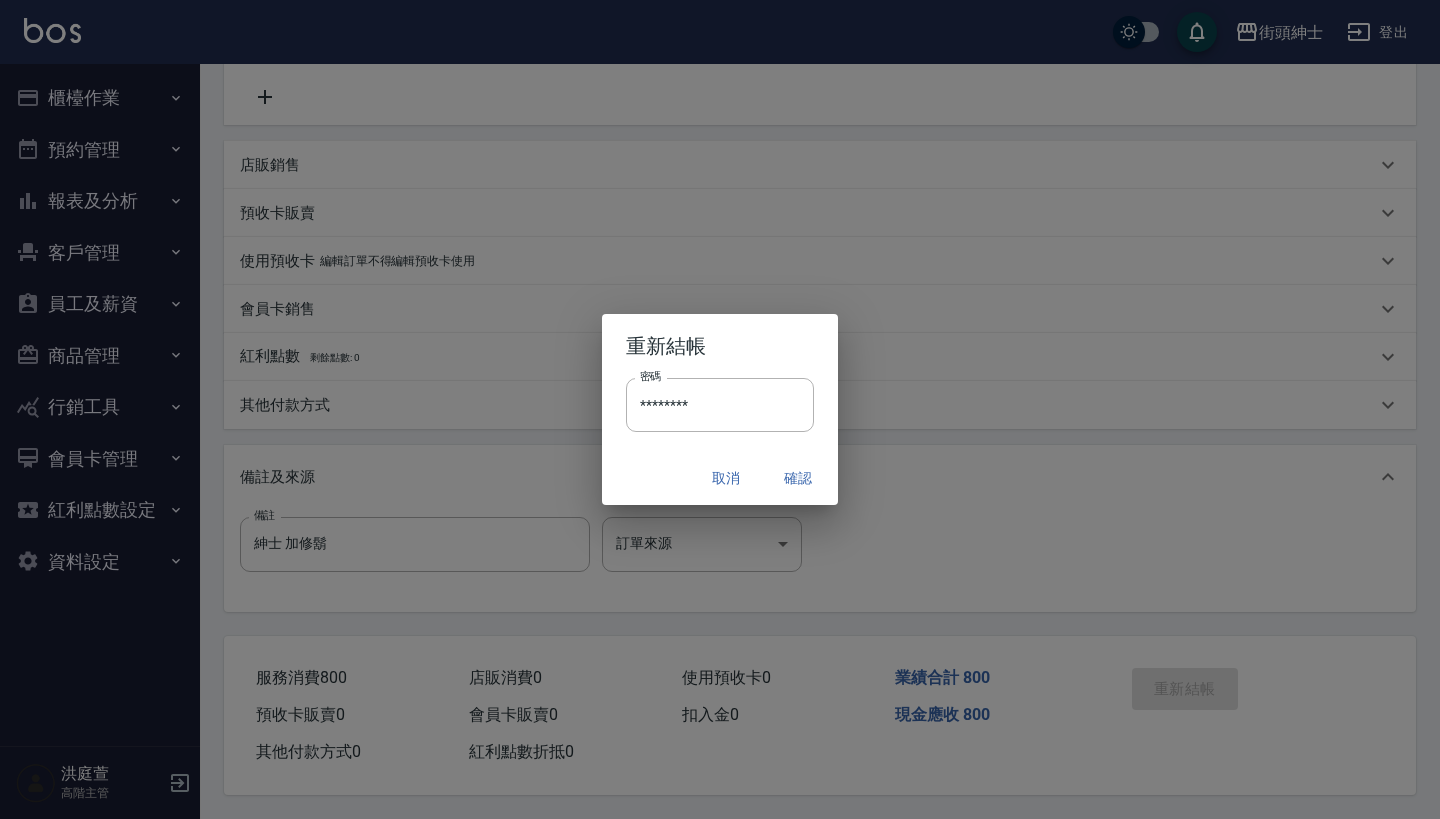 type 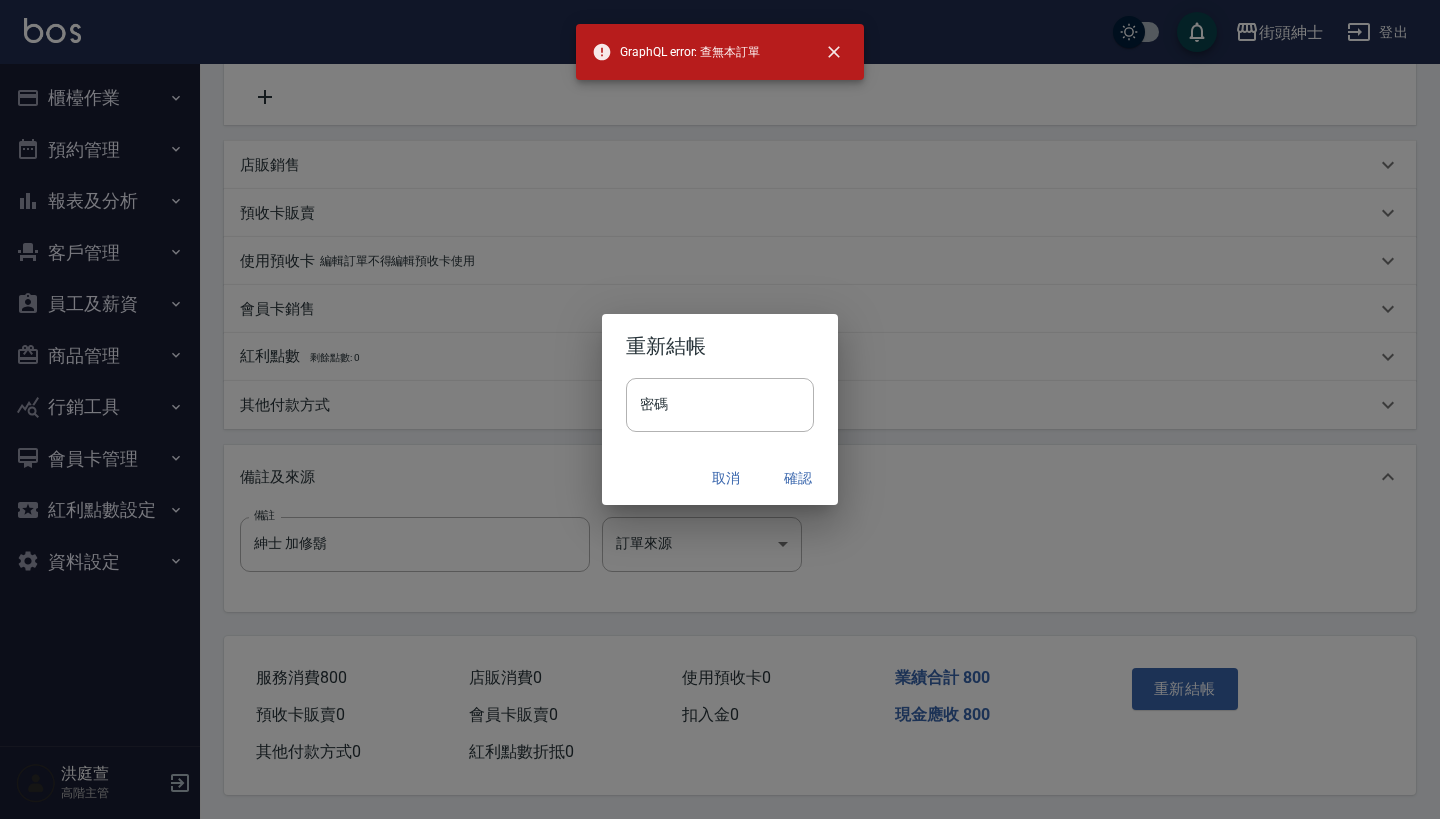 click on "取消" at bounding box center [726, 478] 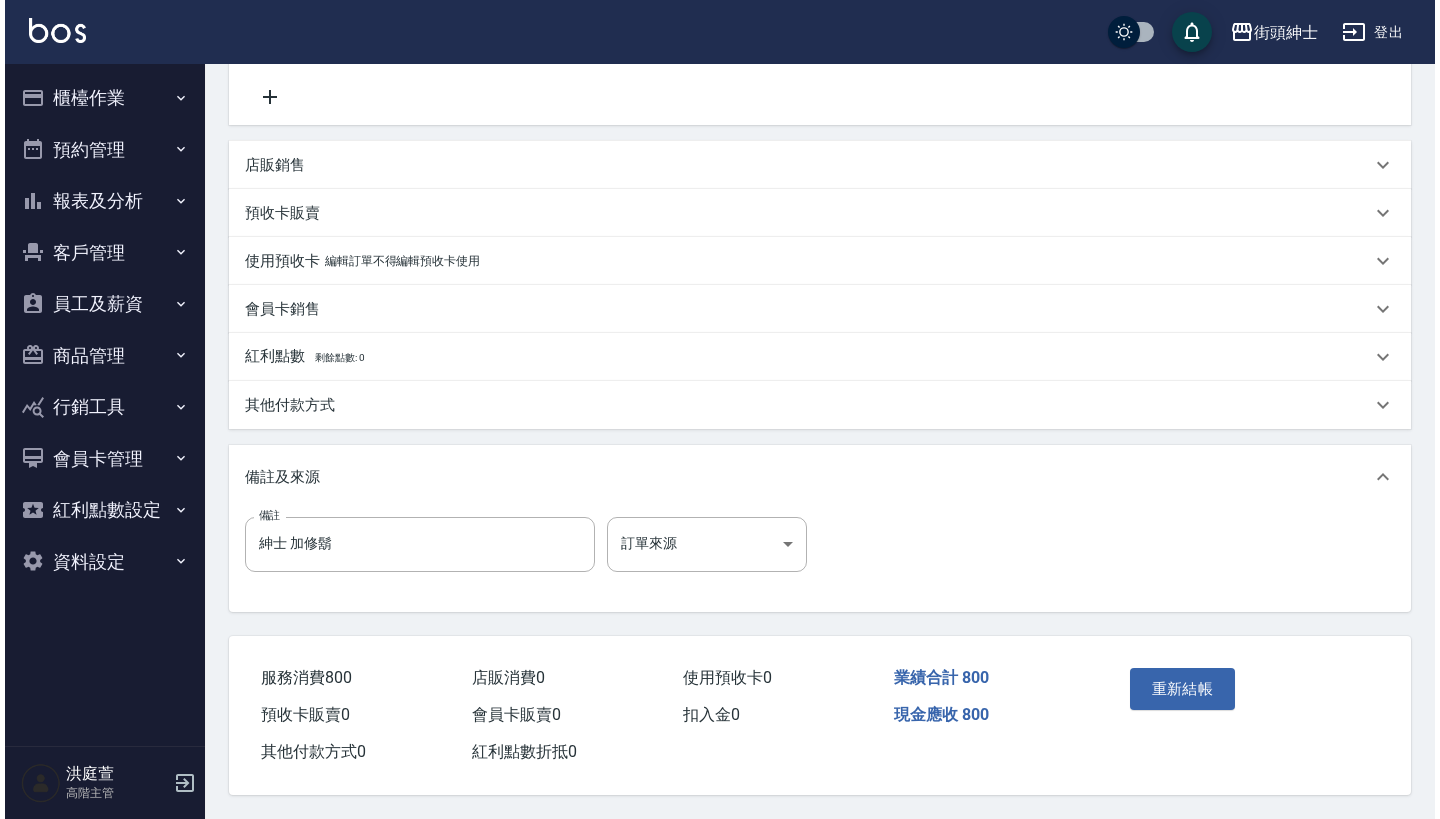 scroll, scrollTop: 492, scrollLeft: 0, axis: vertical 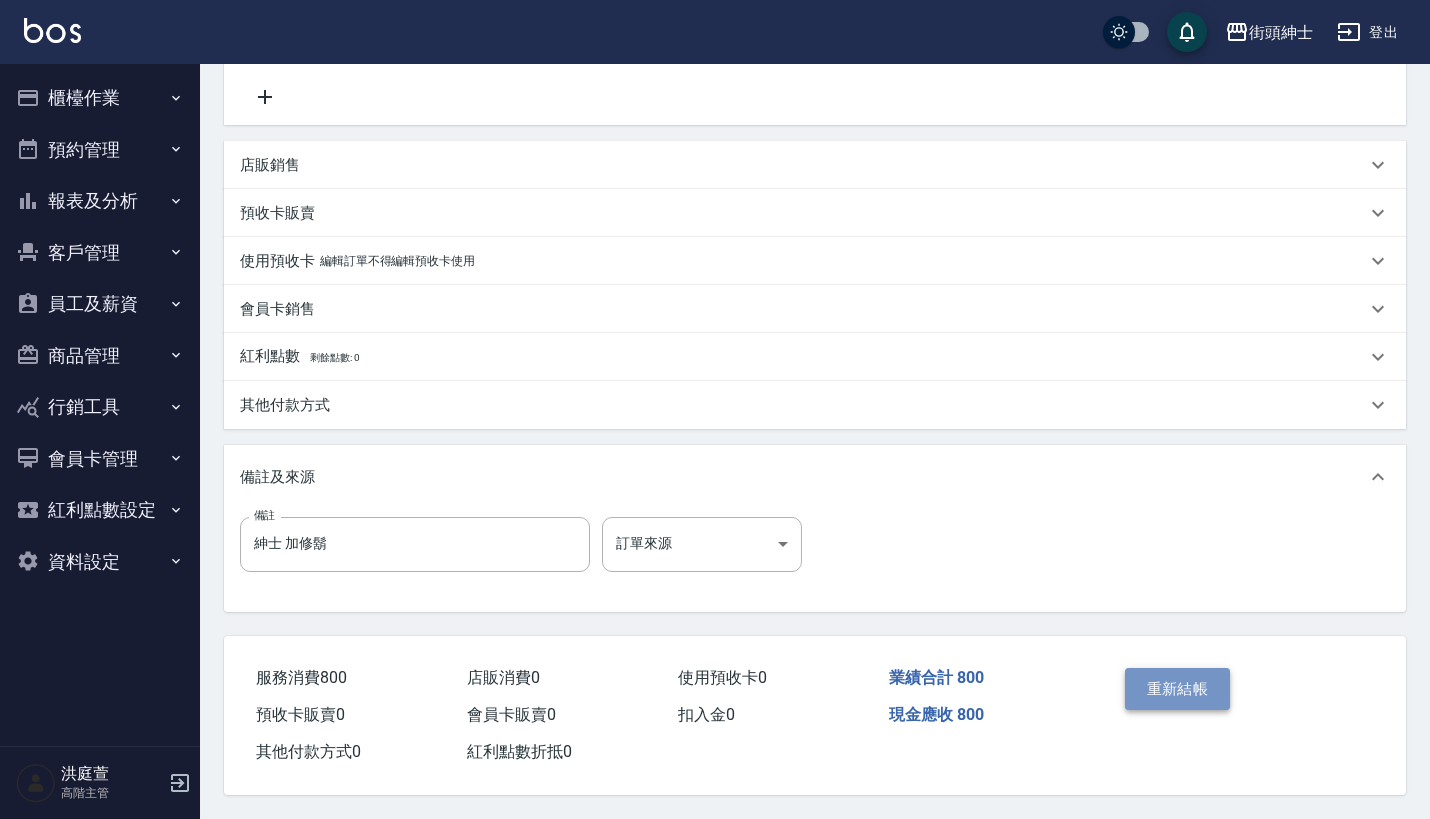 click on "重新結帳" at bounding box center [1178, 689] 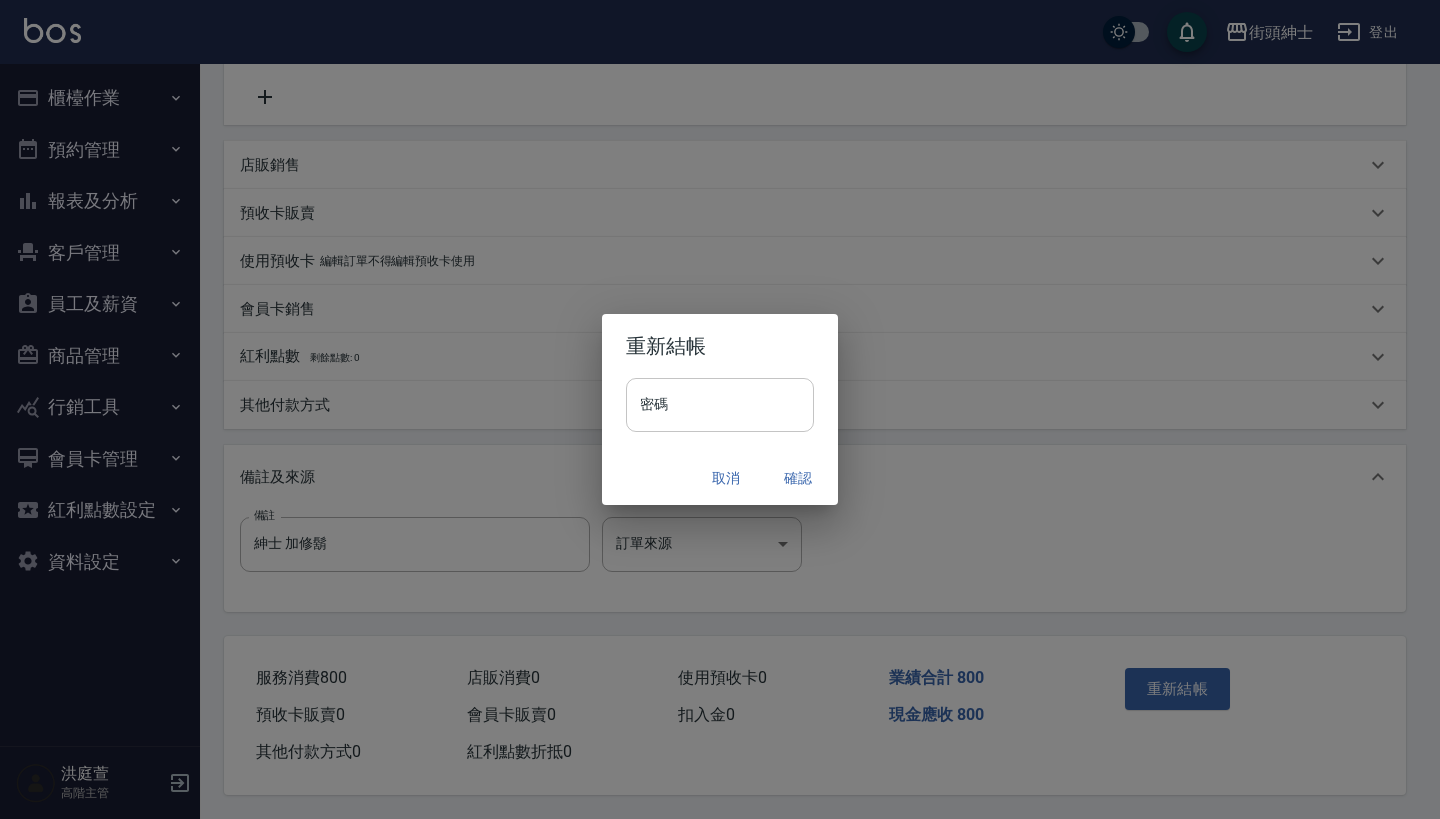 click on "密碼" at bounding box center (720, 405) 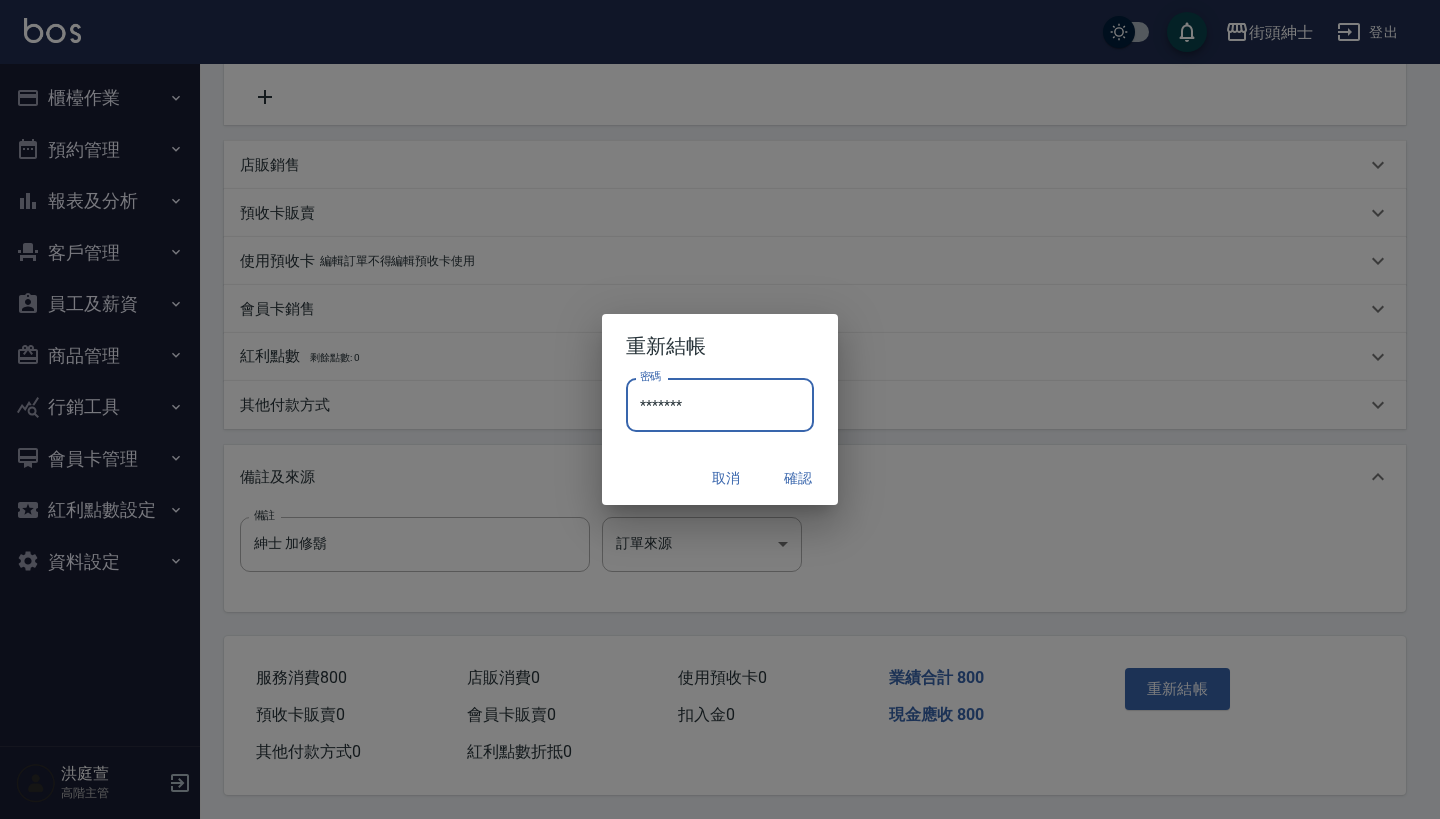 type on "********" 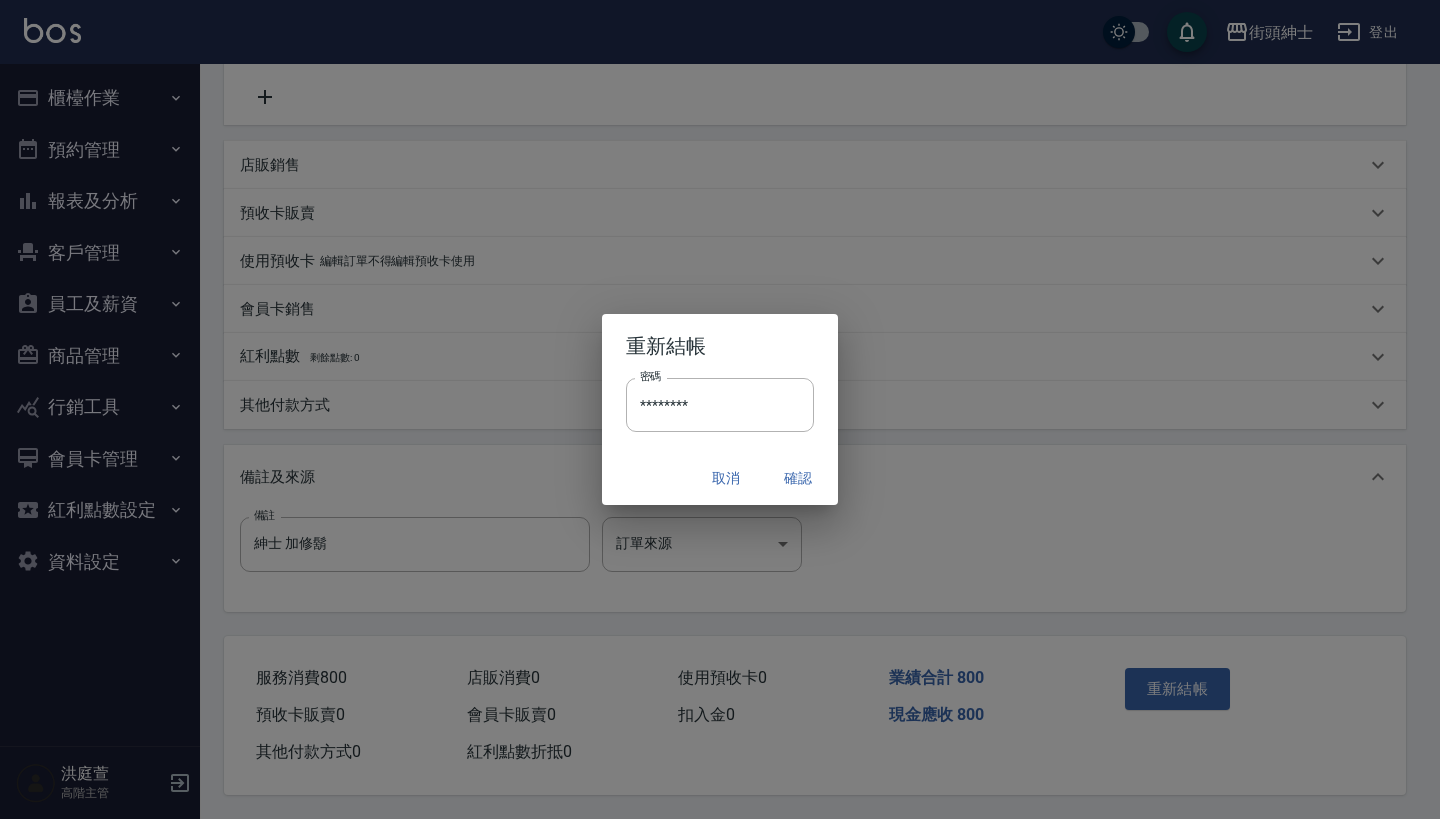 click on "取消 確認" at bounding box center (720, 478) 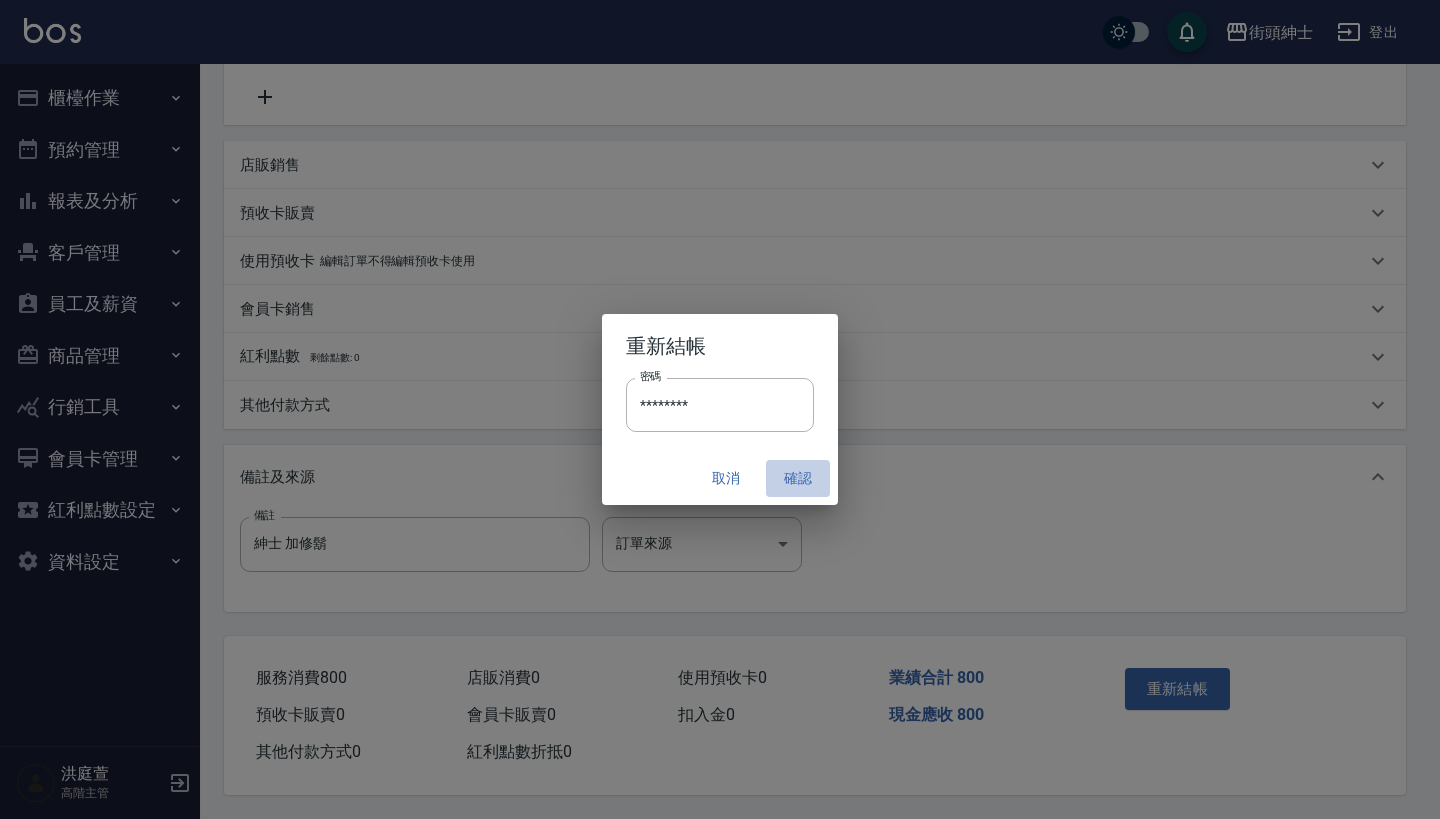 click on "確認" at bounding box center [798, 478] 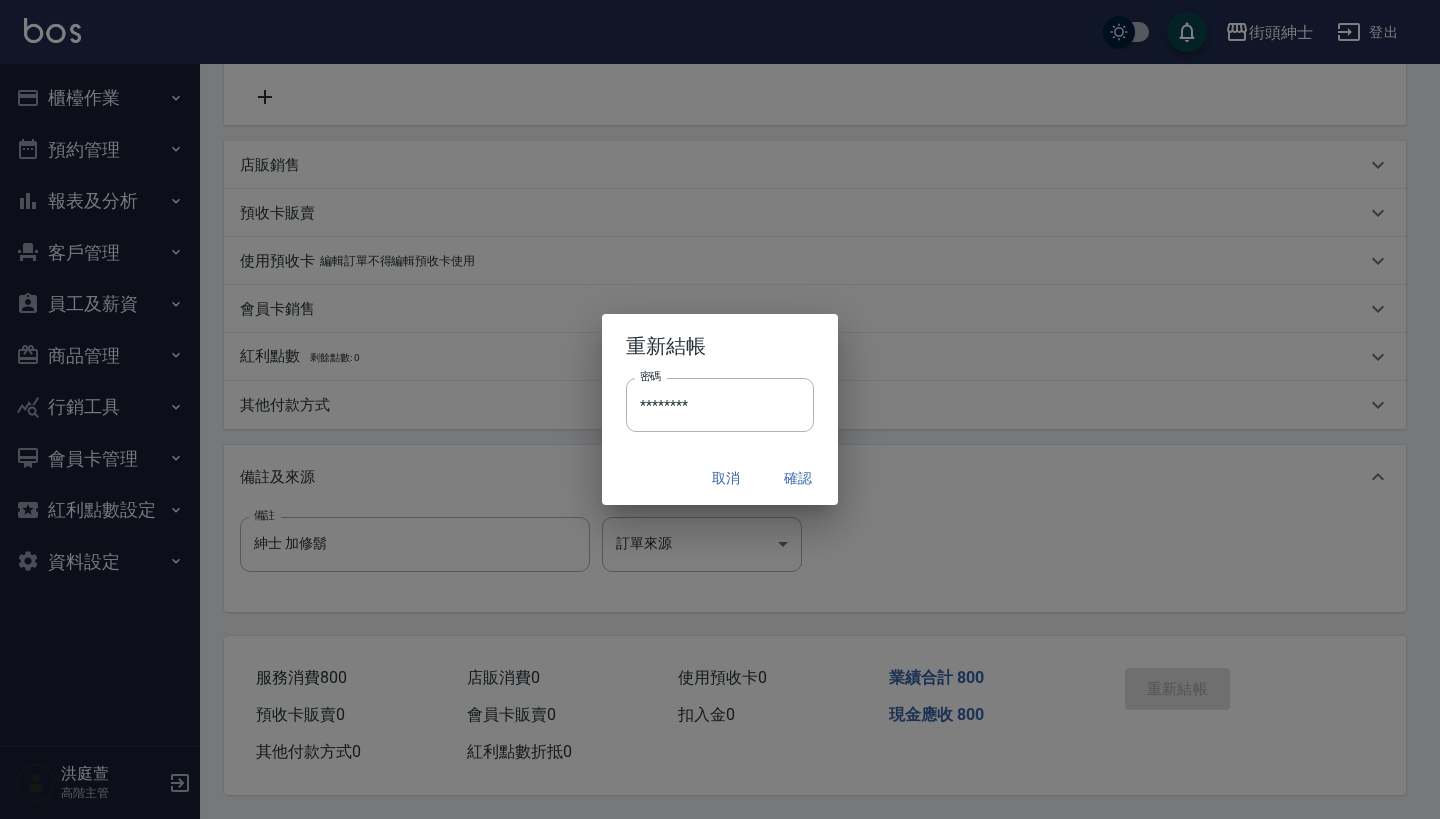 type 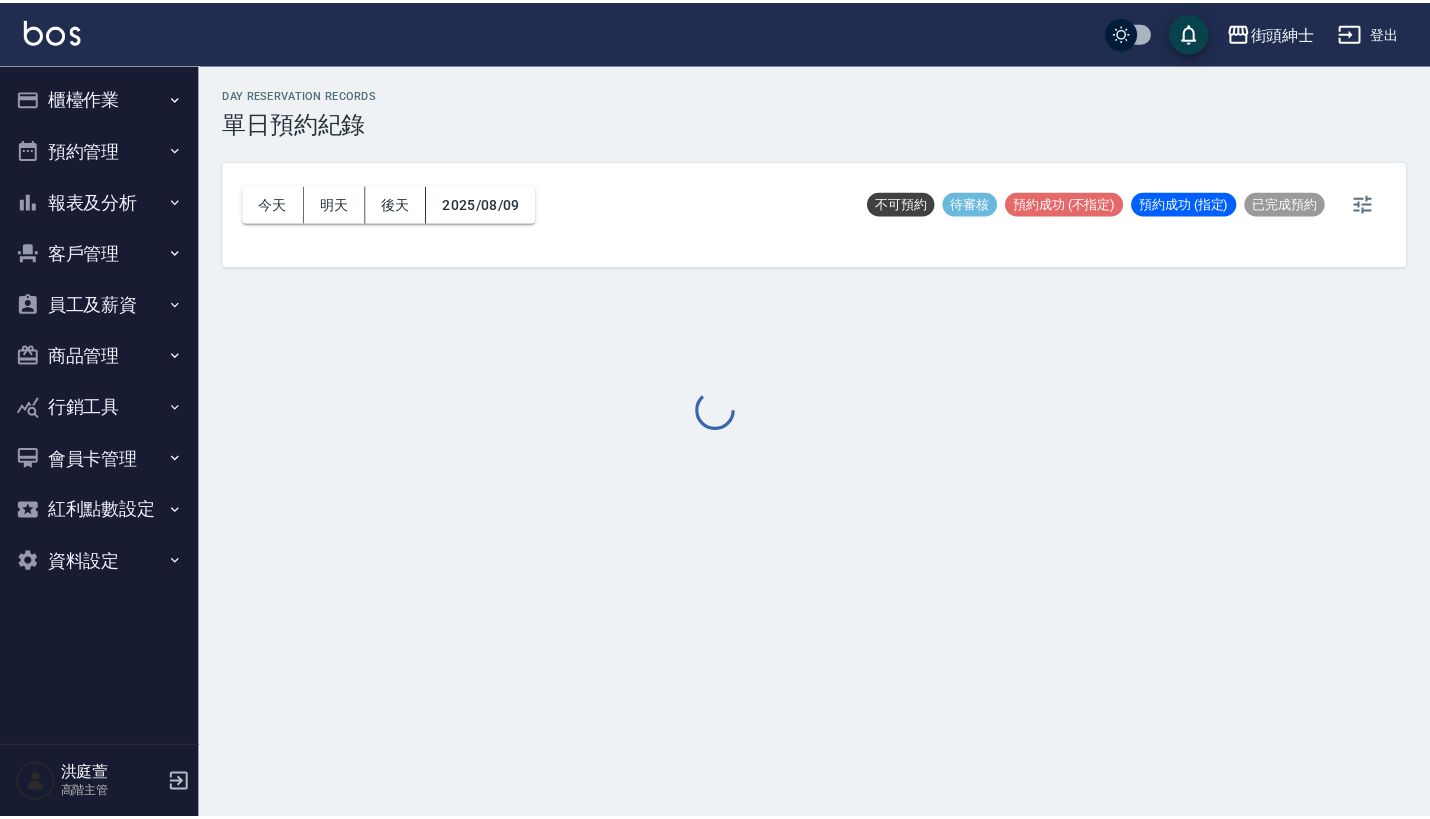 scroll, scrollTop: 0, scrollLeft: 0, axis: both 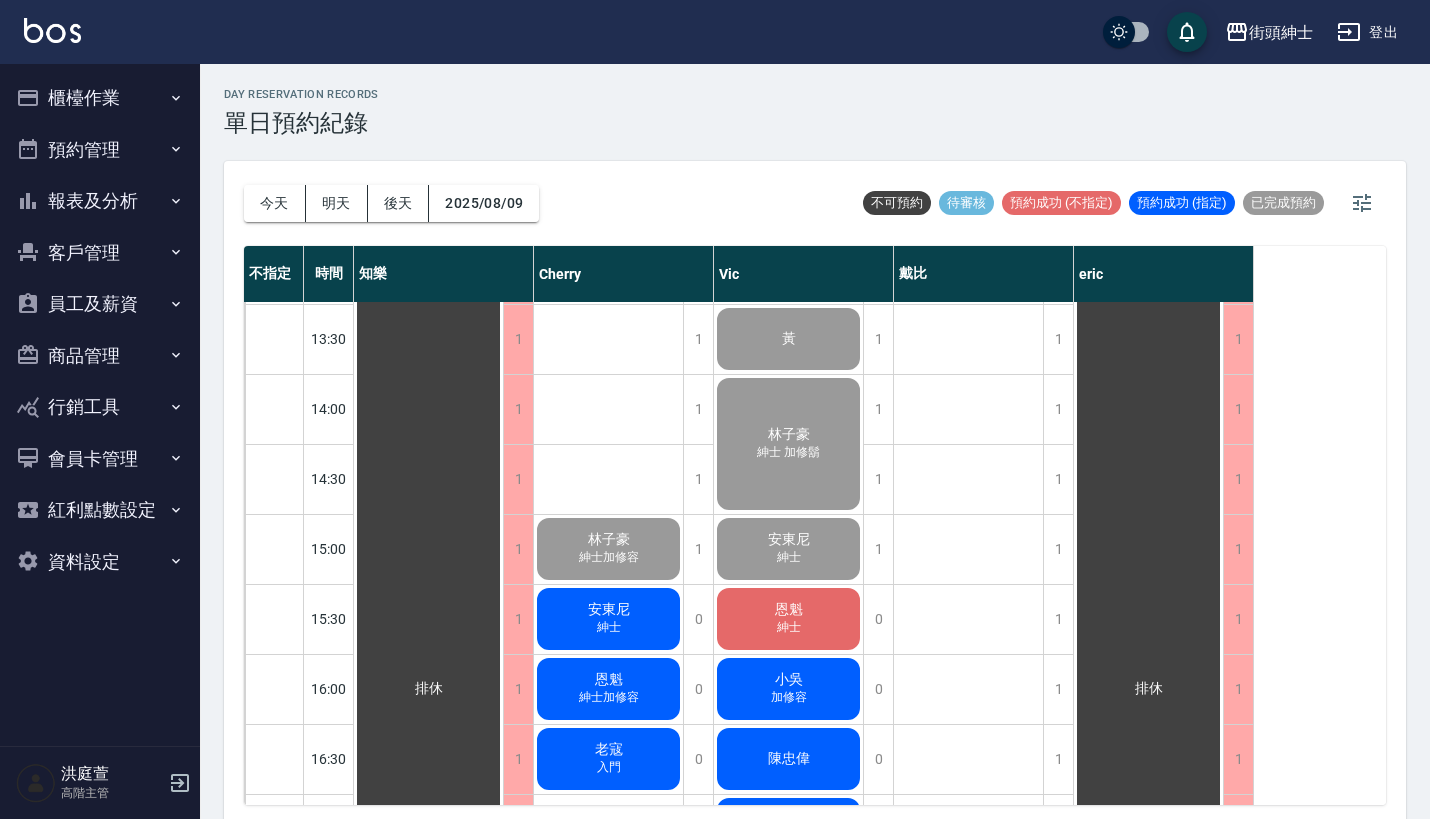 click on "[FIRST] [LAST] 紳士 加修鬍" at bounding box center (428, 689) 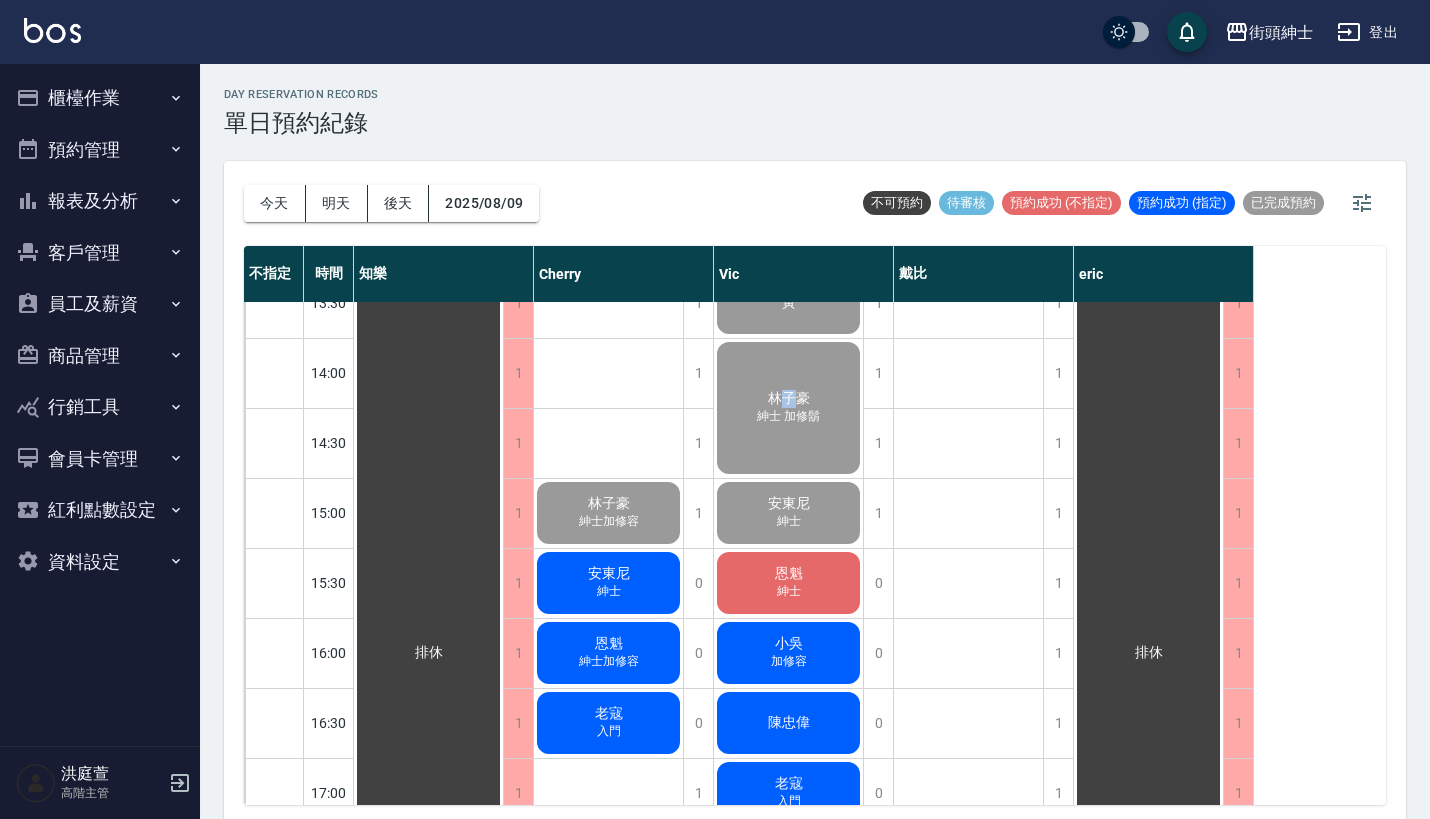 click on "林子豪" at bounding box center (429, 653) 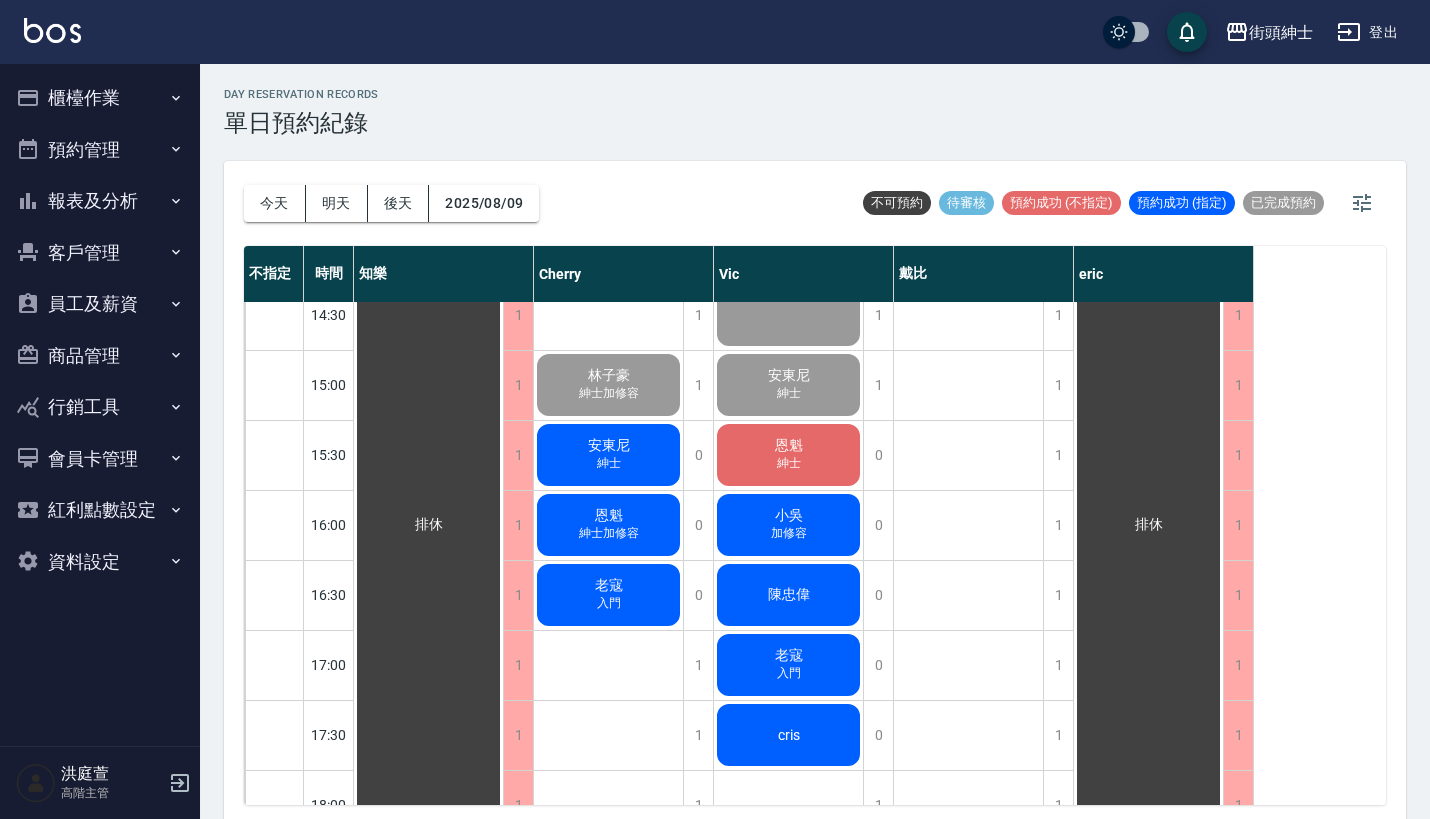 scroll, scrollTop: 809, scrollLeft: 0, axis: vertical 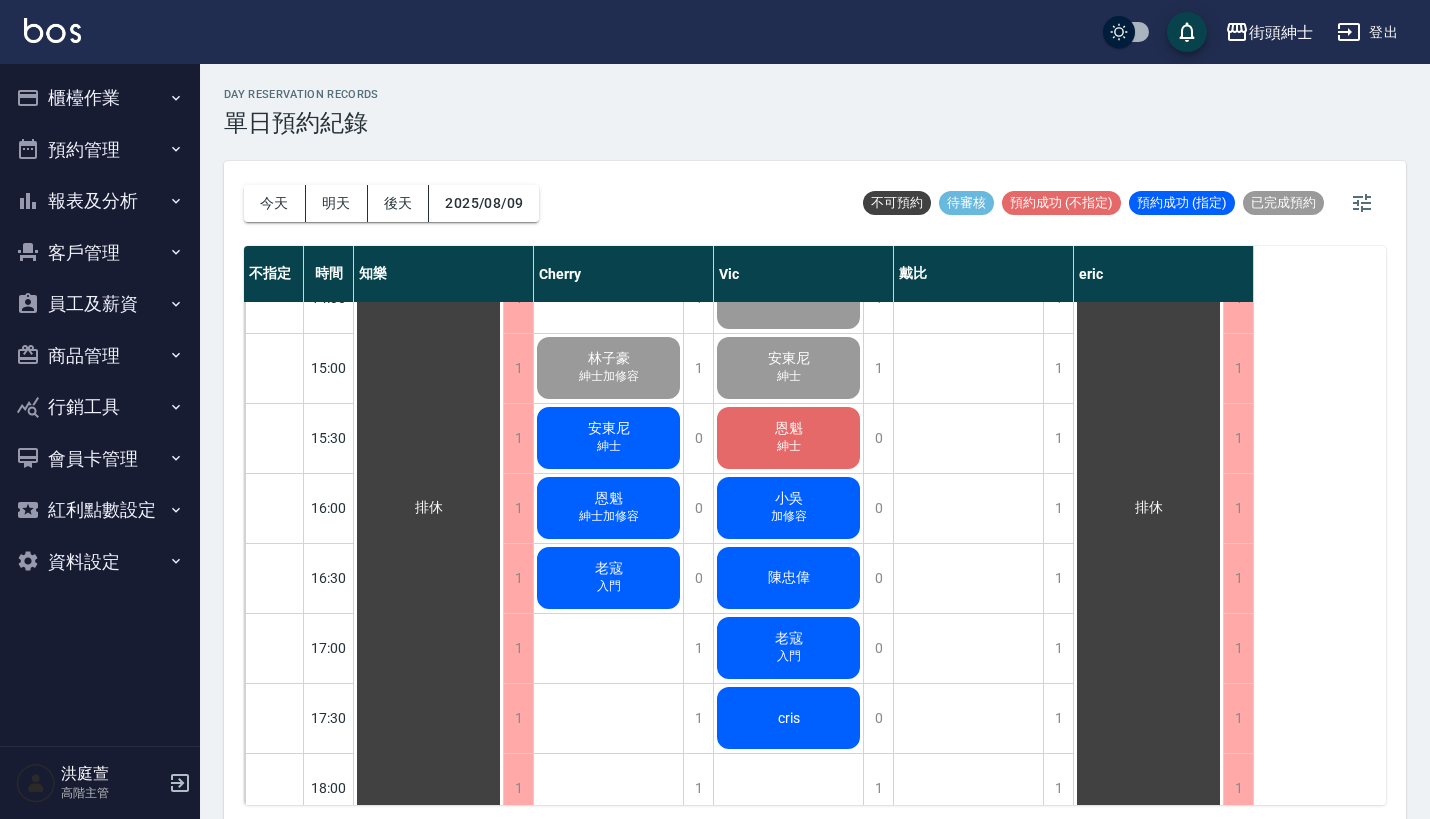 click on "排休" at bounding box center [428, 508] 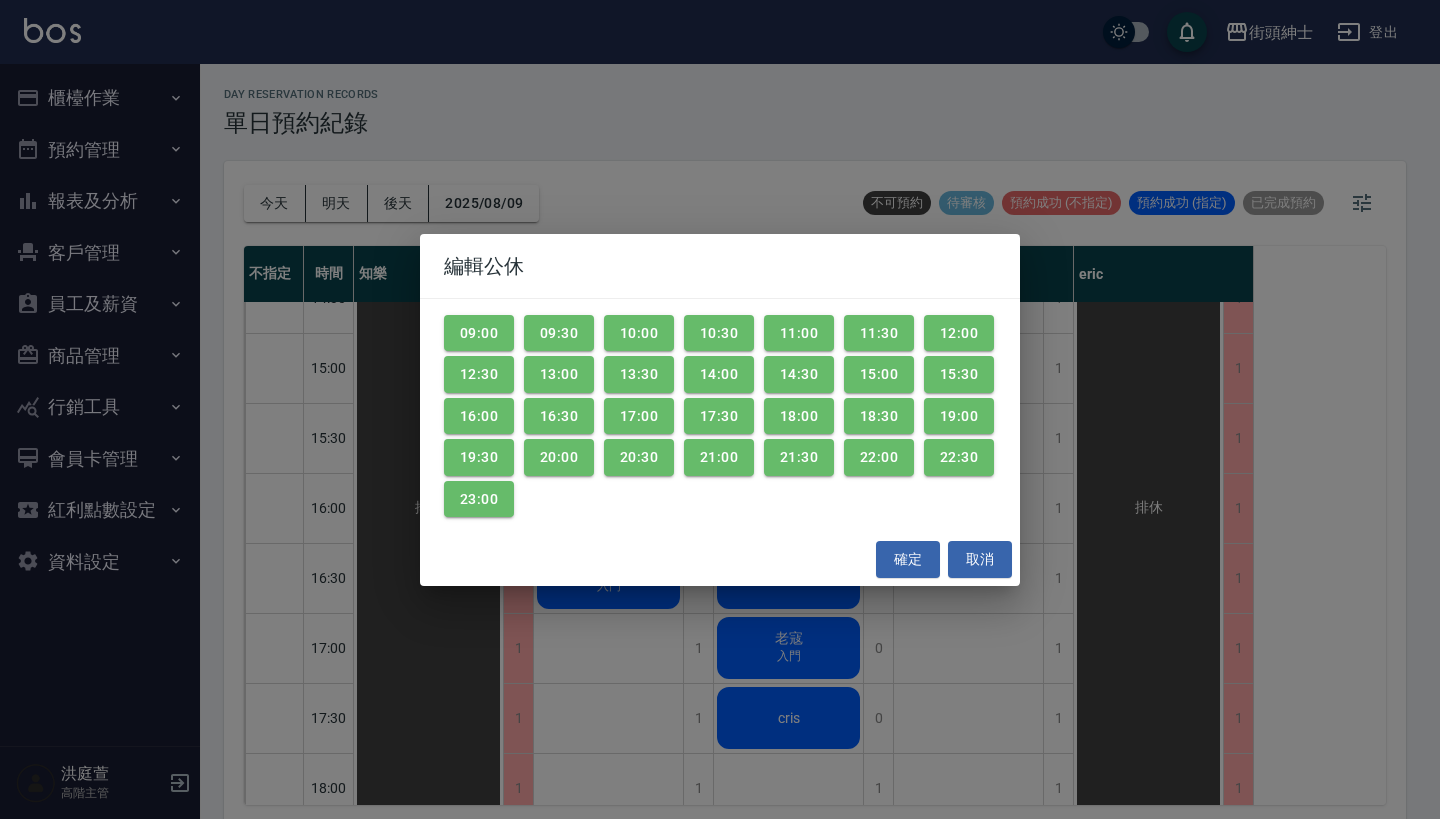 click on "編輯公休 09:00 09:30 10:00 10:30 11:00 11:30 12:00 12:30 13:00 13:30 14:00 14:30 15:00 15:30 16:00 16:30 17:00 17:30 18:00 18:30 19:00 19:30 20:00 20:30 21:00 21:30 22:00 22:30 23:00 確定 取消" at bounding box center [720, 409] 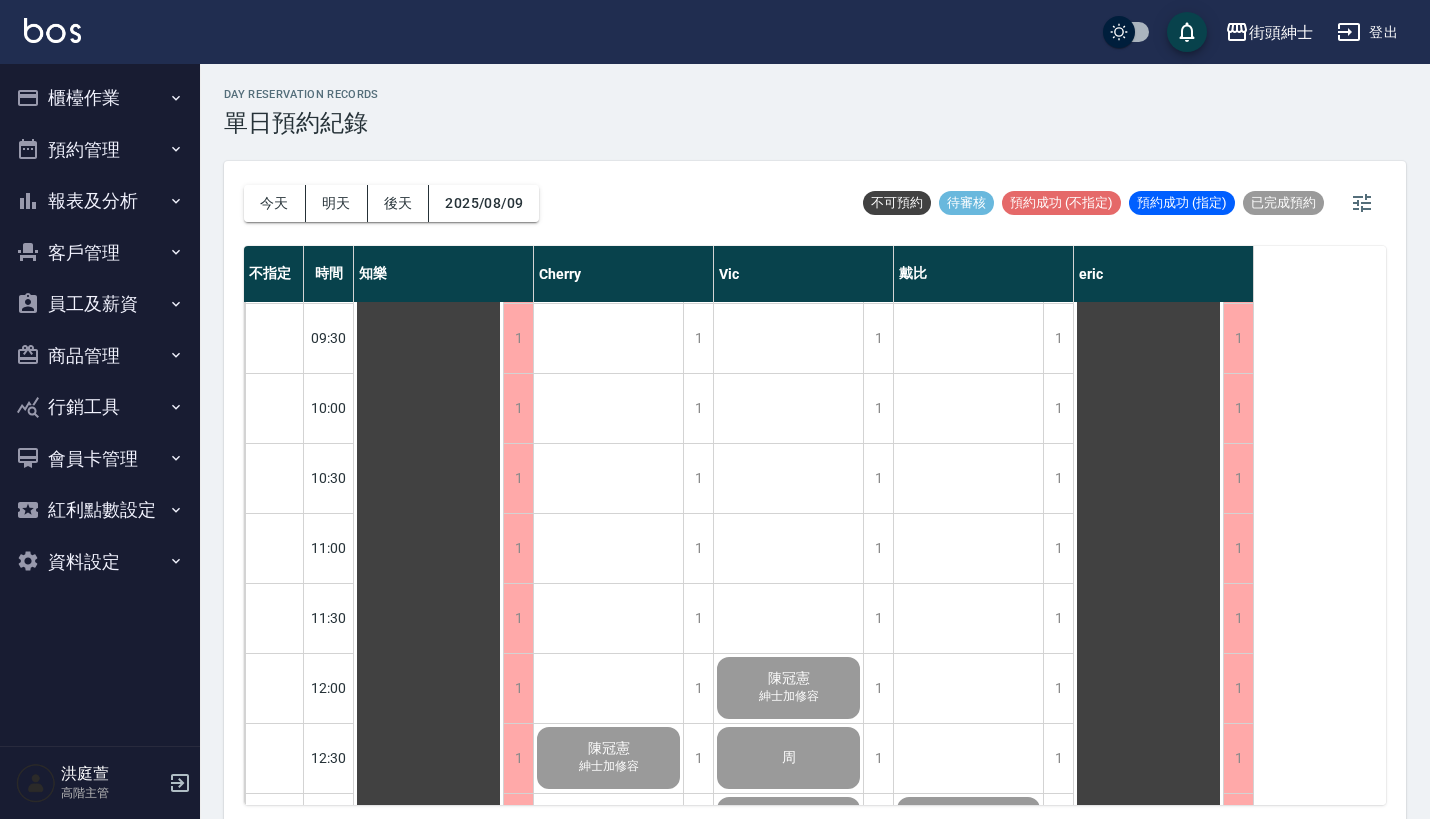 scroll, scrollTop: 0, scrollLeft: 0, axis: both 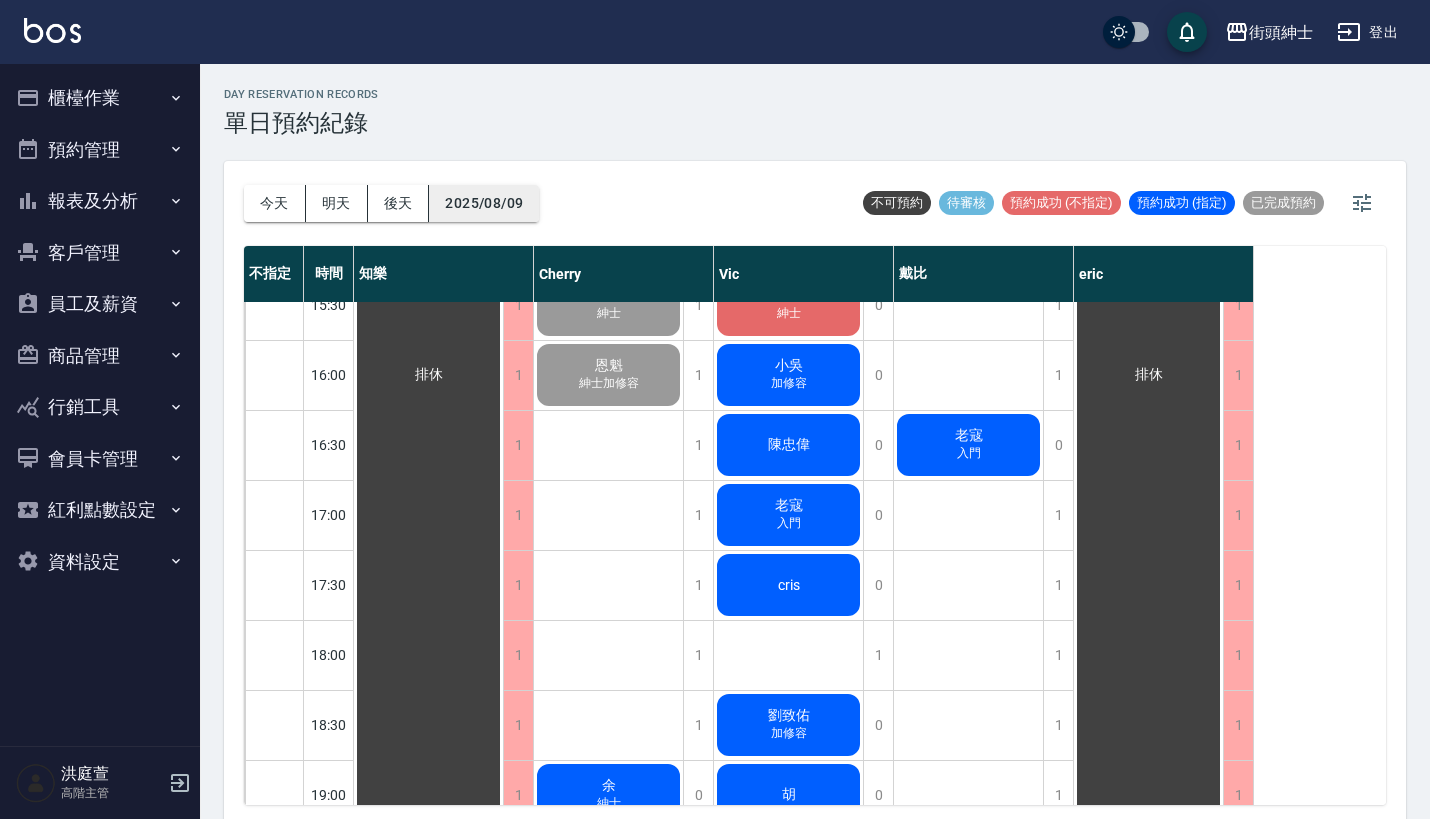 click on "2025/08/09" at bounding box center [484, 203] 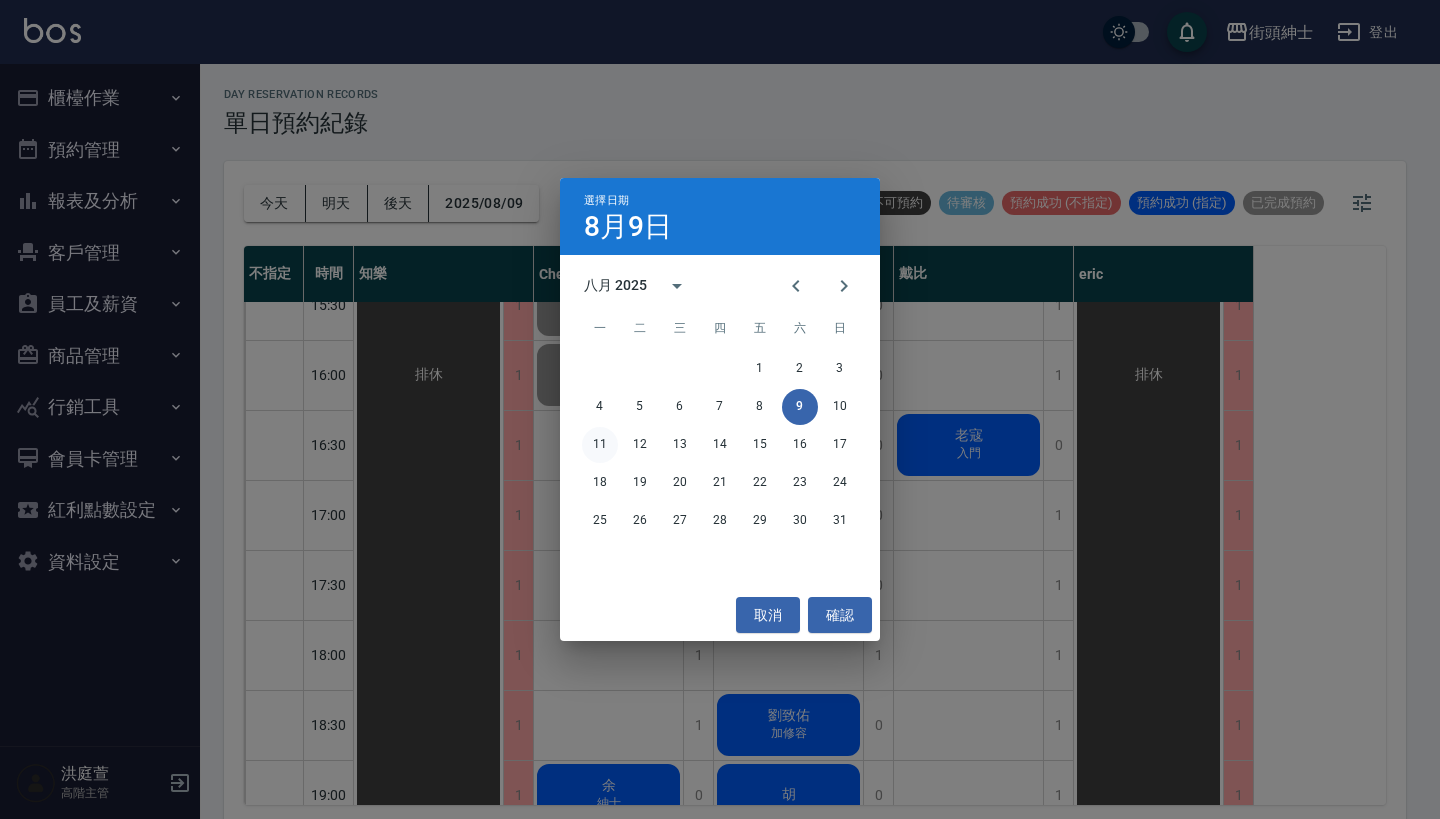 click on "11" at bounding box center [600, 445] 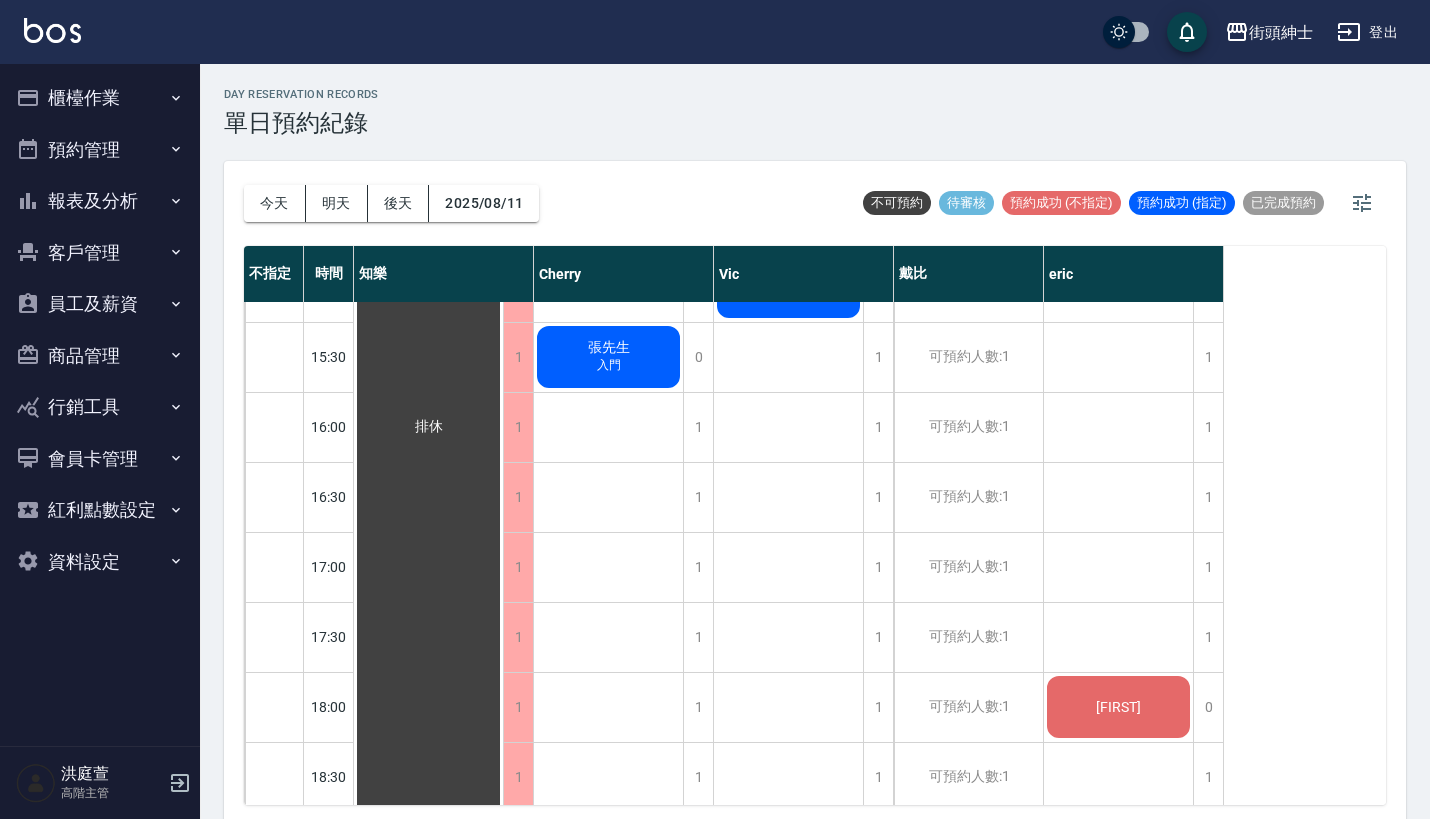scroll, scrollTop: 975, scrollLeft: 0, axis: vertical 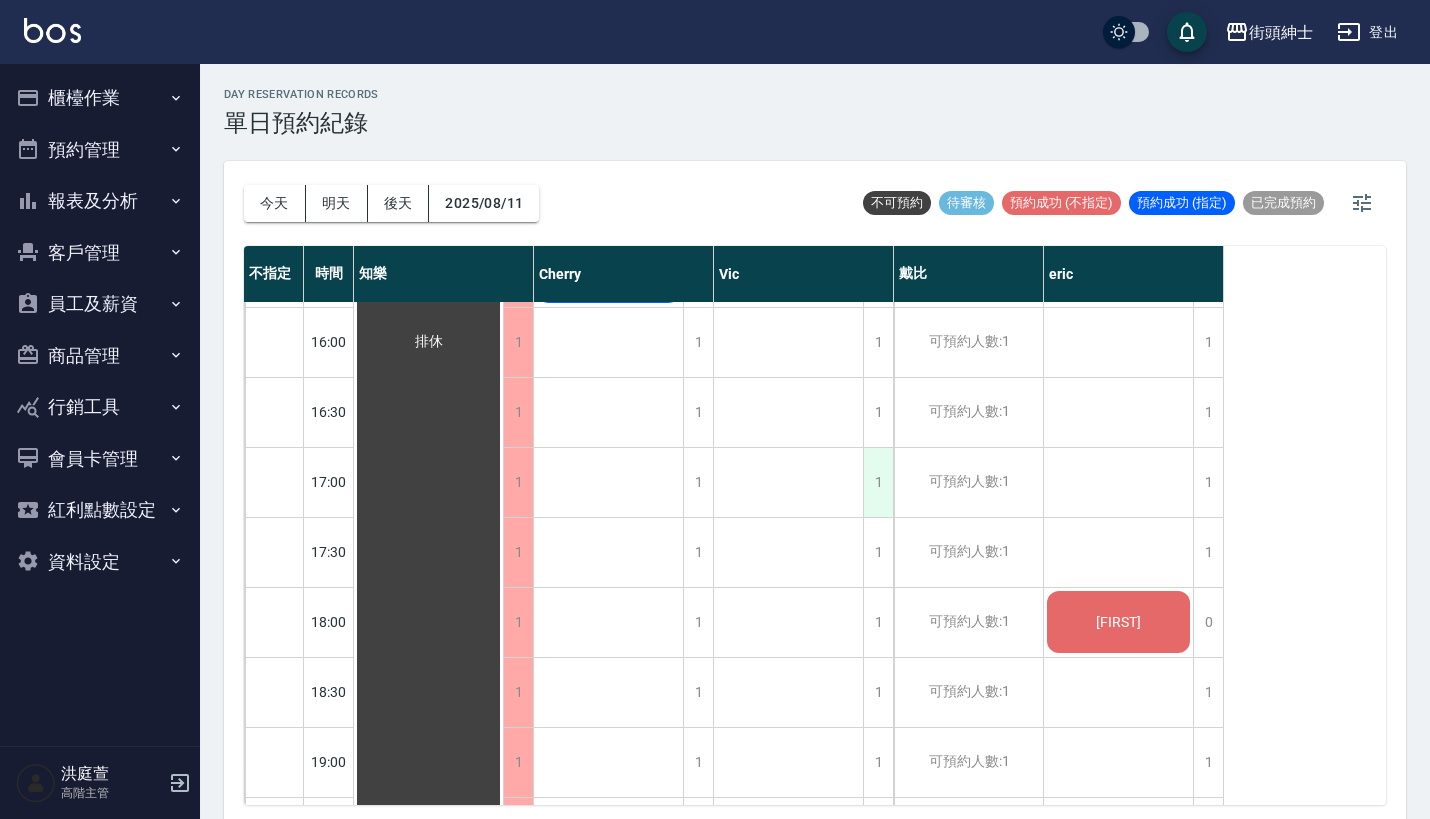 click on "1" at bounding box center [878, 482] 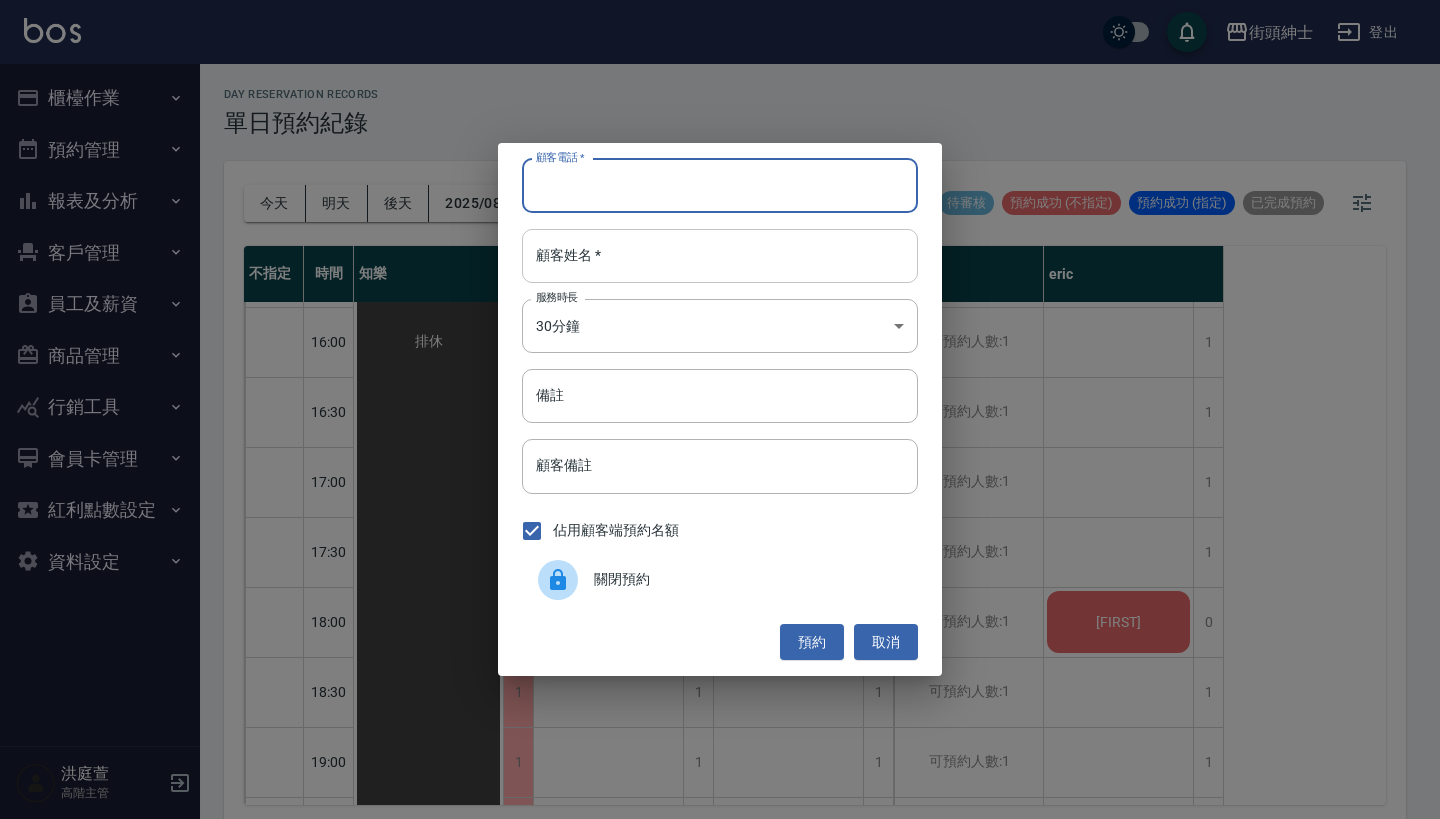 paste on "瑞克 電話：0937205971" 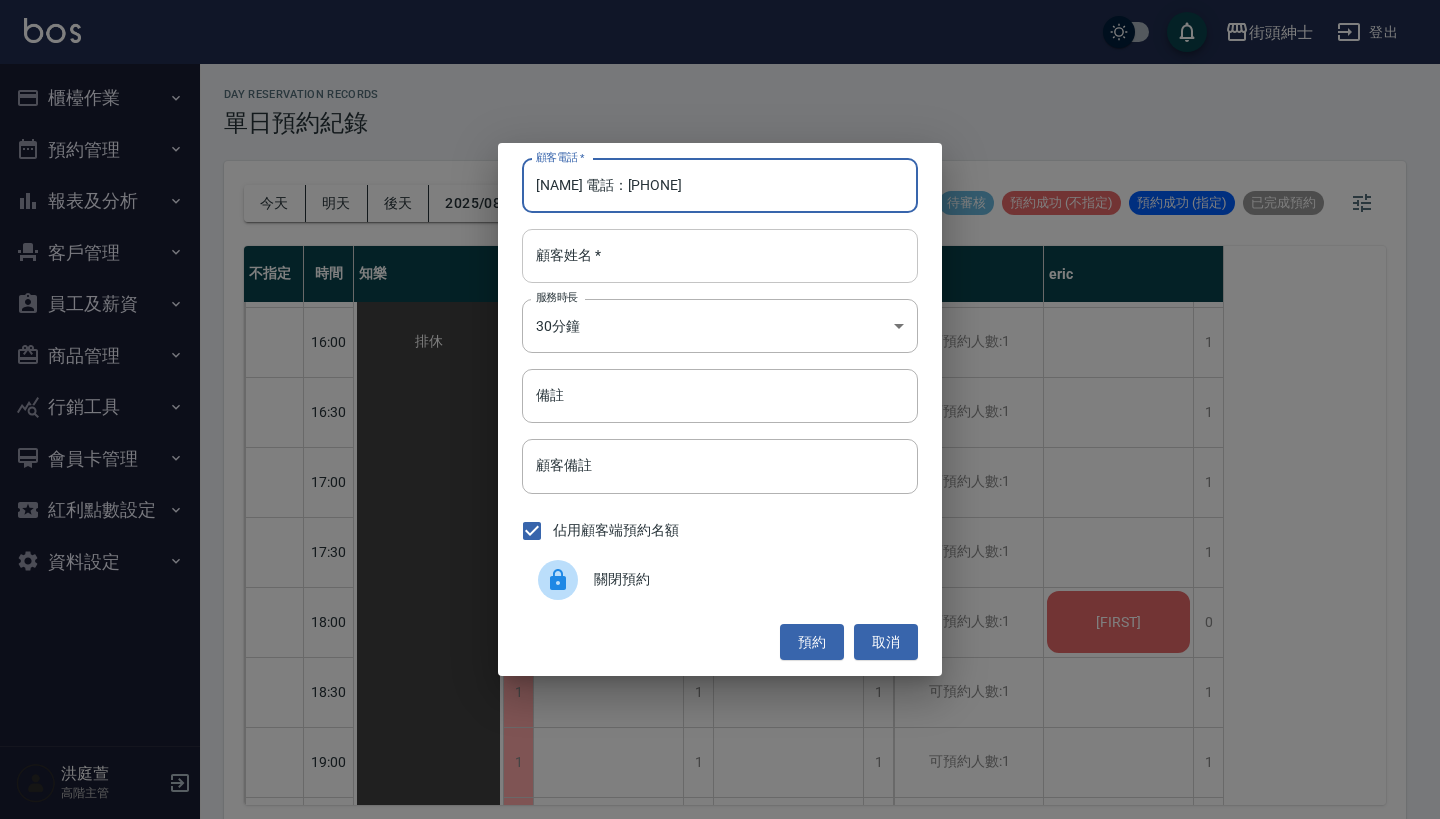 type on "瑞克 電話：0937205971" 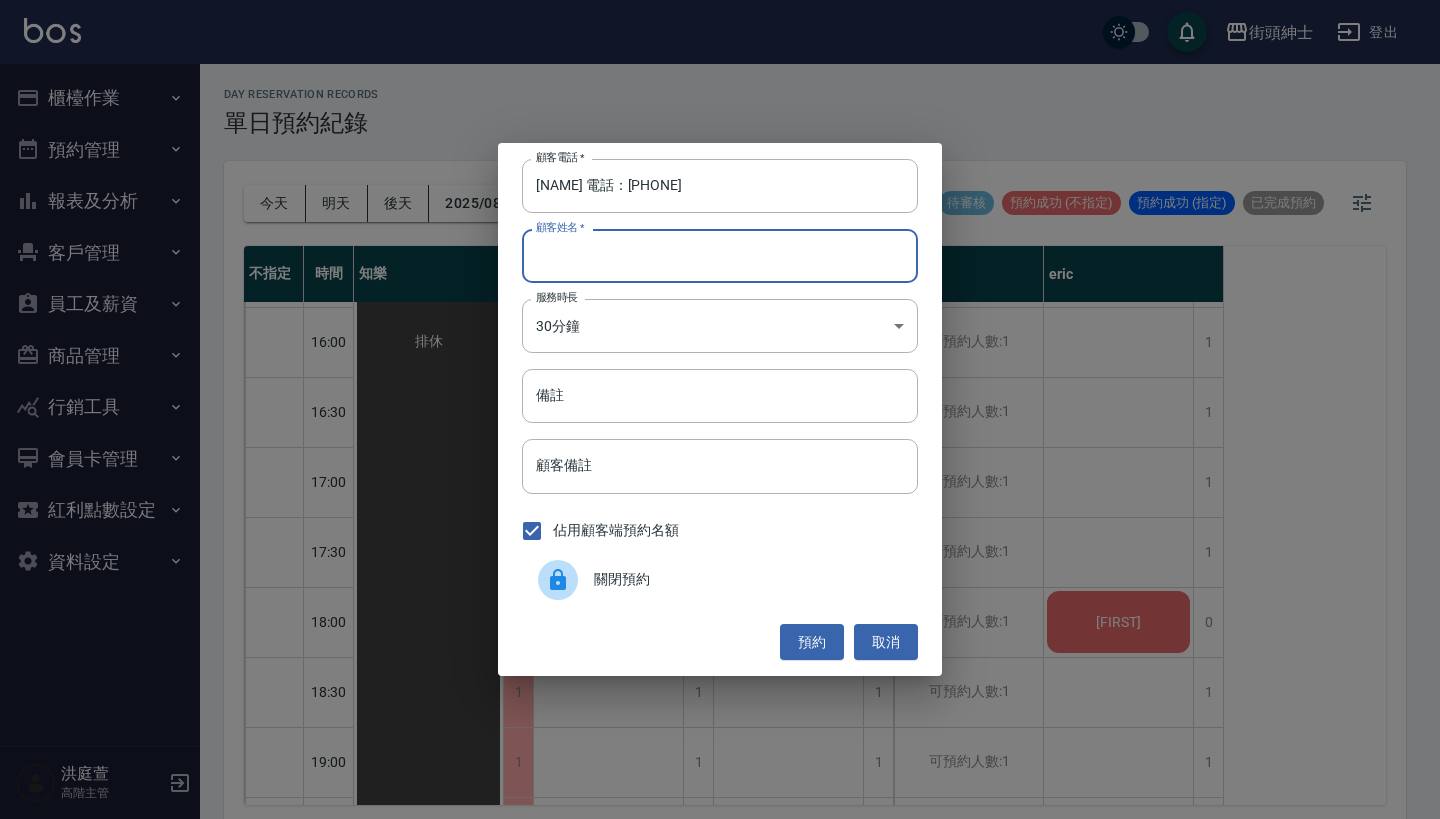 paste on "瑞克 電話：0937205971" 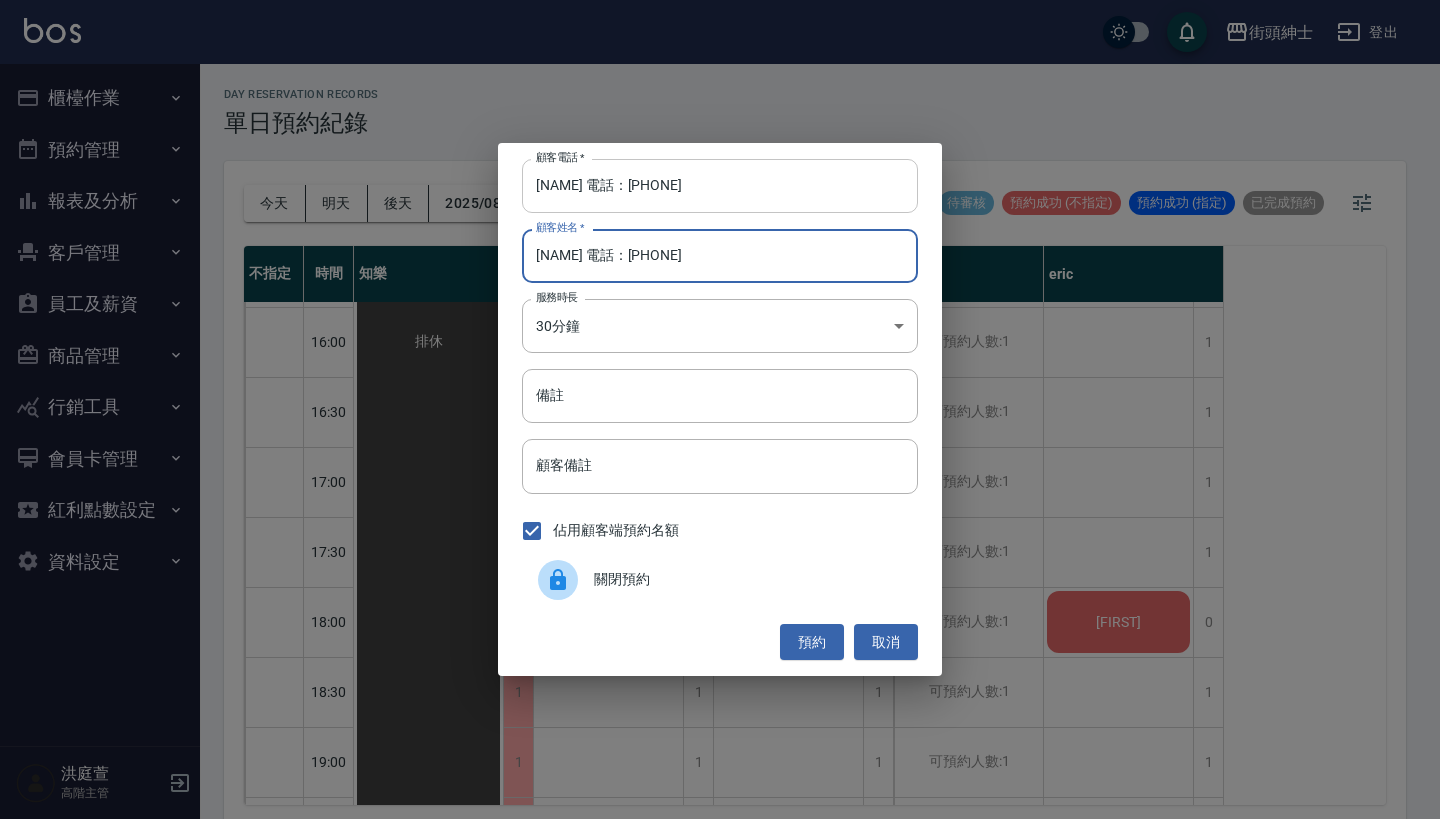 type on "瑞克 電話：0937205971" 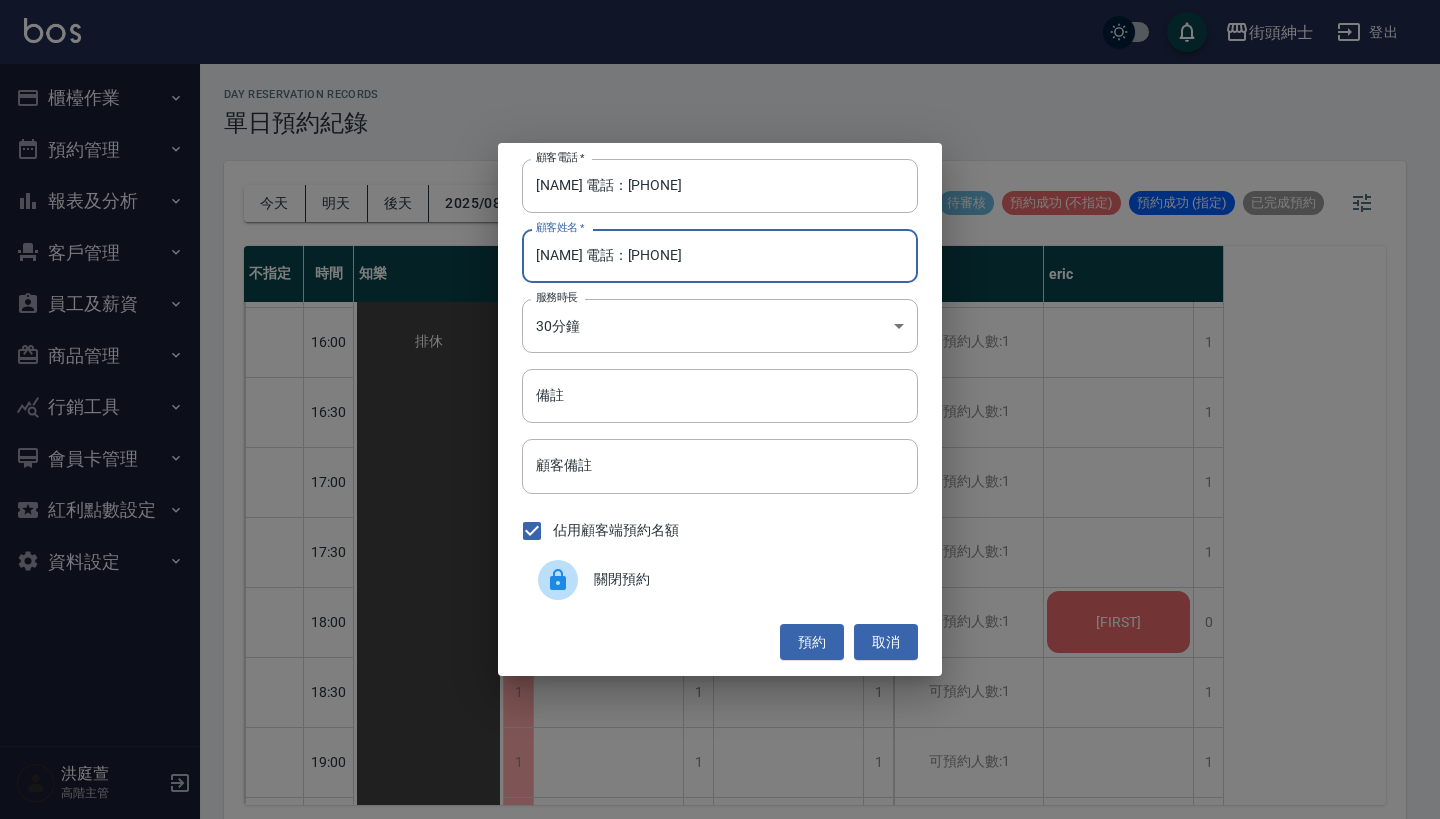 drag, startPoint x: 606, startPoint y: 190, endPoint x: 416, endPoint y: 187, distance: 190.02368 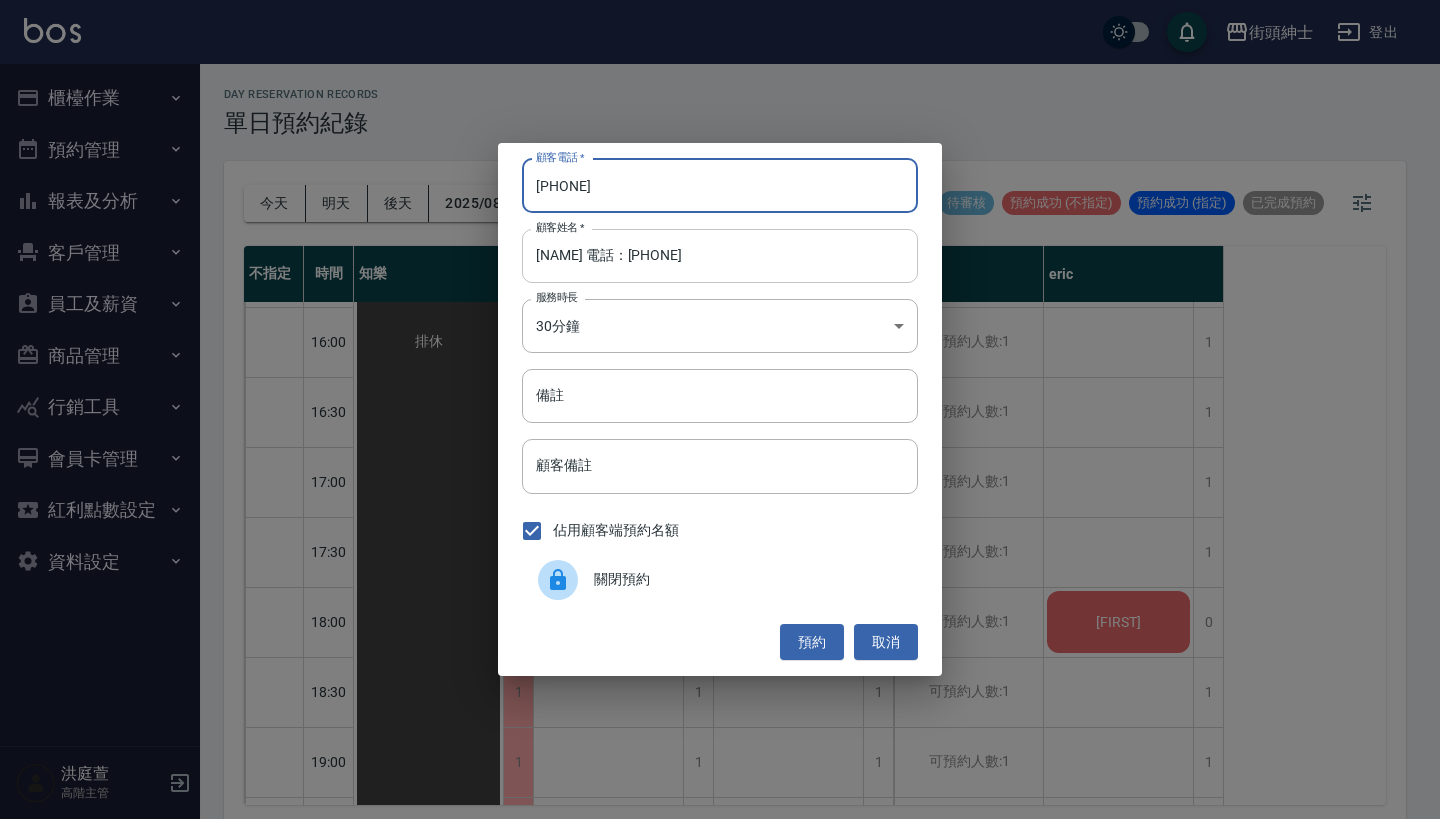 type on "0937205971" 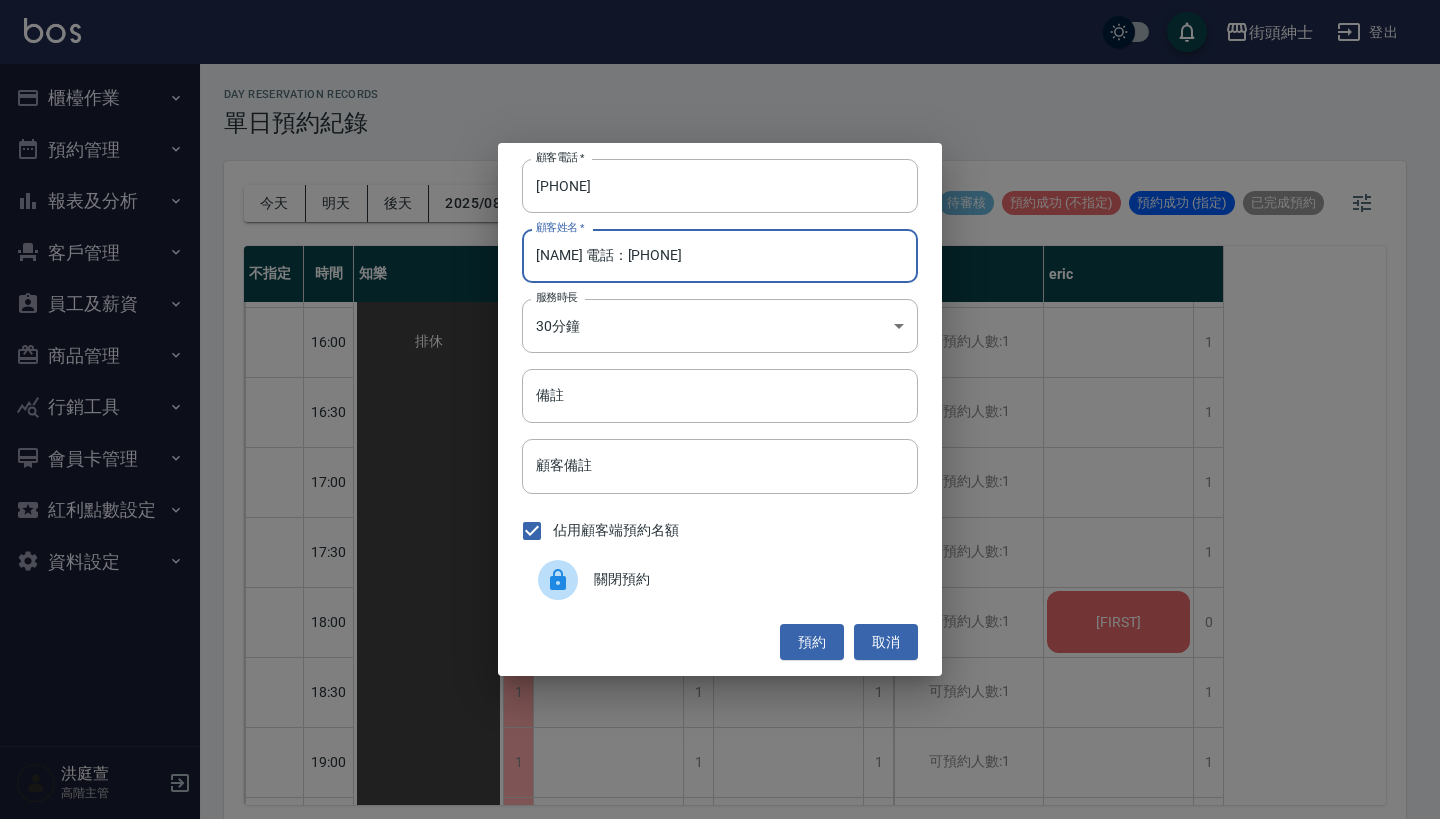 drag, startPoint x: 708, startPoint y: 261, endPoint x: 569, endPoint y: 260, distance: 139.0036 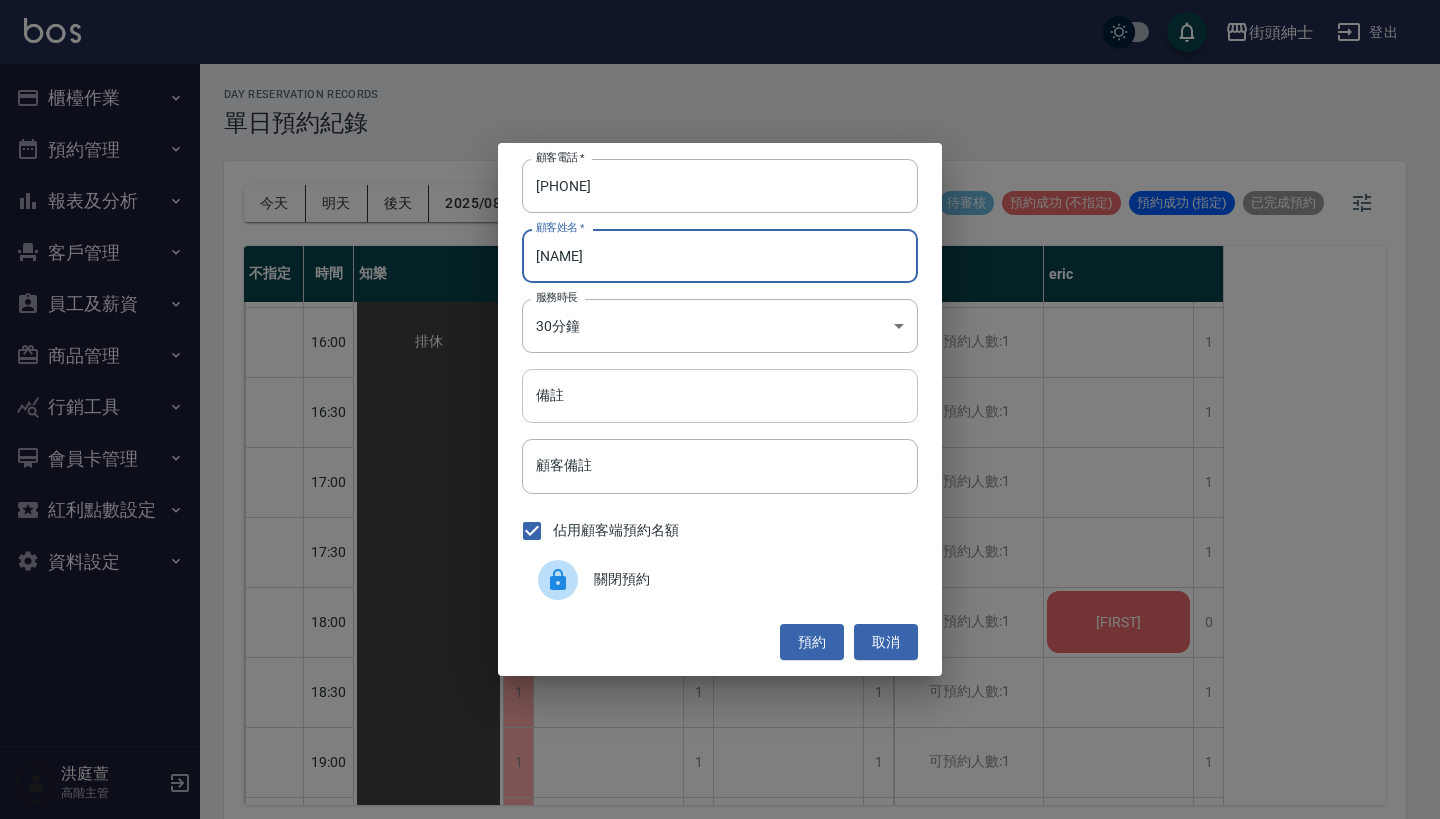 type on "瑞克" 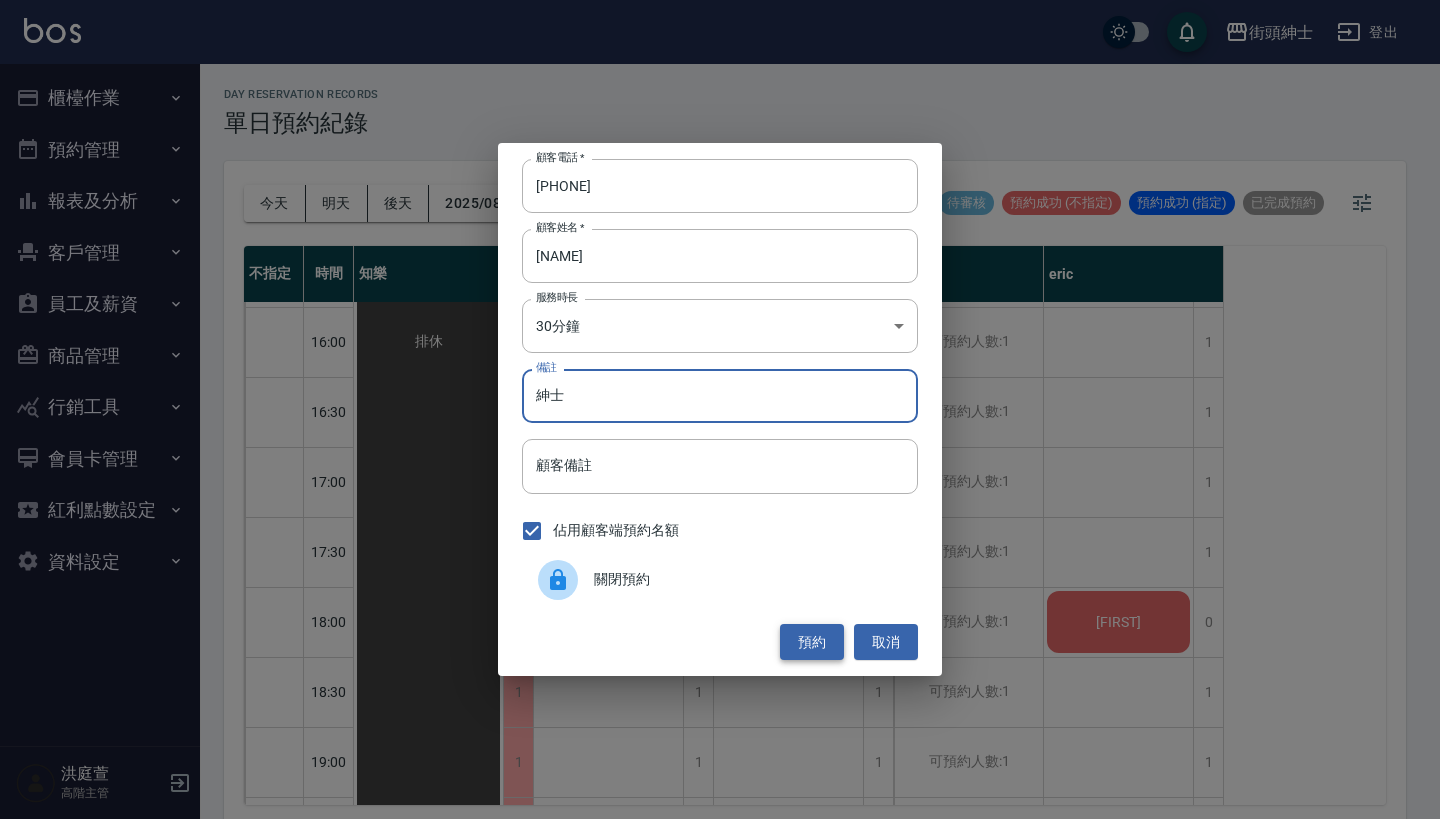type on "紳士" 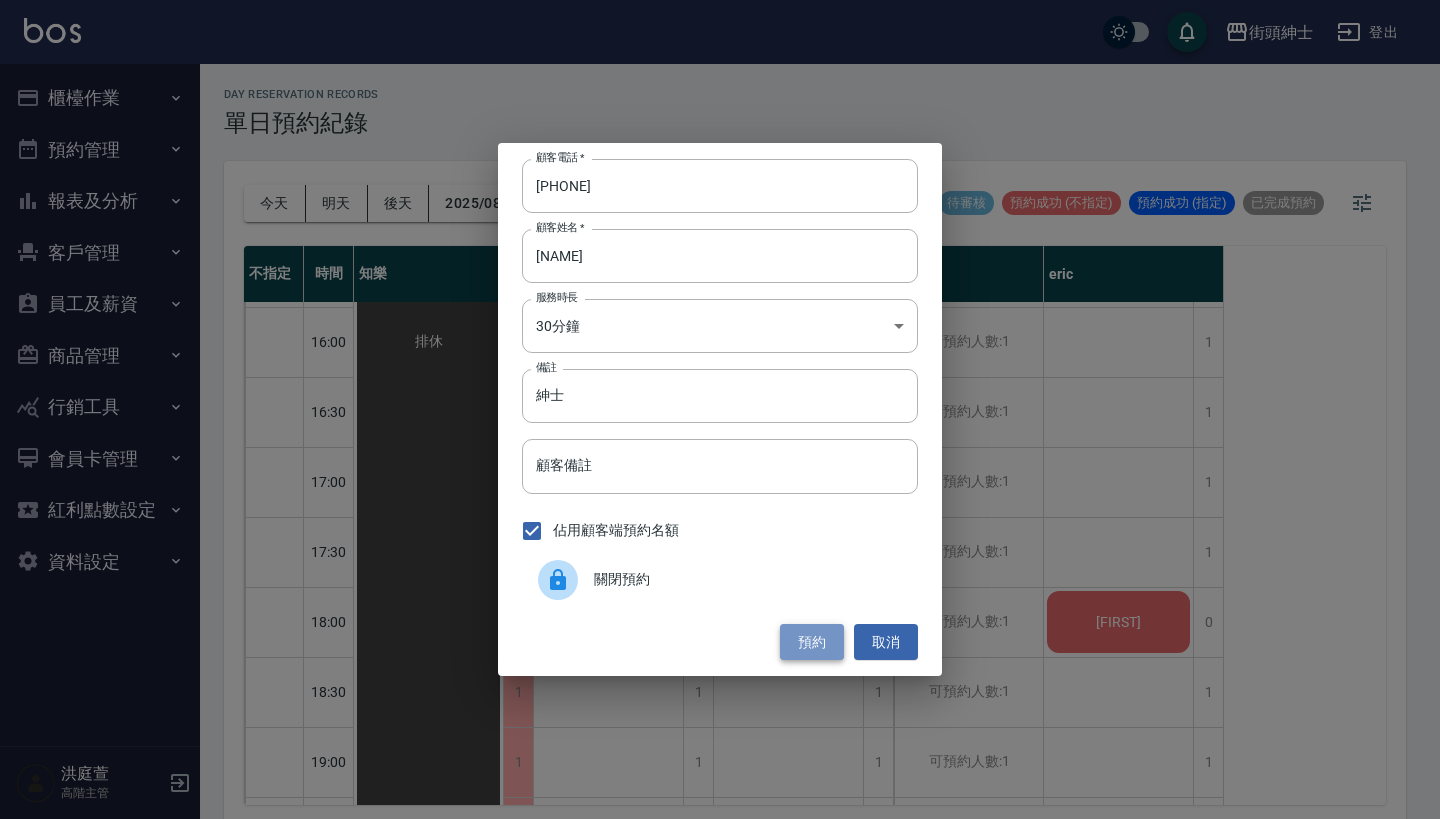 click on "預約" at bounding box center (812, 642) 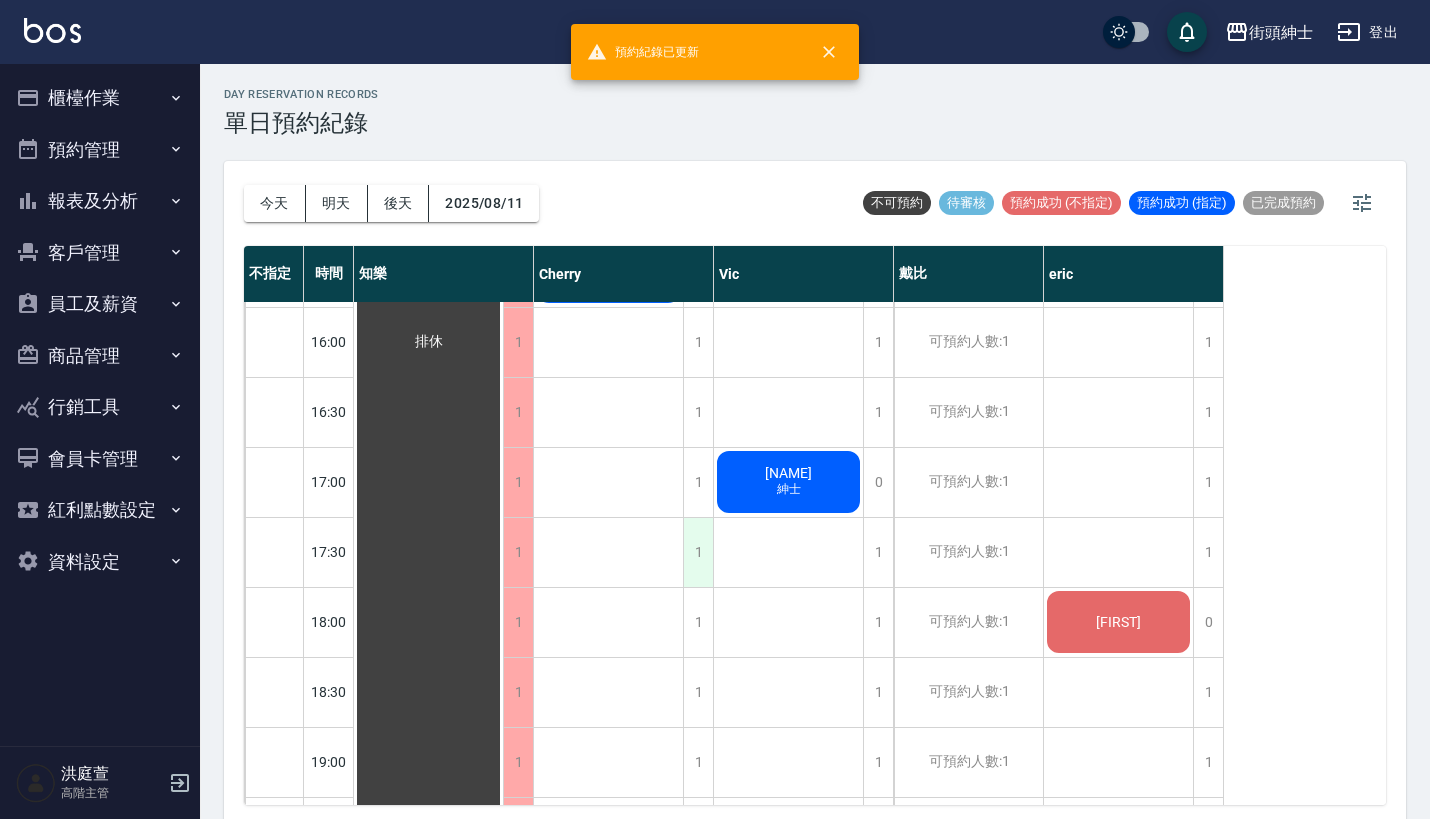 click on "1" at bounding box center [698, 552] 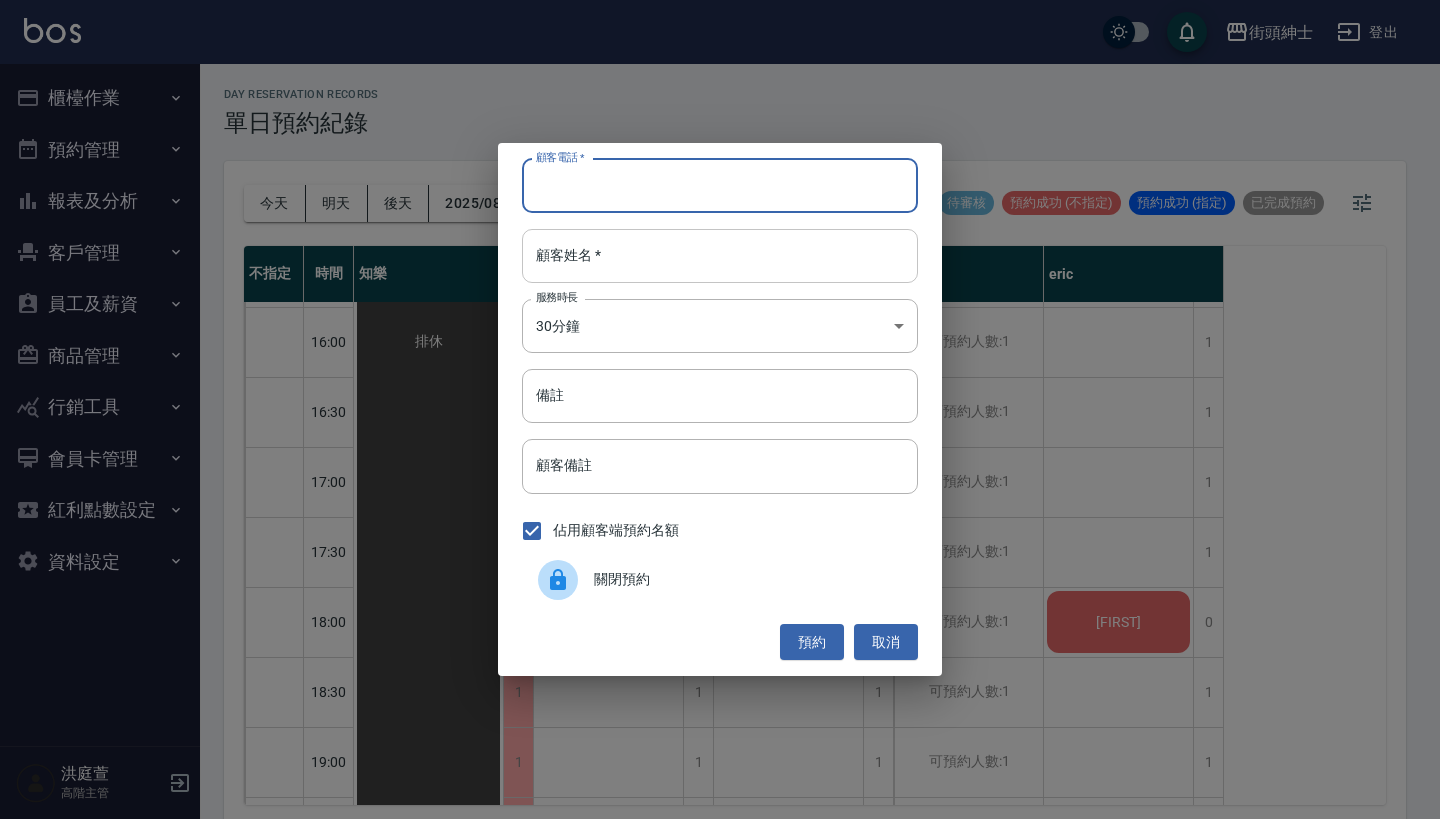 paste on "瑞克 電話：0937205971" 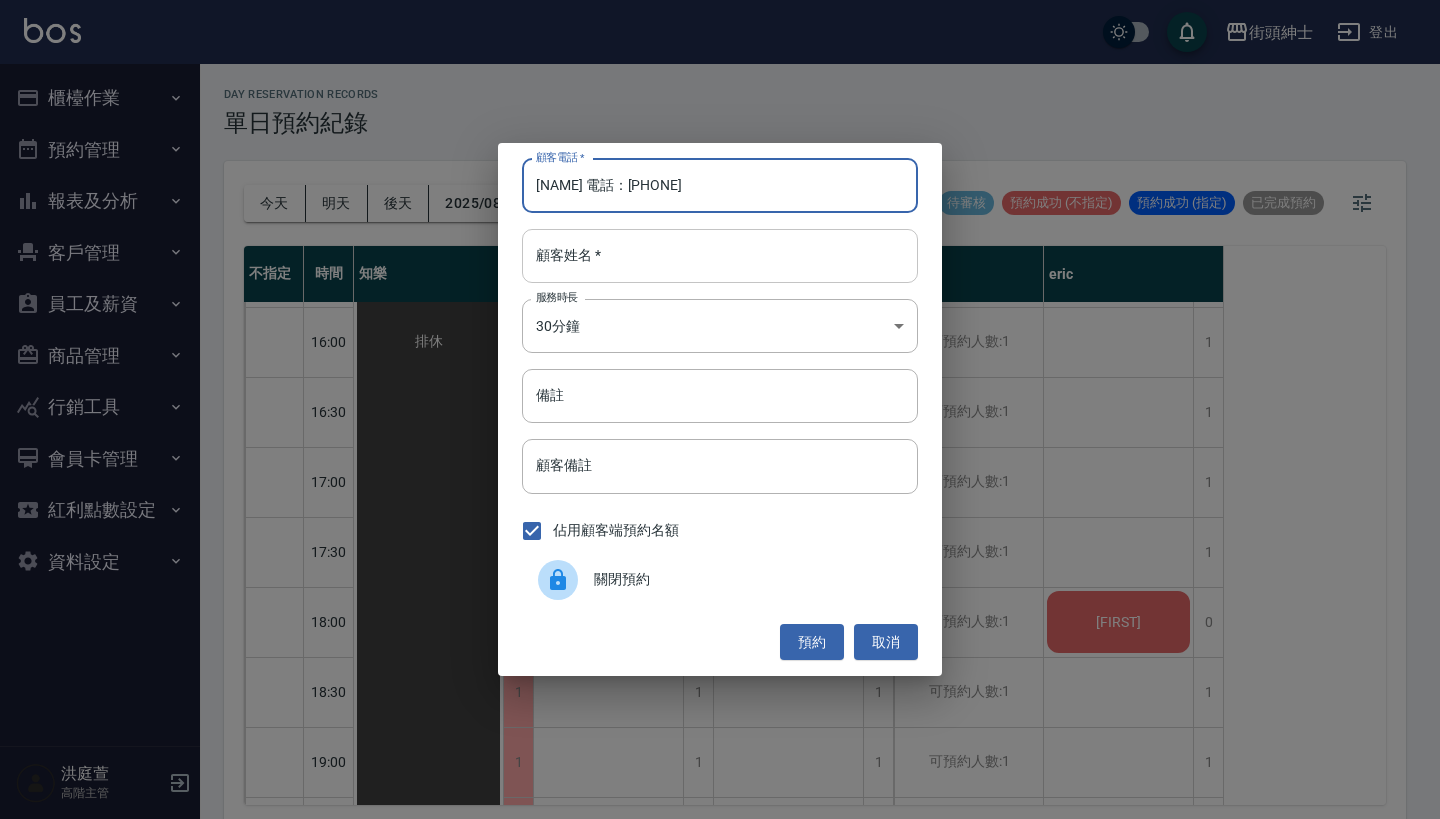 type on "瑞克 電話：0937205971" 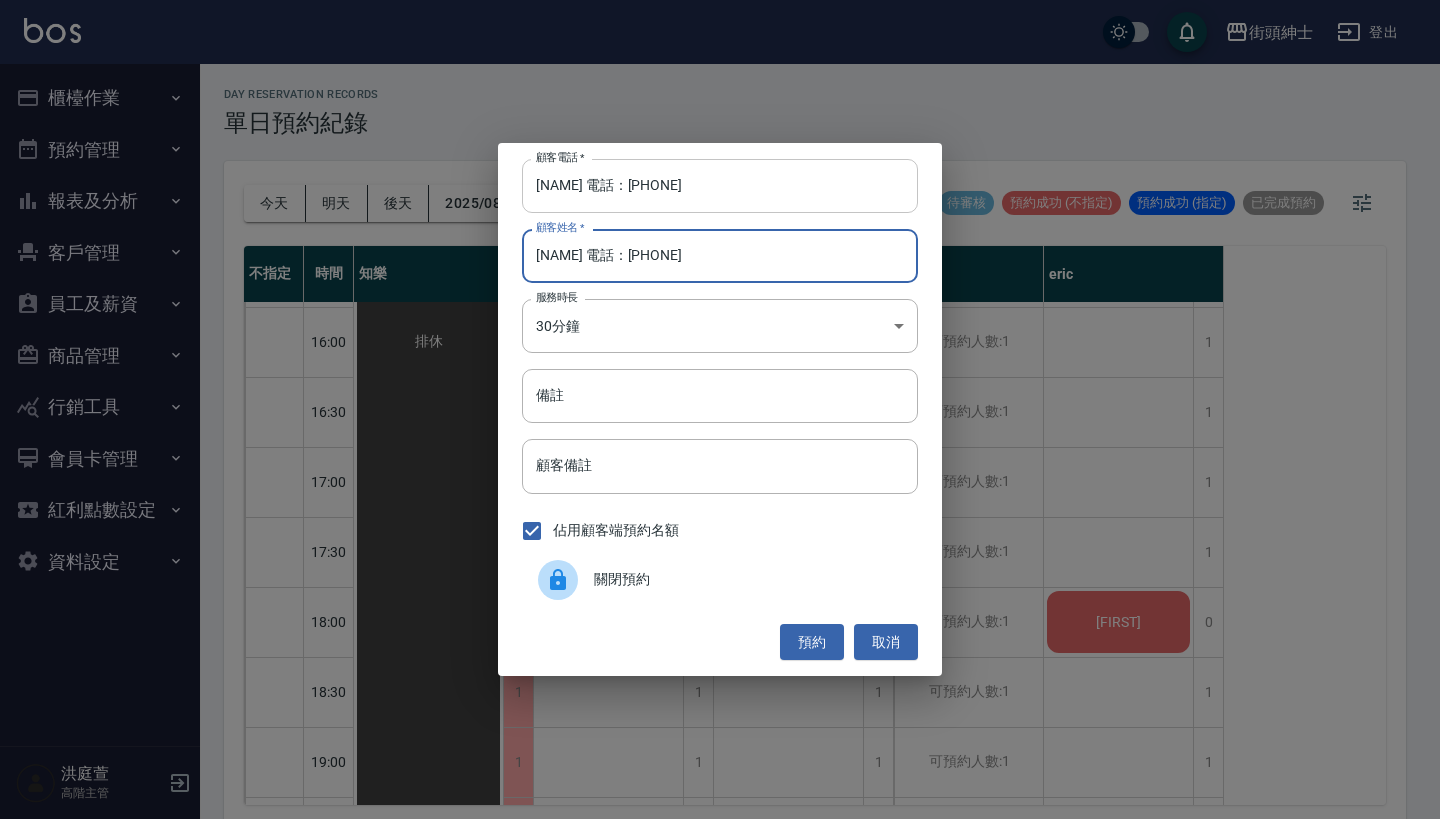 type on "瑞克 電話：0937205971" 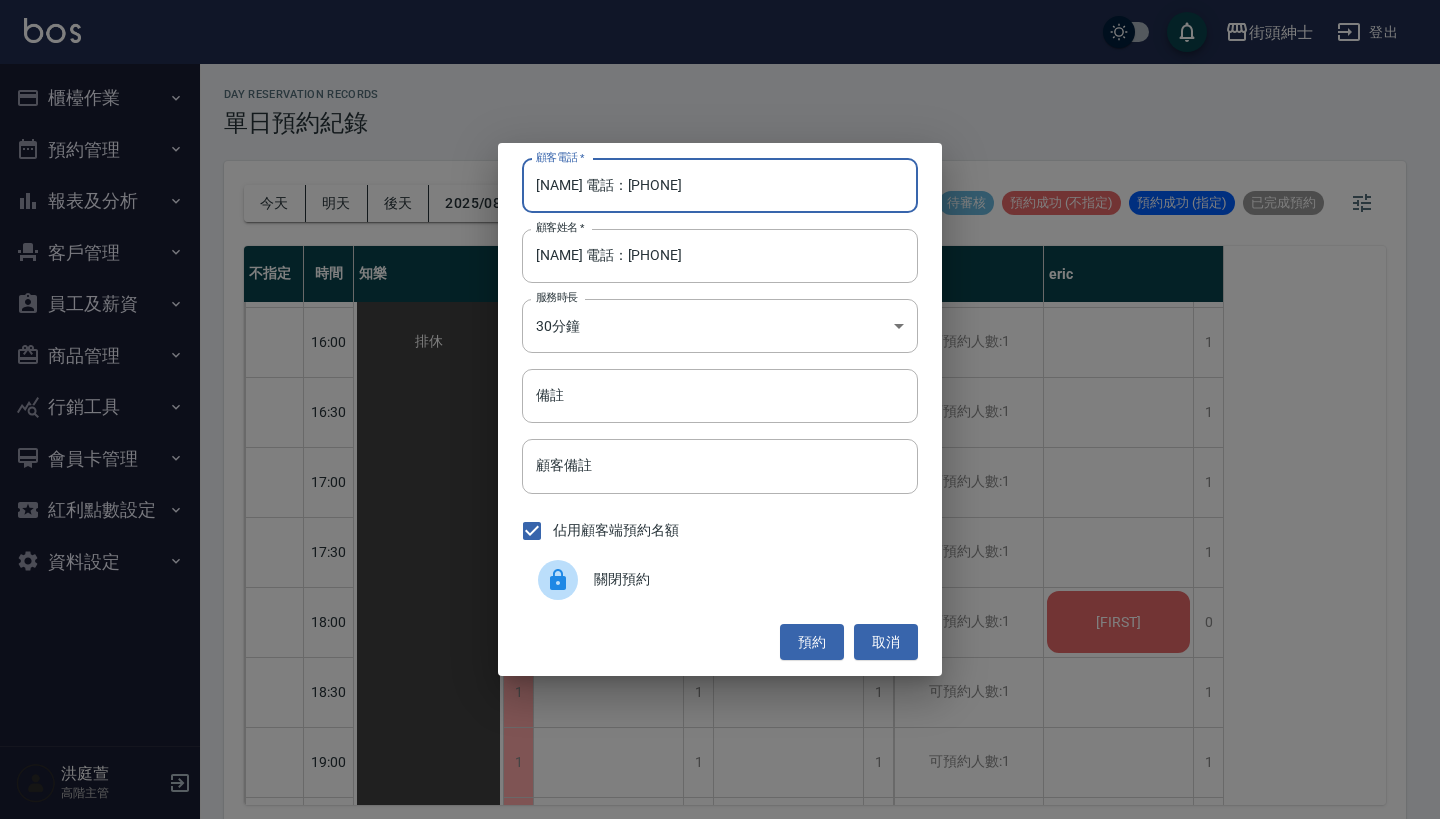 drag, startPoint x: 610, startPoint y: 183, endPoint x: 467, endPoint y: 183, distance: 143 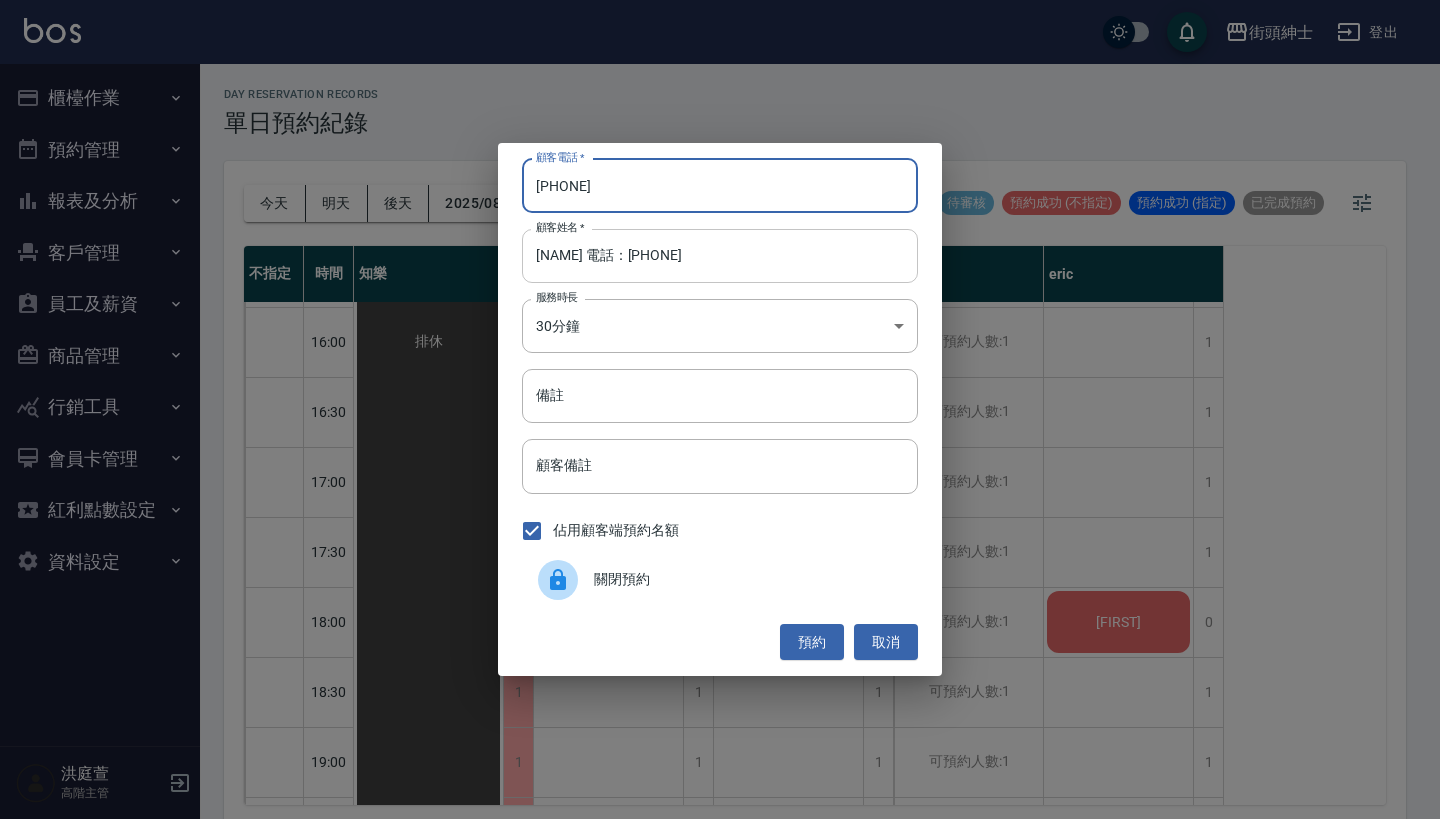 type on "0937205971" 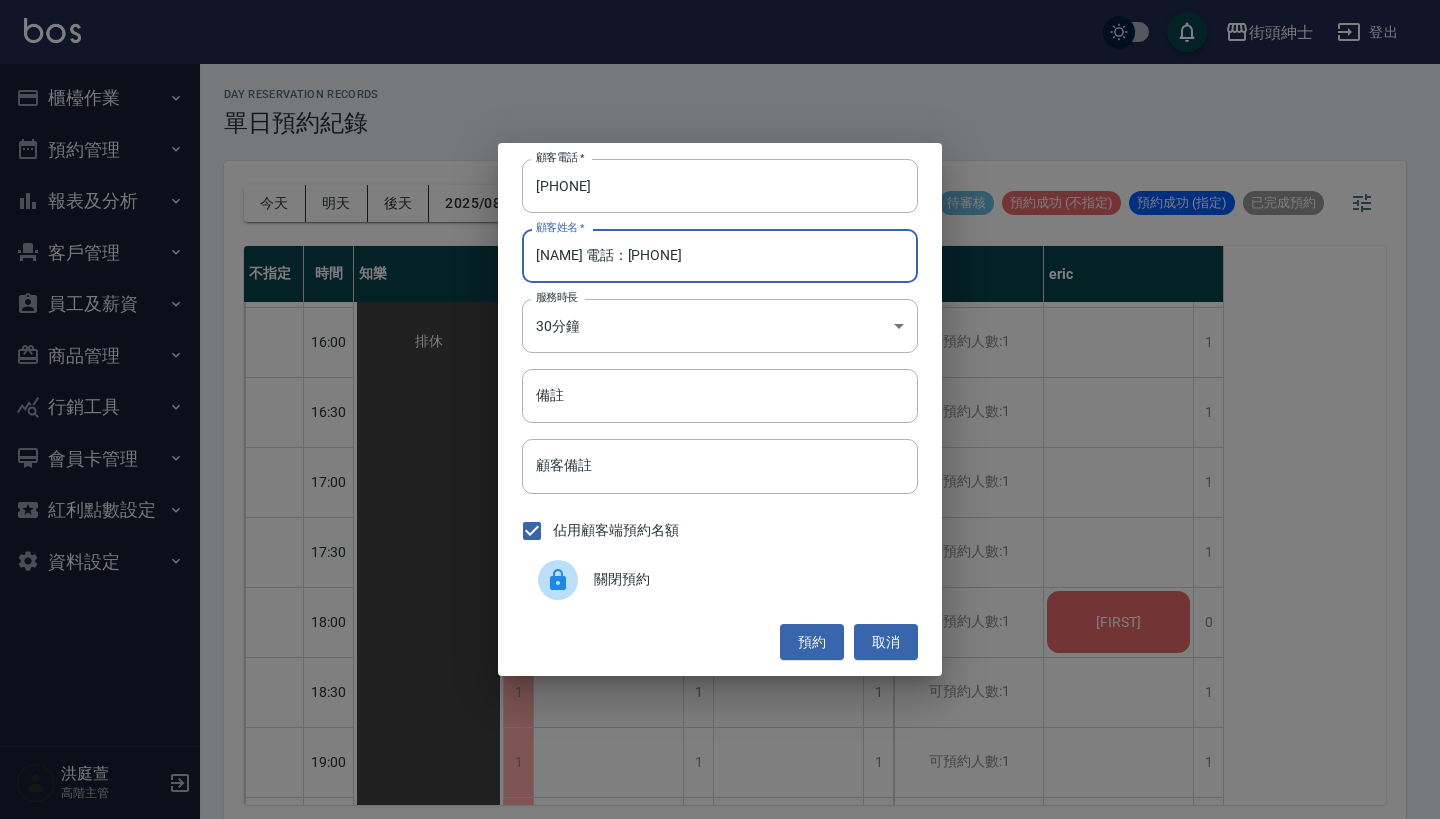drag, startPoint x: 706, startPoint y: 272, endPoint x: 568, endPoint y: 255, distance: 139.04315 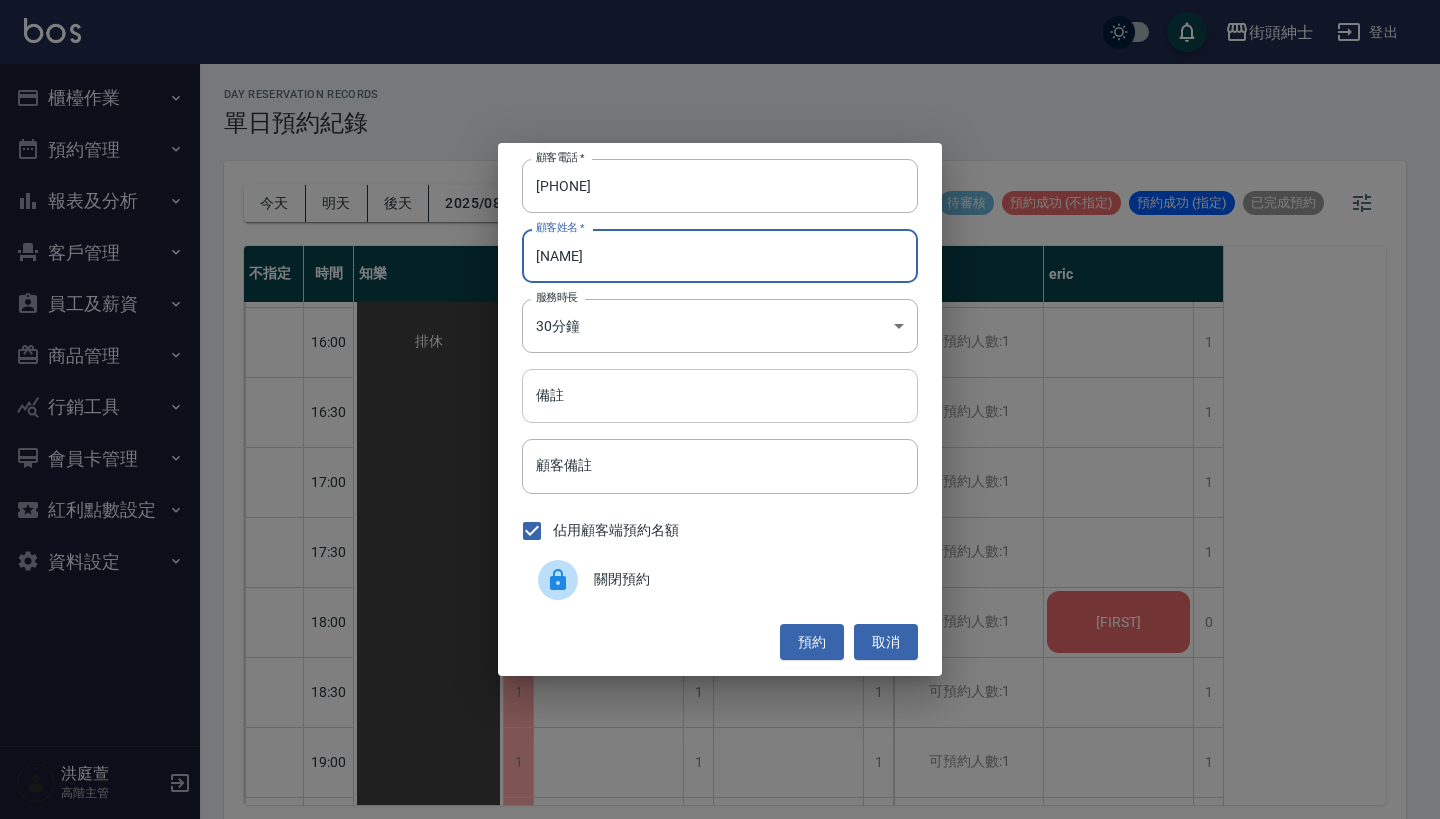 type on "瑞克" 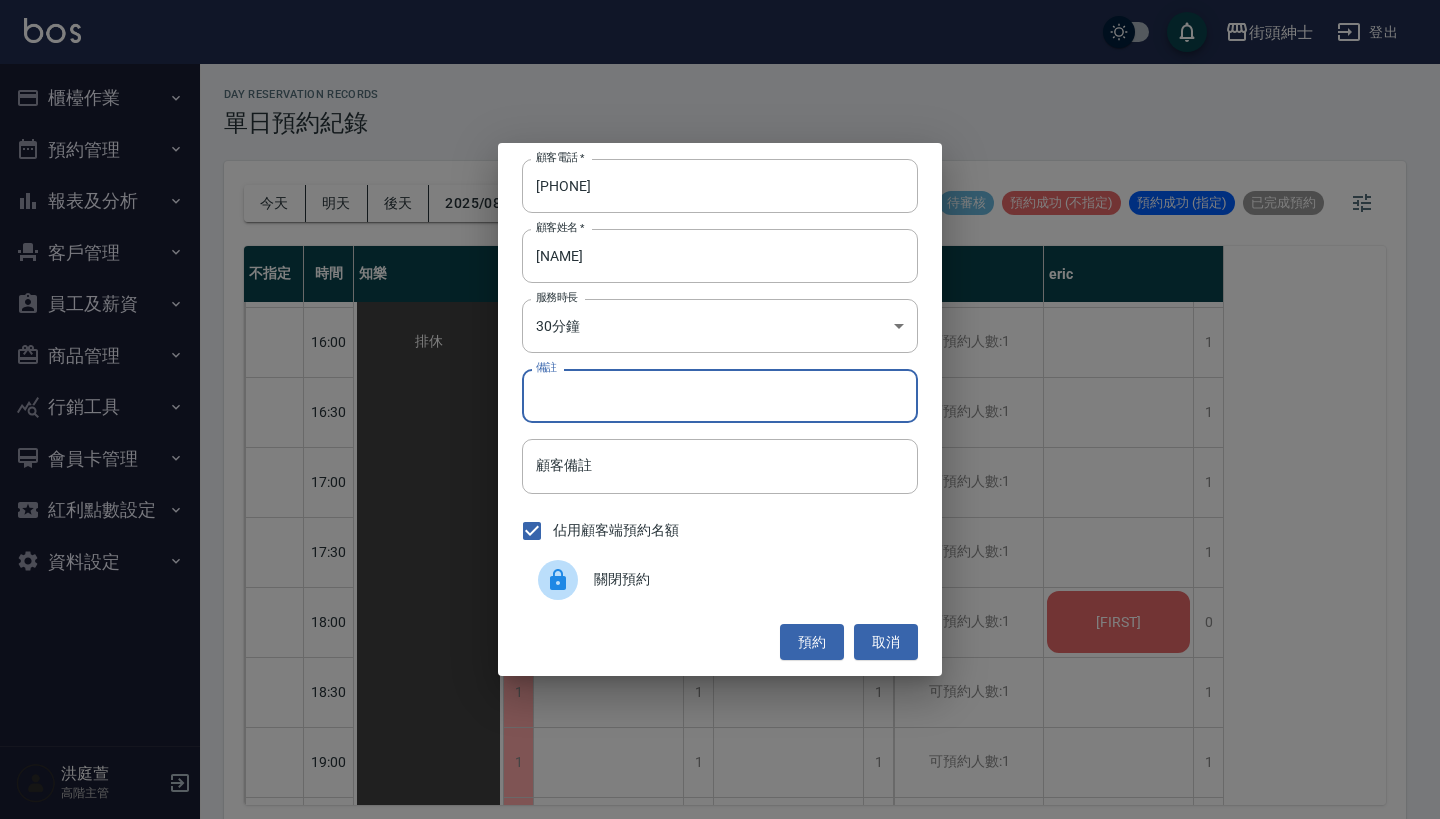 click on "備註" at bounding box center [720, 396] 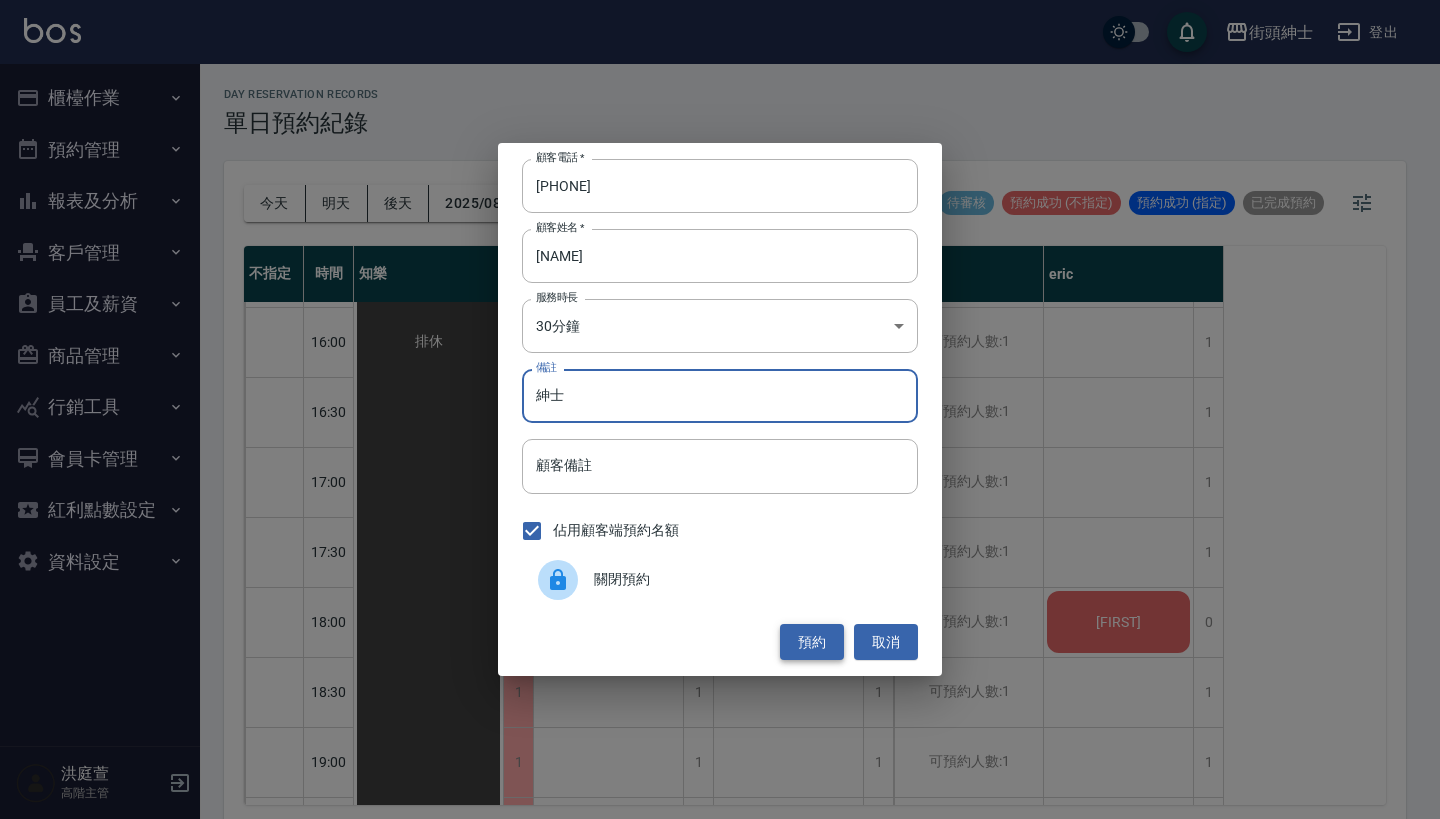type on "紳士" 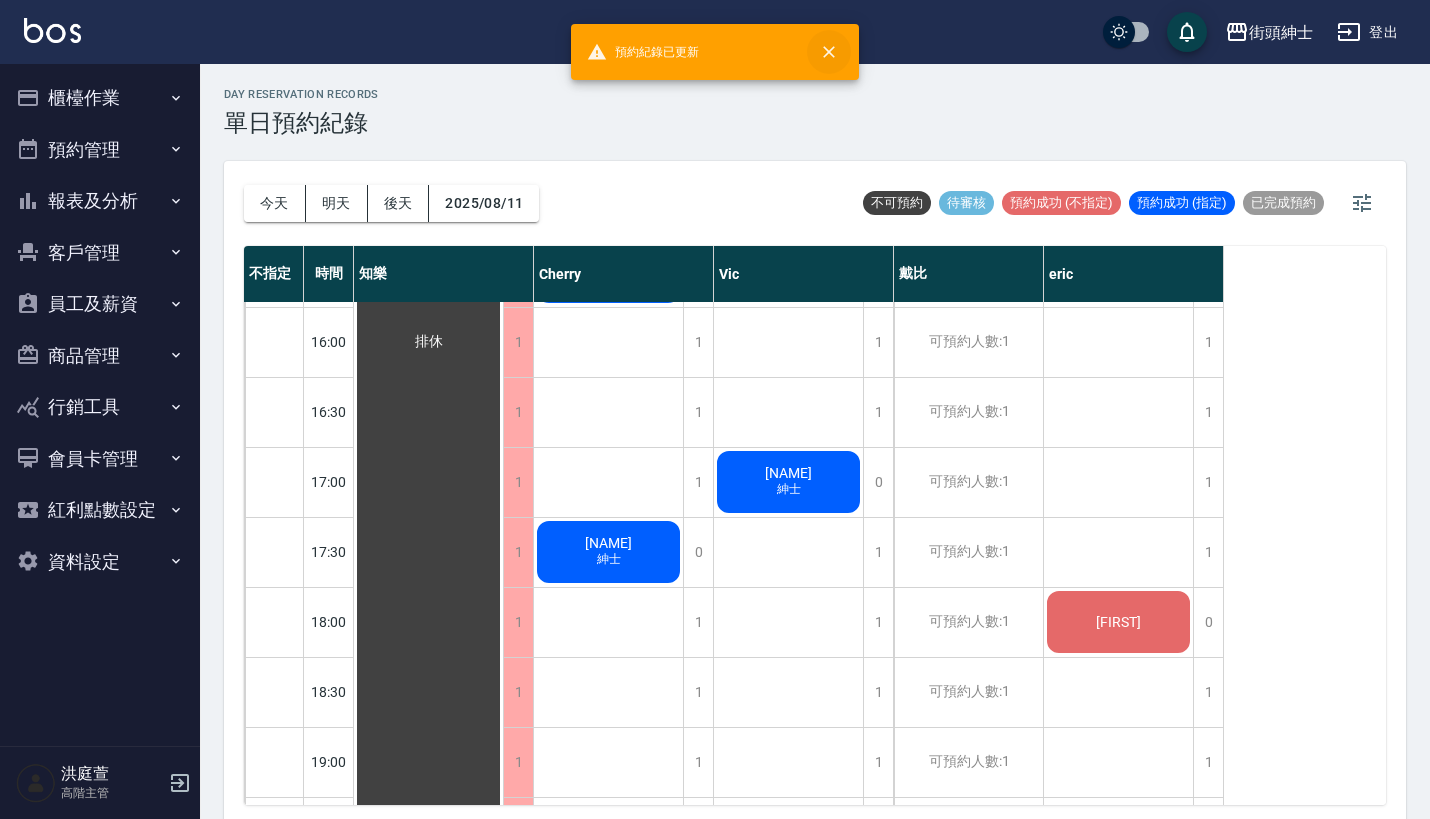 click 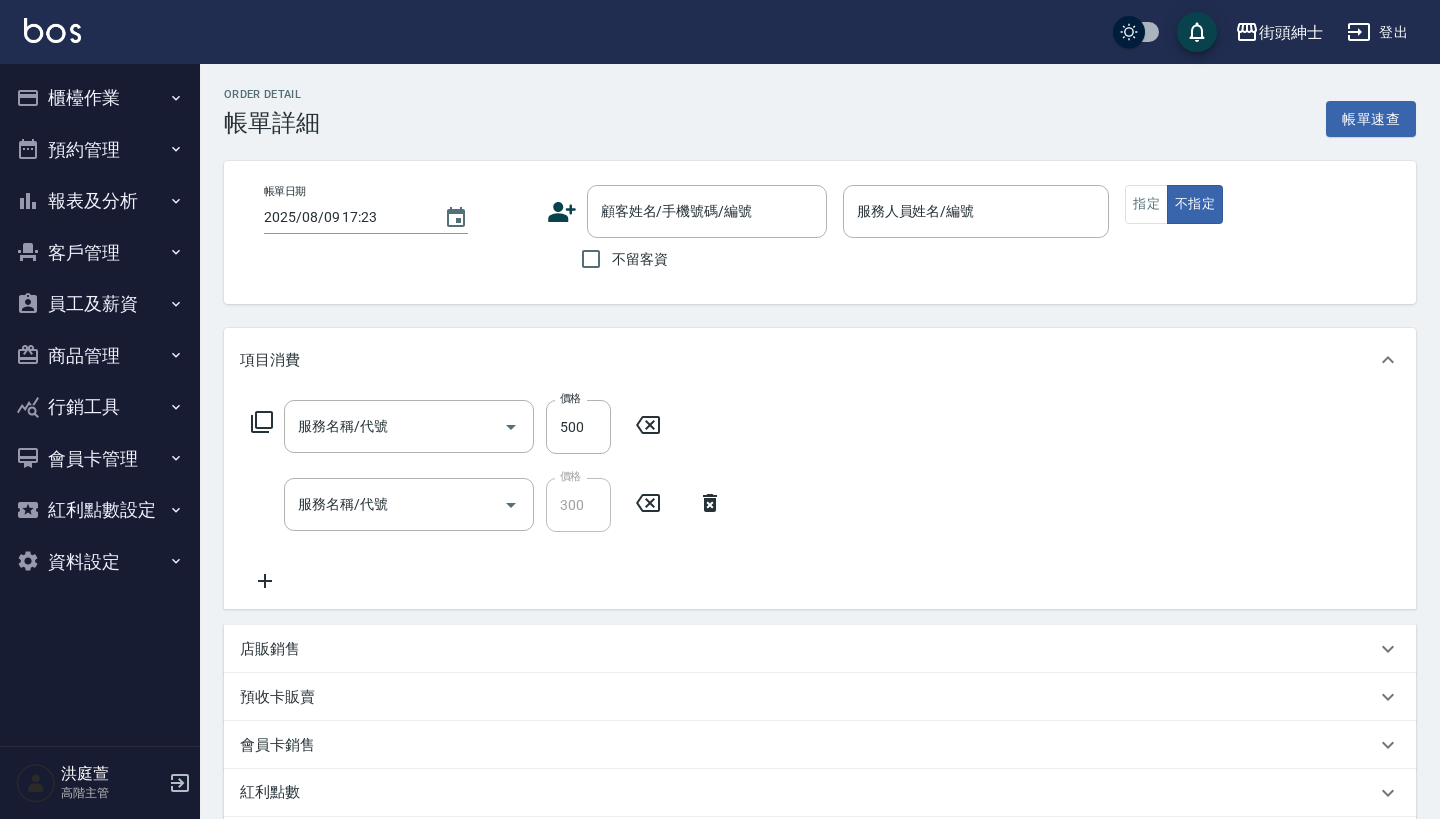 type on "2025/08/09 14:00" 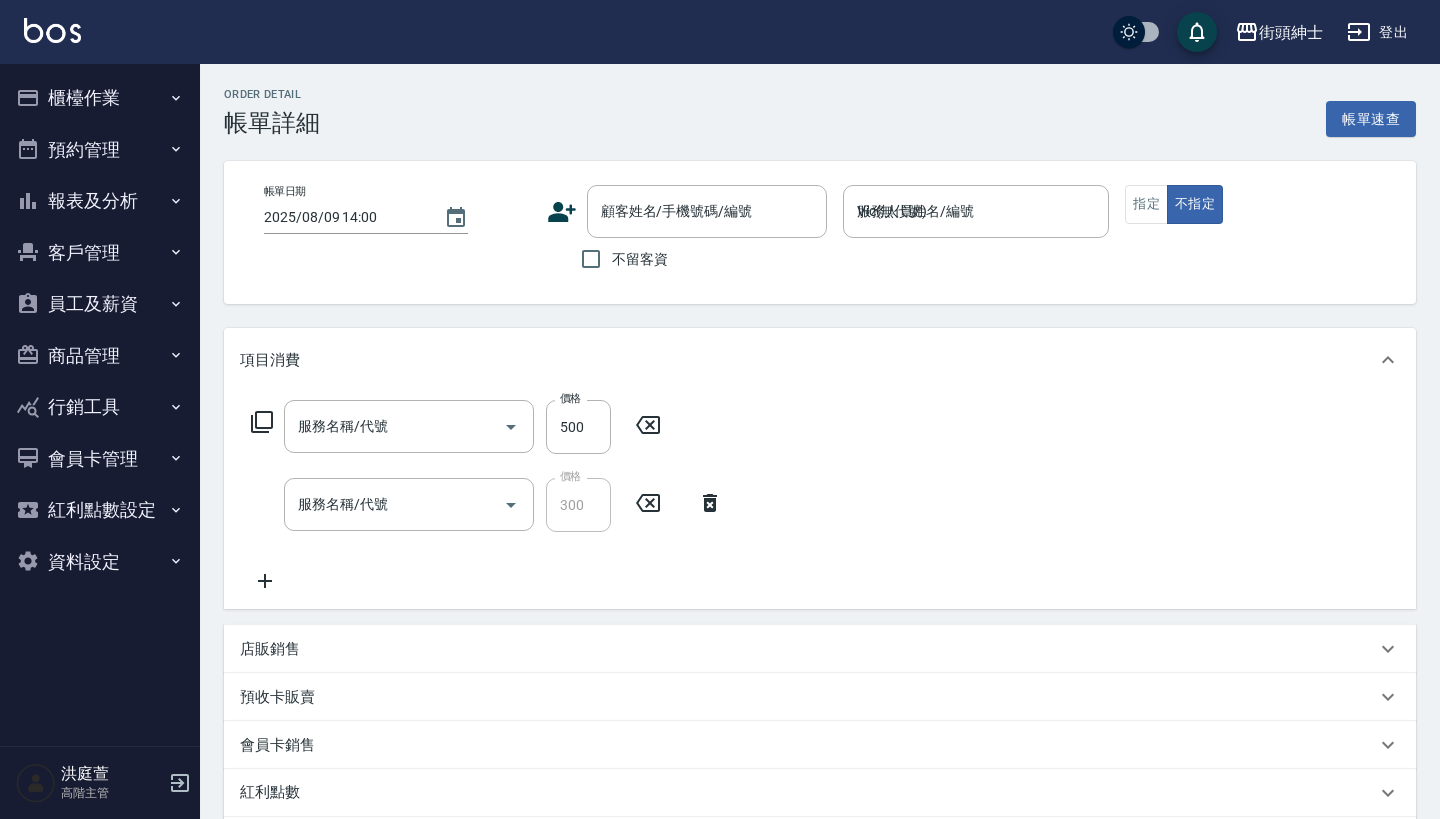 type on "理髮(A02)" 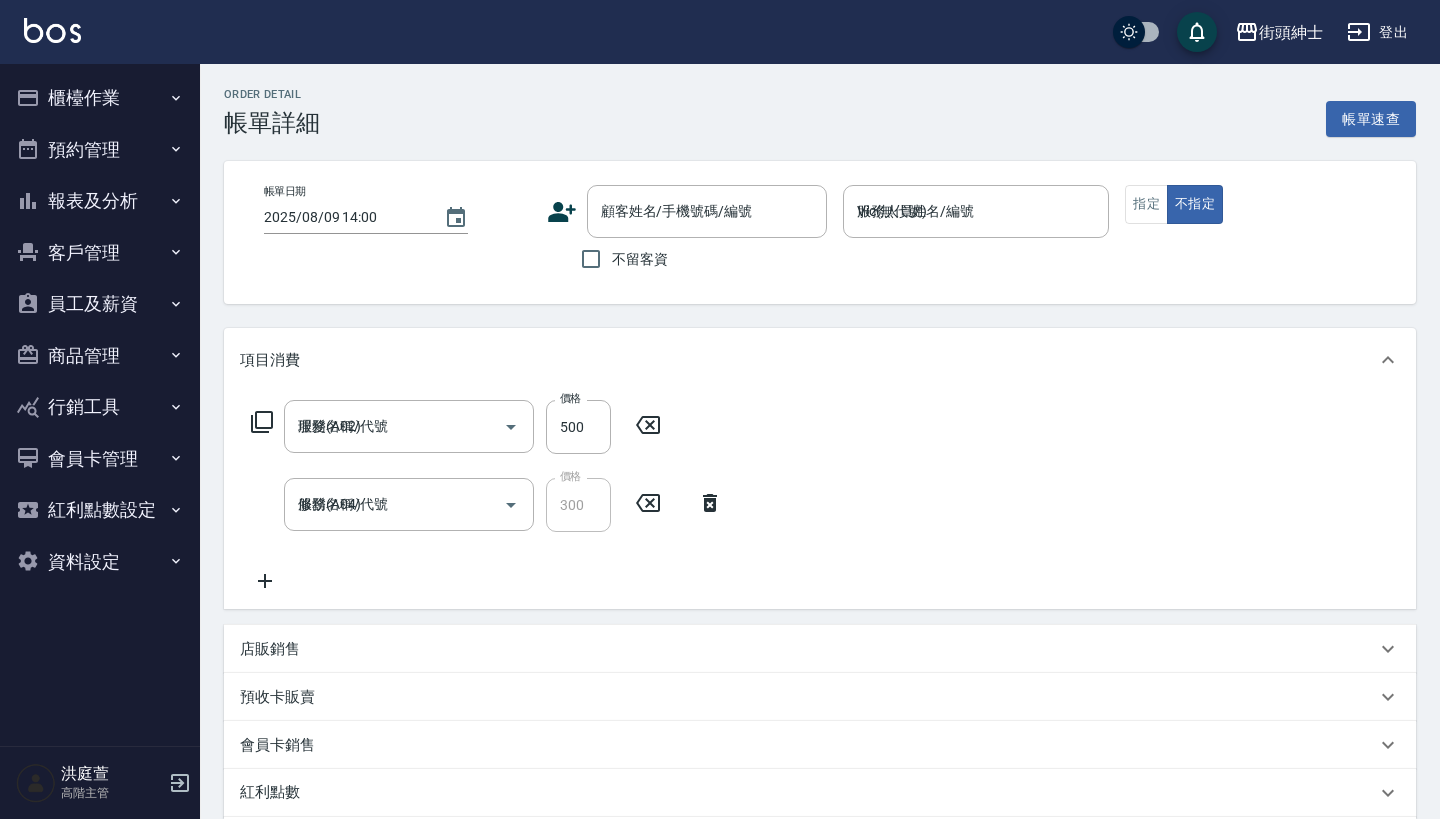 type on "[NAME]/[PHONE]/null" 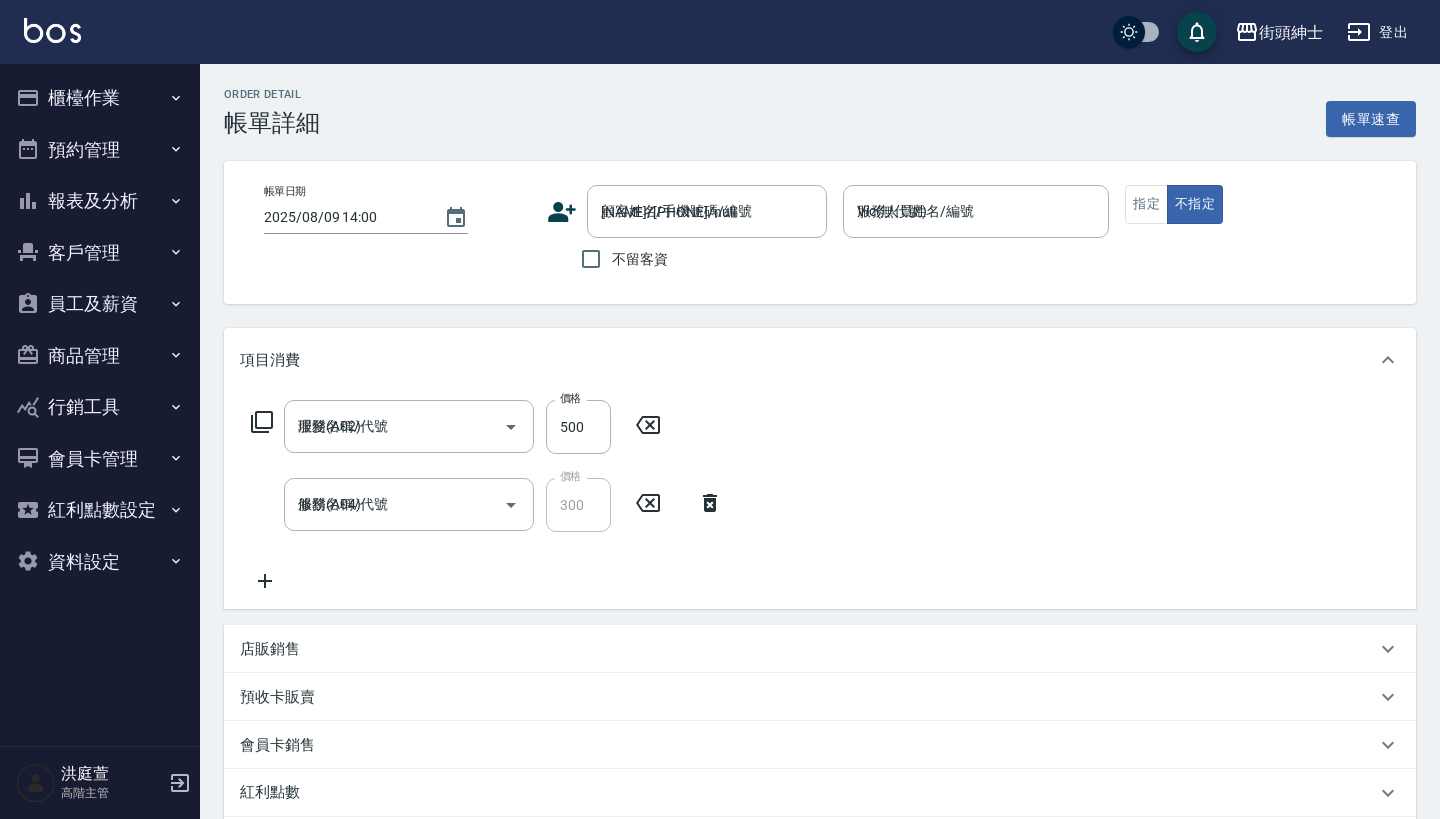scroll, scrollTop: 0, scrollLeft: 0, axis: both 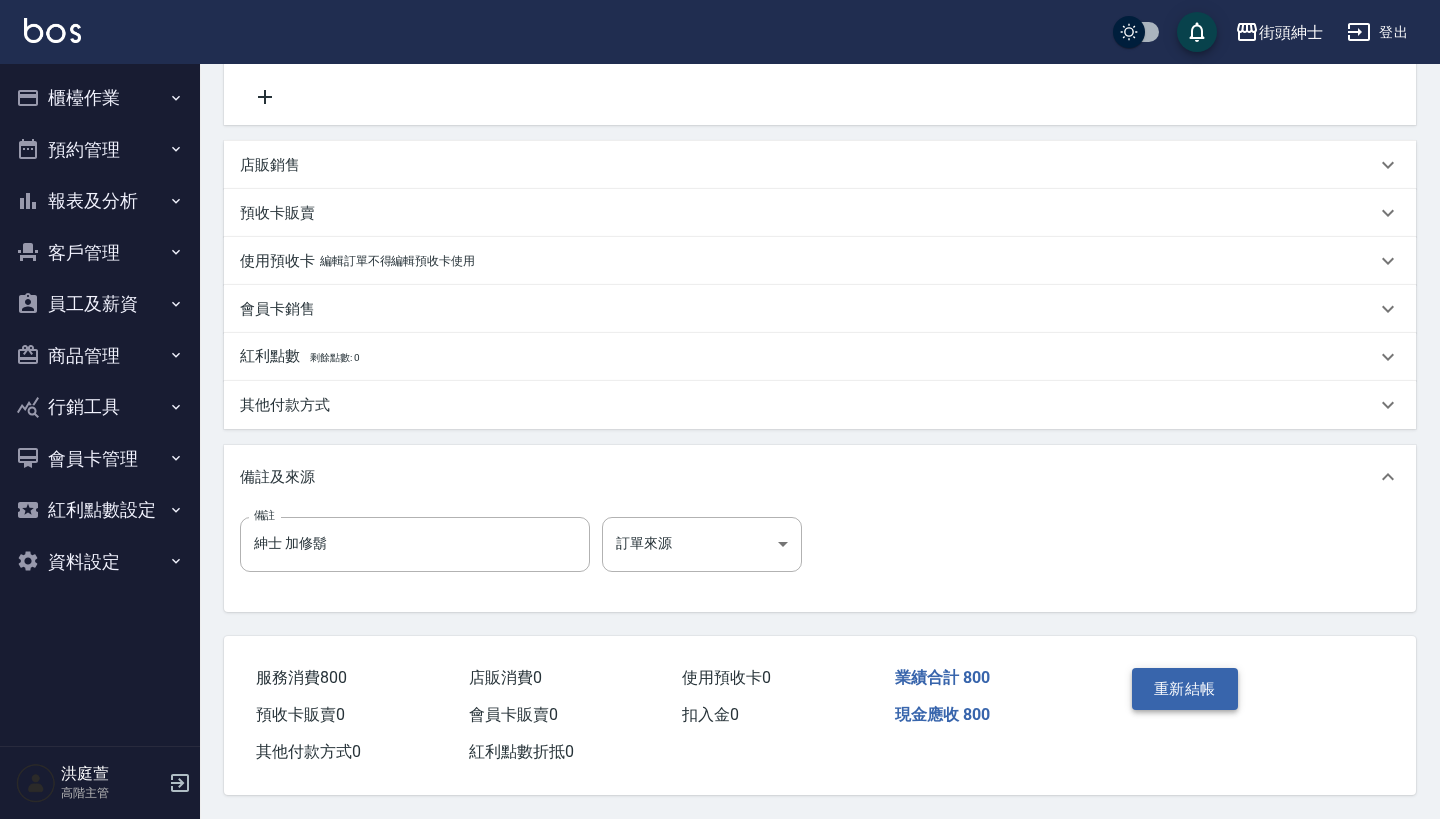 click on "重新結帳" at bounding box center (1185, 689) 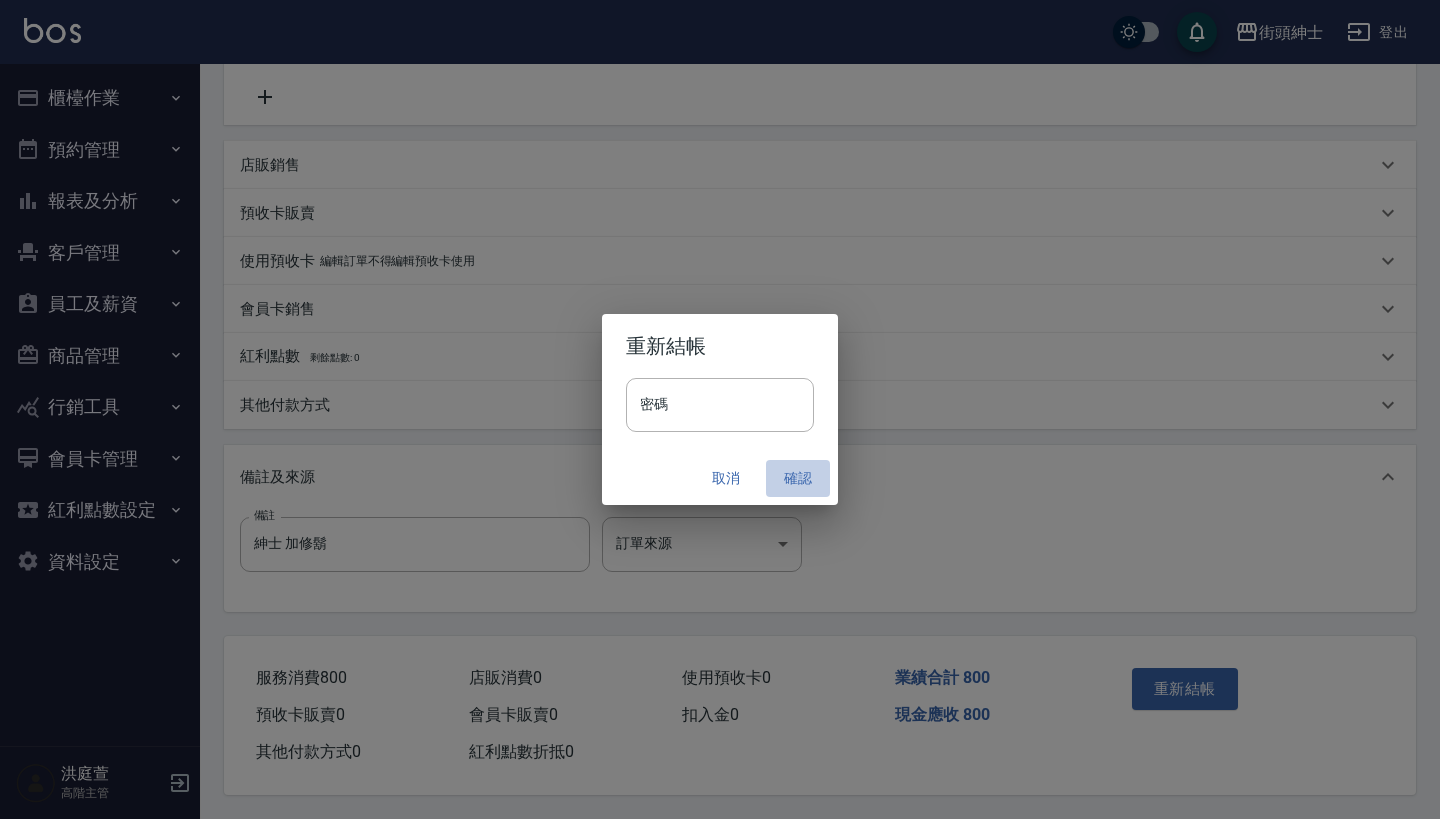 click on "確認" at bounding box center [798, 478] 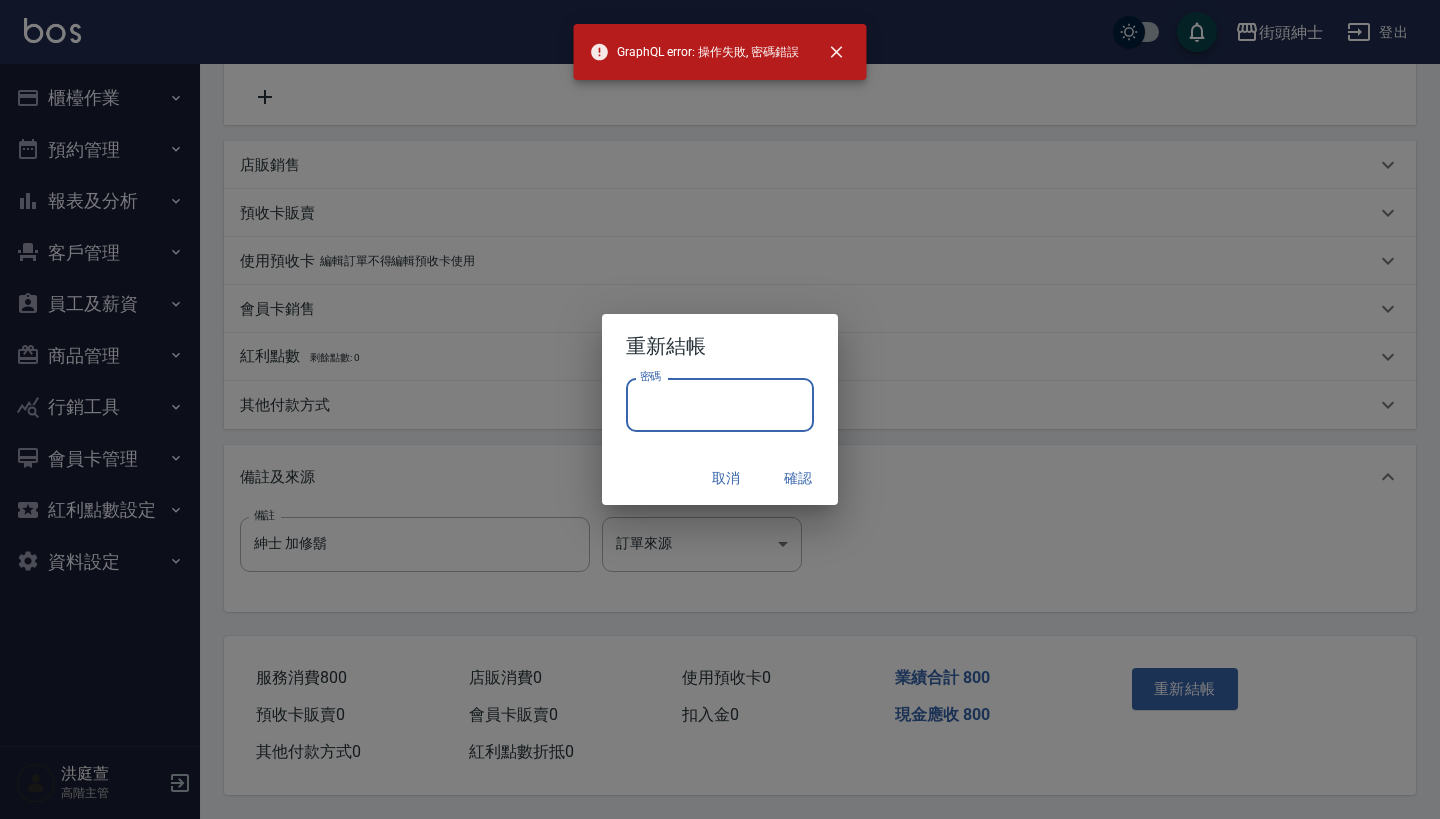 click on "密碼" at bounding box center (720, 405) 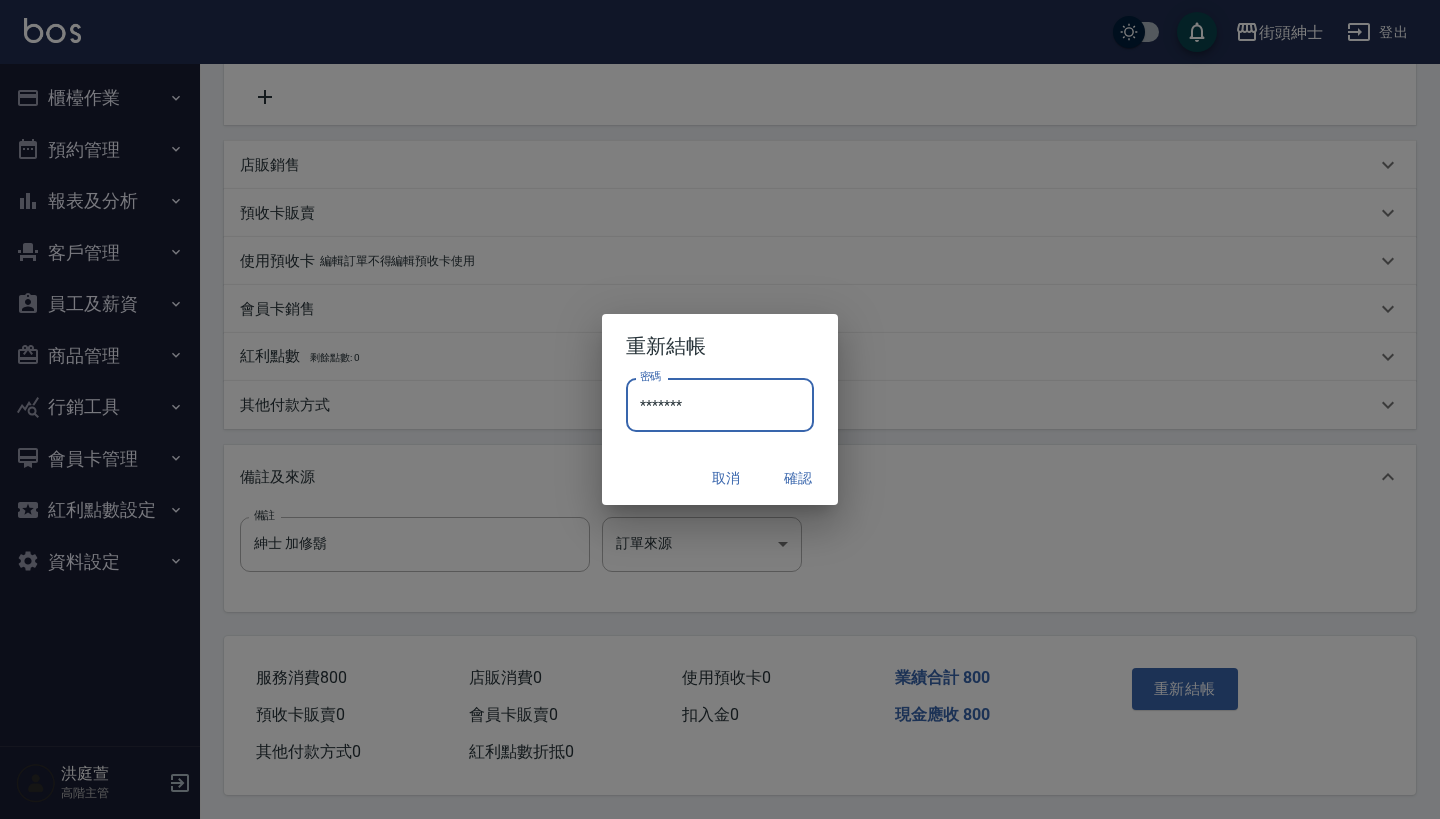 type on "********" 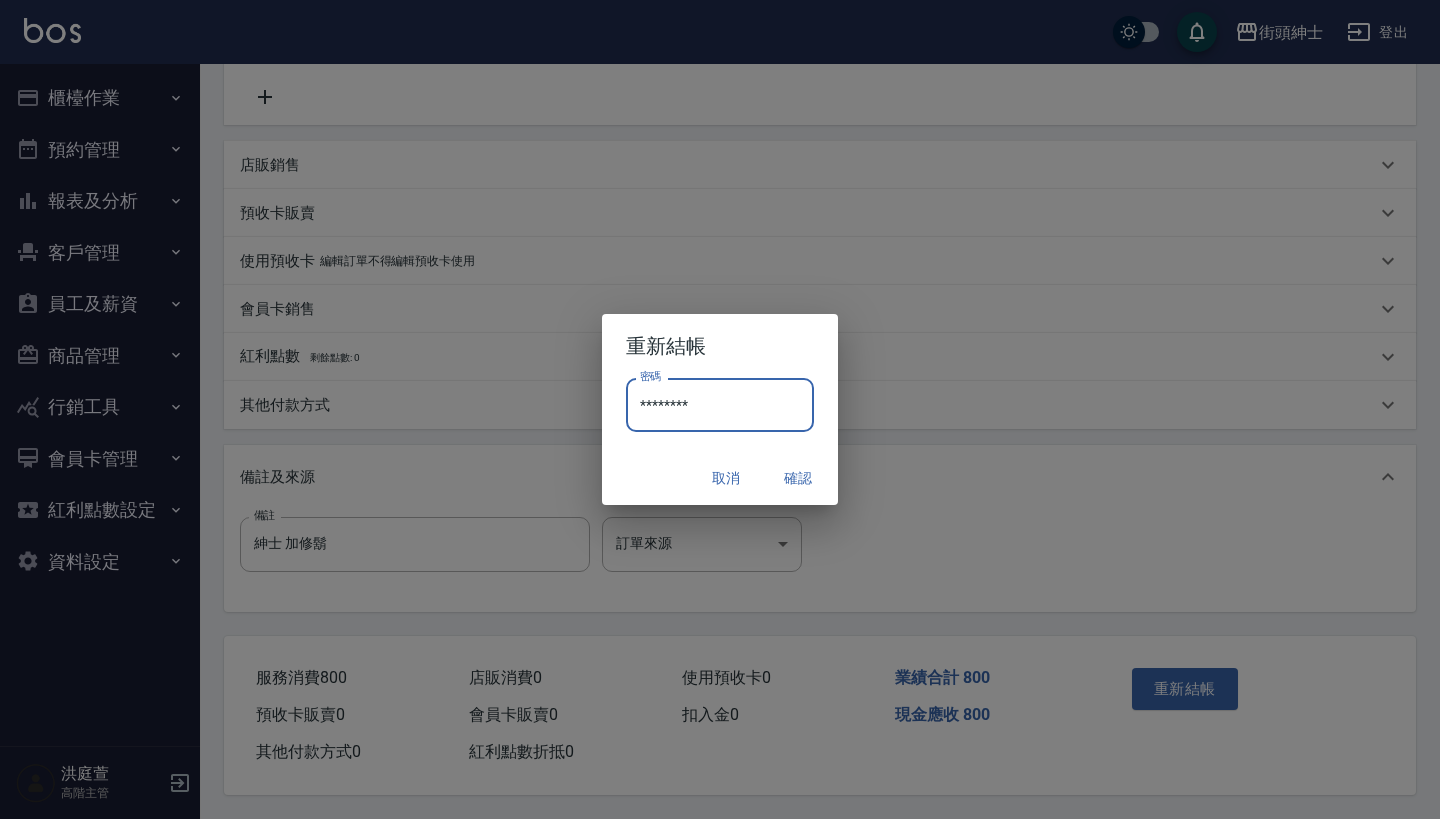 click on "確認" at bounding box center [798, 478] 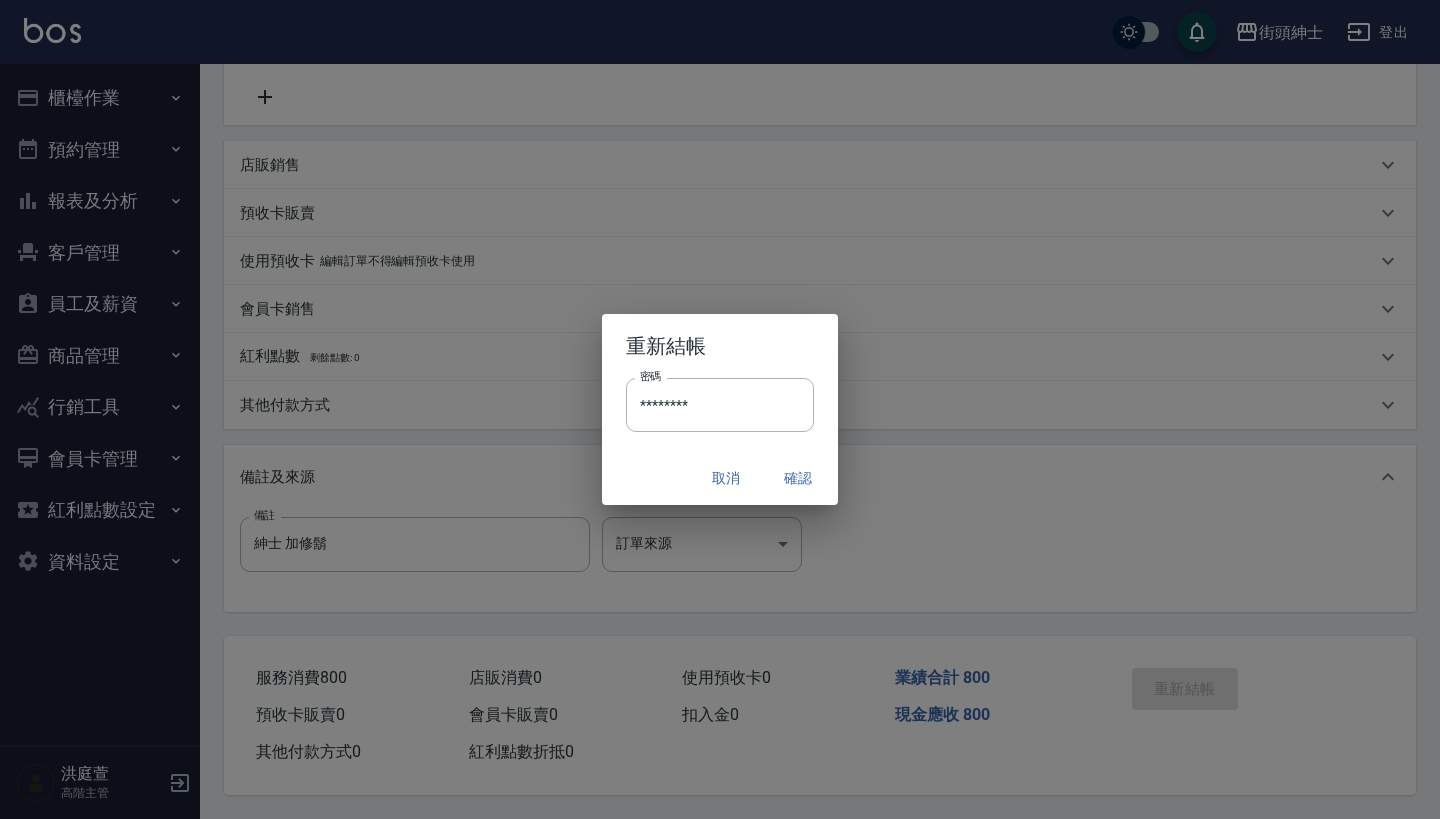 type 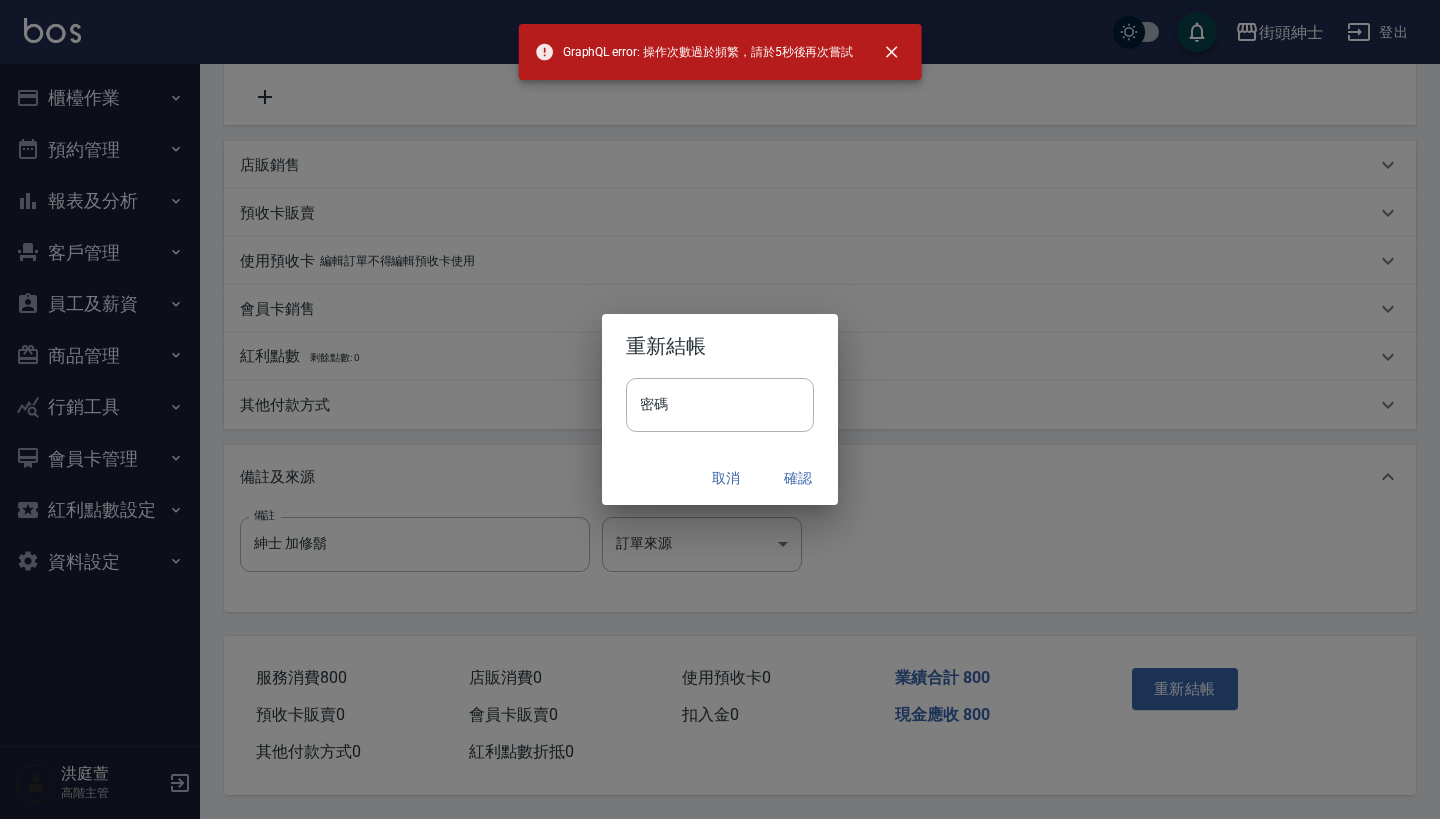 click on "取消" at bounding box center [726, 478] 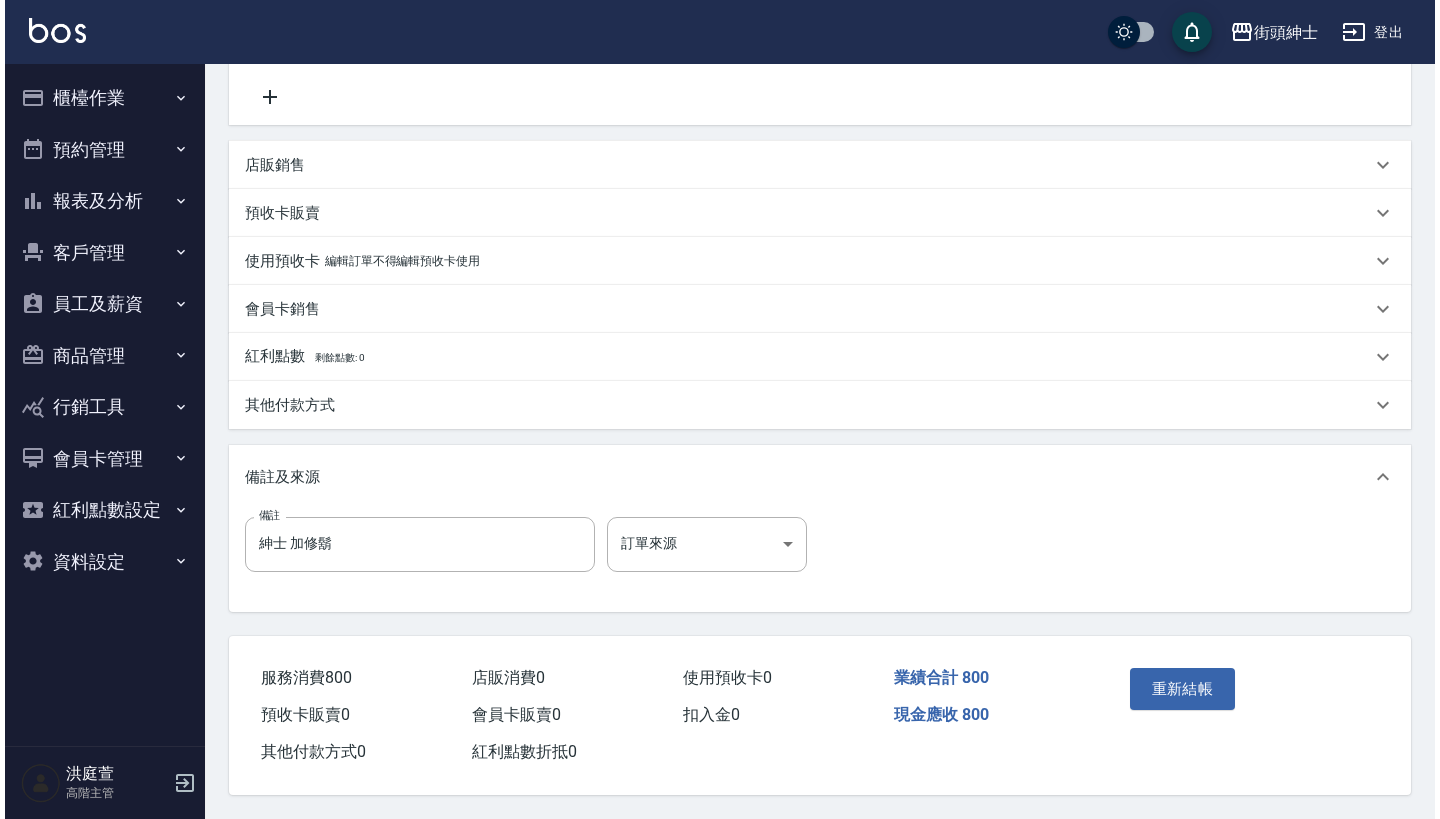 scroll, scrollTop: 492, scrollLeft: 0, axis: vertical 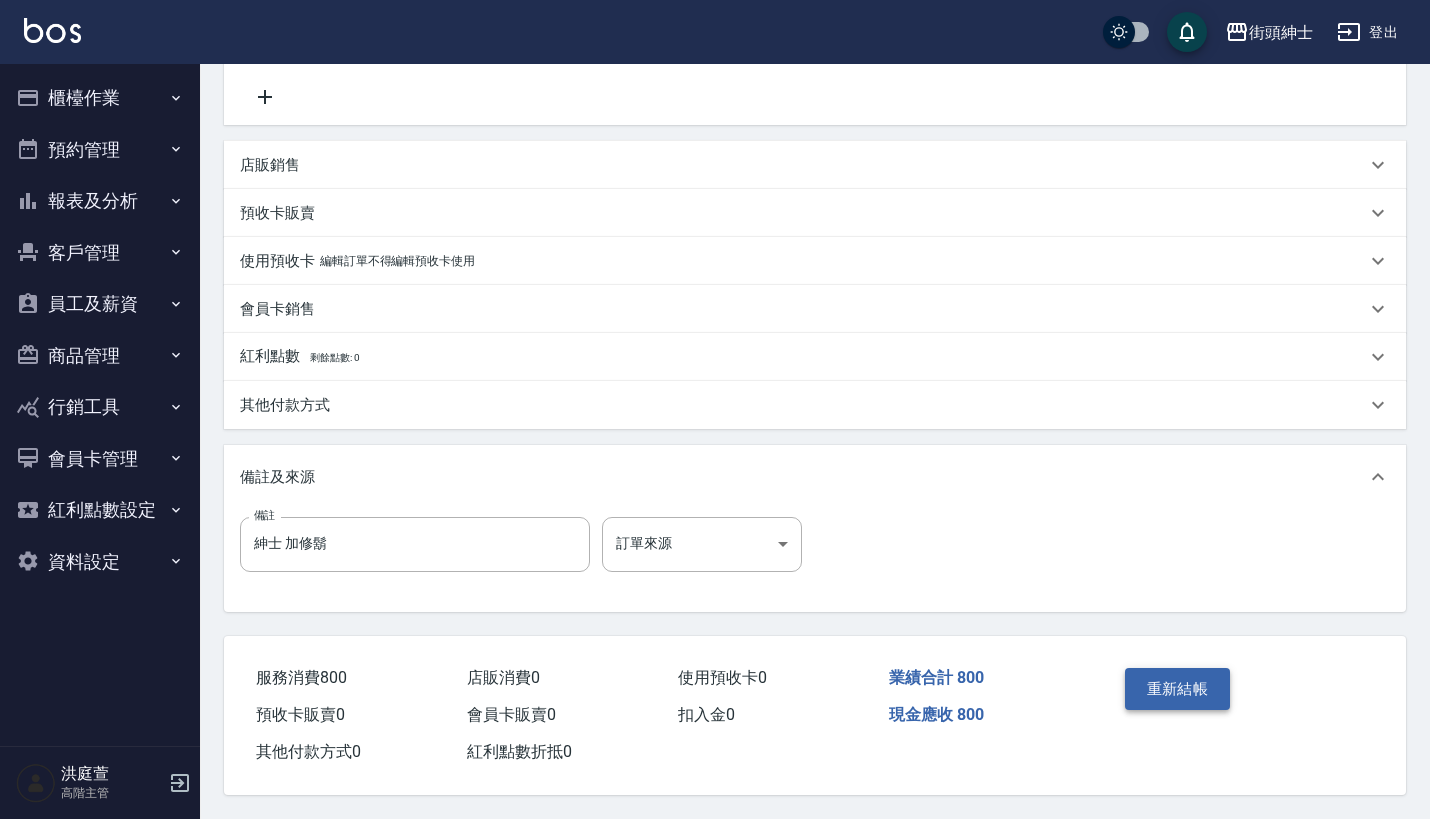 click on "重新結帳" at bounding box center [1178, 689] 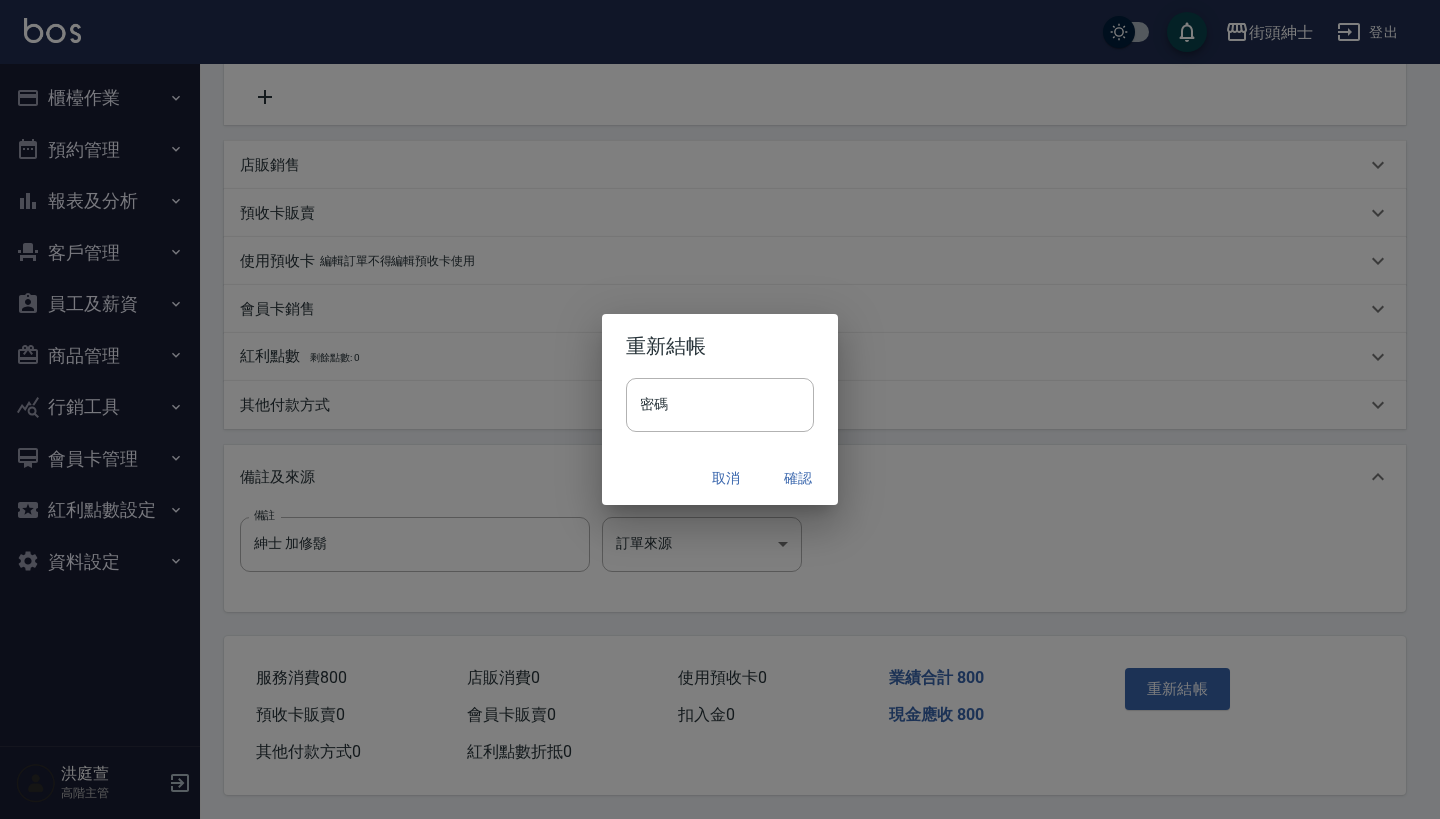 click on "確認" at bounding box center (798, 478) 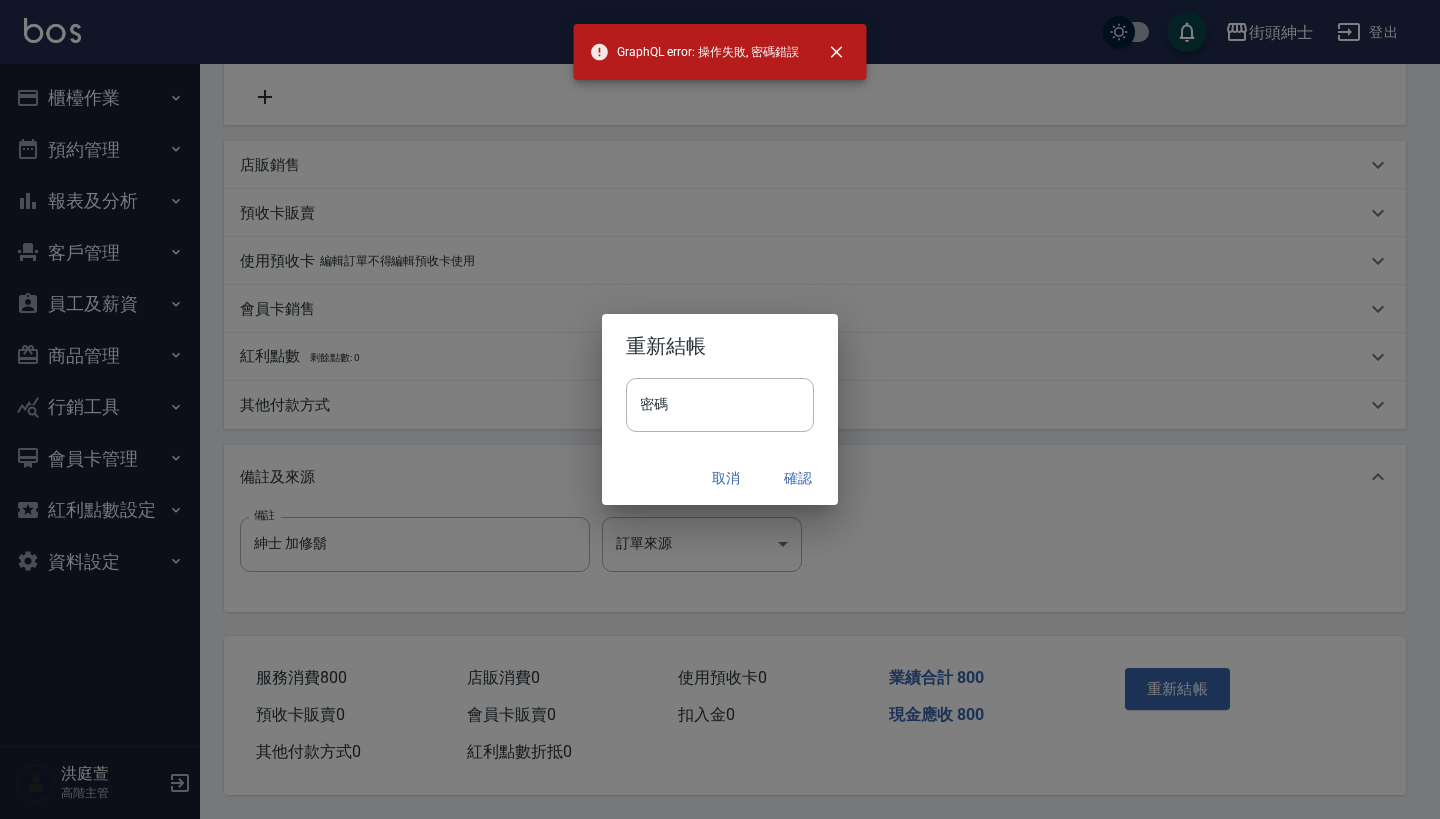 click on "取消" at bounding box center [726, 478] 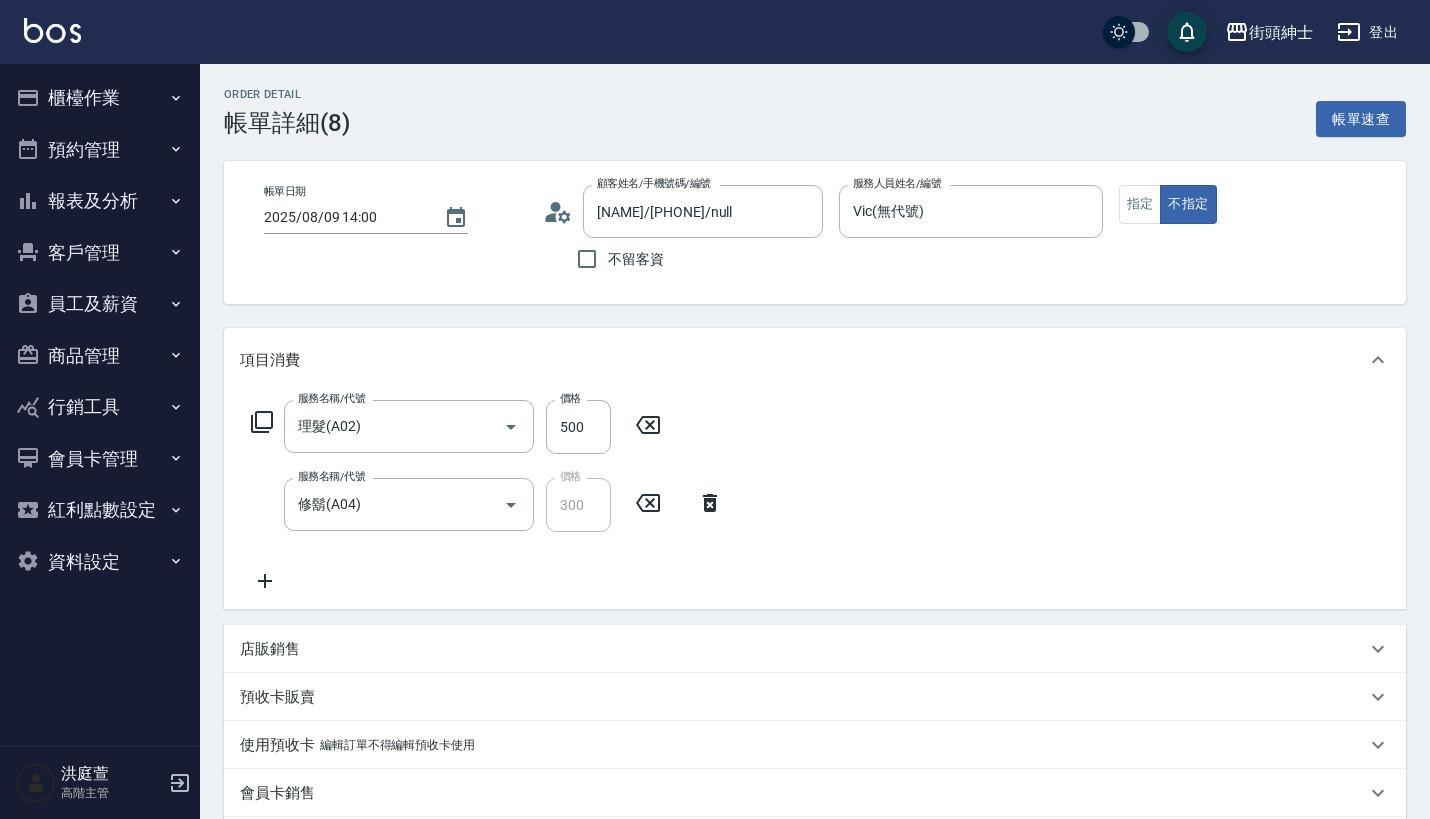 scroll, scrollTop: 0, scrollLeft: 0, axis: both 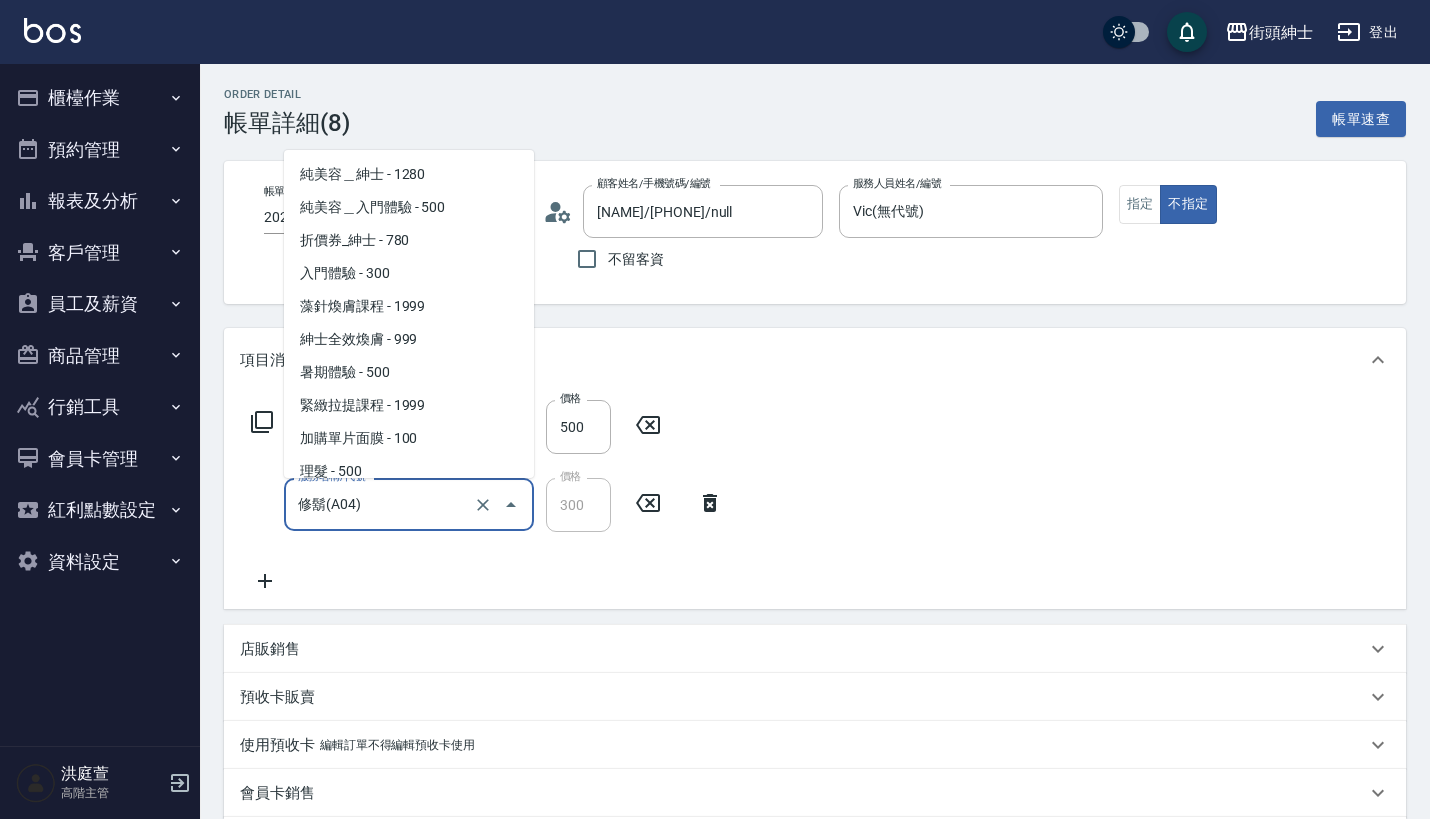 click on "修鬍(A04)" at bounding box center [381, 504] 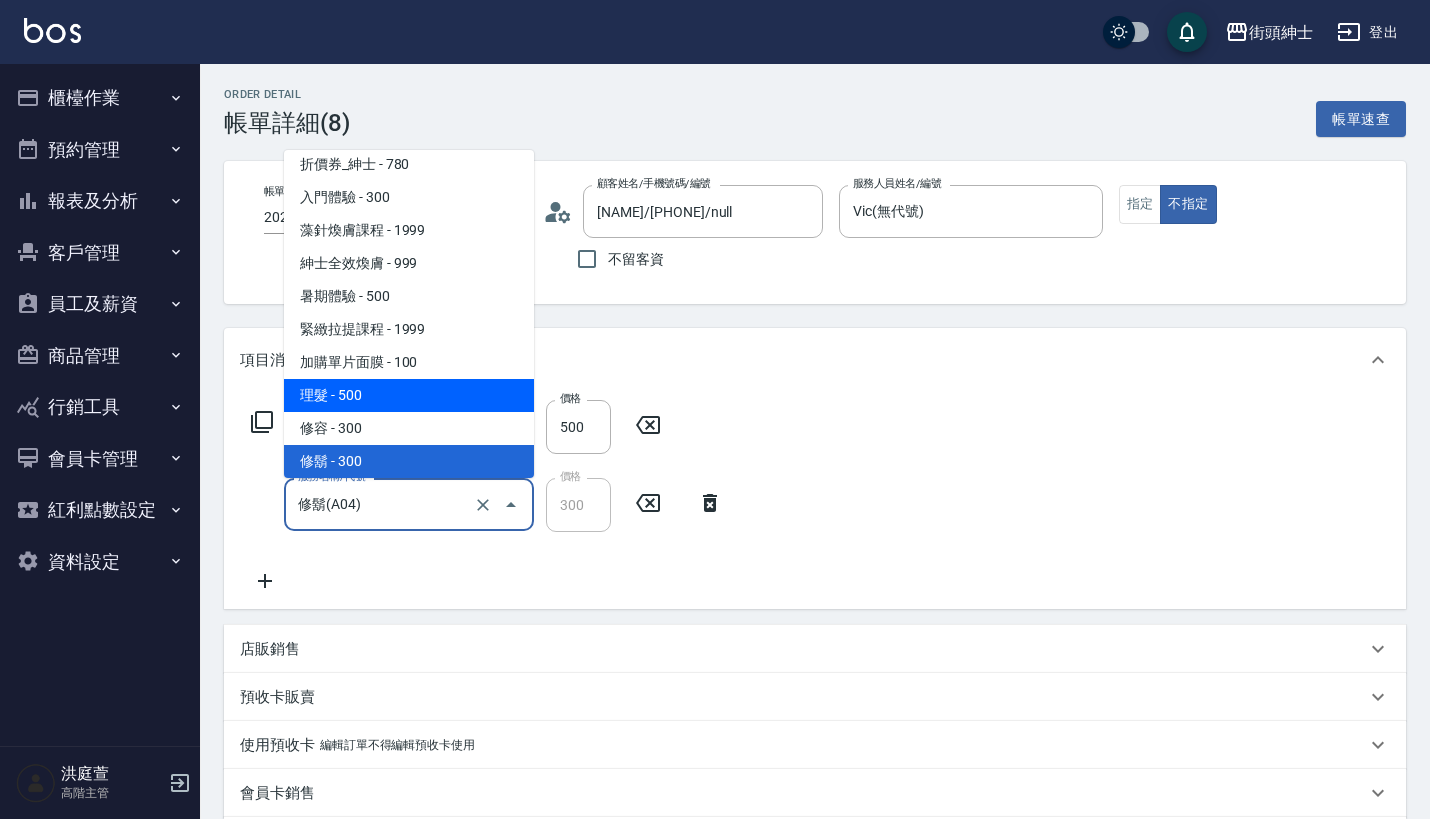 click on "服務名稱/代號 理髮(A02) 服務名稱/代號 價格 500 價格 服務名稱/代號 修鬍(A04) 服務名稱/代號 價格 300 價格" at bounding box center (815, 500) 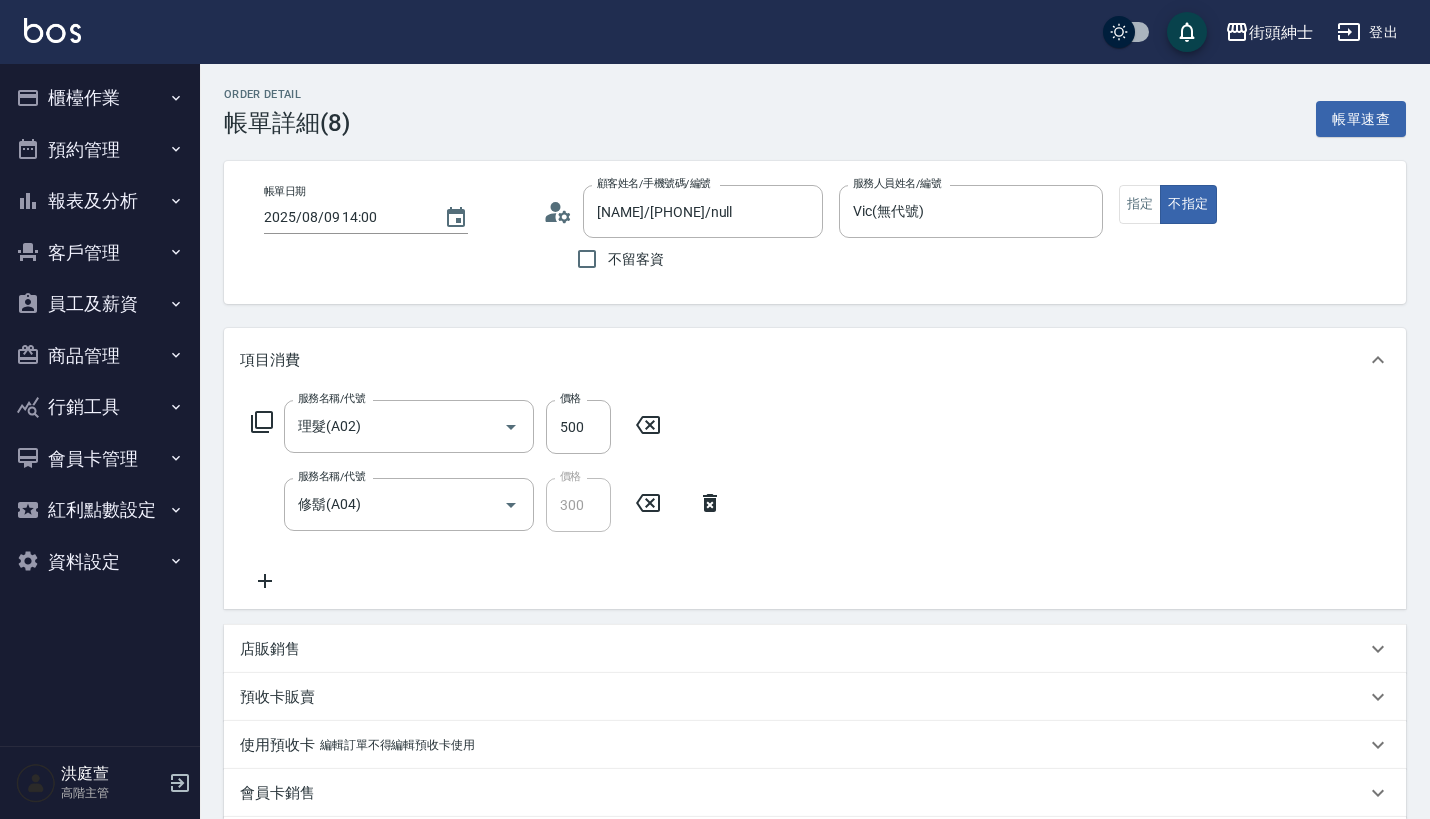 scroll, scrollTop: 0, scrollLeft: 0, axis: both 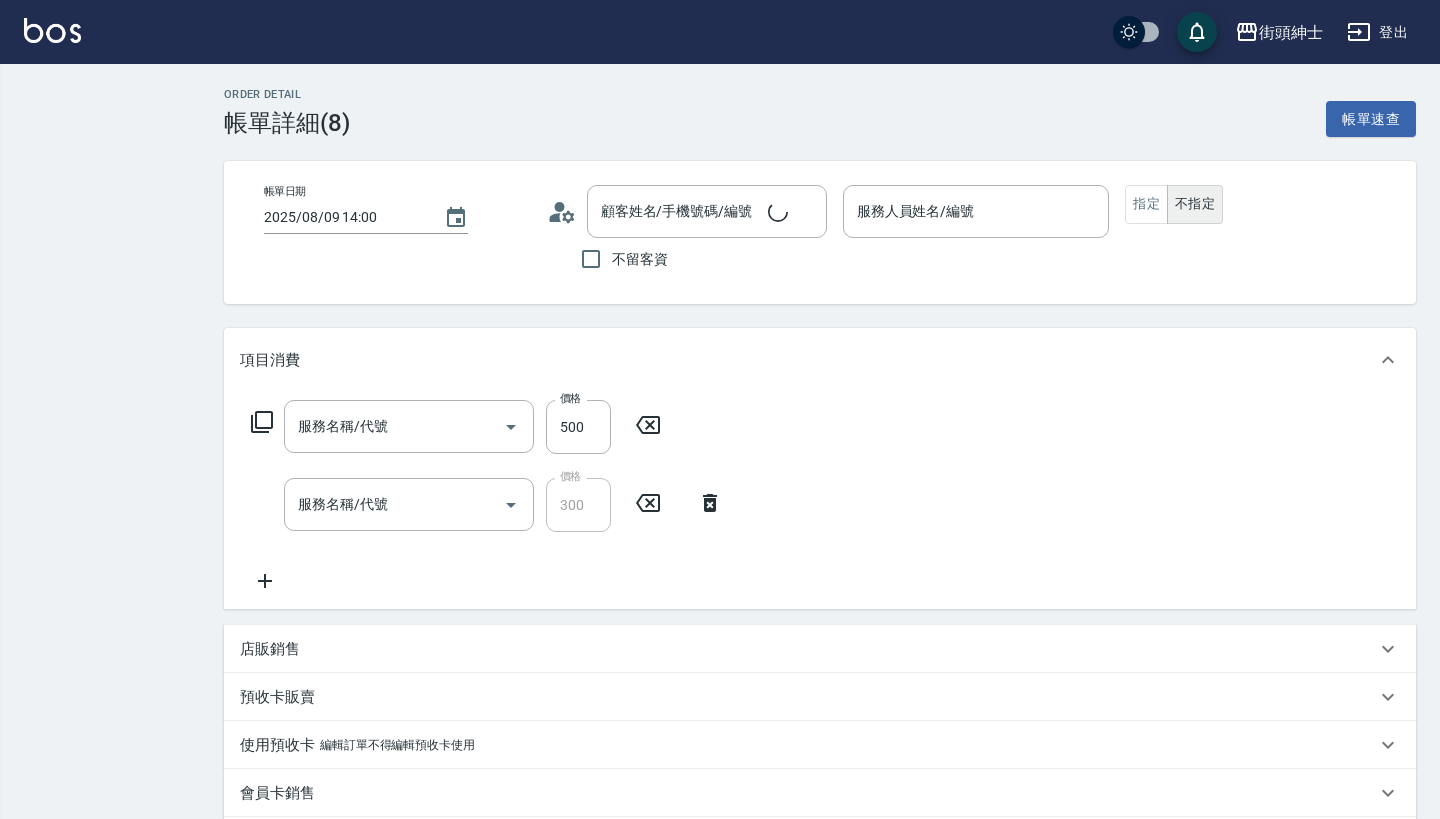 type on "Vic(無代號)" 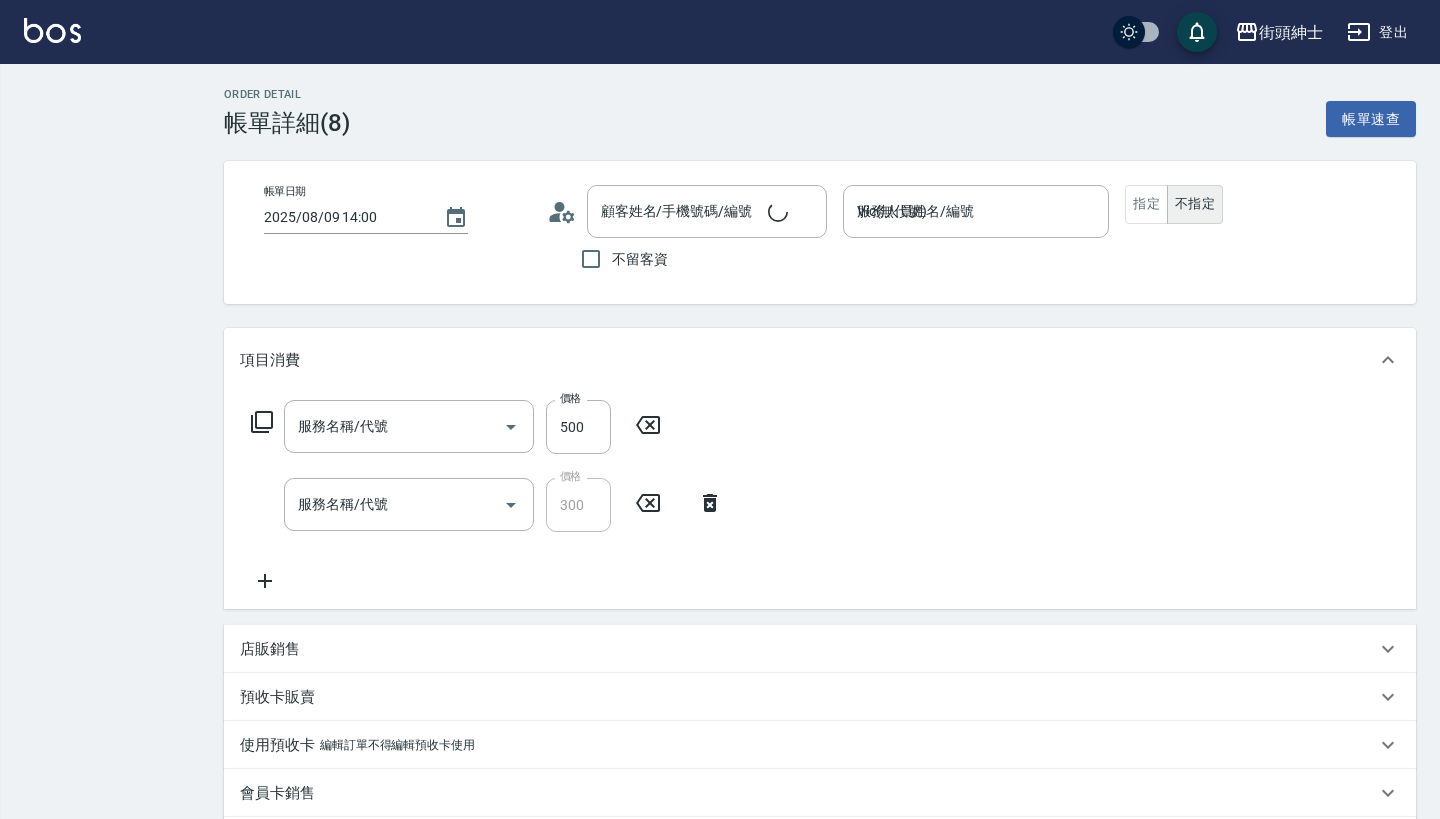 type on "理髮(A02)" 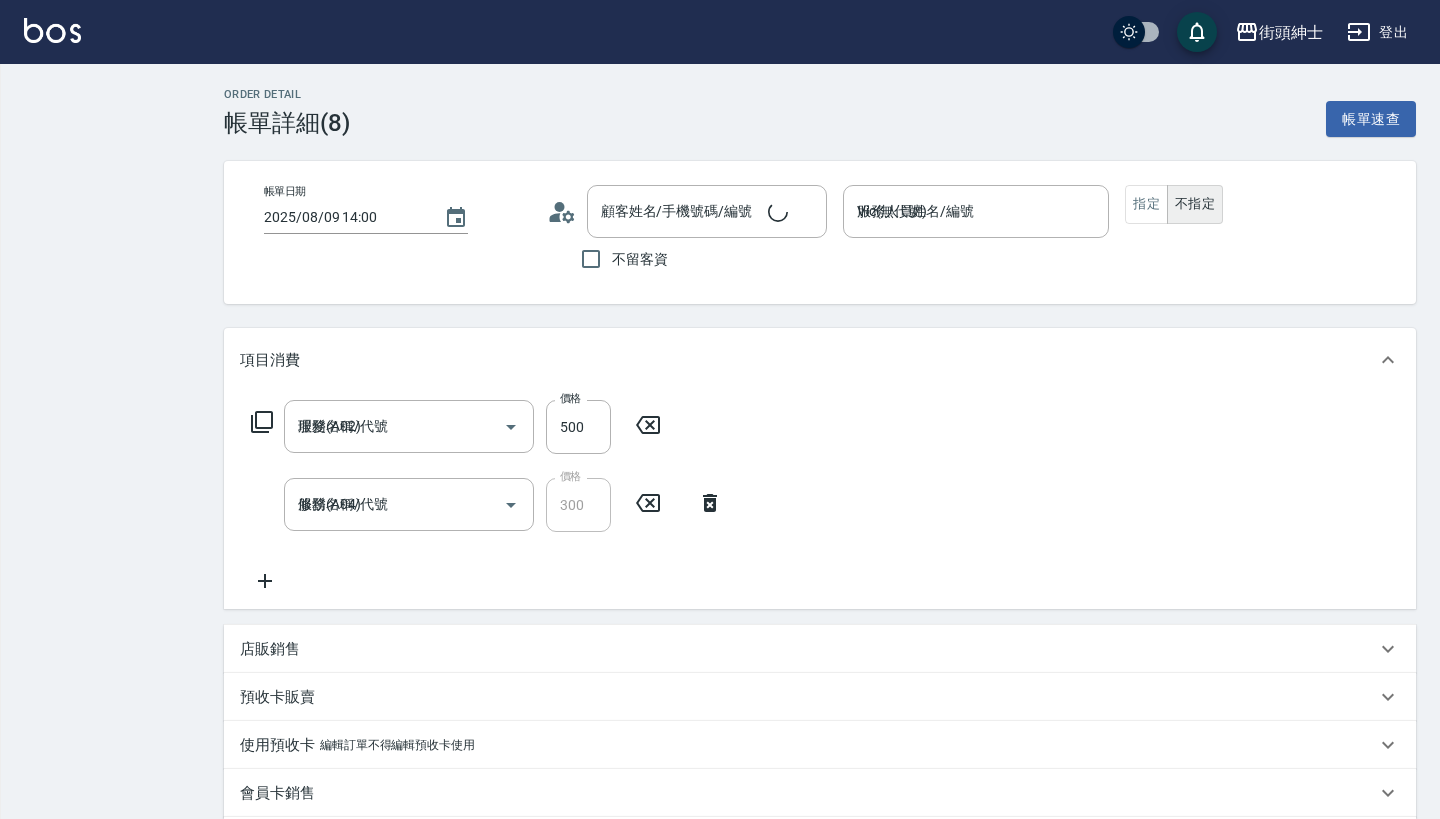 type on "[NAME]/[PHONE]/null" 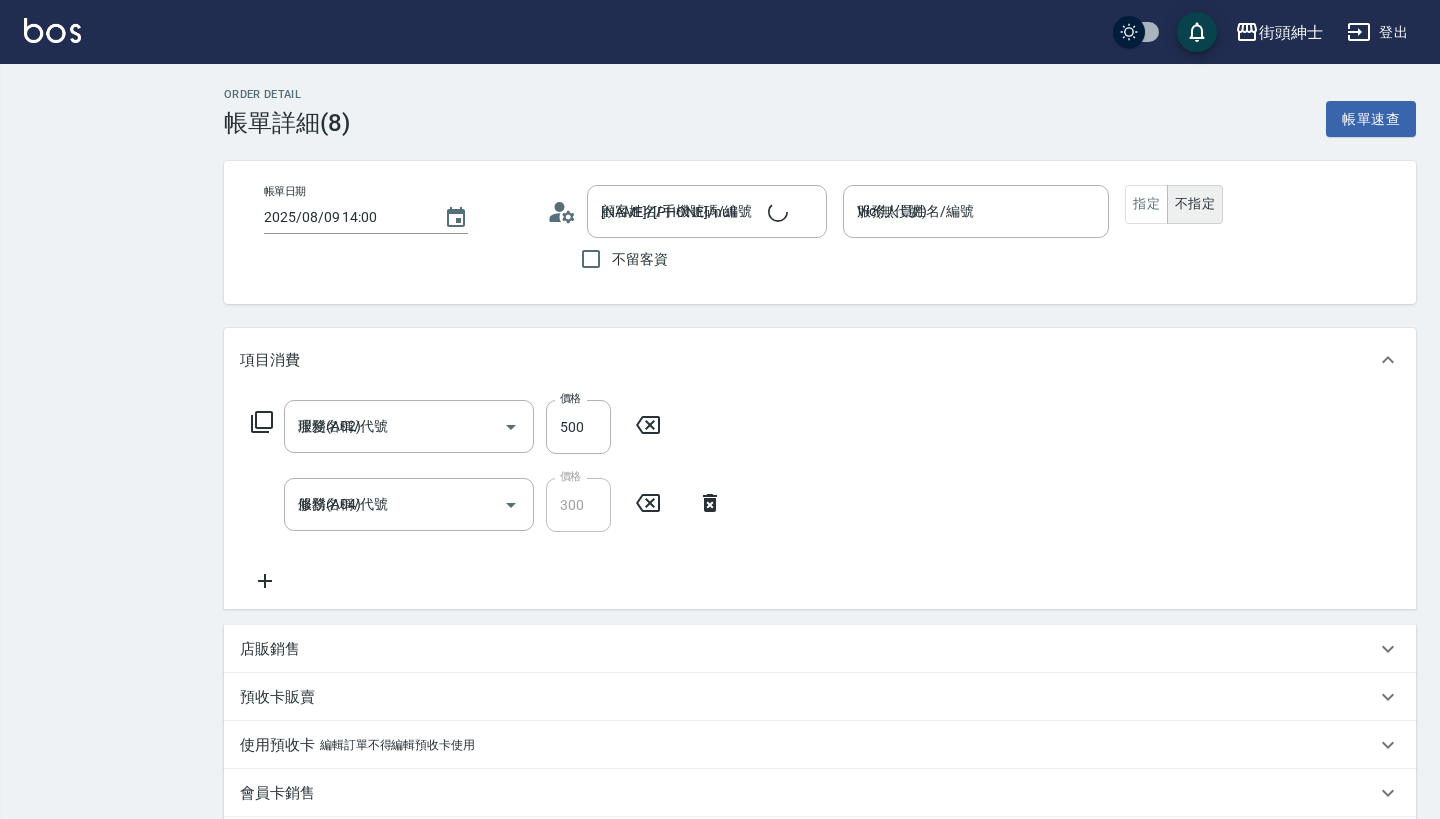scroll, scrollTop: 0, scrollLeft: 0, axis: both 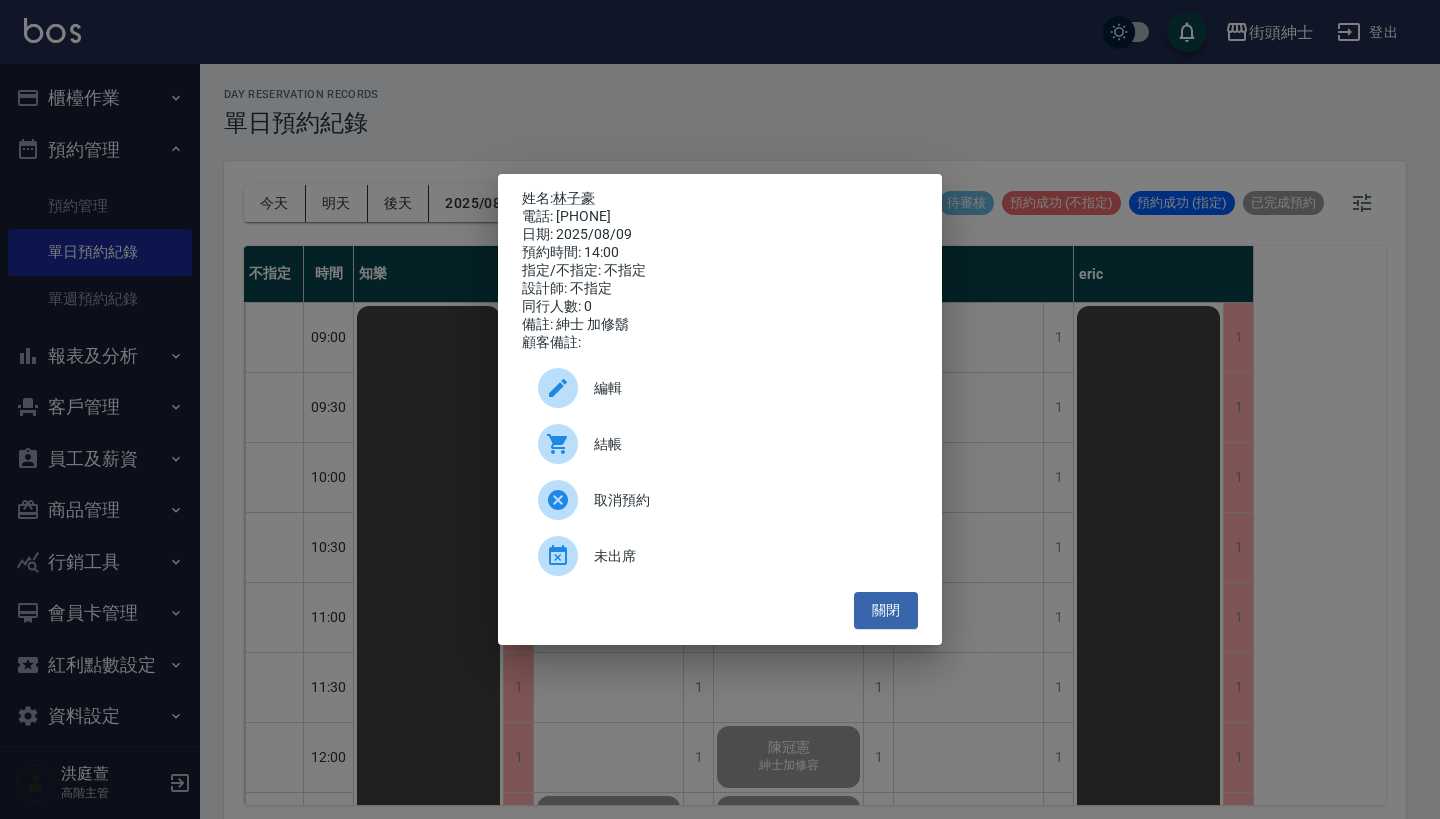 click on "姓名: [LAST] [FIRST] 電話: [PHONE] 日期: [DATE] 預約時間: [TIME] 指定/不指定: 不指定 設計師: 不指定 同行人數: 0 備註: 紳士 加修鬍 顧客備註: 編輯 結帳 取消預約 未出席 關閉" at bounding box center (720, 409) 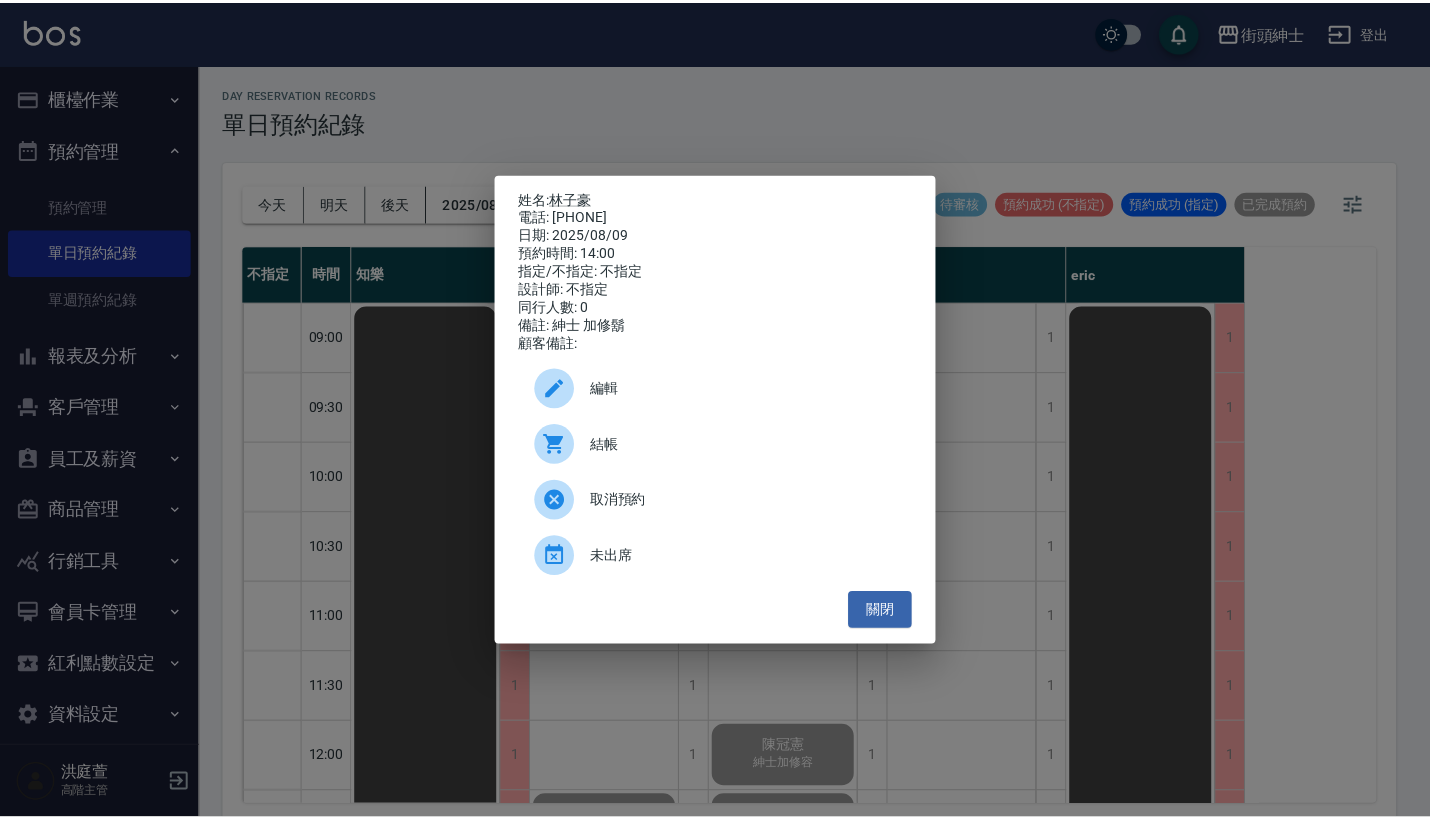 scroll, scrollTop: 666, scrollLeft: 0, axis: vertical 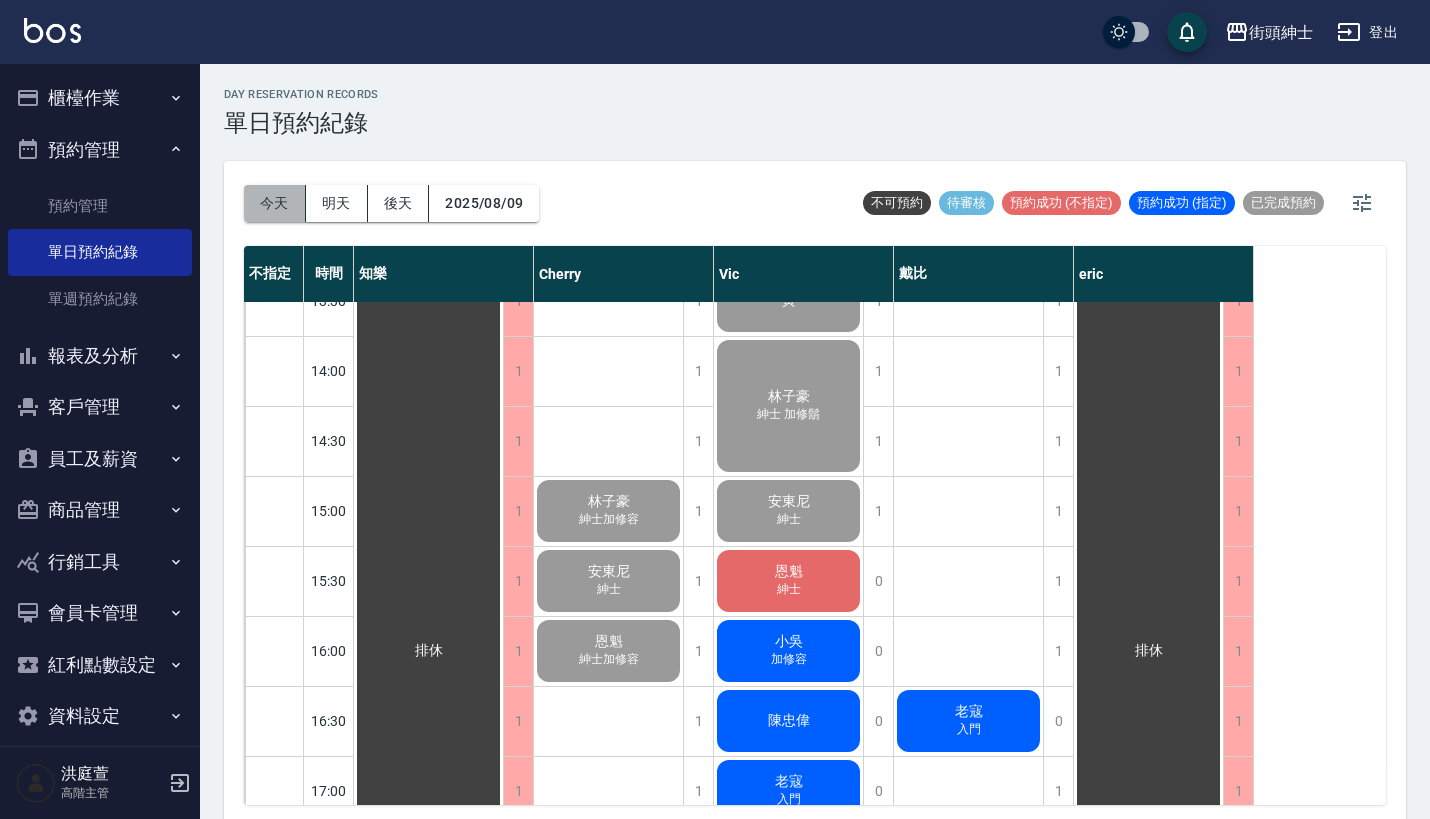 click on "今天" at bounding box center [275, 203] 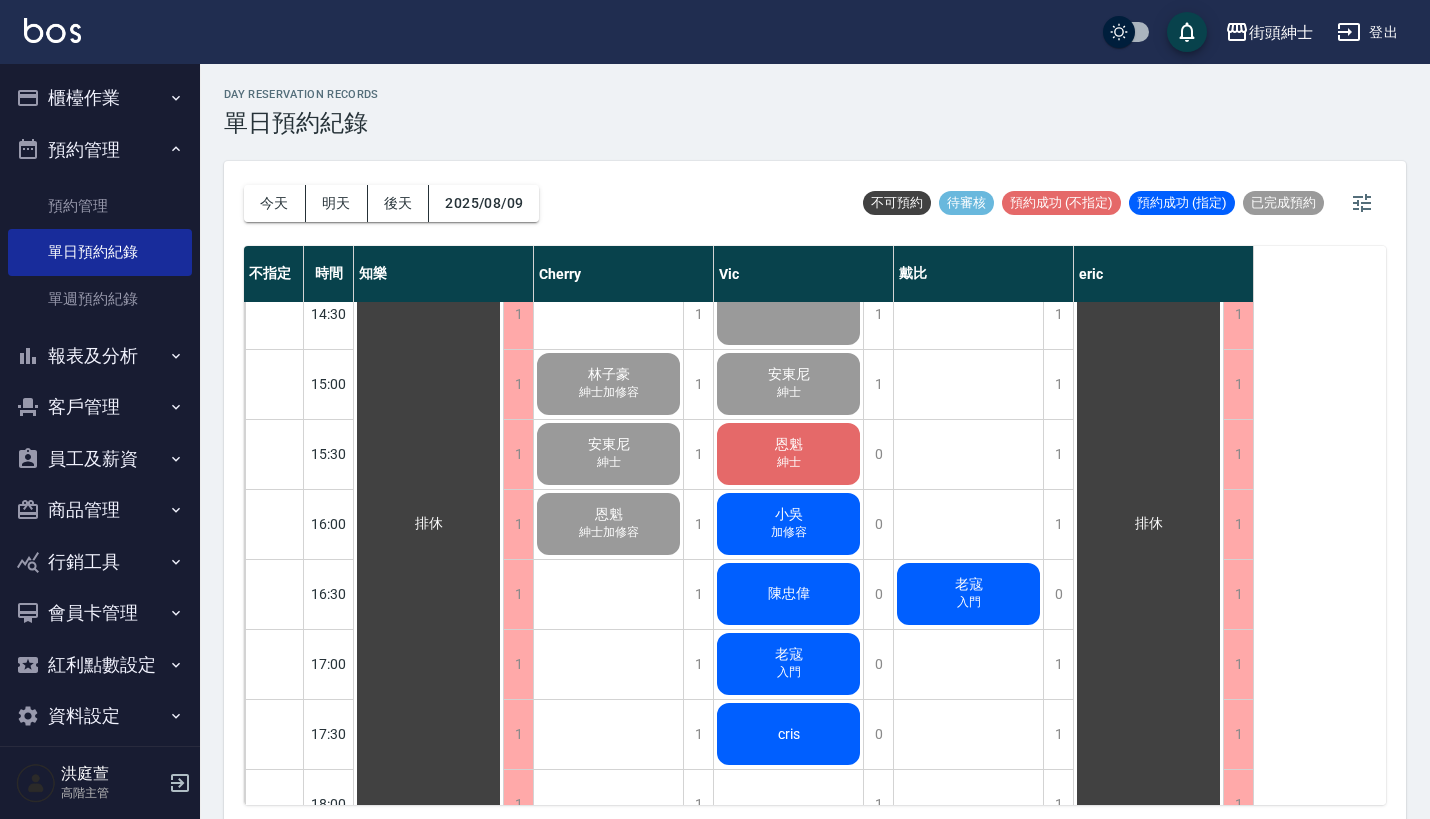 scroll, scrollTop: 851, scrollLeft: 0, axis: vertical 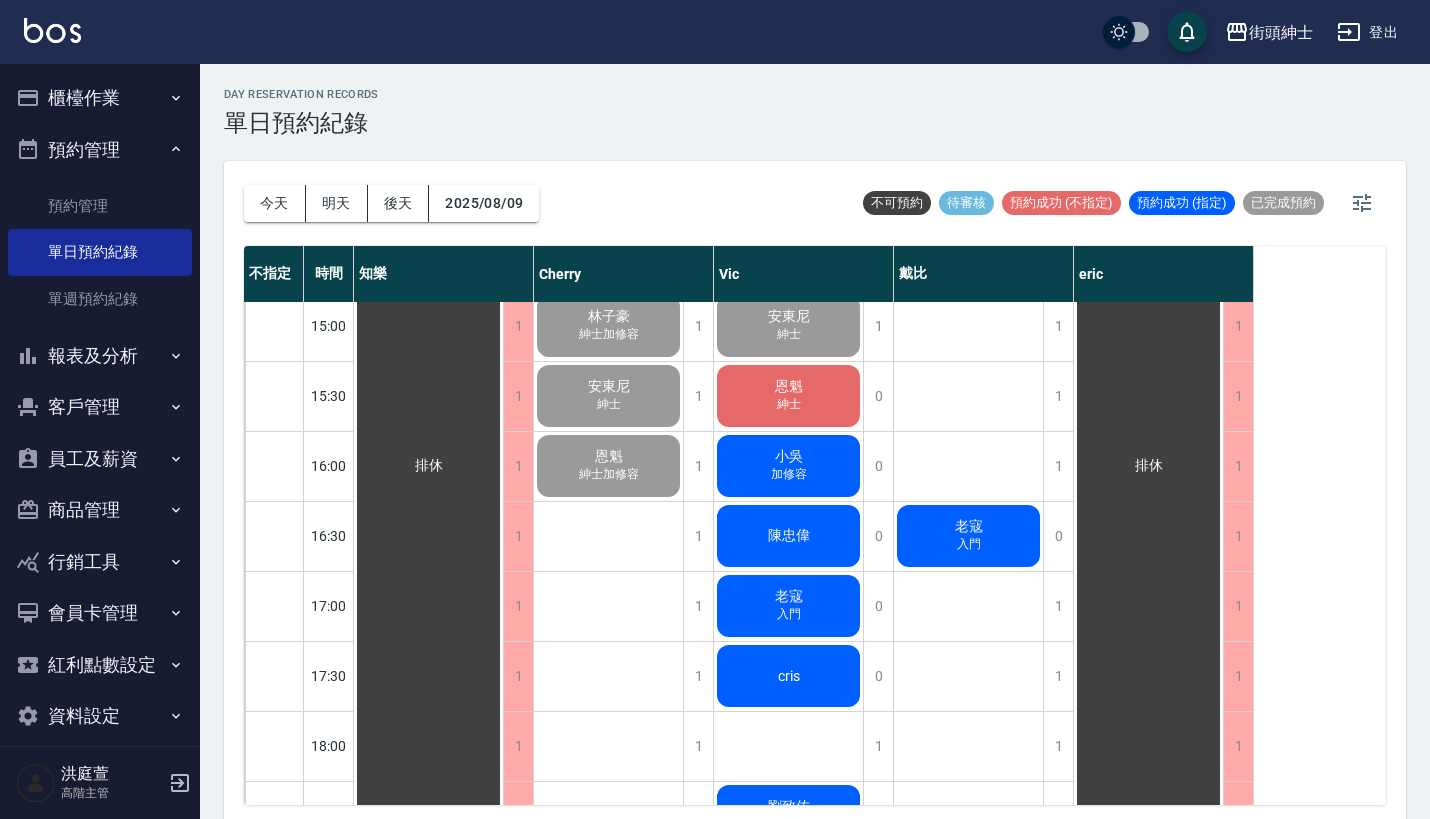 click on "恩魁" at bounding box center [429, 466] 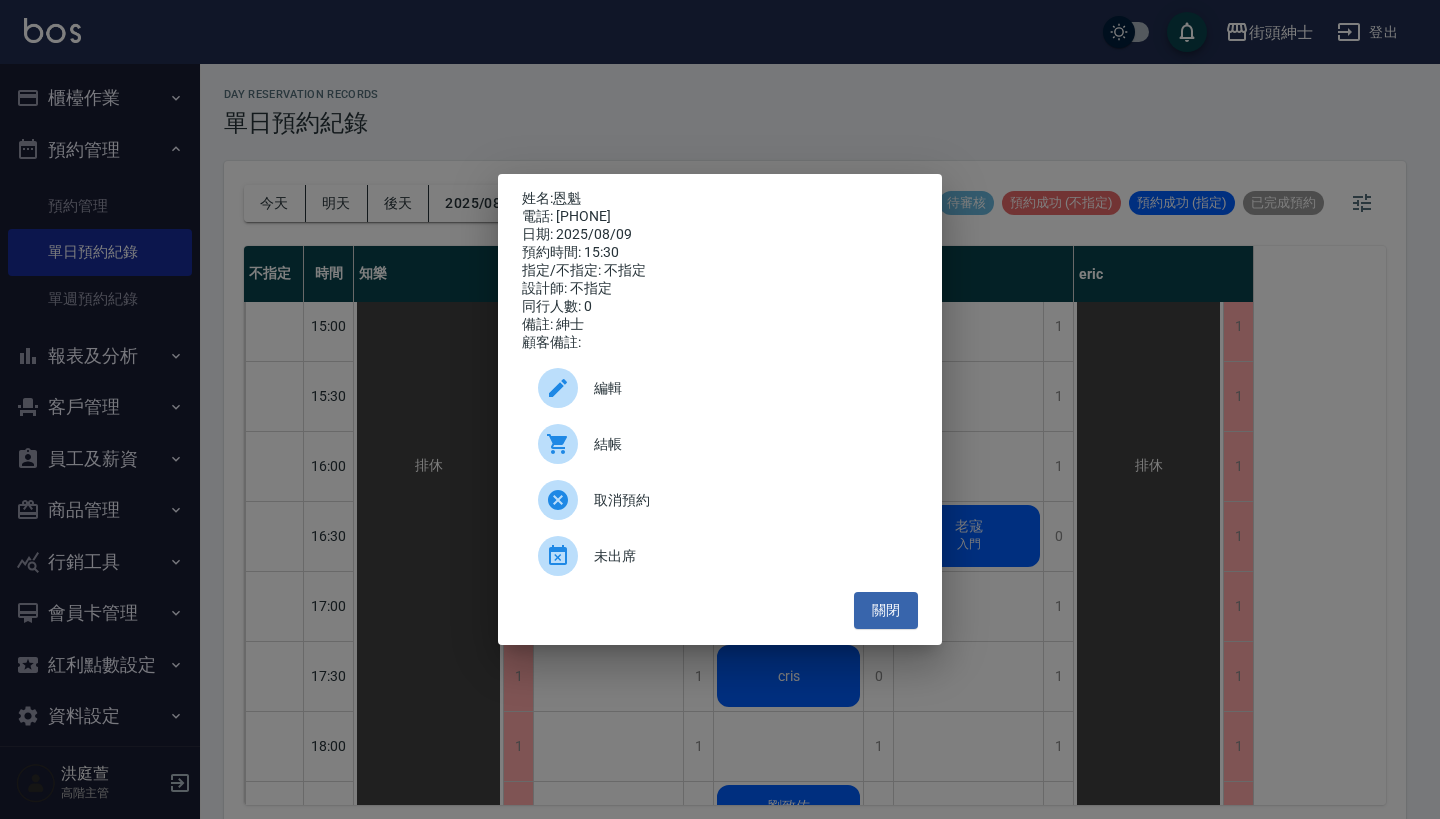 click on "結帳" at bounding box center [748, 444] 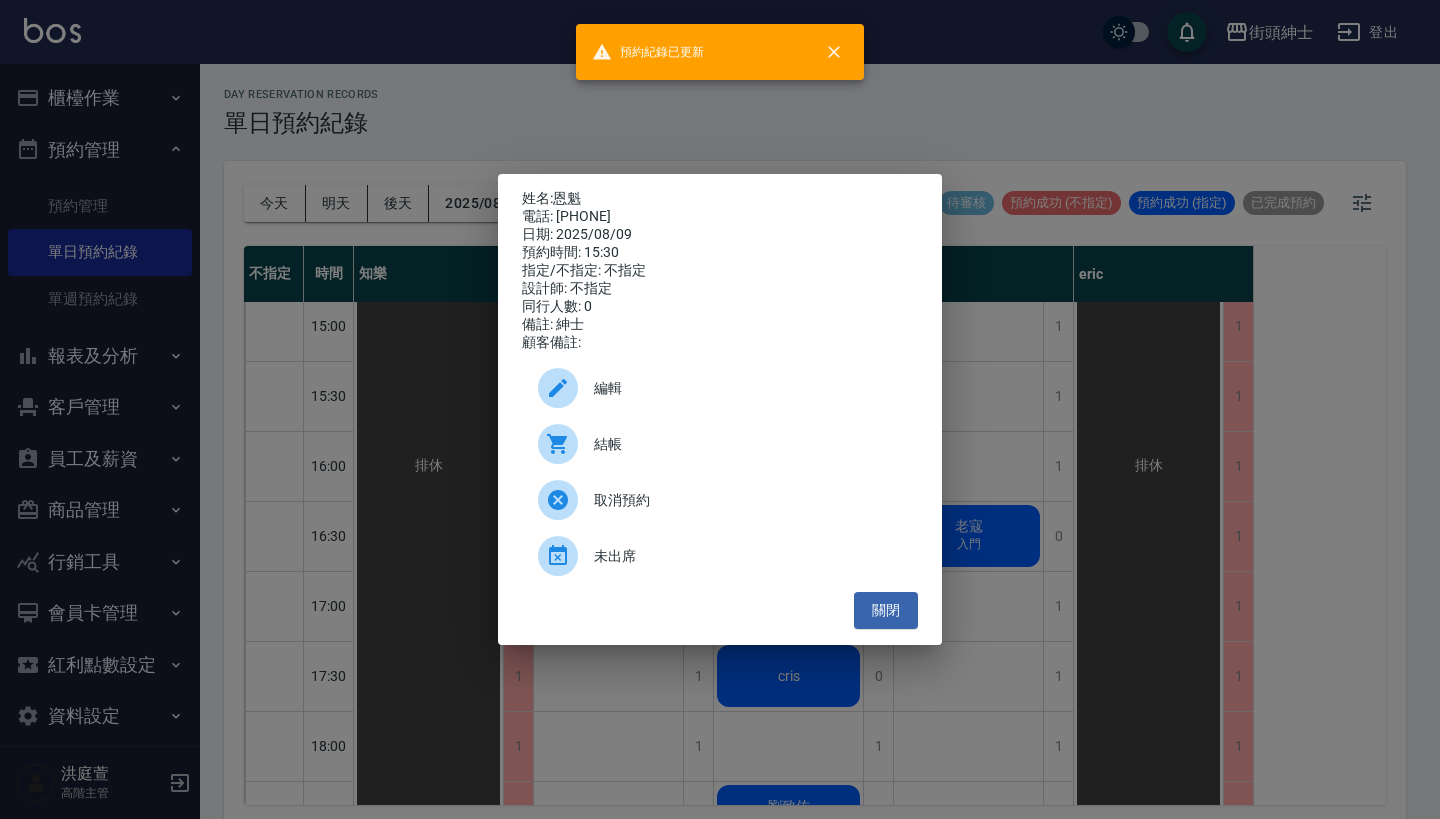 click on "姓名:  恩魁 電話: 0952278528 日期: 2025/08/09 預約時間: 15:30 指定/不指定: 不指定 設計師: 不指定 同行人數: 0 備註: 紳士 顧客備註:  編輯 結帳 取消預約 未出席 關閉" at bounding box center (720, 409) 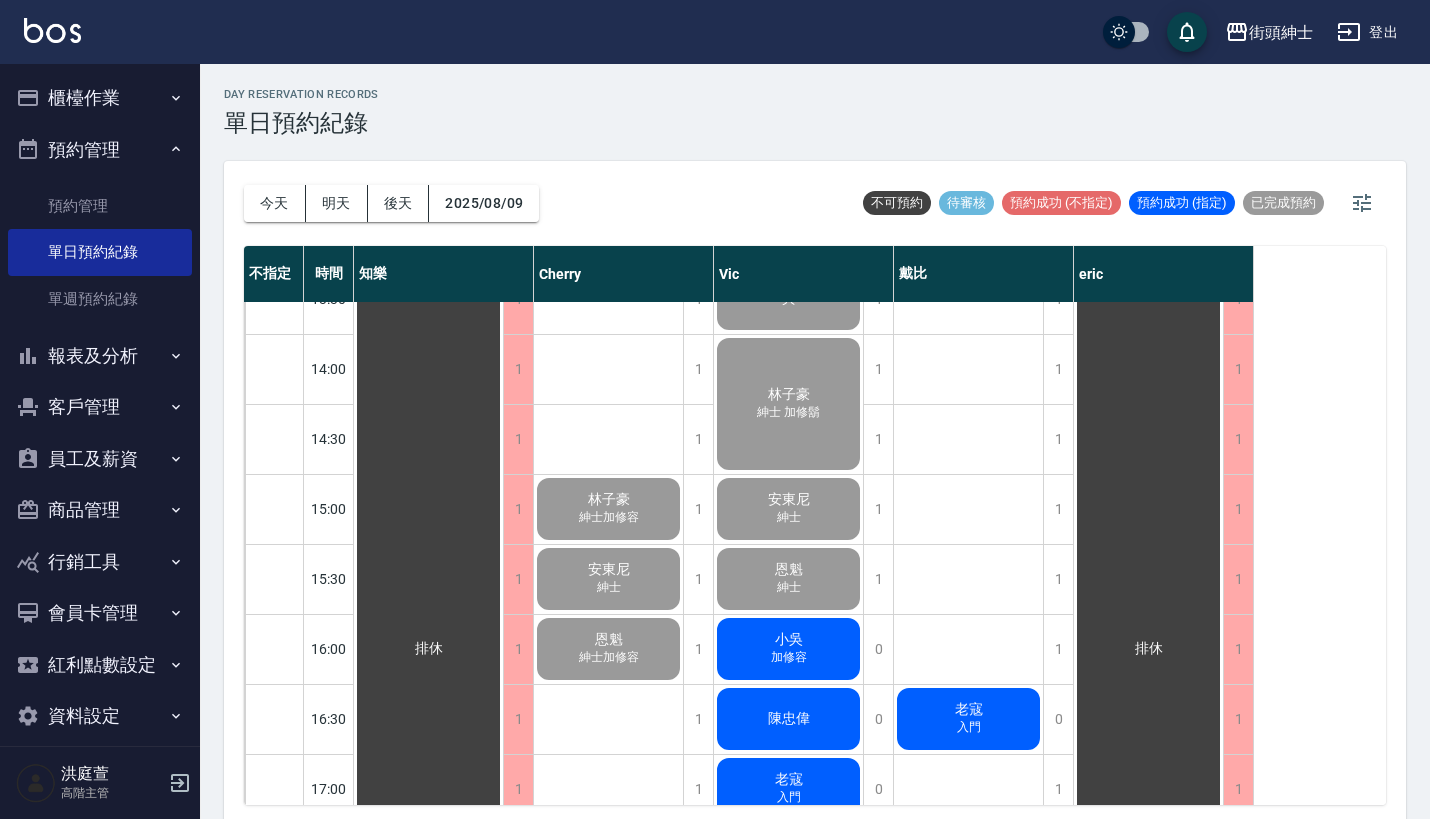 scroll, scrollTop: 390, scrollLeft: 0, axis: vertical 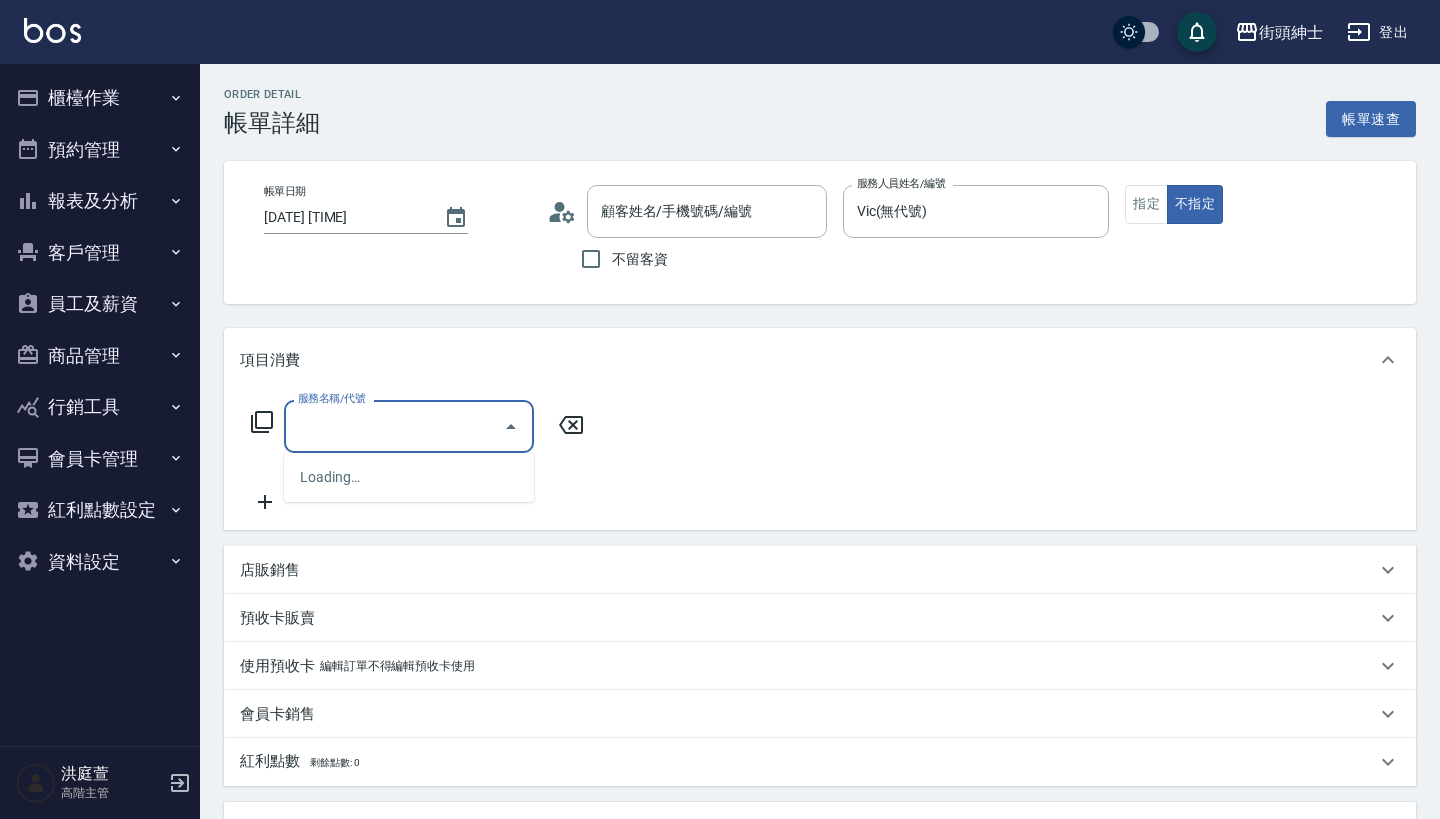 click on "服務名稱/代號" at bounding box center (394, 426) 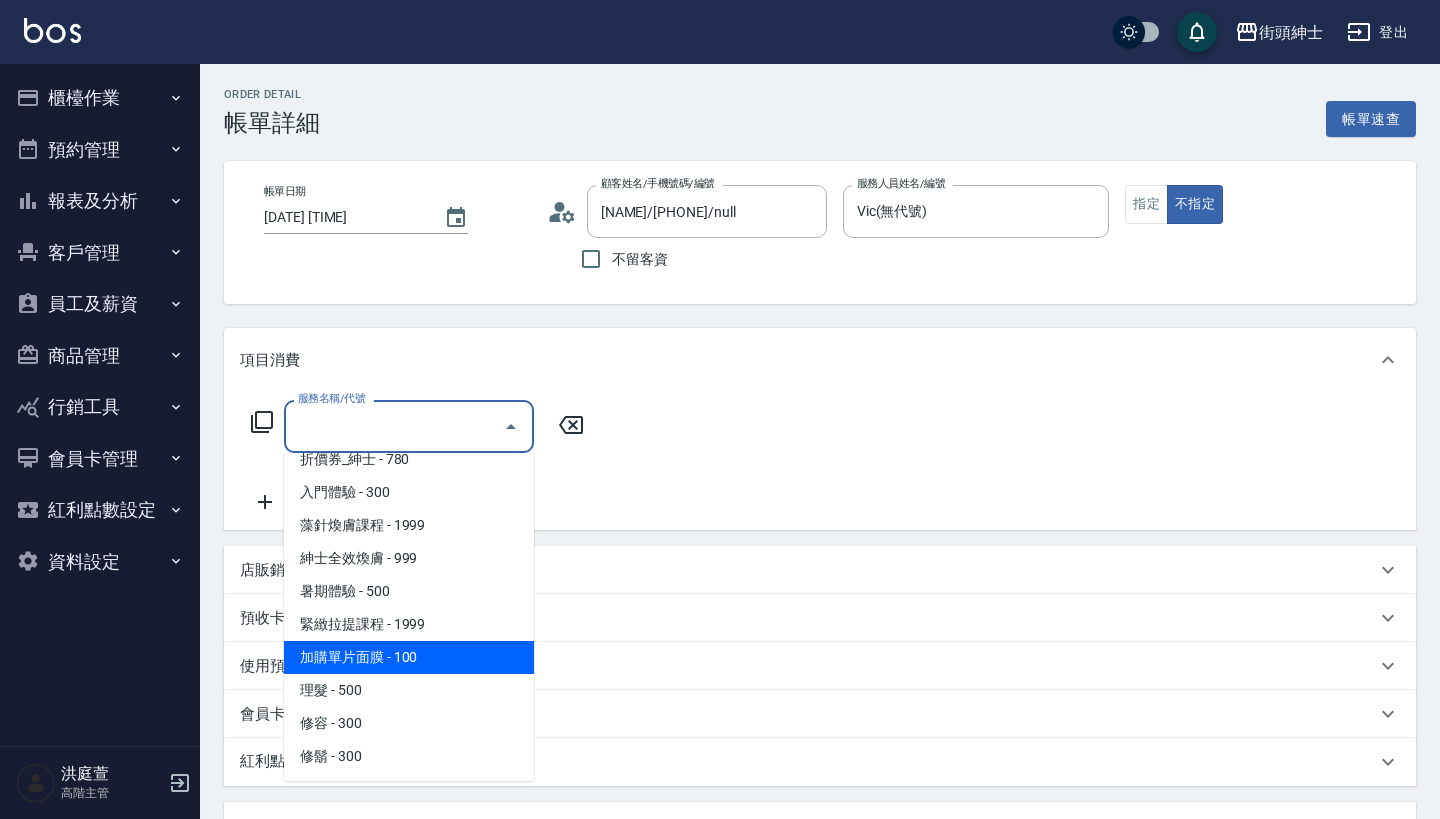 scroll, scrollTop: 84, scrollLeft: 0, axis: vertical 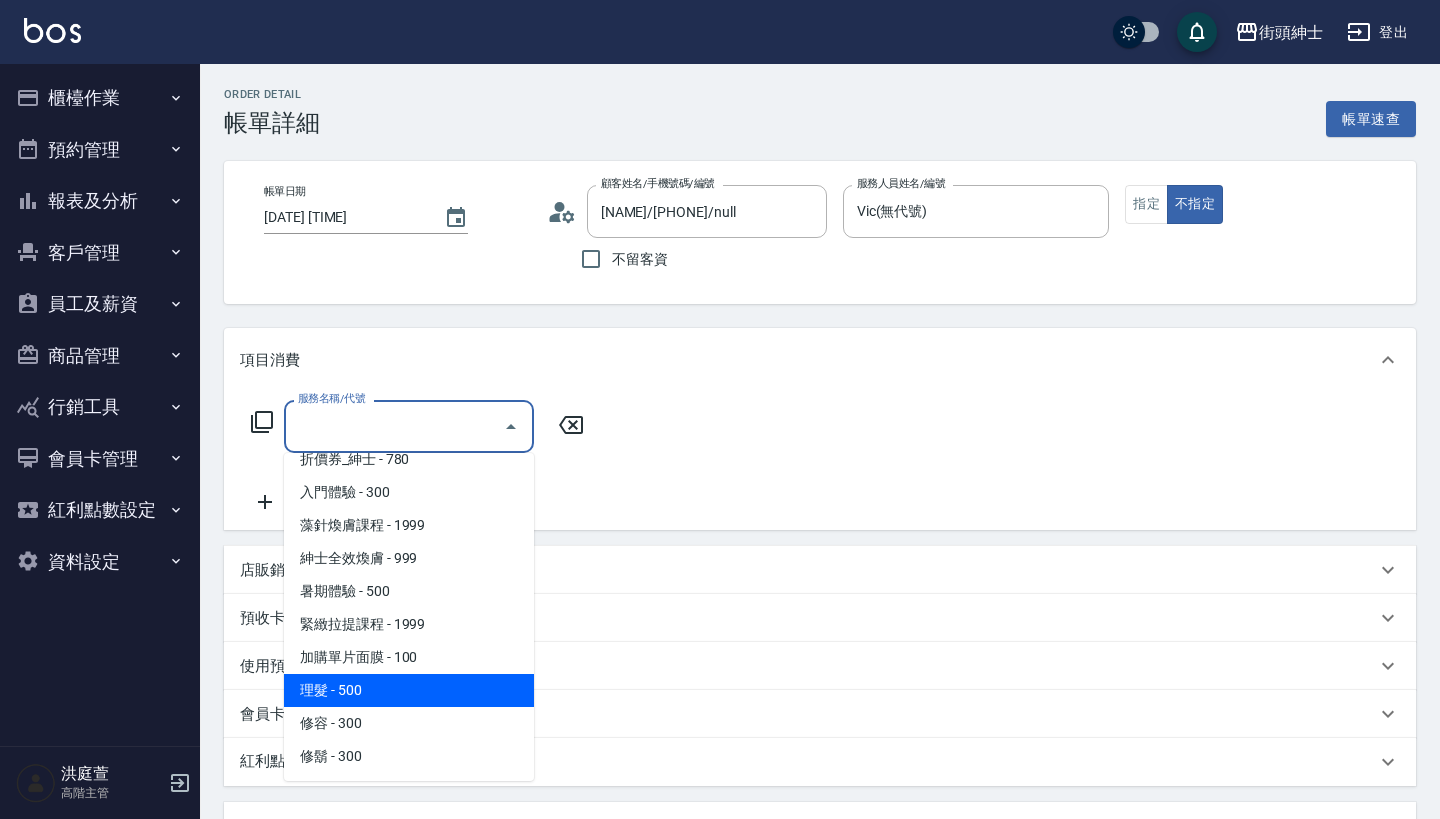 click on "理髮 - 500" at bounding box center [409, 690] 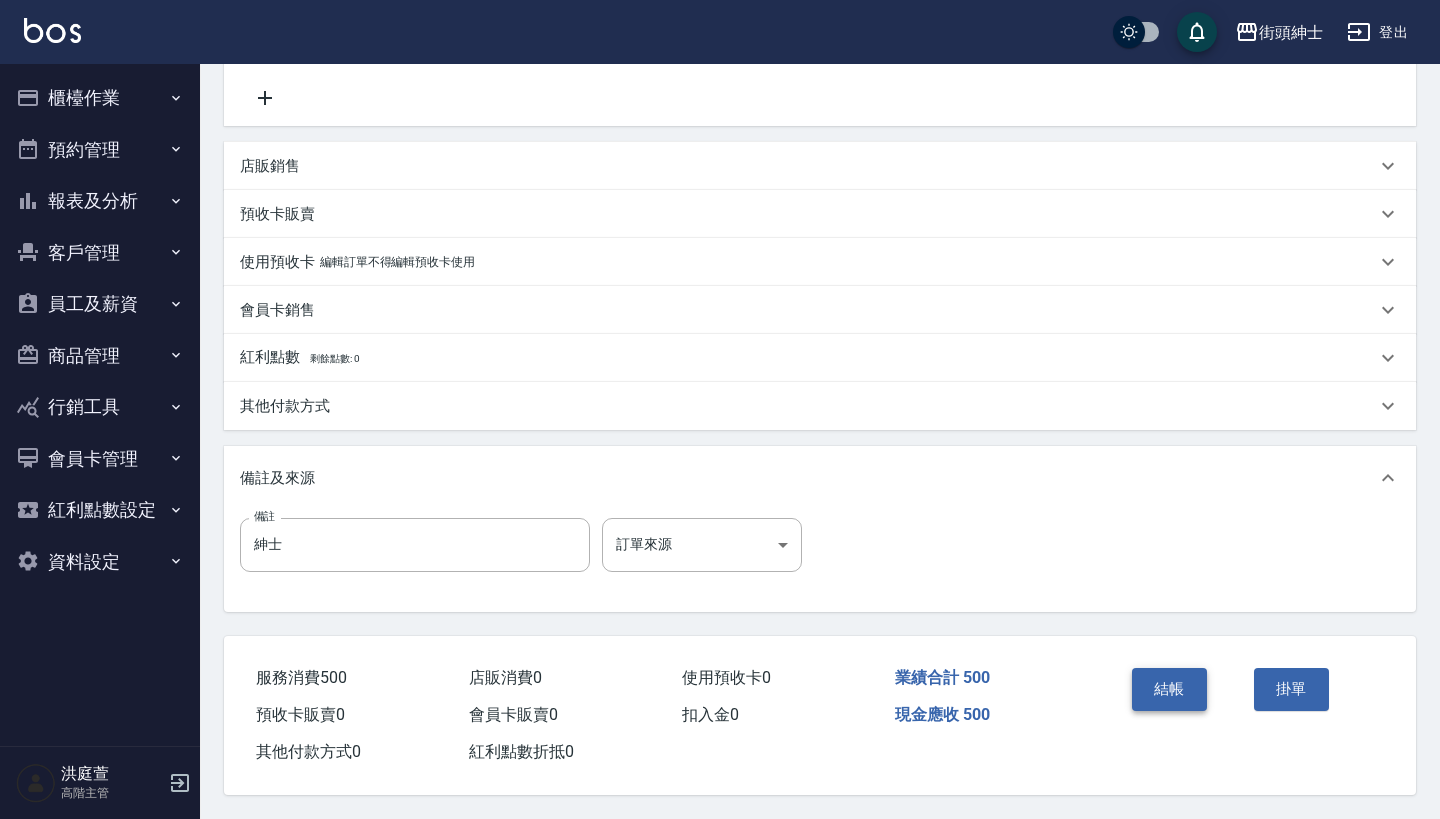 scroll, scrollTop: 414, scrollLeft: 0, axis: vertical 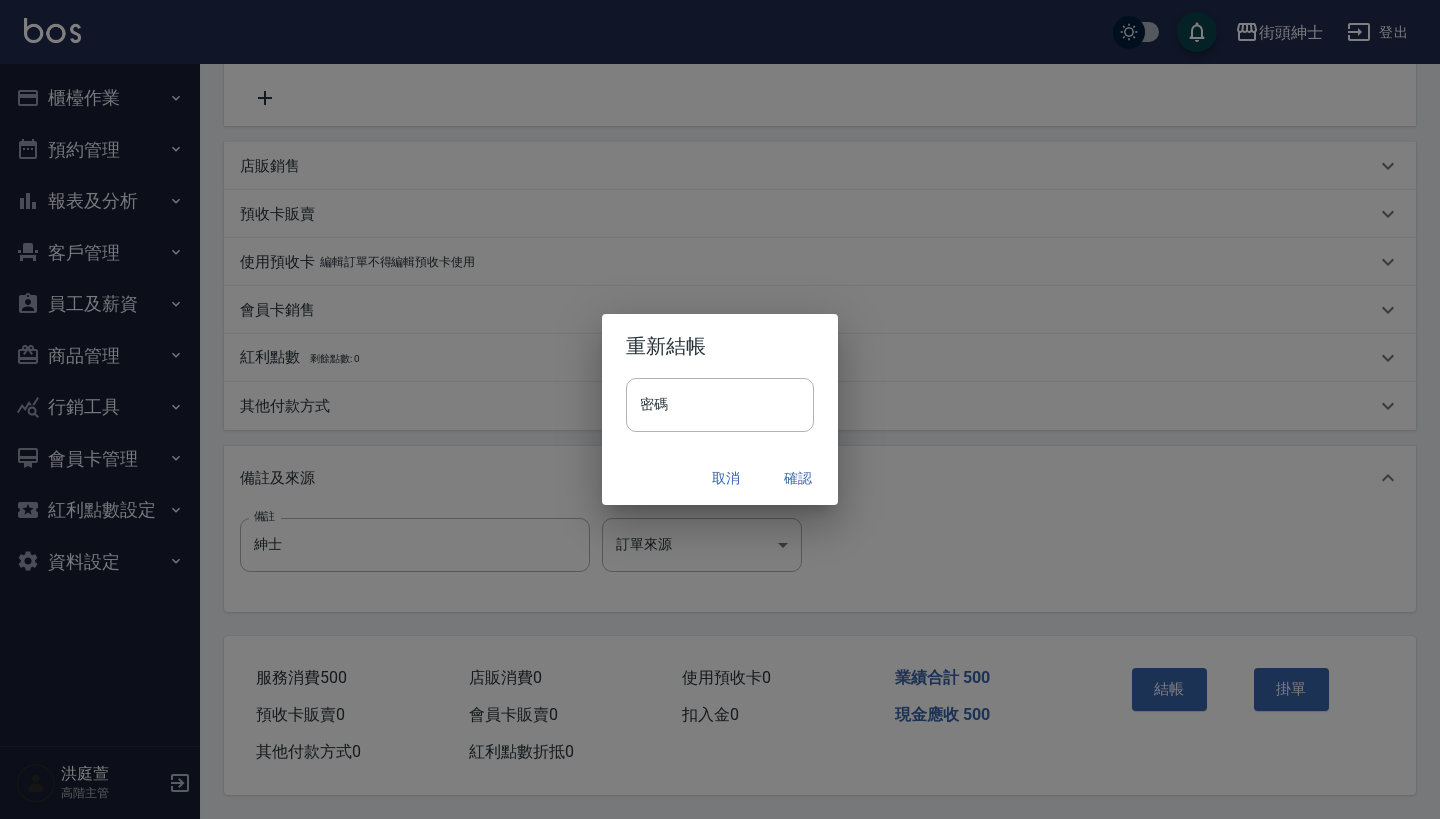 click on "確認" at bounding box center [798, 478] 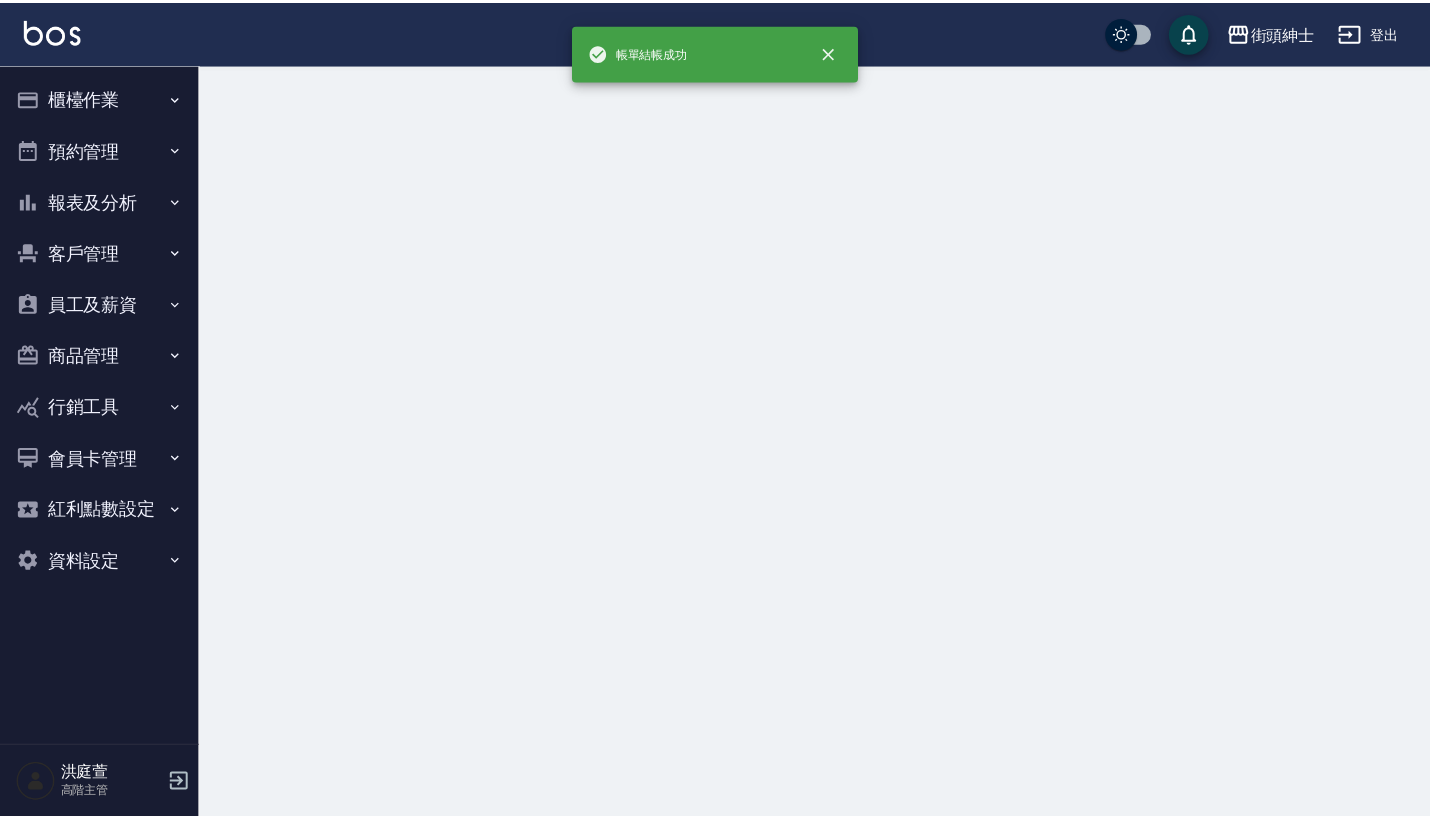 scroll, scrollTop: 0, scrollLeft: 0, axis: both 